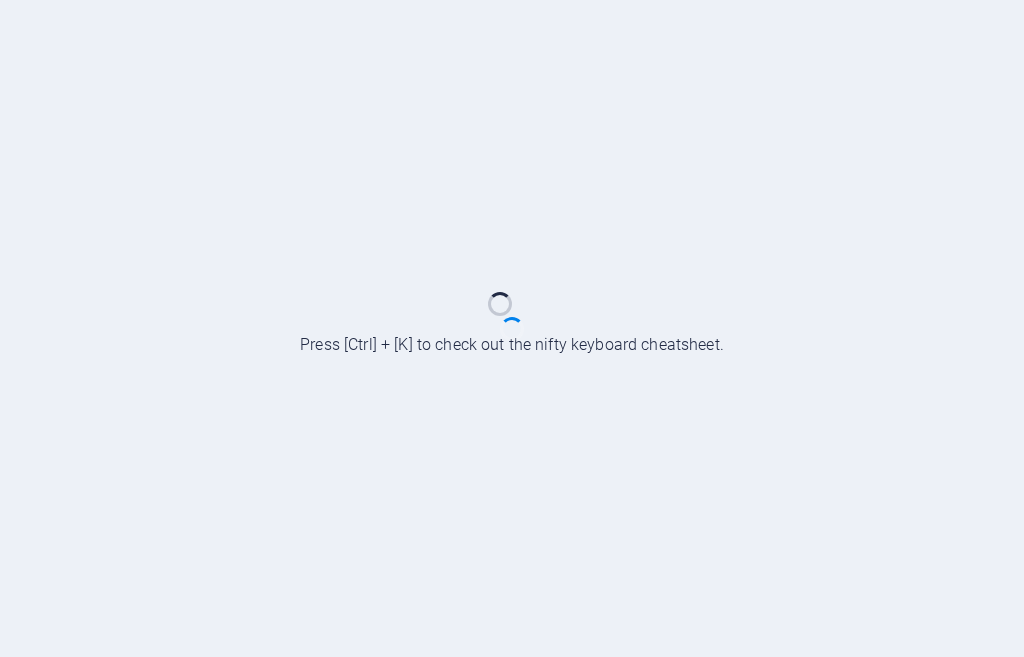 scroll, scrollTop: 0, scrollLeft: 0, axis: both 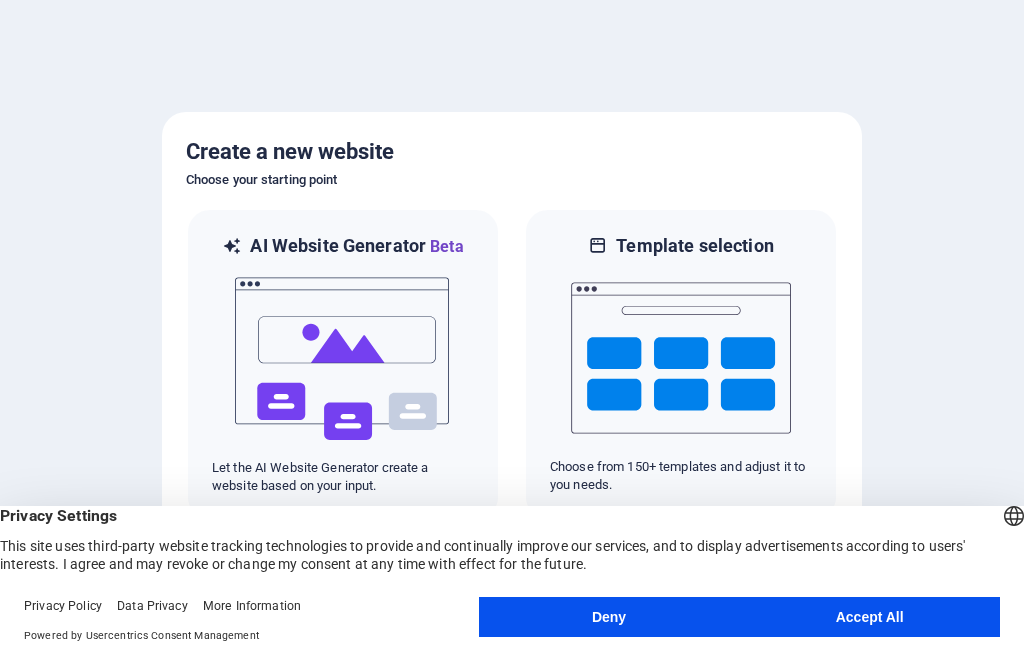 click on "Accept All" at bounding box center [869, 617] 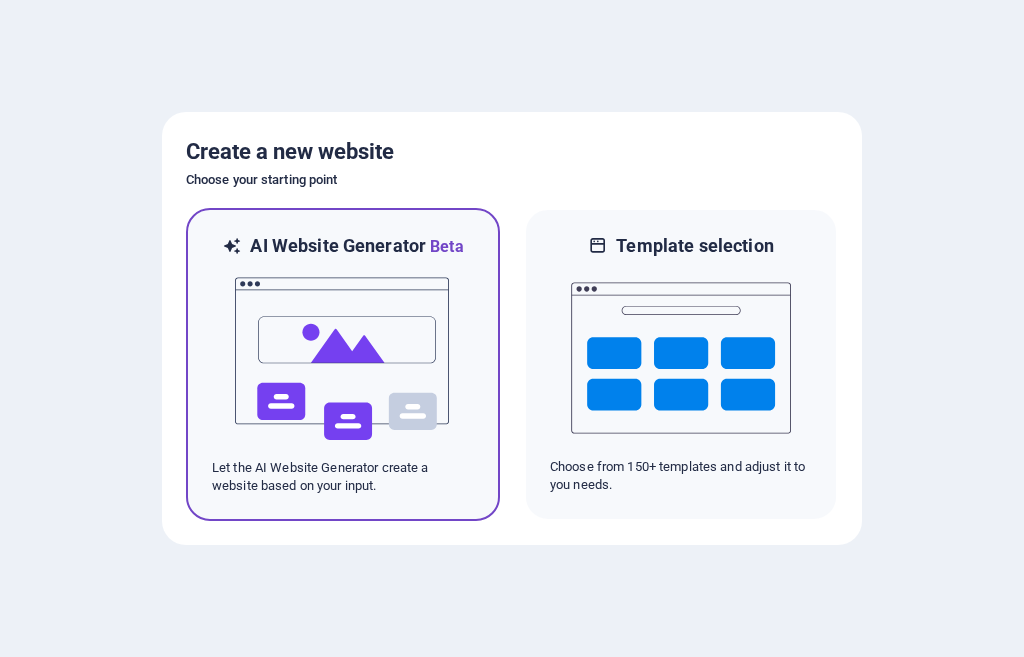 click on "AI Website Generator  Beta Let the AI Website Generator create a website based on your input." at bounding box center (343, 364) 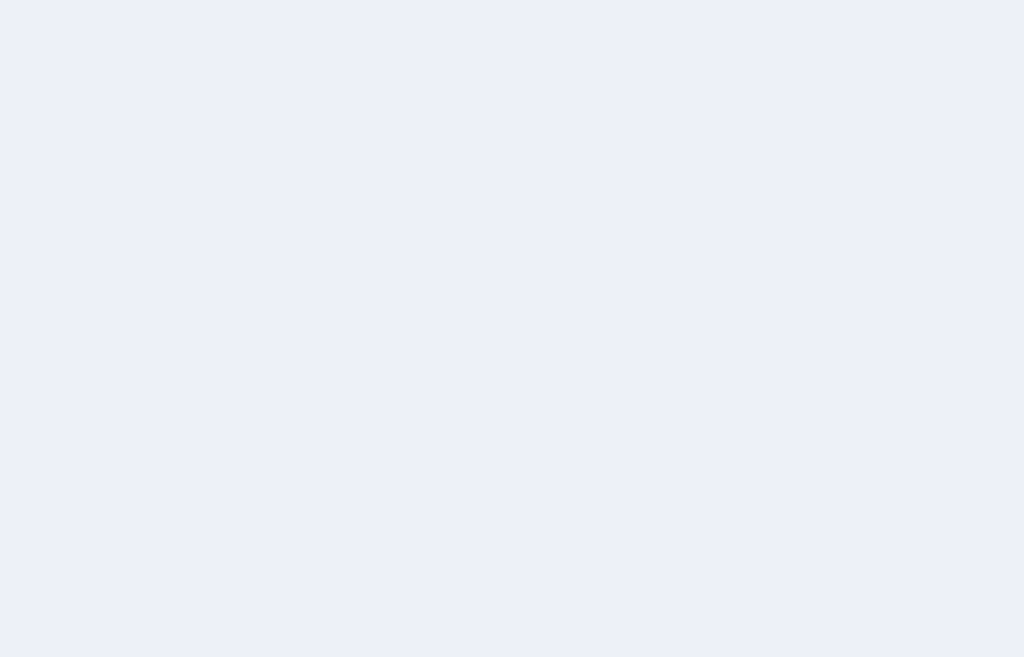 scroll, scrollTop: 0, scrollLeft: 0, axis: both 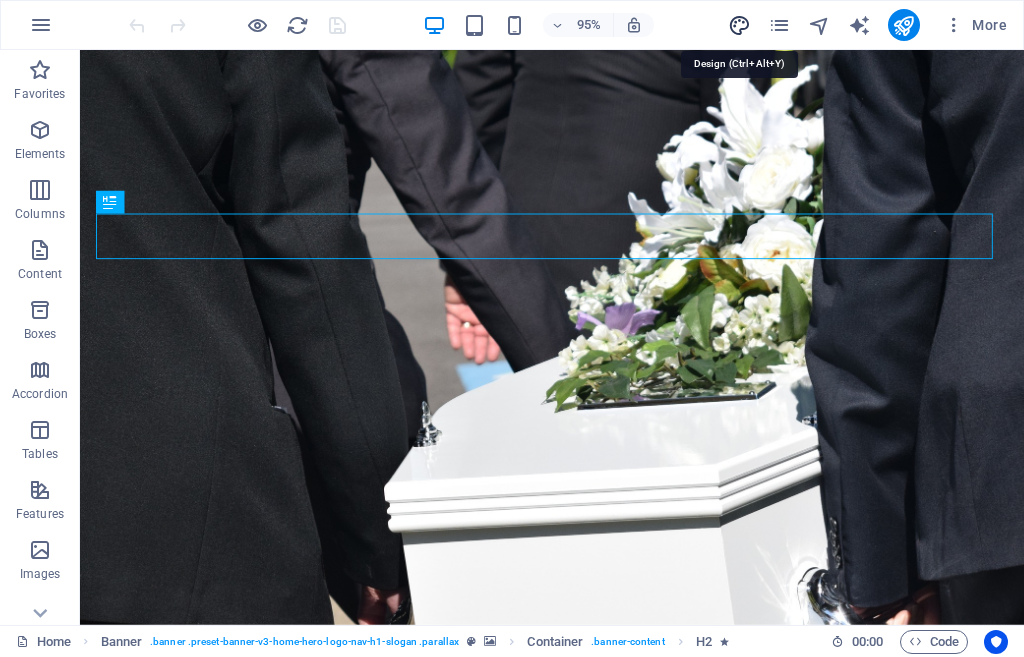 click at bounding box center (739, 25) 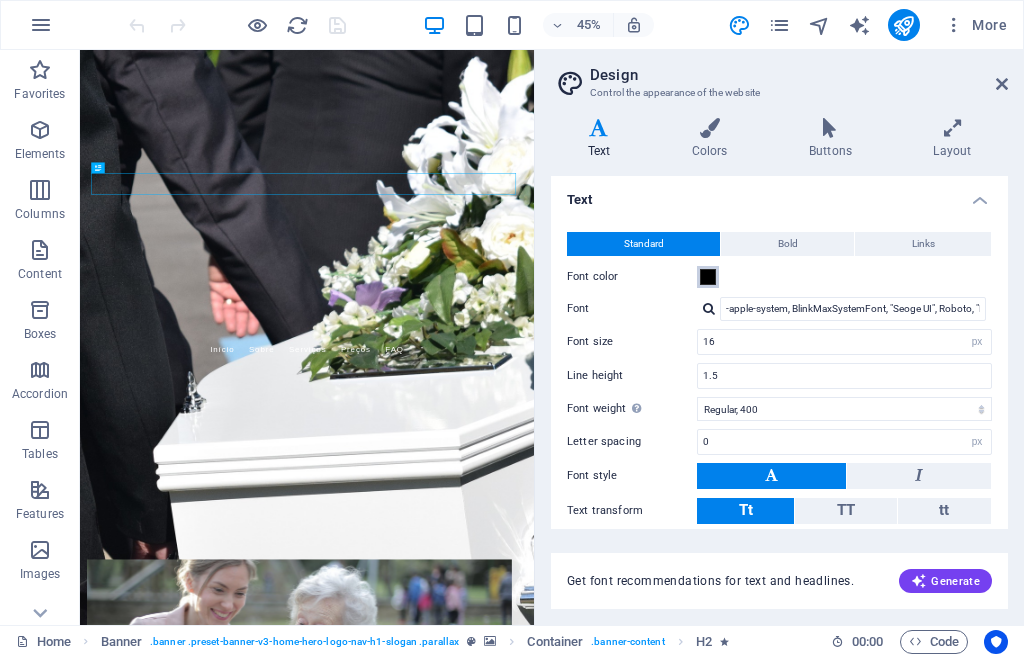 click at bounding box center (708, 277) 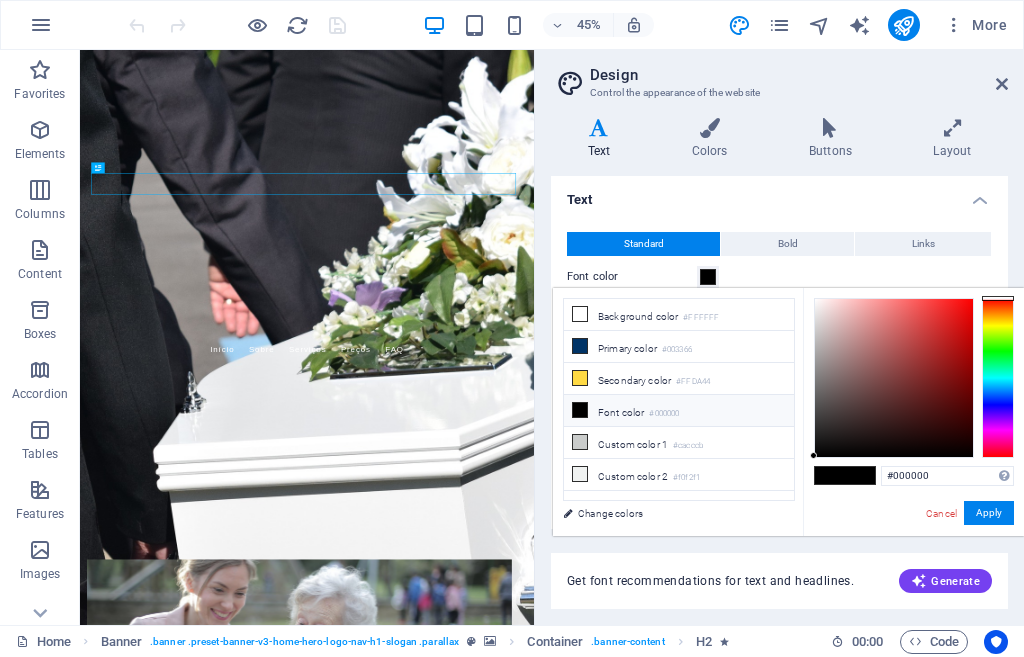 drag, startPoint x: 811, startPoint y: 453, endPoint x: 804, endPoint y: 467, distance: 15.652476 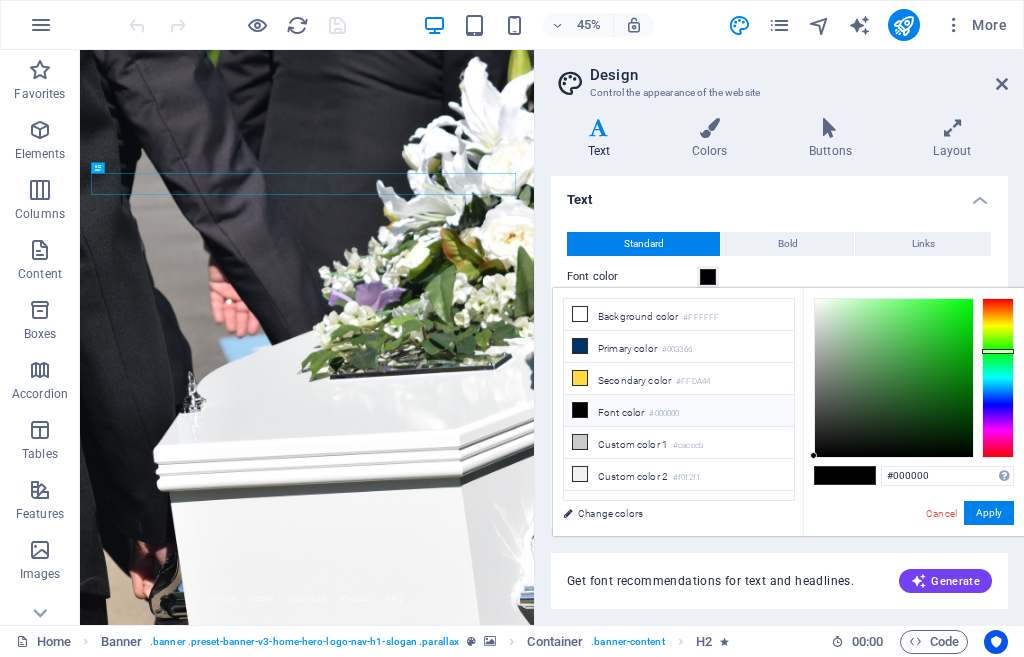 drag, startPoint x: 996, startPoint y: 298, endPoint x: 997, endPoint y: 351, distance: 53.009434 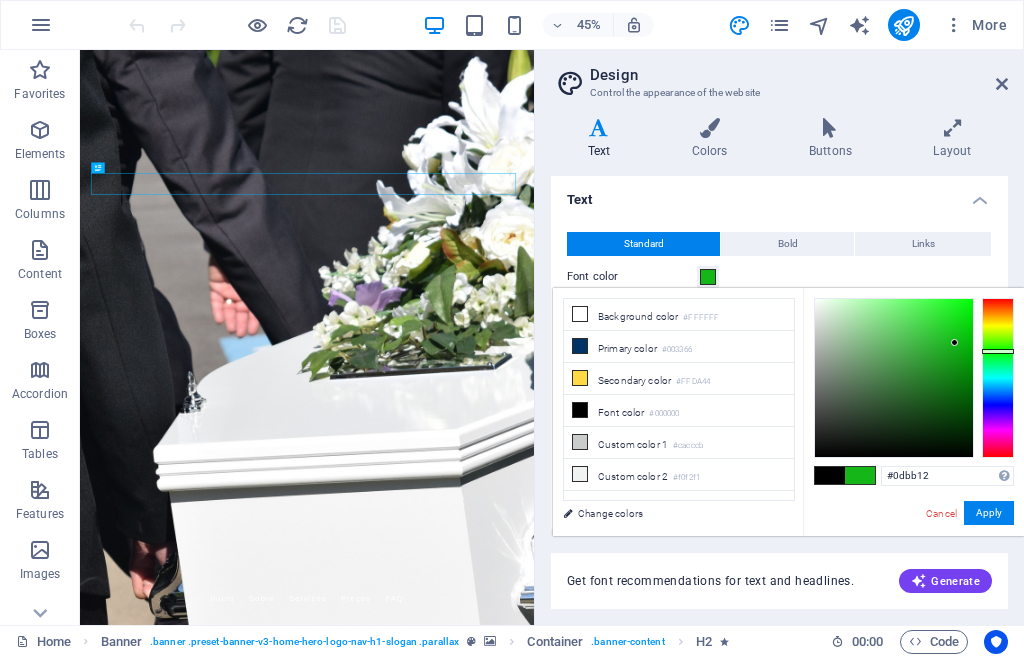 type on "#0cbb11" 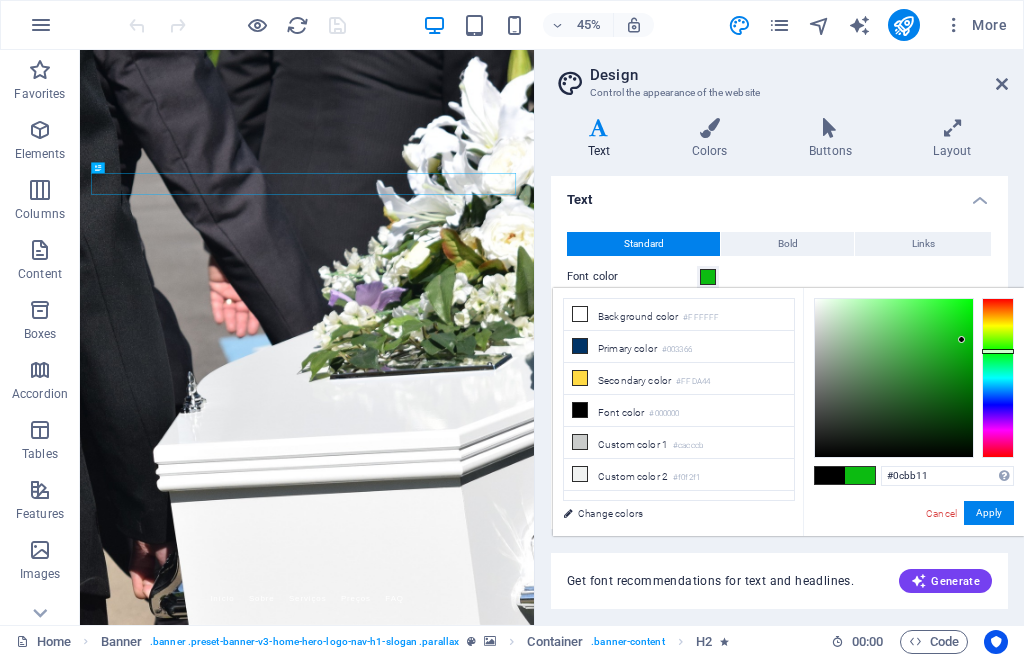 drag, startPoint x: 815, startPoint y: 454, endPoint x: 962, endPoint y: 340, distance: 186.02419 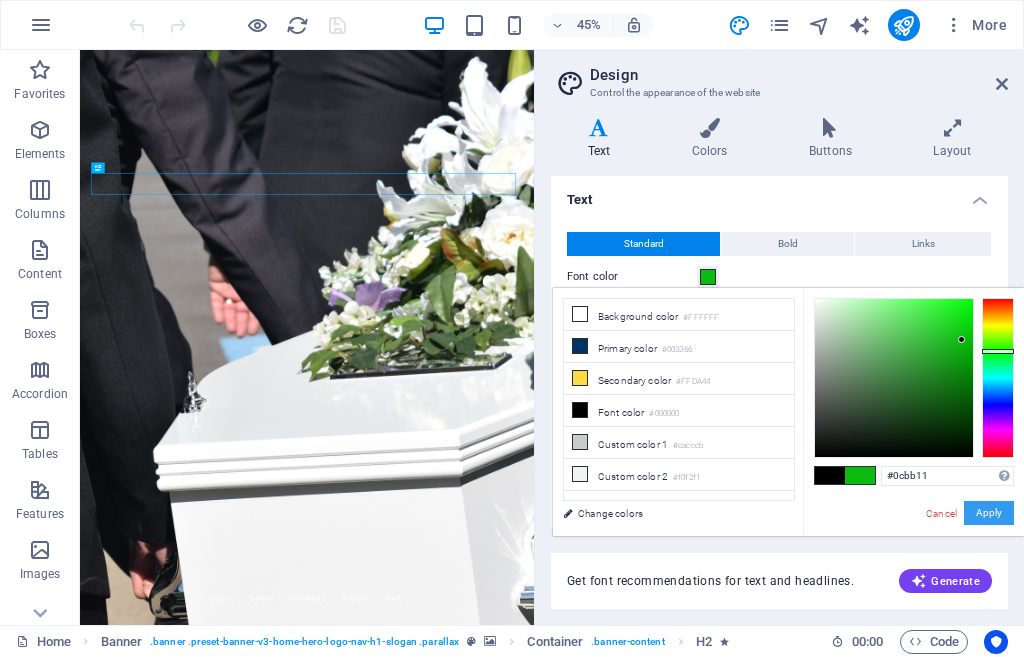 click on "Apply" at bounding box center (989, 513) 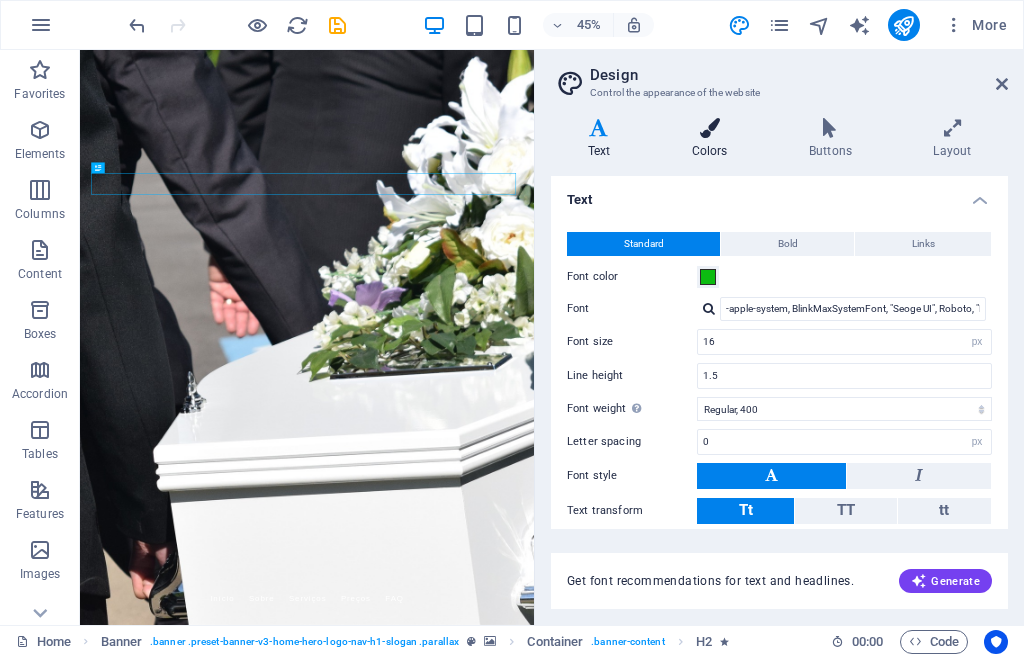 click on "Colors" at bounding box center [713, 139] 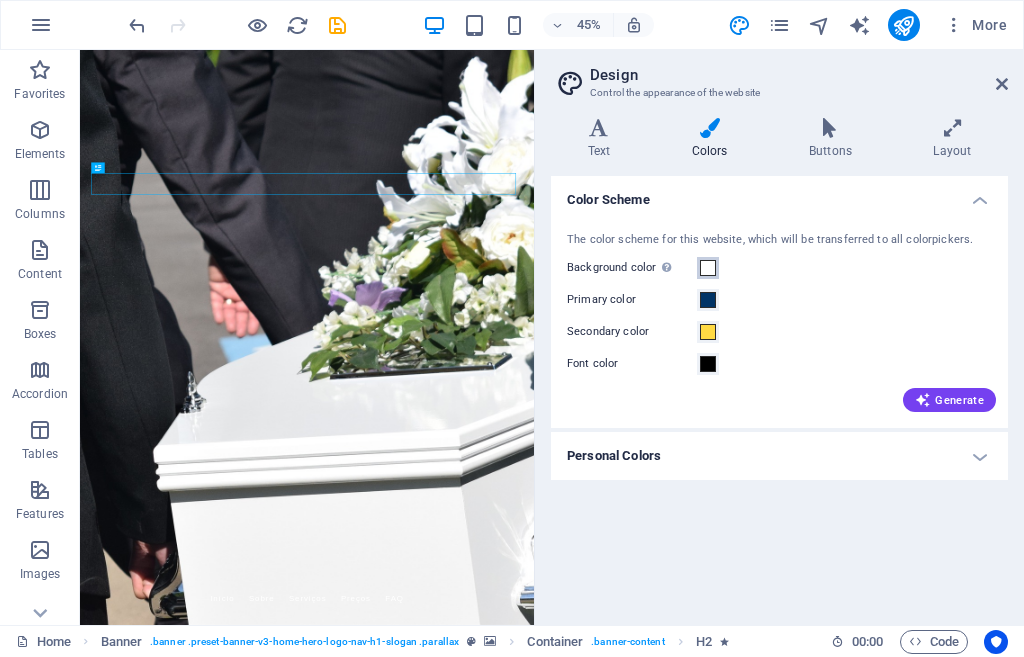 click at bounding box center [708, 268] 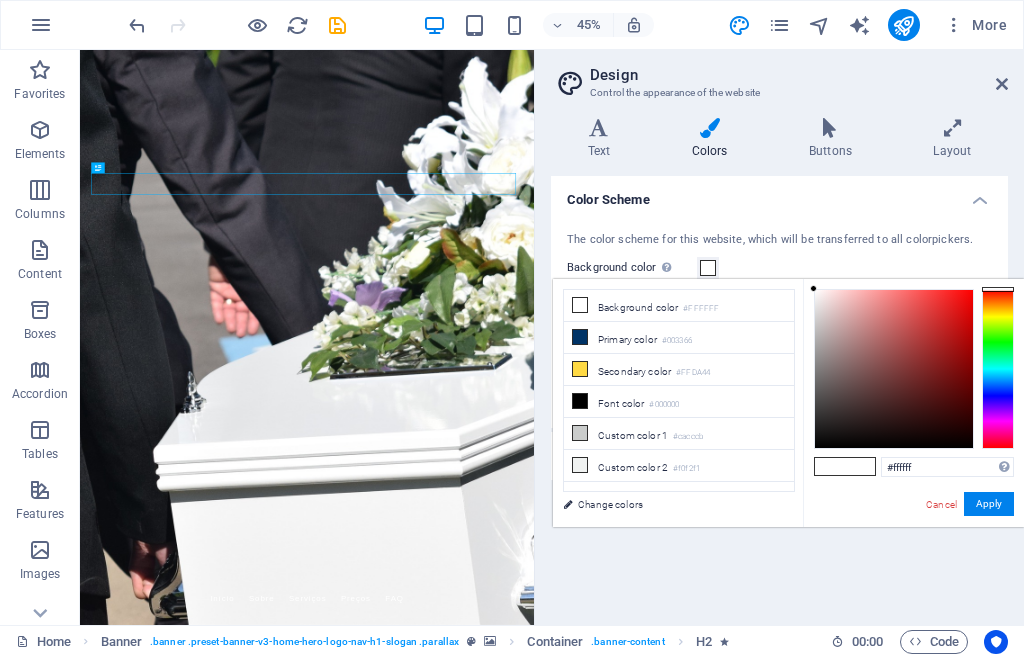 click at bounding box center (998, 369) 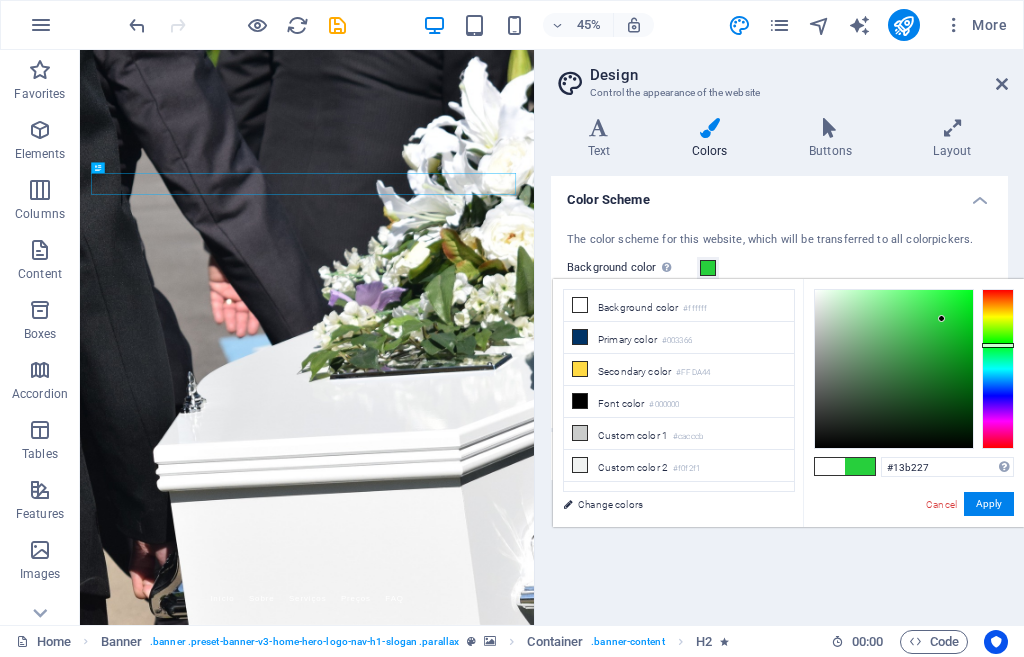 type on "#13b026" 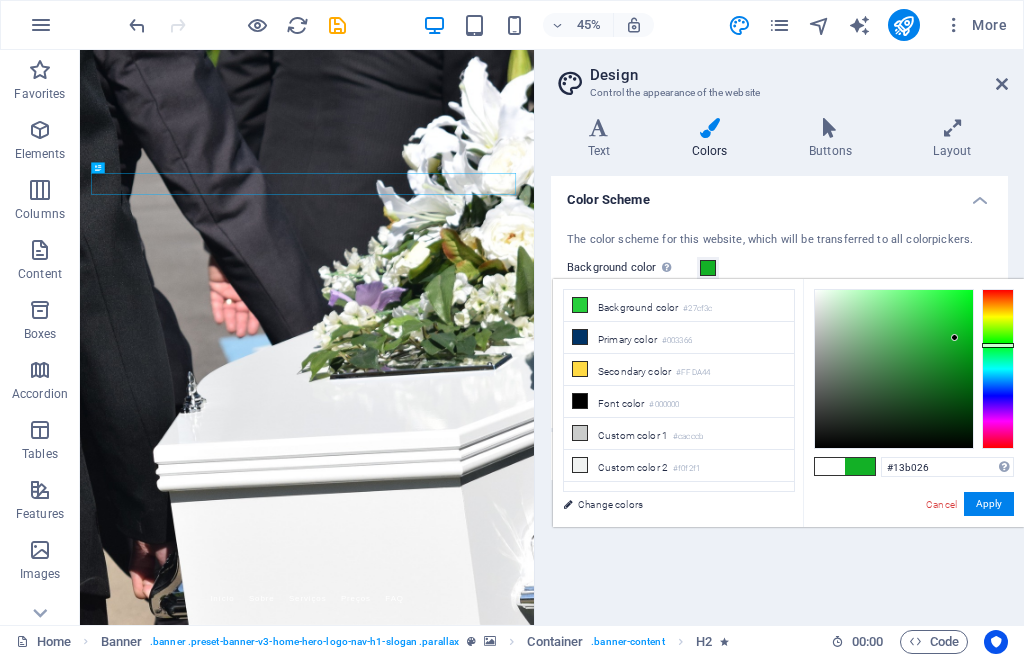 drag, startPoint x: 813, startPoint y: 289, endPoint x: 955, endPoint y: 338, distance: 150.2165 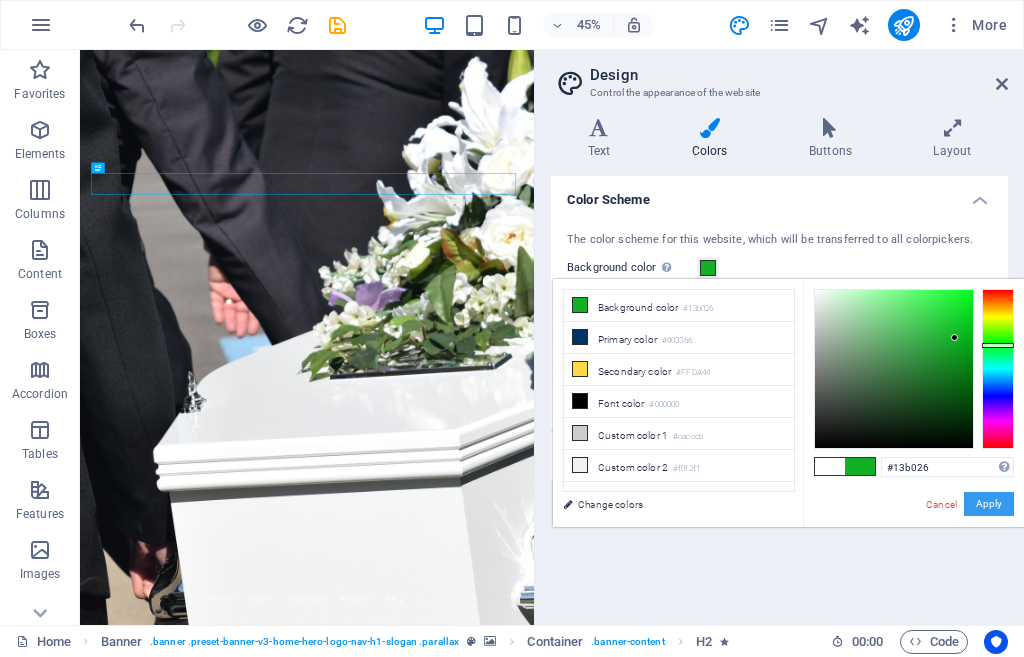 click on "Apply" at bounding box center [989, 504] 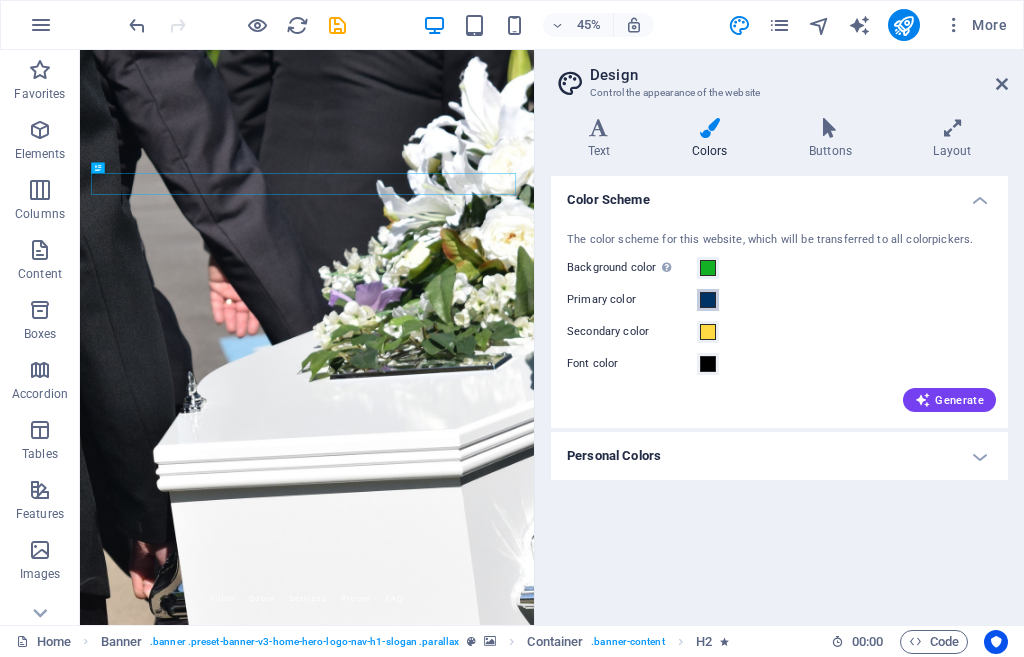 click at bounding box center (708, 300) 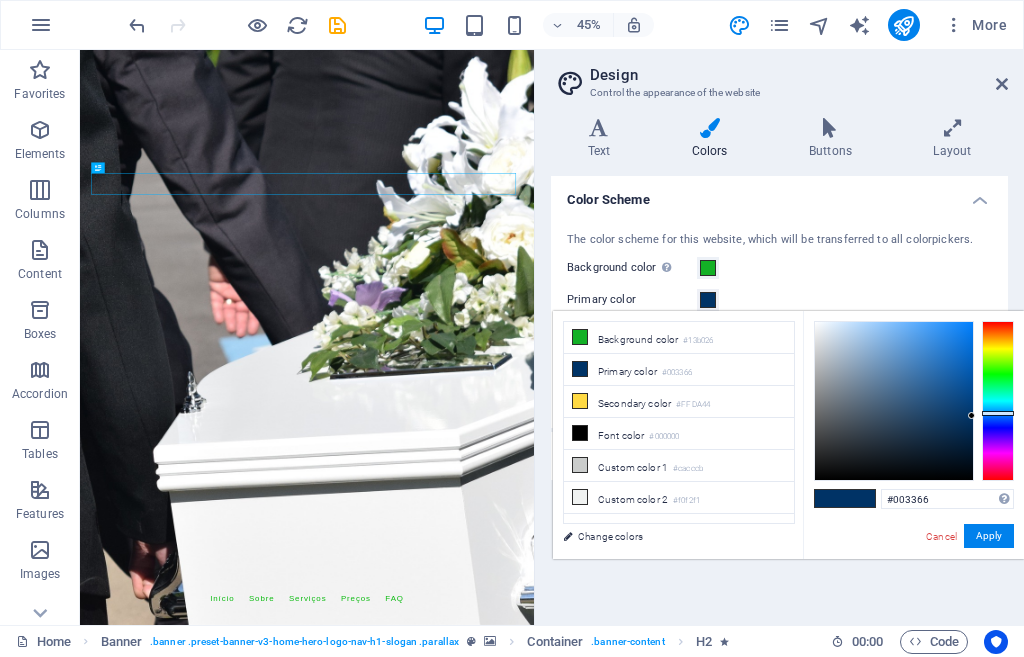 type on "#00661c" 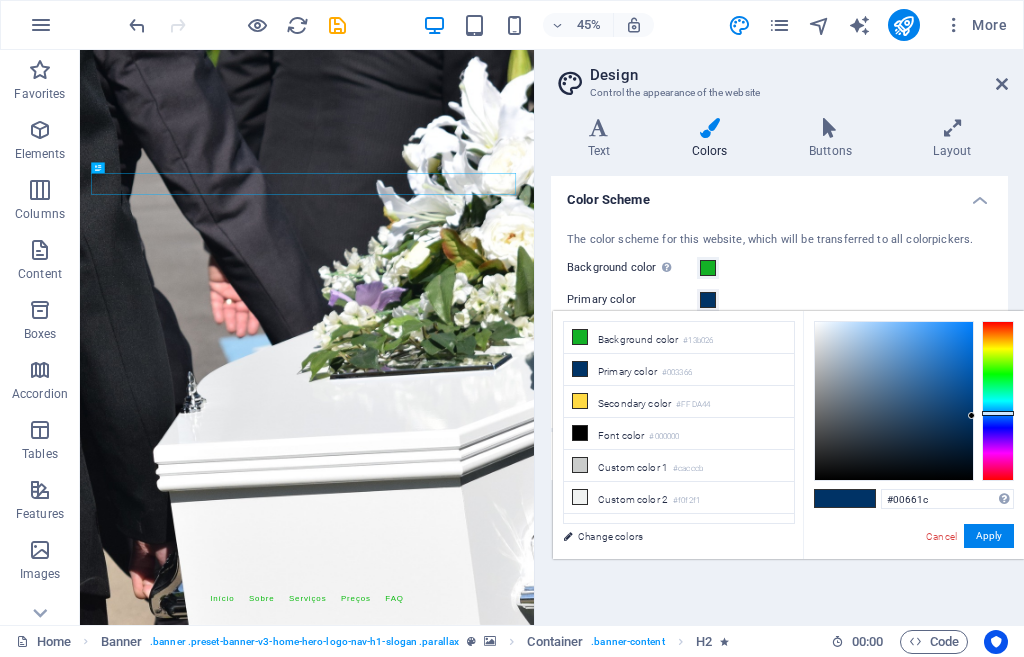 click at bounding box center [998, 401] 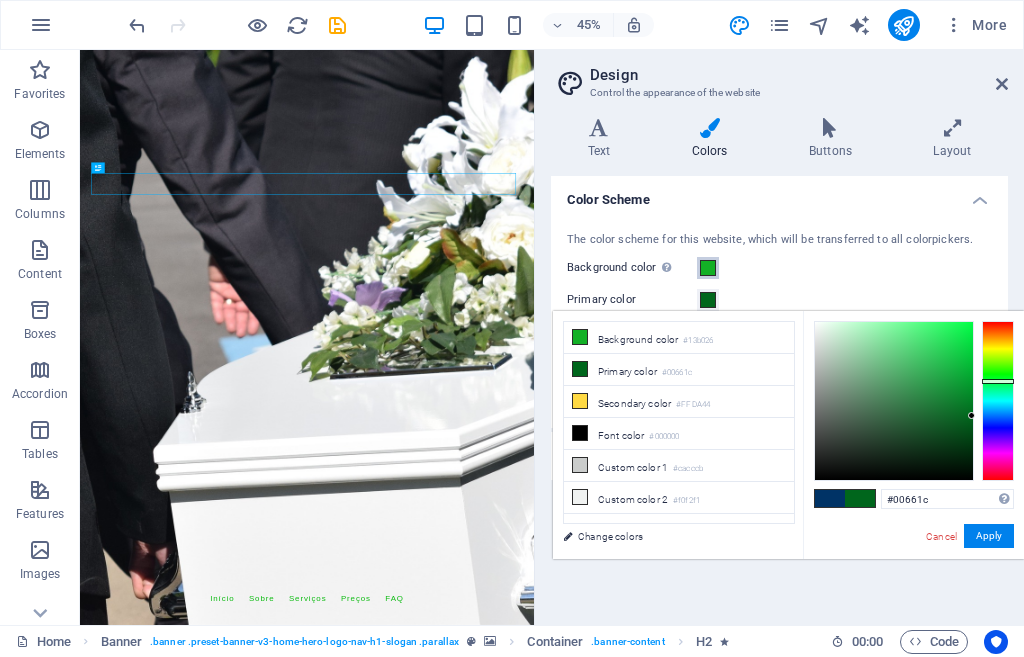 click at bounding box center (708, 268) 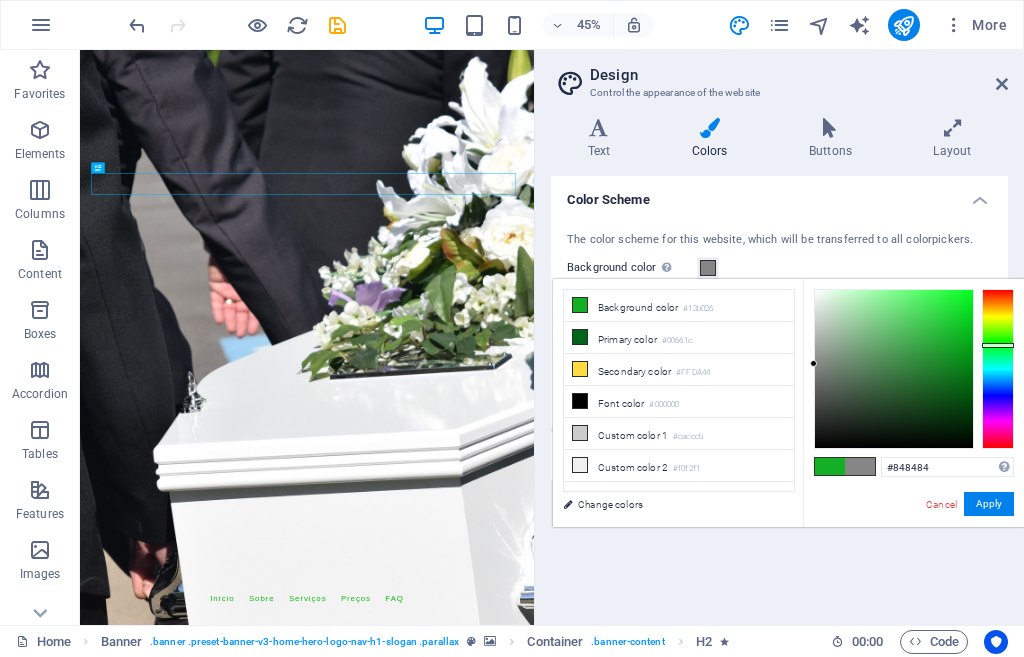 type on "#838383" 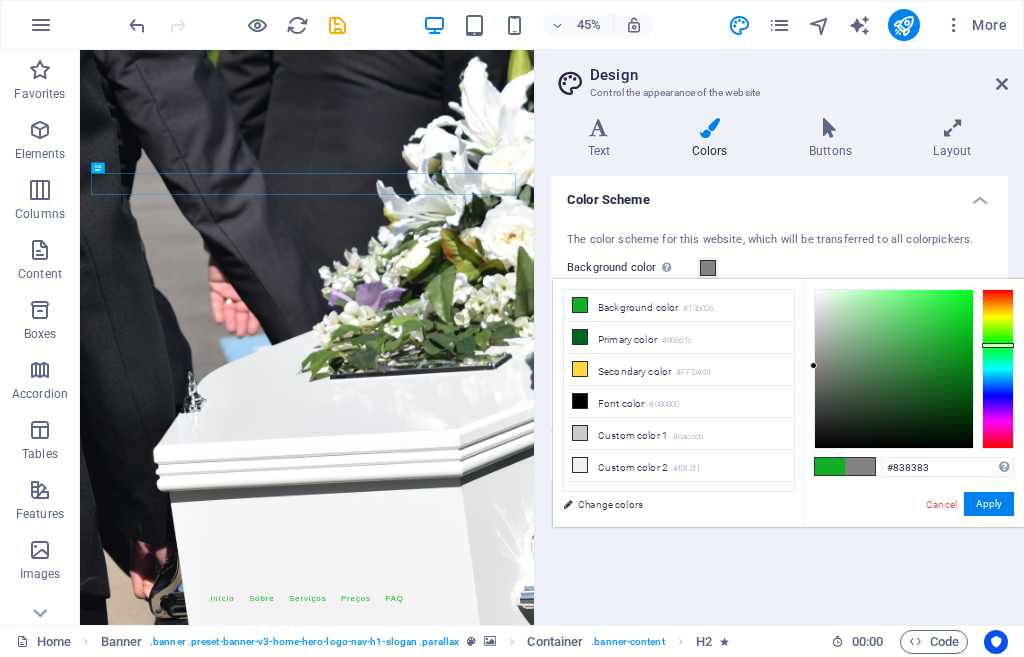 drag, startPoint x: 954, startPoint y: 336, endPoint x: 801, endPoint y: 366, distance: 155.91344 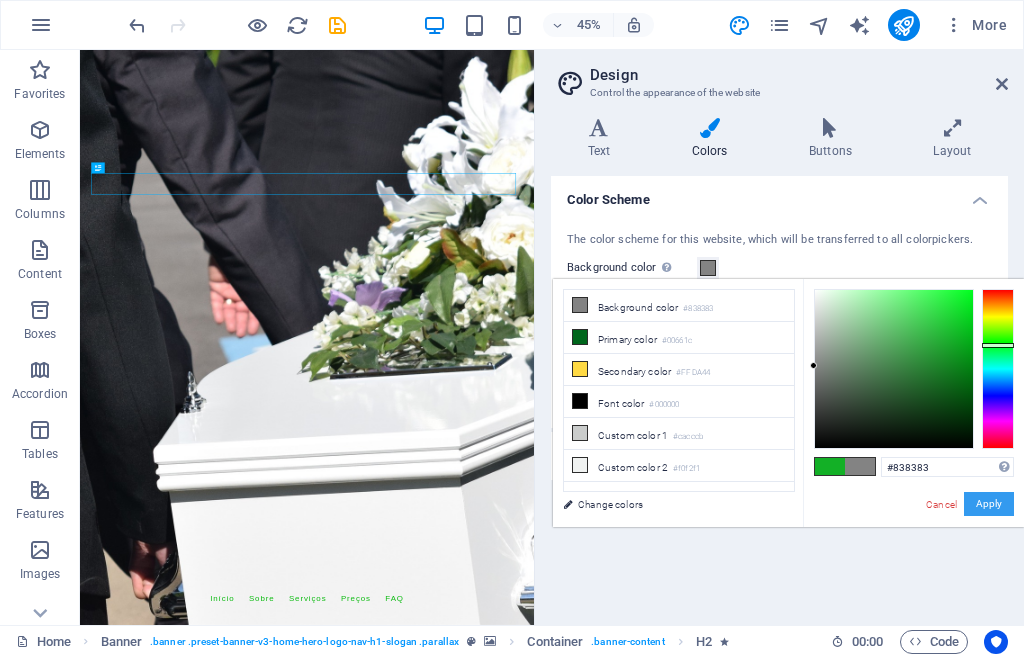 click on "Apply" at bounding box center [989, 504] 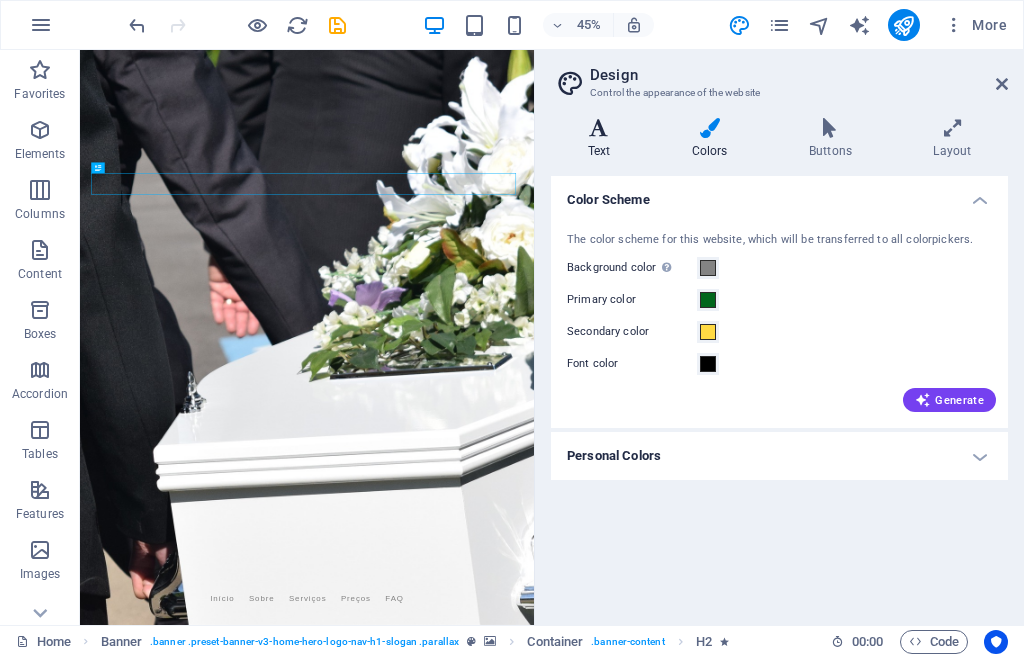 click at bounding box center [599, 128] 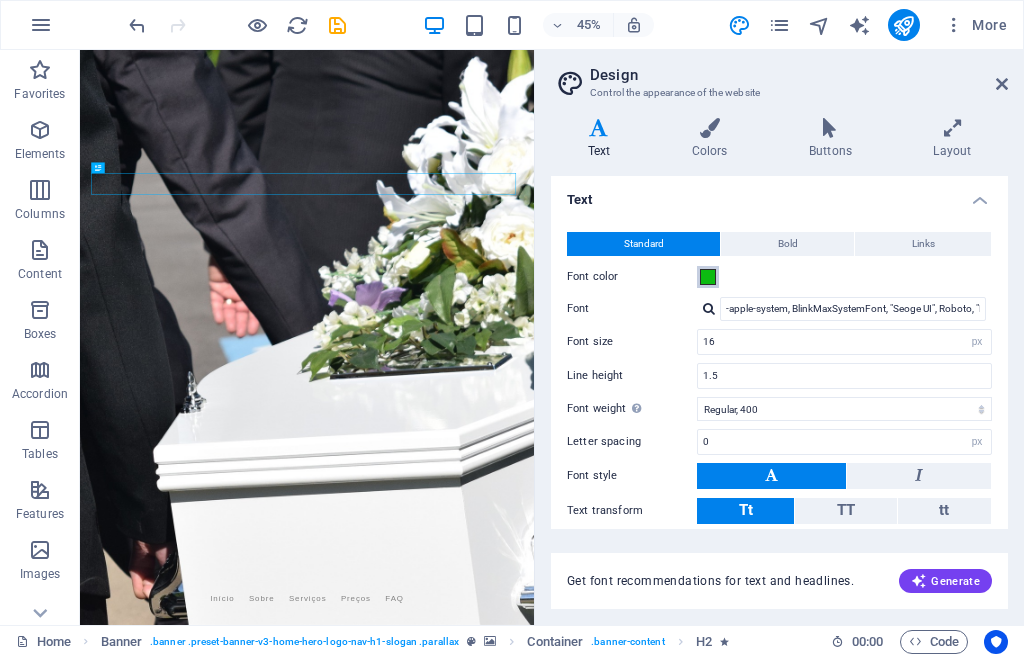 click at bounding box center (708, 277) 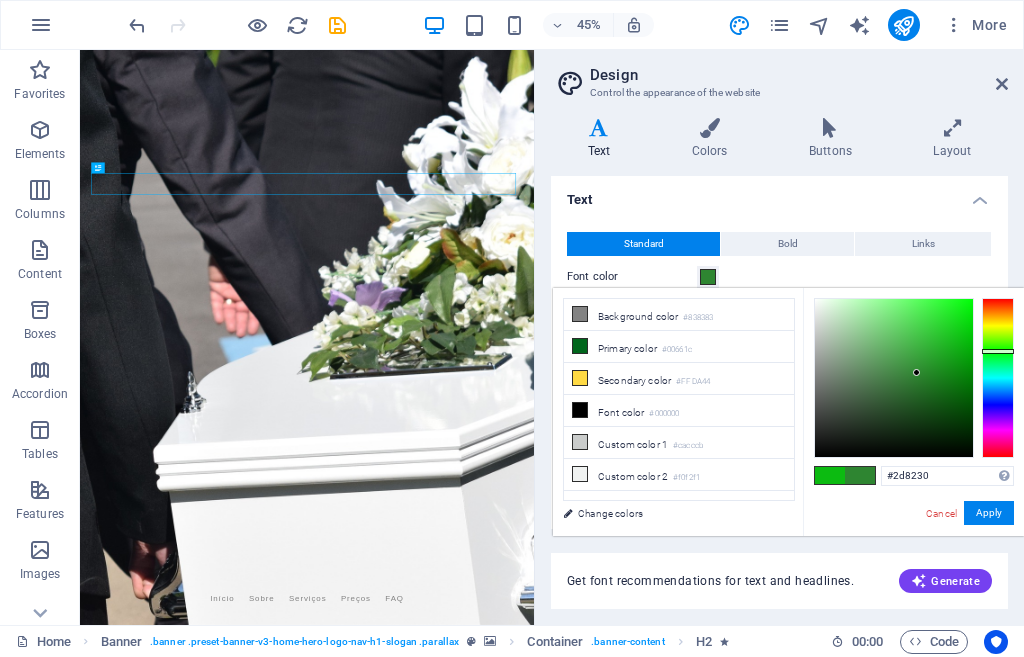 type on "#2d802f" 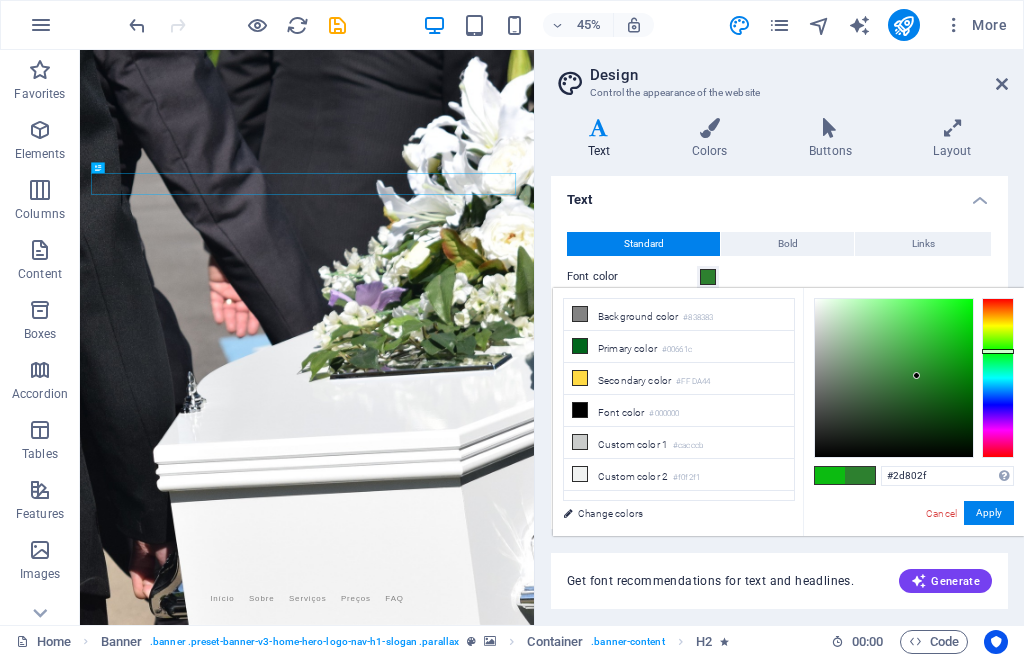 drag, startPoint x: 960, startPoint y: 340, endPoint x: 917, endPoint y: 376, distance: 56.0803 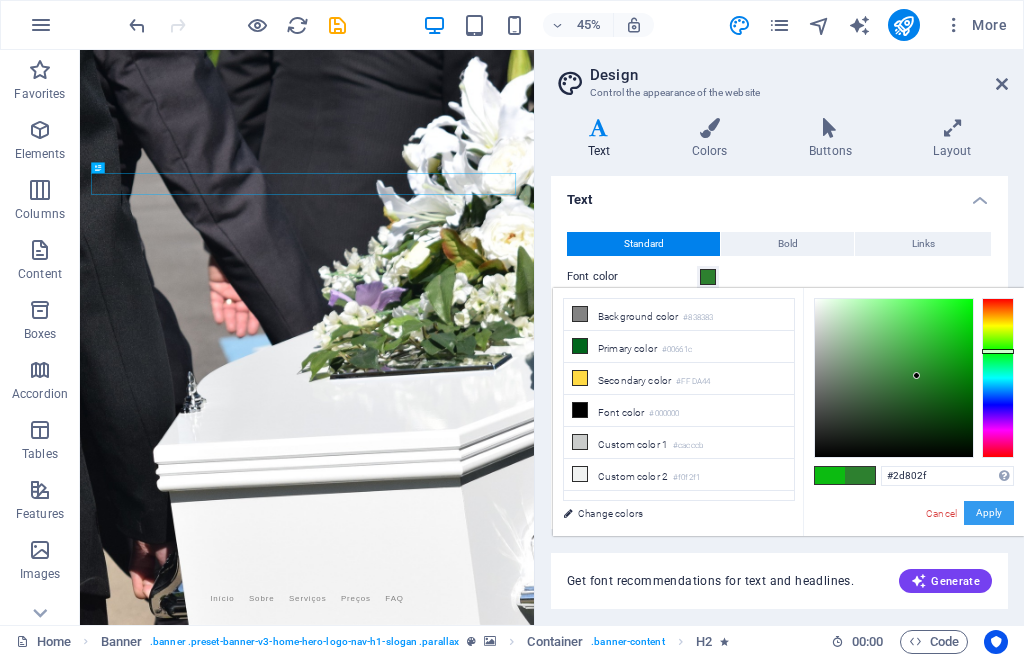 click on "Apply" at bounding box center [989, 513] 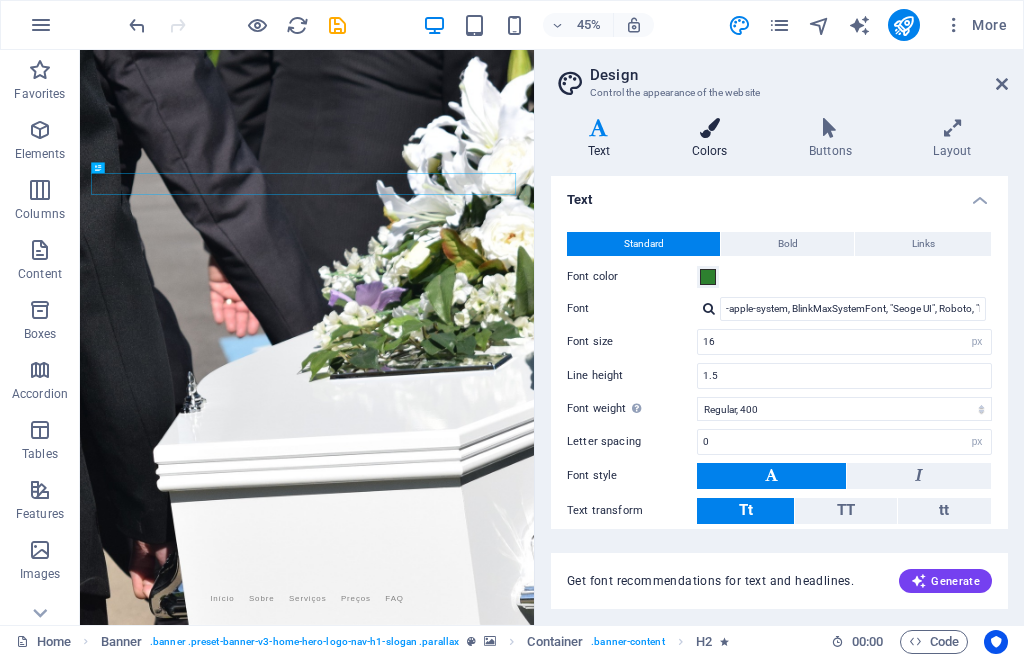 click at bounding box center (709, 128) 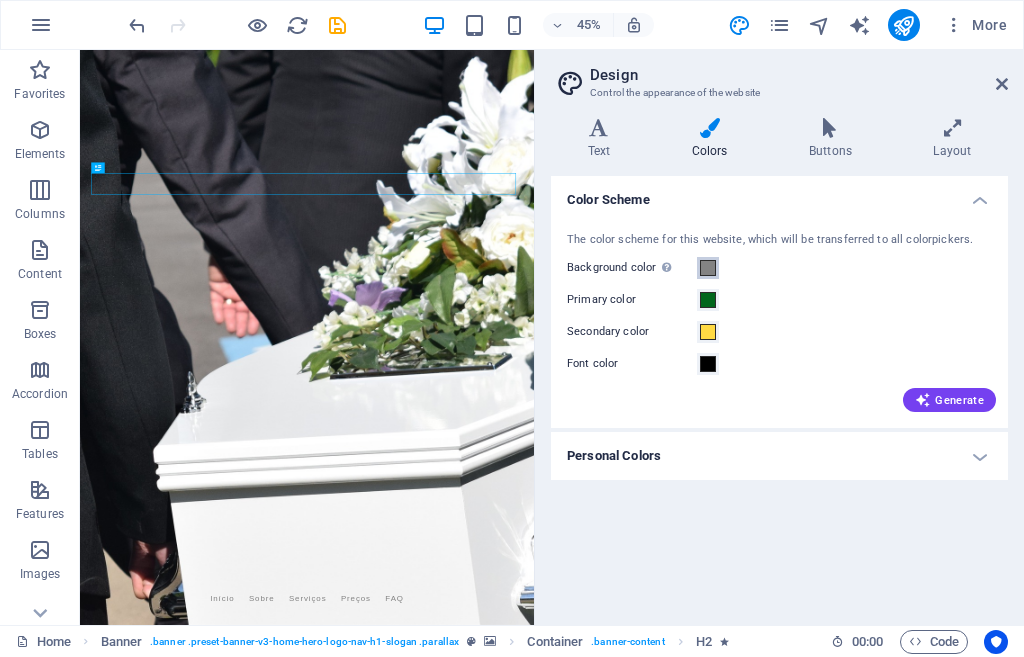 click at bounding box center (708, 268) 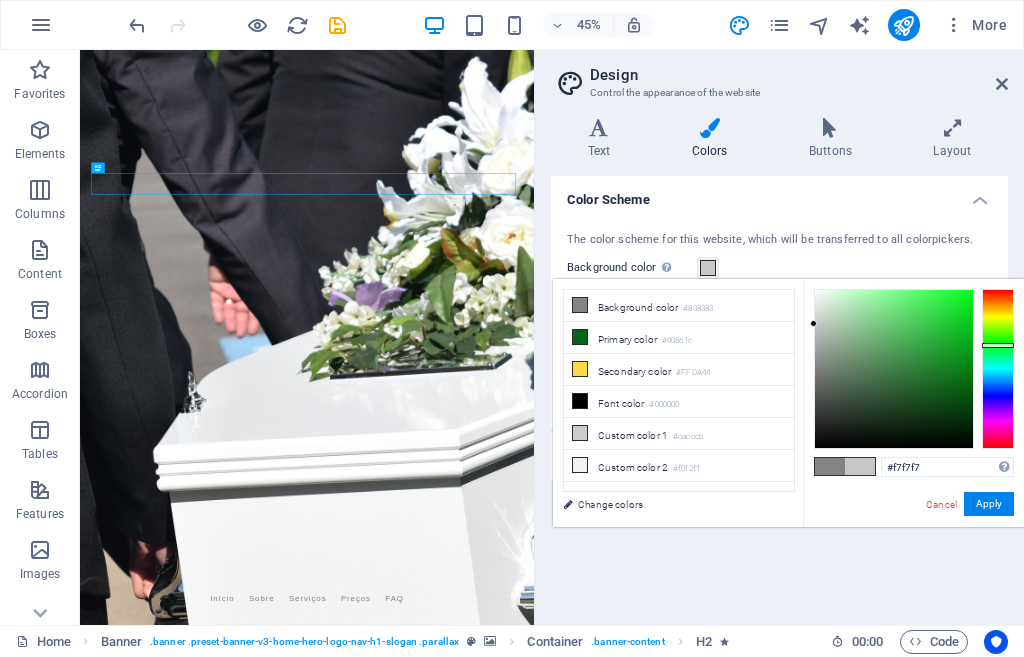 type on "#ffffff" 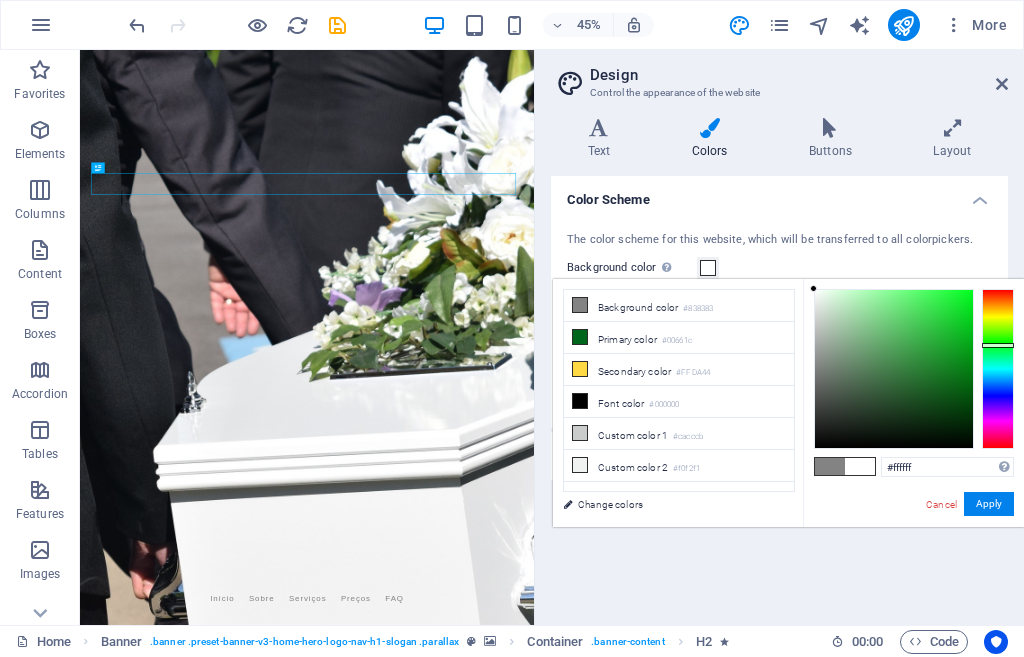 drag, startPoint x: 814, startPoint y: 365, endPoint x: 800, endPoint y: 272, distance: 94.04786 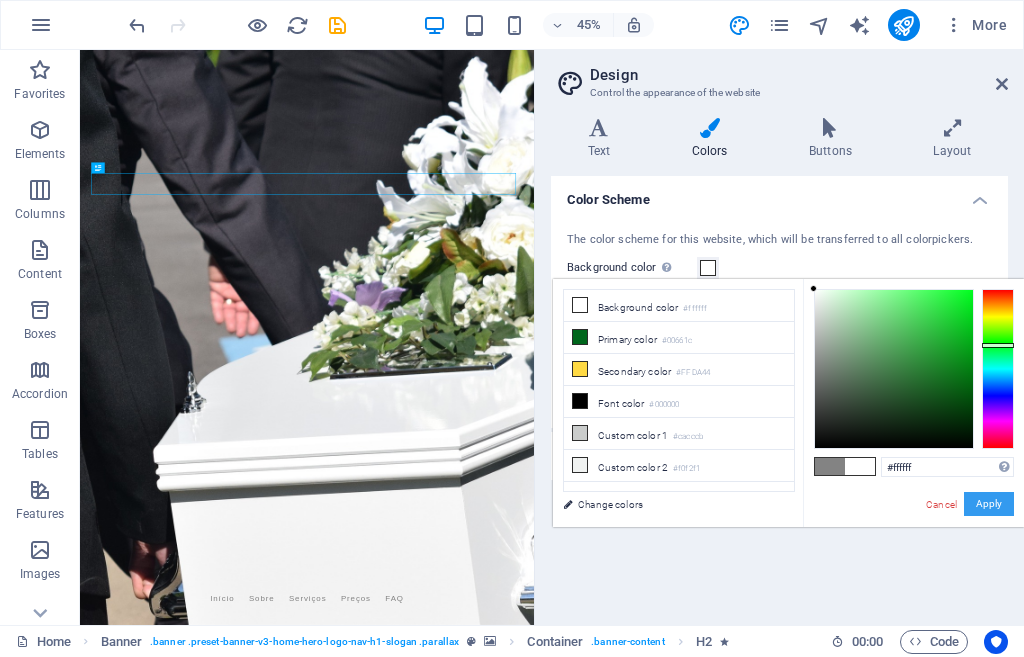 click on "Apply" at bounding box center (989, 504) 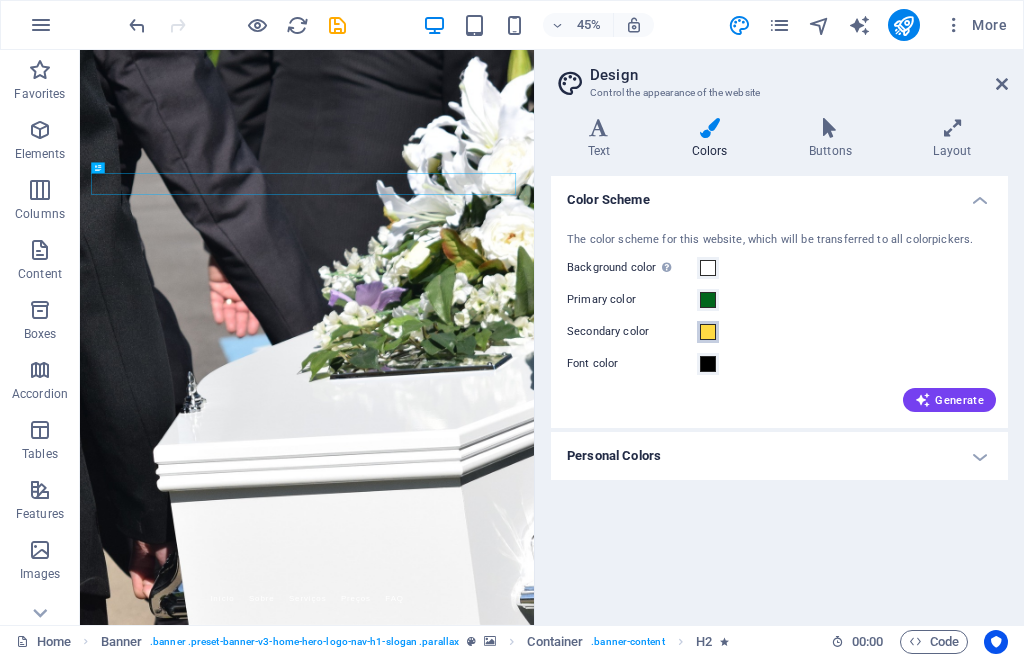 click at bounding box center (708, 332) 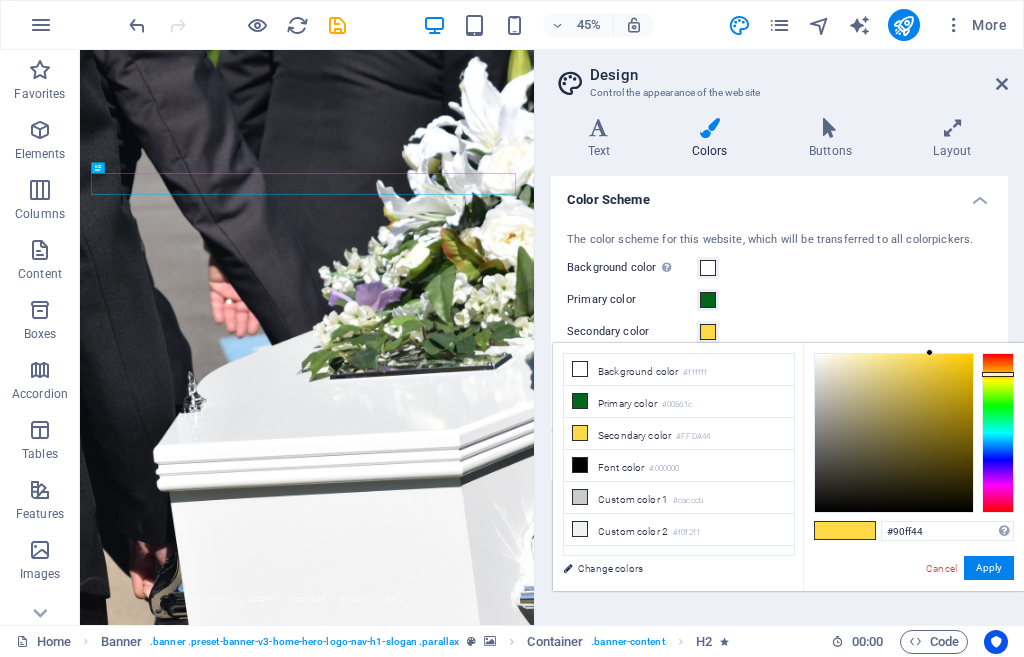 click at bounding box center (998, 433) 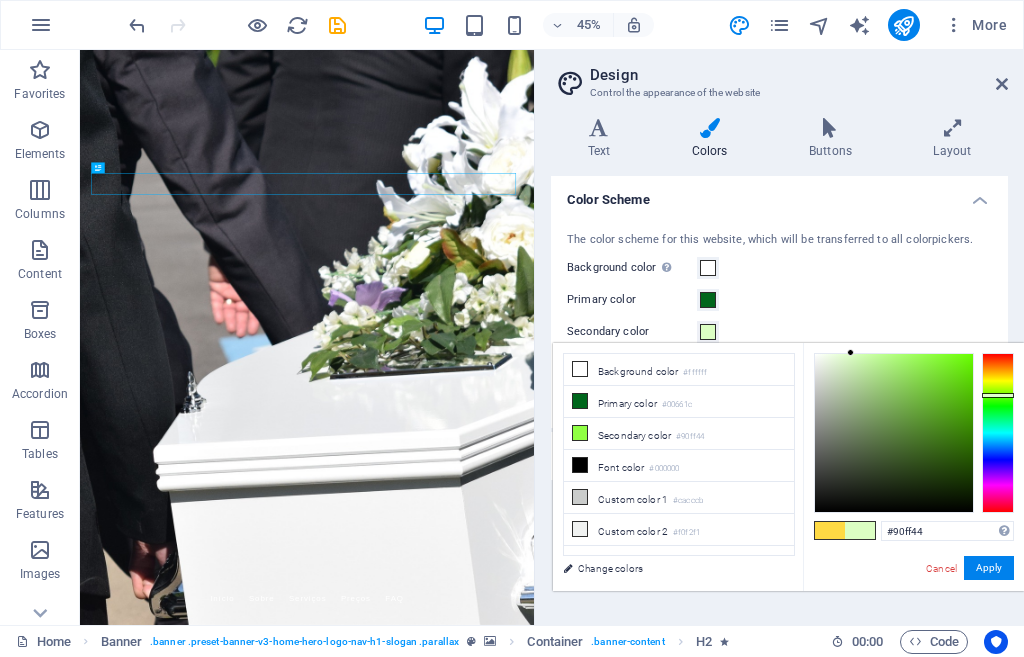 drag, startPoint x: 928, startPoint y: 354, endPoint x: 851, endPoint y: 349, distance: 77.16217 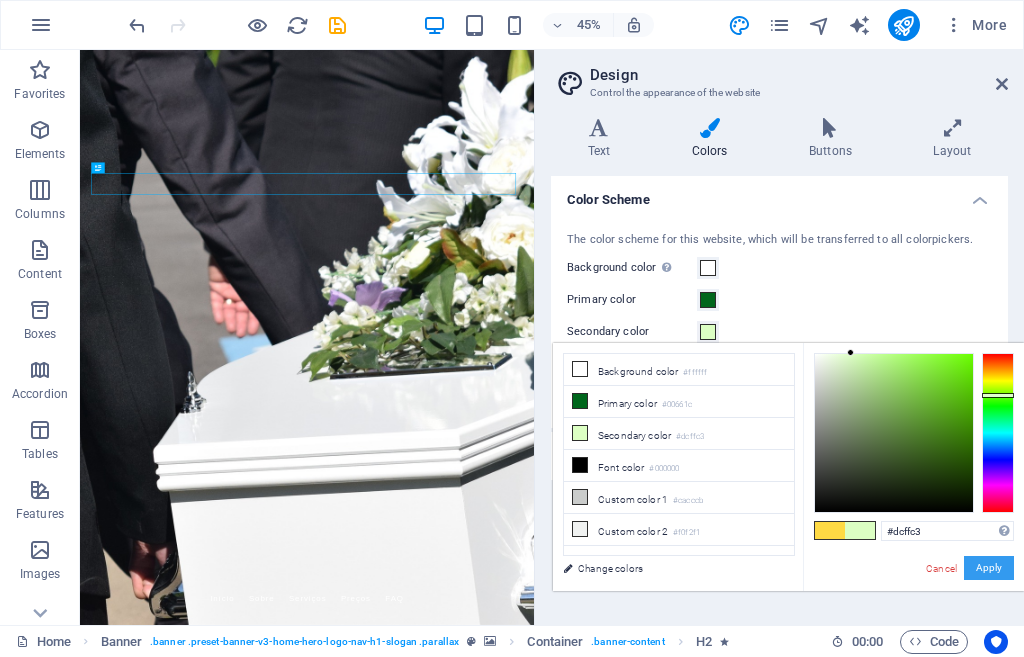 click on "Apply" at bounding box center (989, 568) 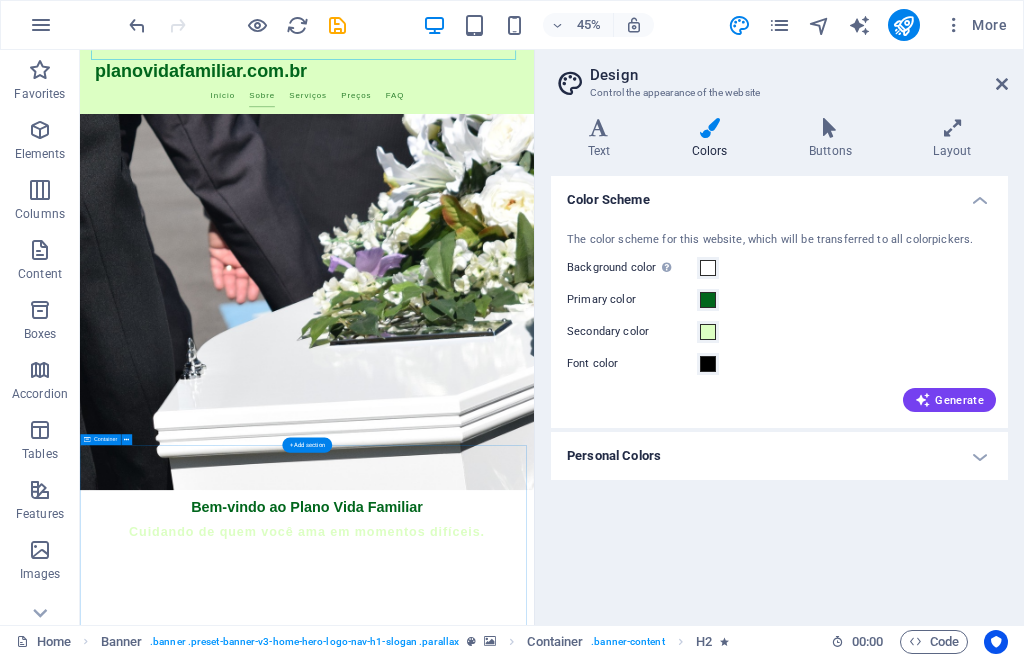 scroll, scrollTop: 500, scrollLeft: 0, axis: vertical 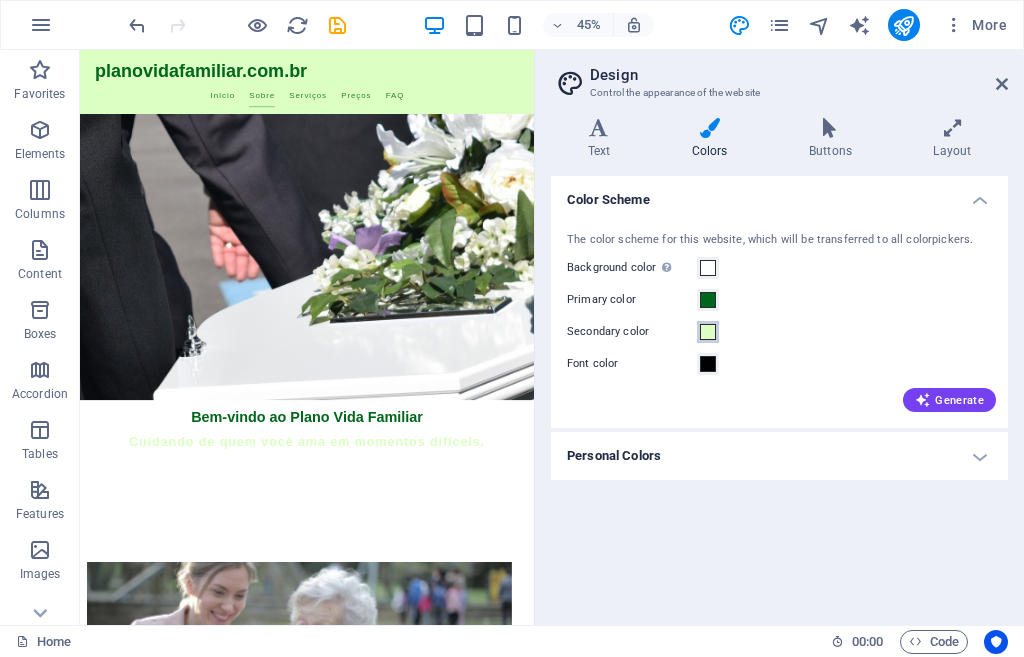 click at bounding box center [708, 332] 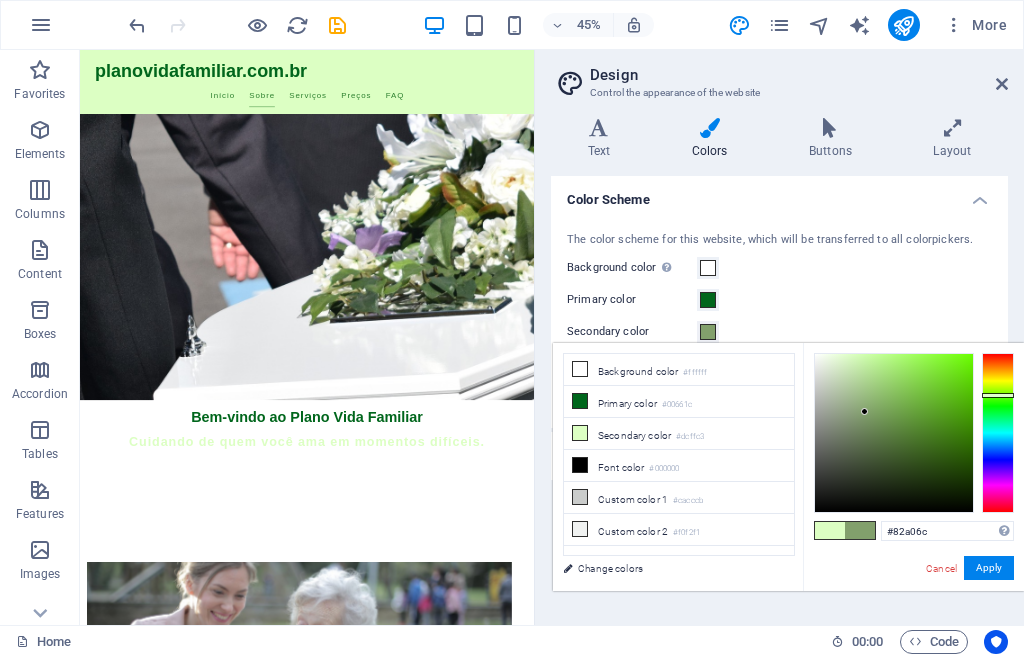 drag, startPoint x: 848, startPoint y: 356, endPoint x: 865, endPoint y: 412, distance: 58.5235 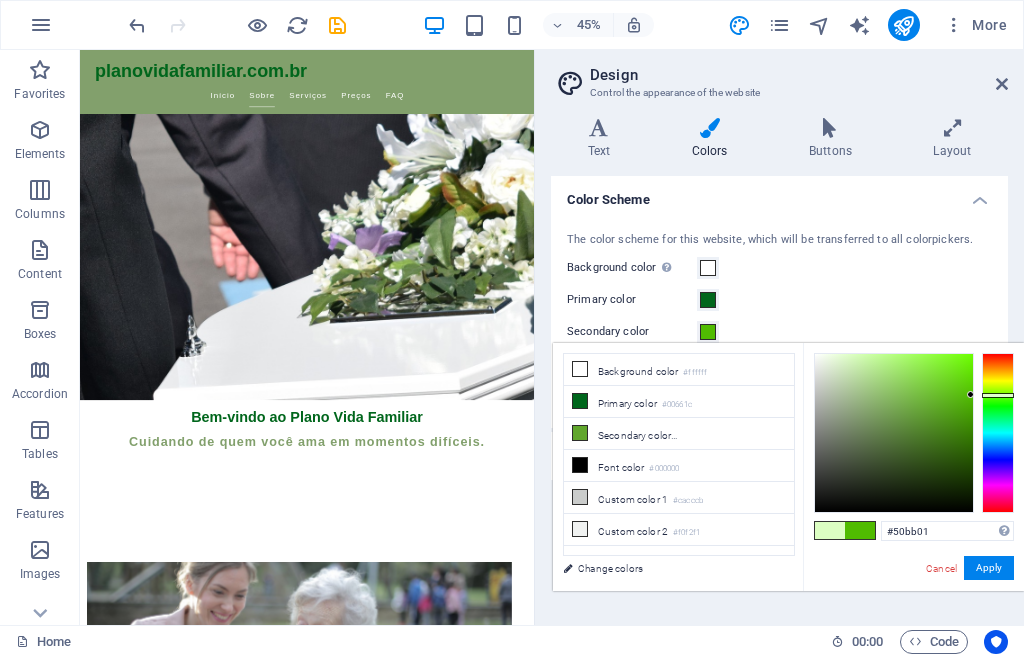 type on "#4fbb00" 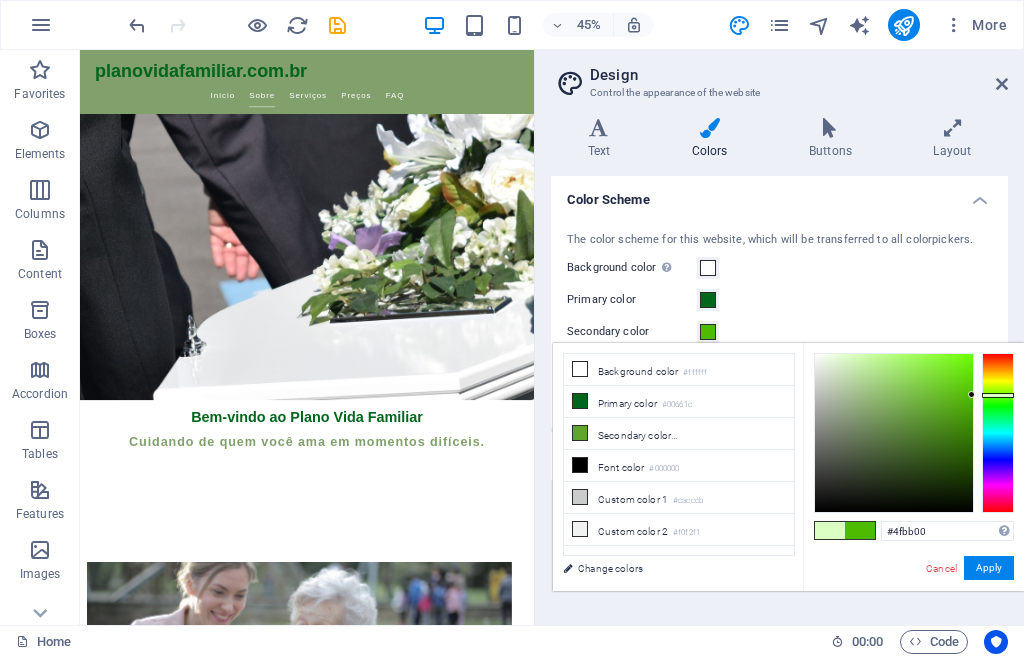 drag, startPoint x: 864, startPoint y: 411, endPoint x: 973, endPoint y: 395, distance: 110.16805 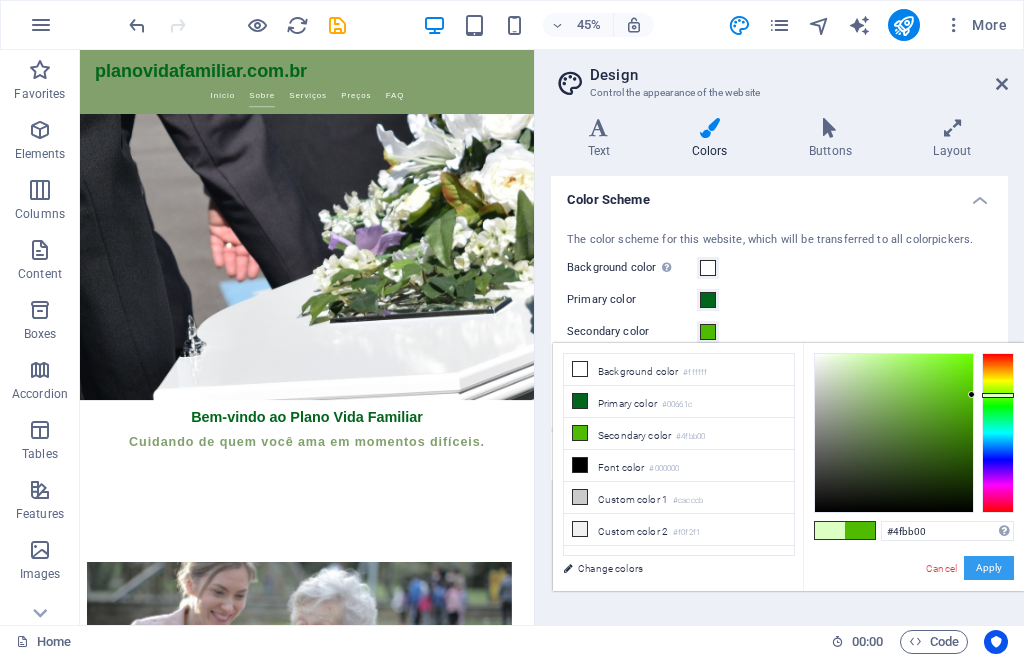 click on "Apply" at bounding box center (989, 568) 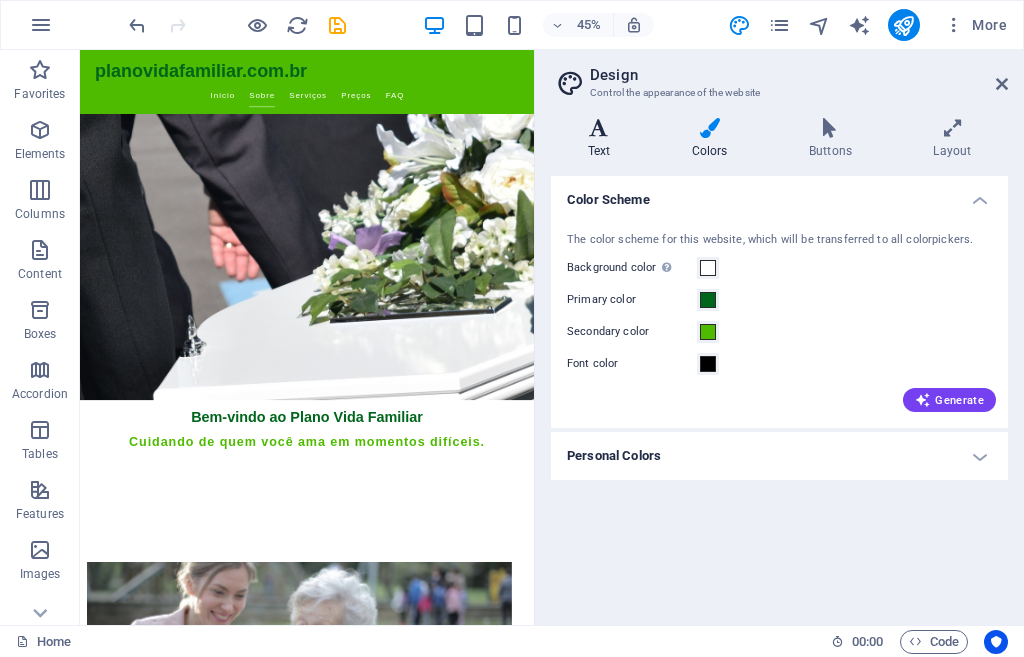 click at bounding box center [599, 128] 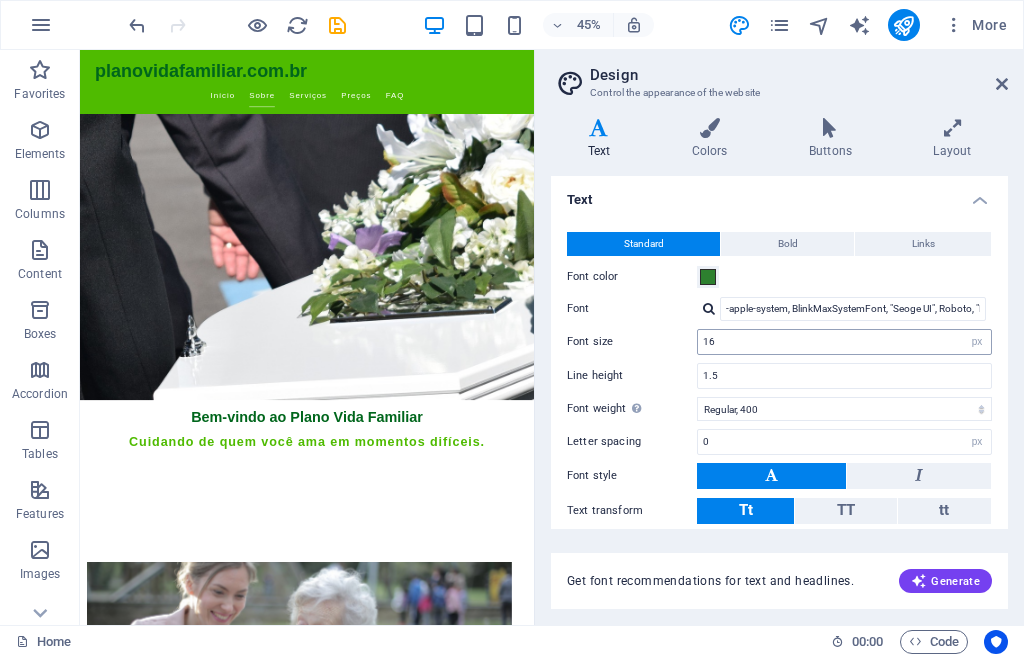 scroll, scrollTop: 103, scrollLeft: 0, axis: vertical 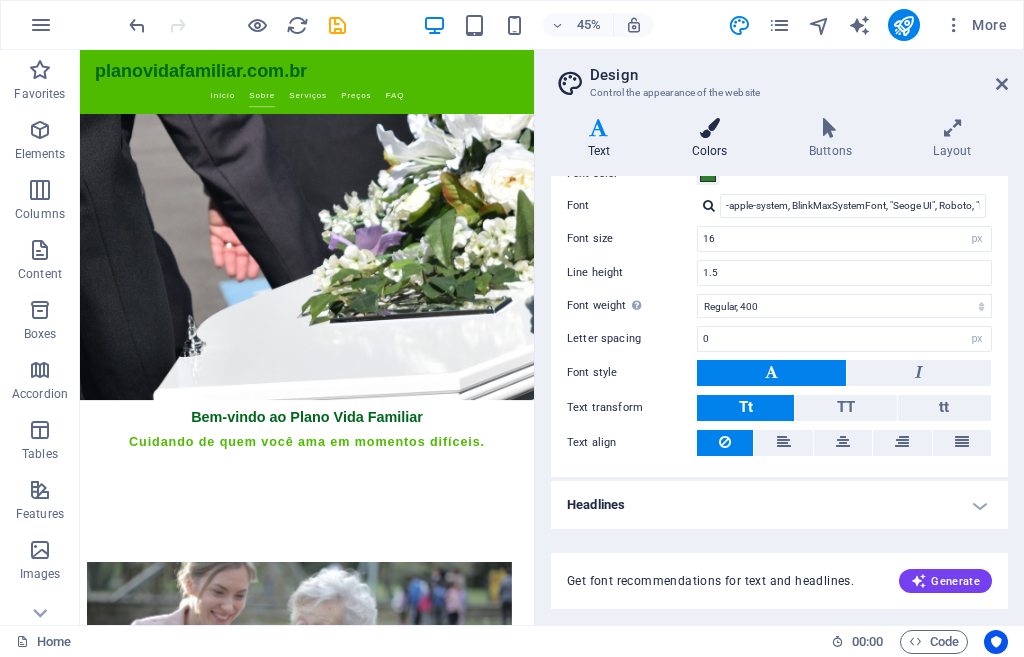 click on "Colors" at bounding box center (713, 139) 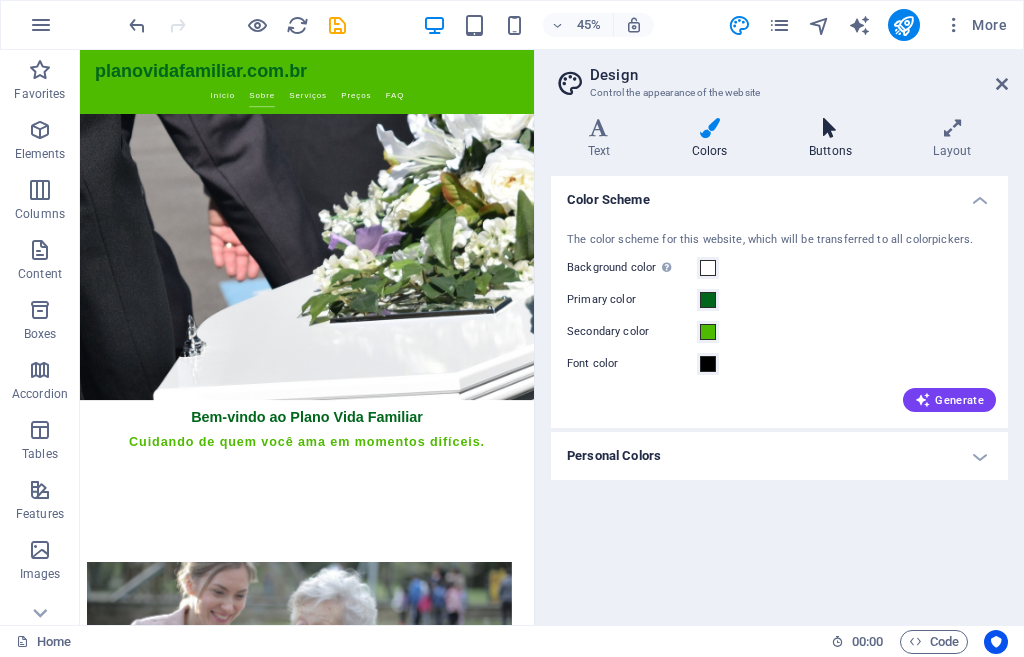 click at bounding box center (830, 128) 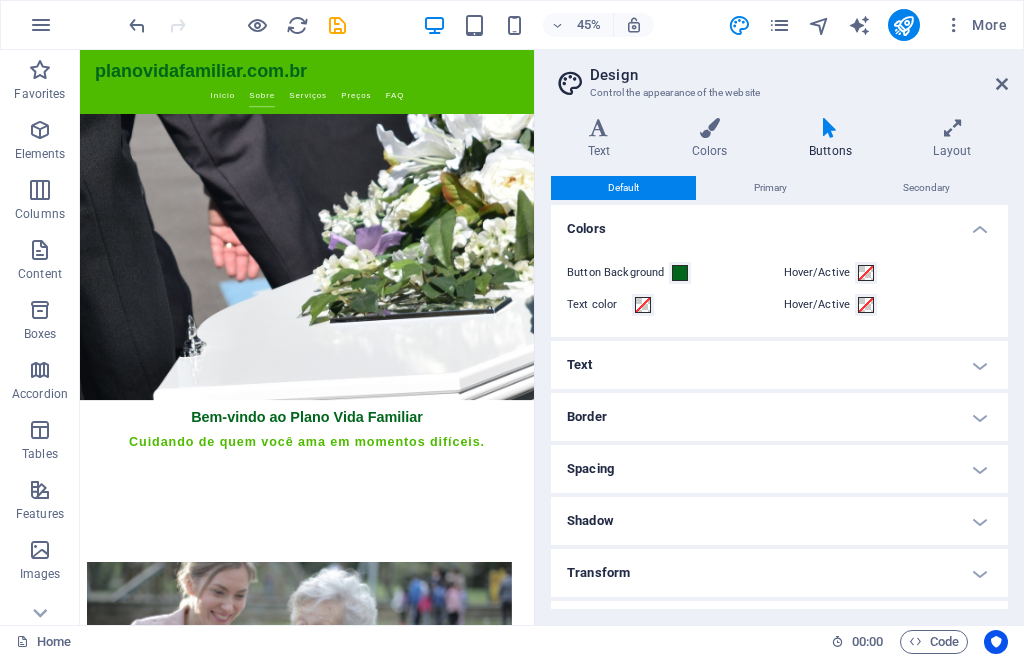 scroll, scrollTop: 40, scrollLeft: 0, axis: vertical 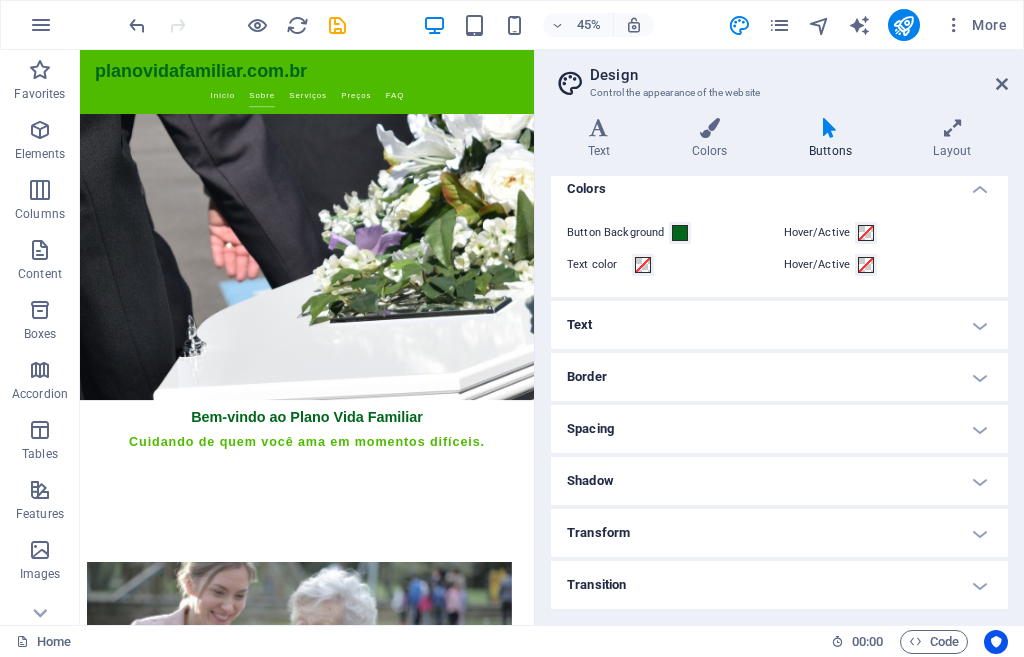 click on "Text" at bounding box center (779, 325) 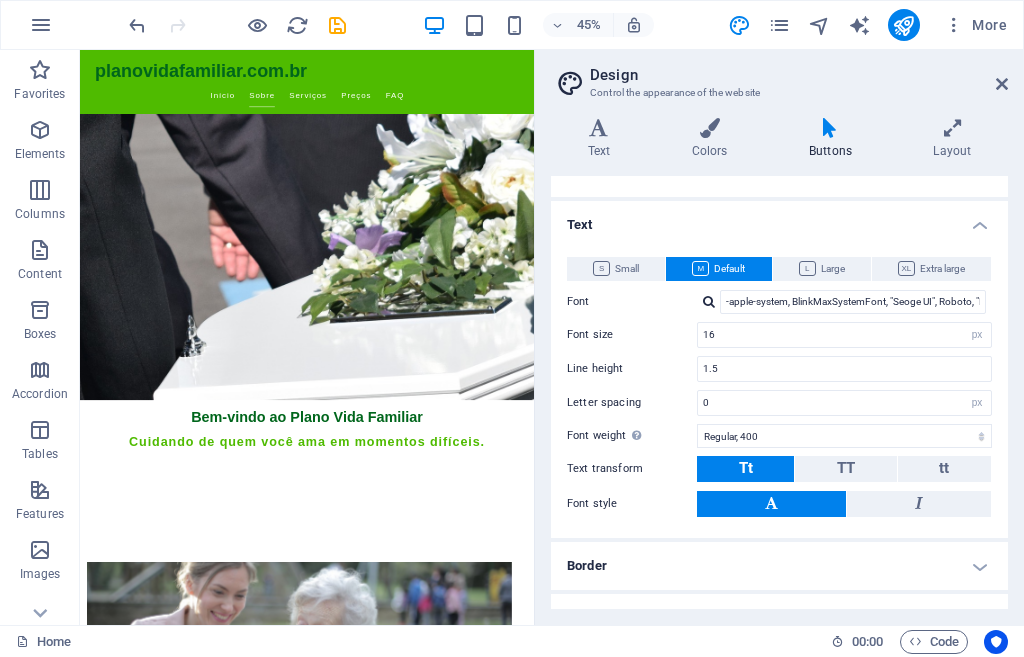 scroll, scrollTop: 329, scrollLeft: 0, axis: vertical 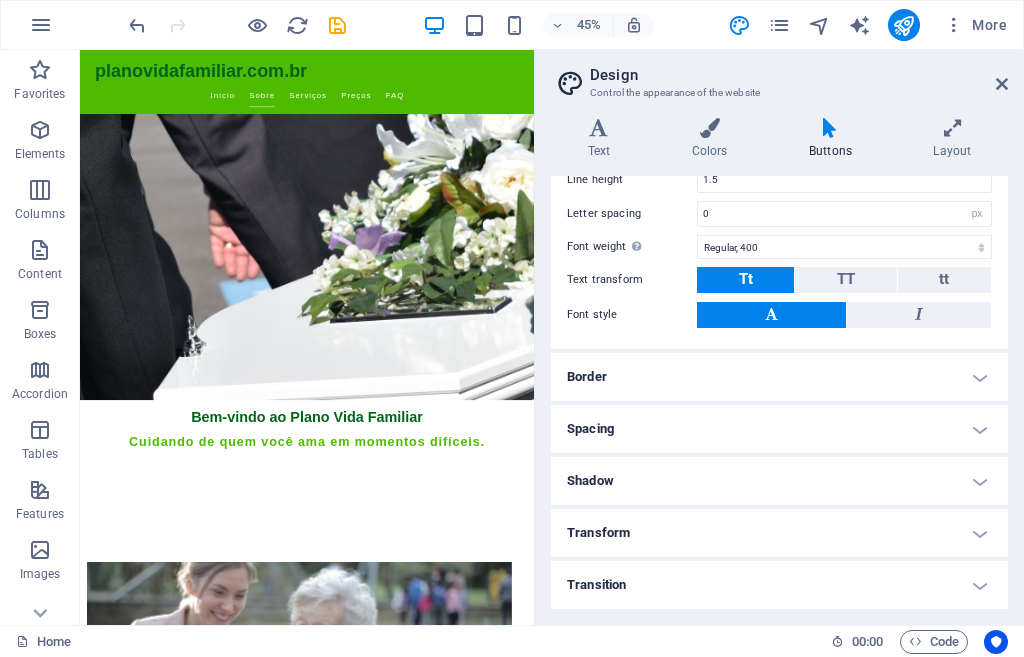 click on "Border" at bounding box center [779, 377] 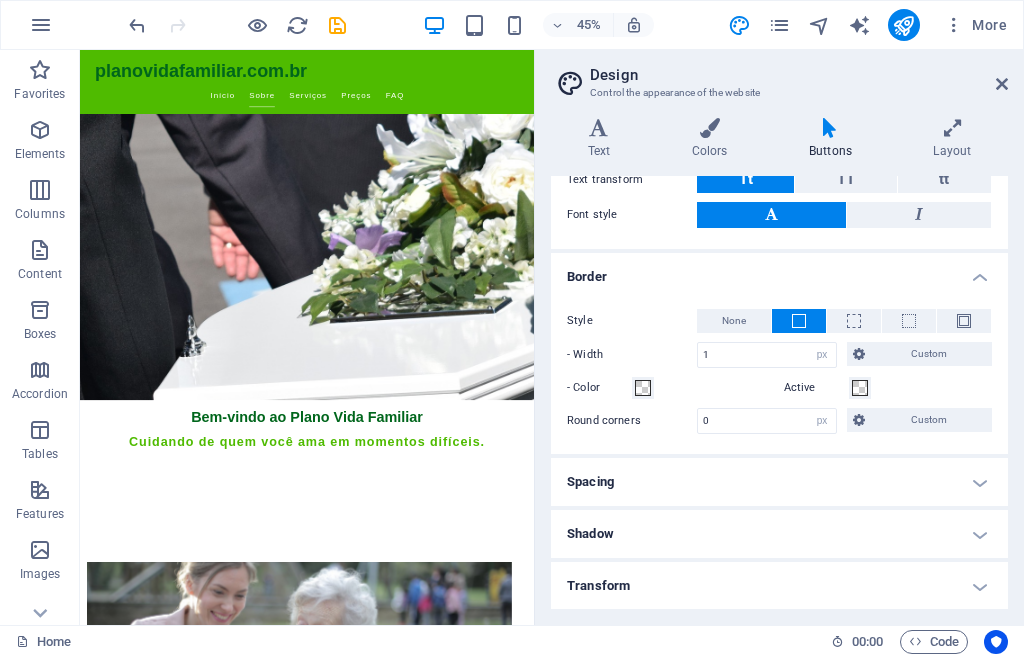 scroll, scrollTop: 482, scrollLeft: 0, axis: vertical 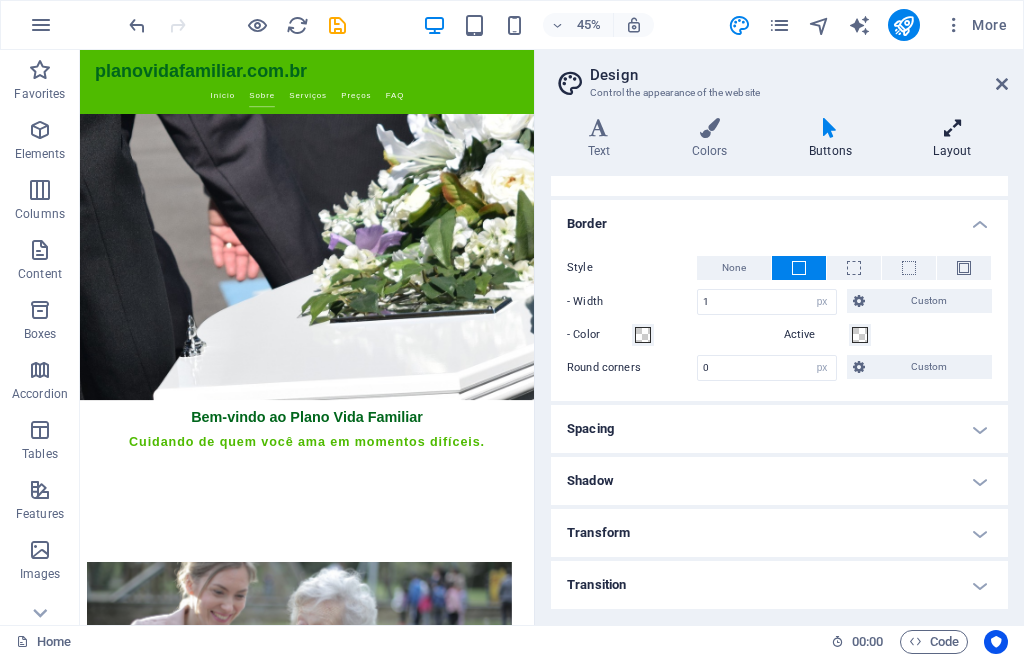 click at bounding box center (952, 128) 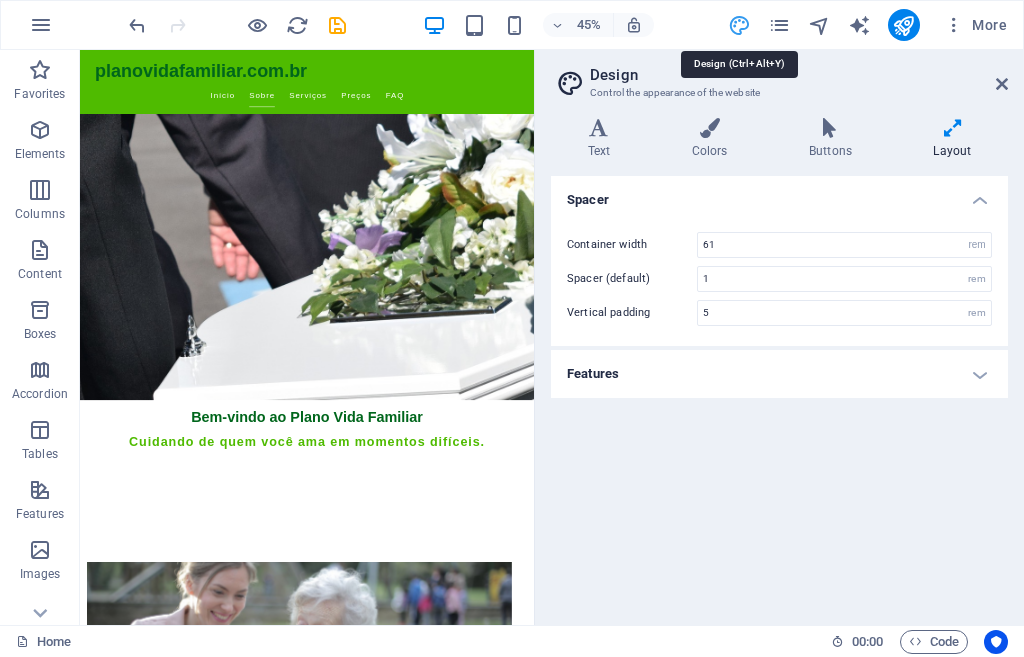 click at bounding box center [739, 25] 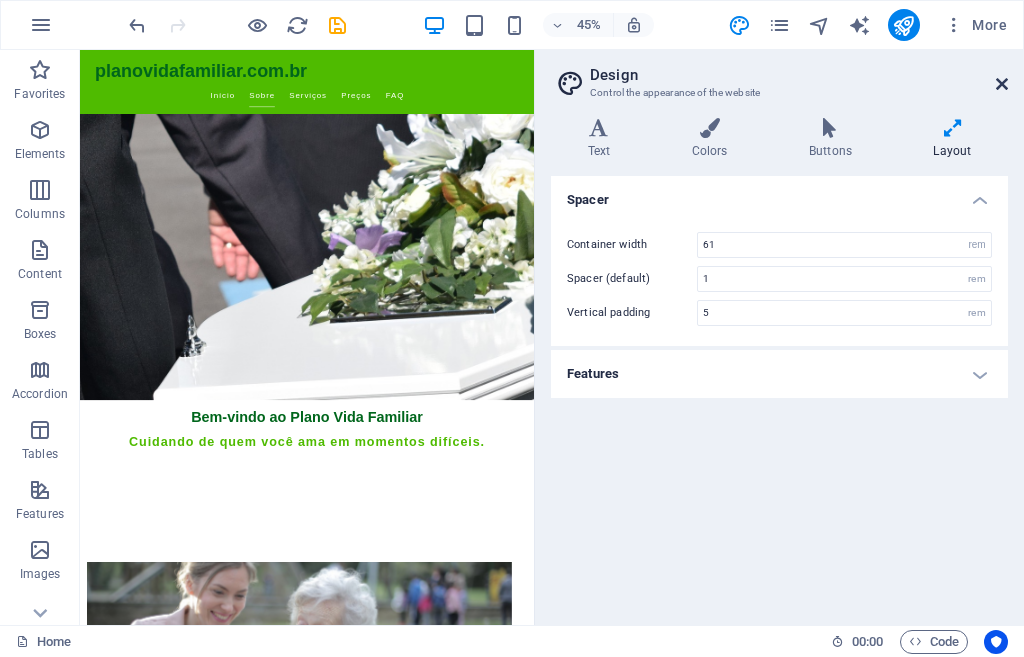 click at bounding box center [1002, 84] 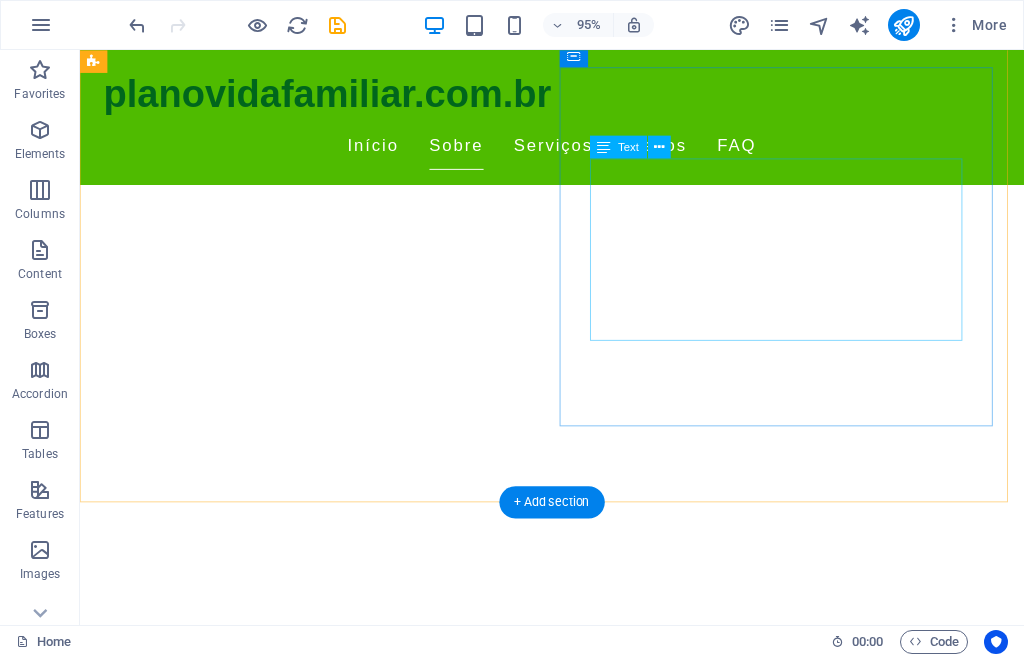 click on "Na Plano Vida Familiar, oferecemos planos funerários completos e serviços de assistência durante os momentos mais difíceis. Nossa missão é garantir que a despedida de seus entes queridos seja feita com dignidade e respeito. Nossos serviços incluem venda de urnas funerárias, preparação e serviços funerários personalizados. Estamos aqui para oferecer apoio e conforto a você e sua família." at bounding box center [568, 1867] 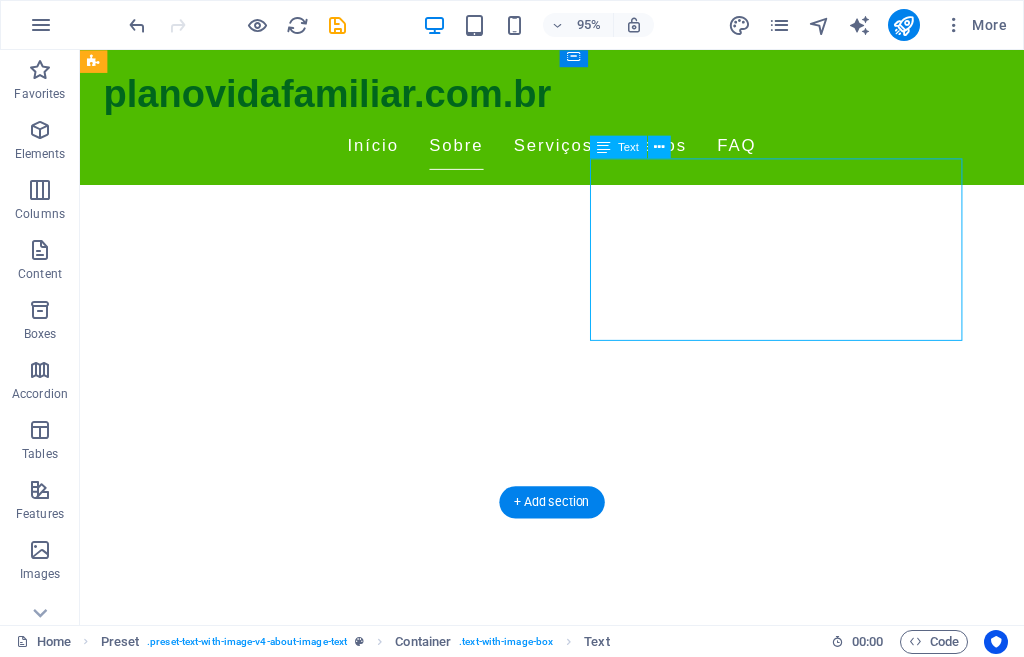 click on "Na Plano Vida Familiar, oferecemos planos funerários completos e serviços de assistência durante os momentos mais difíceis. Nossa missão é garantir que a despedida de seus entes queridos seja feita com dignidade e respeito. Nossos serviços incluem venda de urnas funerárias, preparação e serviços funerários personalizados. Estamos aqui para oferecer apoio e conforto a você e sua família." at bounding box center [568, 1867] 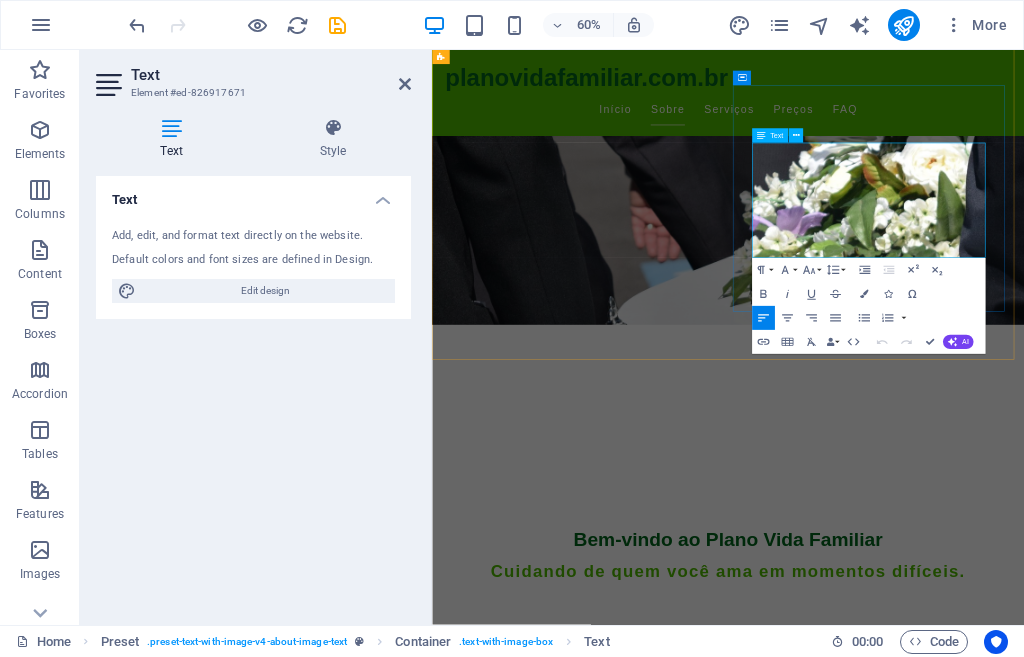 drag, startPoint x: 1123, startPoint y: 219, endPoint x: 1088, endPoint y: 219, distance: 35 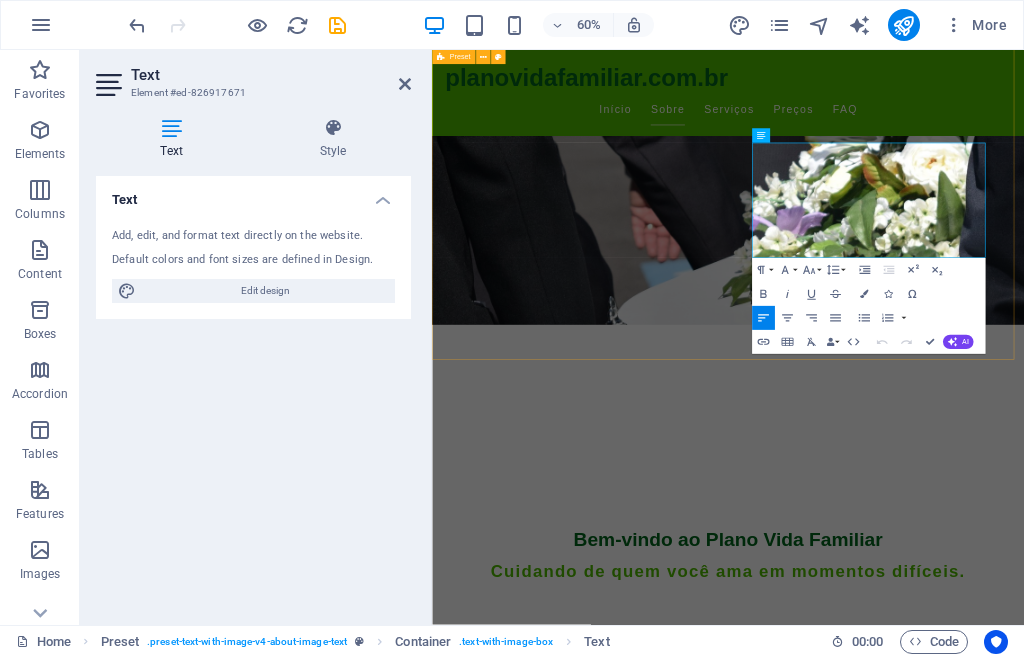 click on "Drop content here or  Add elements  Paste clipboard Quem Somos Na Plano Vida Familiar, oferecemos planos funerários completos e serviços de assistência durante os momentos mais difíceis. Nossa missão é garantir que a despedida de seus entes queridos seja feita com dignidade e respeito. Nossos serviços incluem venda de urnas funerárias, preparação e serviços funerários personalizados. Estamos aqui para oferecer apoio e conforto a você e sua família. Saiba Mais" at bounding box center (925, 1596) 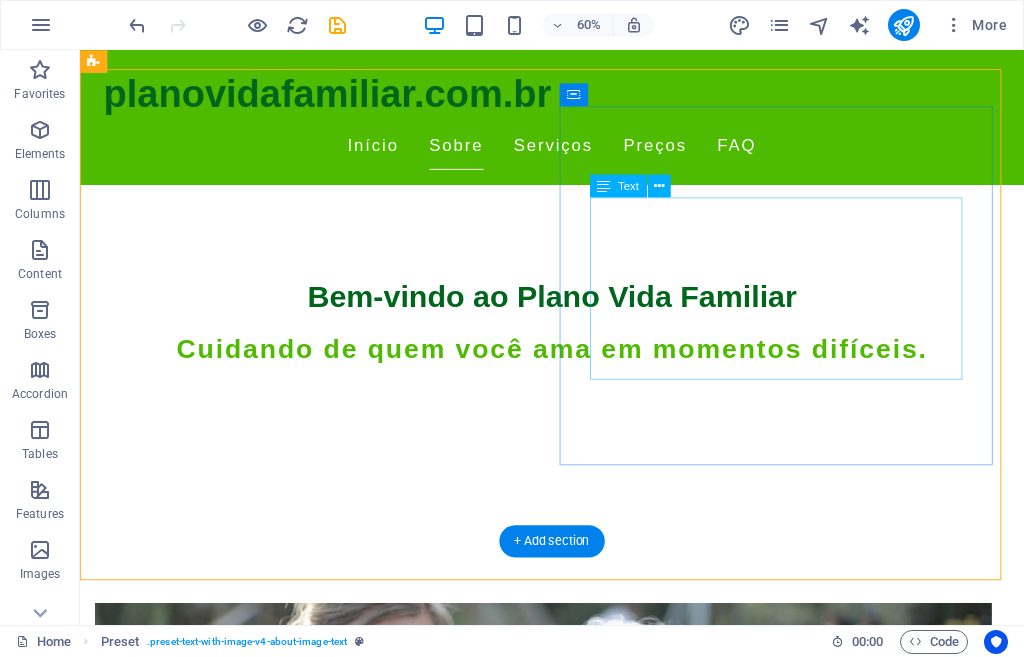 scroll, scrollTop: 459, scrollLeft: 0, axis: vertical 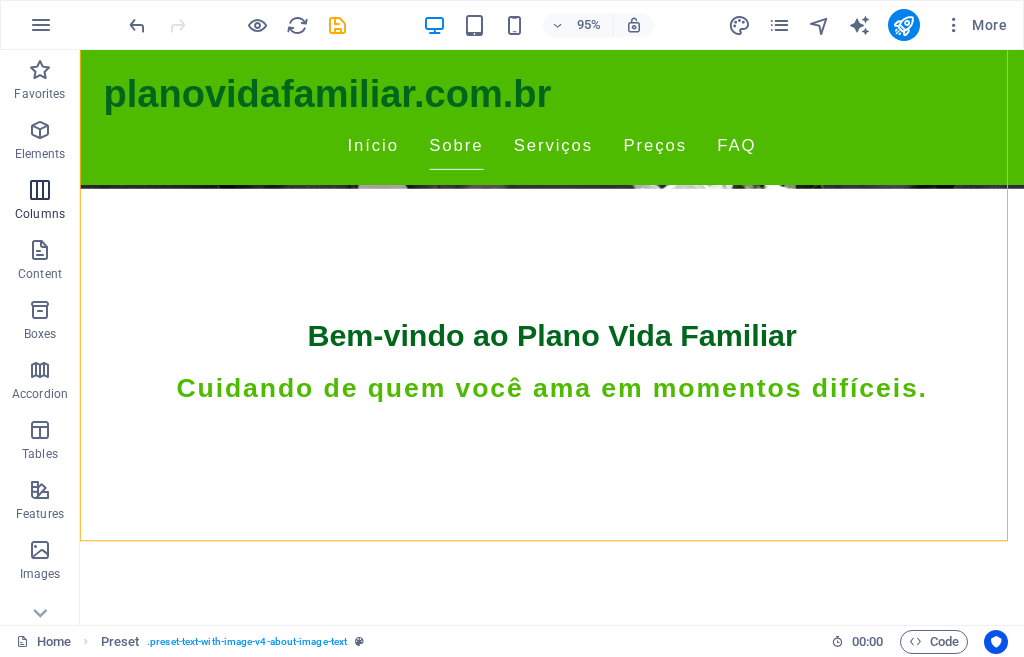 click at bounding box center (40, 190) 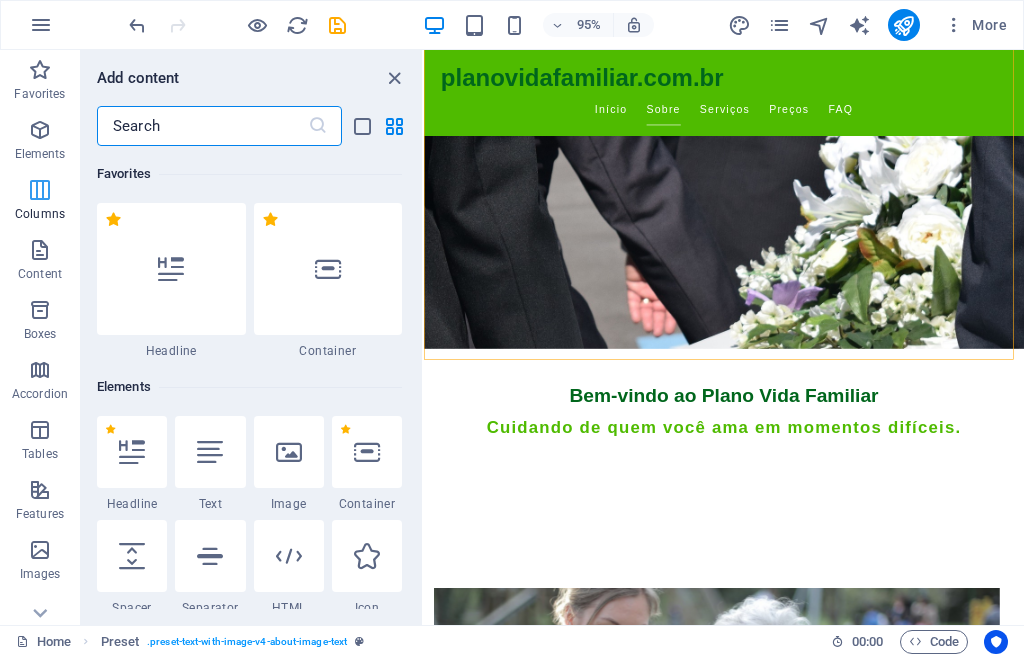 scroll, scrollTop: 500, scrollLeft: 0, axis: vertical 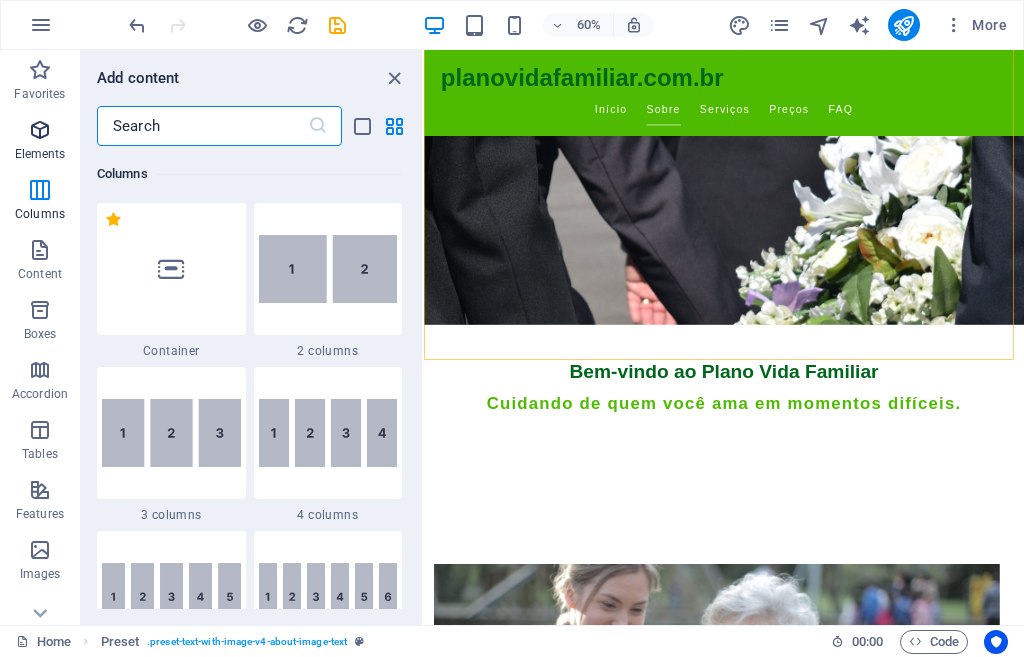 click at bounding box center (40, 130) 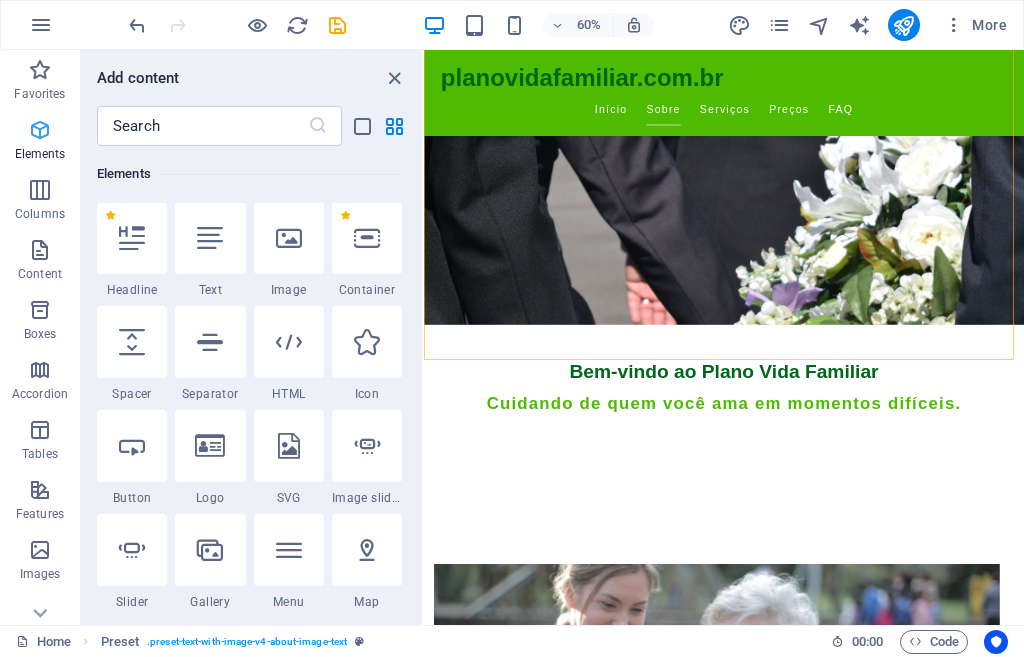 scroll, scrollTop: 213, scrollLeft: 0, axis: vertical 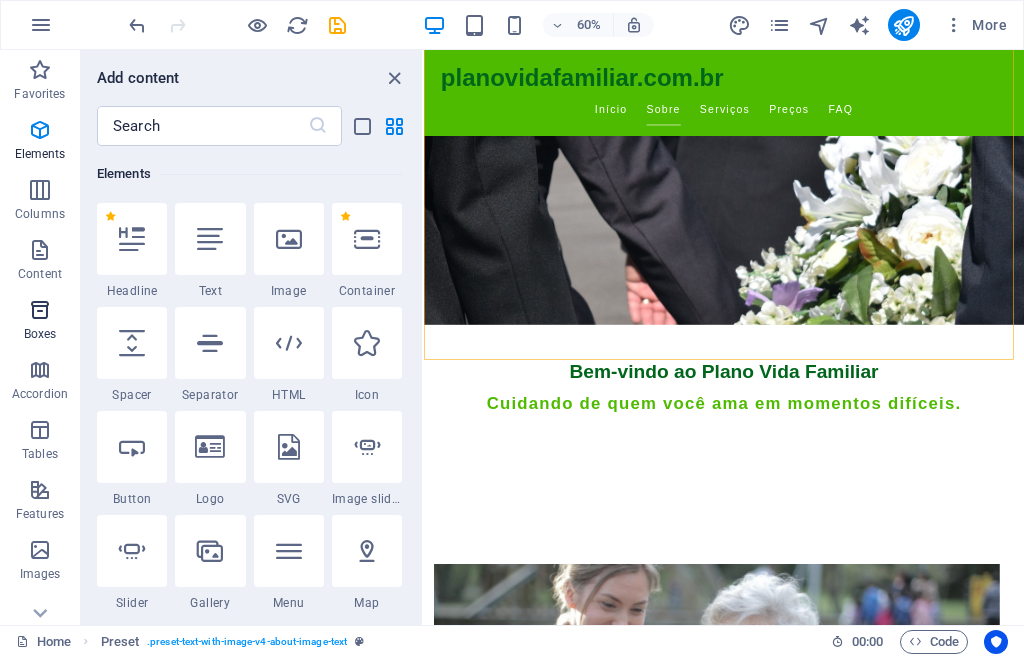 click at bounding box center [40, 310] 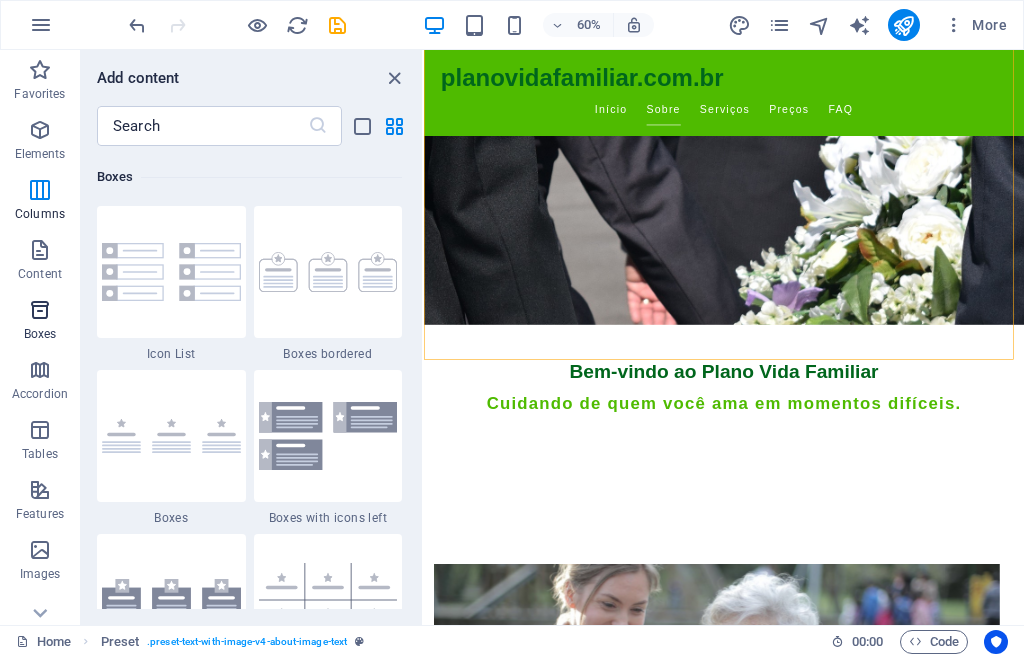 scroll, scrollTop: 5516, scrollLeft: 0, axis: vertical 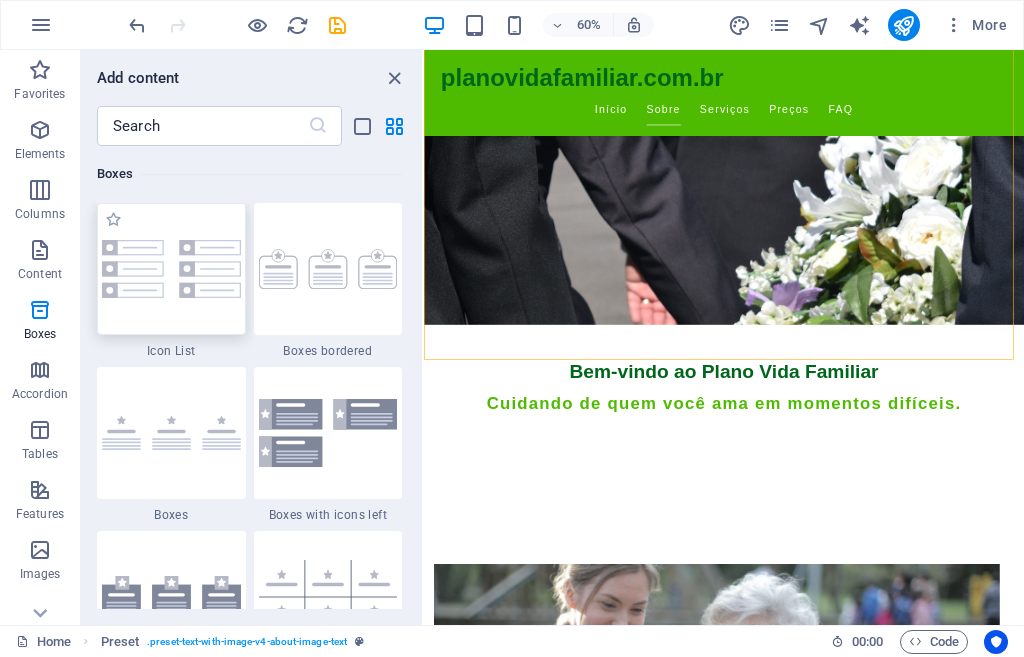 click at bounding box center [171, 269] 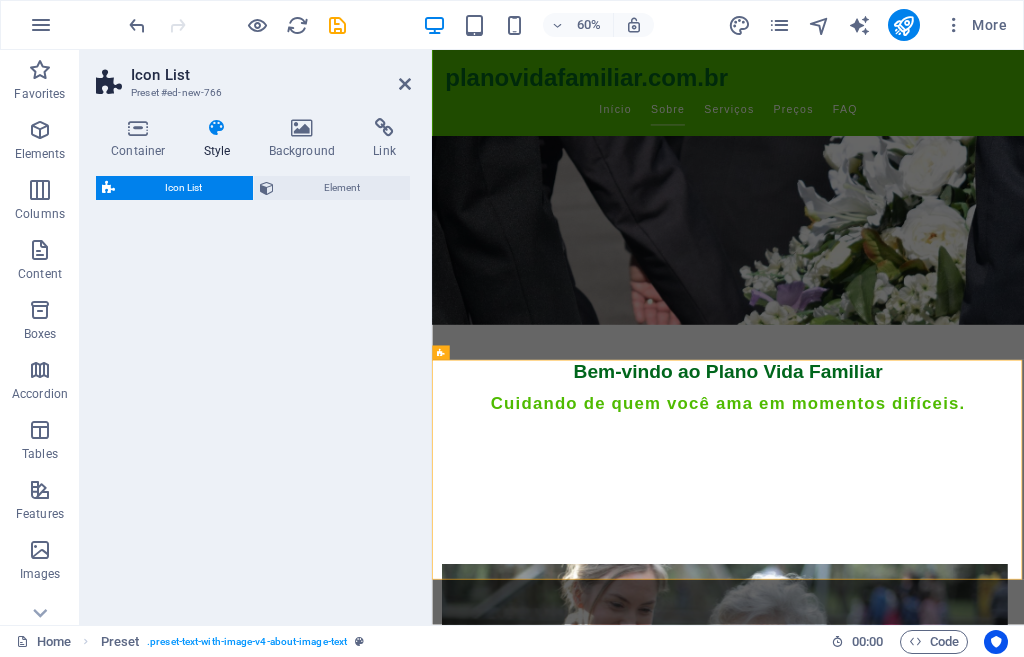 select on "rem" 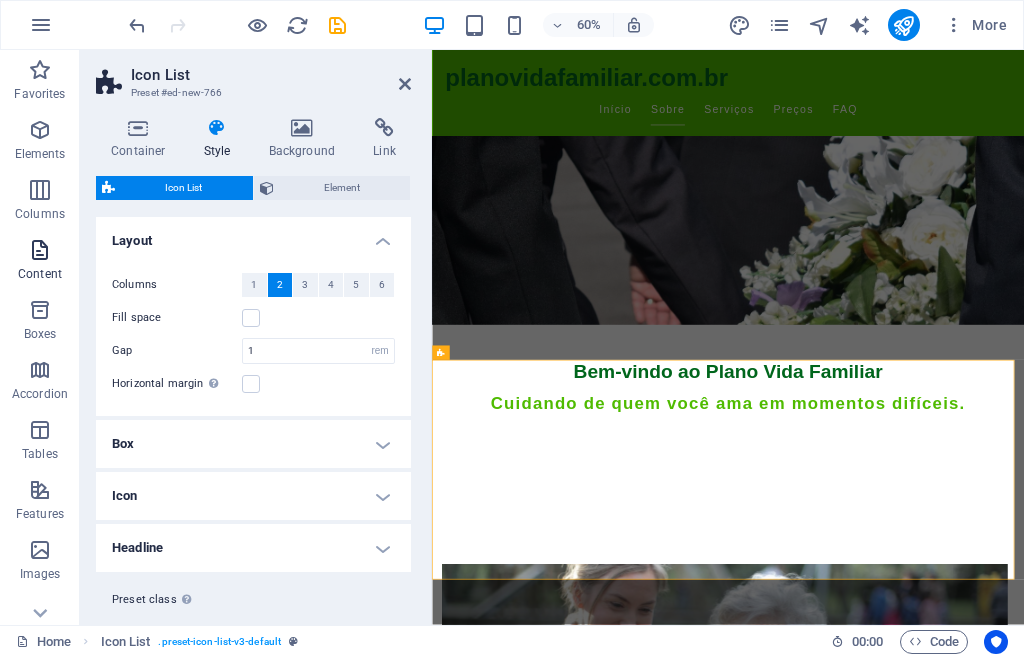 click on "Content" at bounding box center [40, 262] 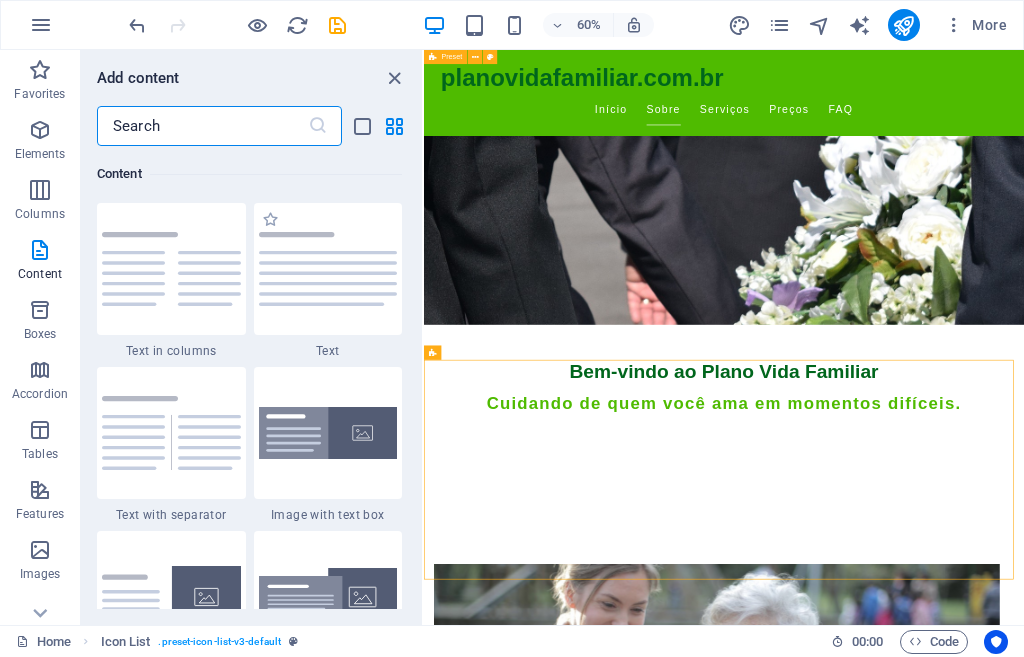scroll, scrollTop: 3599, scrollLeft: 0, axis: vertical 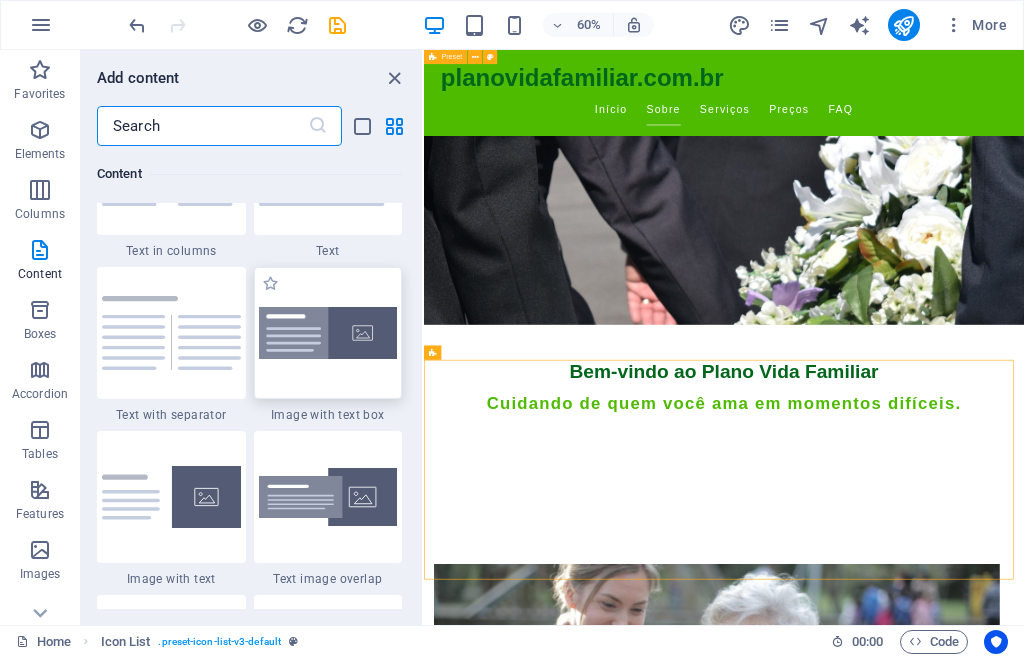 click at bounding box center (328, 333) 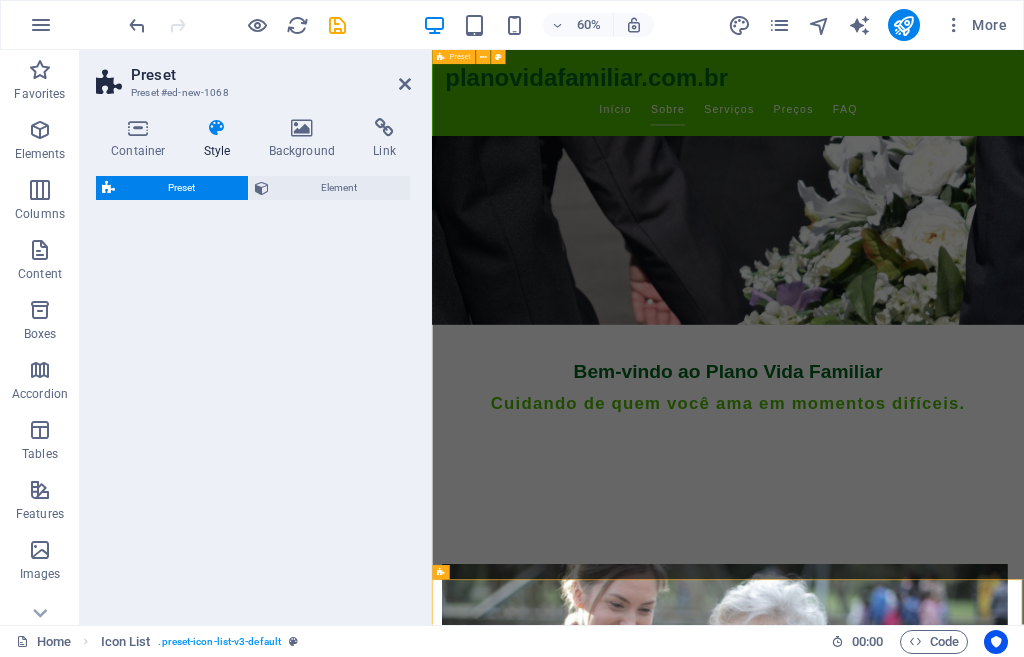 select on "rem" 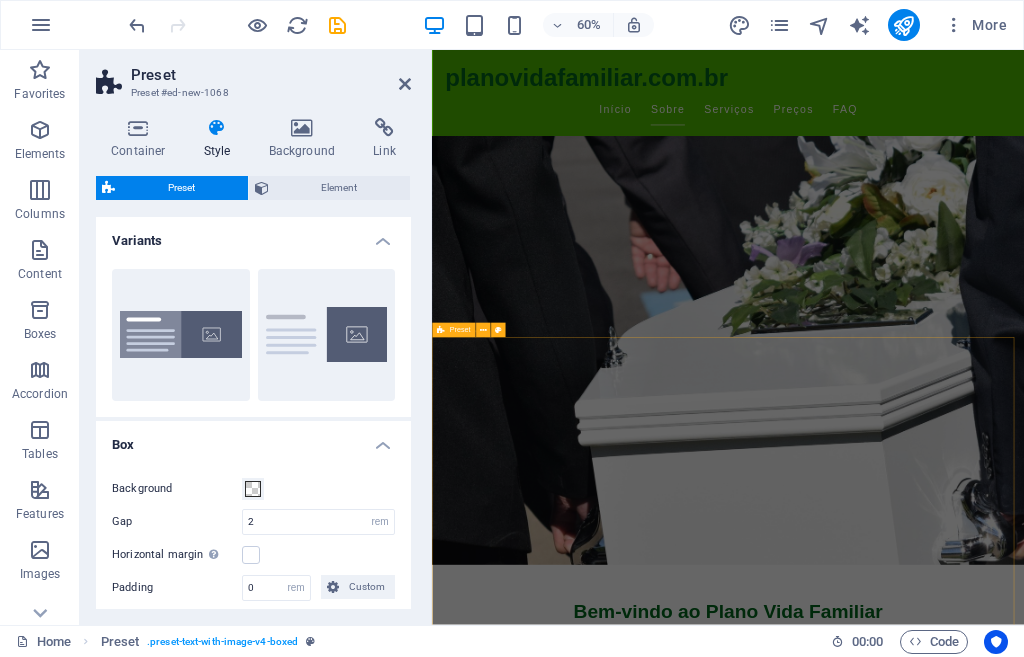 scroll, scrollTop: 0, scrollLeft: 0, axis: both 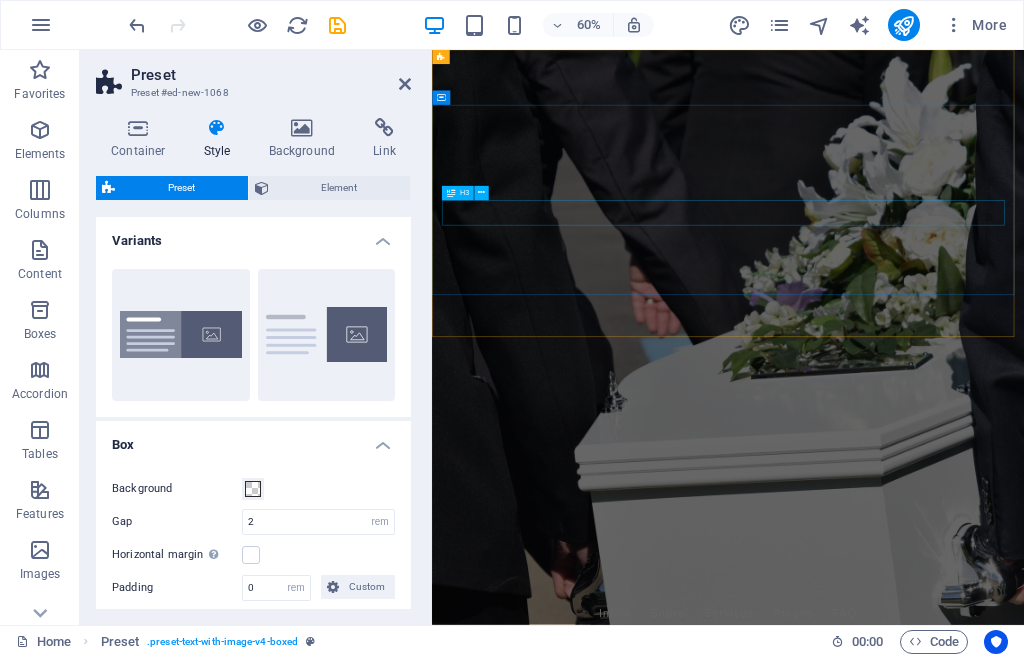 click on "Cuidando de quem você ama em momentos difíceis." at bounding box center (926, 1190) 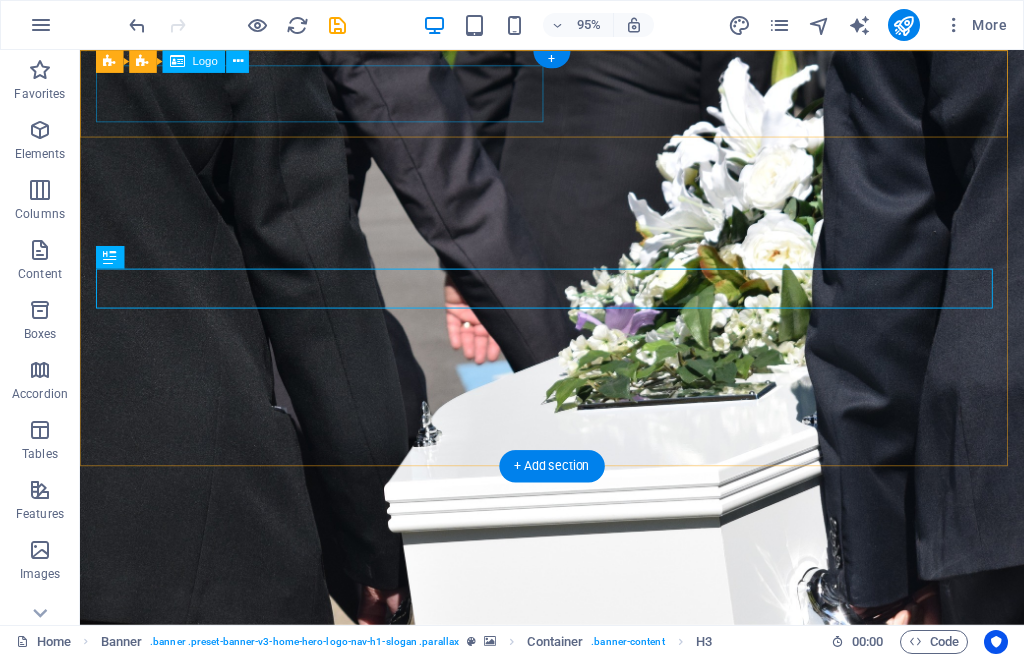 click on "planovidafamiliar.com.br" at bounding box center [577, 935] 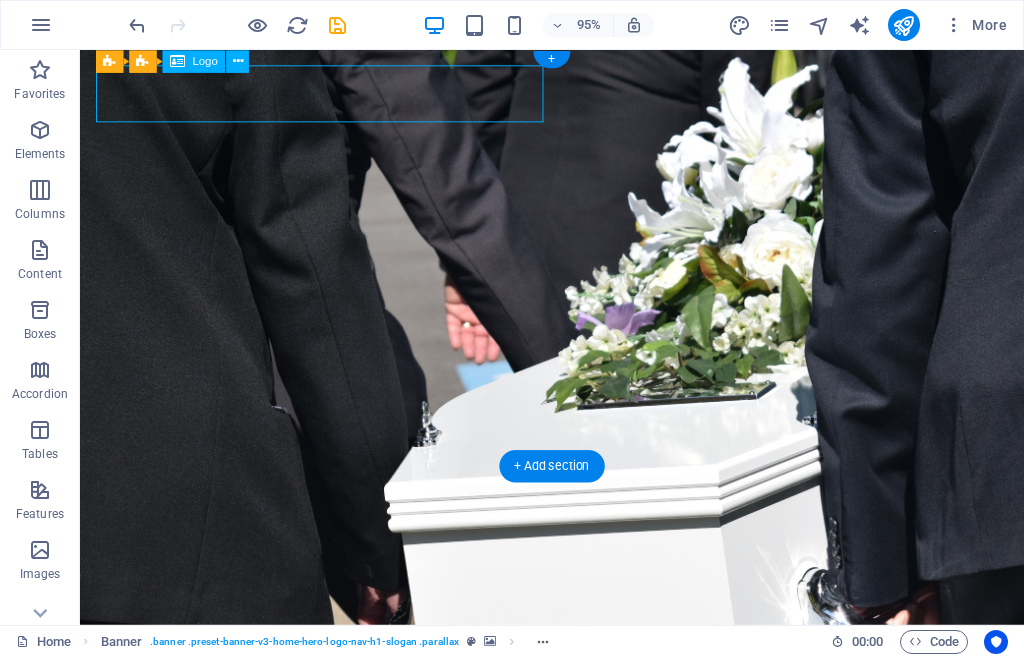 click on "planovidafamiliar.com.br" at bounding box center [577, 935] 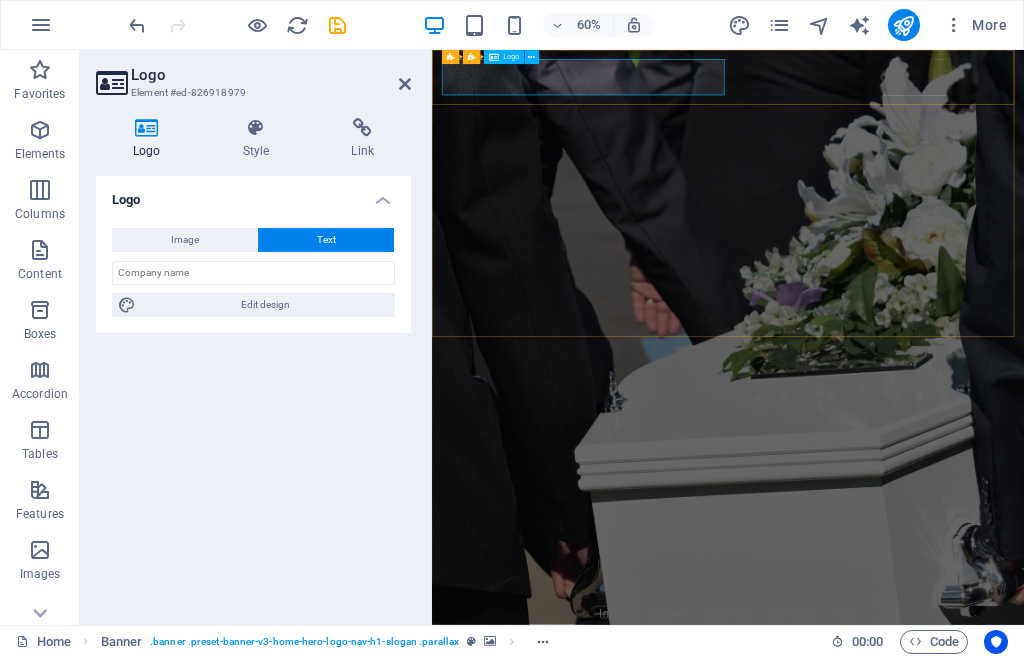 click on "planovidafamiliar.com.br" at bounding box center (926, 935) 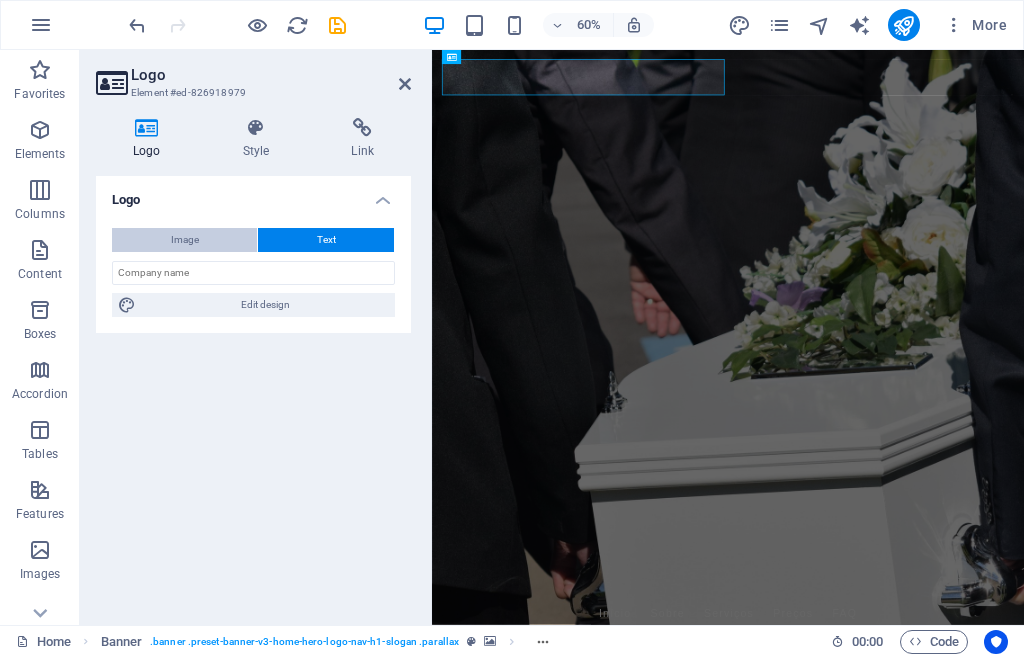 click on "Image" at bounding box center (184, 240) 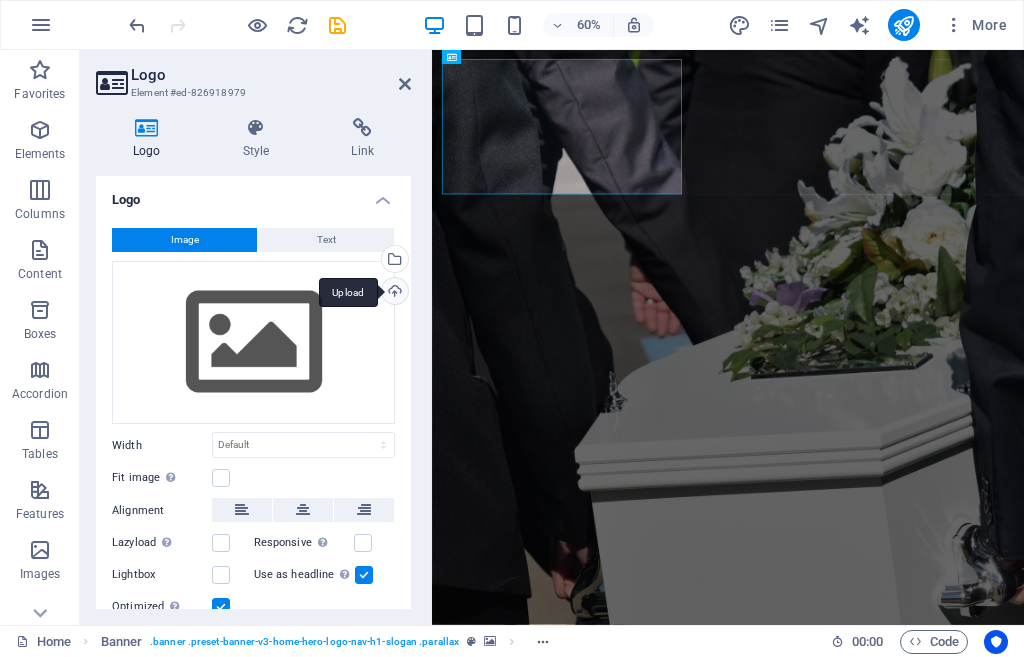 click on "Upload" at bounding box center (393, 293) 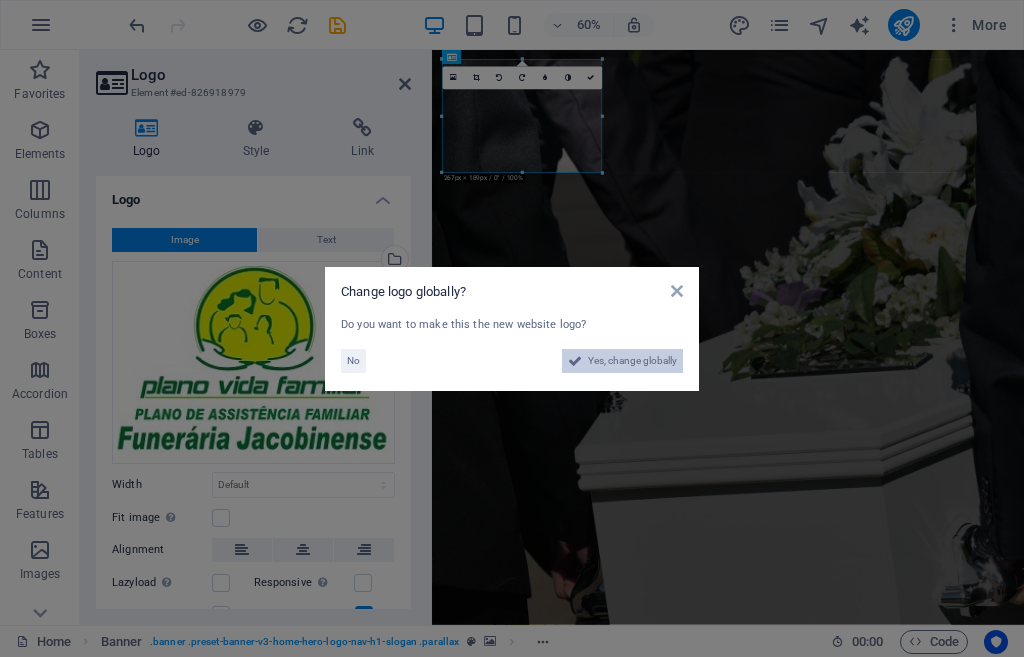 click on "Yes, change globally" at bounding box center [622, 361] 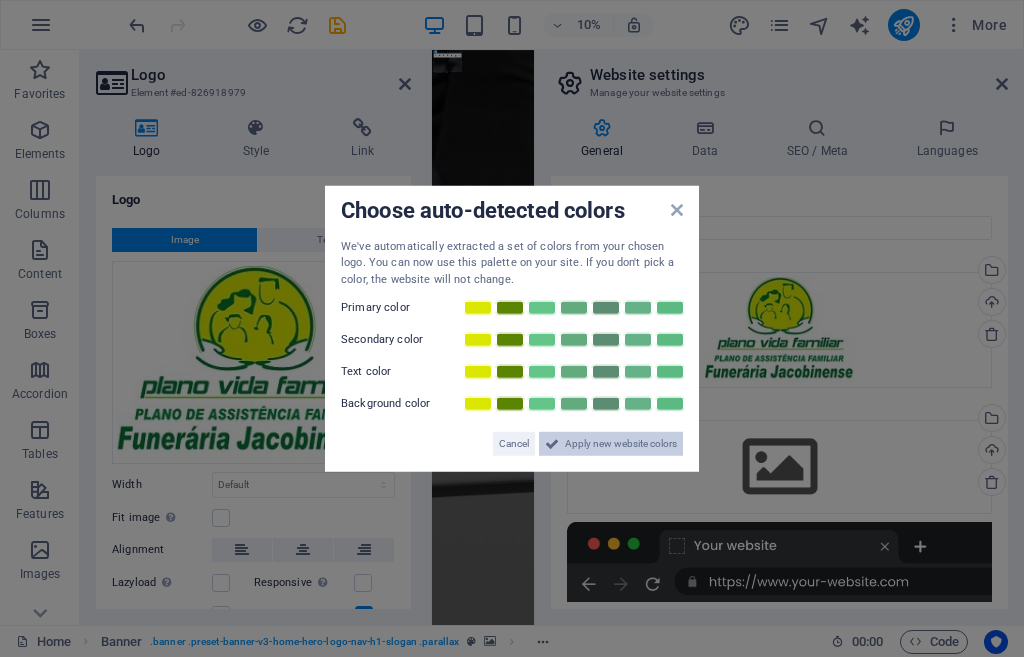 click on "Apply new website colors" at bounding box center [621, 444] 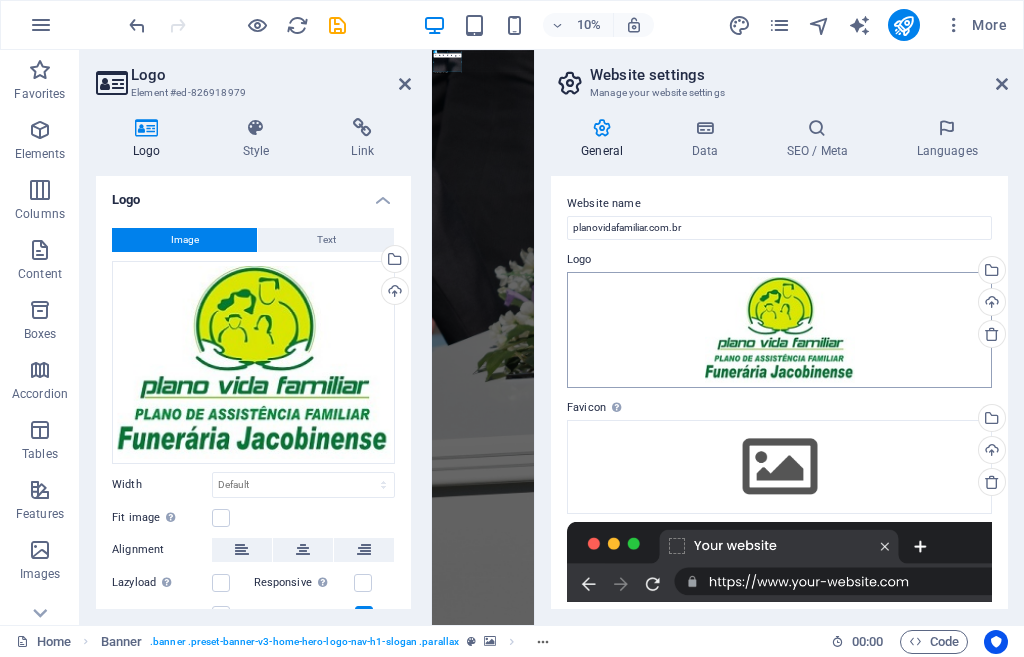 scroll, scrollTop: 100, scrollLeft: 0, axis: vertical 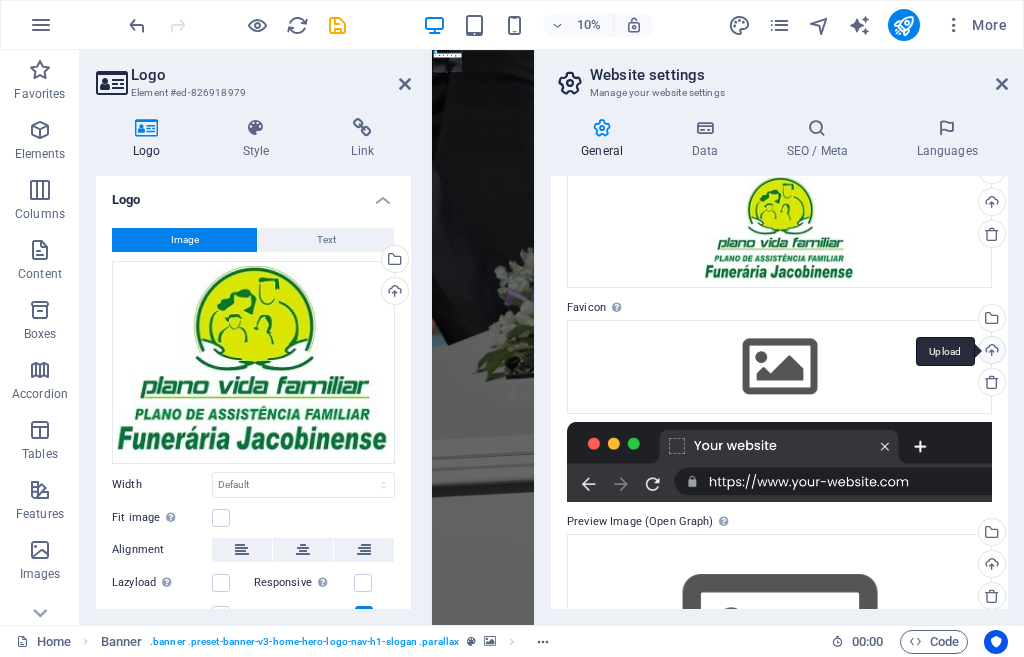 click on "Upload" at bounding box center (990, 352) 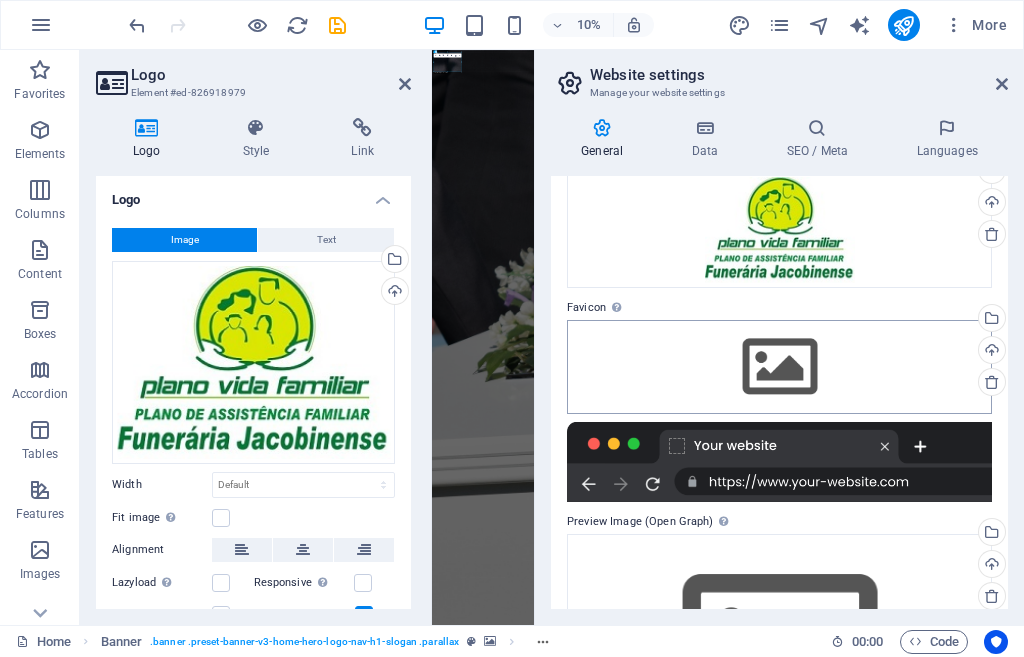 scroll, scrollTop: 270, scrollLeft: 0, axis: vertical 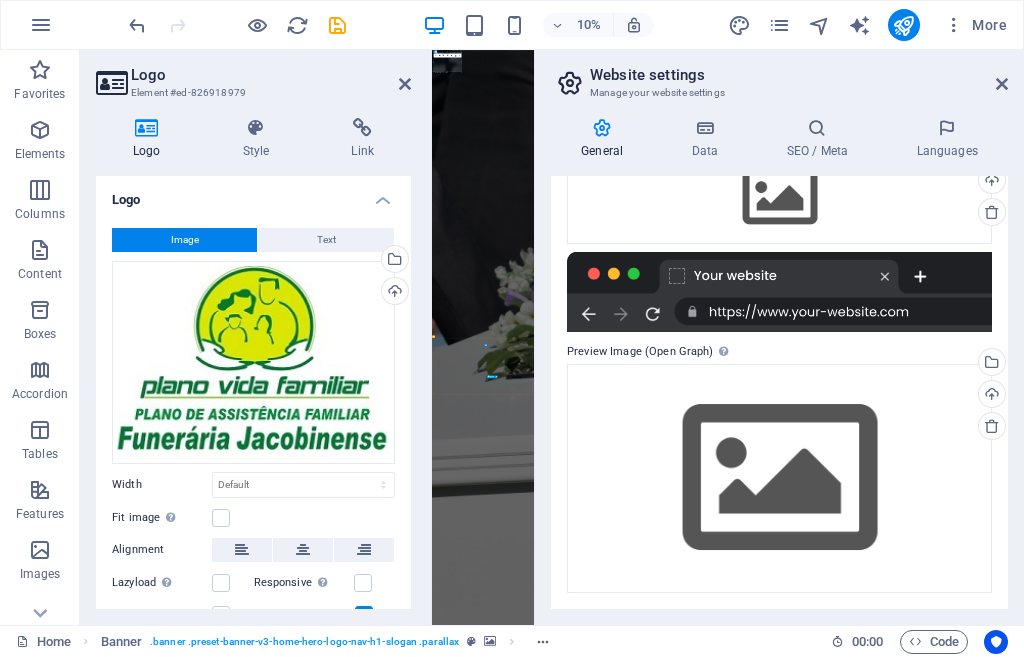 click on "Saiba Mais" at bounding box center [920, 6327] 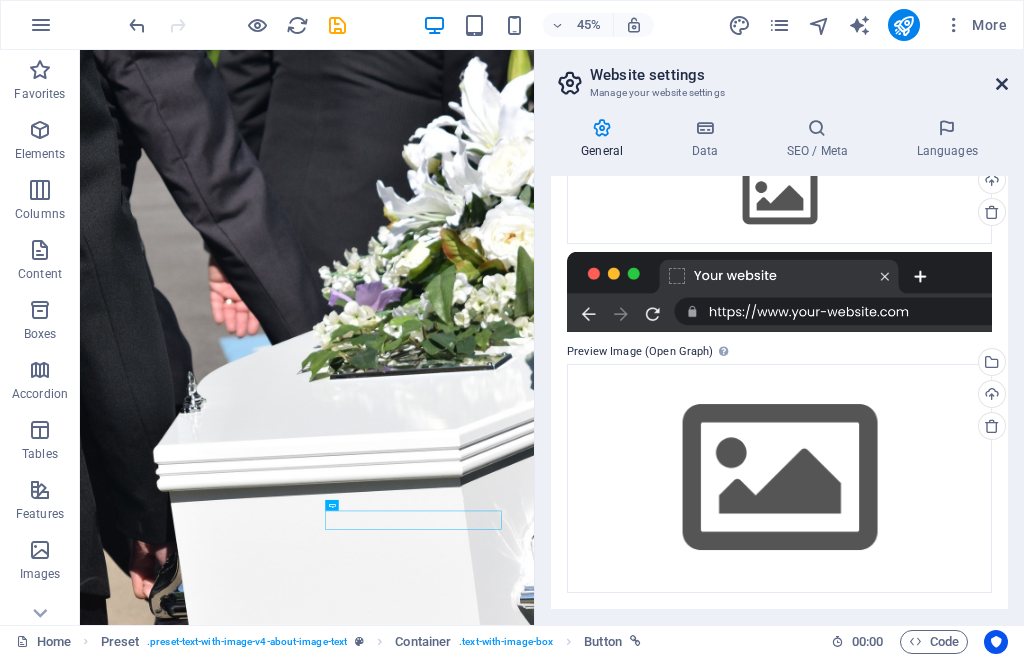 click at bounding box center (1002, 84) 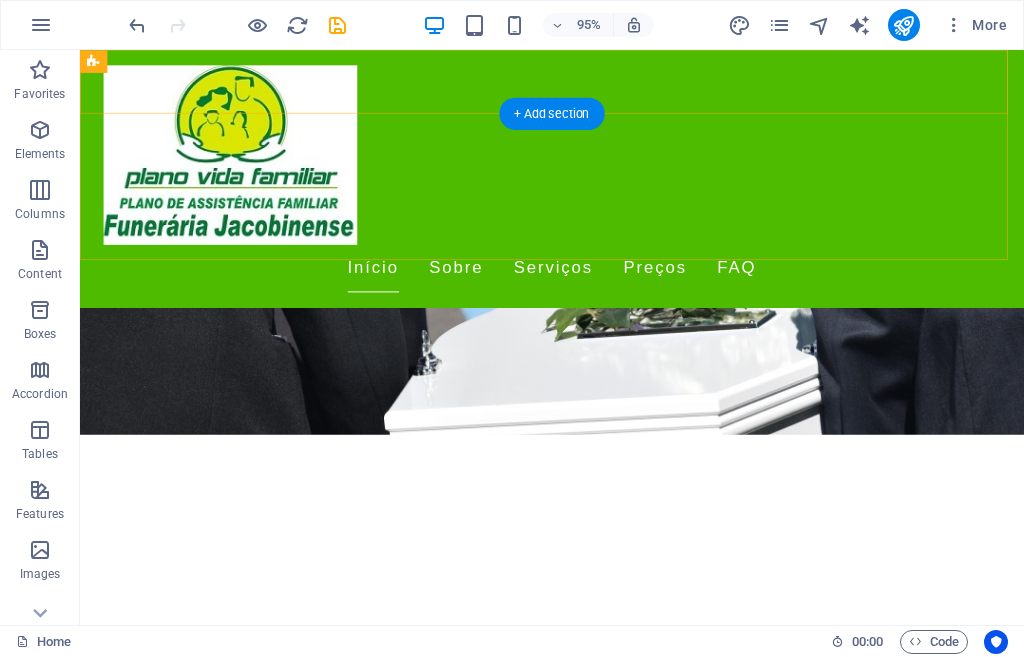scroll, scrollTop: 500, scrollLeft: 0, axis: vertical 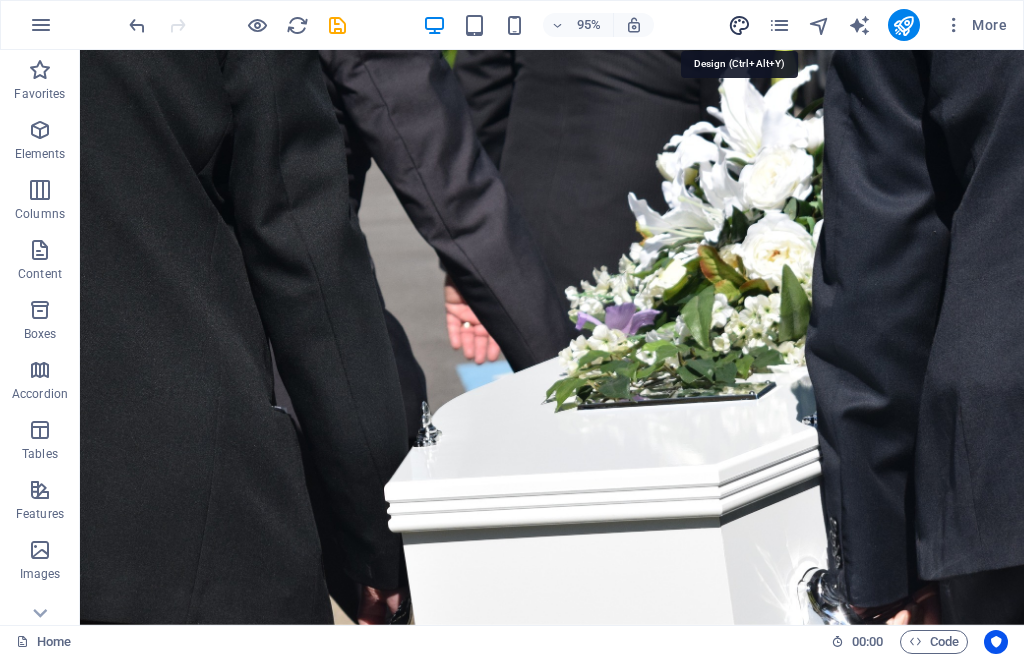click at bounding box center (739, 25) 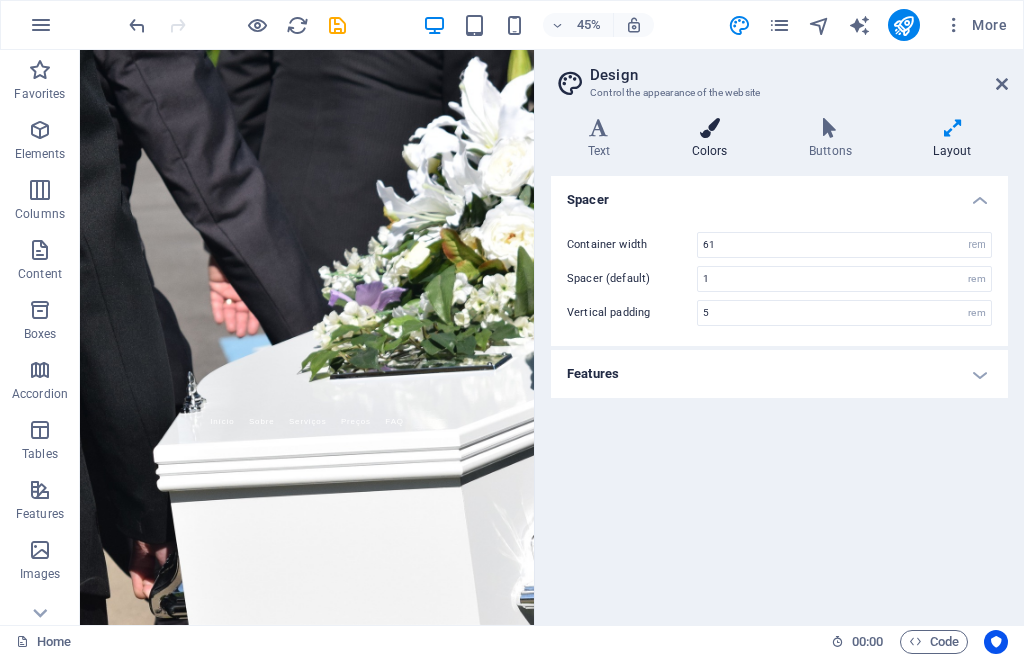 click on "Colors" at bounding box center (713, 139) 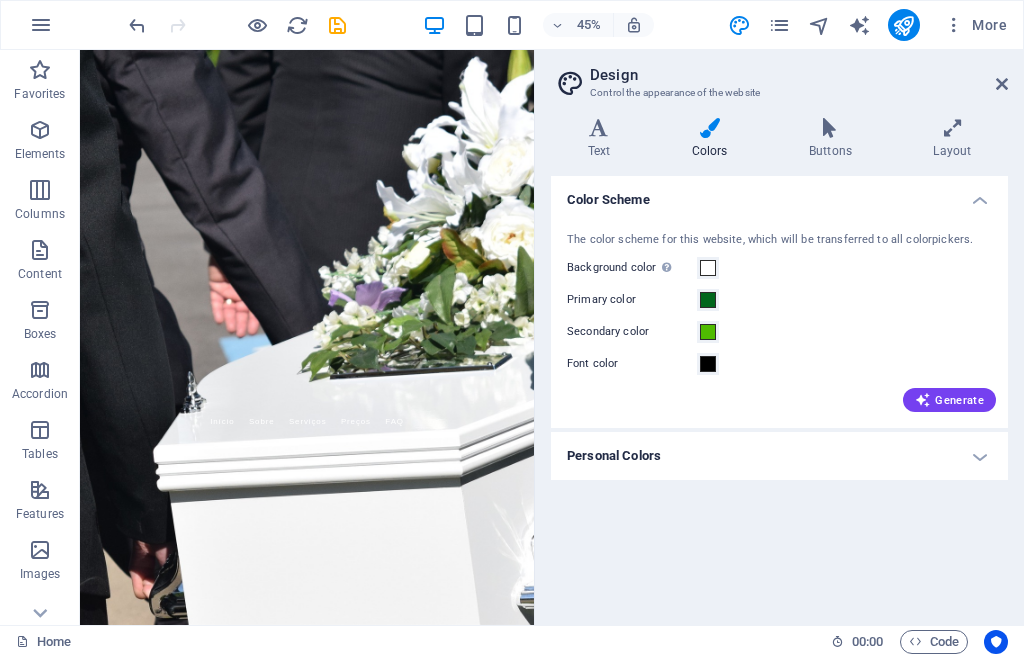 click on "Personal Colors" at bounding box center (779, 456) 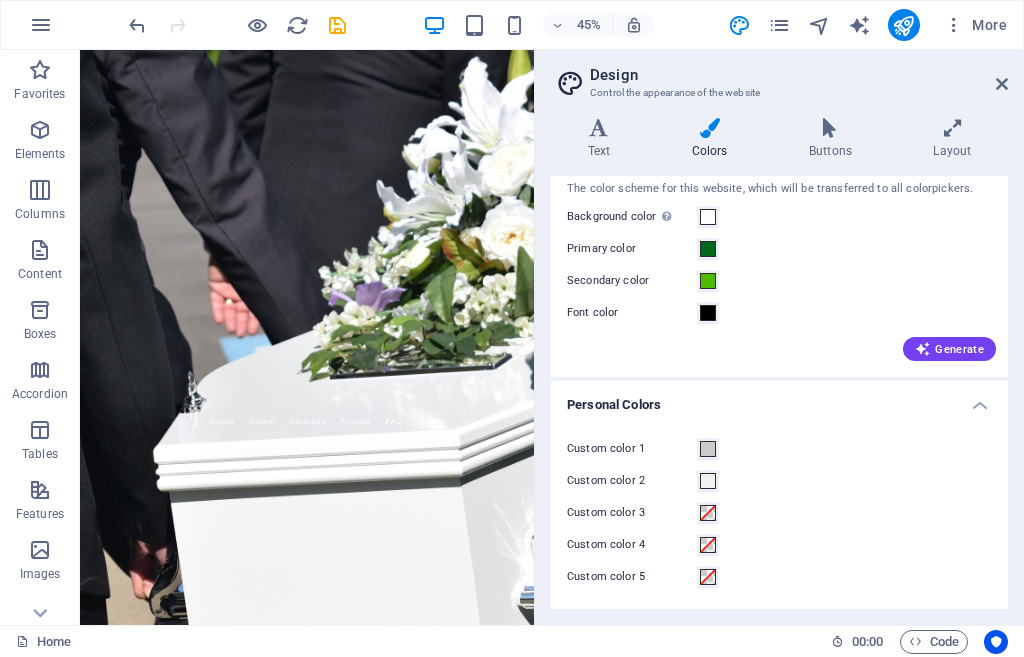 scroll, scrollTop: 0, scrollLeft: 0, axis: both 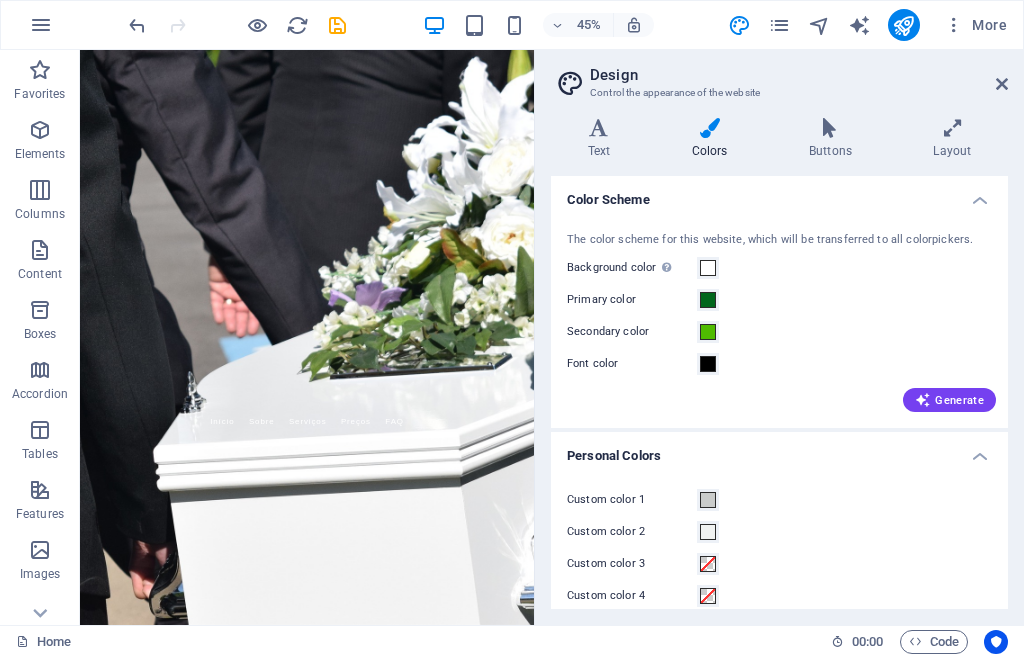 click on "Design Control the appearance of the website Variants  Text  Colors  Buttons  Layout Text Standard Bold Links Font color Font -apple-system, BlinkMaxSystemFont, "Seoge UI", Roboto, "Helvetica Neue", Arial, sans-serif Font size 16 rem px Line height 1.5 Font weight To display the font weight correctly, it may need to be enabled.  Manage Fonts Thin, 100 Extra-light, 200 Light, 300 Regular, 400 Medium, 500 Semi-bold, 600 Bold, 700 Extra-bold, 800 Black, 900 Letter spacing 0 rem px Font style Text transform Tt TT tt Text align Font weight To display the font weight correctly, it may need to be enabled.  Manage Fonts Thin, 100 Extra-light, 200 Light, 300 Regular, 400 Medium, 500 Semi-bold, 600 Bold, 700 Extra-bold, 800 Black, 900 Default Hover / Active Font color Font color Decoration None Decoration None Transition duration 0.3 s Transition function Ease Ease In Ease Out Ease In/Ease Out Linear Headlines All H1 / Textlogo H2 H3 H4 H5 H6 Font color Font Line height 1.5 Font weight Manage Fonts Thin, 100 Light, 300" at bounding box center [779, 337] 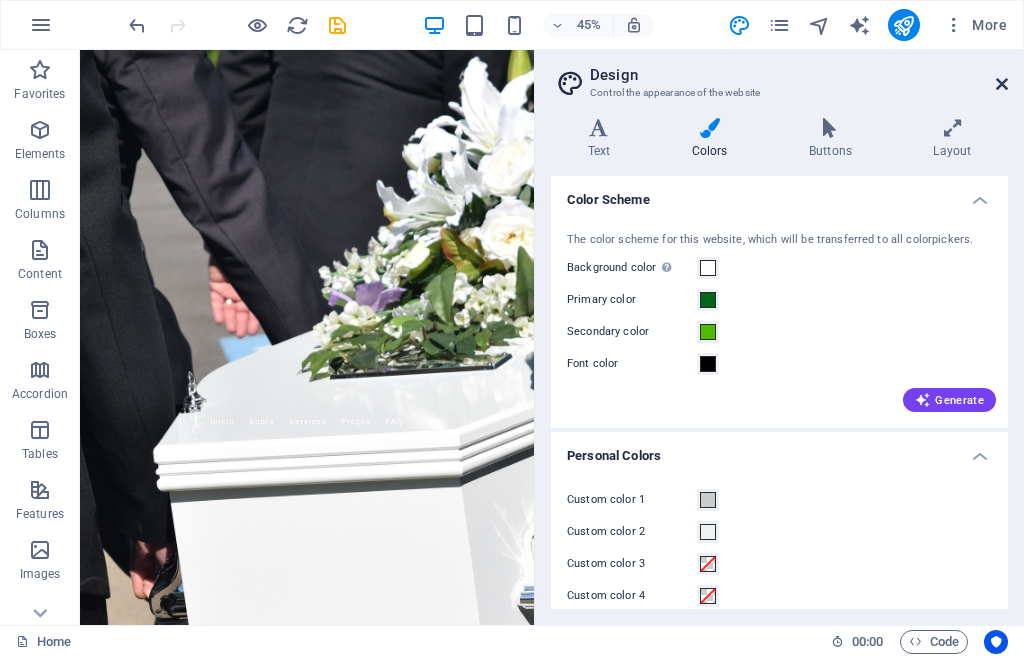 click at bounding box center (1002, 84) 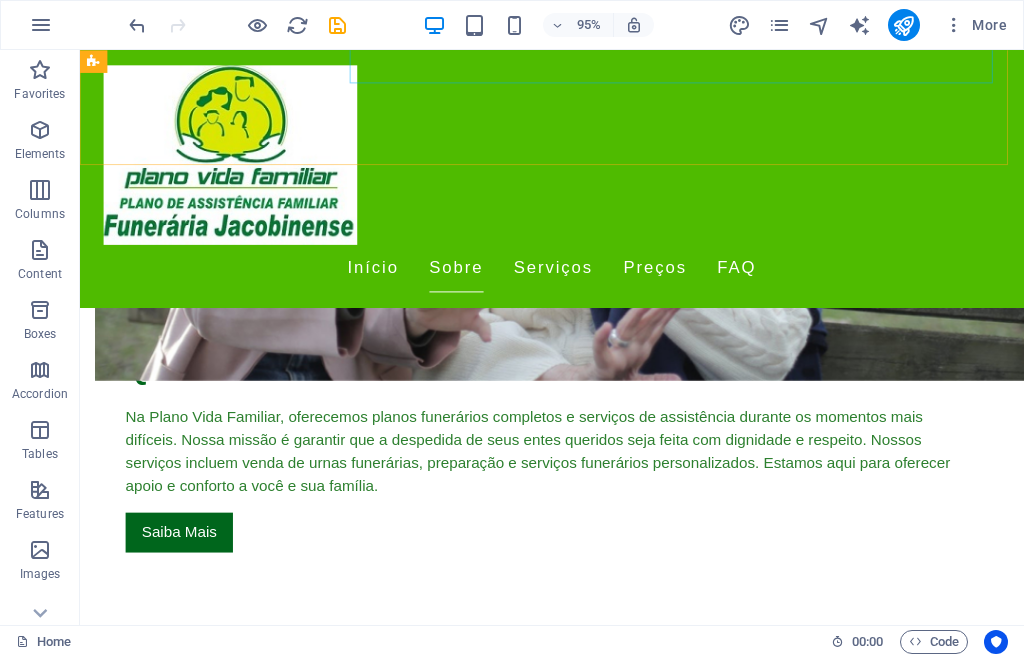scroll, scrollTop: 1800, scrollLeft: 0, axis: vertical 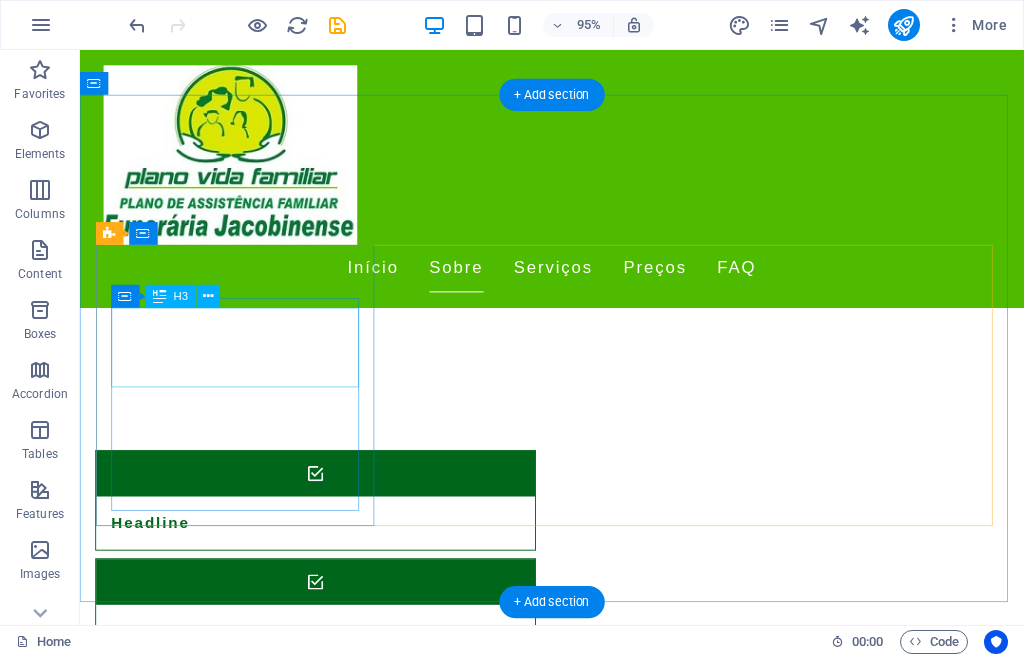 click on "Apoio emocional e financeiro" at bounding box center (251, 2171) 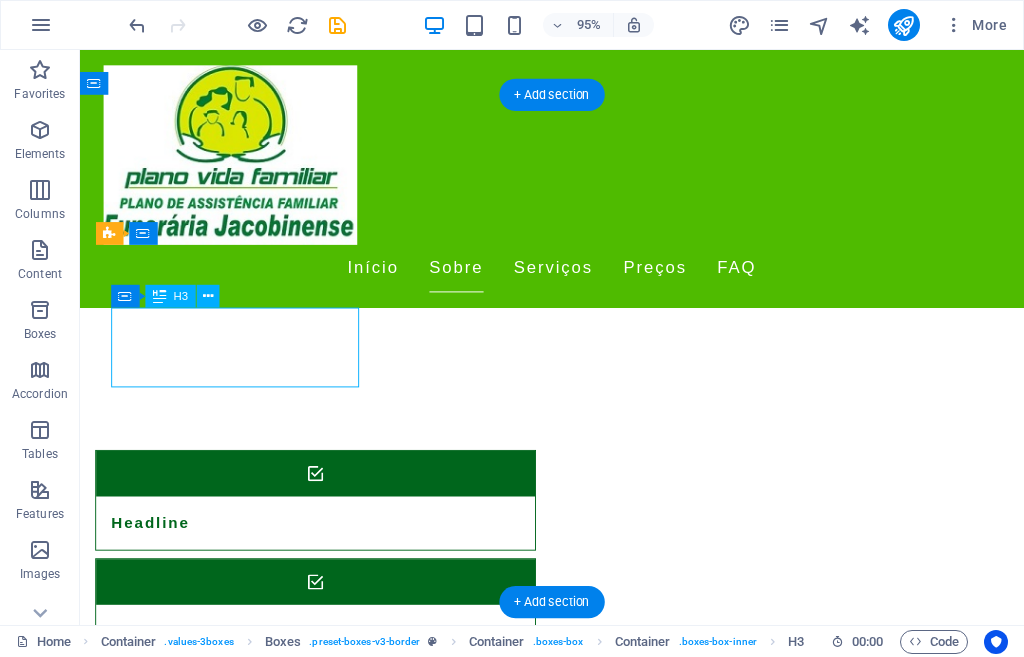 click on "Apoio emocional e financeiro" at bounding box center (251, 2171) 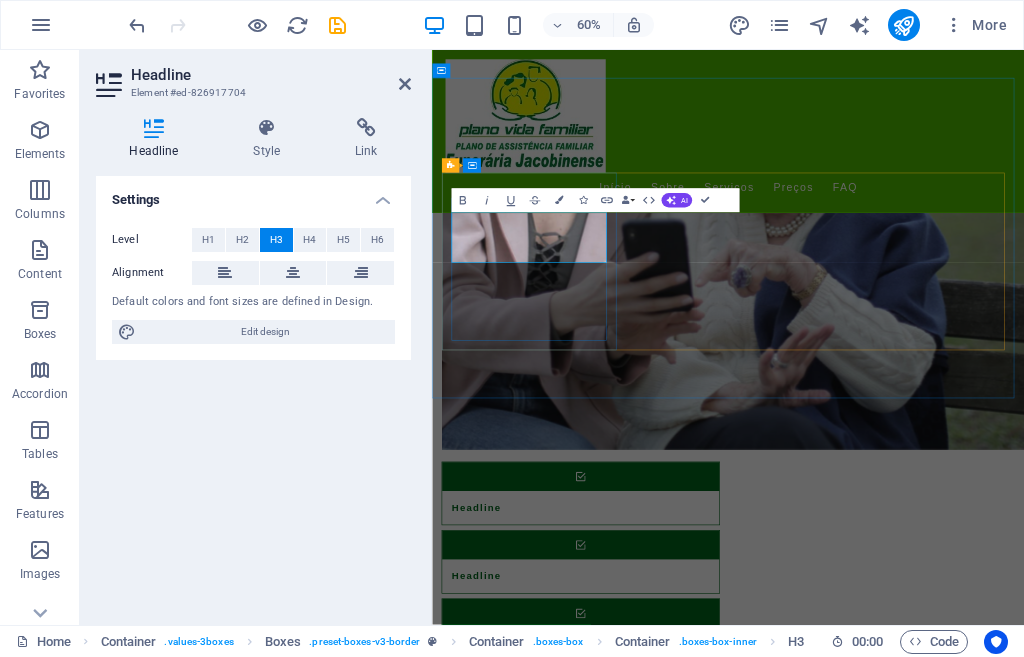 type 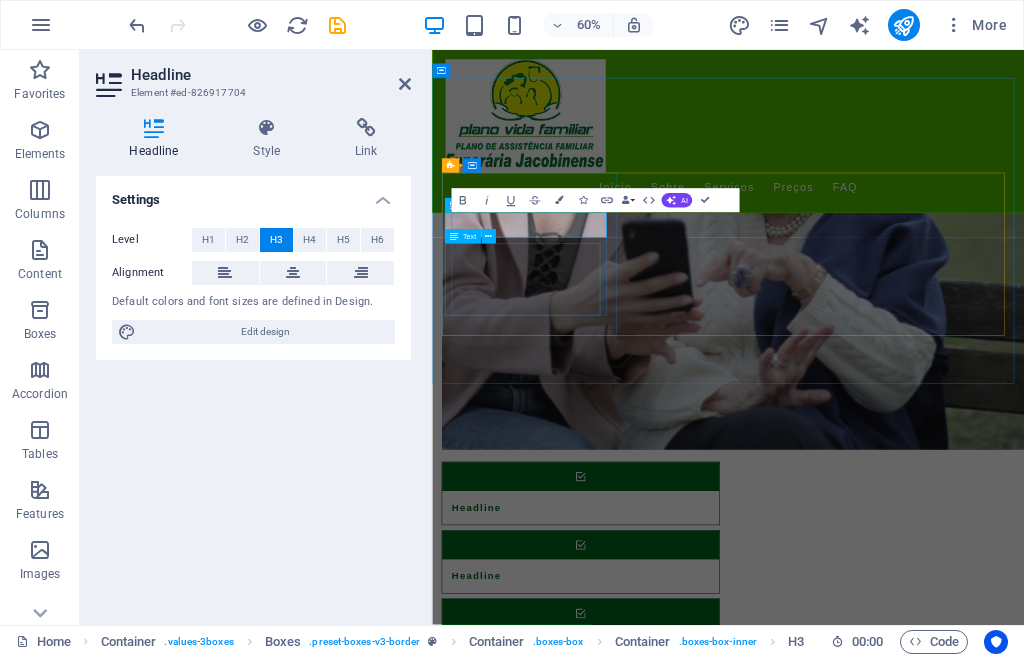 scroll, scrollTop: 0, scrollLeft: 0, axis: both 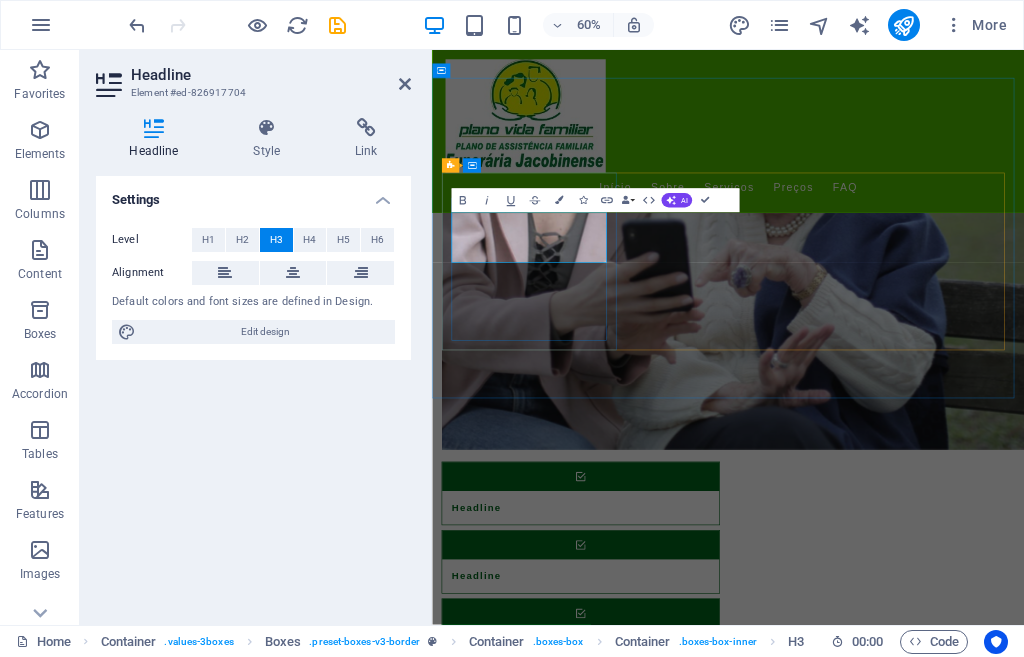 click on "​Tradicão no que faz" at bounding box center [600, 2436] 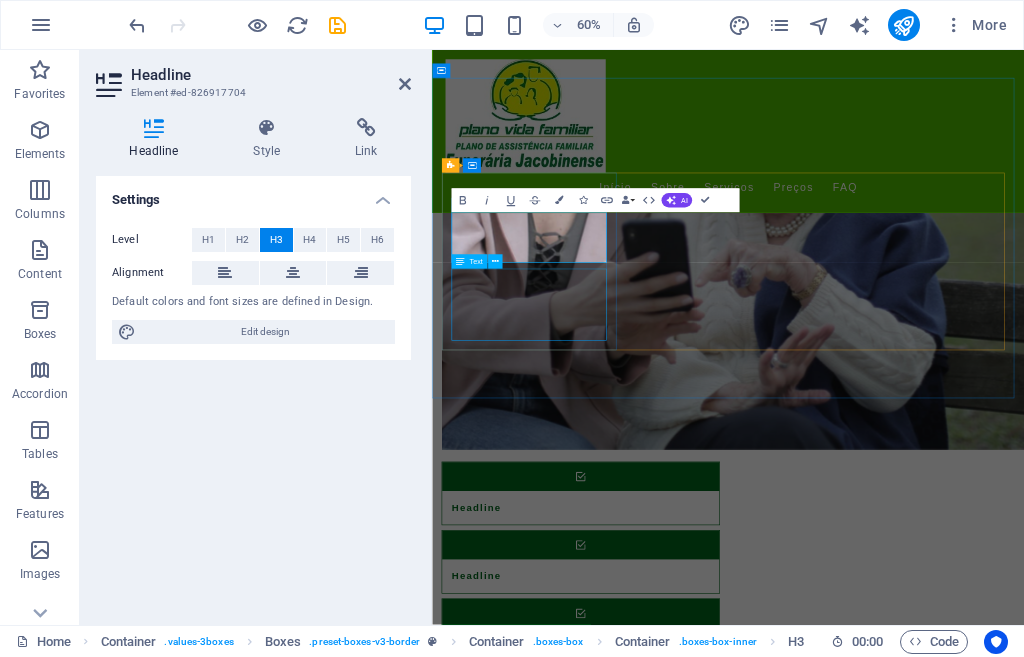 click on "Estamos aqui para proporcionar apoio a sua família em momentos difíceis, garantindo que cada detalhe seja tratado com carinho e respeito." at bounding box center [600, 2548] 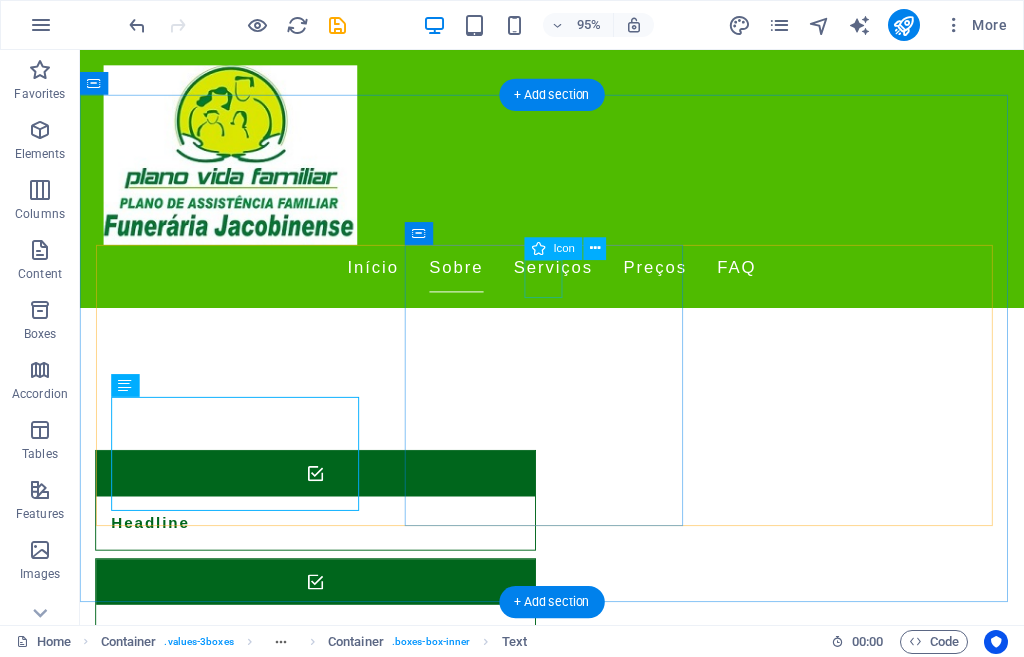click at bounding box center (251, 2411) 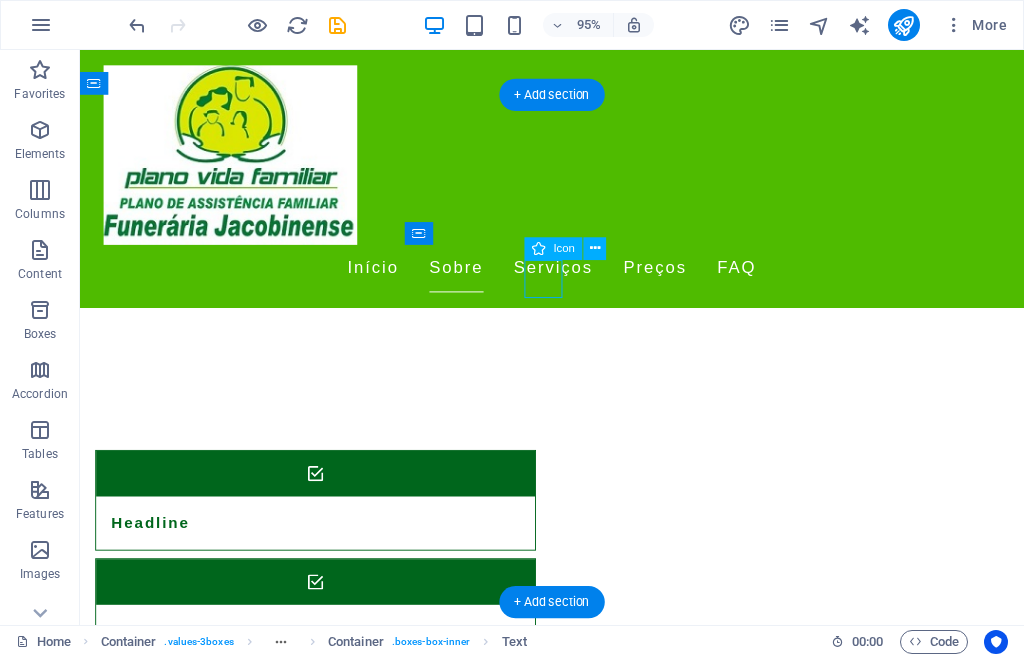 click at bounding box center [251, 2411] 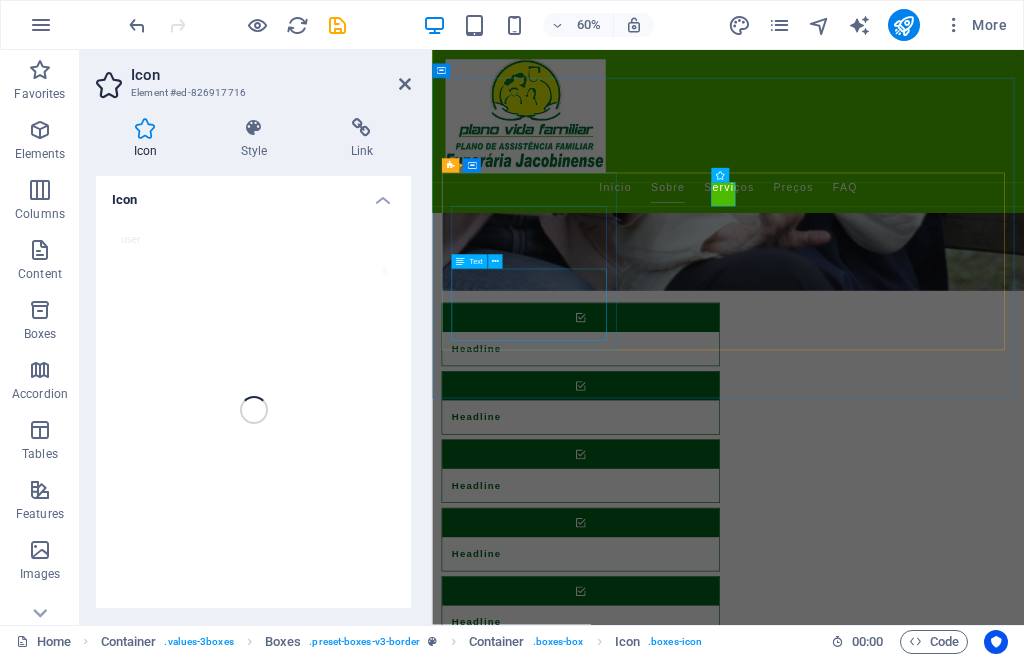 click on "Estamos aqui para proporcionar apoio a sua família em momentos difíceis, garantindo que cada detalhe seja tratado com carinho e respeito." at bounding box center [600, 2283] 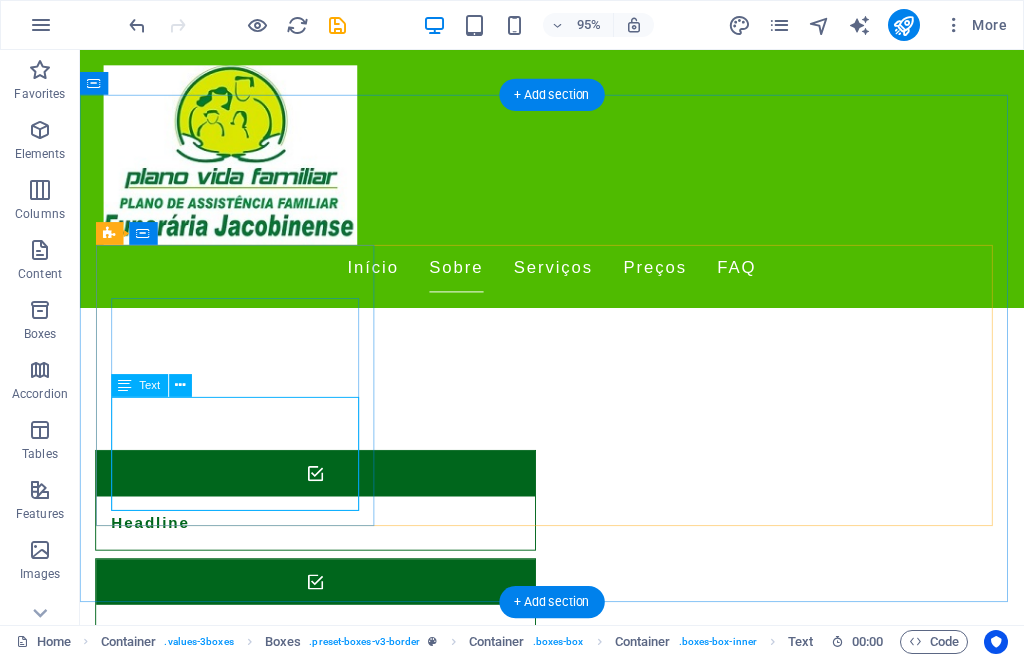 click on "Estamos aqui para proporcionar apoio a sua família em momentos difíceis, garantindo que cada detalhe seja tratado com carinho e respeito." at bounding box center [251, 2283] 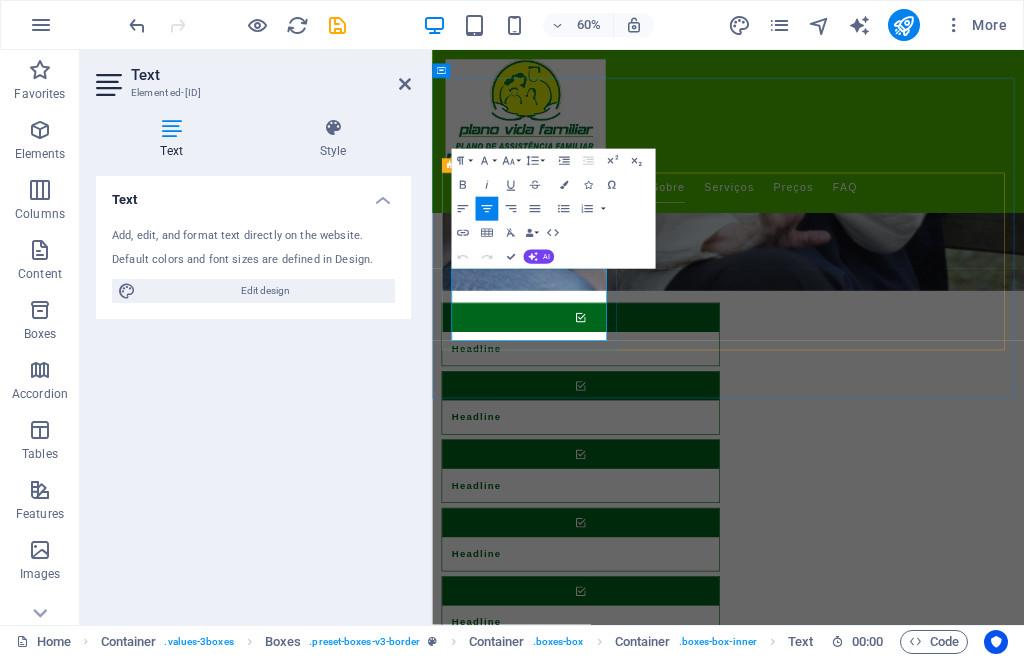 drag, startPoint x: 633, startPoint y: 523, endPoint x: 483, endPoint y: 433, distance: 174.92856 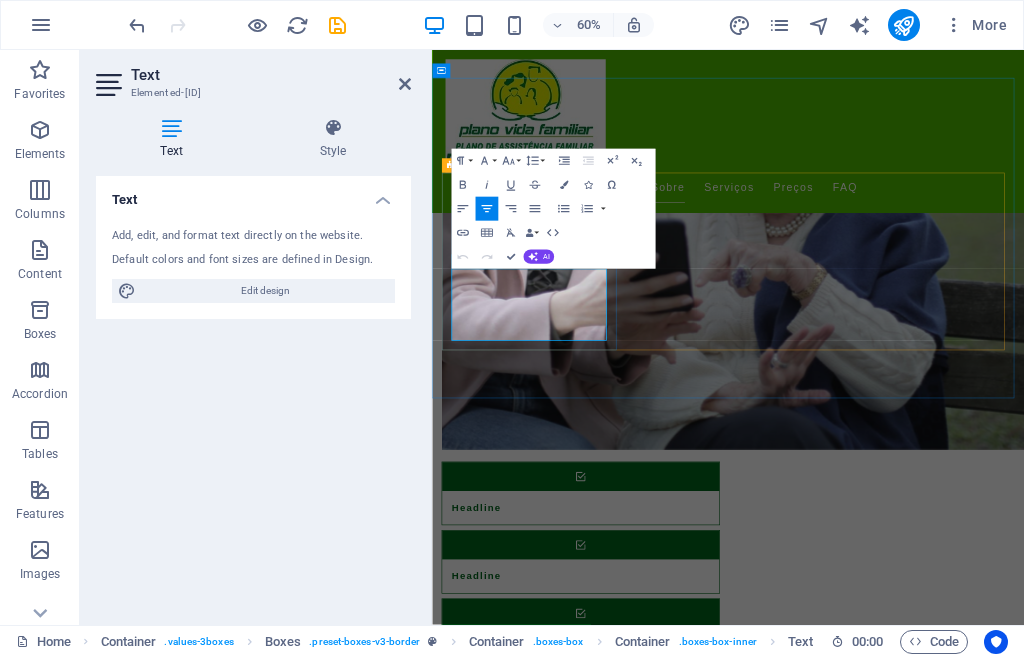 type 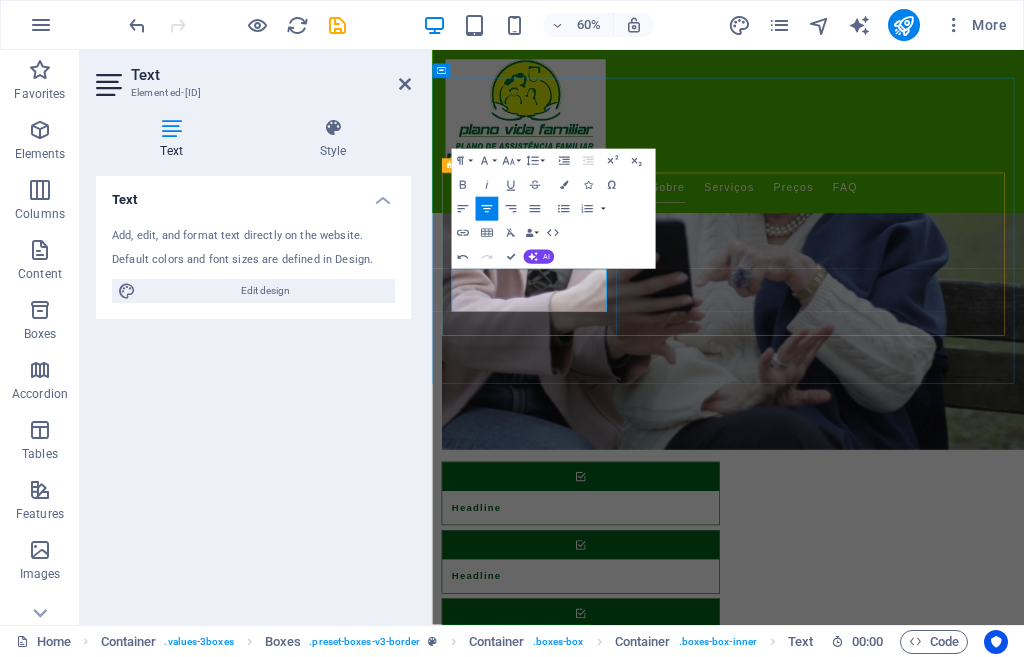 click on "A mais de 20 anos prestanto servico de qualidade para toda região de Jacobina" at bounding box center [600, 2524] 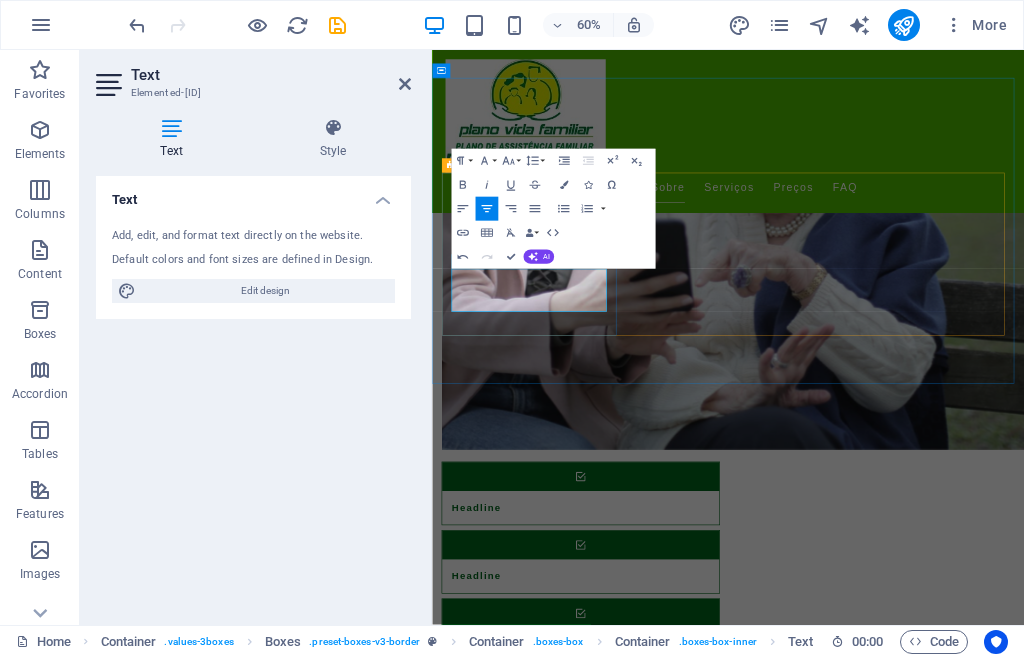 click on "Tradição no que faz A mais de 20 anos prestando serviço de qualidade para toda região de Jacobina" at bounding box center [600, 2452] 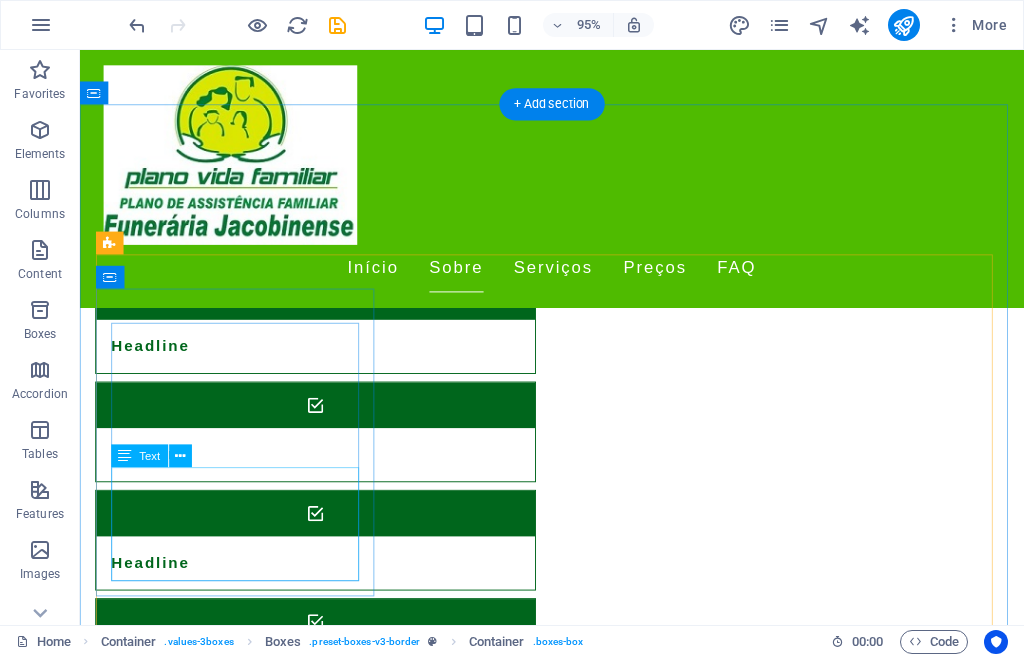 scroll, scrollTop: 2300, scrollLeft: 0, axis: vertical 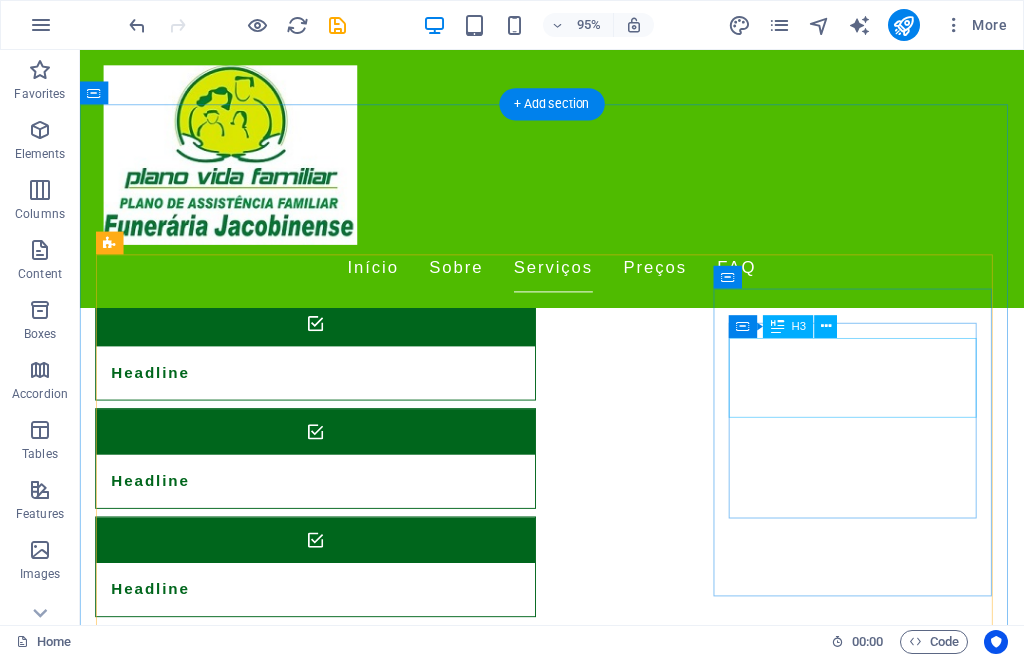 click on "Serviços de Repatriação" at bounding box center (251, 3441) 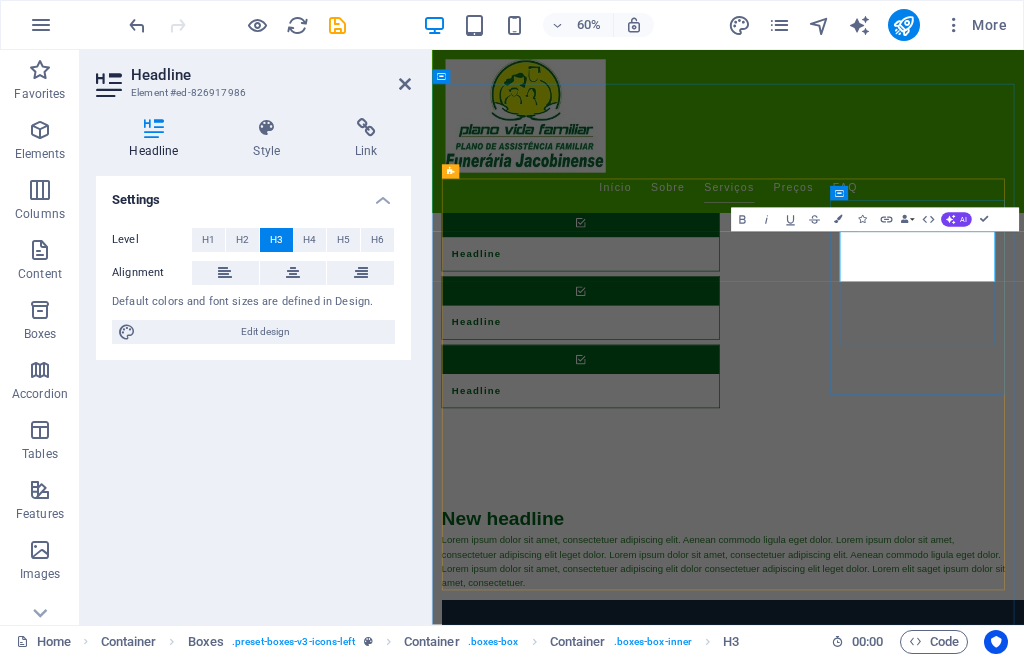 click on "Serviços de Repatriação" at bounding box center (600, 3441) 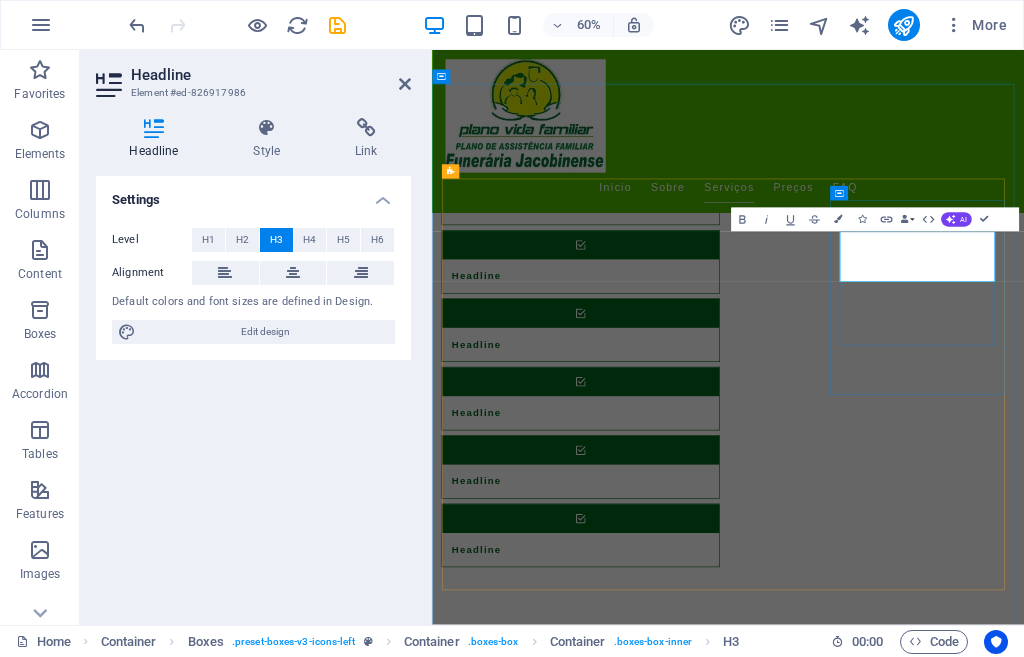 type 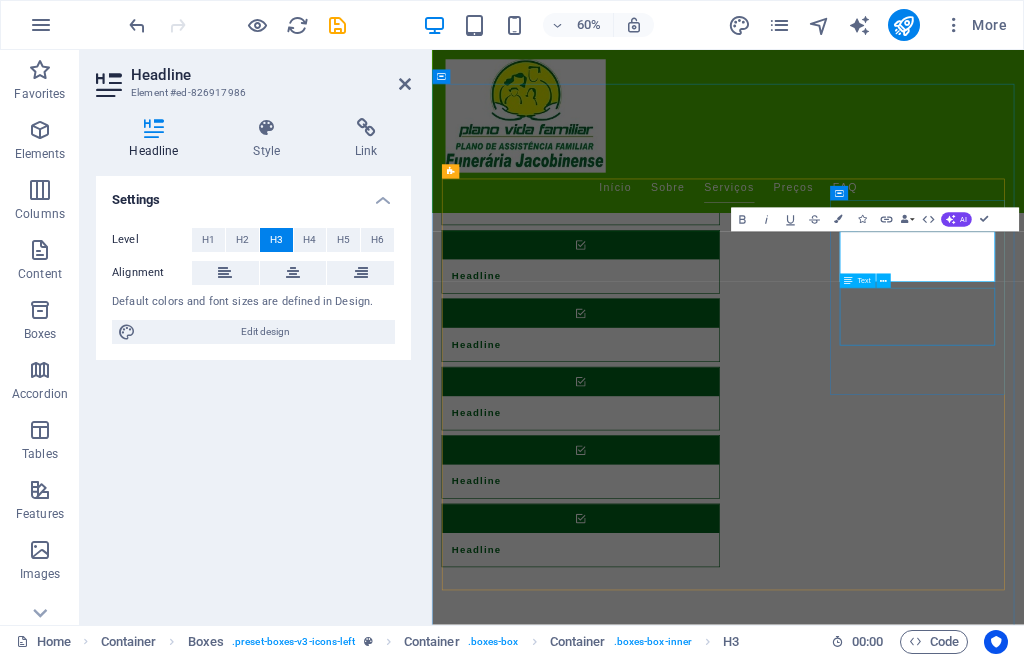 click on "Caso necessário, oferecemos serviços de repatriação para que você possa trazer seus entes queridos de volta para casa." at bounding box center (600, 3806) 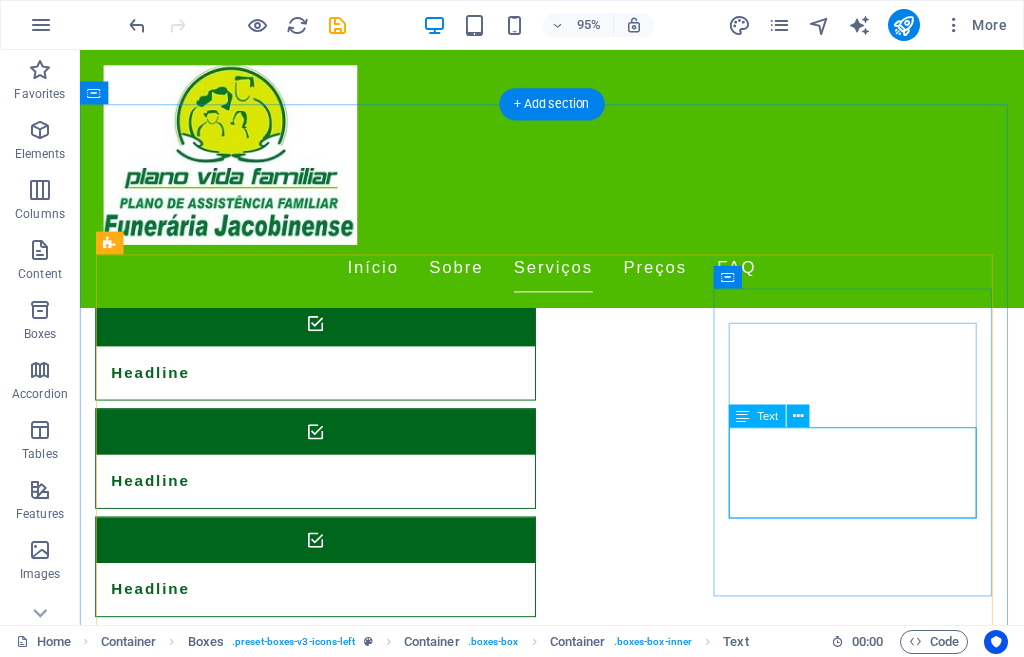 click on "Caso necessário, oferecemos serviços de repatriação para que você possa trazer seus entes queridos de volta para casa." at bounding box center [251, 3541] 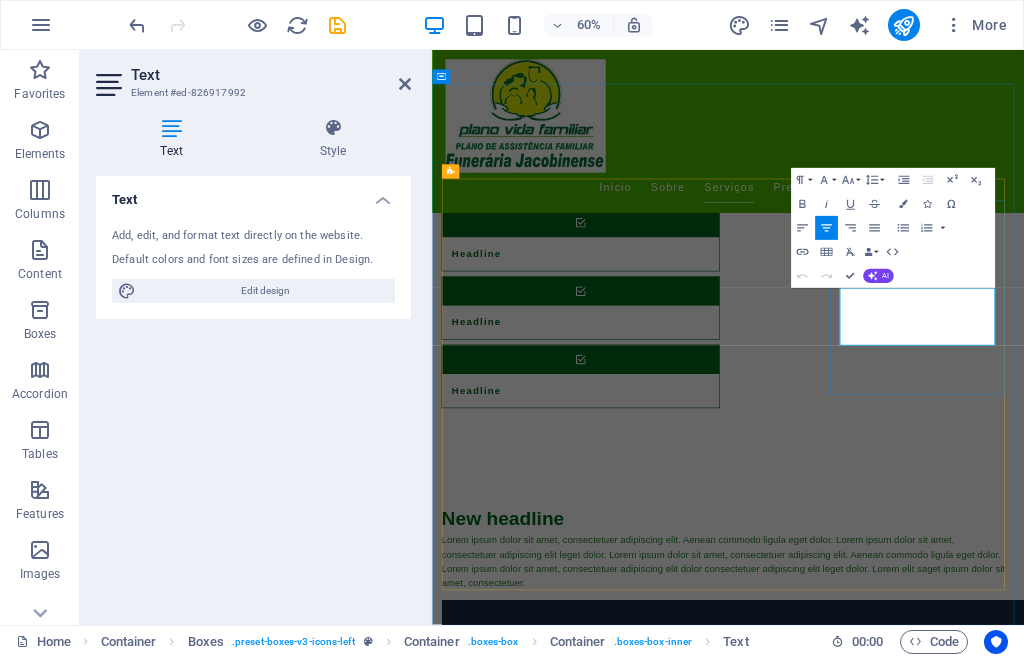 drag, startPoint x: 1345, startPoint y: 528, endPoint x: 1190, endPoint y: 483, distance: 161.40013 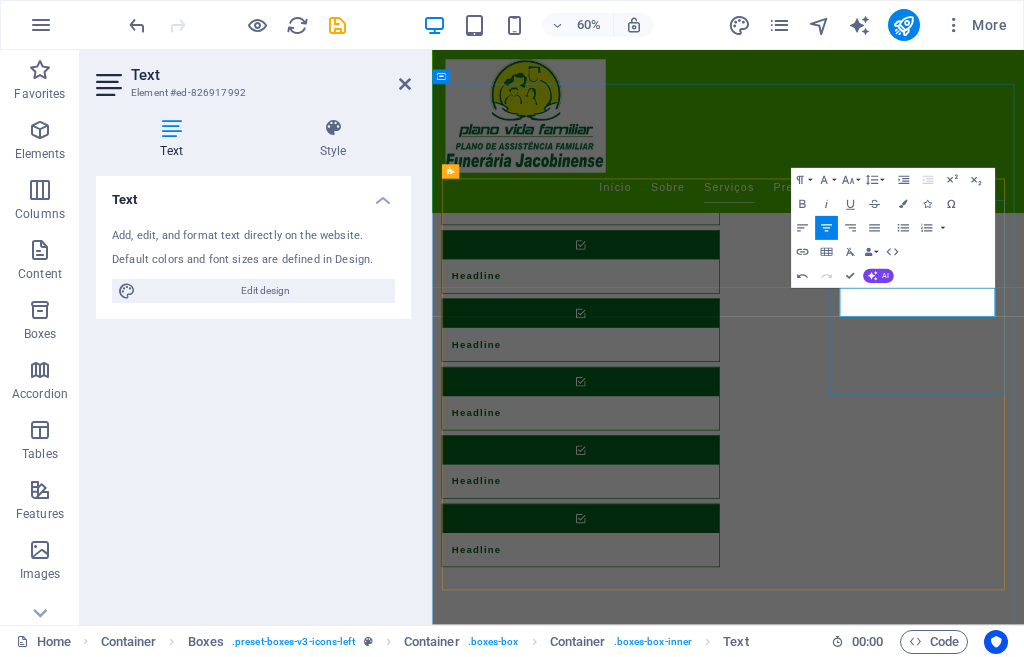 click on "Caso necessário, oferecemos serviços" at bounding box center (600, 3782) 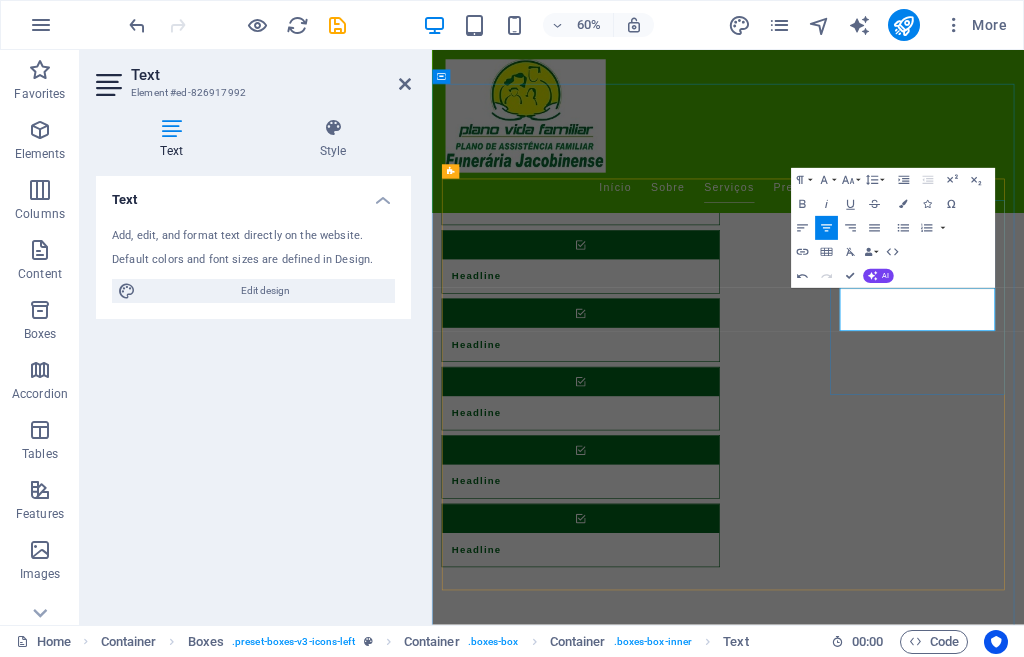 click on "Caso necessário, oferecemos uma grande quantidade de serviços funerários, como" at bounding box center (600, 3794) 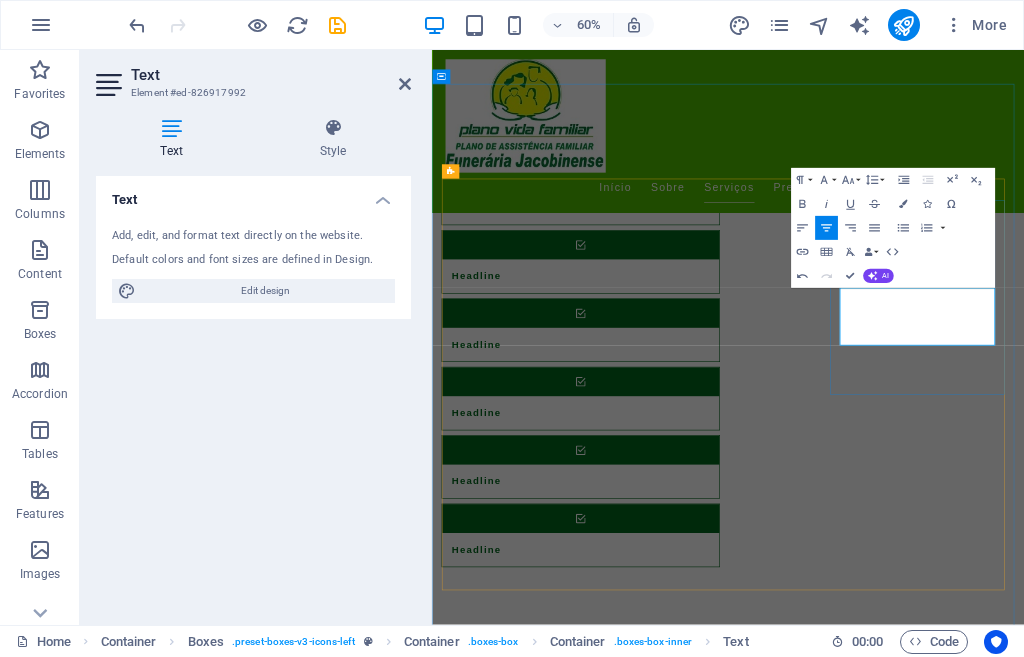 drag, startPoint x: 1315, startPoint y: 508, endPoint x: 1288, endPoint y: 486, distance: 34.828148 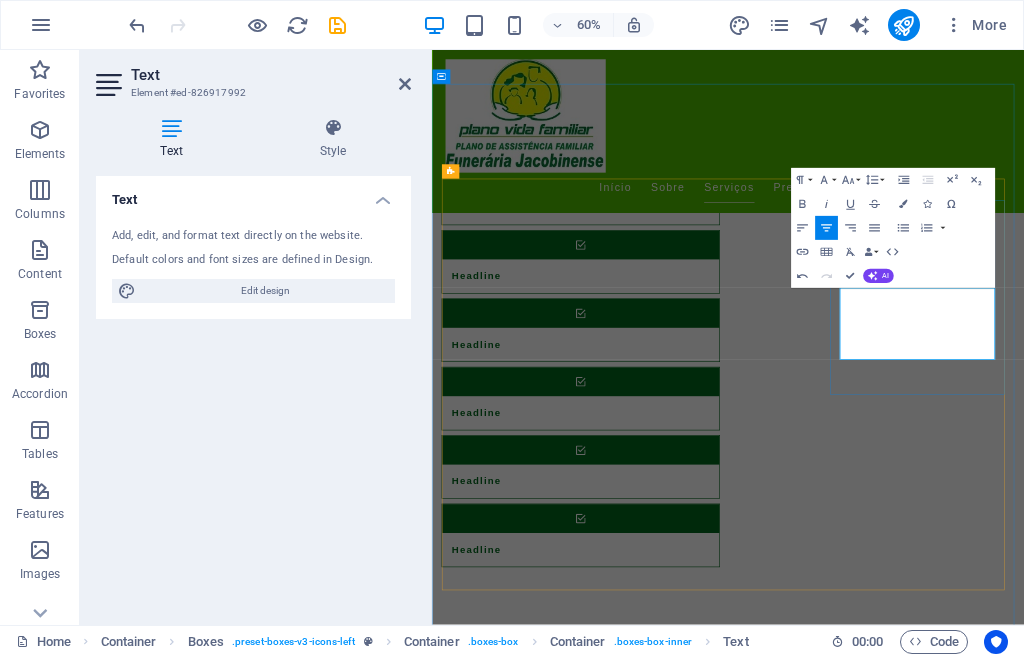 click on "Caso necessário, oferecemos uma grande quantidade de serviços funerários, como translado, tanatopraxia, arrumação de sala de velorio." at bounding box center [600, 3818] 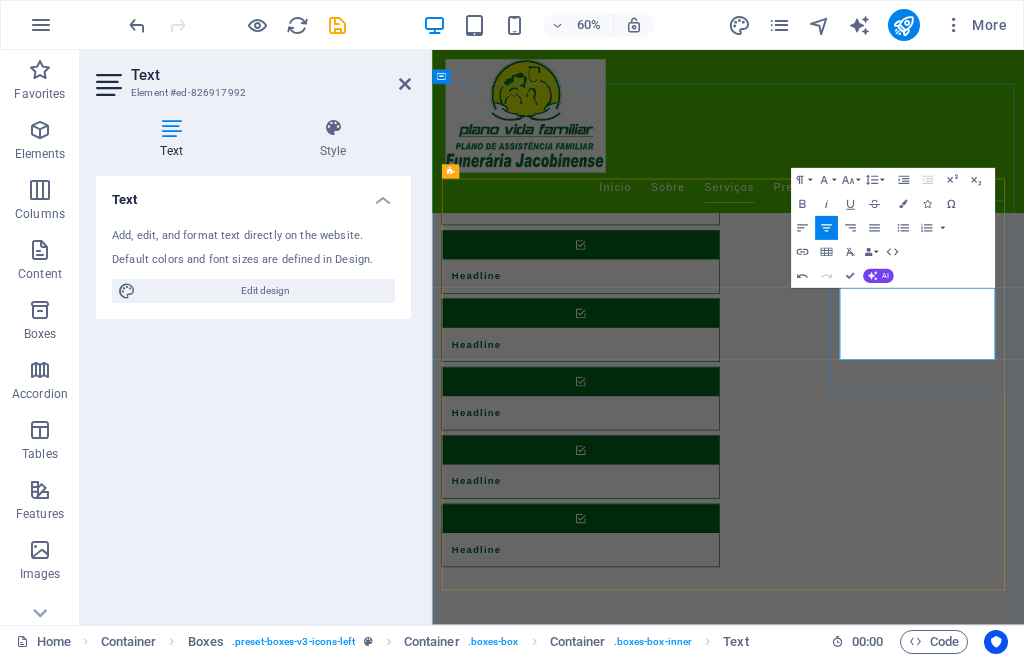 click on "Caso necessário, oferecemos uma grande quantidade de serviços funerários, como translado, tanatopraxia, arrumação de sala de velório." at bounding box center [600, 3818] 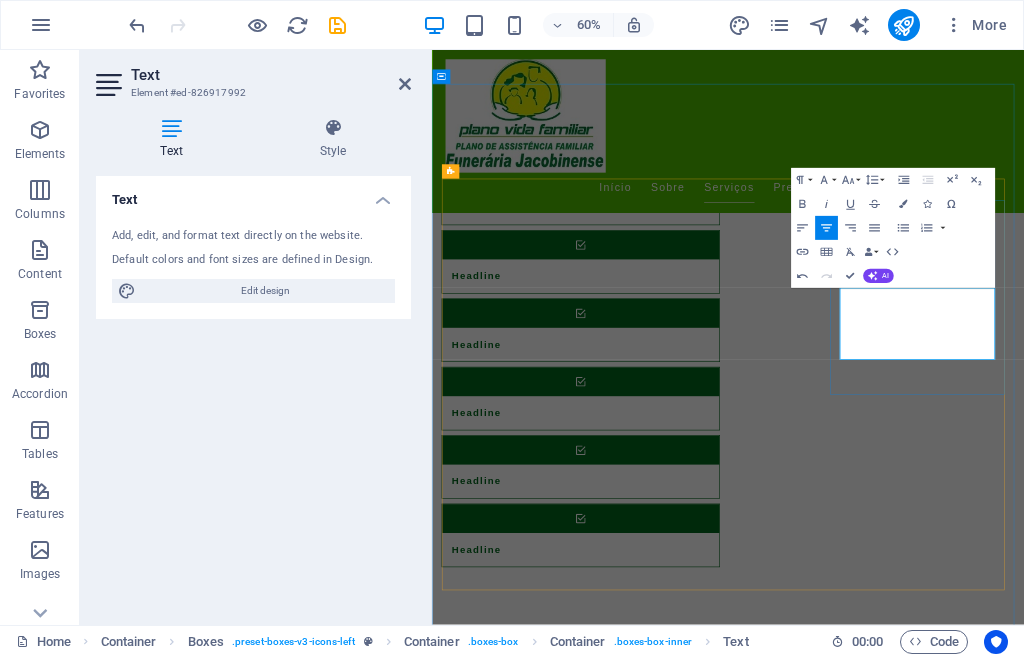 drag, startPoint x: 1261, startPoint y: 556, endPoint x: 1213, endPoint y: 531, distance: 54.120235 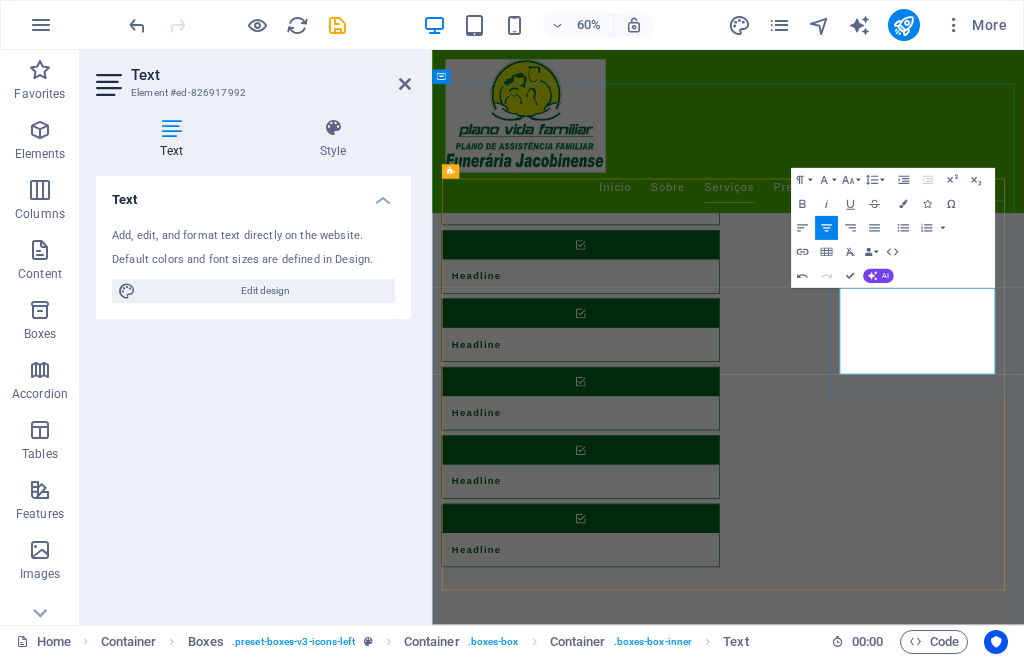 click on "Serviços Diversos Caso necessário, oferecemos uma grande quantidade de serviços funerários, como translado, tanatopraxia, ornamentação de velórios, serviços de copa entre outros ." at bounding box center (600, 3765) 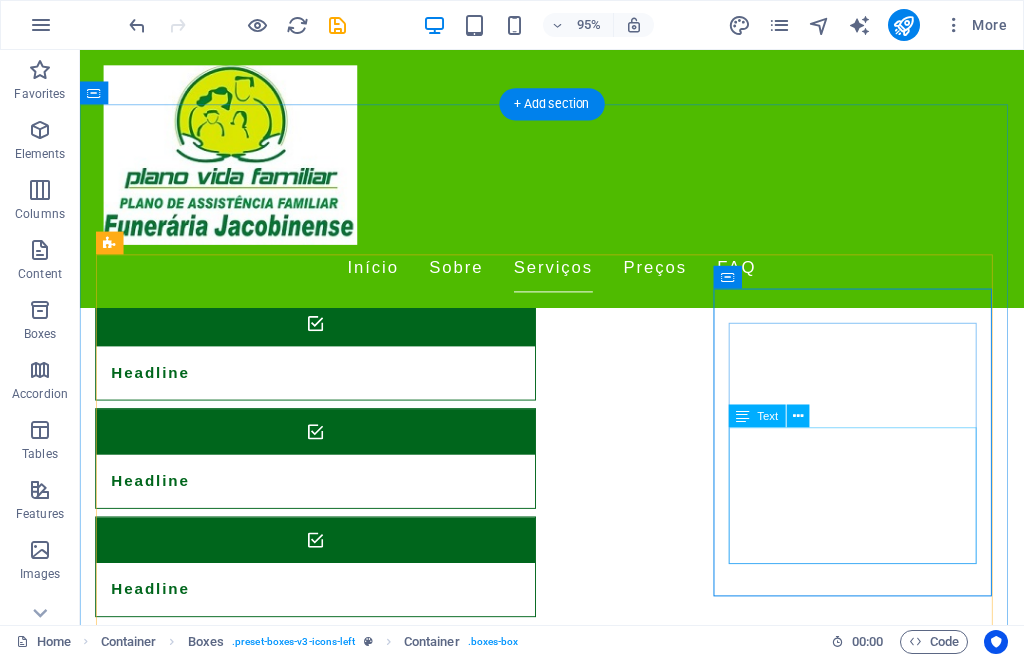 click on "Caso necessário, oferecemos uma grande quantidade de serviços funerários, como translado, tanatopraxia, ornamentação de velórios, serviços de copa entre outros." at bounding box center (251, 3565) 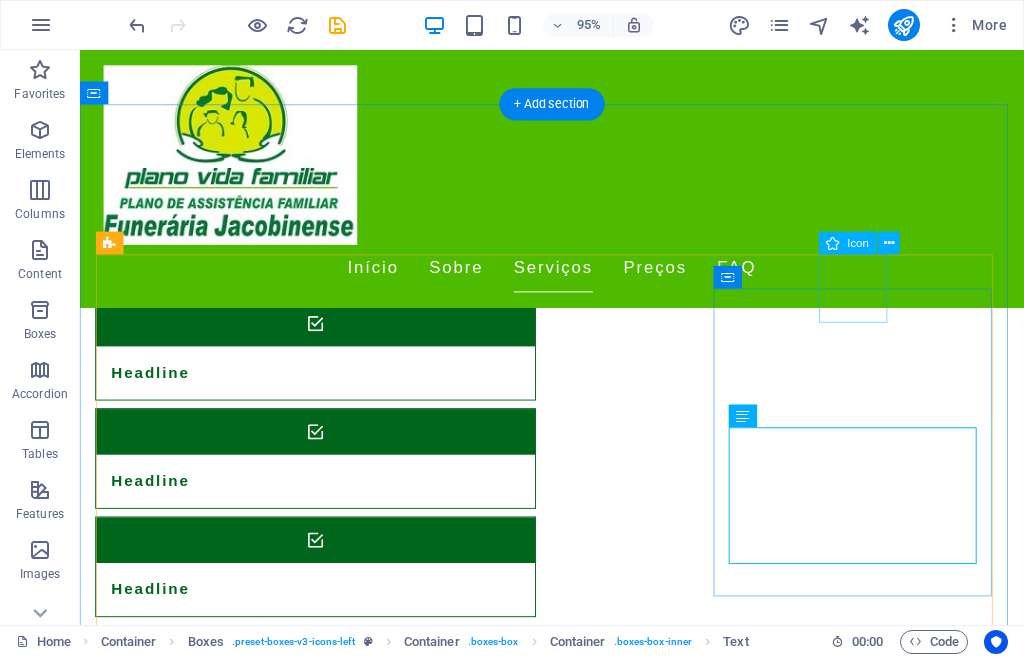 click at bounding box center [251, 3347] 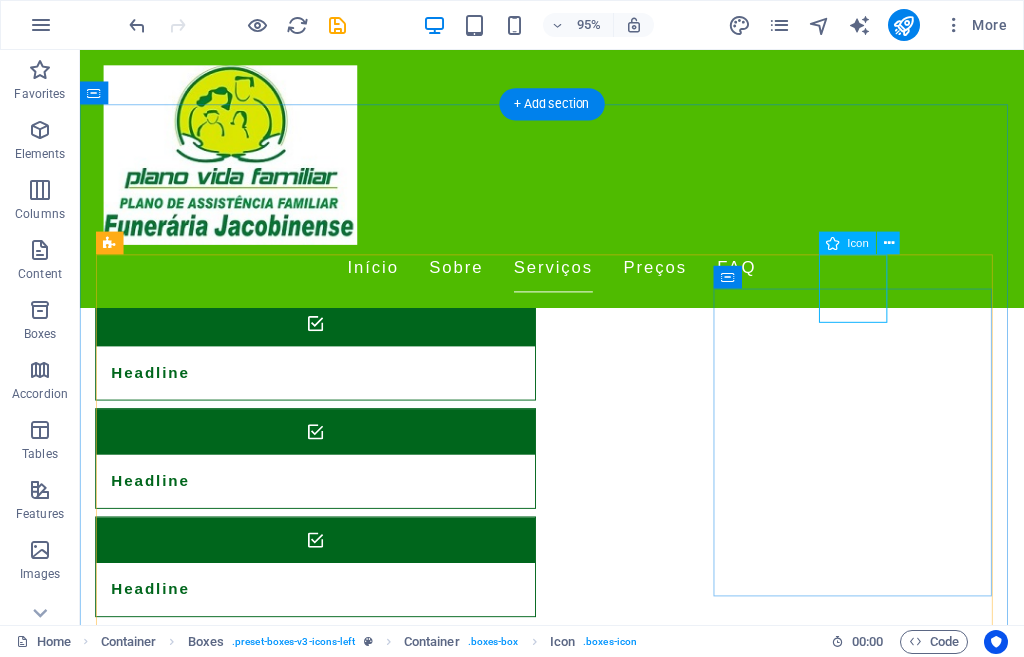 click at bounding box center [251, 3347] 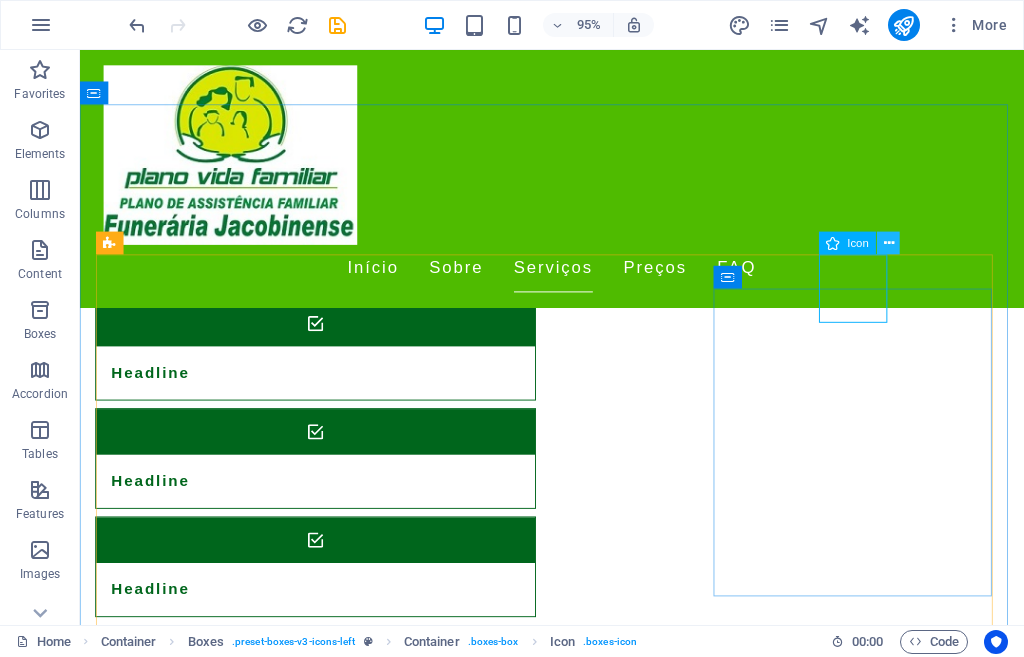 click at bounding box center [889, 243] 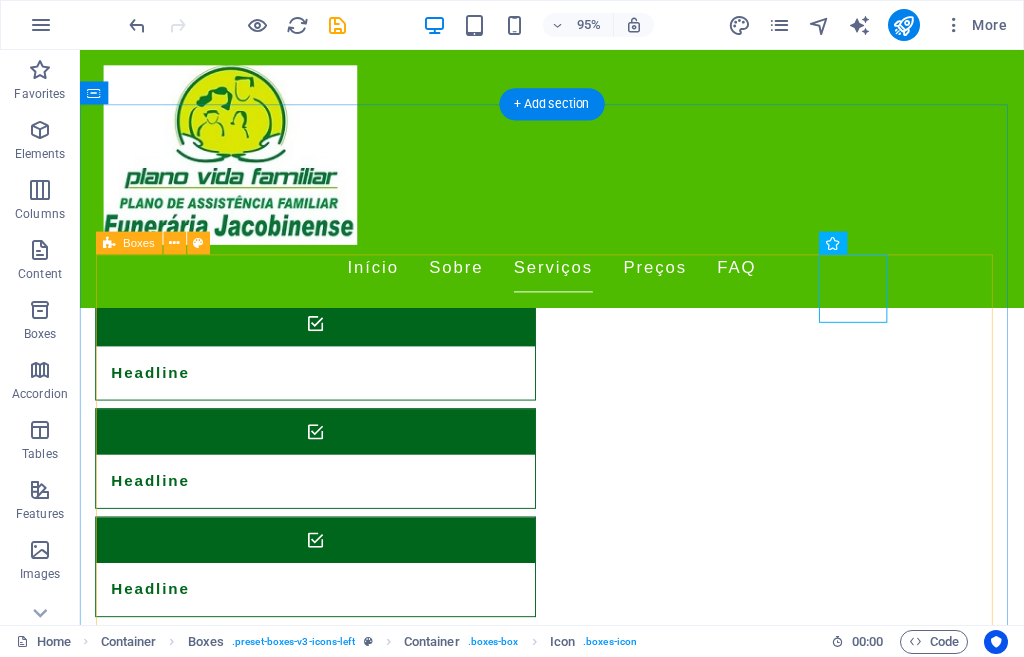 click on "Planos Funerários Personalizados Oferecemos uma variedade de planos funerários que se adaptam às suas necessidades e orçamento, garantindo a tranquilidade em momentos difíceis. Venda de Urnas Funerárias Dispomos de uma seleção de urnas funerárias elegantes e dignas, escolhidas para proporcionar conforto e respeito na hora da despedida. Serviços Diversos Caso necessário, oferecemos uma grande quantidade de serviços funerários, como translado, tanatopraxia, ornamentação de velórios, serviços de copa entre outros. Preparação e Transporte Cuidamos de todos os detalhes da preparação e transporte do corpo, garantindo que tudo seja feito com o devido respeito e dignidade. Apoio Familiar Oferecemos suporte emocional para as famílias enlutadas, fornecendo recursos e ouvintes para ajudar a lidar com a perda. Cerimônias Personalizadas Criamos cerimônias funerárias personalizadas, refletindo a vida e os valores da pessoa homenageada." at bounding box center [577, 3571] 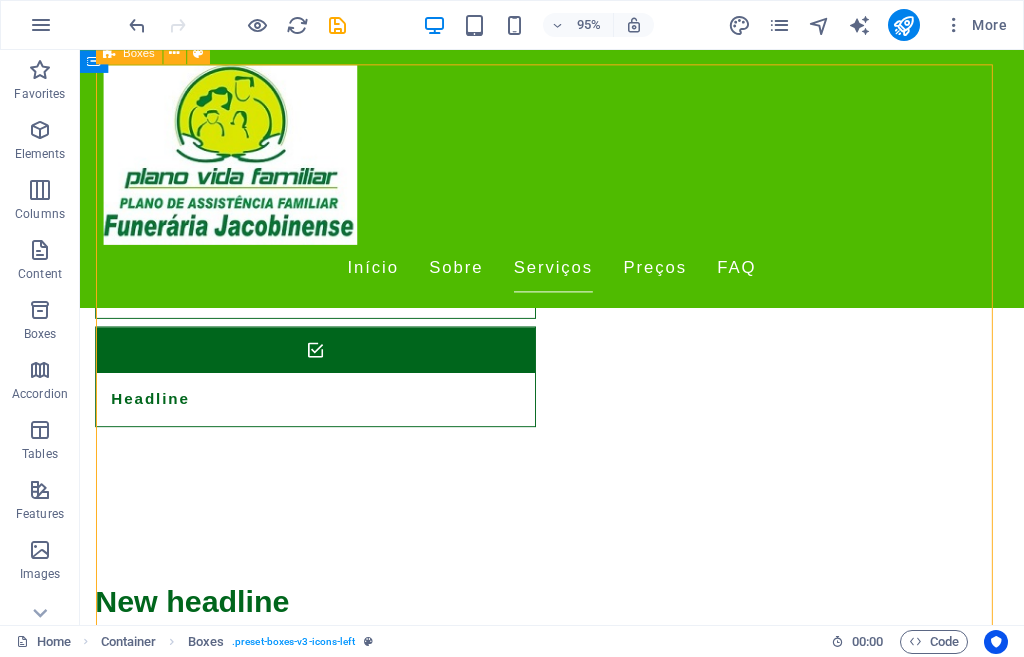 scroll, scrollTop: 2700, scrollLeft: 0, axis: vertical 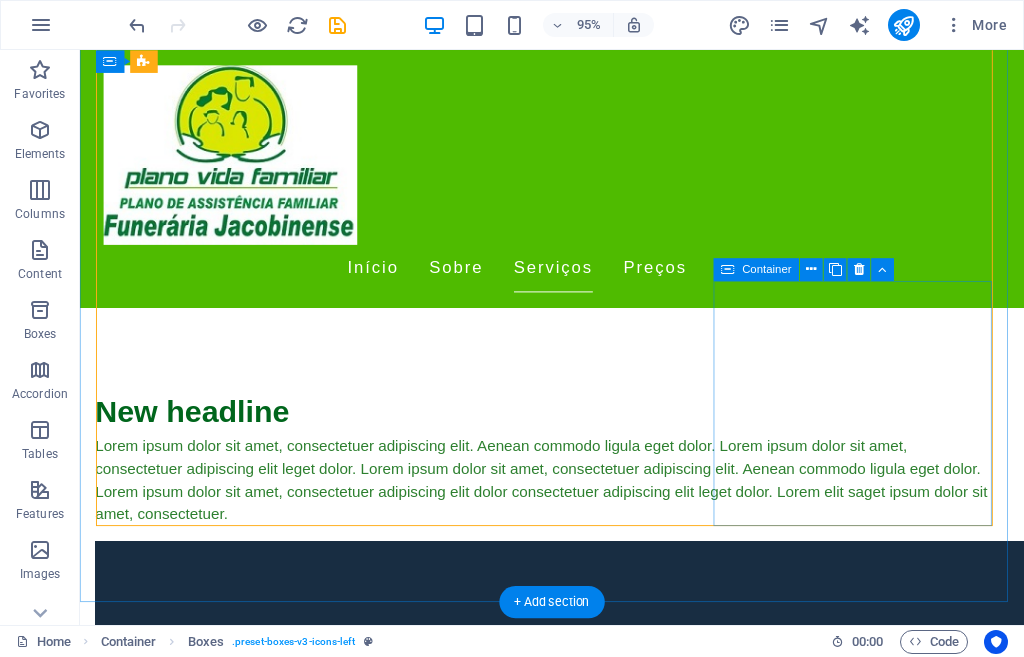 click on "Cerimônias Personalizadas Criamos cerimônias funerárias personalizadas, refletindo a vida e os valores da pessoa homenageada." at bounding box center (251, 4012) 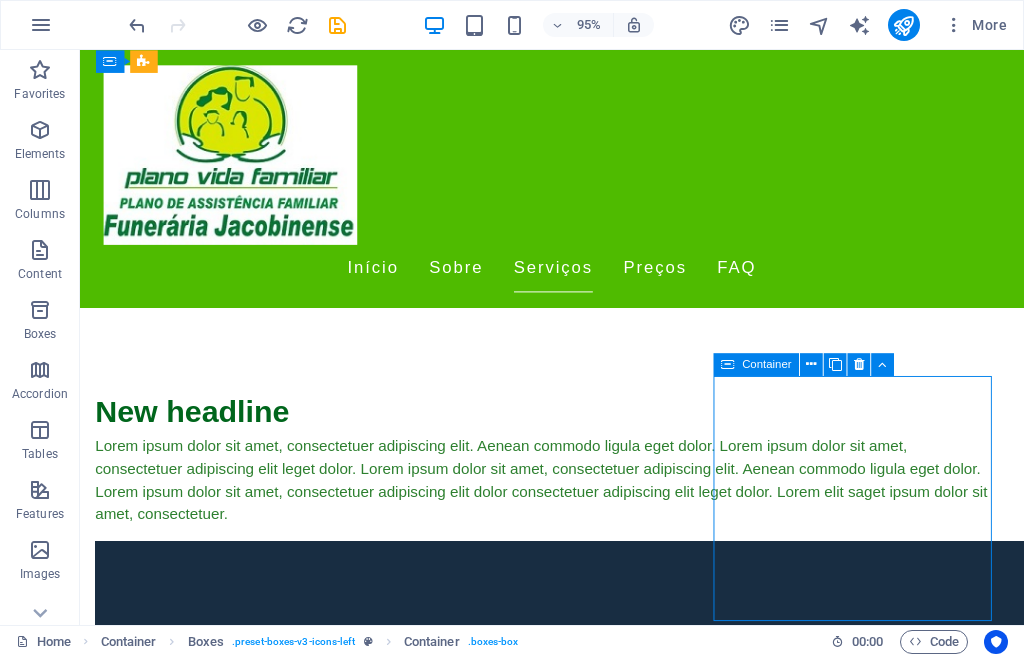 scroll, scrollTop: 2600, scrollLeft: 0, axis: vertical 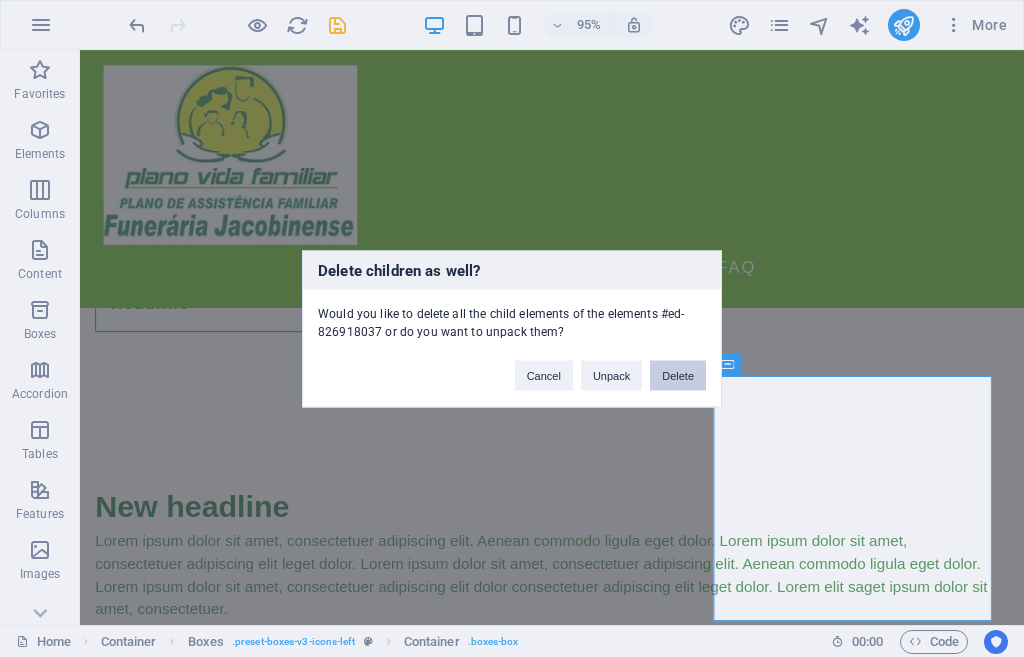 click on "Delete" at bounding box center (678, 375) 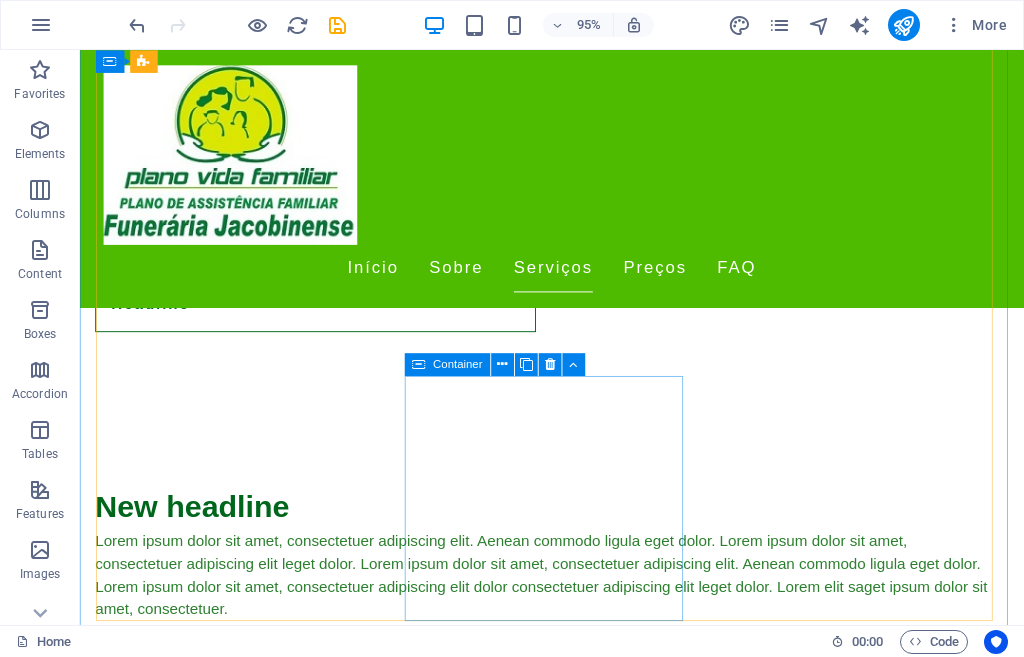 click on "Apoio Familiar Oferecemos suporte emocional para as famílias enlutadas, fornecendo recursos e ouvintes para ajudar a lidar com a perda." at bounding box center (251, 3823) 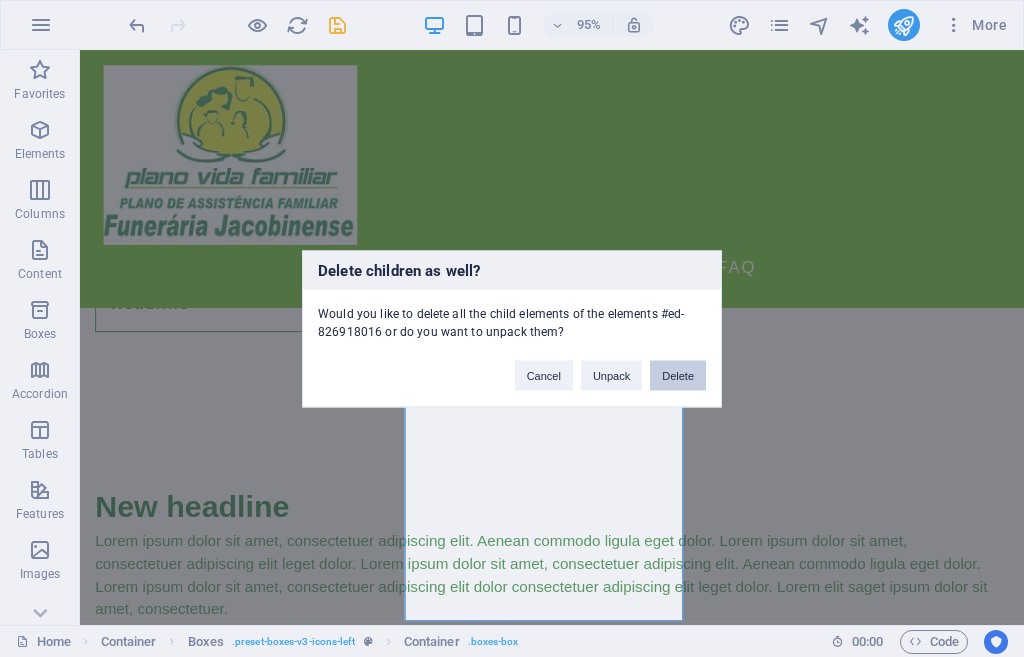 click on "Delete" at bounding box center [678, 375] 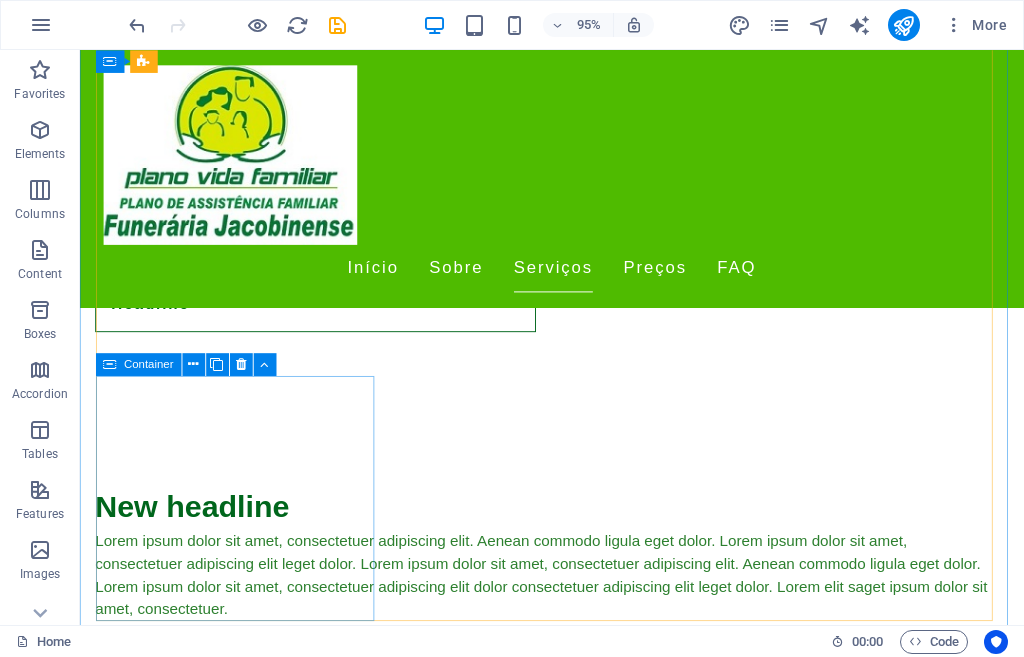 click on "Preparação e Transporte Cuidamos de todos os detalhes da preparação e transporte do corpo, garantindo que tudo seja feito com o devido respeito e dignidade." at bounding box center [251, 3534] 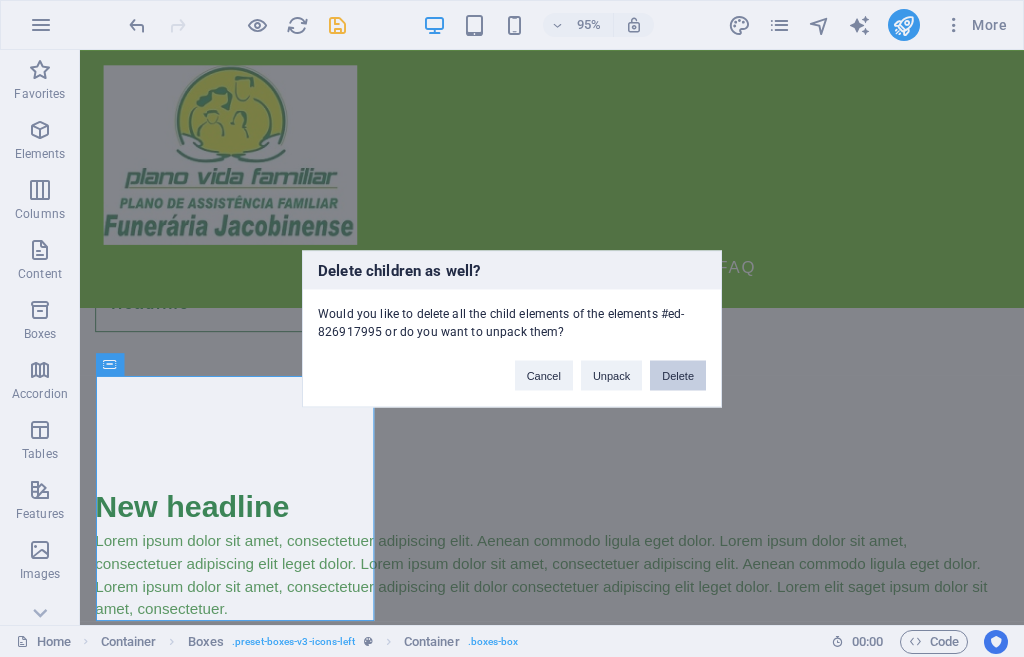 type 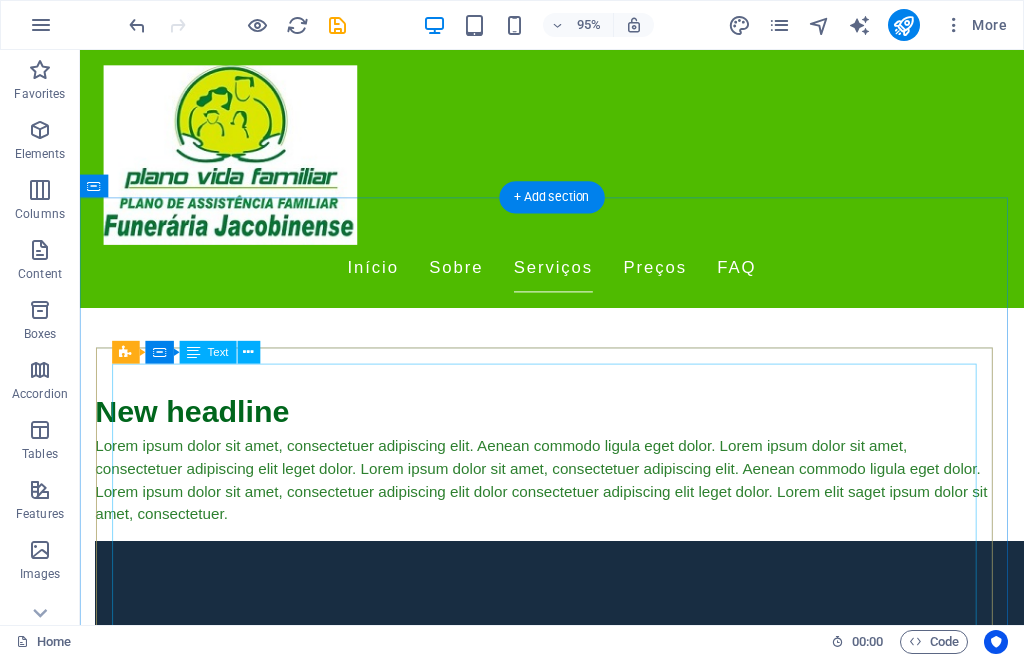 scroll, scrollTop: 2600, scrollLeft: 0, axis: vertical 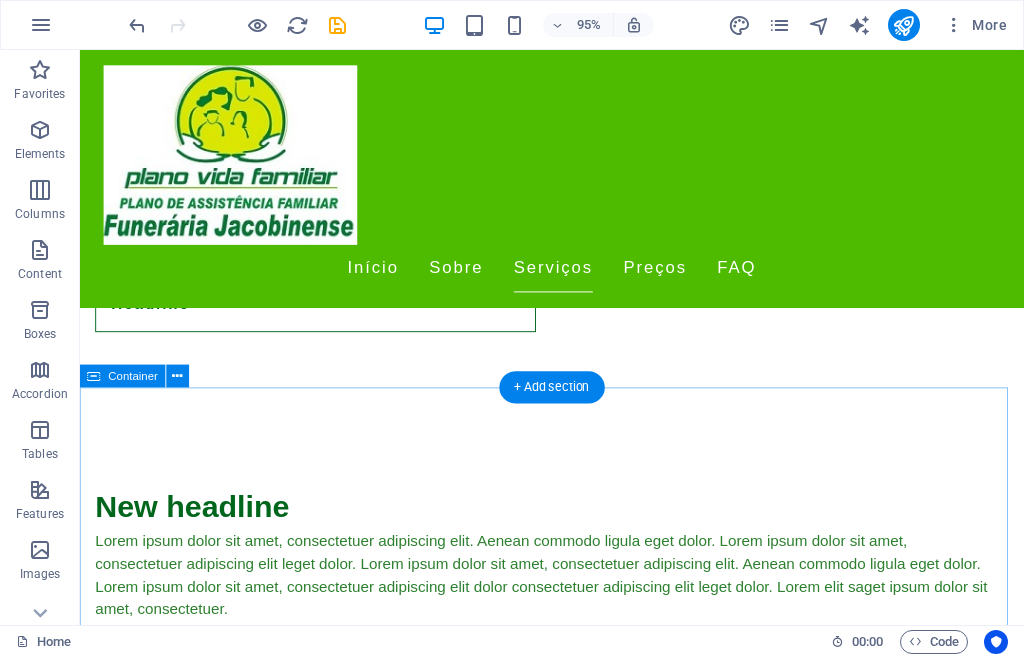 click on "Plano Básico Proteção Simples Cobertura essencial para despesas de sepultamento.
R$ 1.500,00
Proteção Completa Cobertura para sepultamento e cremação.
R$ 2.500,00
Cuidado Total Cobertura ampla com assistência familiar inclusa.
R$ 4.000,00
Urna em MDF Urna funerária em material de qualidade, escolha ideal.
R$ 500,00
Urna de Alumínio Urna funerária requintada, para momentos especiais.
R$ 1.200,00
Assistência Integral Serviço completo de funeral com todos os detalhes cuidados.
R$ 3.000,00" at bounding box center [577, 3763] 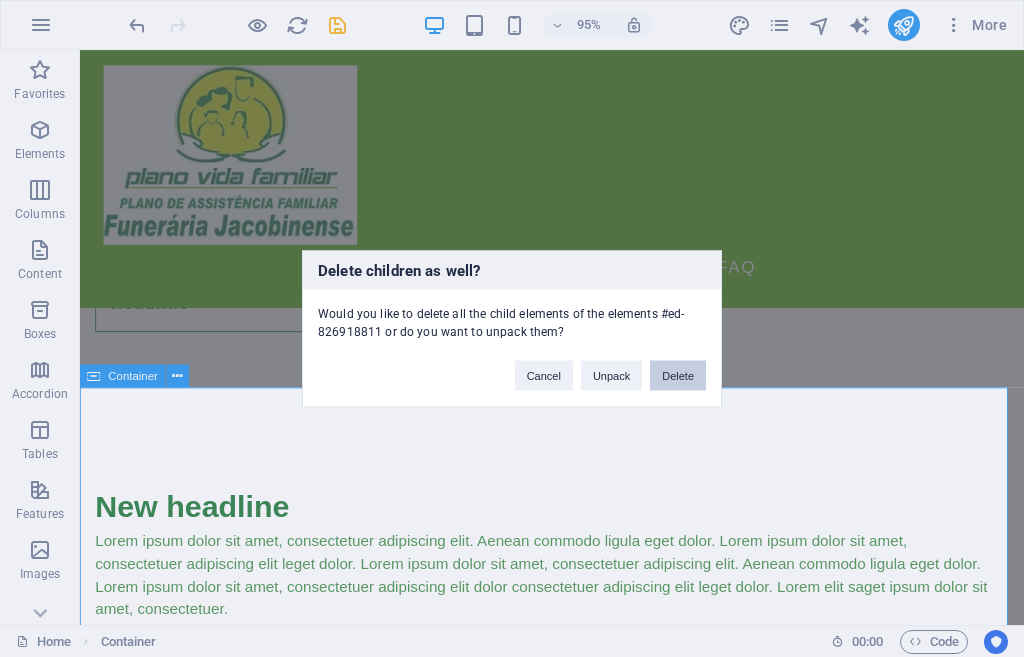 type 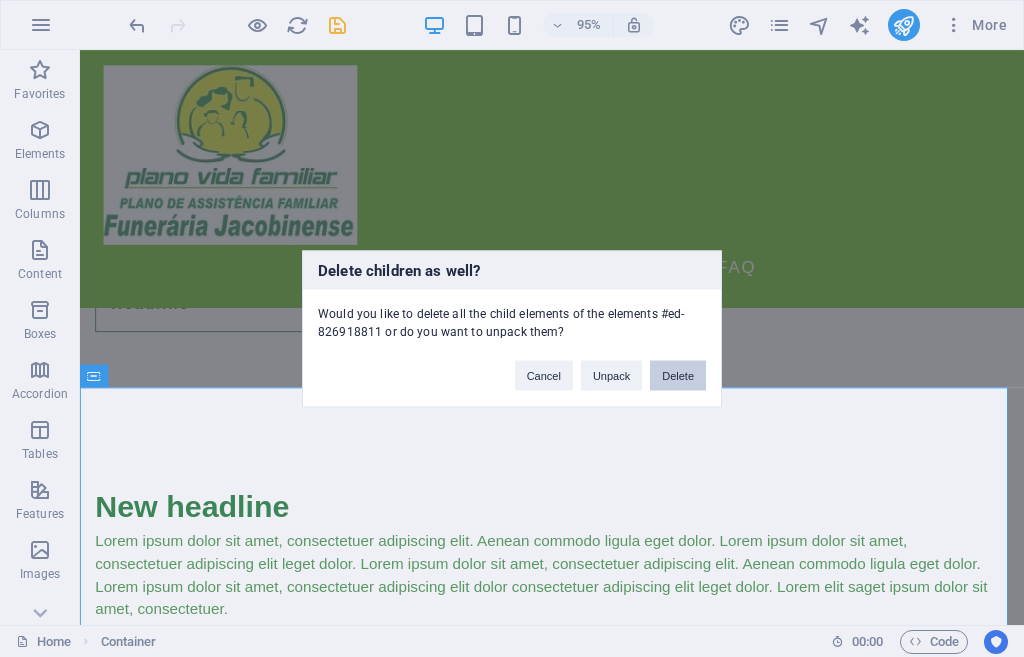 click on "Delete" at bounding box center [678, 375] 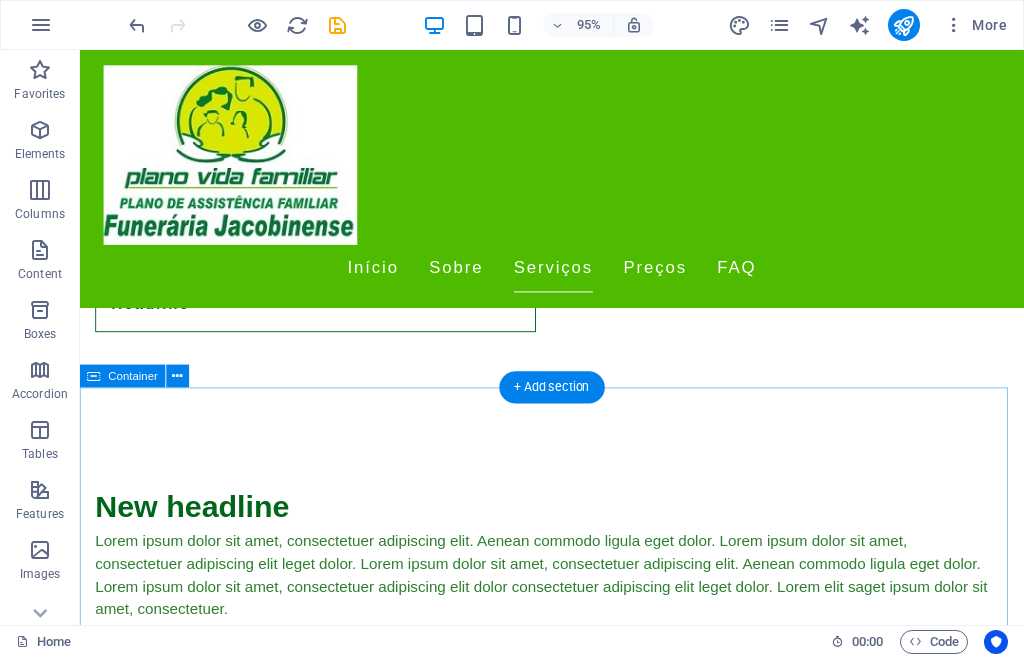scroll, scrollTop: 2800, scrollLeft: 0, axis: vertical 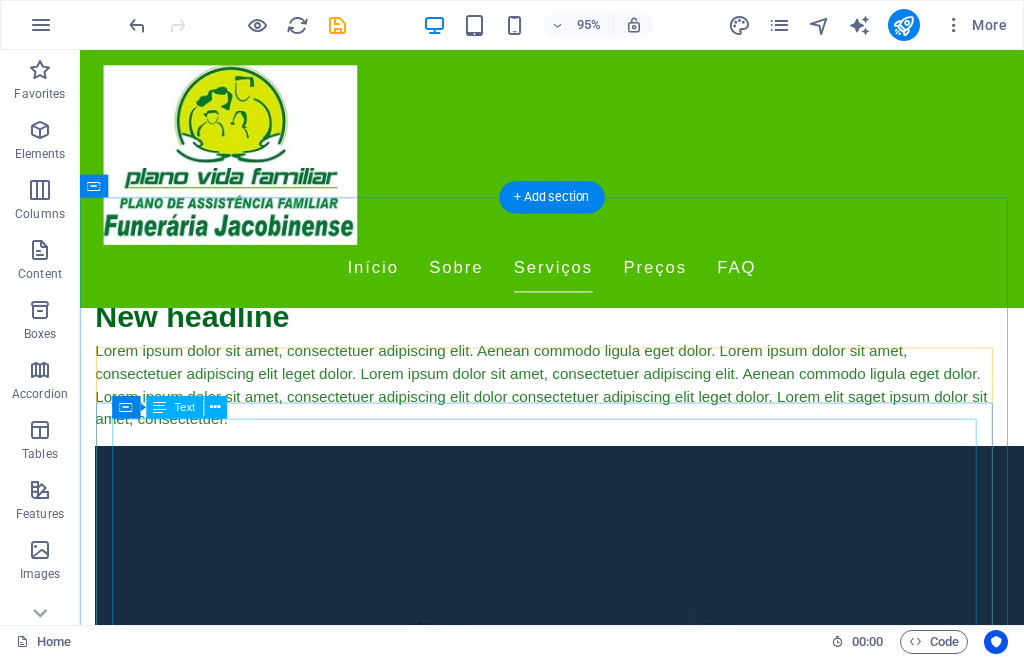 click on "Plano Básico Cobertura essencial para serviços funerários simples.
R$ 2.000,00
Plano Completo Inclui todos os serviços de um funeral digno e respeitoso.
R$ 4.500,00
Plano Luxo Serviço premium com cuidados especiais e atendimento personalizado.
R$ 7.000,00
Urna Simples Urna clássica em madeira, ideal para cerimônias tradicionais.
R$ 500,00
Urna Decorada Urna com detalhes artísticos, perfeita para homenagens.
R$ 1.200,00
Urna de Luxo Urna sofisticada com acabamentos de alta qualidade.
R$ 2.500,00" at bounding box center [577, 3660] 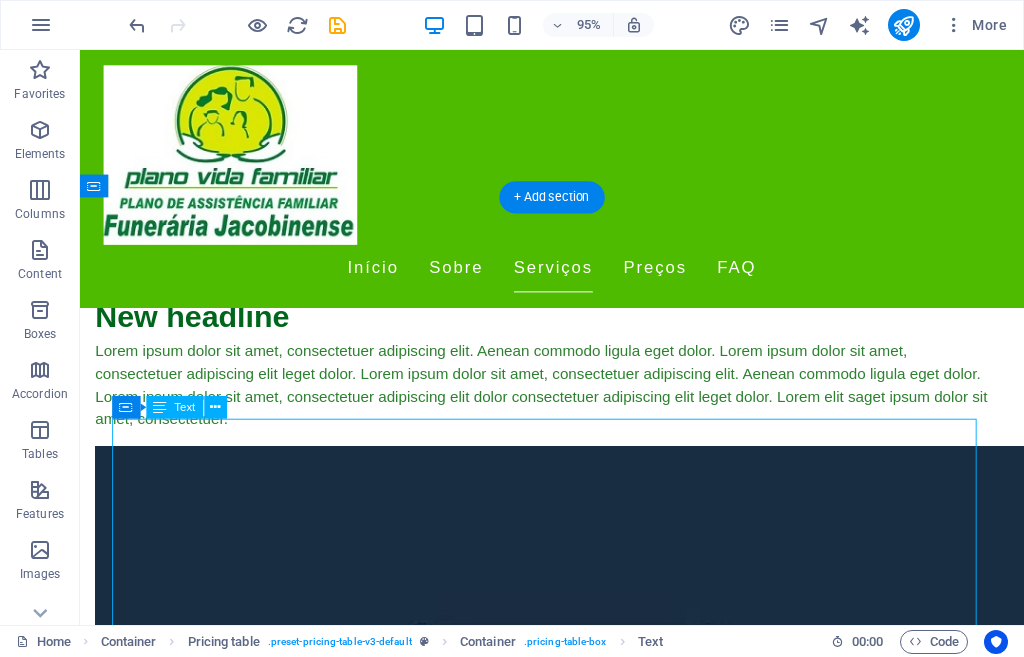 click on "Plano Básico Cobertura essencial para serviços funerários simples.
R$ 2.000,00
Plano Completo Inclui todos os serviços de um funeral digno e respeitoso.
R$ 4.500,00
Plano Luxo Serviço premium com cuidados especiais e atendimento personalizado.
R$ 7.000,00
Urna Simples Urna clássica em madeira, ideal para cerimônias tradicionais.
R$ 500,00
Urna Decorada Urna com detalhes artísticos, perfeita para homenagens.
R$ 1.200,00
Urna de Luxo Urna sofisticada com acabamentos de alta qualidade.
R$ 2.500,00" at bounding box center (577, 3660) 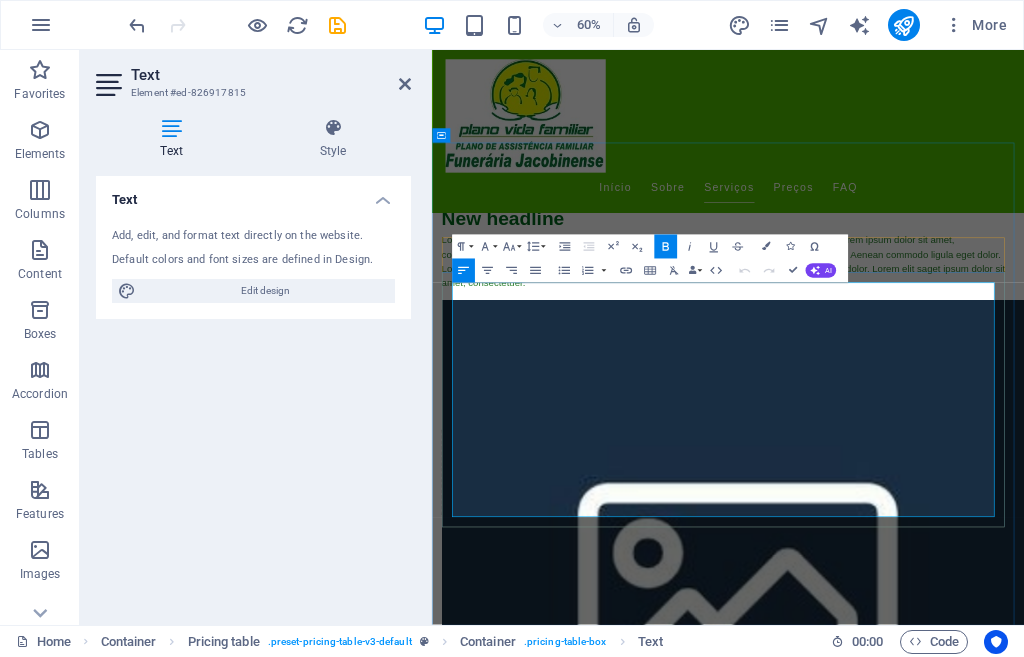 click on "Plano Básico" at bounding box center (539, 3486) 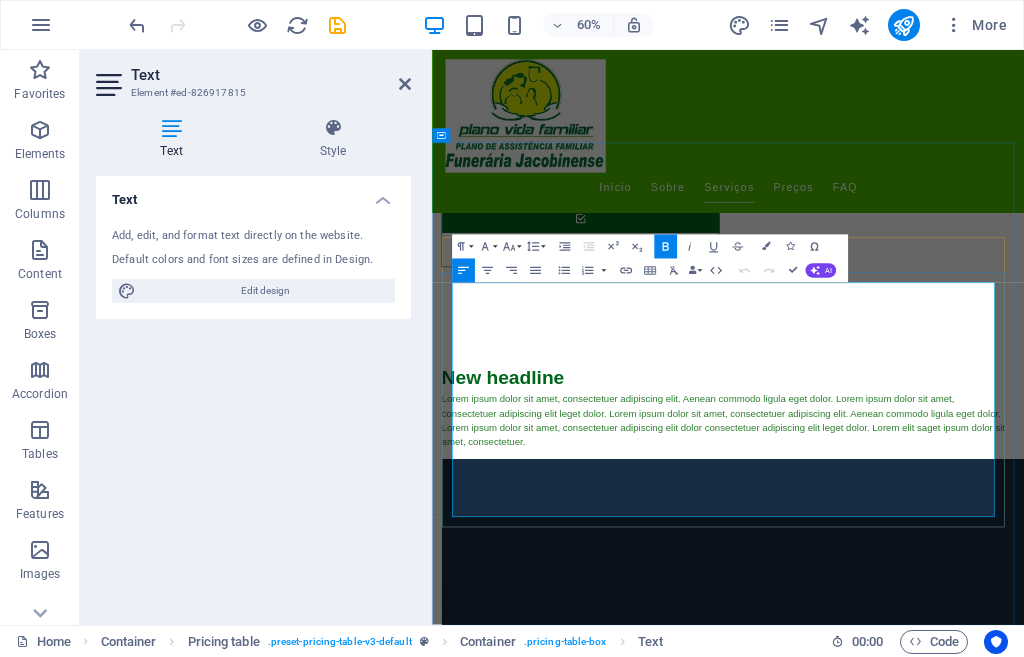 type 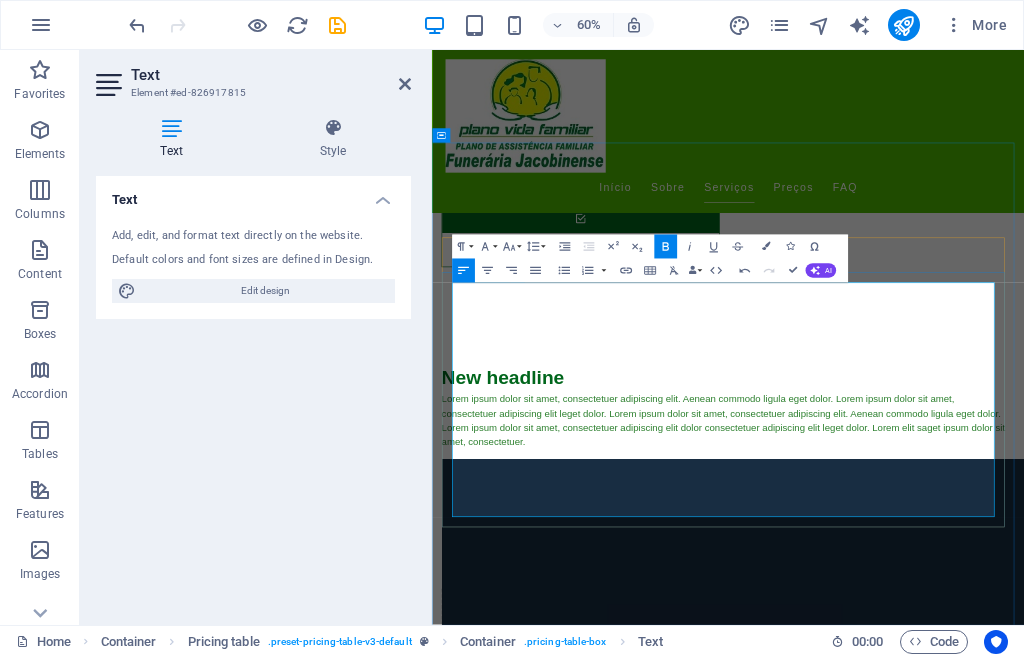 click on "PlanoPOPULAR" at bounding box center [545, 3751] 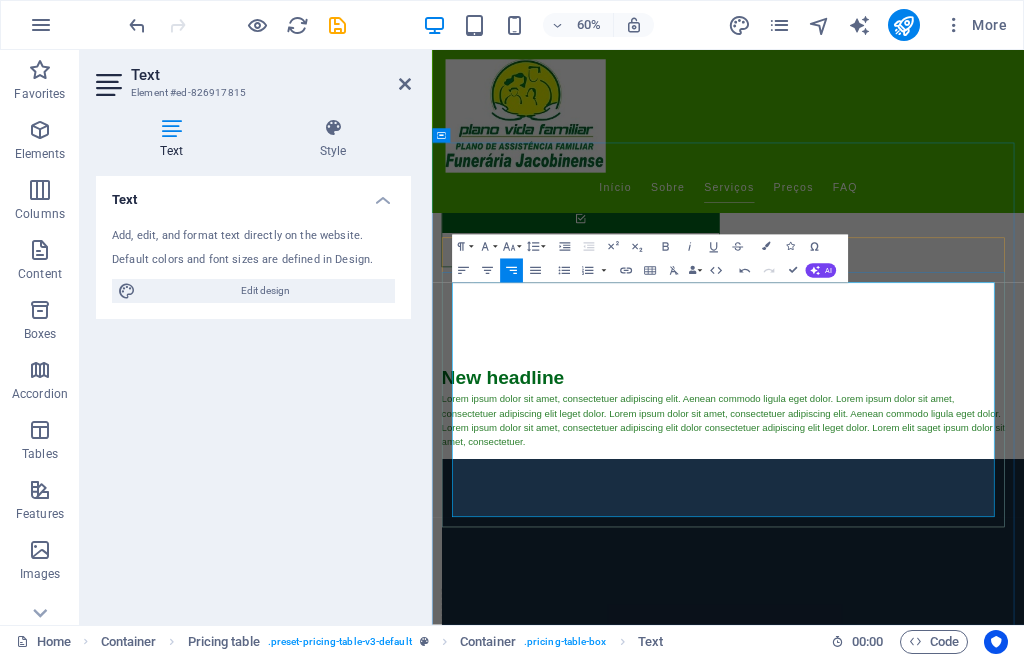drag, startPoint x: 1356, startPoint y: 473, endPoint x: 1298, endPoint y: 469, distance: 58.137768 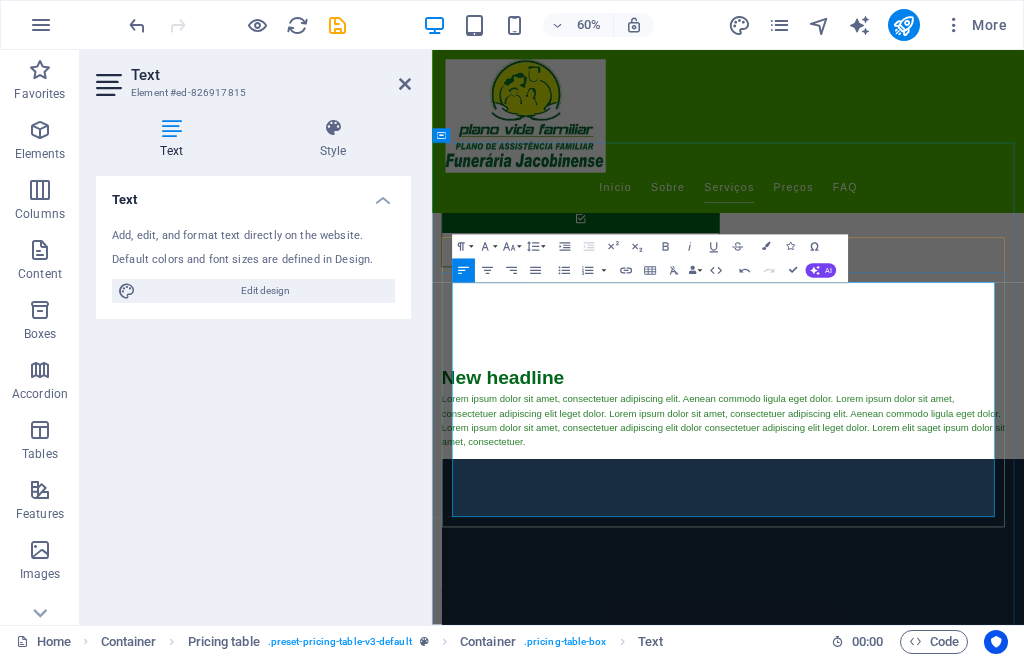 click on "Inclui todos os serviços de um funeral digno e respeitoso." at bounding box center [683, 3840] 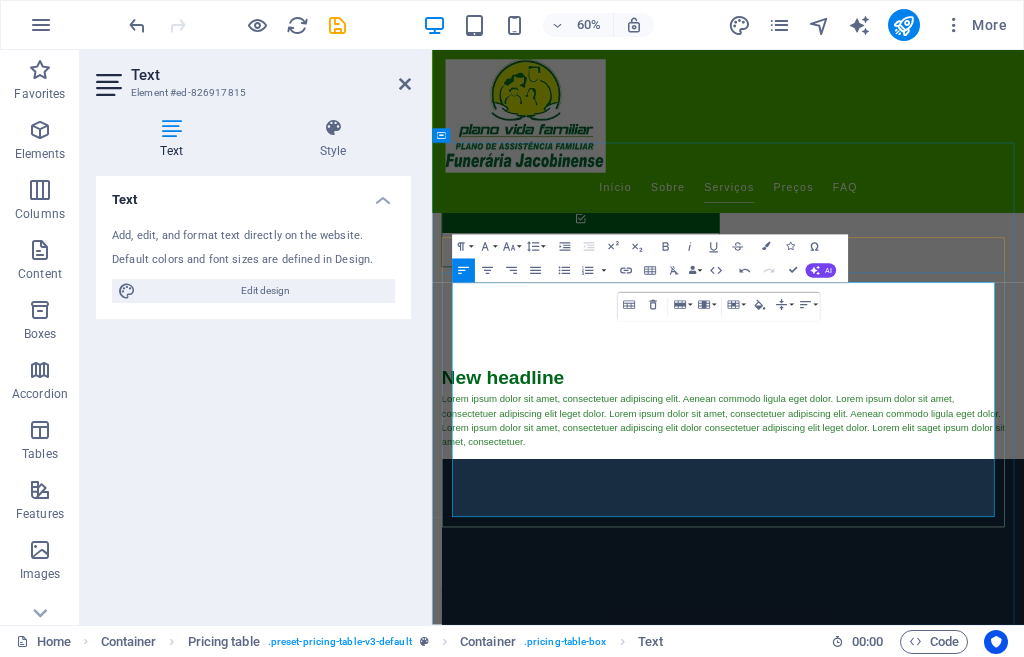 click on "Plano Completo Inclui todos os serviços de um funeral digno e respeitoso." at bounding box center (850, 3829) 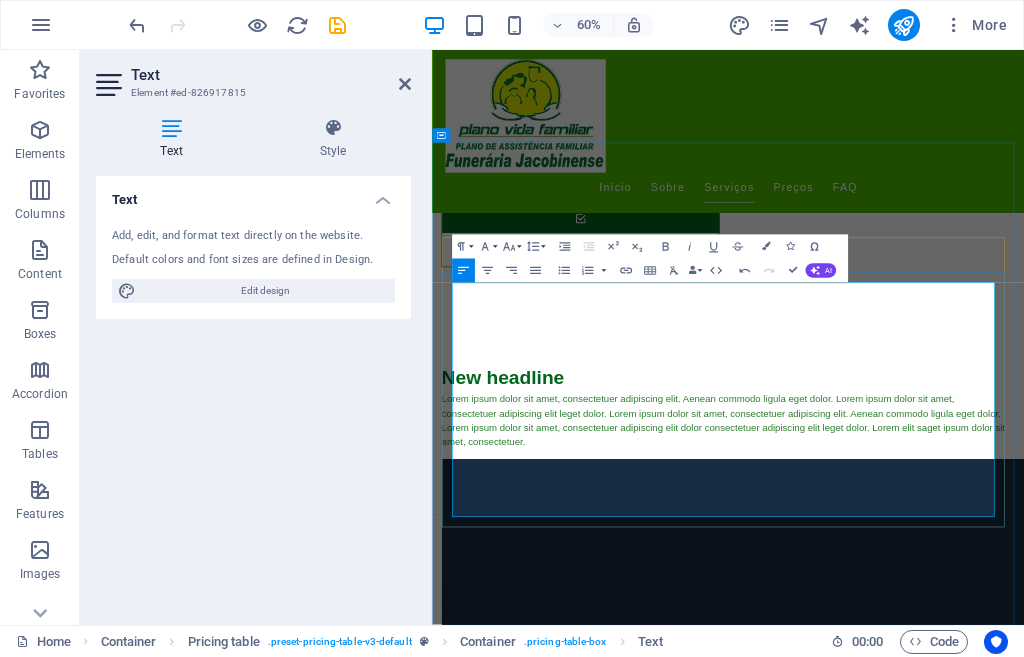 click on "Inclui todos os serviços de um funeral digno e respeitoso." at bounding box center [683, 3840] 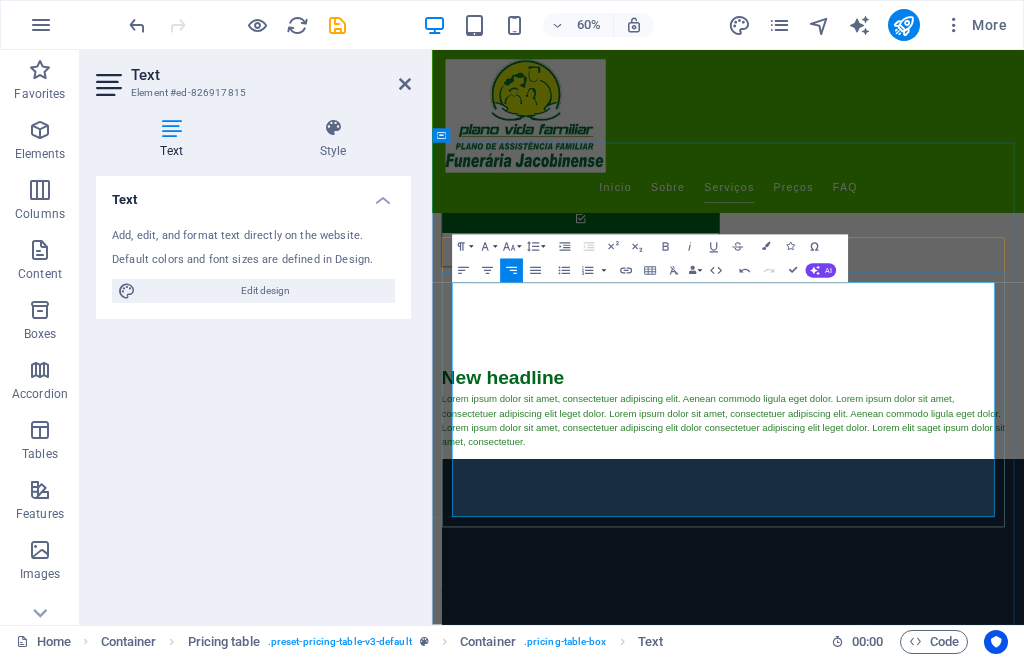click on "R$ 38,00" at bounding box center (1339, 3763) 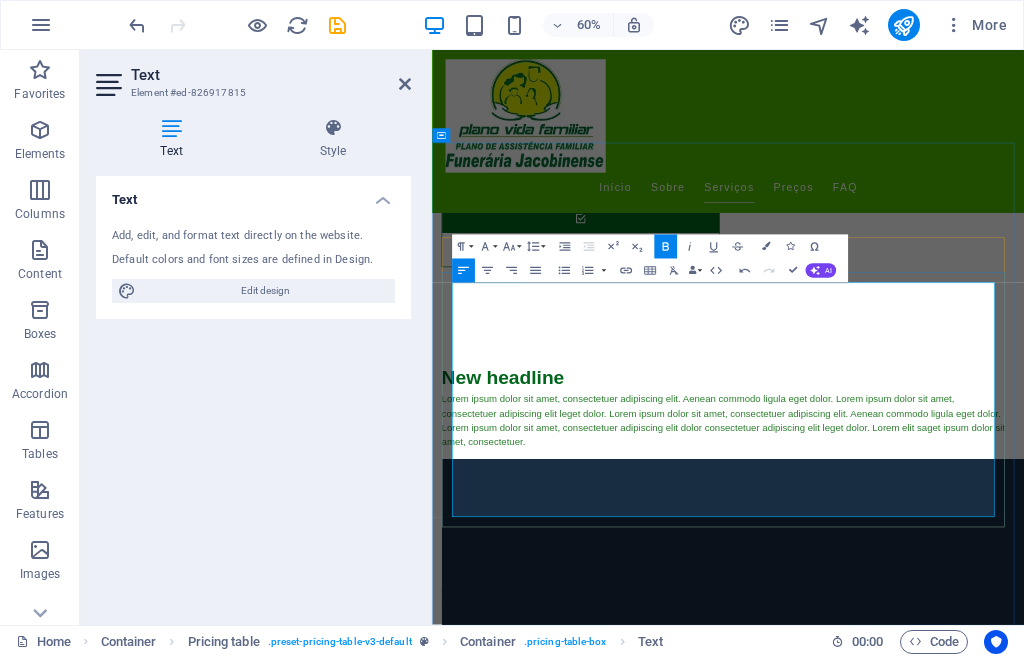 click on "Plano Luxo Serviço premium com cuidados especiais e atendimento personalizado." at bounding box center (862, 3894) 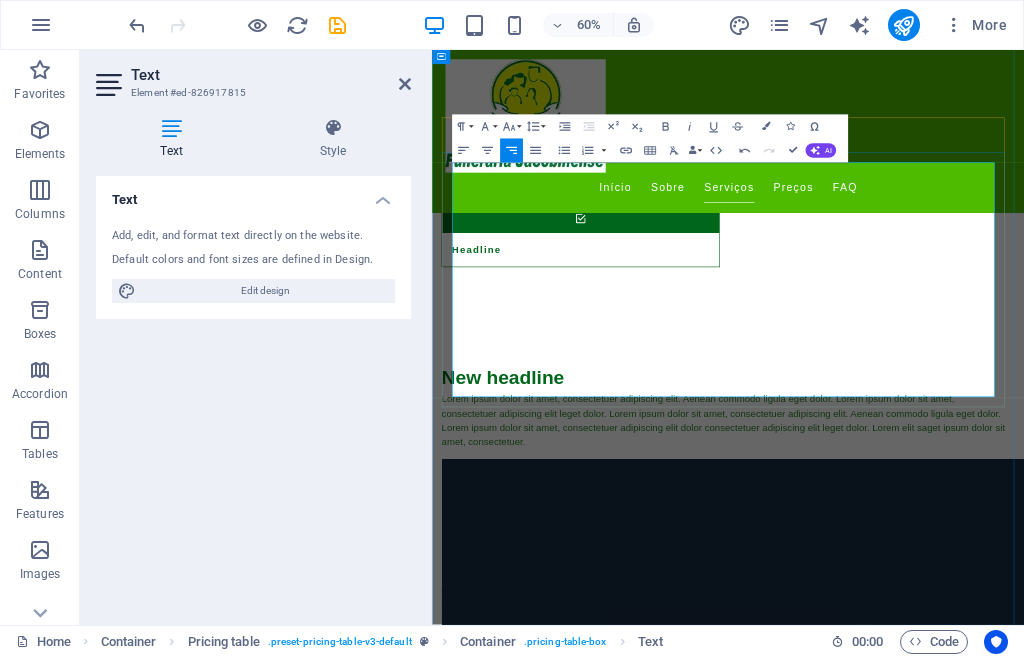 scroll, scrollTop: 3000, scrollLeft: 0, axis: vertical 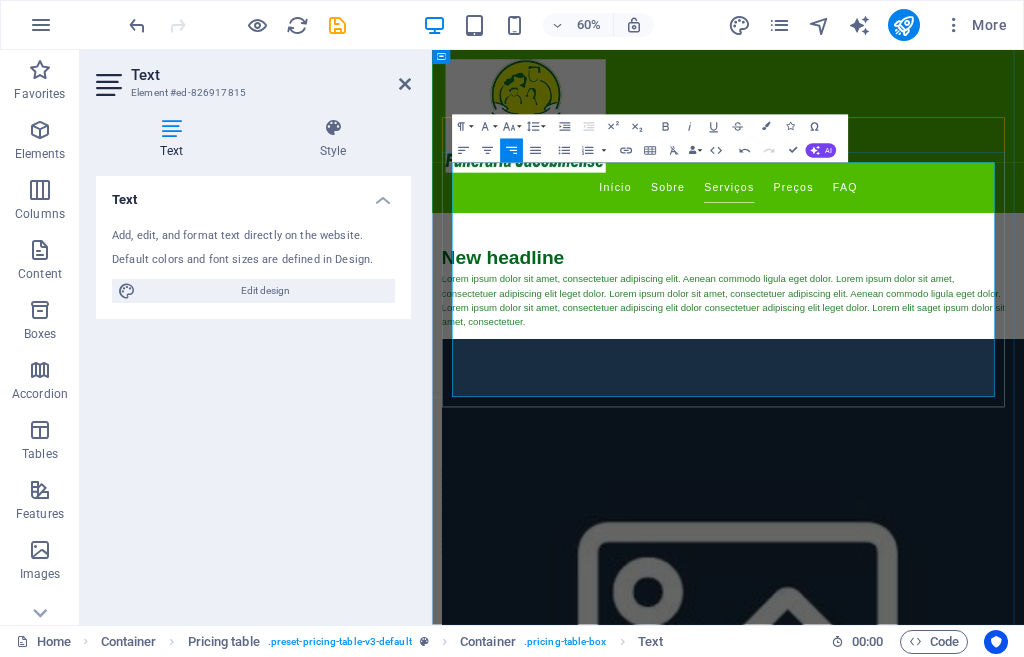 click on "R$ 500,00" at bounding box center (1335, 3758) 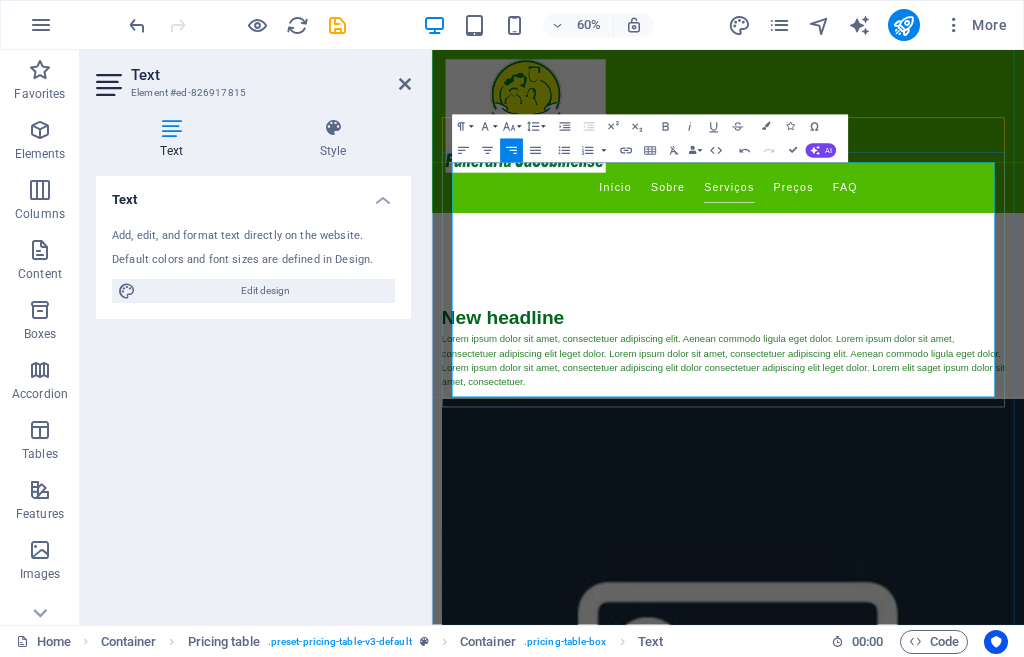 scroll, scrollTop: 3000, scrollLeft: 0, axis: vertical 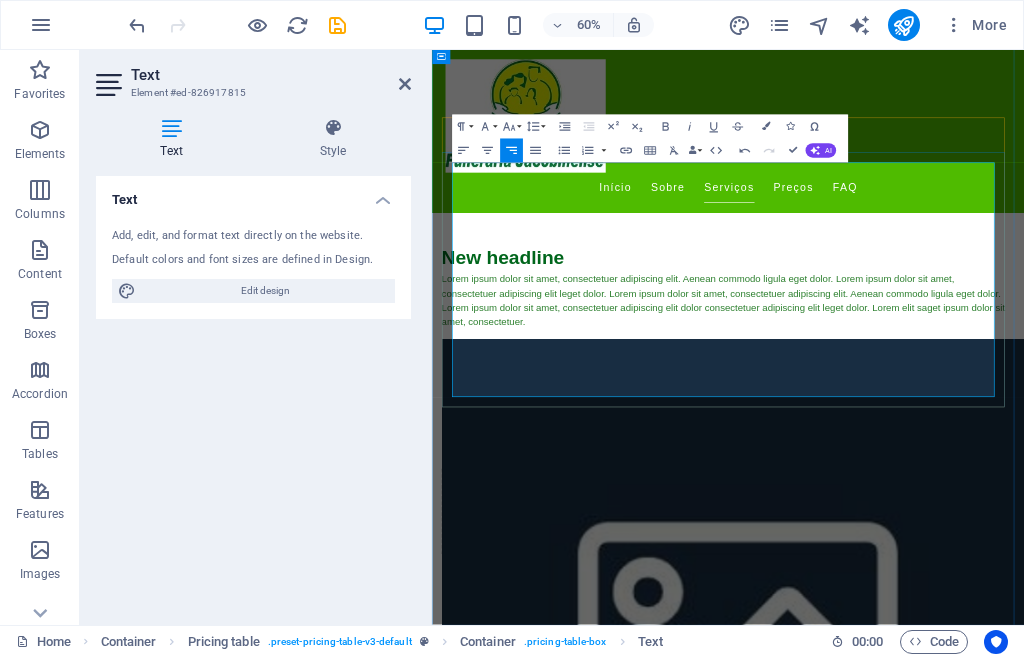 click on "R$ 3.500,00" at bounding box center [1317, 3889] 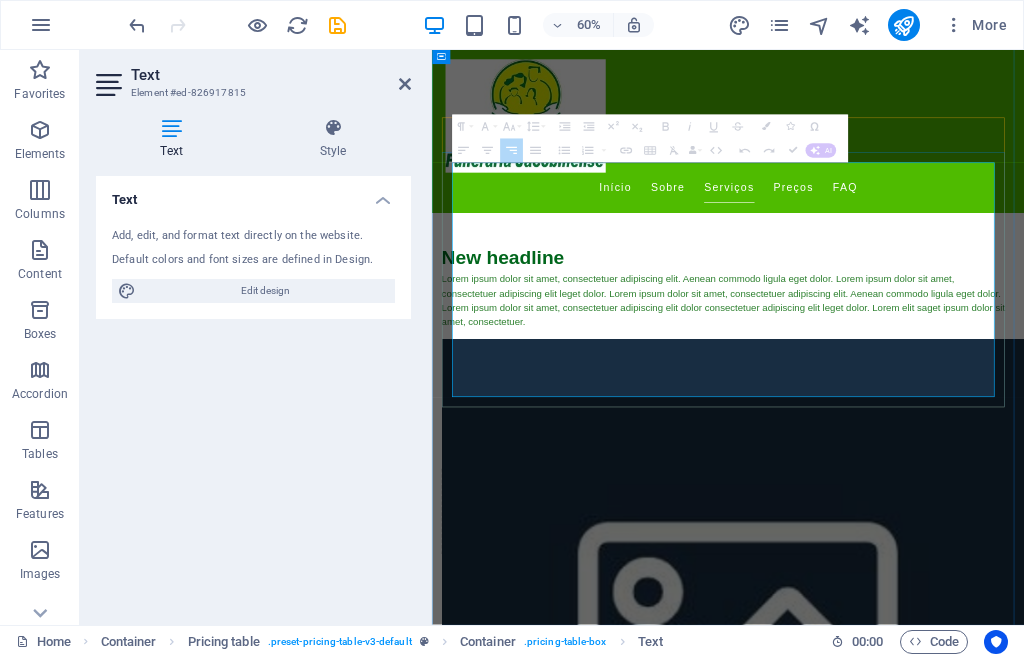 drag, startPoint x: 1358, startPoint y: 594, endPoint x: 636, endPoint y: 443, distance: 737.62115 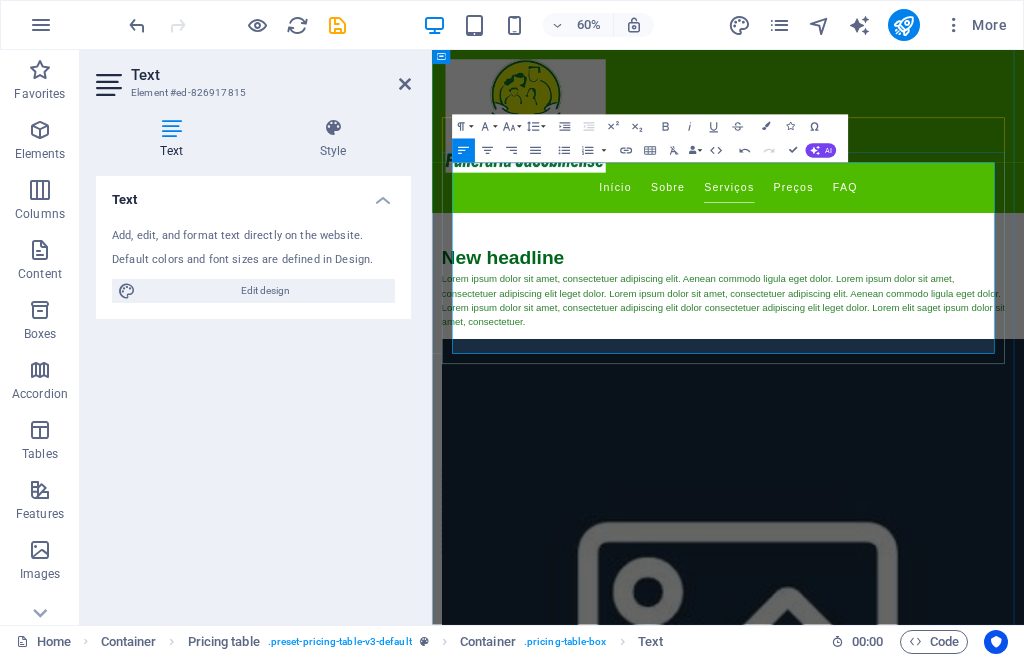 drag, startPoint x: 705, startPoint y: 443, endPoint x: 678, endPoint y: 463, distance: 33.600594 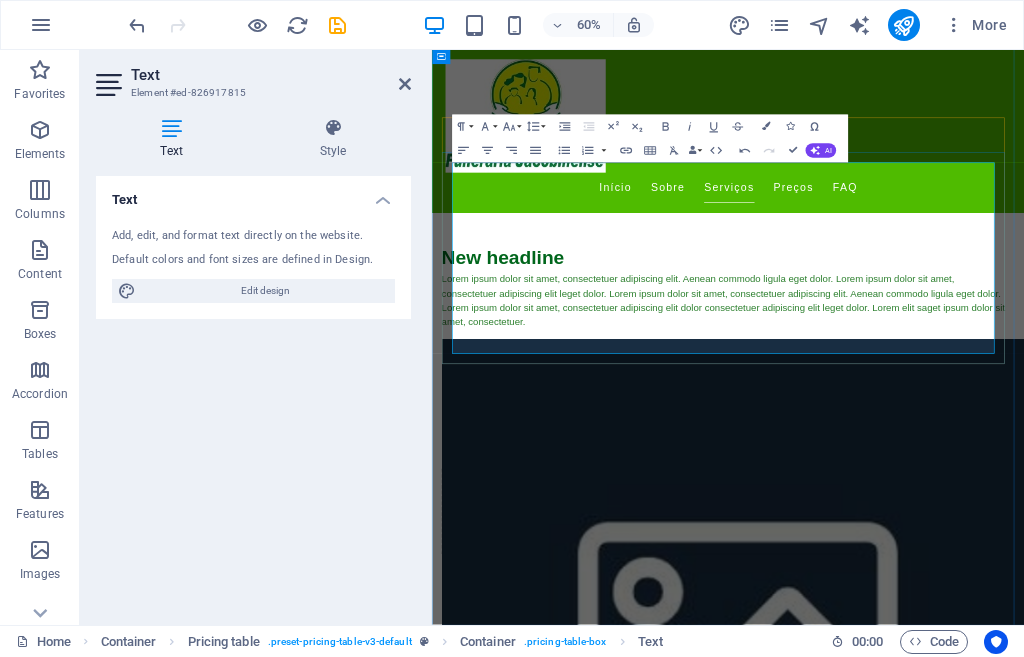 drag, startPoint x: 1380, startPoint y: 340, endPoint x: 920, endPoint y: 446, distance: 472.05508 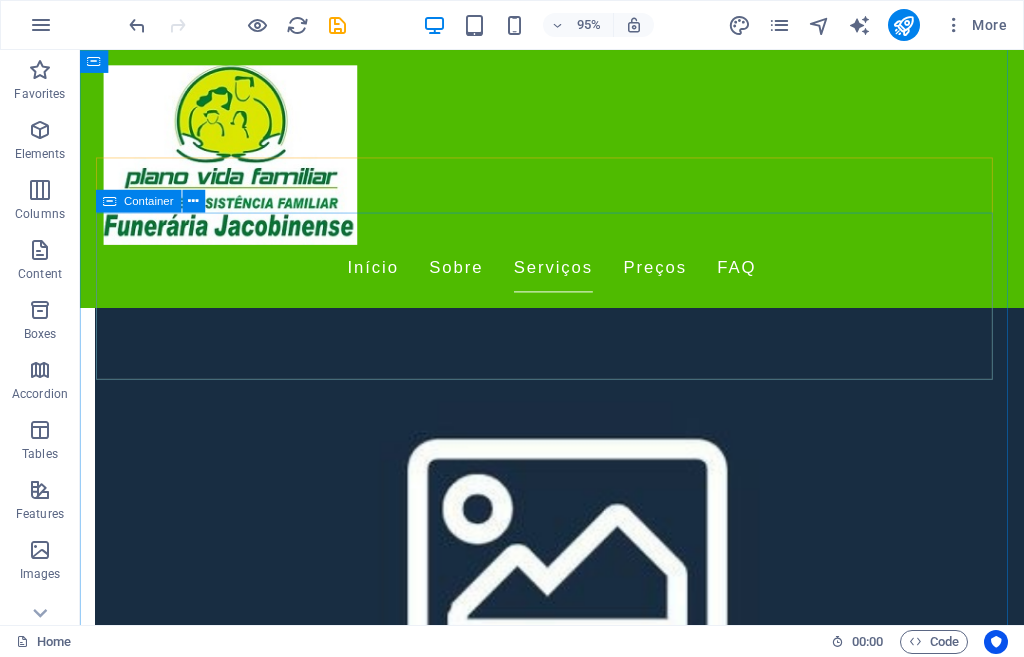 click on "Drop content here or  Add elements  Paste clipboard" at bounding box center [577, 3337] 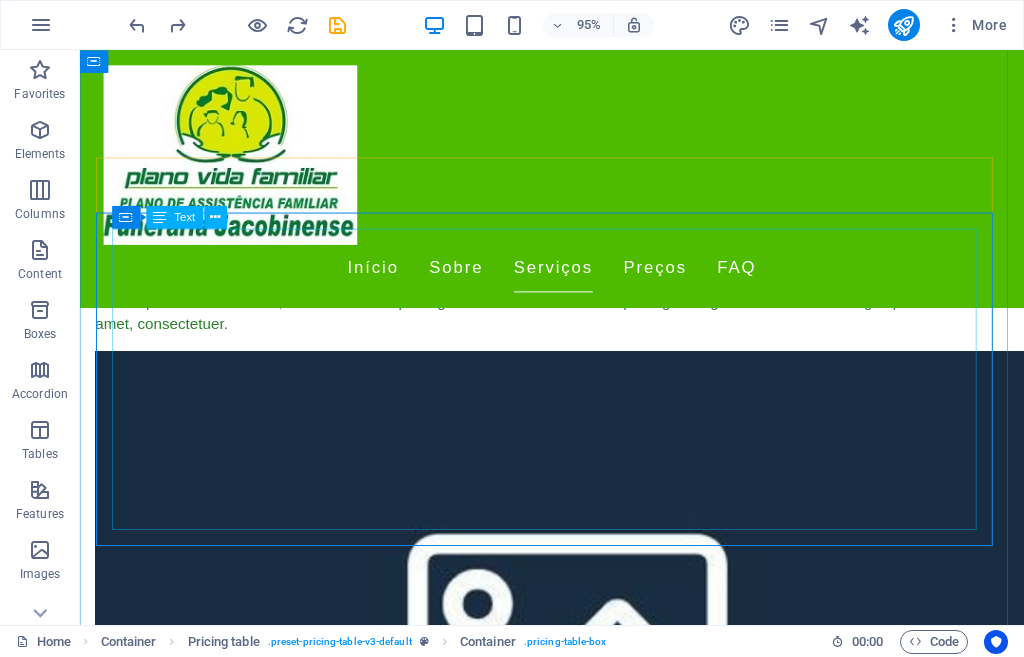 scroll, scrollTop: 3000, scrollLeft: 0, axis: vertical 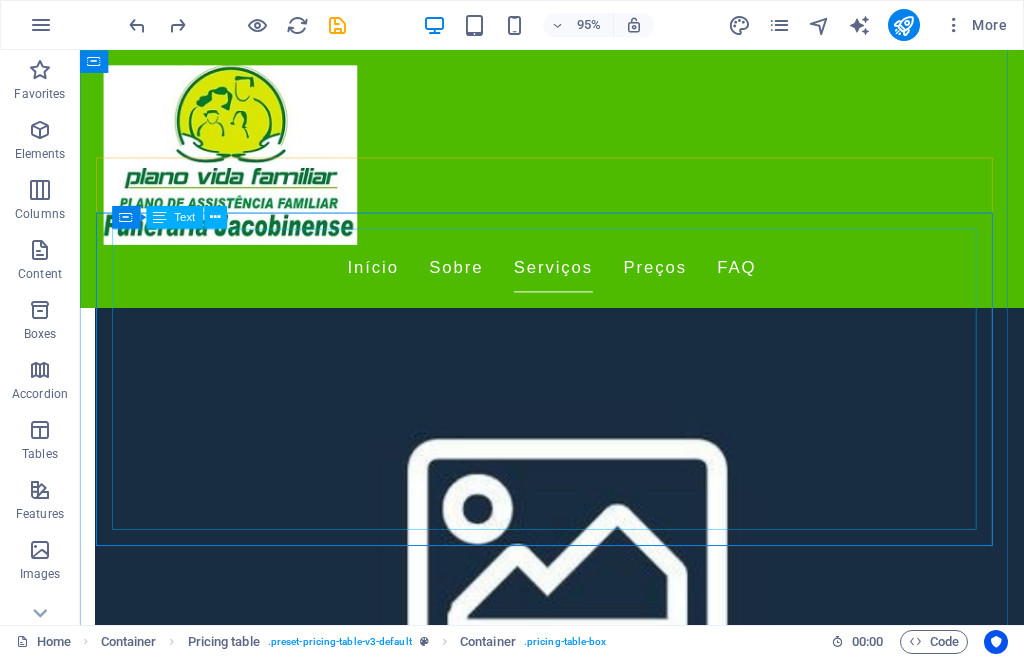 click on "Plano POPULAR Cobertura essencial para serviços funerários simples.
R$ 32,00
Plano NOBRE Inclui todos os serviços de um funeral digno e empréstimo de equipamentos ortopédicos.
R$38,00
Plano ESPECIAL Serviço premium com cuidados especiais e atendimento personalizado.
R$ 75,00" at bounding box center [577, 3424] 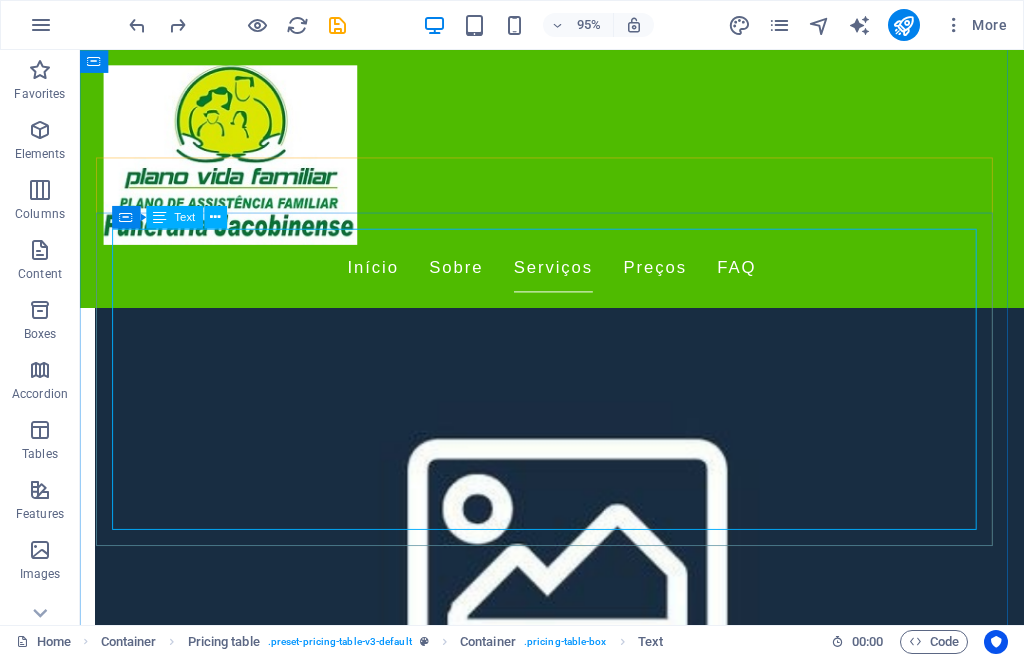 click on "Plano POPULAR Cobertura essencial para serviços funerários simples.
R$ 32,00
Plano NOBRE Inclui todos os serviços de um funeral digno e empréstimo de equipamentos ortopédicos.
R$38,00
Plano ESPECIAL Serviço premium com cuidados especiais e atendimento personalizado.
R$ 75,00" at bounding box center [577, 3424] 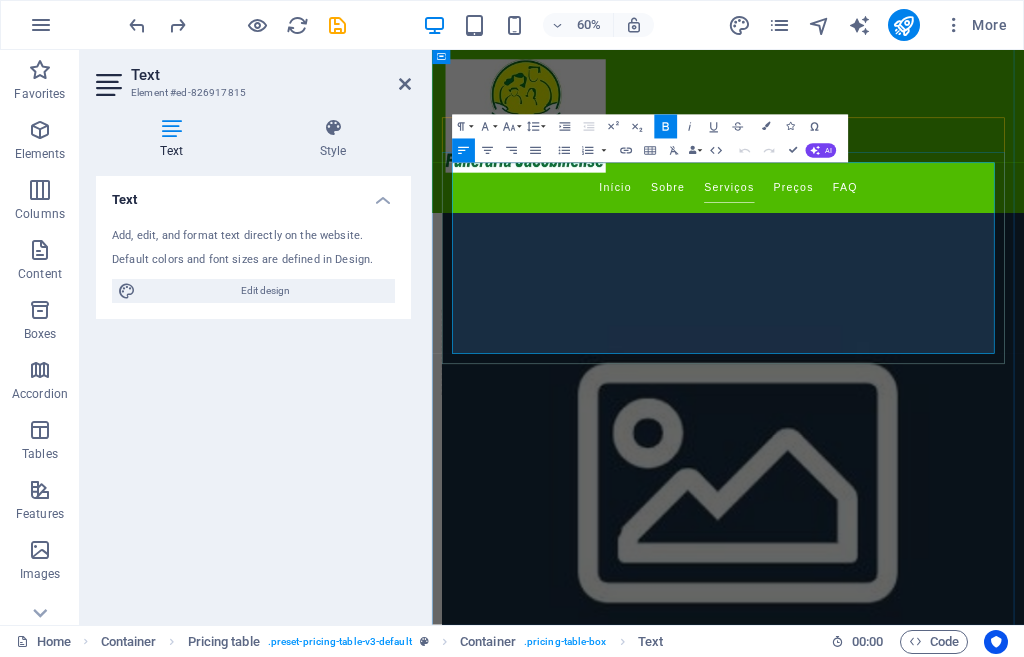 click at bounding box center [874, 3482] 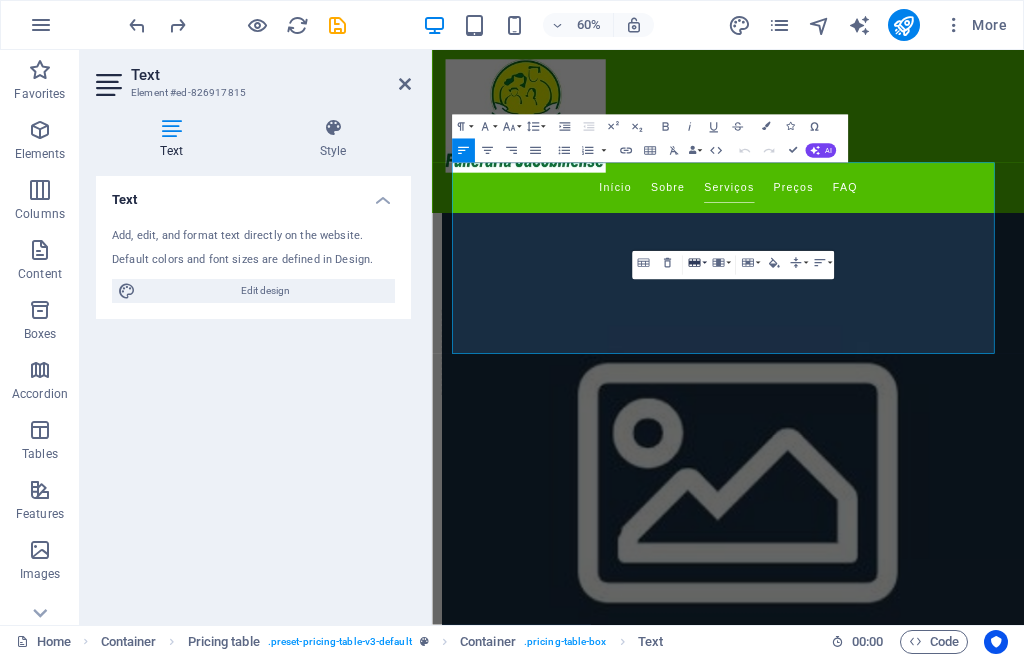 click on "Row" at bounding box center [696, 263] 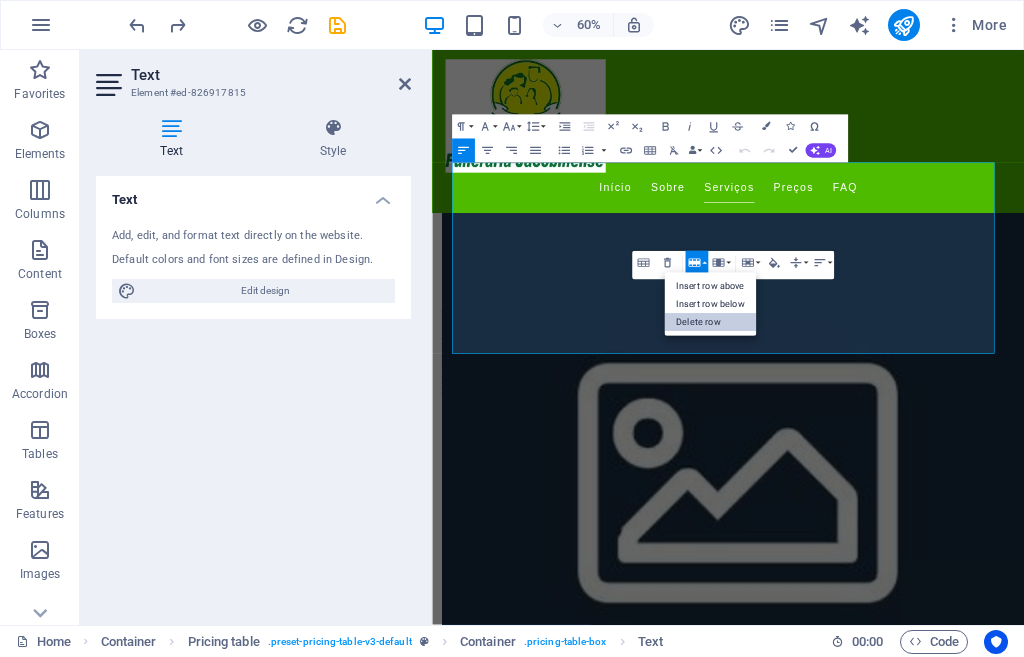 click on "Delete row" at bounding box center [710, 322] 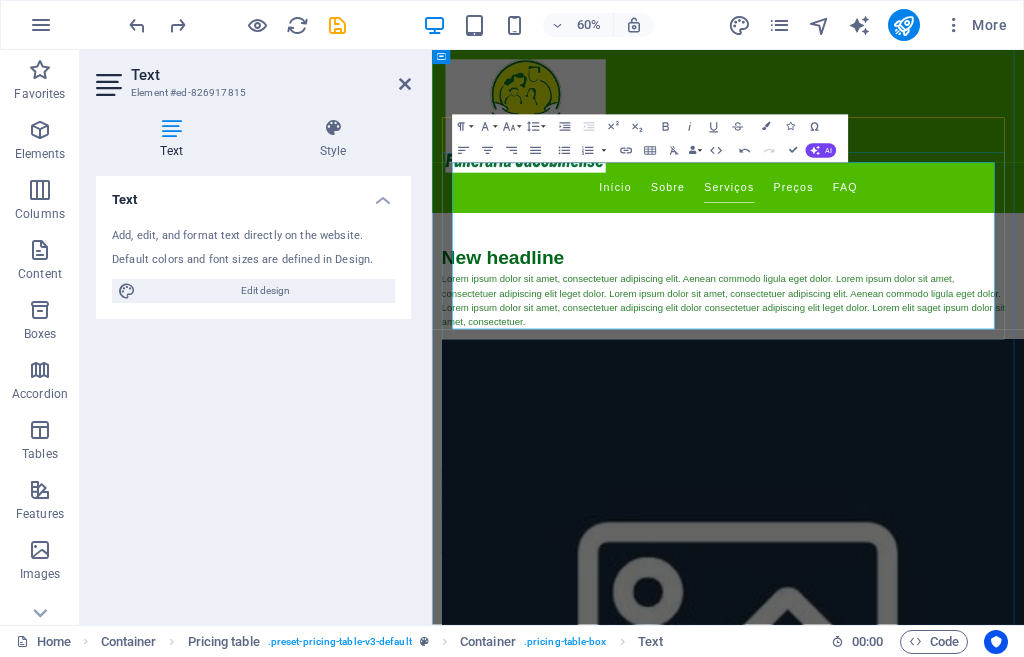 click at bounding box center (874, 3747) 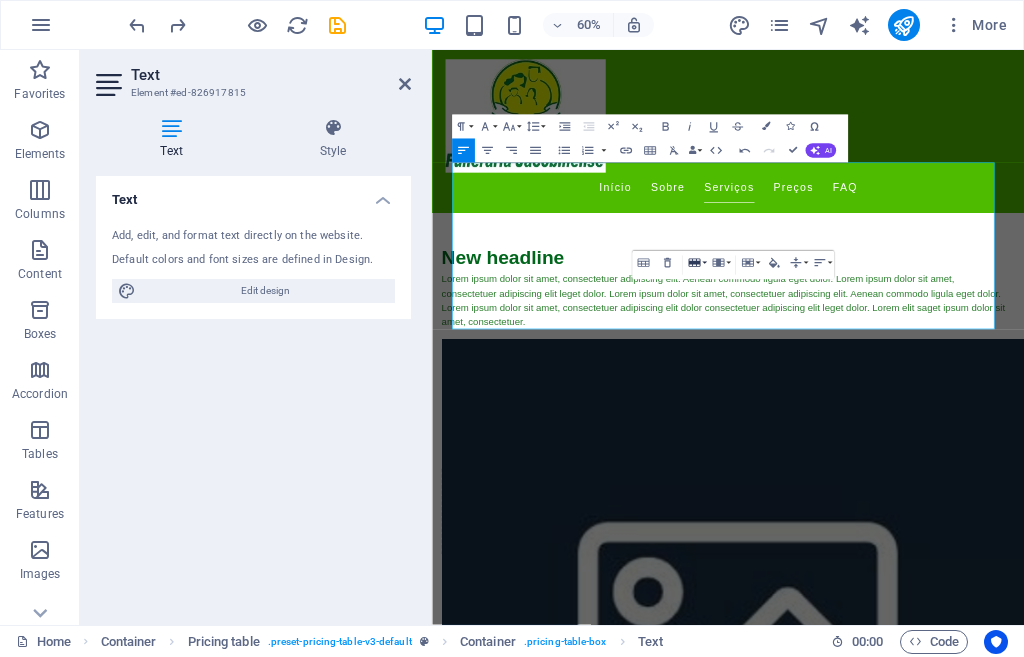 click on "Row" at bounding box center (696, 263) 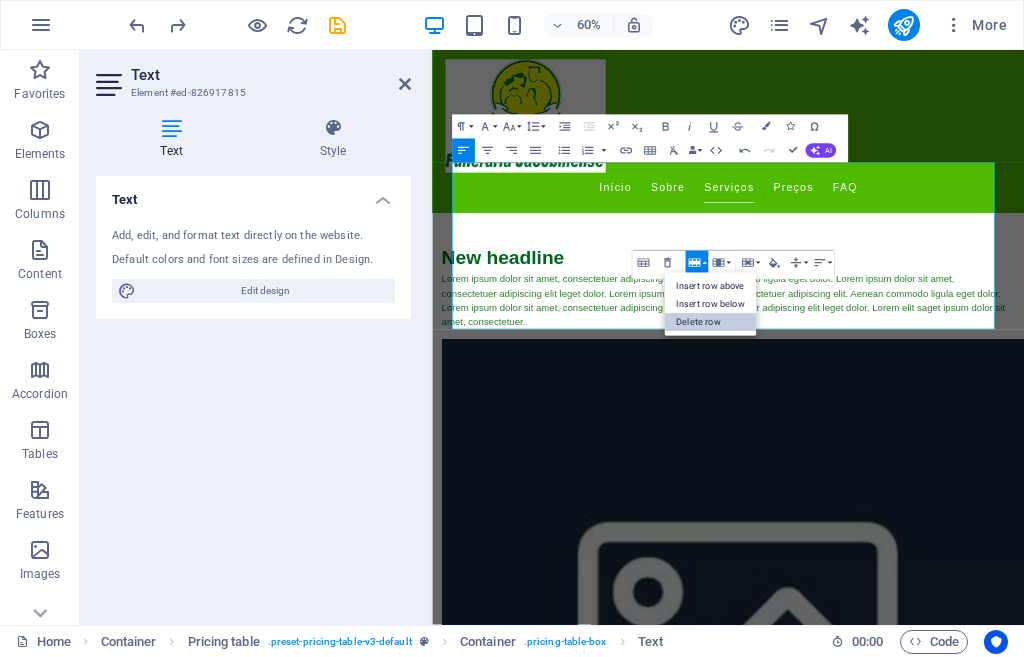 click on "Delete row" at bounding box center (710, 322) 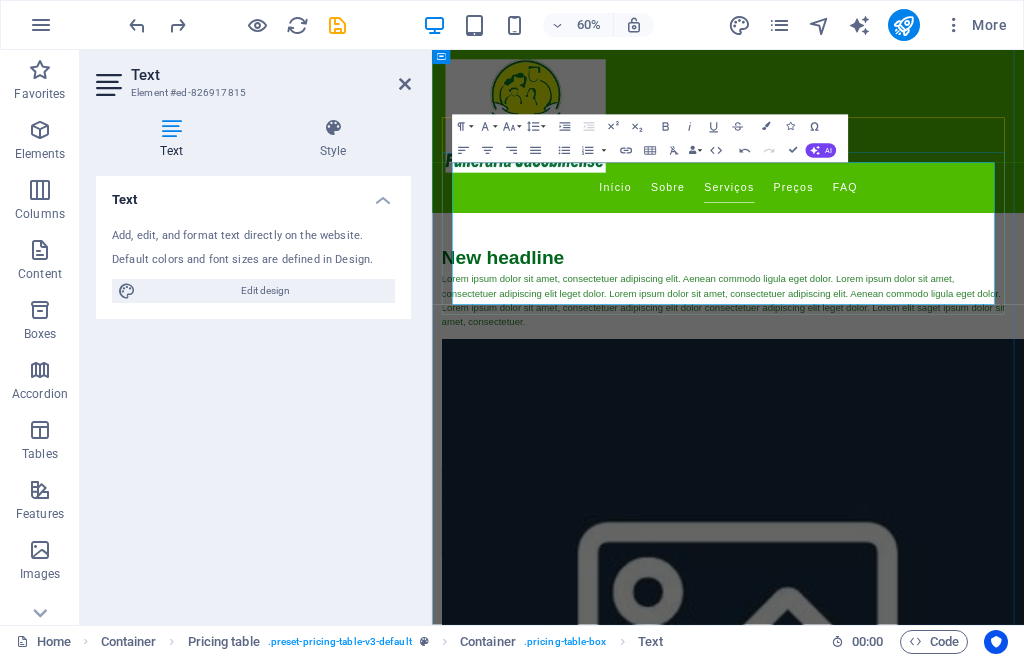 click at bounding box center [874, 3747] 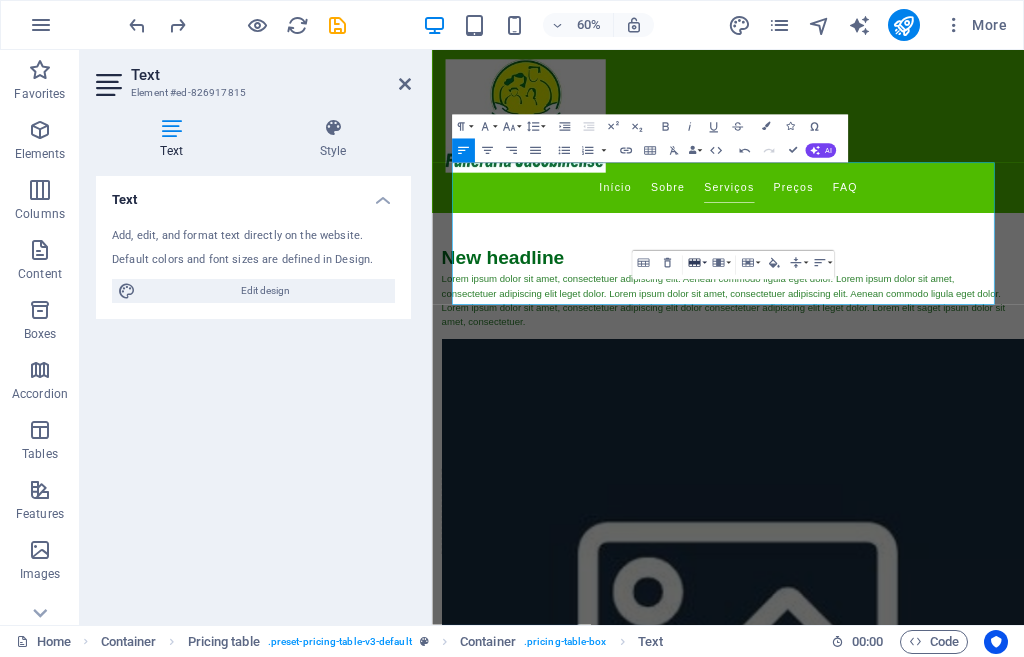 click on "Row" at bounding box center [696, 263] 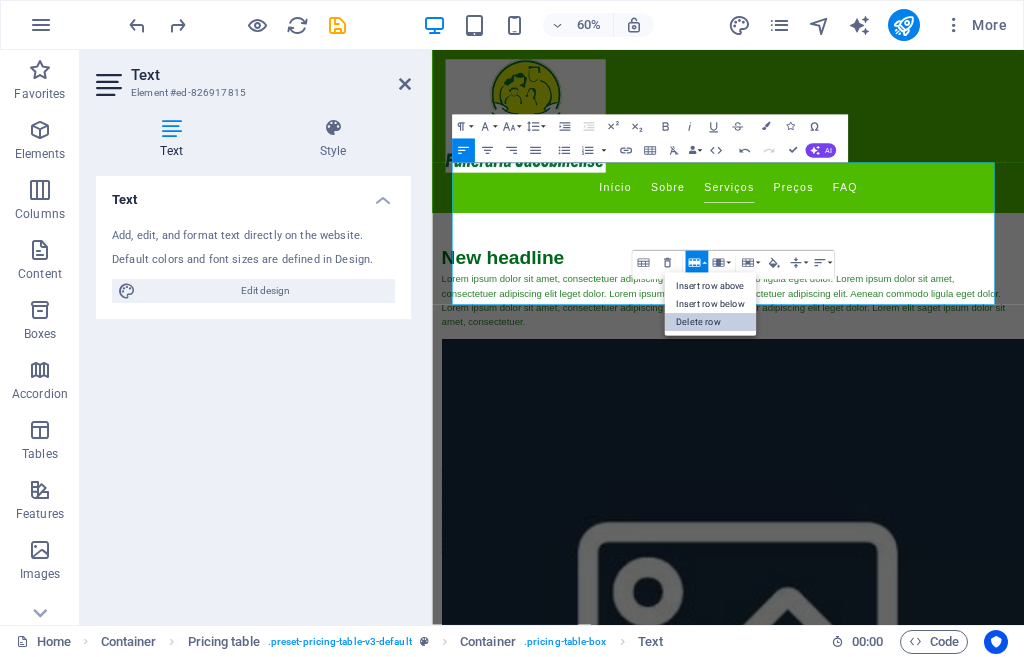 click on "Delete row" at bounding box center [710, 322] 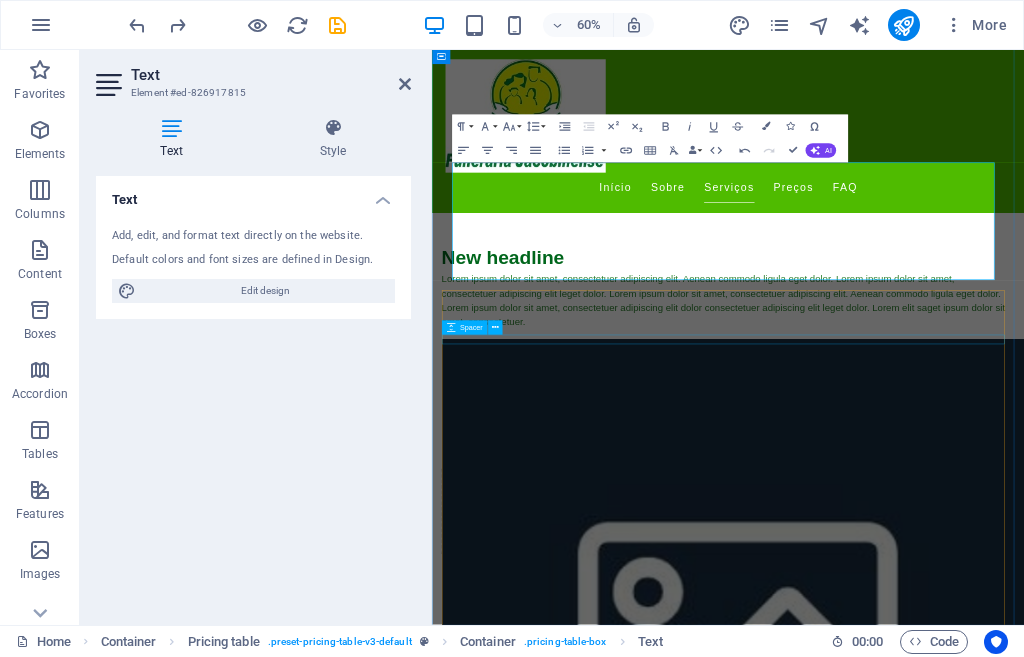 click at bounding box center (926, 3826) 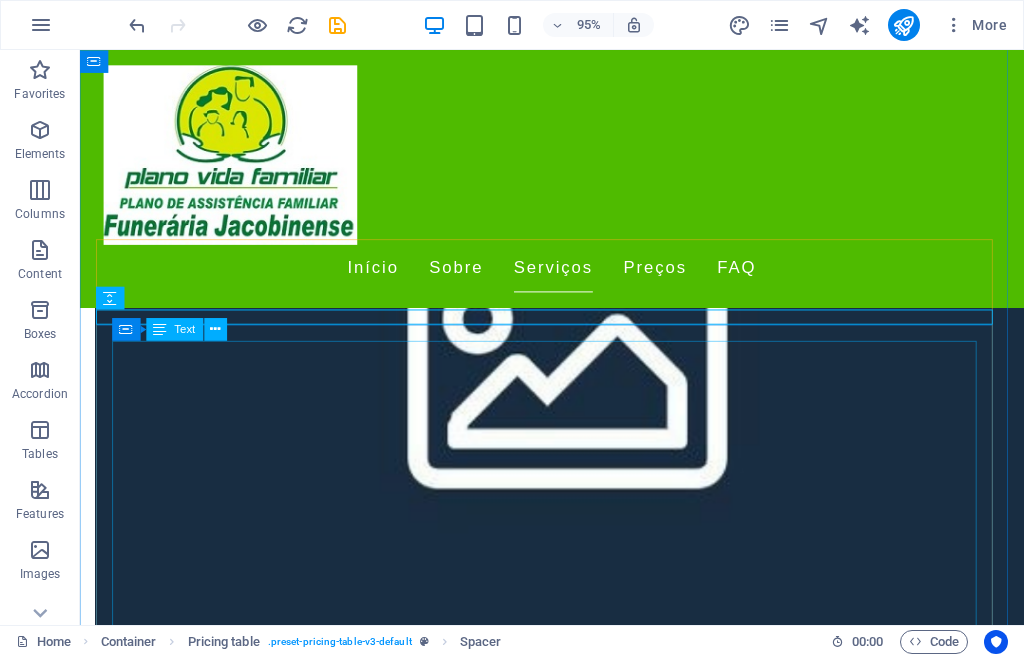 scroll, scrollTop: 3100, scrollLeft: 0, axis: vertical 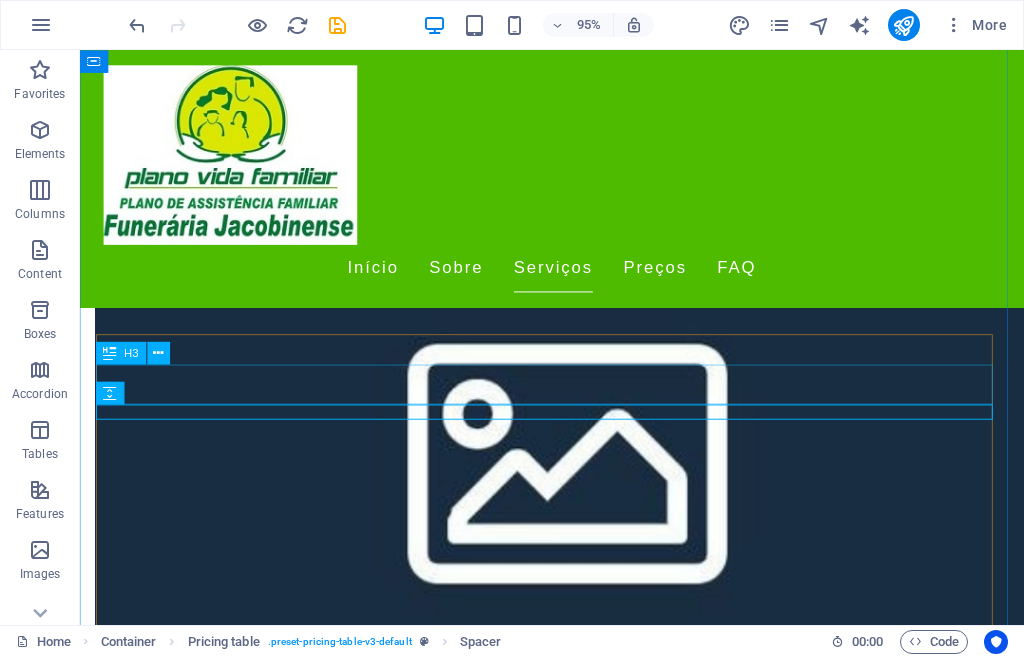 click on "Planos" at bounding box center [577, 3430] 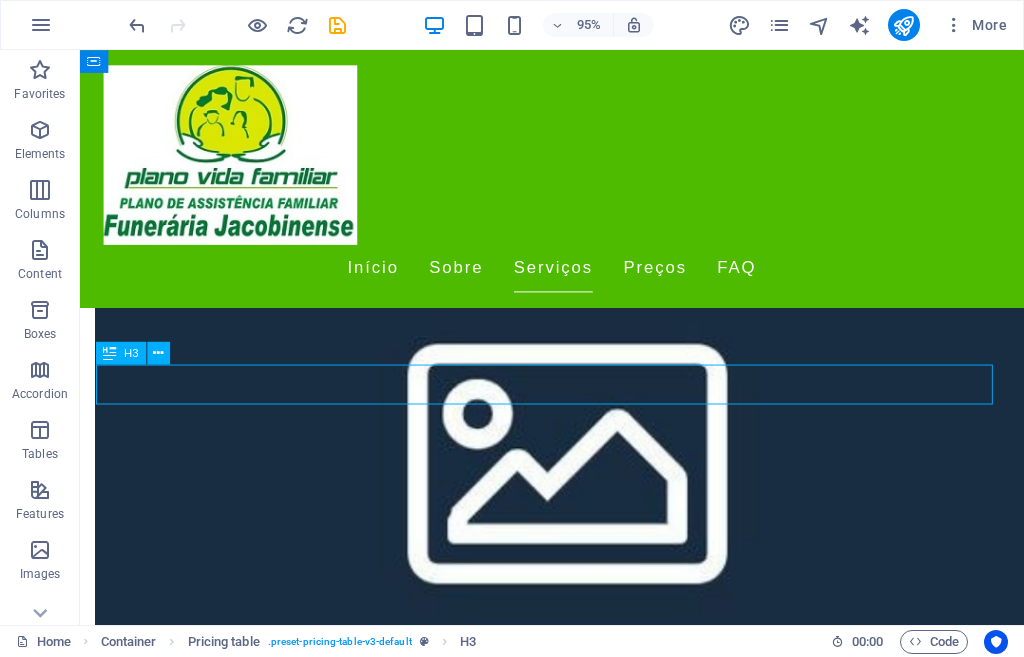 click on "Planos" at bounding box center (577, 3430) 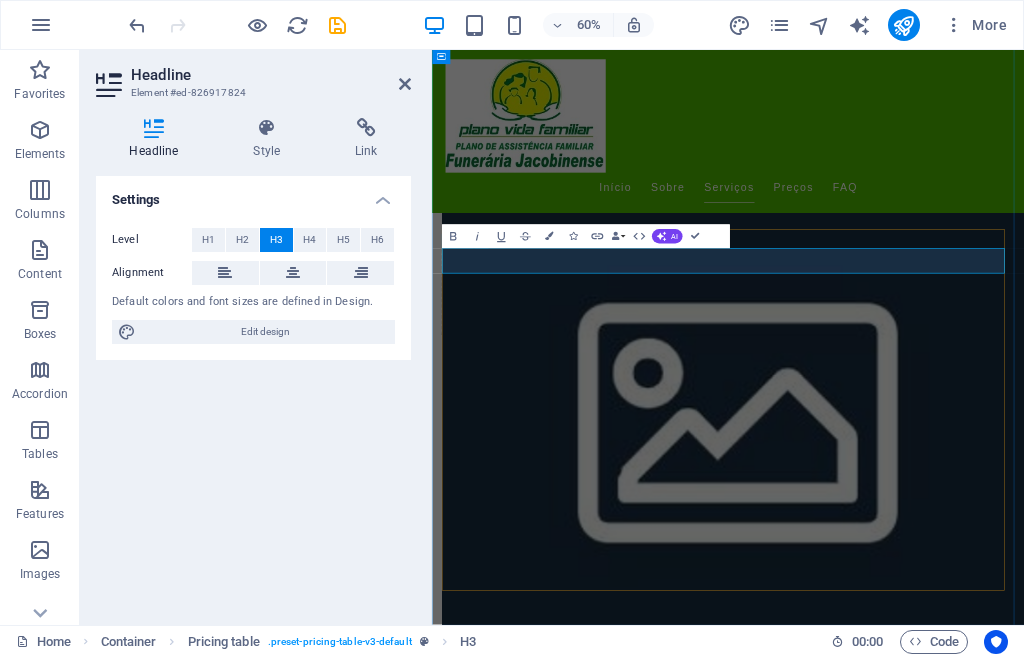 type 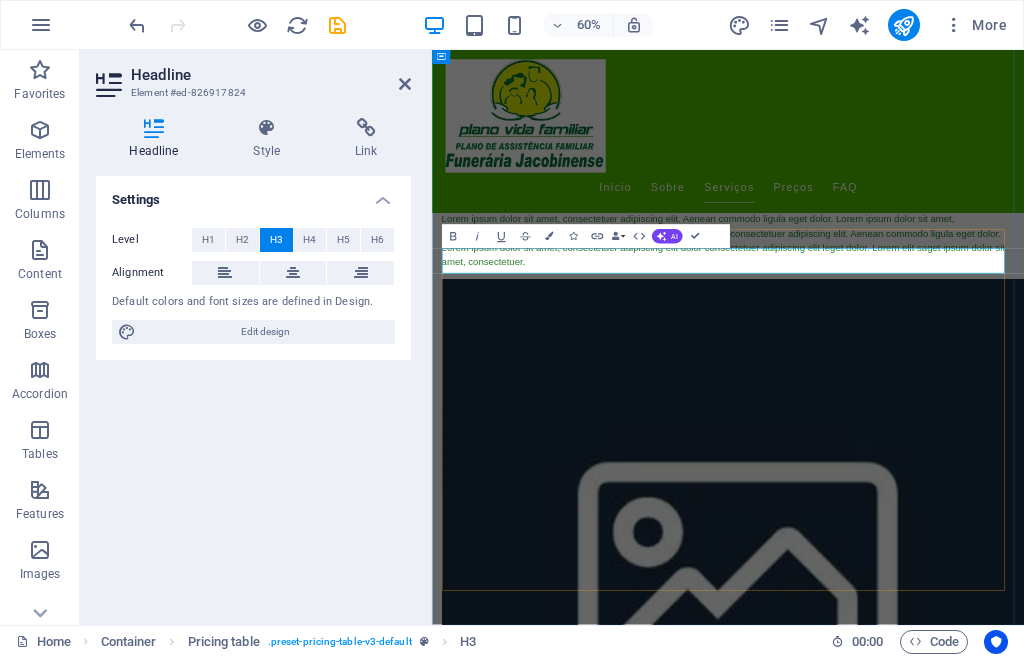 click on "SERVICOS" at bounding box center [926, 3695] 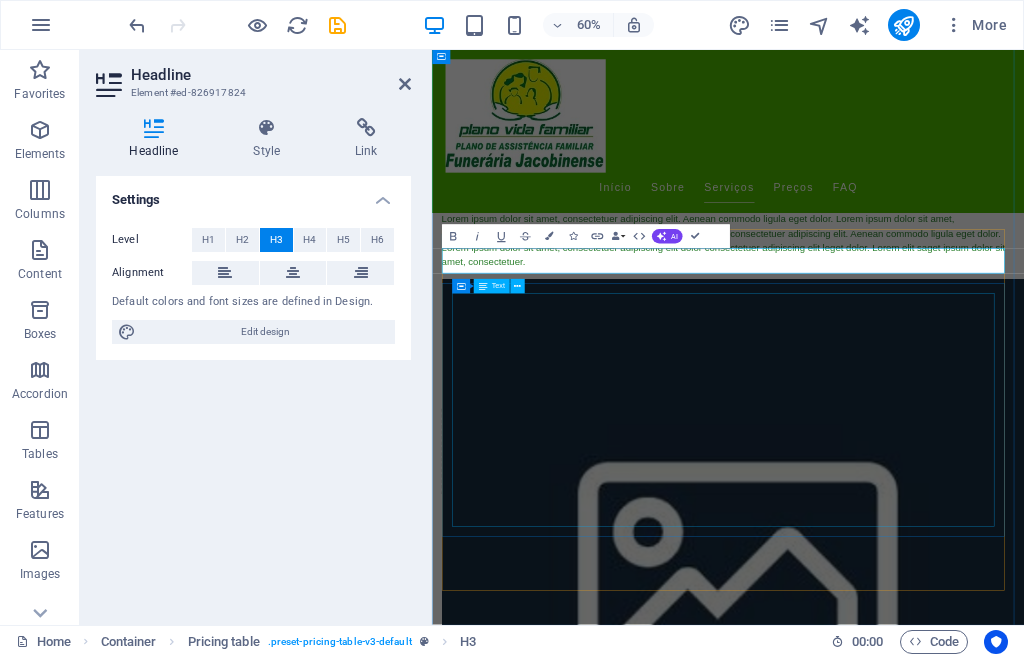 click on "Transporte Funerário Transporte respeitoso e seguro dos falecidos.
R$ 800,00
Cerimônia Personalizada Organização de cerimônias de acordo com o desejo da família.
R$ 1.500,00
Apoio Psicológico Suporte emocional para a família em momentos difíceis.
R$ 200,00
Item 4 Lorem ipsum dolor sit amet, consectetur.
Item 5 Lorem ipsum dolor sit amet, consectetur.
Item 6 Lorem ipsum dolor sit amet, consectetur." at bounding box center [926, 3943] 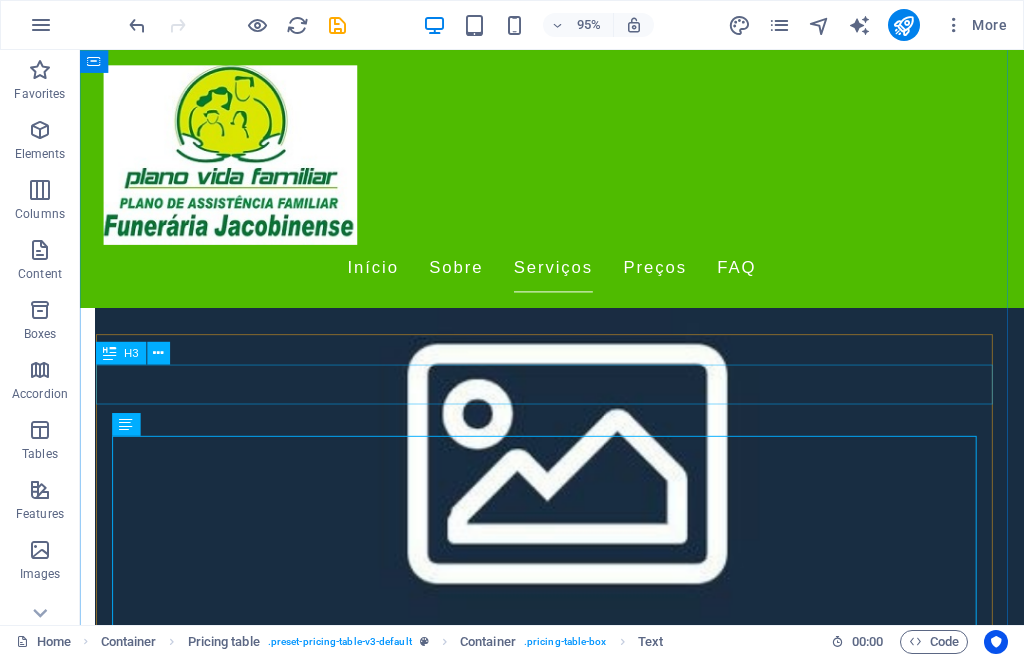 click on "SERVICOS" at bounding box center [577, 3430] 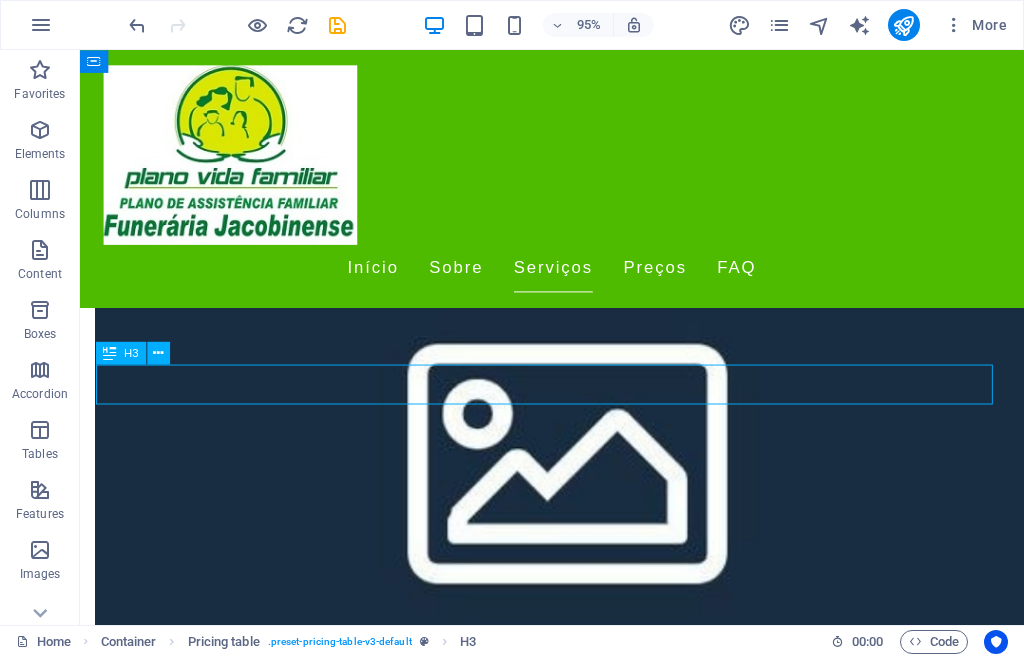 click on "SERVICOS" at bounding box center [577, 3430] 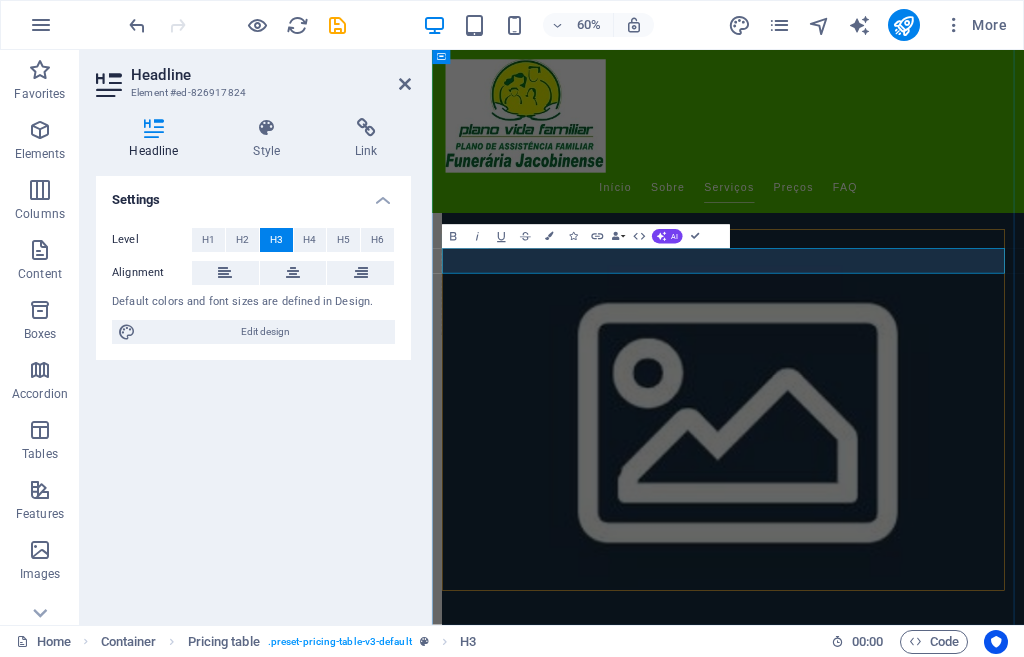 click on "SERVICOS" at bounding box center (926, 3430) 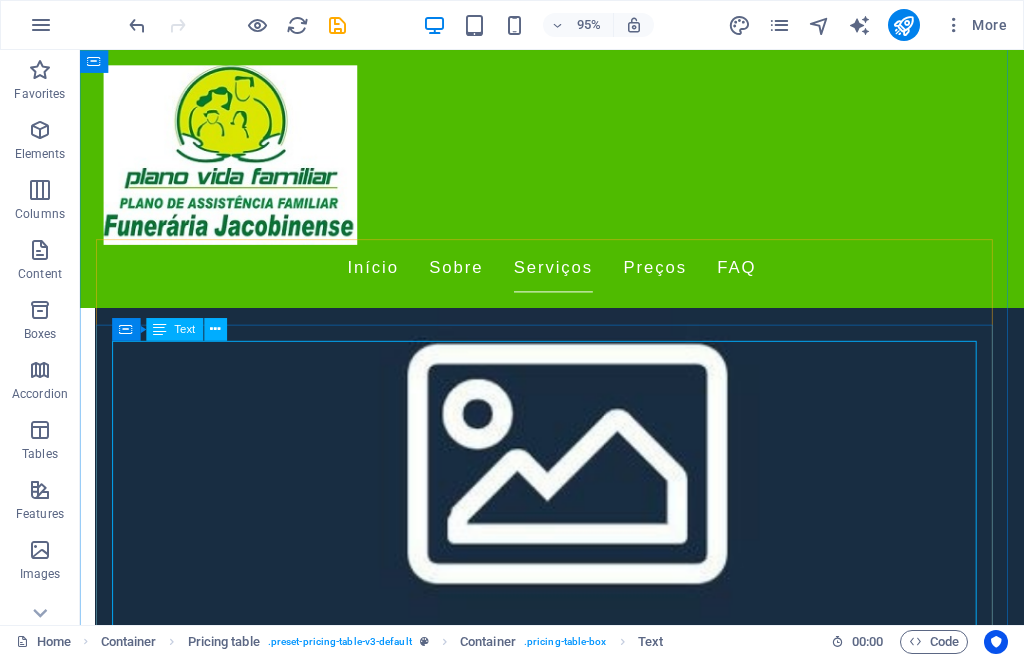 scroll, scrollTop: 3200, scrollLeft: 0, axis: vertical 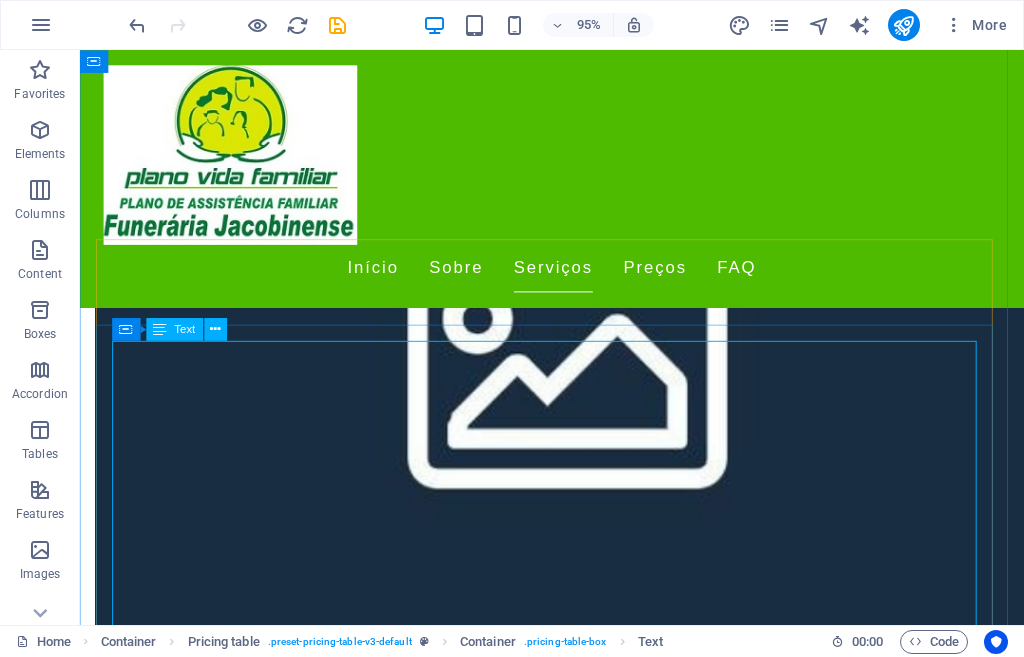 click on "Transporte Funerário Transporte respeitoso e seguro dos falecidos.
R$ 800,00
Cerimônia Personalizada Organização de cerimônias de acordo com o desejo da família.
R$ 1.500,00
Apoio Psicológico Suporte emocional para a família em momentos difíceis.
R$ 200,00
Item 4 Lorem ipsum dolor sit amet, consectetur.
Item 5 Lorem ipsum dolor sit amet, consectetur.
Item 6 Lorem ipsum dolor sit amet, consectetur." at bounding box center (577, 3578) 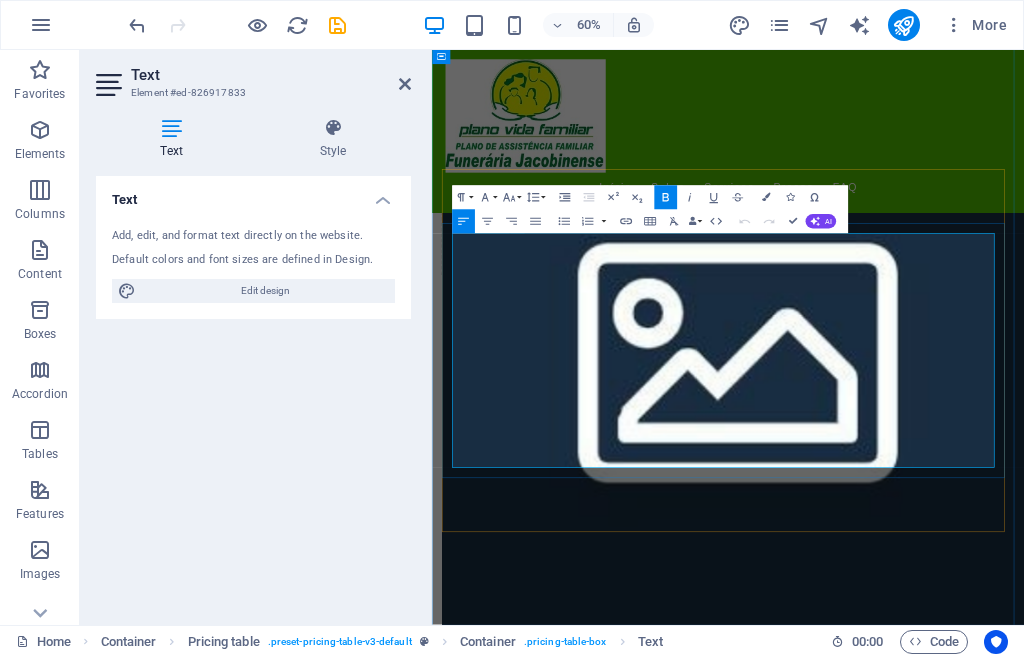 click on "Transporte Funerário" at bounding box center (584, 3404) 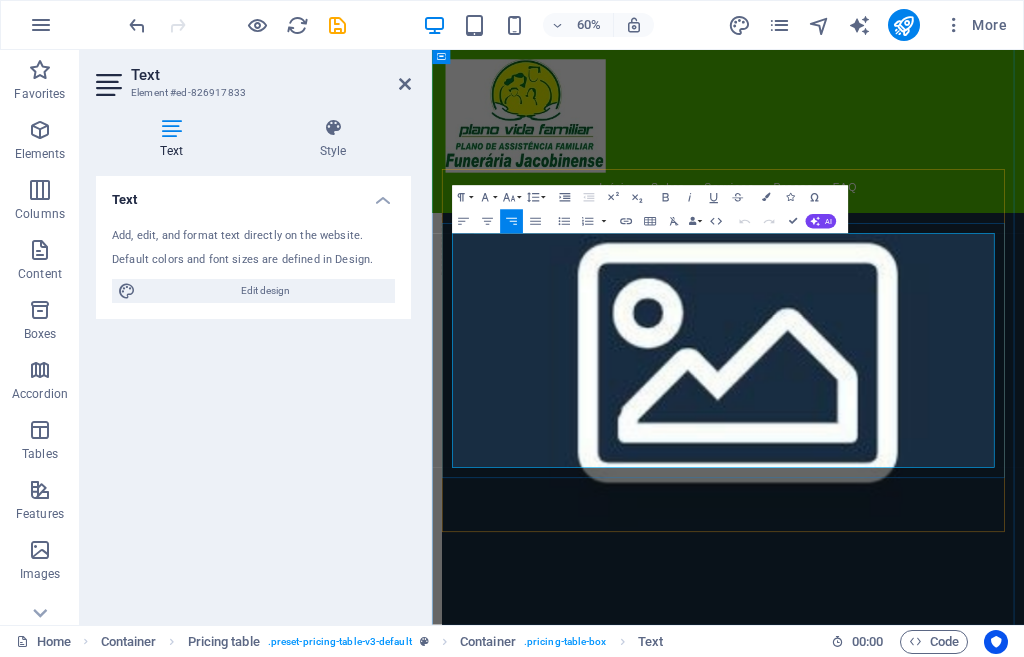 drag, startPoint x: 1358, startPoint y: 391, endPoint x: 1308, endPoint y: 386, distance: 50.24938 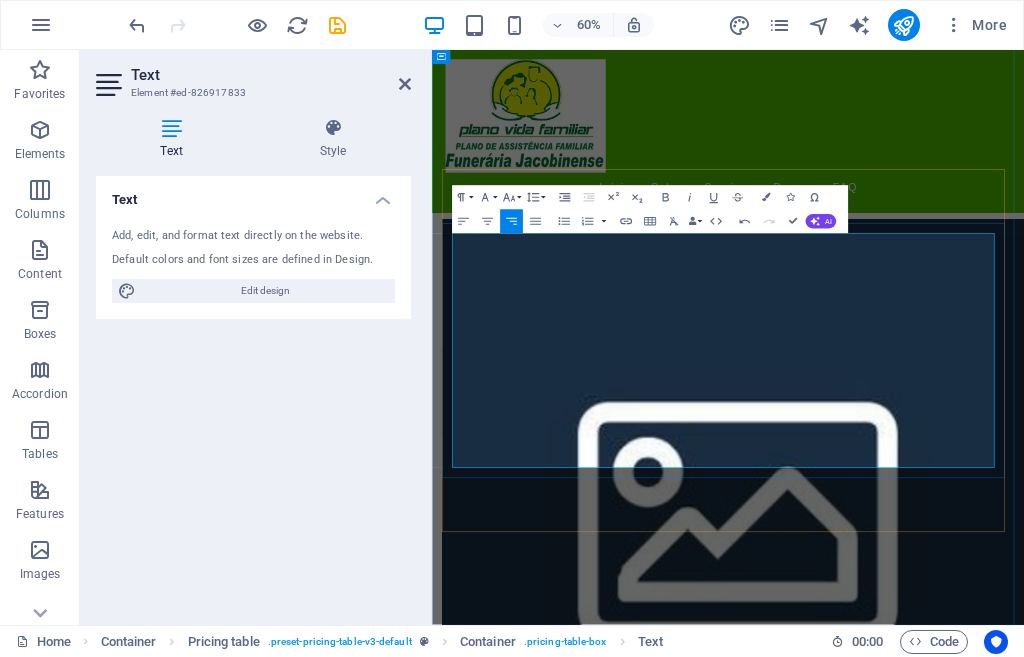 click on "R$4,50;KM" at bounding box center [1331, 3681] 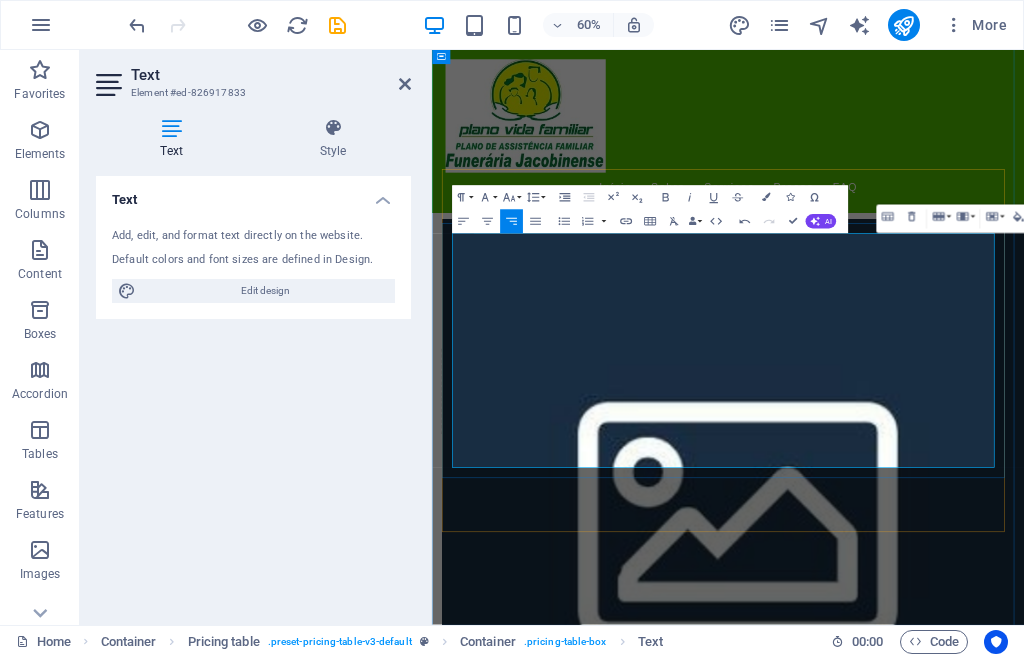 click on "Cerimônia Personalizada Organização de cerimônias de acordo com o desejo da família." at bounding box center (832, 3747) 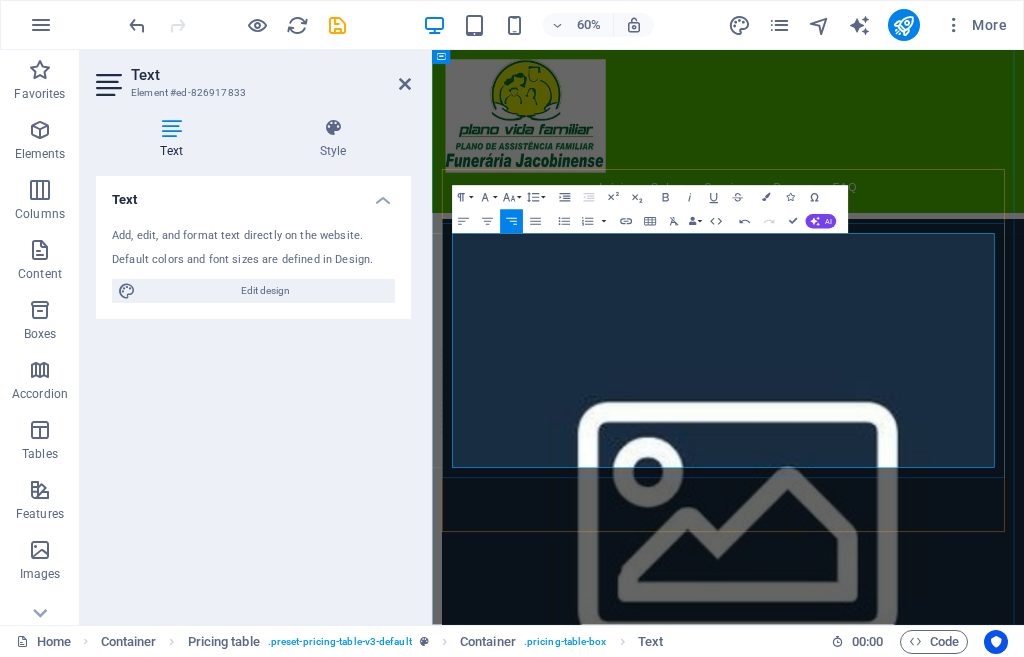click on "R$ 1.500,00" at bounding box center (1327, 3746) 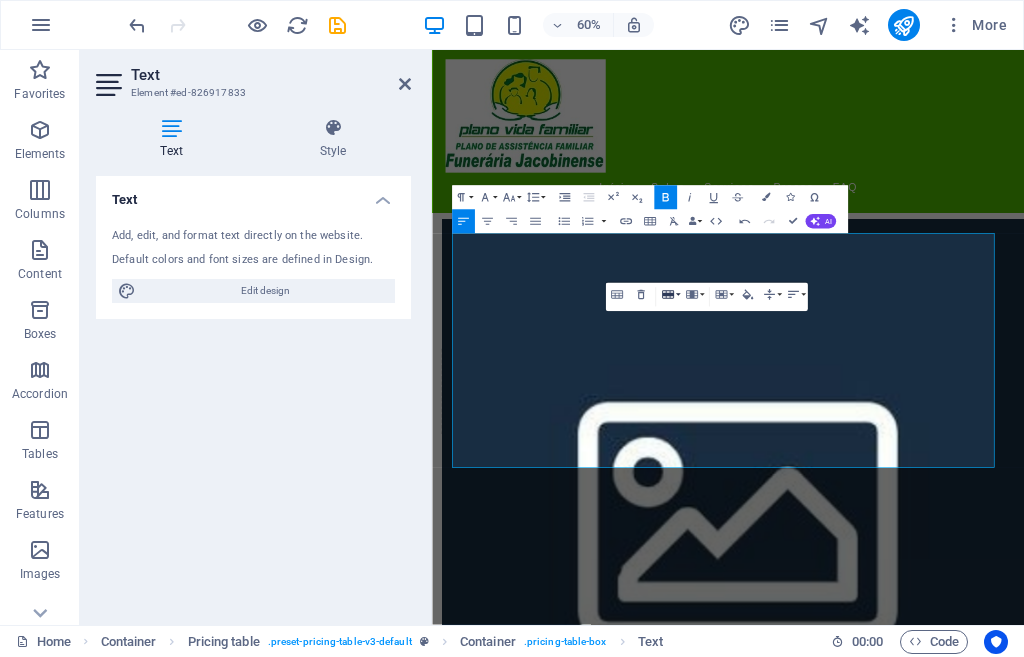 click on "Row" at bounding box center (670, 295) 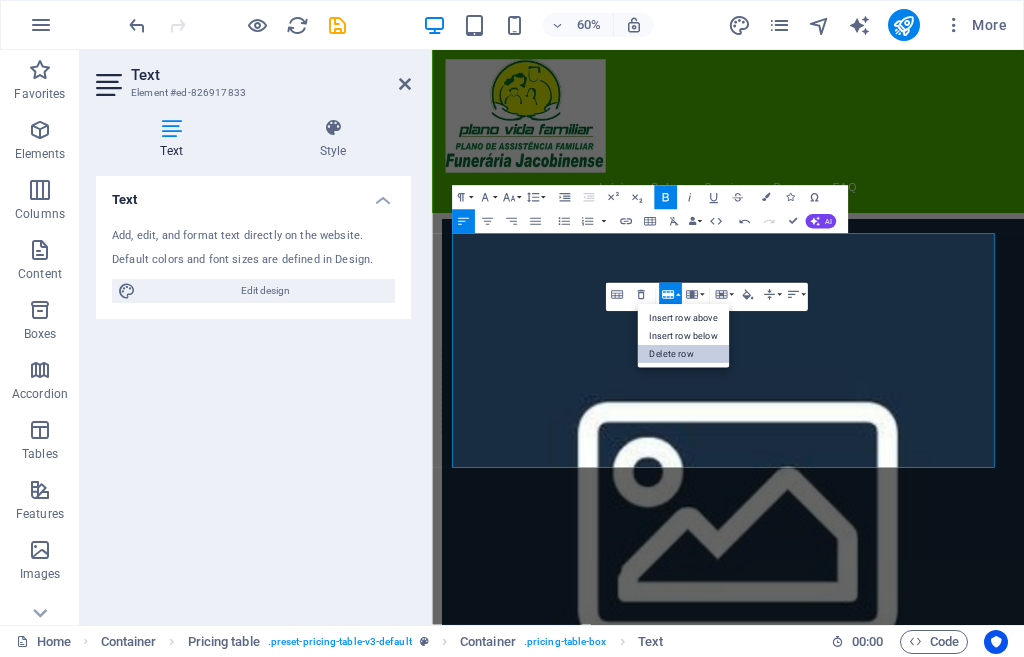 click on "Delete row" at bounding box center (683, 354) 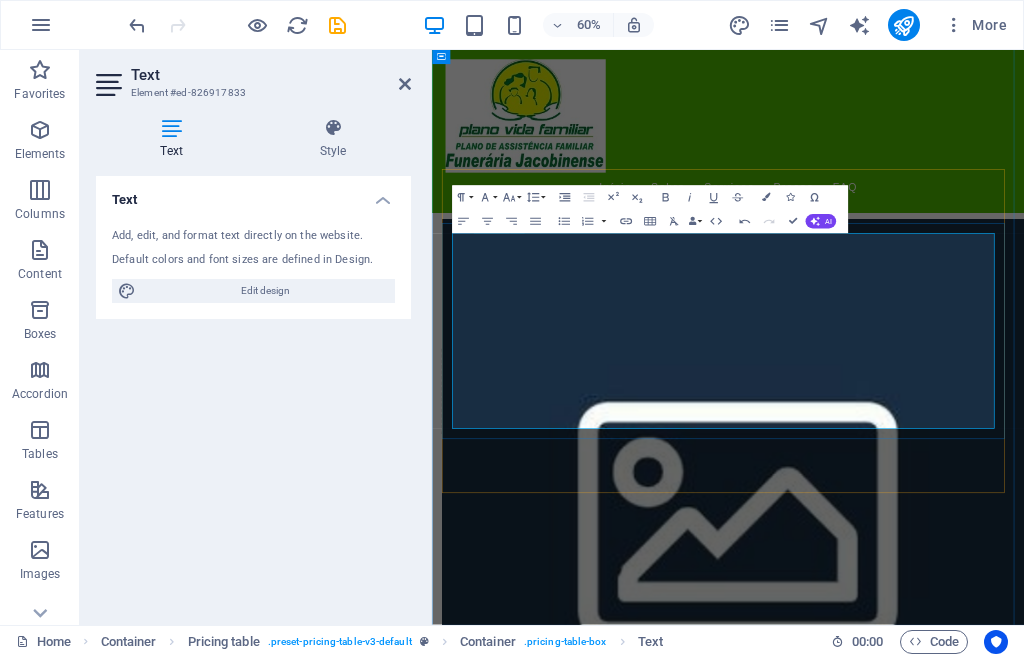 drag, startPoint x: 813, startPoint y: 536, endPoint x: 476, endPoint y: 513, distance: 337.78397 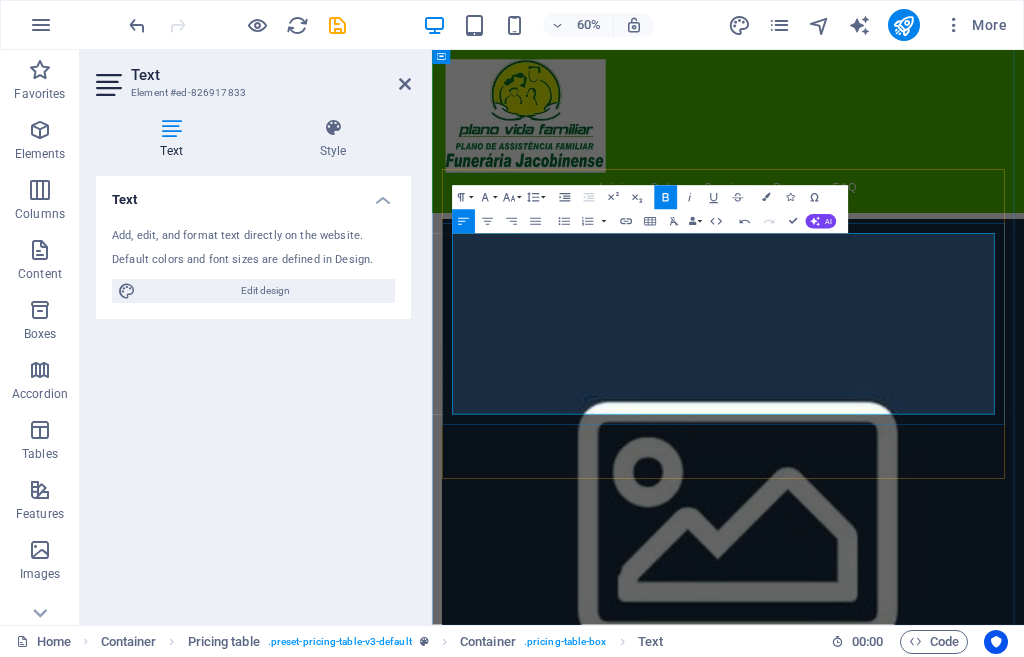 click on "ITANATOPRAXIA" at bounding box center (542, 3799) 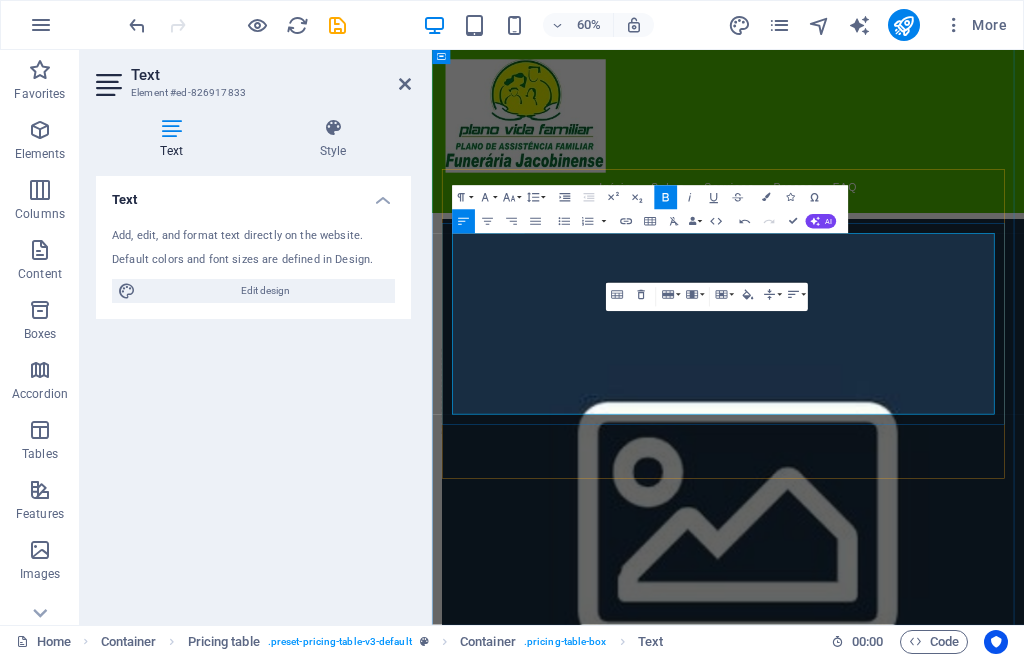 click at bounding box center [1284, 3800] 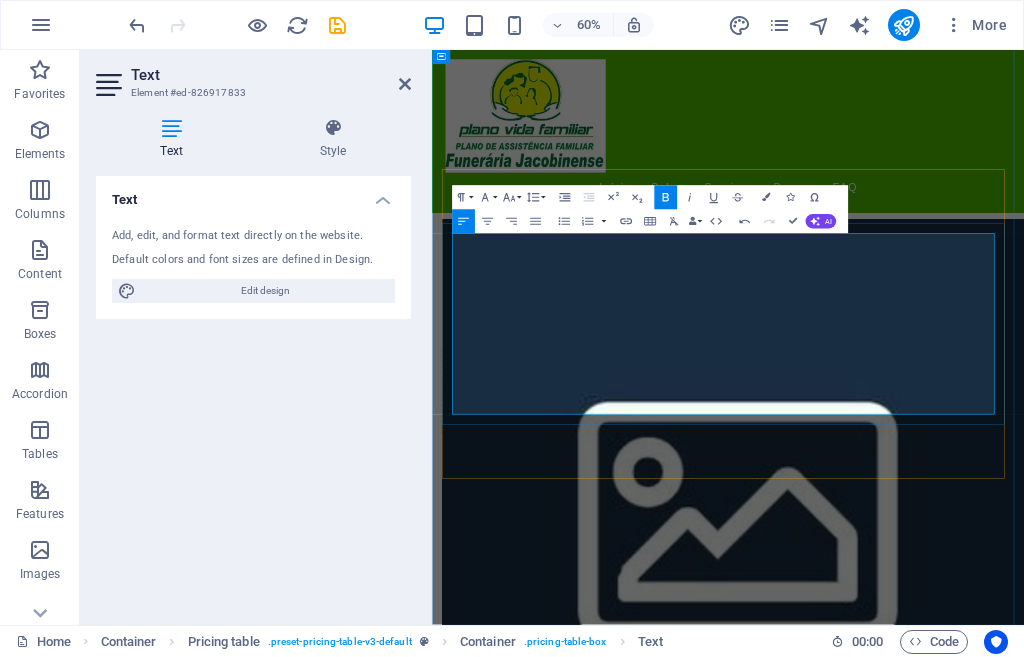 click on "TANATOPRAXIA" at bounding box center (829, 3800) 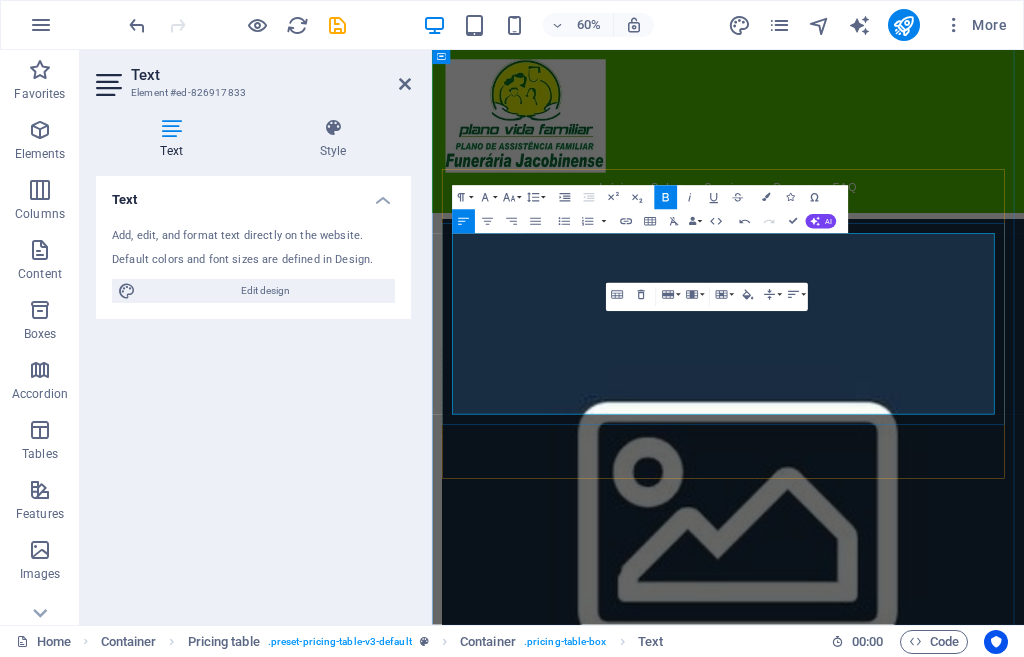 click on "TANATOPRAXIA" at bounding box center [829, 3800] 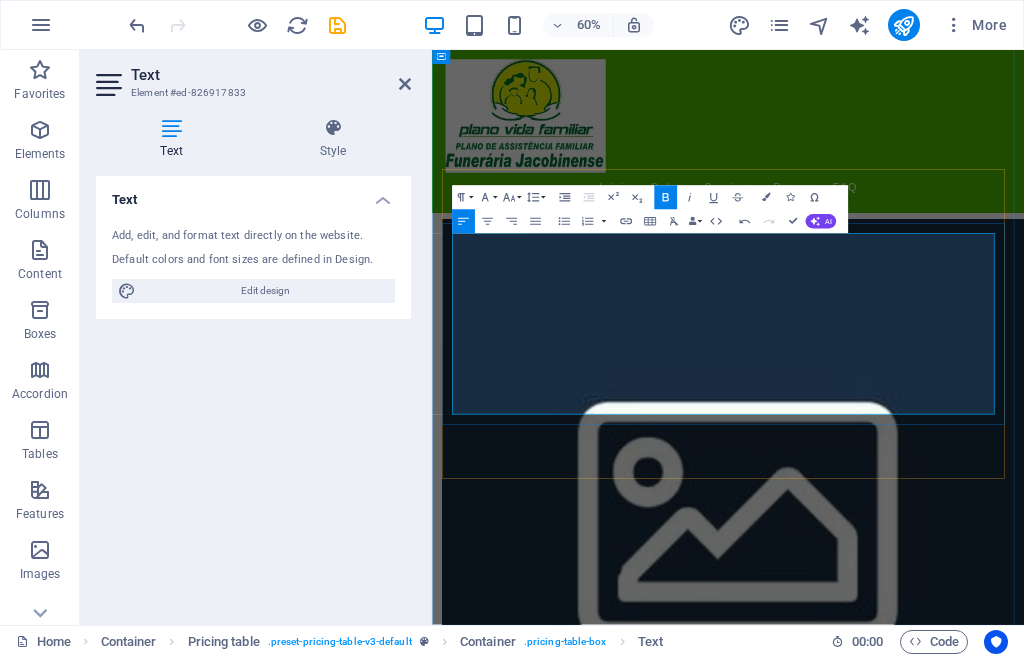 click on "TANATOPRAXIA" at bounding box center (829, 3800) 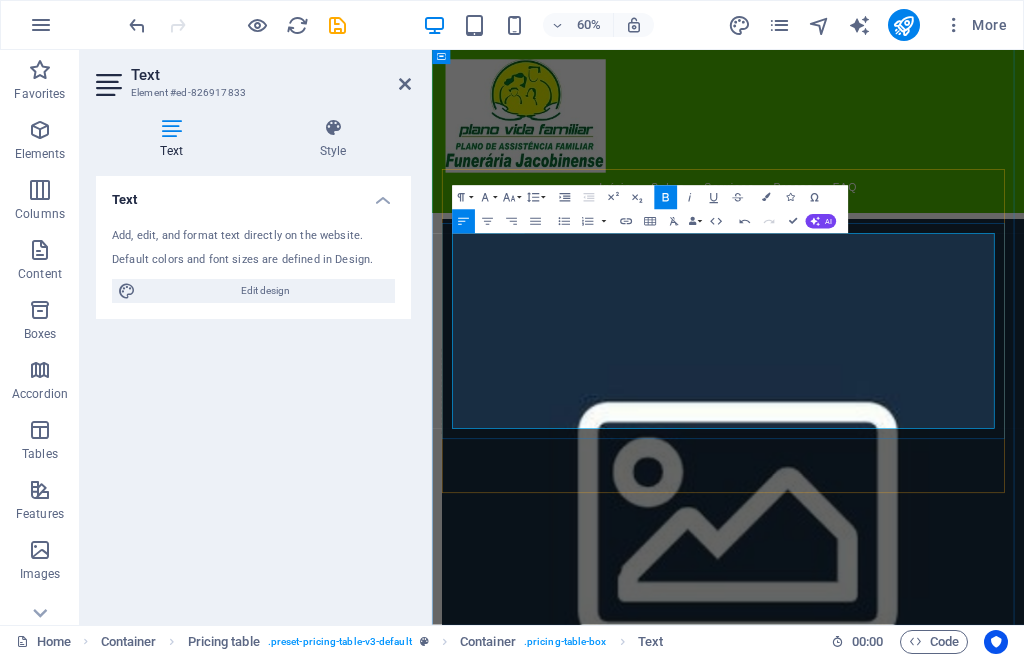 drag, startPoint x: 920, startPoint y: 471, endPoint x: 465, endPoint y: 464, distance: 455.05383 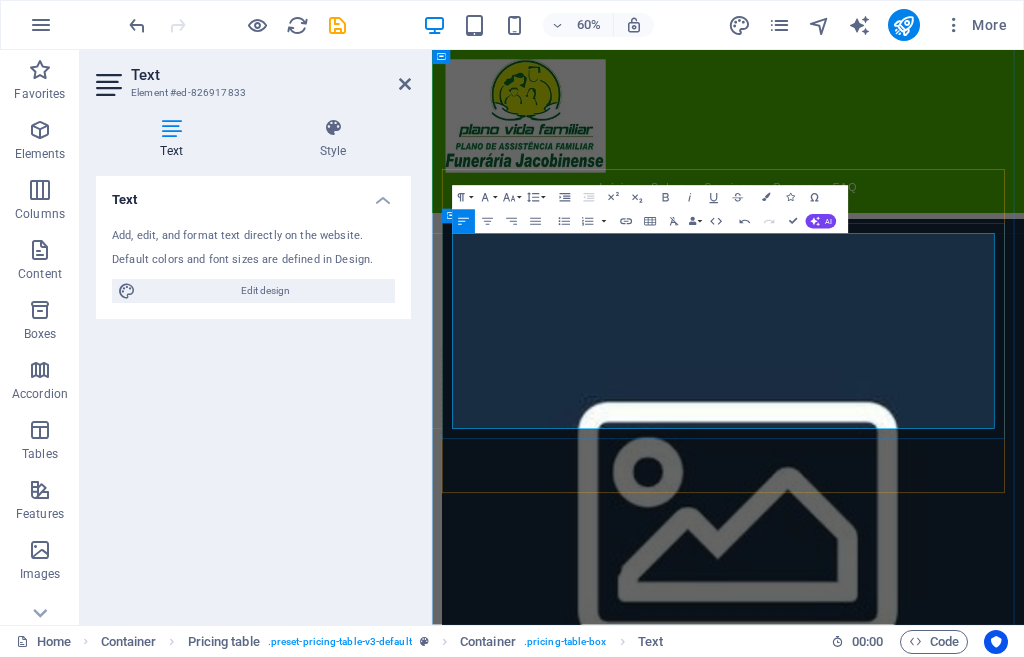 copy on "Organização de cerimônias de acordo com o desejo da família" 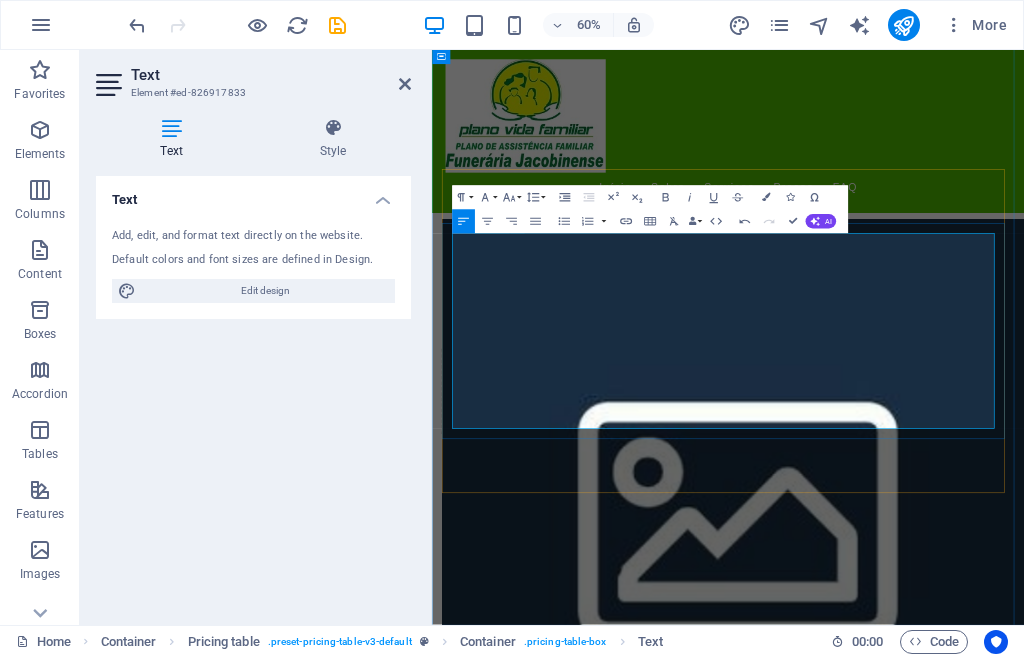 click on "TANATOPRAXIA ​" at bounding box center (829, 3812) 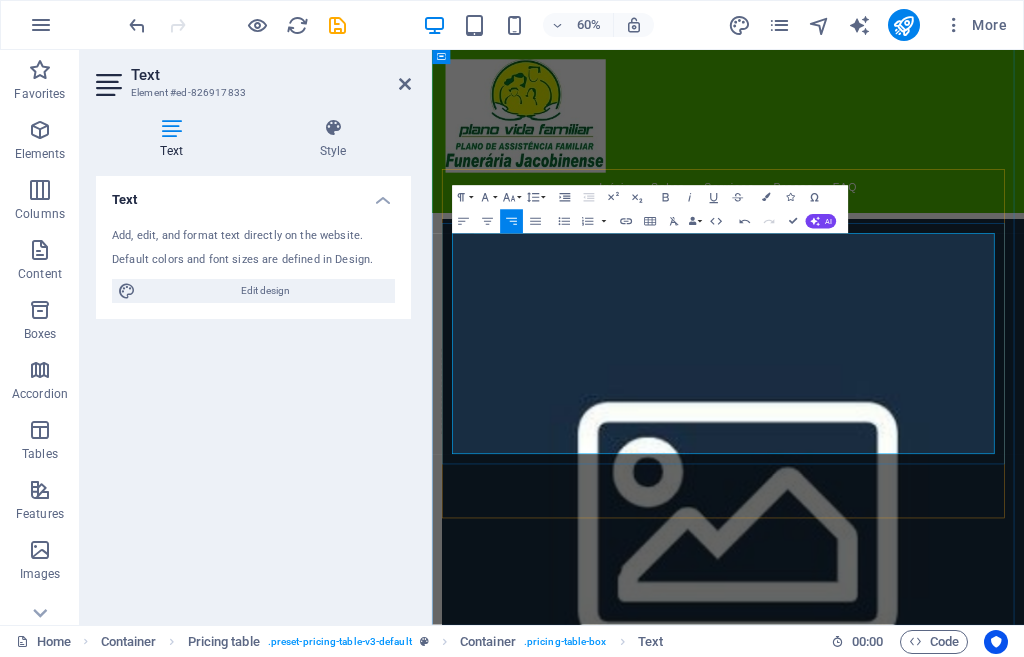 click on "Organização de cerimônias de acordo com o desejo da família" at bounding box center [831, 3833] 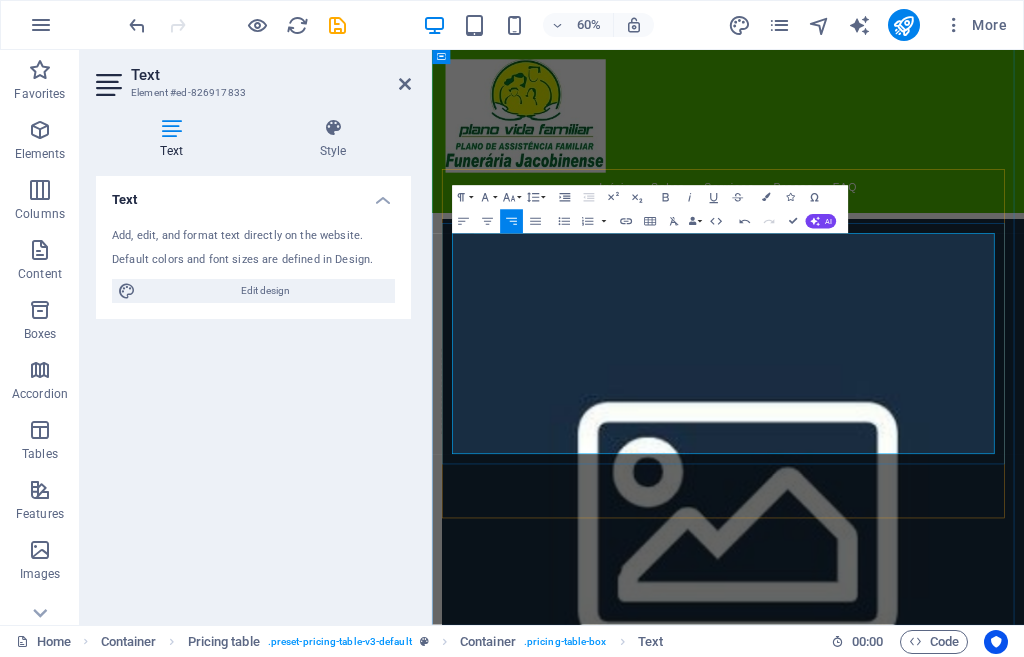 click at bounding box center (1289, 3833) 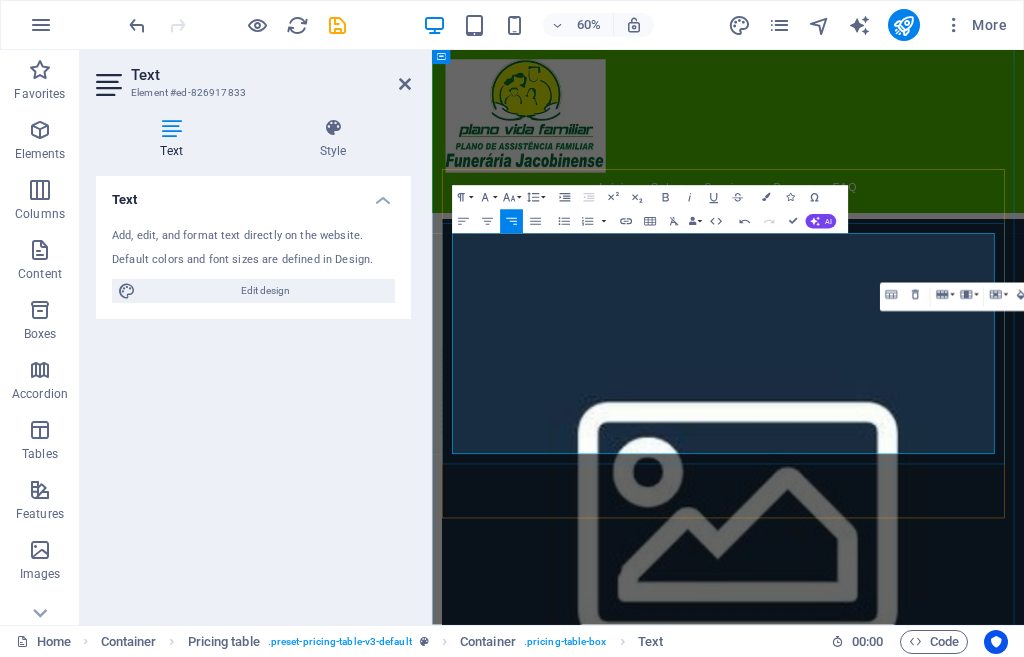 click on "Preparação adequada do corpo  para velórios com grande duração" at bounding box center (835, 3833) 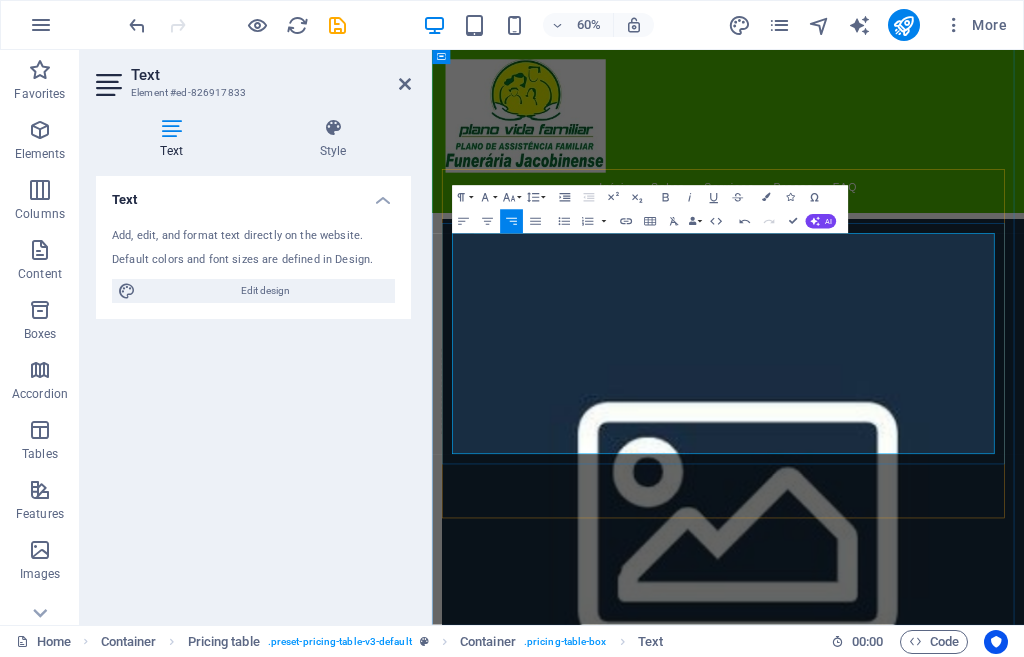 click on "Preparação adequada do corpo  para velórios com grande duração" at bounding box center [835, 3833] 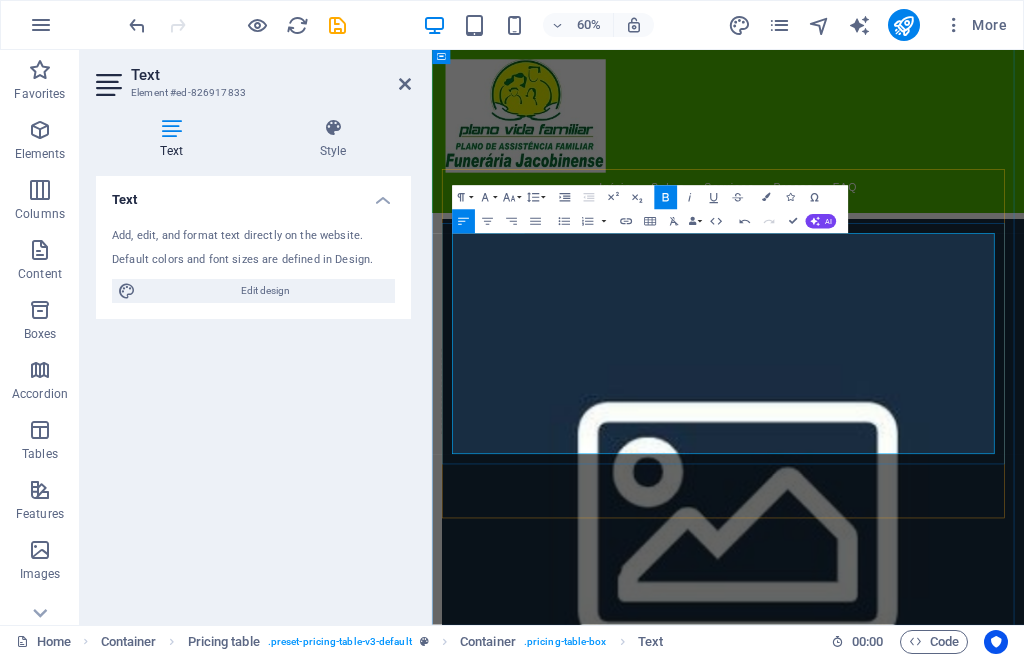 click on "TANATOPRAXIA Preparação adequada do corpo para velórios com grande duração ​" at bounding box center [836, 3833] 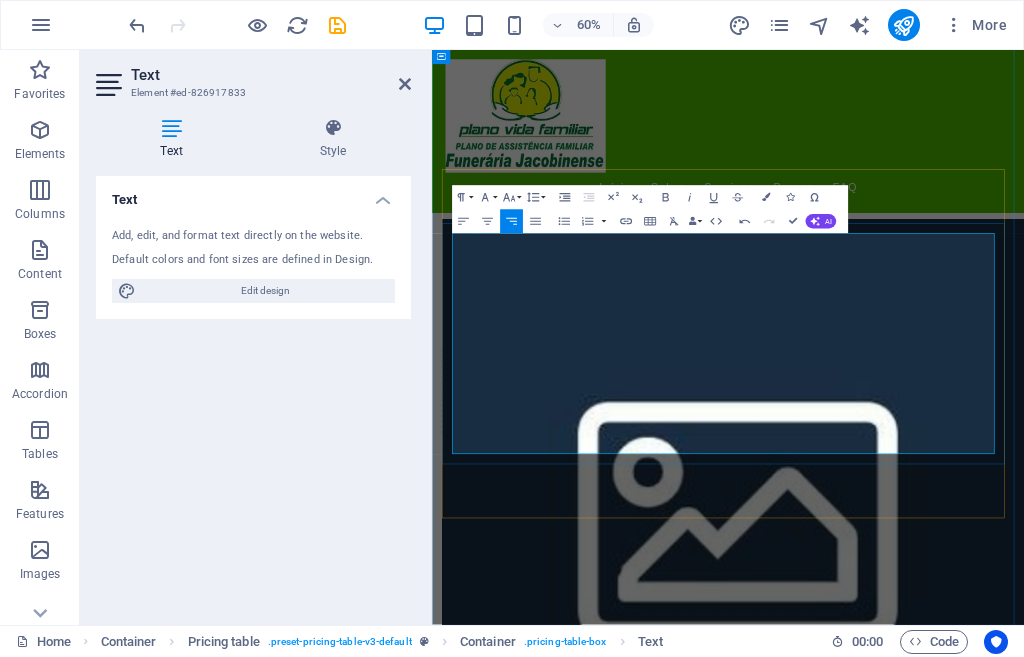 click on "Preparação adequada do corpo para velórios com grande duração" at bounding box center [836, 3833] 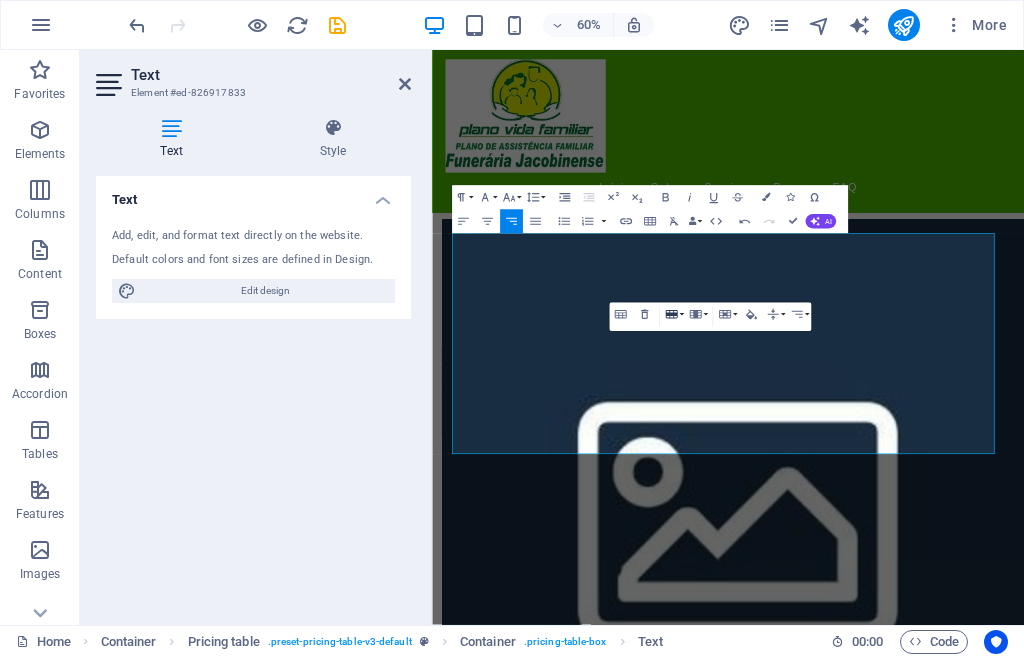 click on "Row" at bounding box center (673, 314) 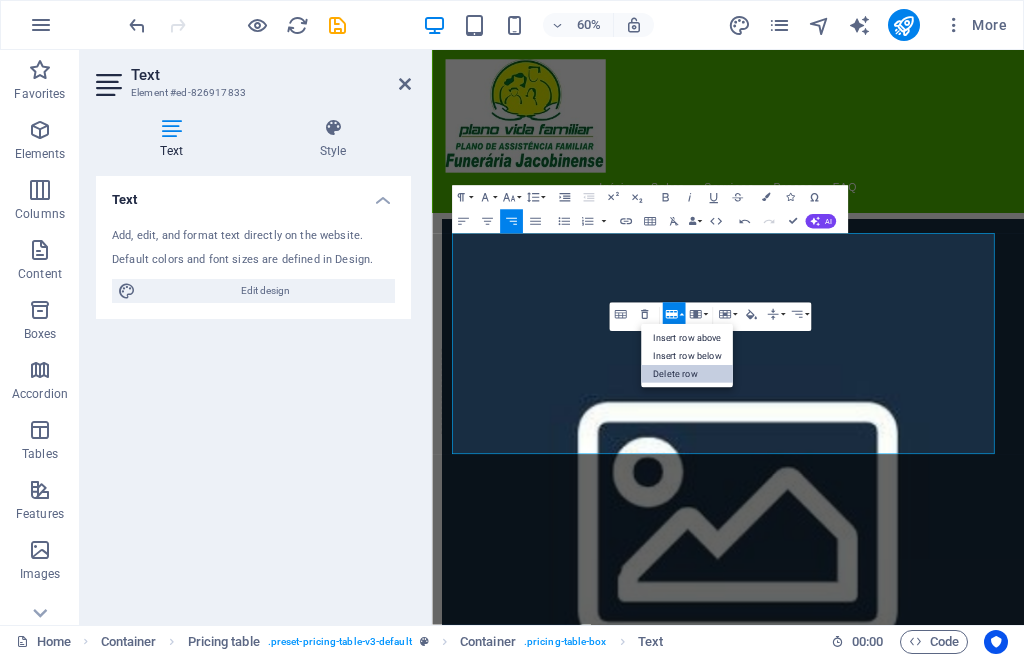 click on "Delete row" at bounding box center [687, 374] 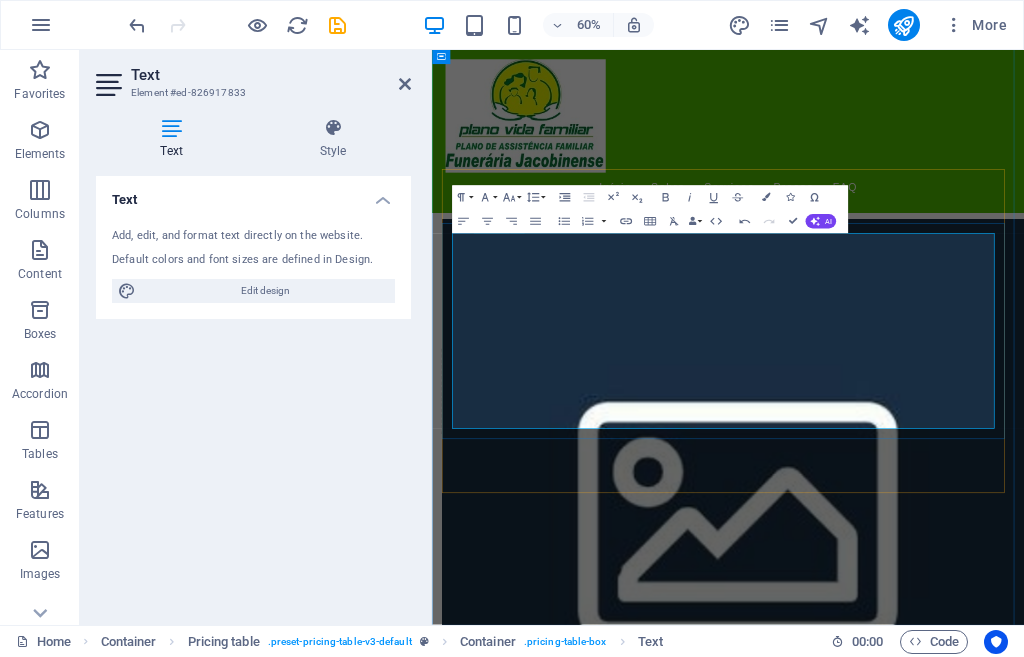 click on "TANATOPRAXIA" at bounding box center (829, 3812) 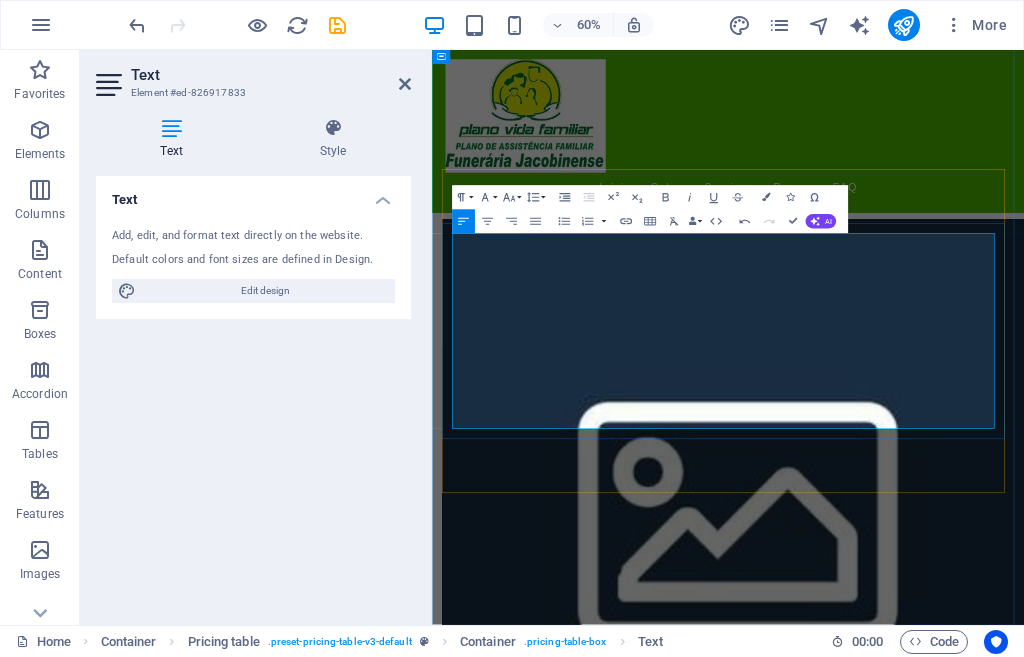 click on "TANATOPRAXIA" at bounding box center (829, 3812) 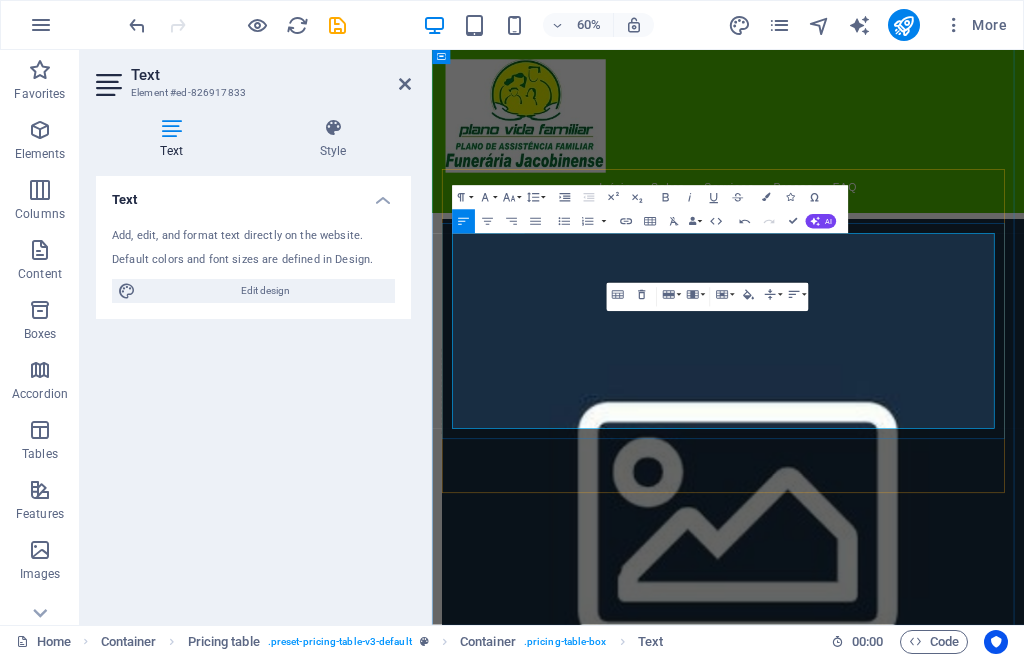 click at bounding box center [1285, 3812] 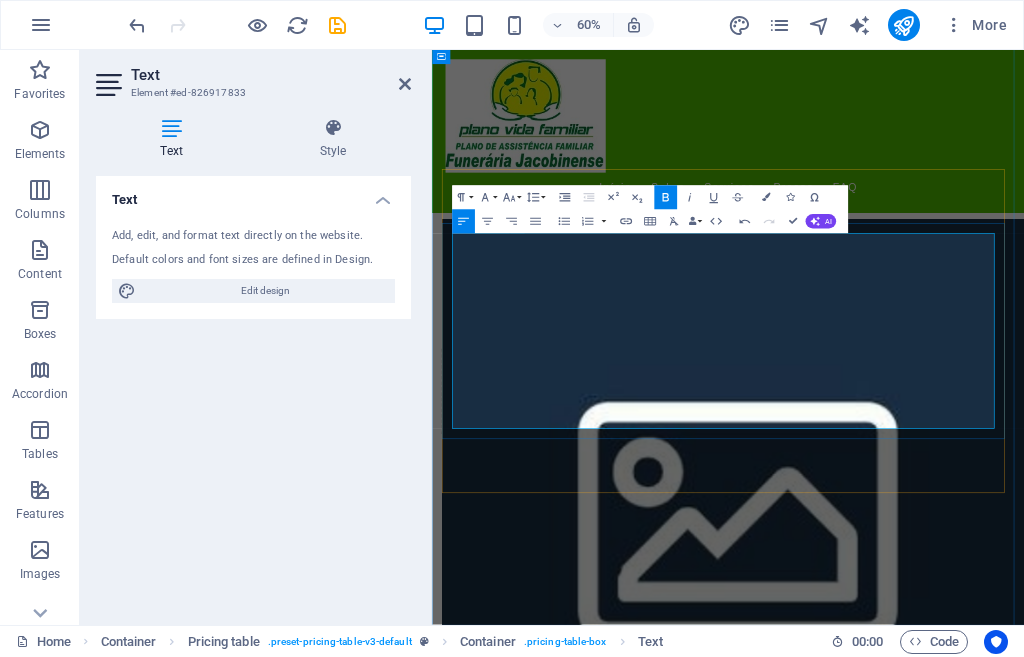 click on "Item 5 Lorem ipsum dolor sit amet, consectetur." at bounding box center [830, 3877] 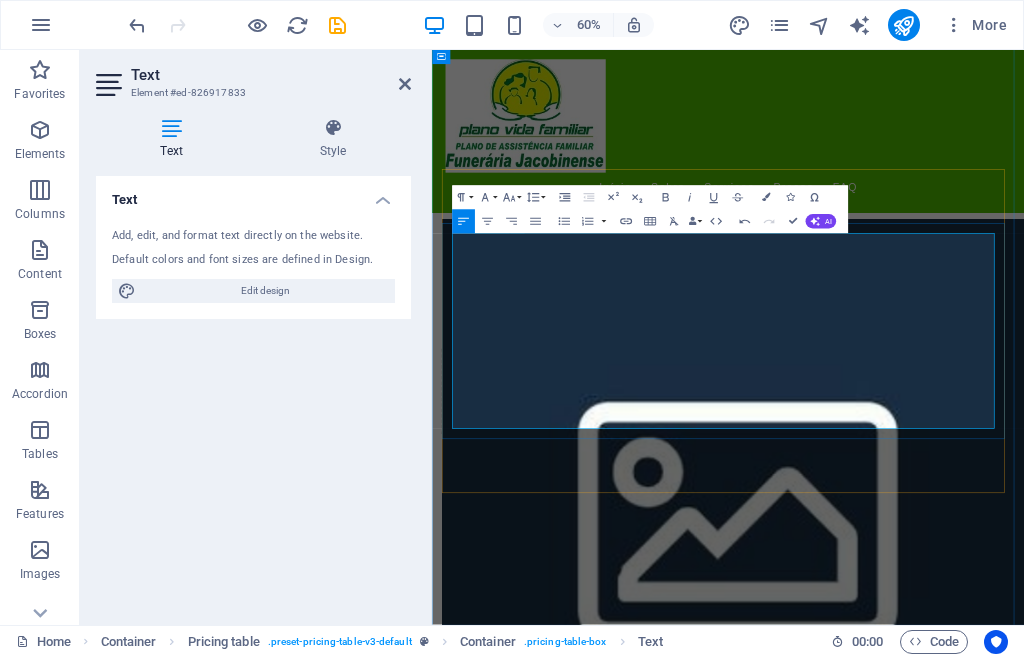 drag, startPoint x: 798, startPoint y: 608, endPoint x: 471, endPoint y: 568, distance: 329.4374 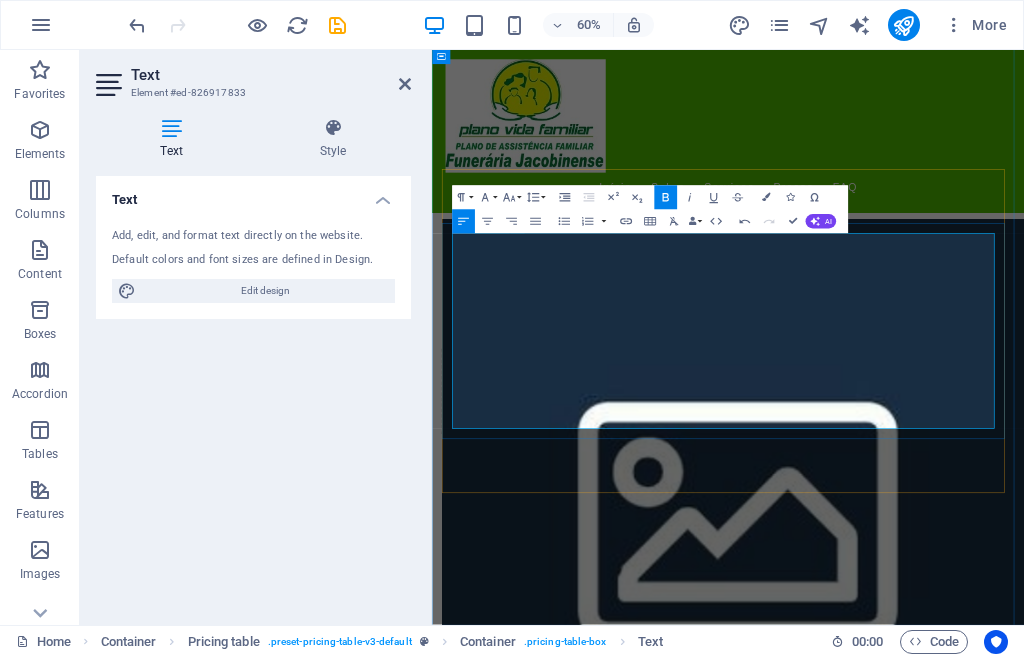 click on "Item 5" at bounding box center [506, 3864] 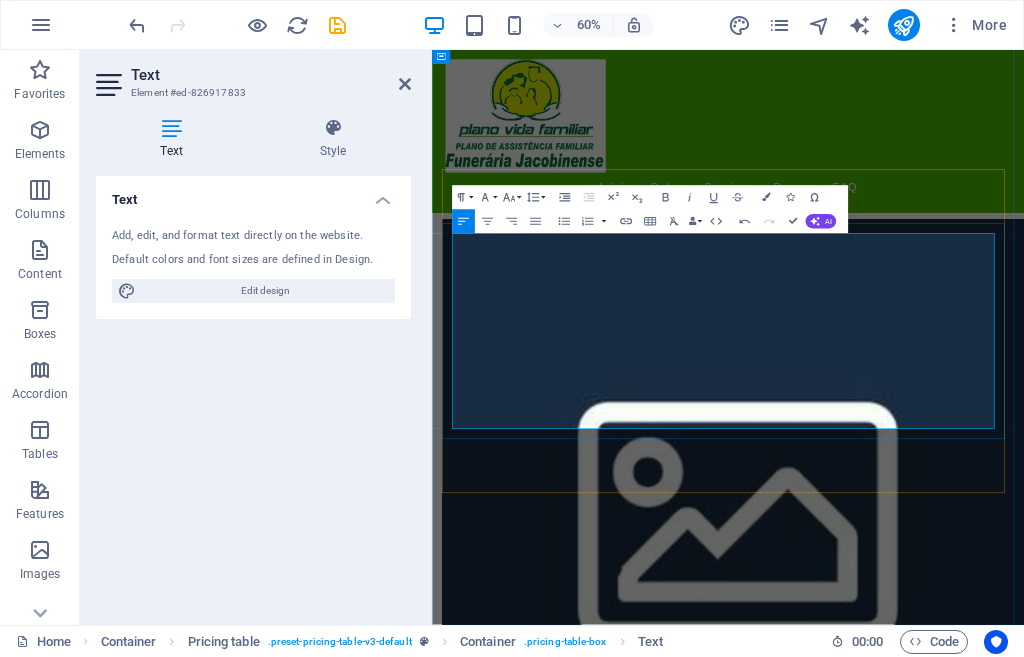 drag, startPoint x: 760, startPoint y: 594, endPoint x: 473, endPoint y: 598, distance: 287.02786 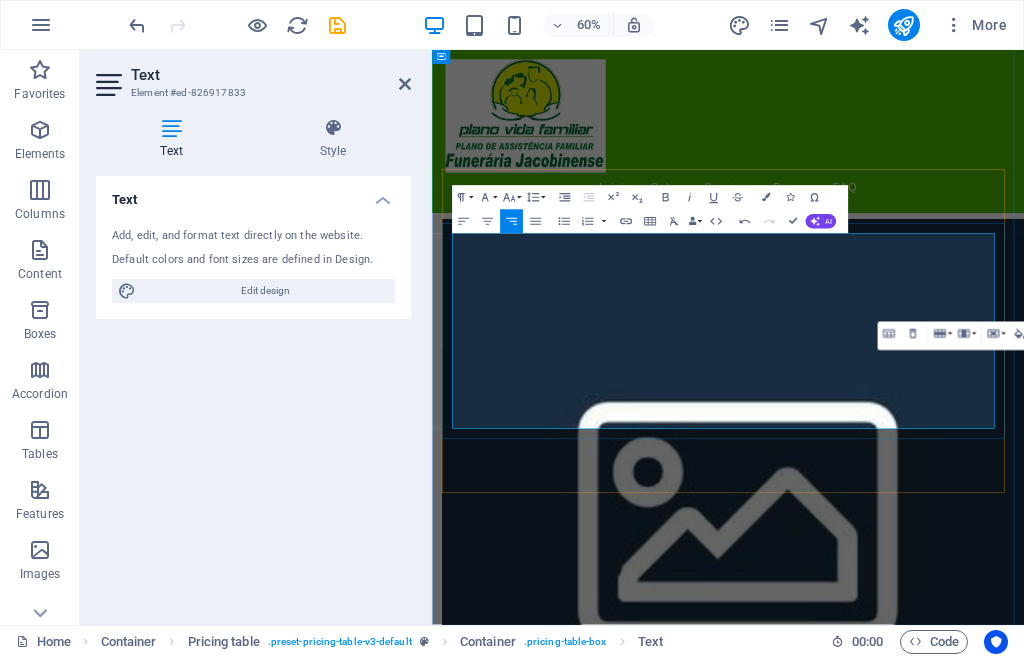 click on "R$450,00" at bounding box center [1286, 3877] 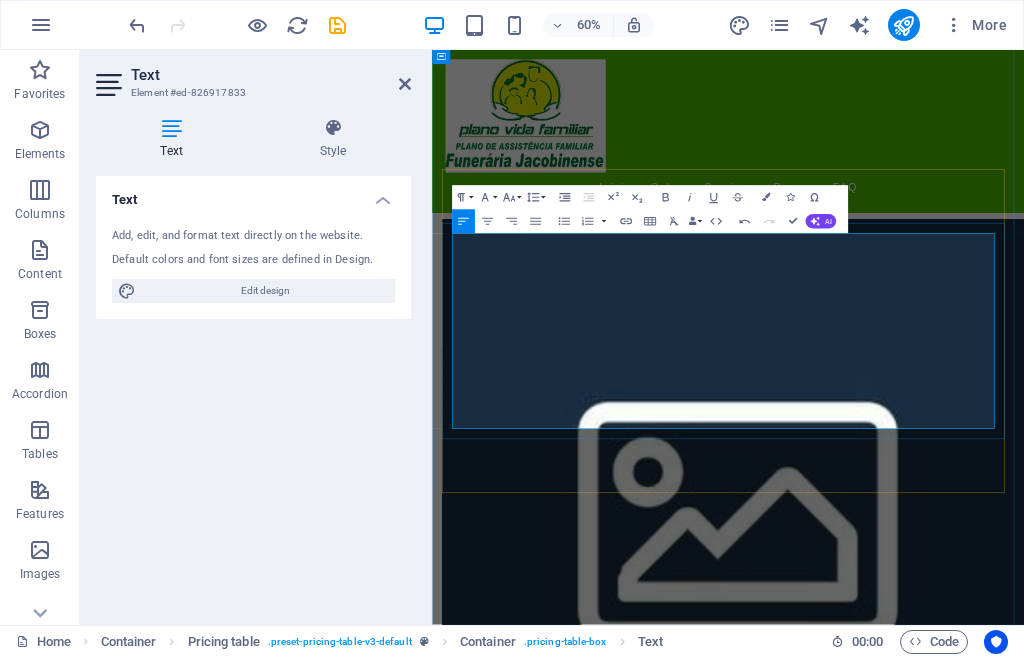 click on "Cerimônia Personalizada Organização de cerimônias de acordo com o desejo da família." at bounding box center [831, 3747] 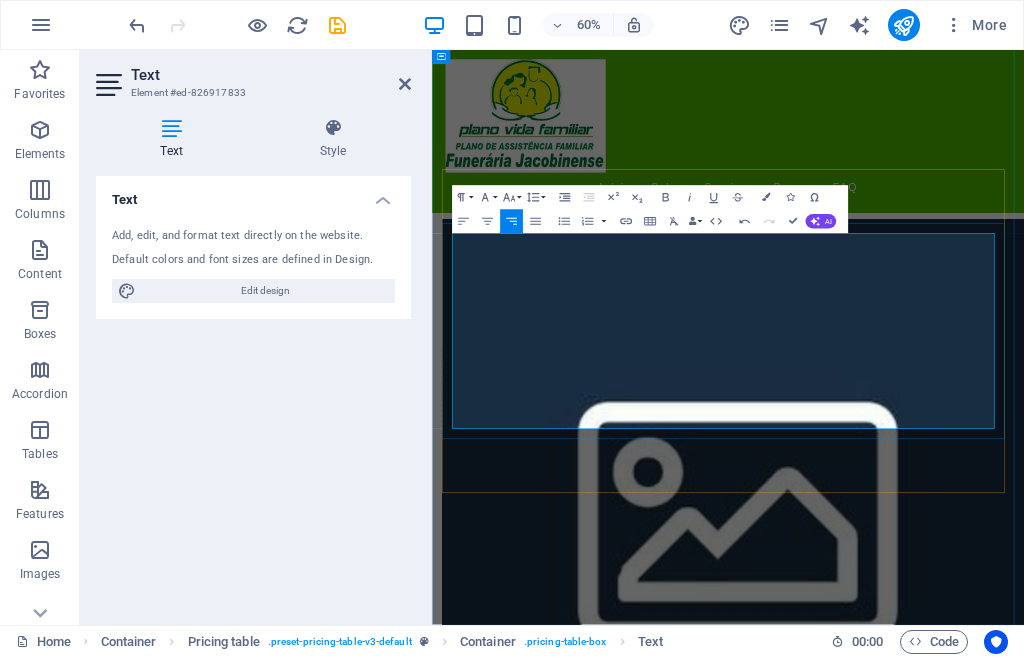 click on "R$1000,00" at bounding box center [1286, 3812] 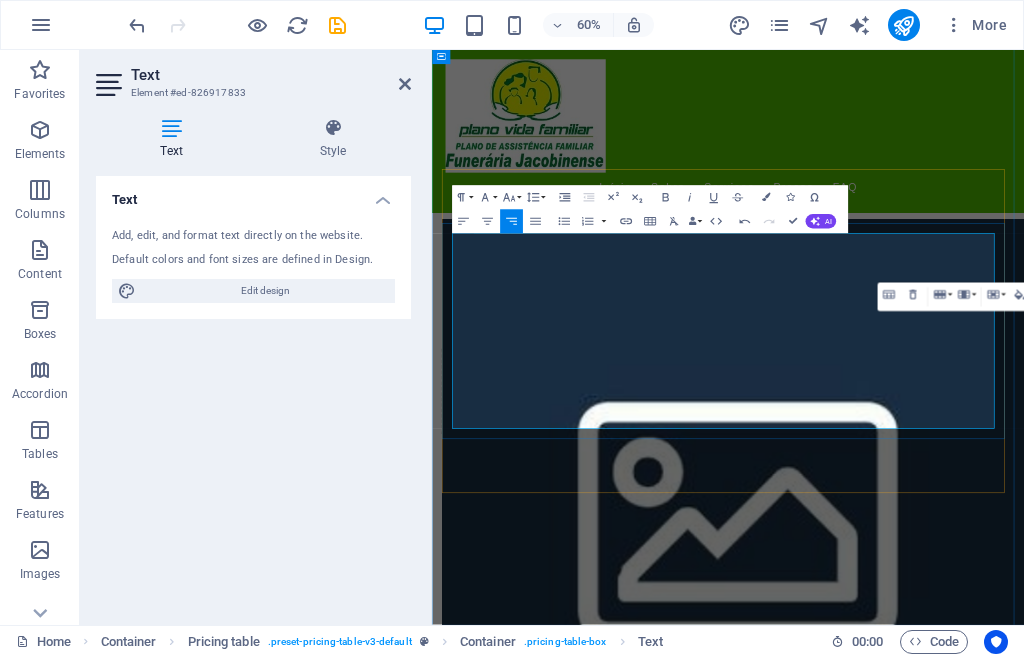 click on "Item 6 Lorem ipsum dolor sit amet, consectetur." at bounding box center [831, 3942] 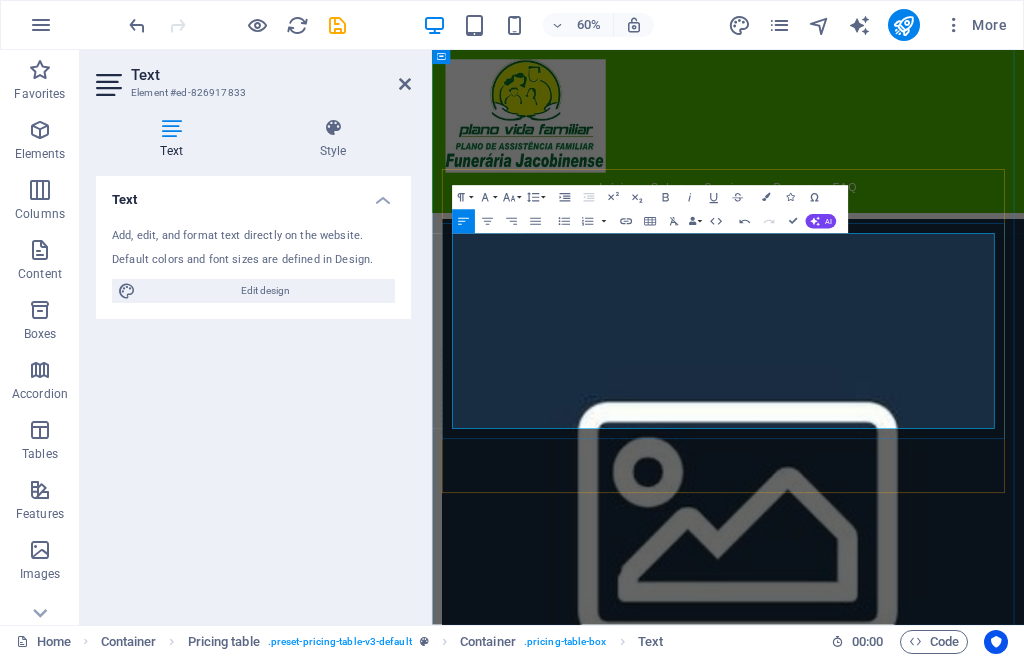 drag, startPoint x: 823, startPoint y: 658, endPoint x: 603, endPoint y: 661, distance: 220.02045 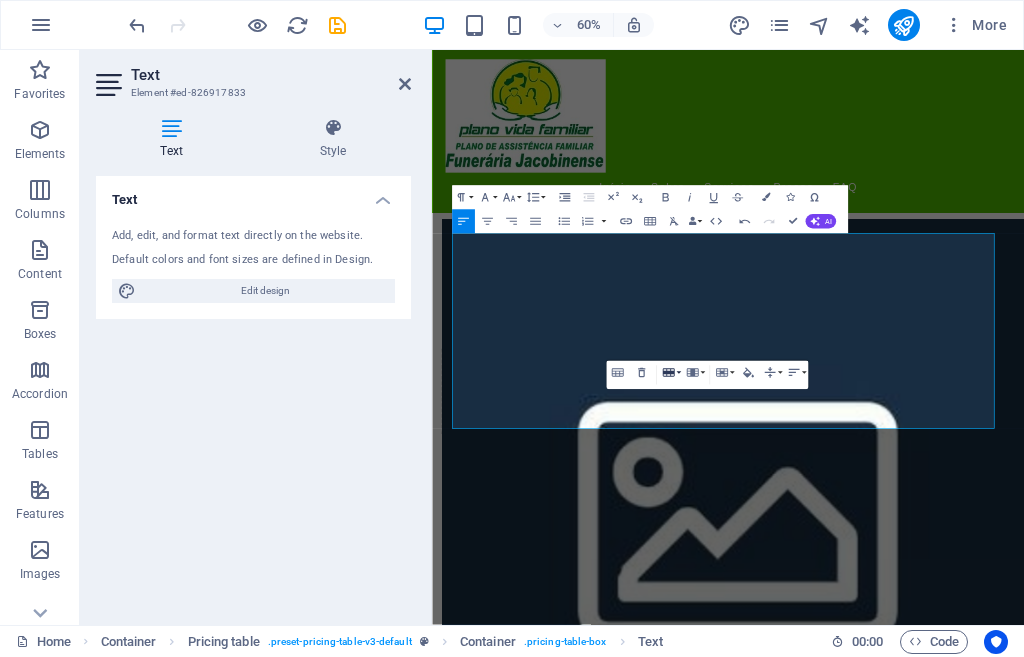 click 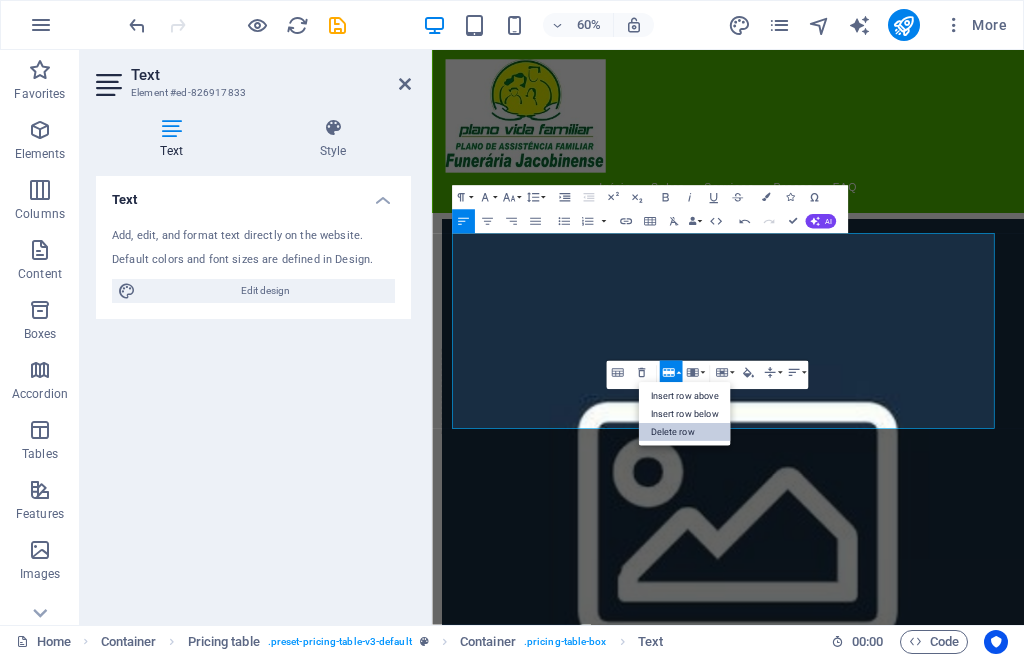 click on "Delete row" at bounding box center (684, 432) 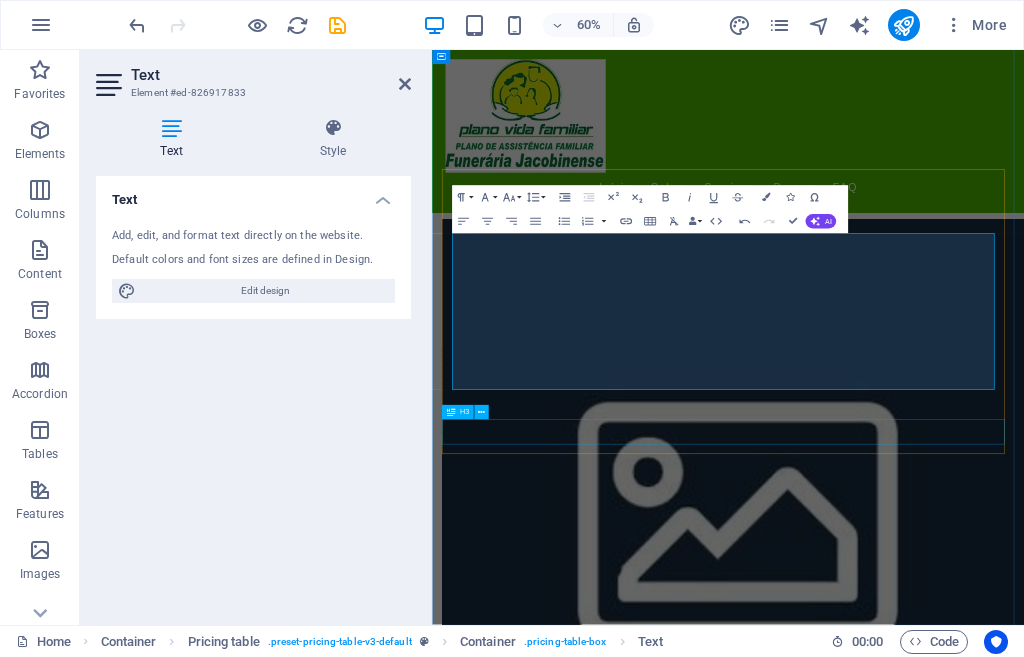 click on "Planos" at bounding box center (926, 3980) 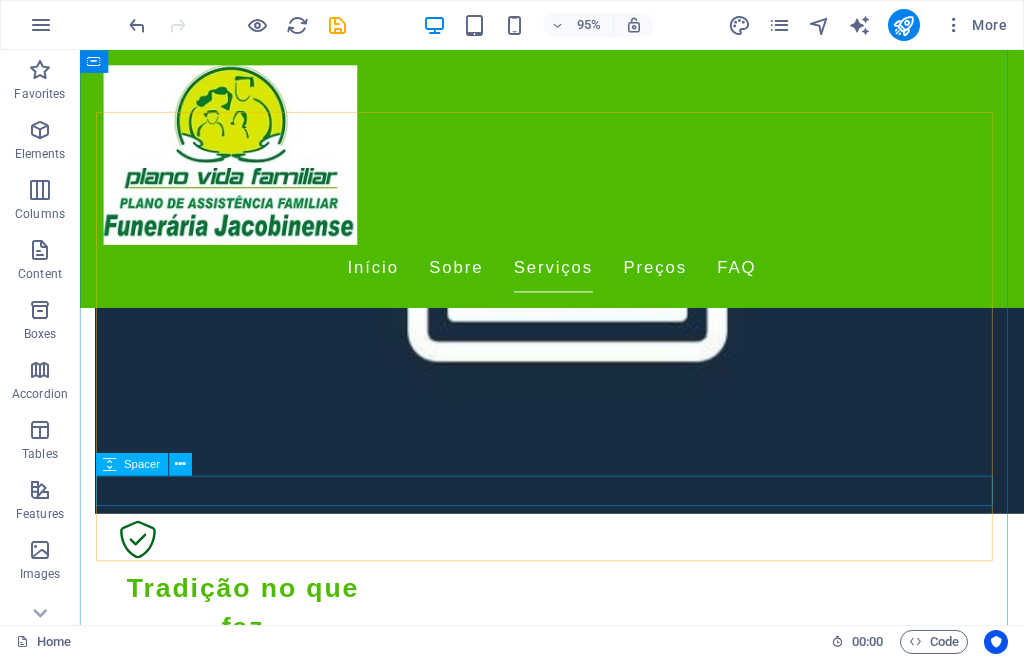 scroll, scrollTop: 3534, scrollLeft: 0, axis: vertical 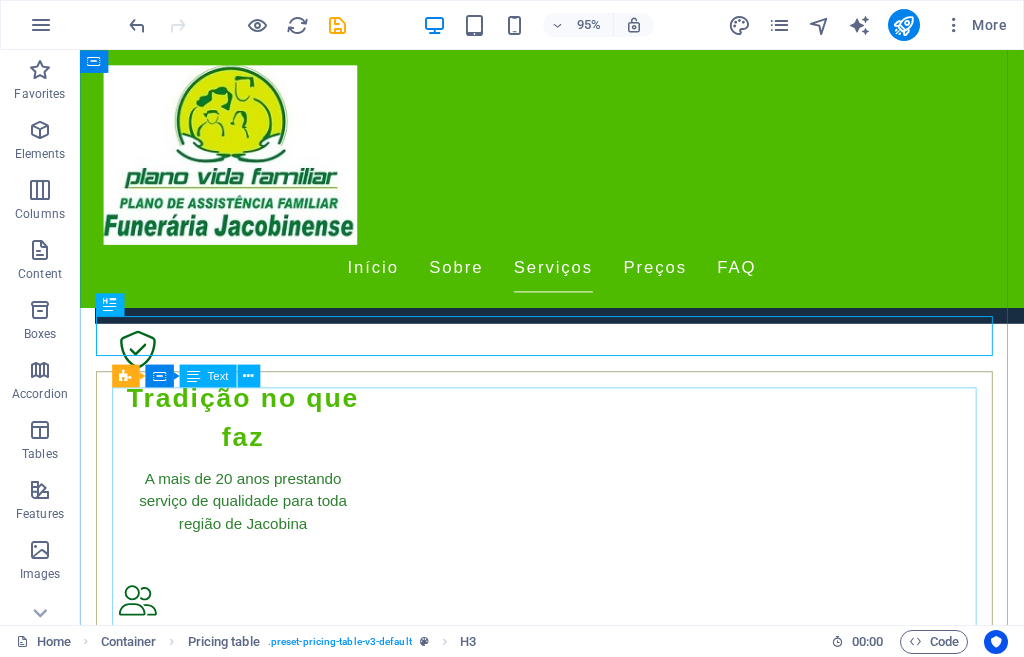 click on "Item 1 Lorem ipsum dolor sit amet, consectetur.
Item 2 Lorem ipsum dolor sit amet, consectetur.
Item 3 Lorem ipsum dolor sit amet, consectetur.
Item 4 Lorem ipsum dolor sit amet, consectetur.
Item 5 Lorem ipsum dolor sit amet, consectetur.
Item 6 Lorem ipsum dolor sit amet, consectetur." at bounding box center (577, 3627) 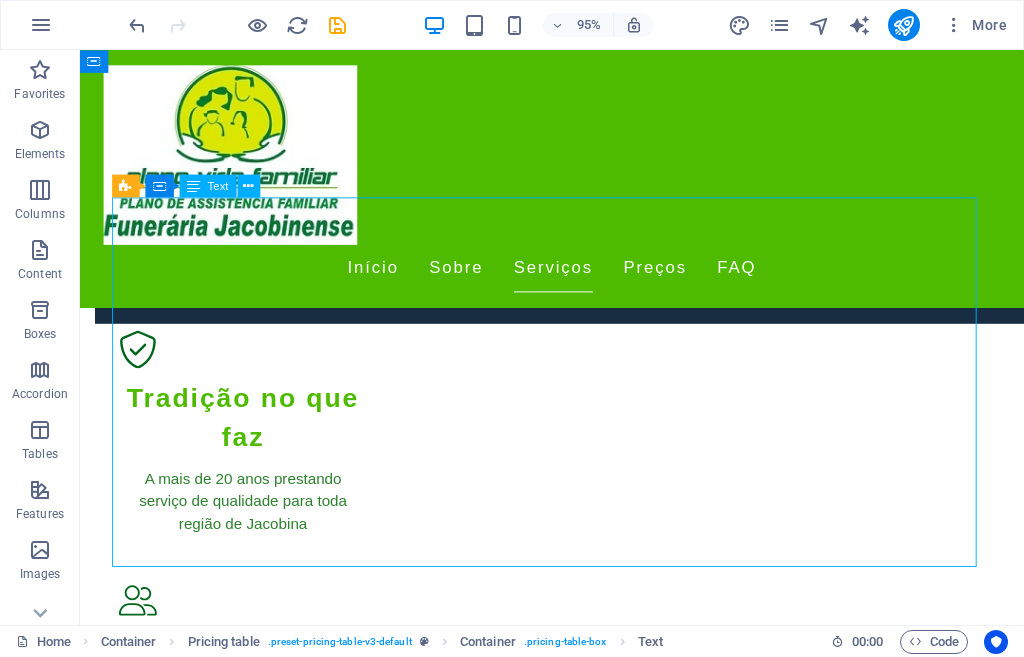 scroll, scrollTop: 3734, scrollLeft: 0, axis: vertical 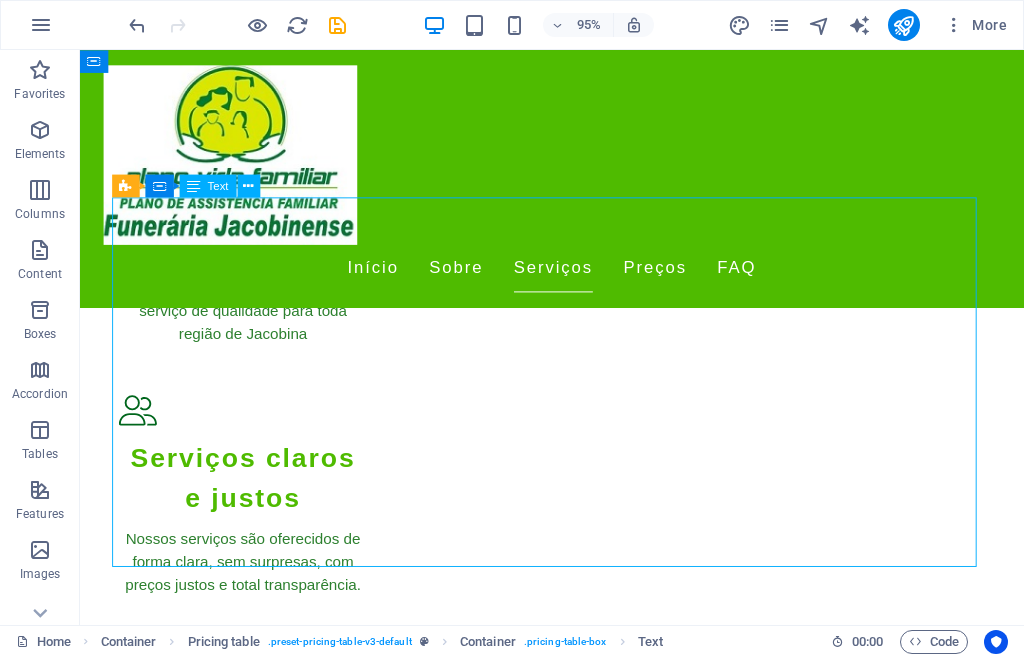 drag, startPoint x: 723, startPoint y: 573, endPoint x: 459, endPoint y: 344, distance: 349.48105 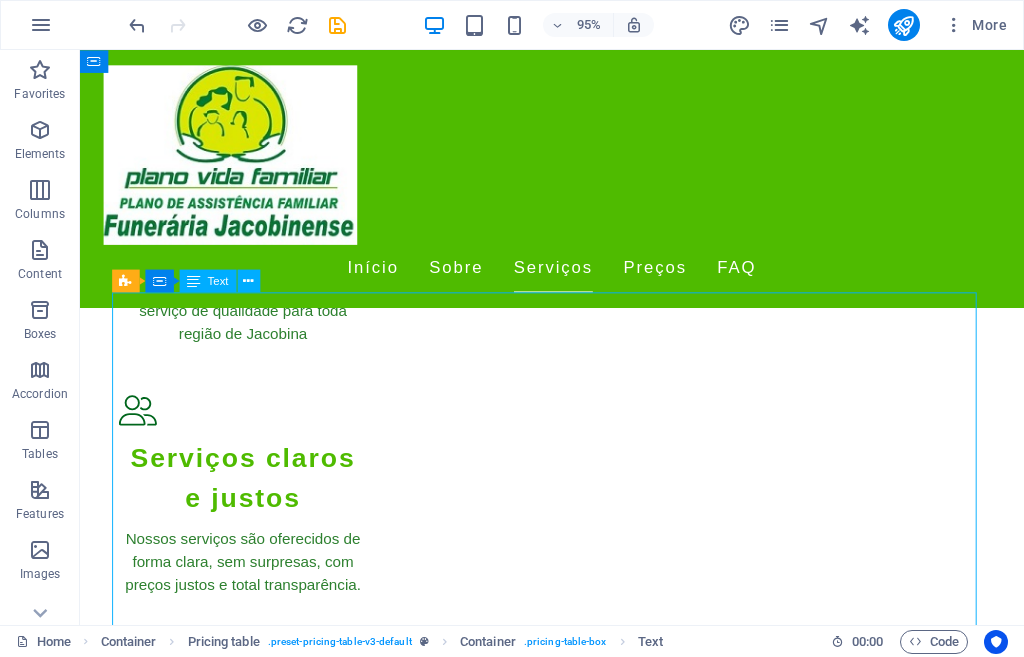 scroll, scrollTop: 3634, scrollLeft: 0, axis: vertical 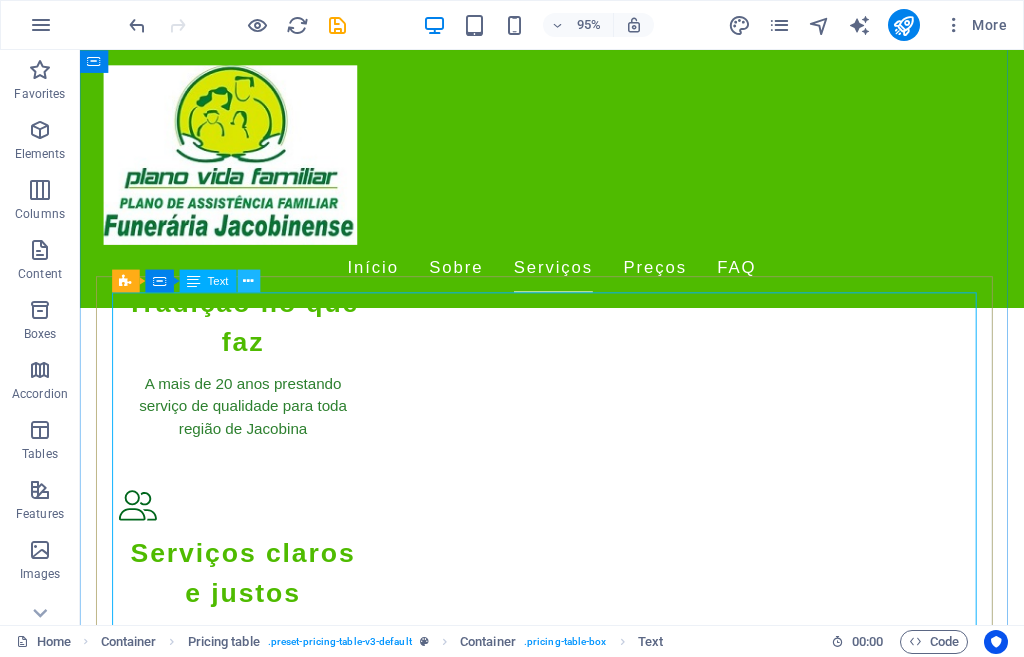 click at bounding box center [248, 281] 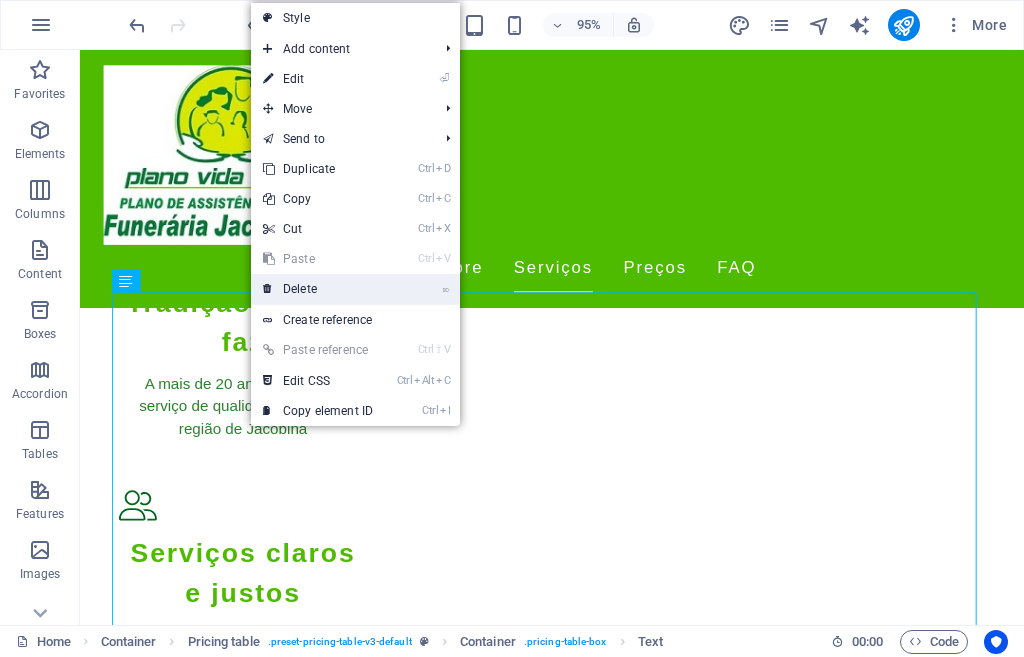 click on "⌦  Delete" at bounding box center (318, 289) 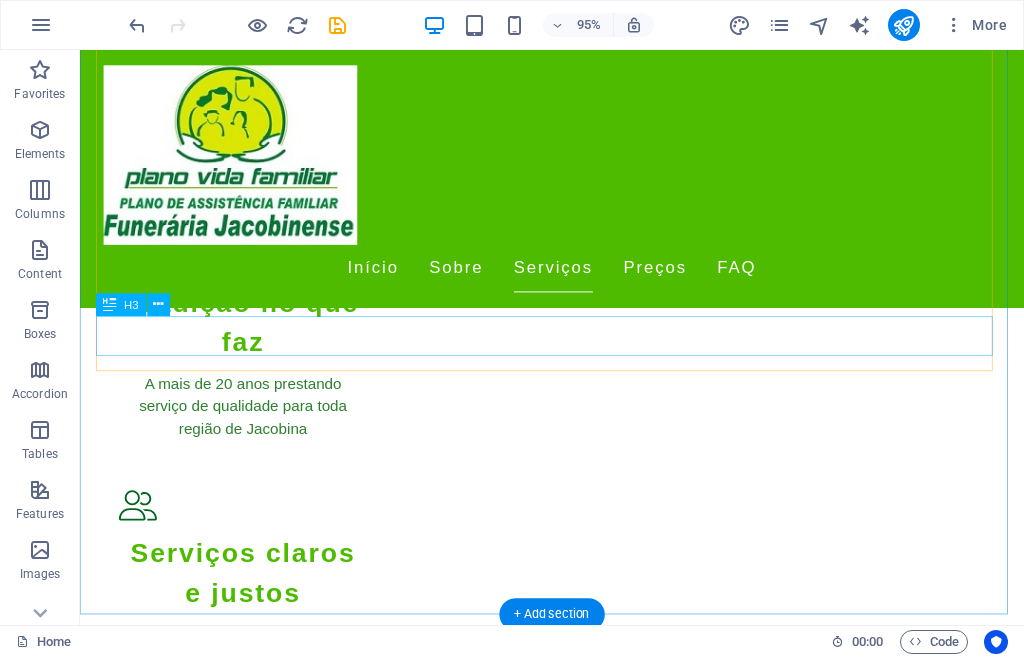 scroll, scrollTop: 3534, scrollLeft: 0, axis: vertical 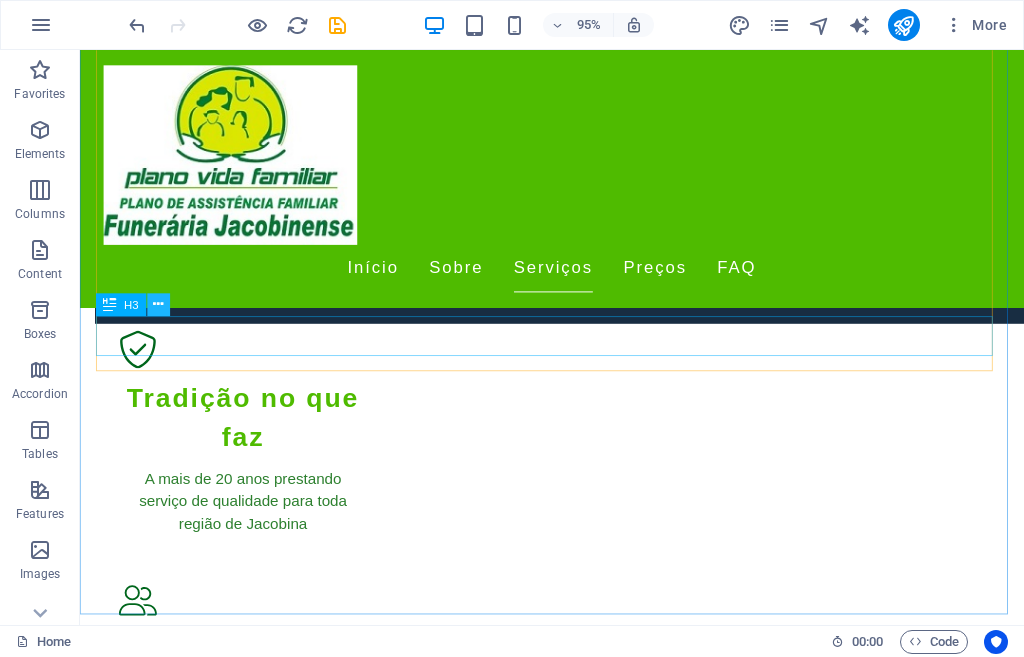 click at bounding box center [158, 305] 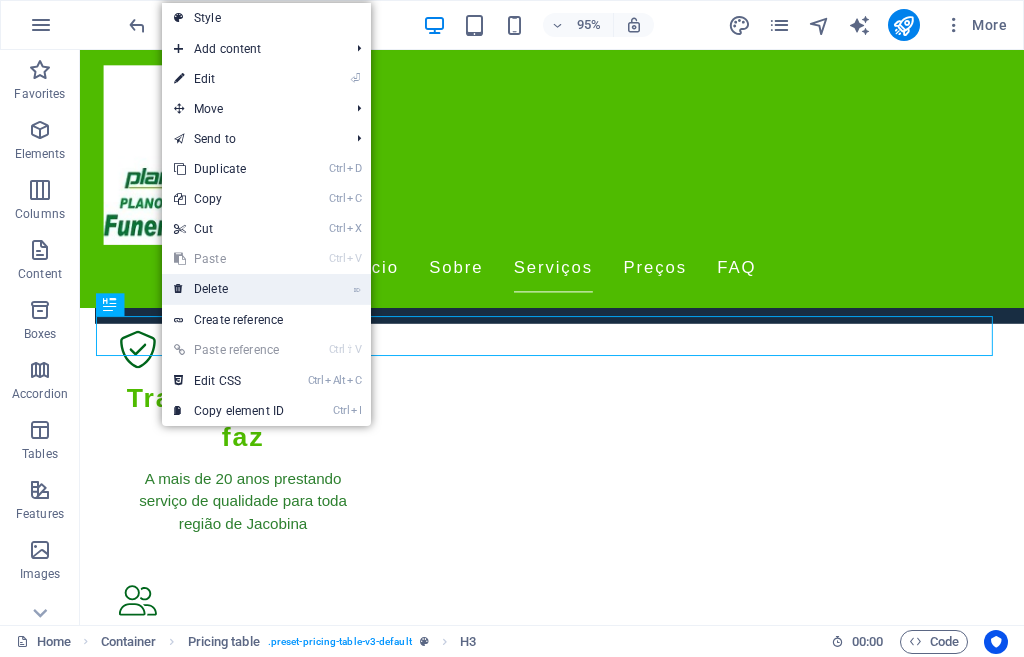 click on "⌦  Delete" at bounding box center [229, 289] 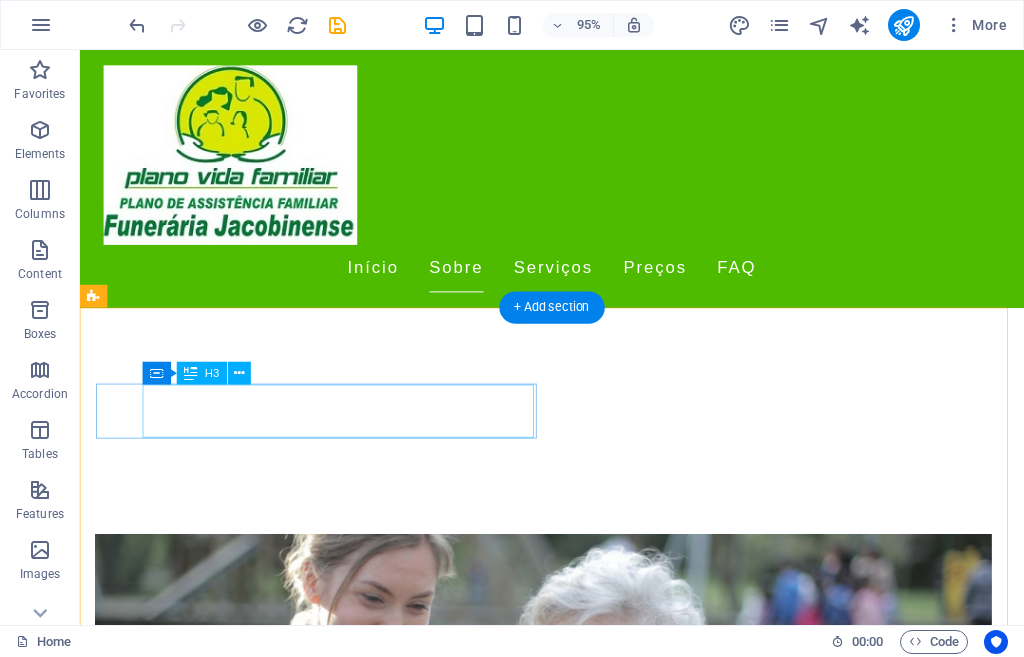 scroll, scrollTop: 834, scrollLeft: 0, axis: vertical 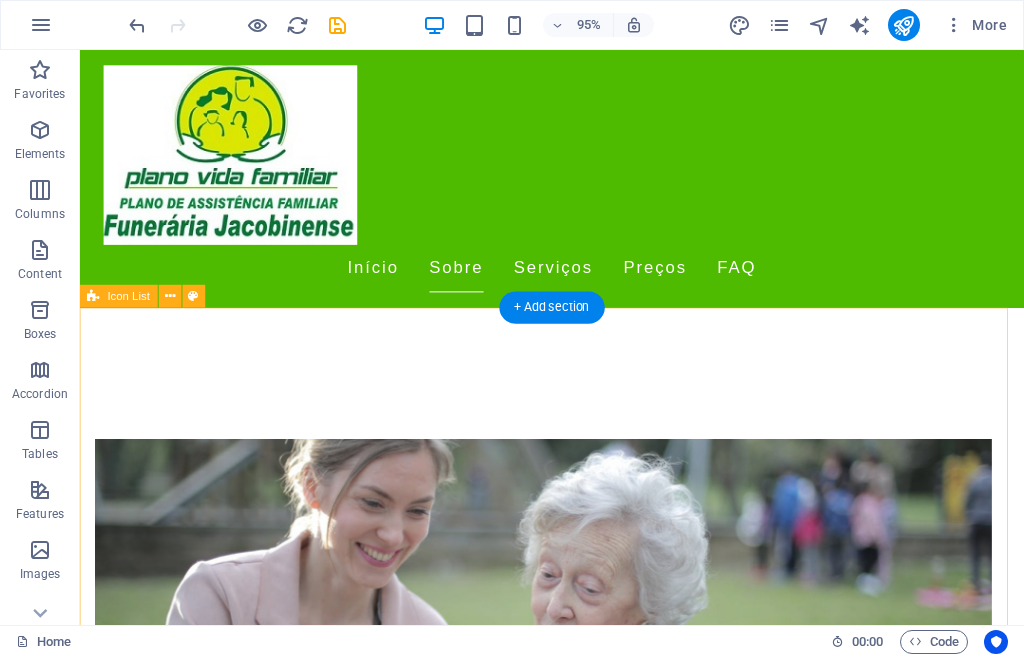 click on "Headline Headline Headline Headline Headline Headline" at bounding box center (577, 1775) 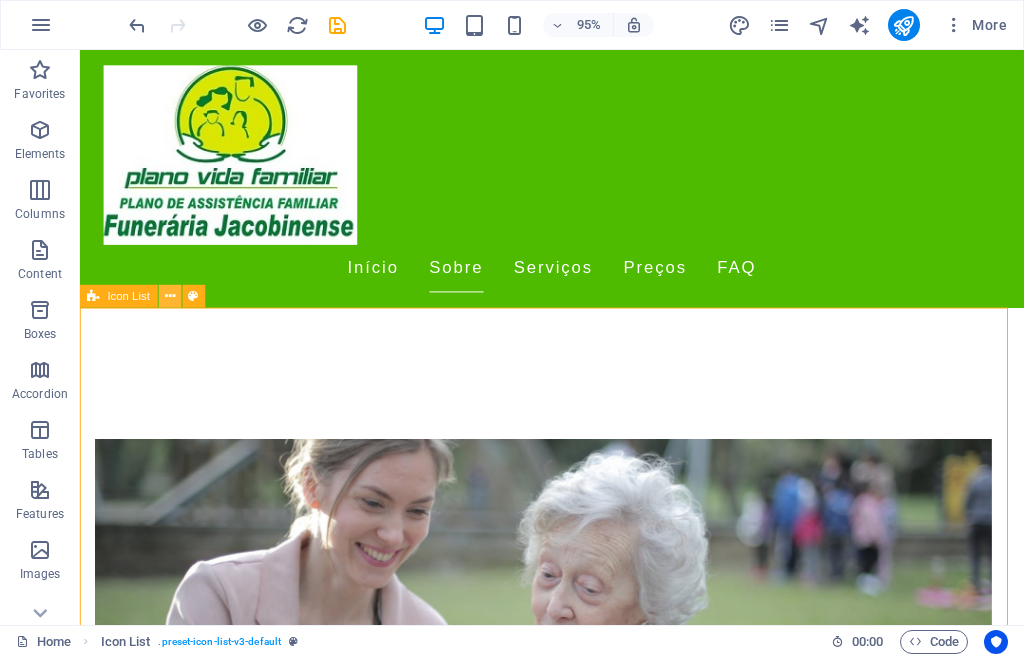 click at bounding box center [170, 296] 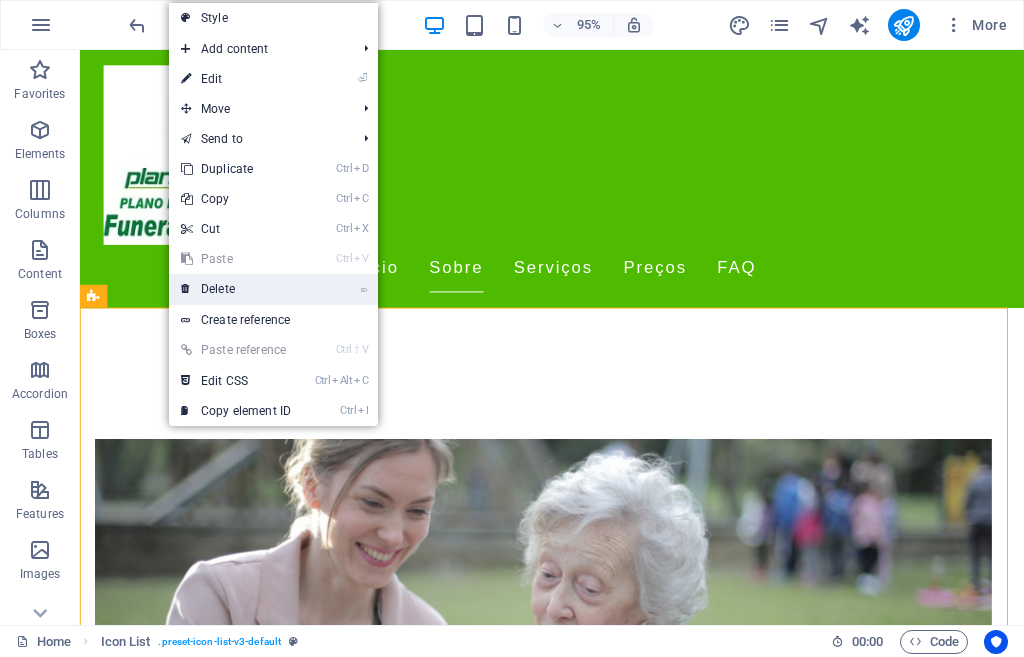 click on "⌦  Delete" at bounding box center (236, 289) 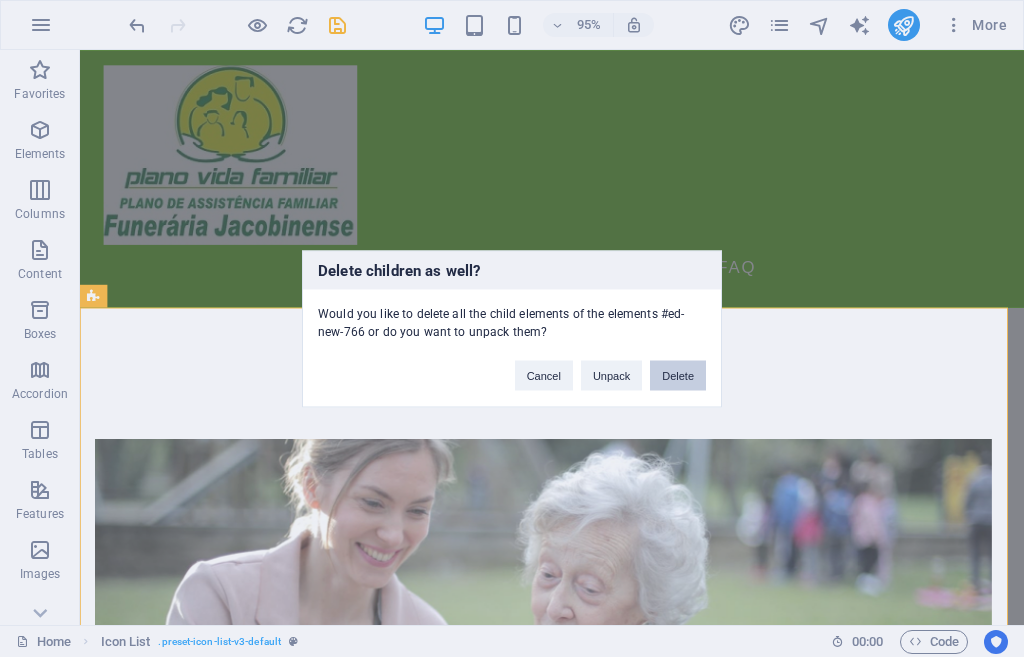 click on "Delete" at bounding box center (678, 375) 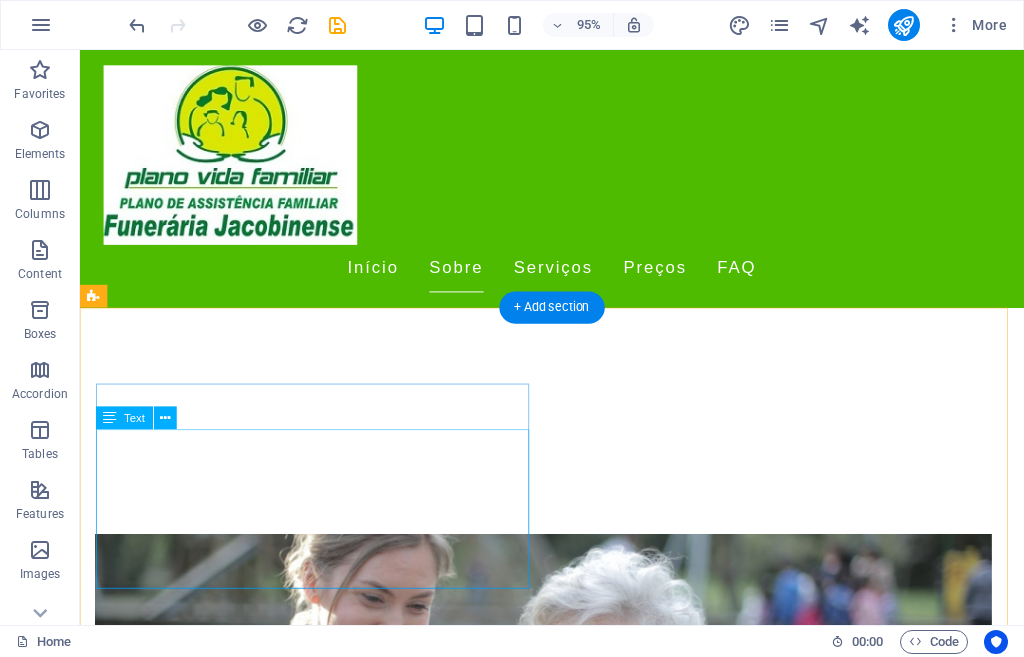 scroll, scrollTop: 934, scrollLeft: 0, axis: vertical 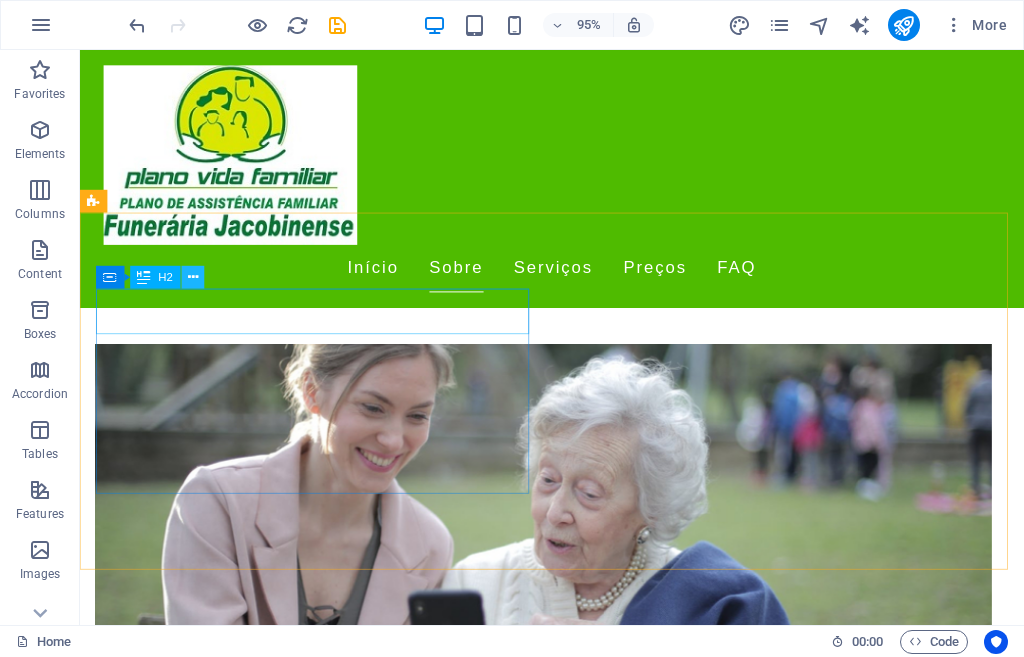 click at bounding box center [193, 277] 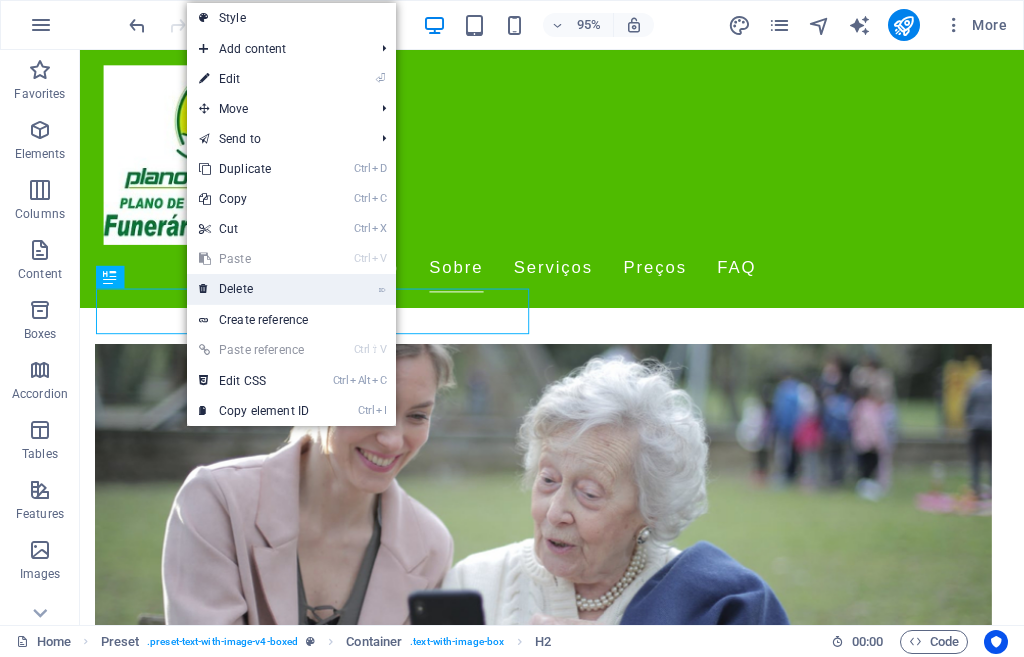 click on "⌦  Delete" at bounding box center (254, 289) 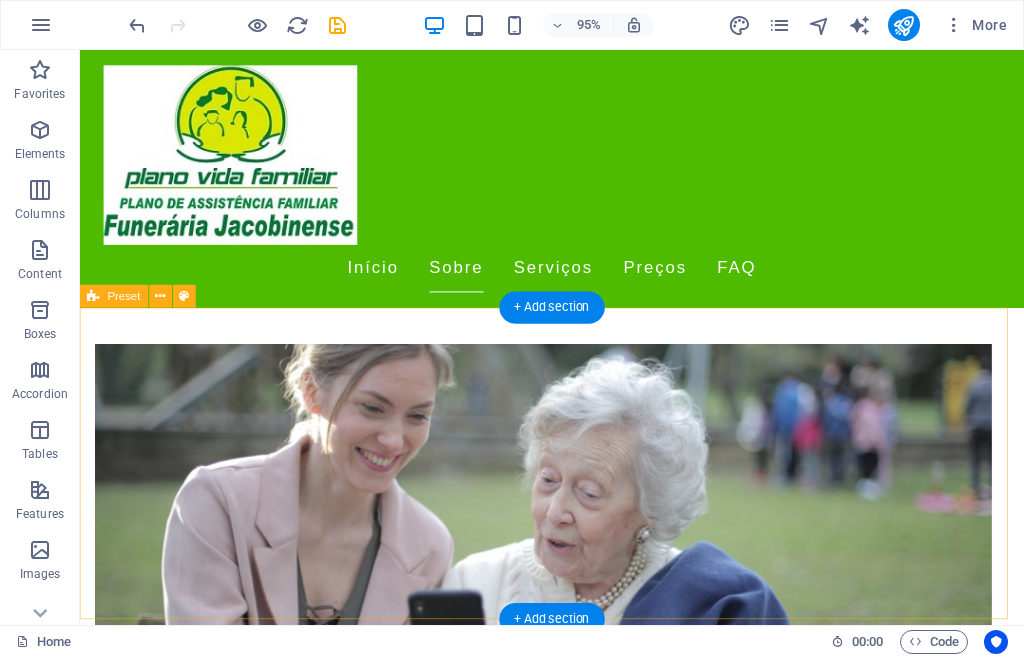 scroll, scrollTop: 834, scrollLeft: 0, axis: vertical 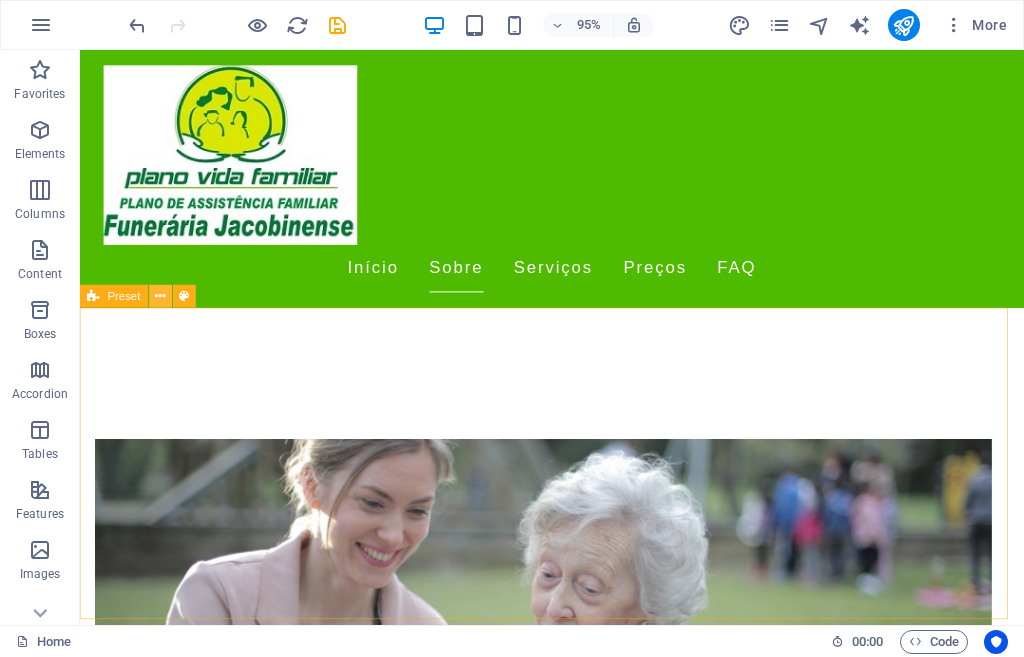 click at bounding box center (160, 296) 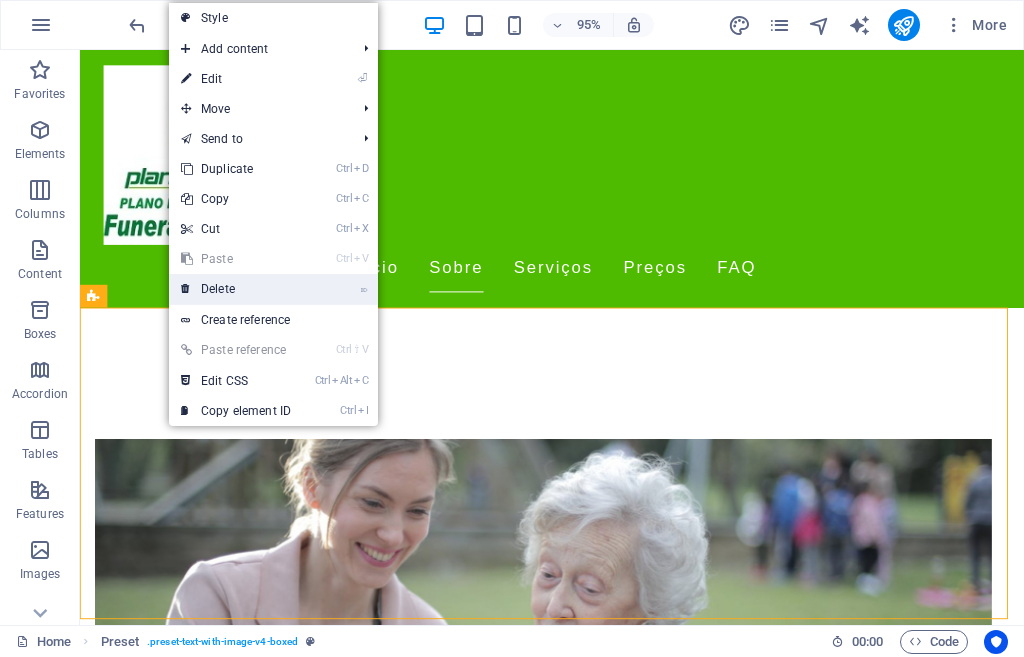 click on "⌦  Delete" at bounding box center [236, 289] 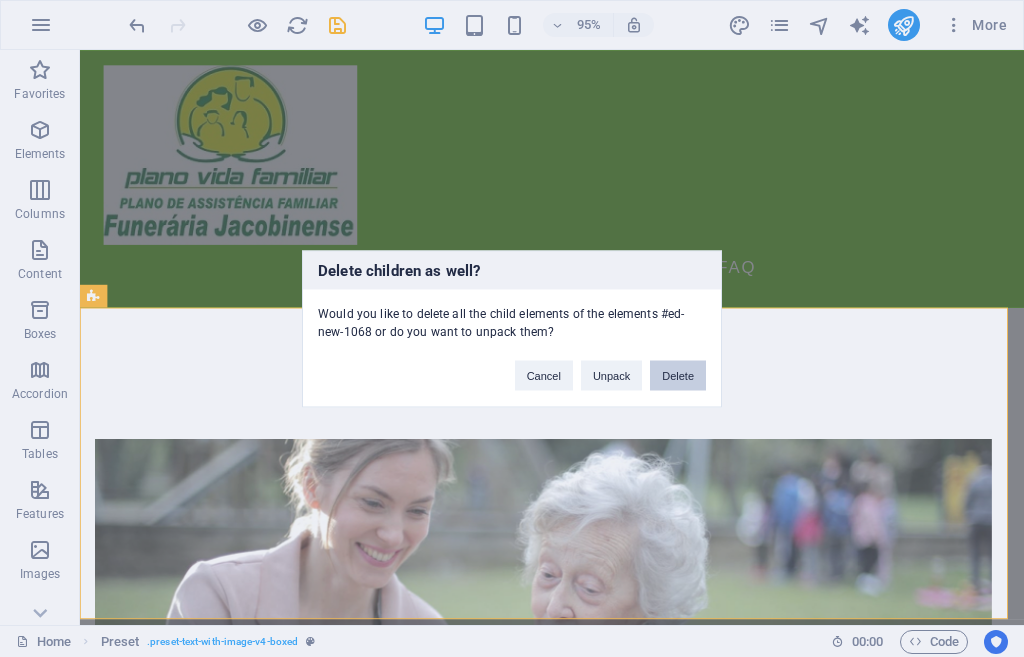 click on "Delete" at bounding box center [678, 375] 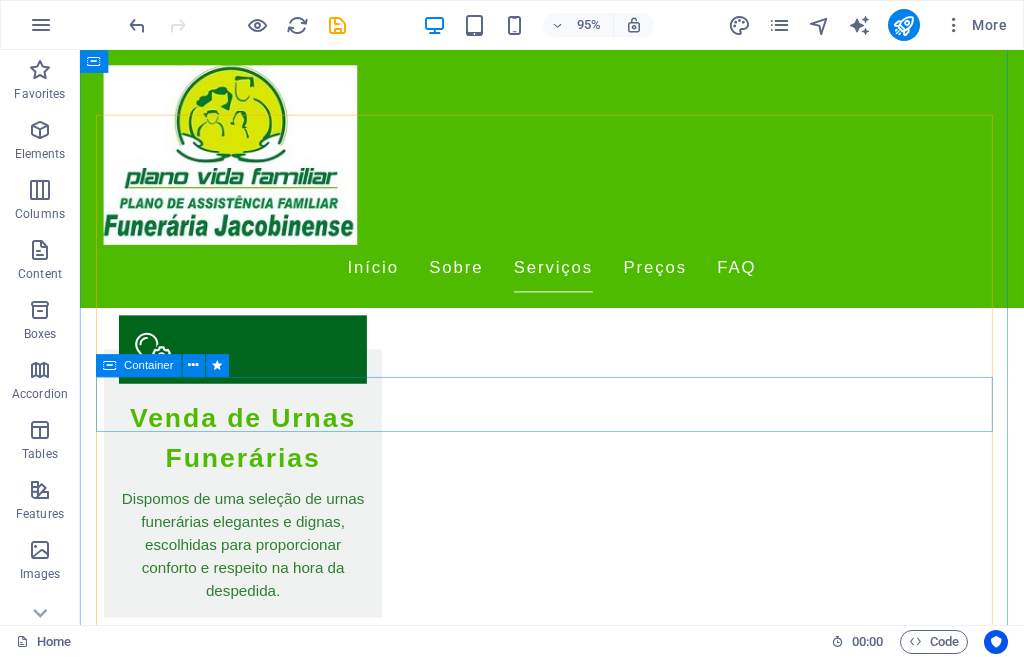 scroll, scrollTop: 3634, scrollLeft: 0, axis: vertical 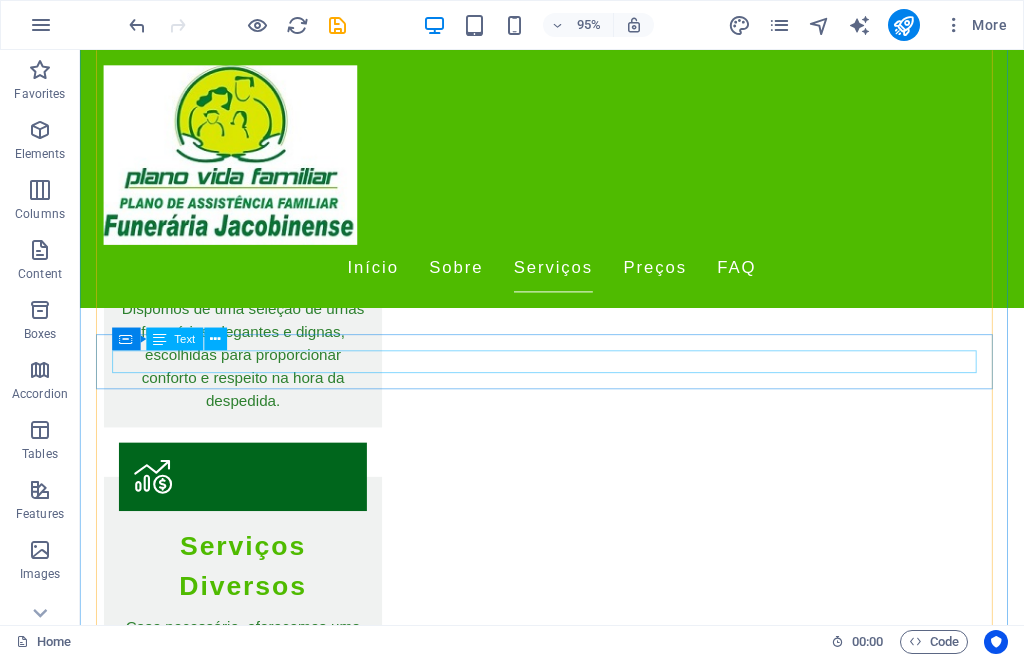click on "Sim, todos os nossos planos podem ser personalizados de acordo com suas necessidades e desejos." at bounding box center [577, 2634] 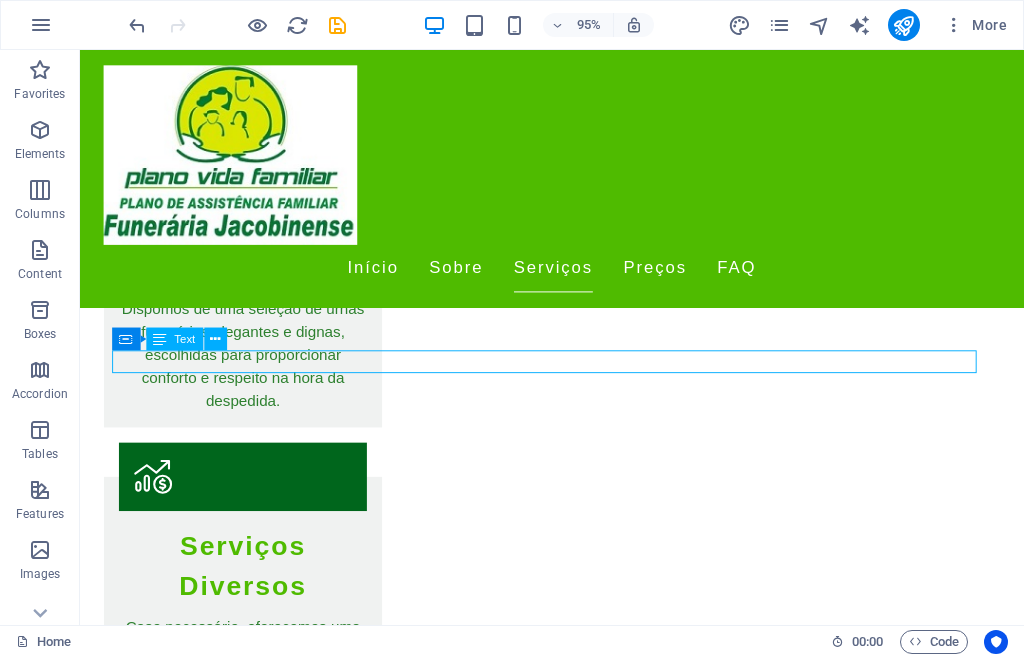 click on "Sim, todos os nossos planos podem ser personalizados de acordo com suas necessidades e desejos." at bounding box center (577, 2634) 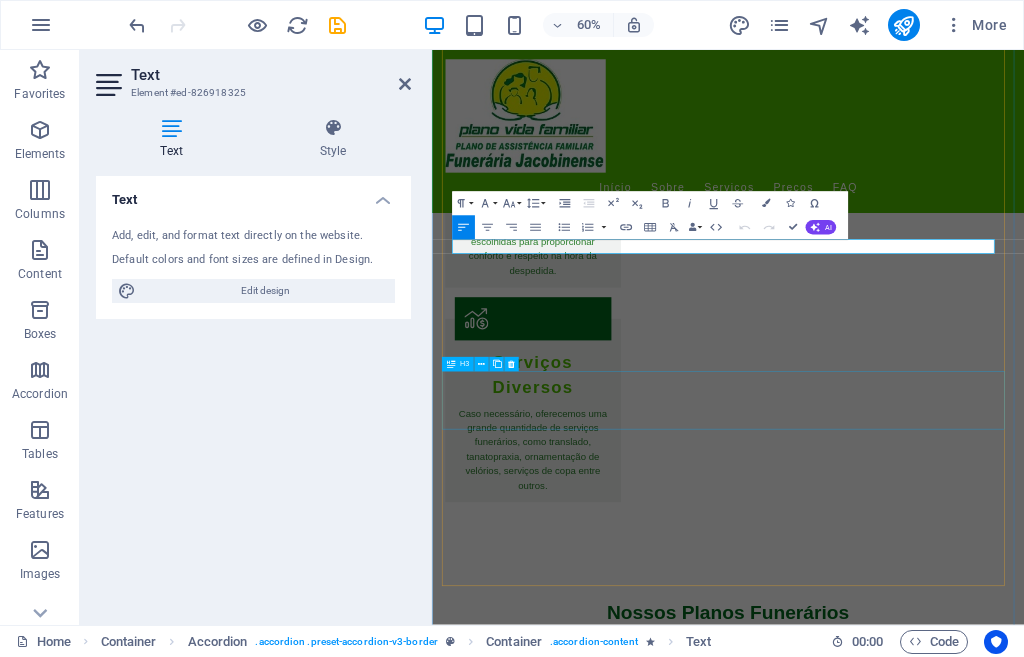 click on "Como posso agendar um atendimento?" at bounding box center [926, 2890] 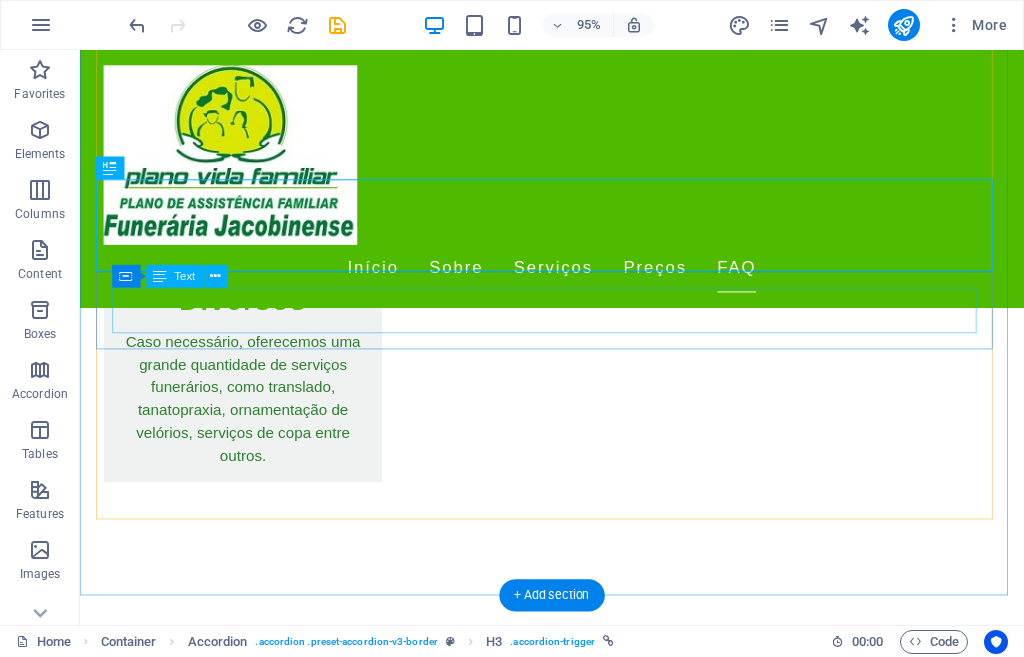 scroll, scrollTop: 4034, scrollLeft: 0, axis: vertical 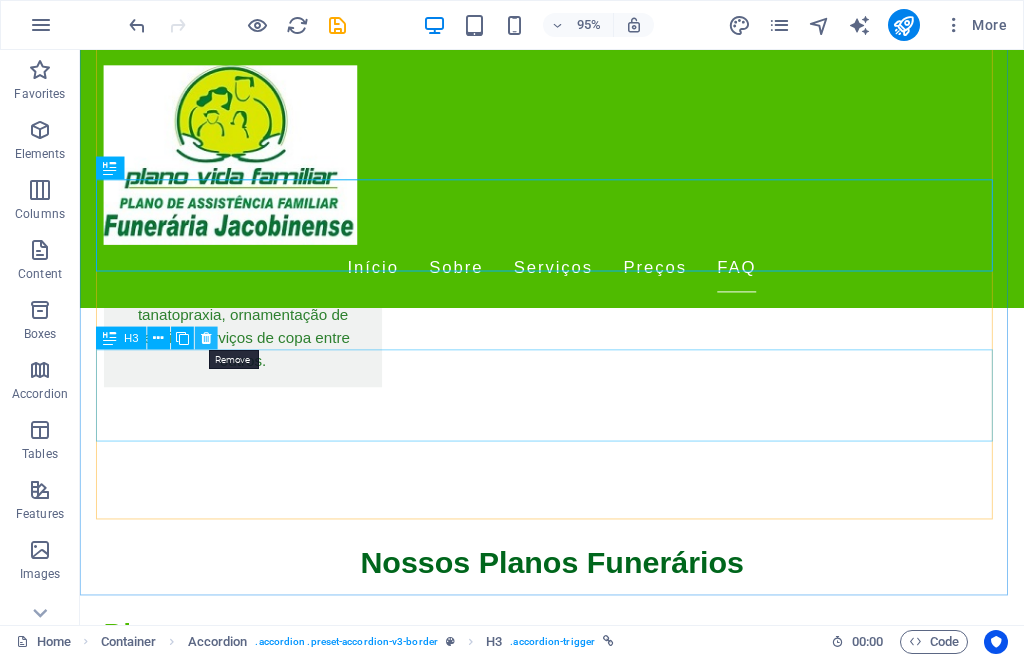click at bounding box center [206, 338] 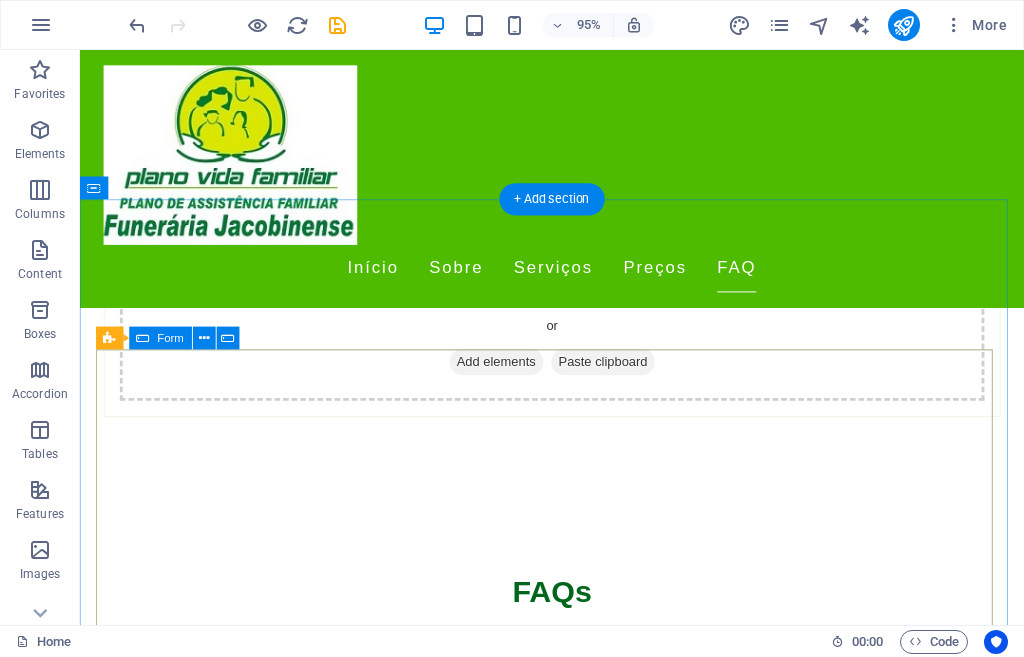 scroll, scrollTop: 4734, scrollLeft: 0, axis: vertical 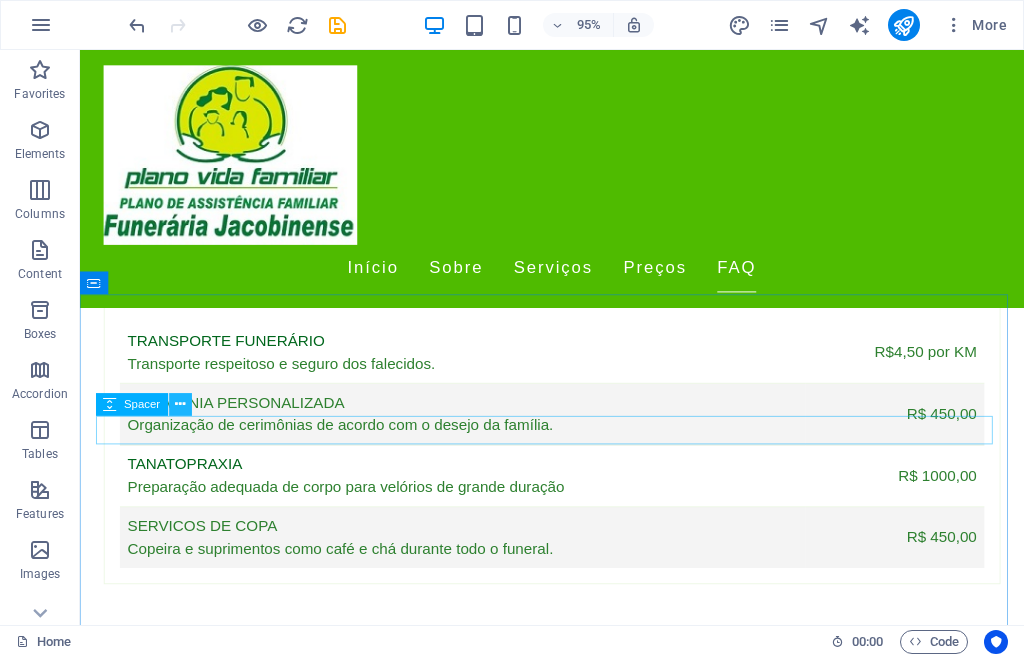 click at bounding box center (180, 404) 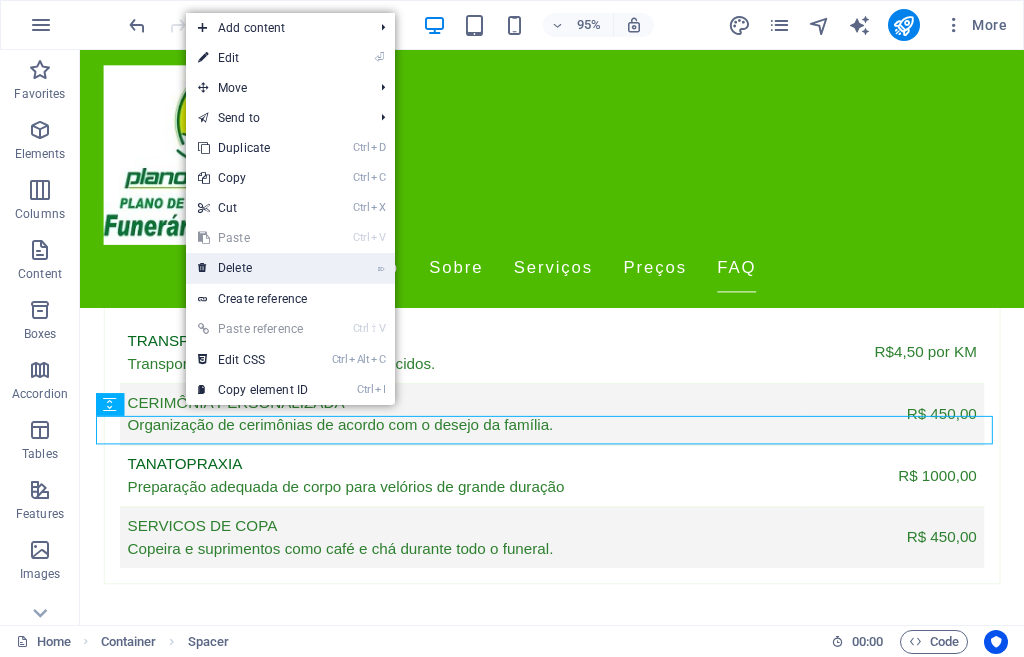 click on "⌦  Delete" at bounding box center (253, 268) 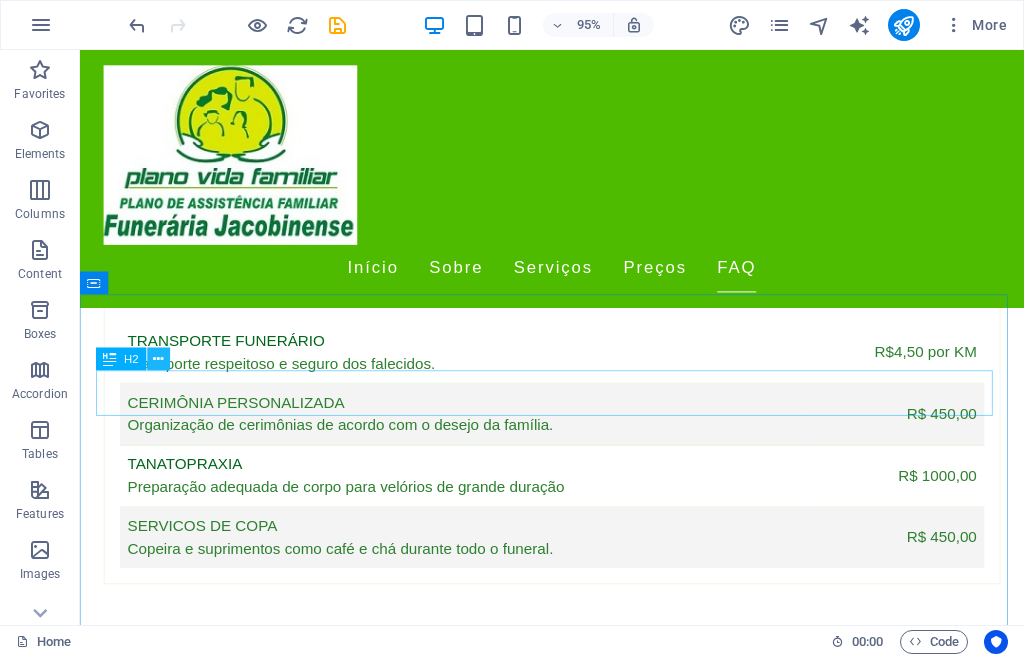 click at bounding box center (158, 359) 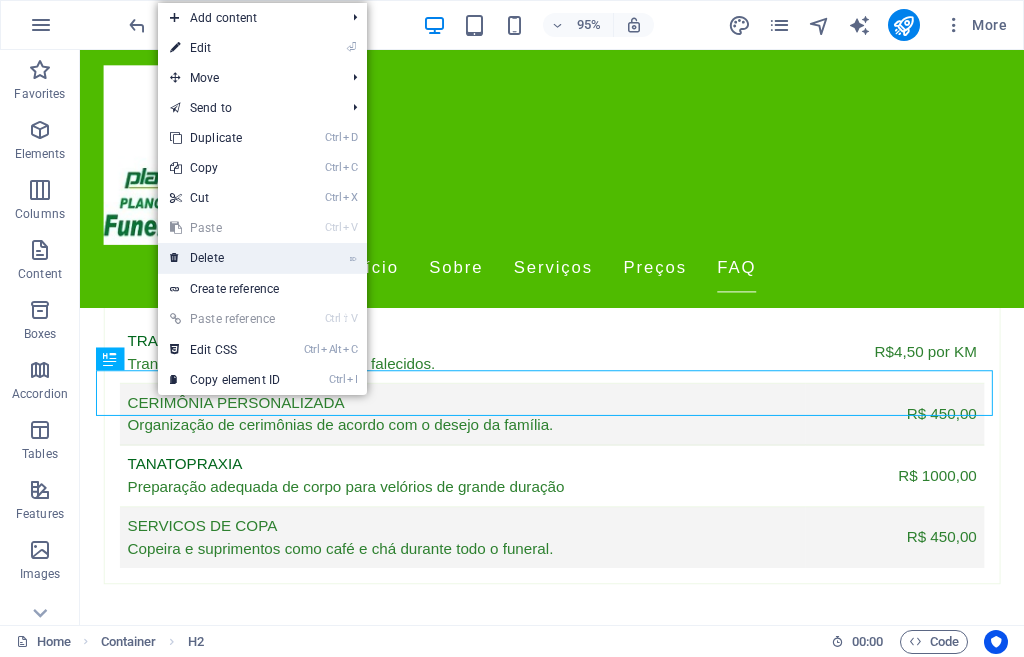click on "⌦  Delete" at bounding box center [225, 258] 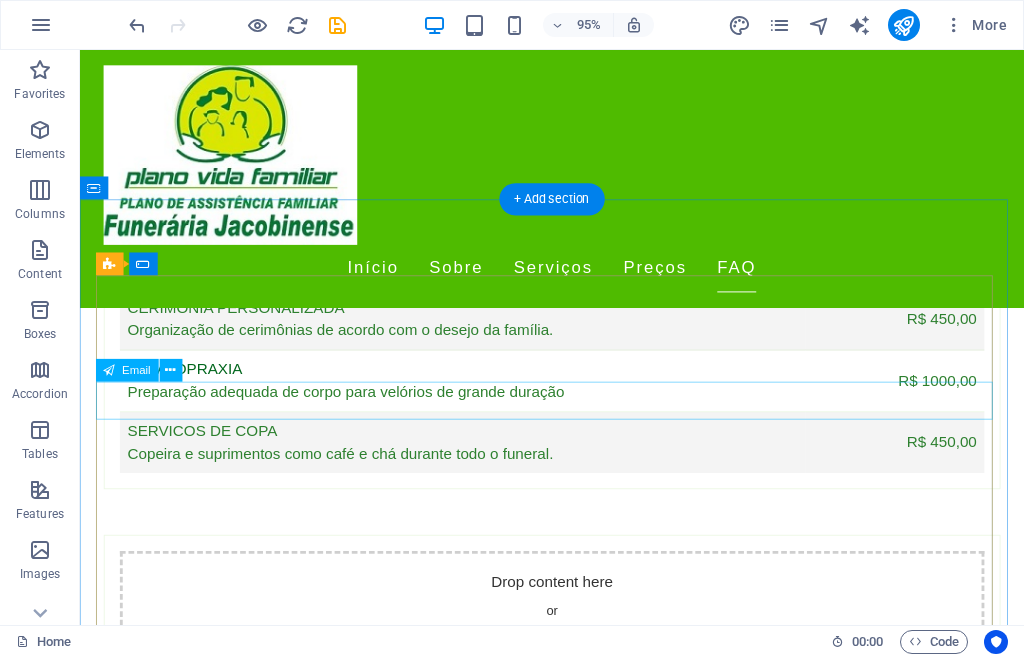 scroll, scrollTop: 4734, scrollLeft: 0, axis: vertical 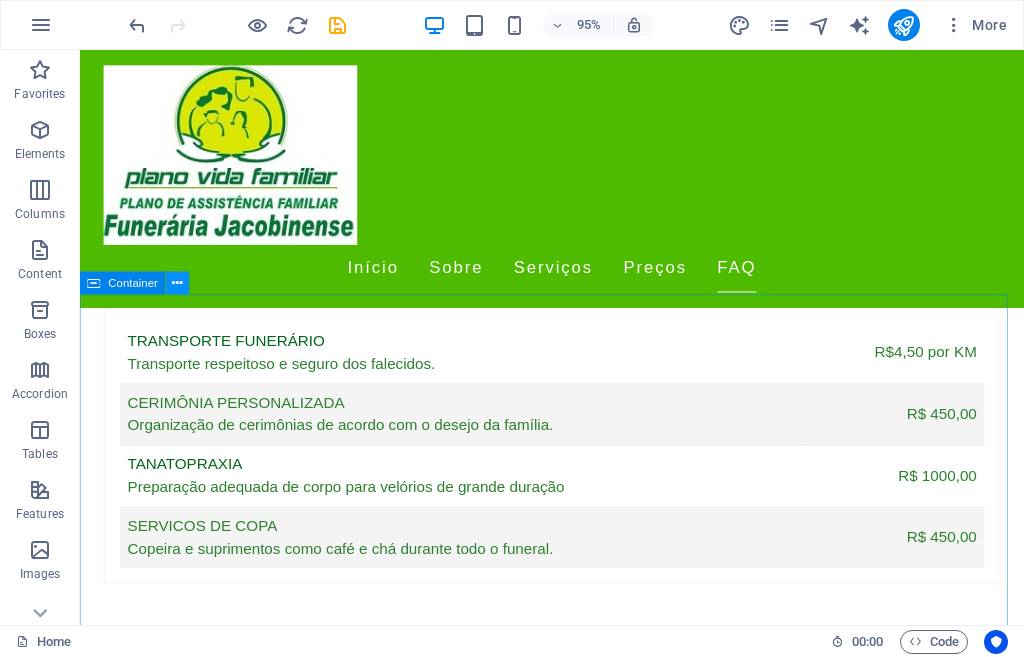 click at bounding box center [178, 283] 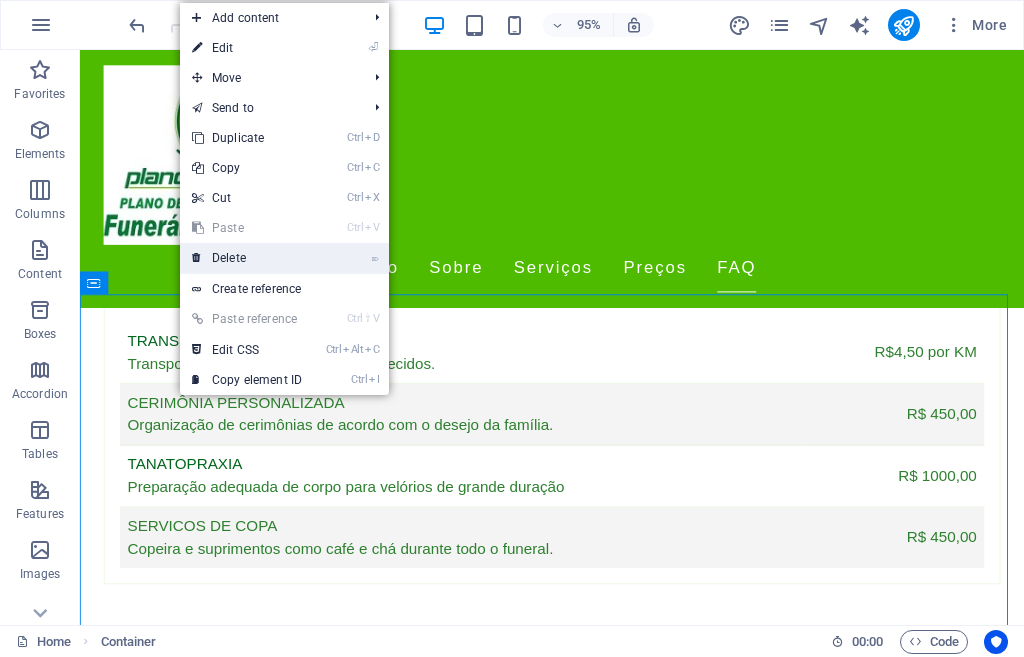 click on "⌦  Delete" at bounding box center (247, 258) 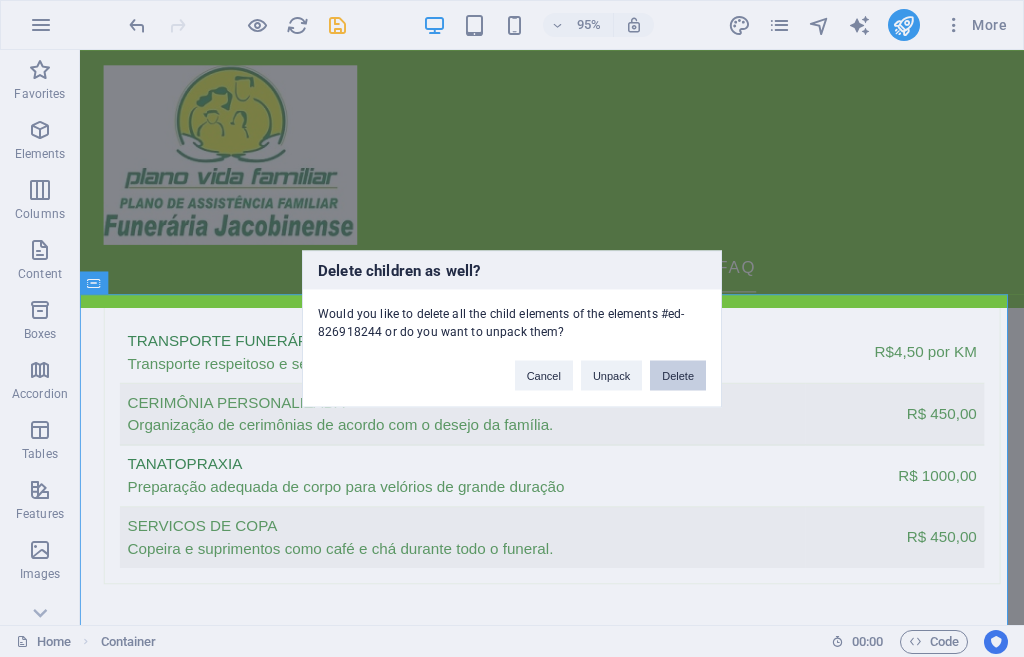 click on "Delete" at bounding box center (678, 375) 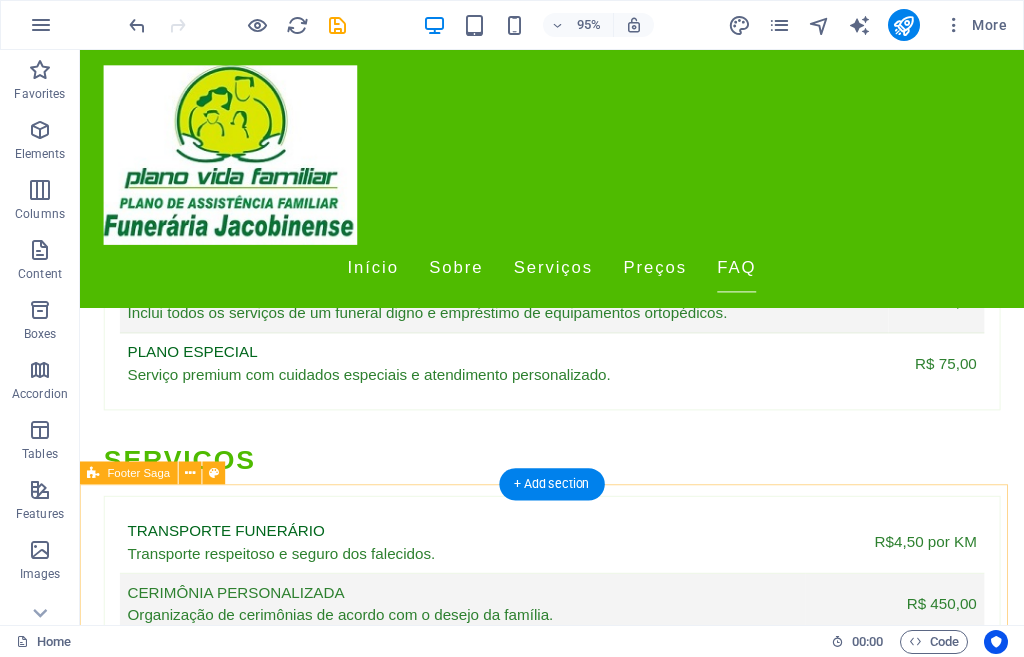 scroll, scrollTop: 4734, scrollLeft: 0, axis: vertical 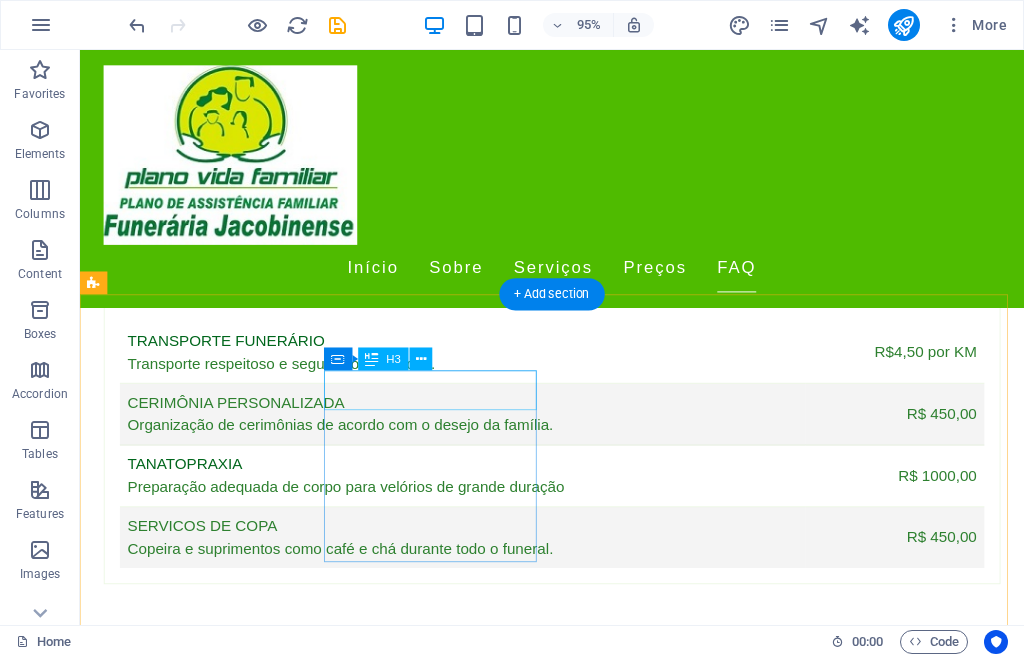 click on "Contact" at bounding box center [208, 2903] 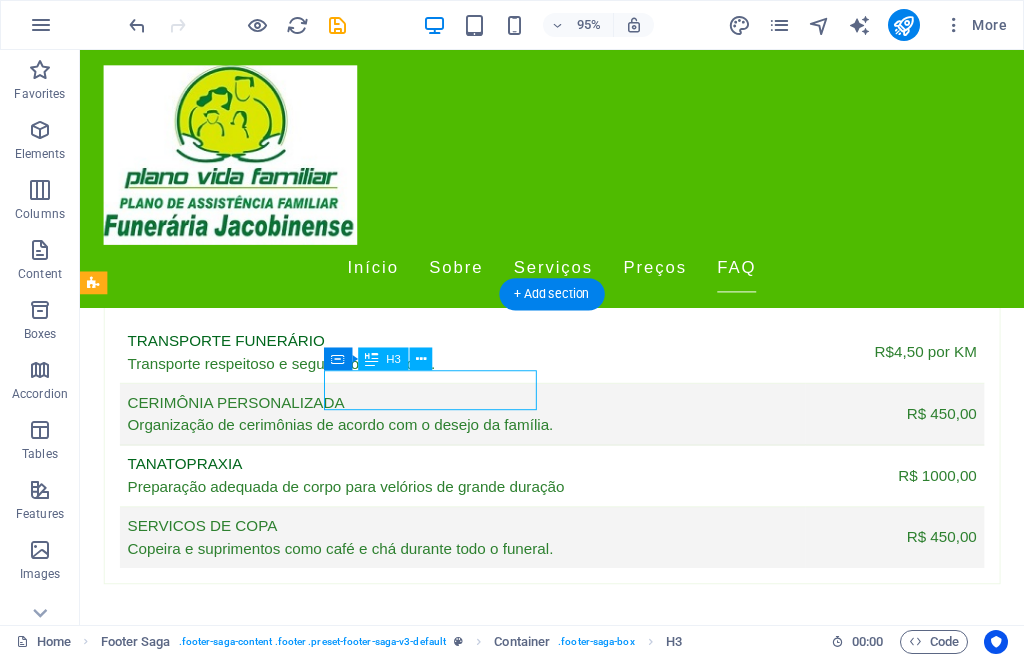 click on "Contact" at bounding box center (208, 2903) 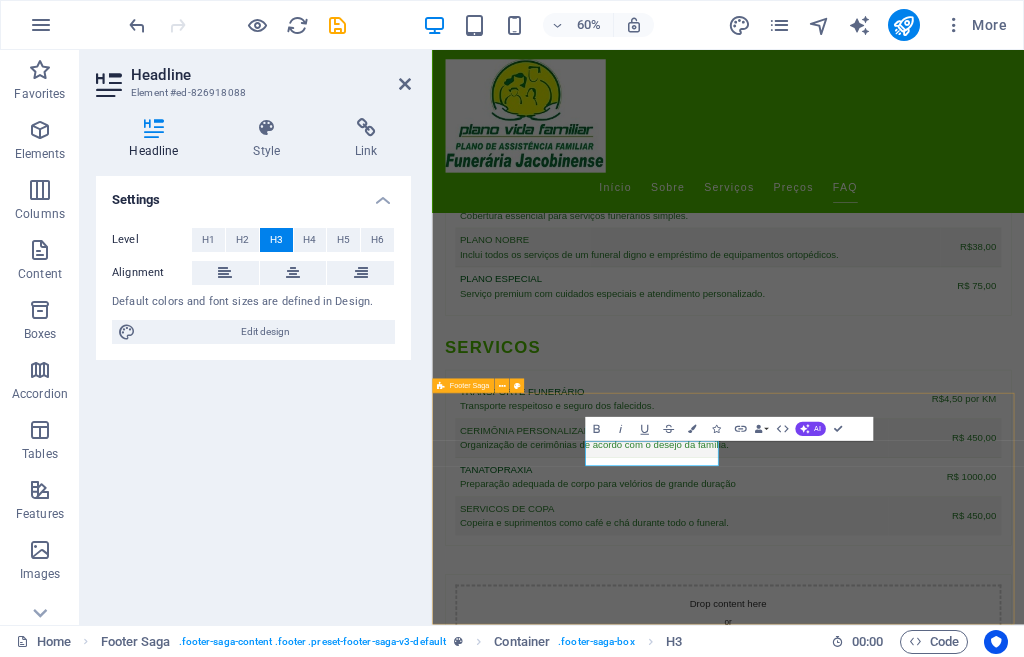 scroll, scrollTop: 4419, scrollLeft: 0, axis: vertical 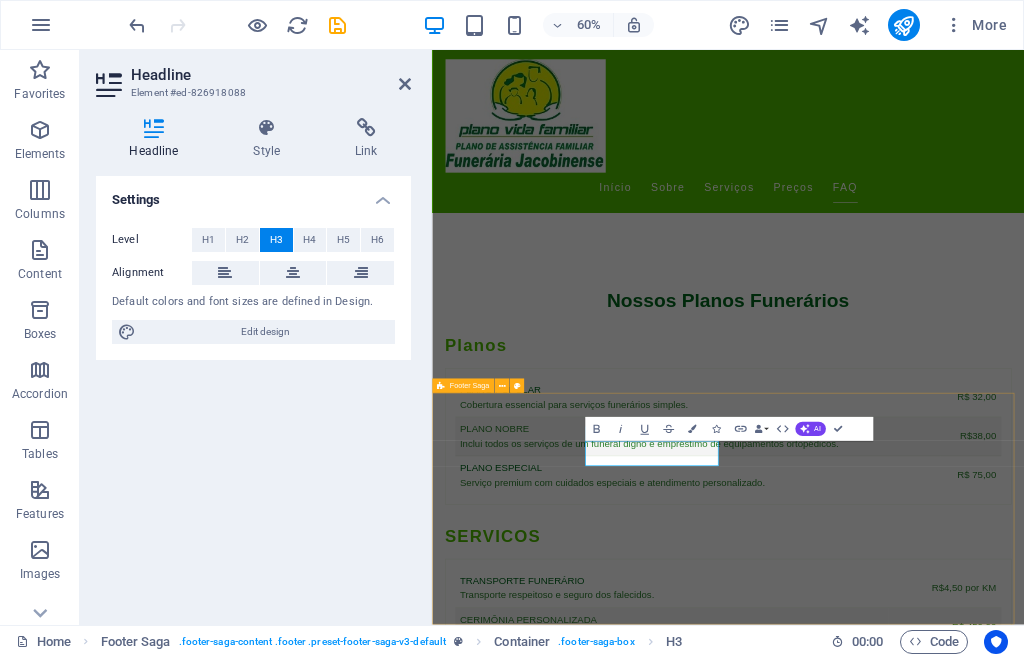 type 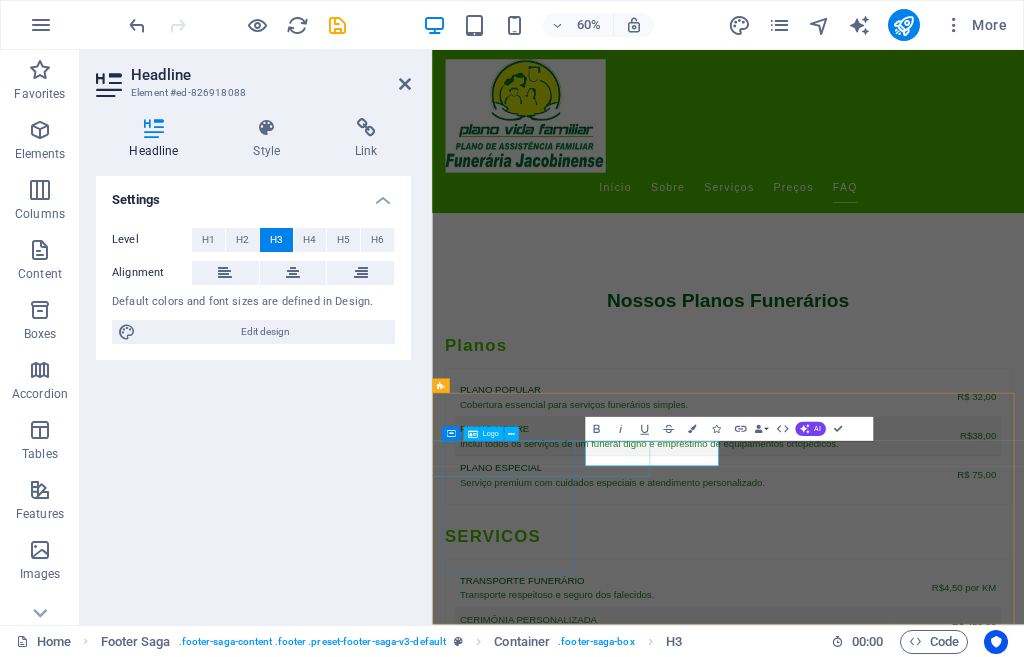 click on "planovidafamiliar.com.br" at bounding box center [560, 3264] 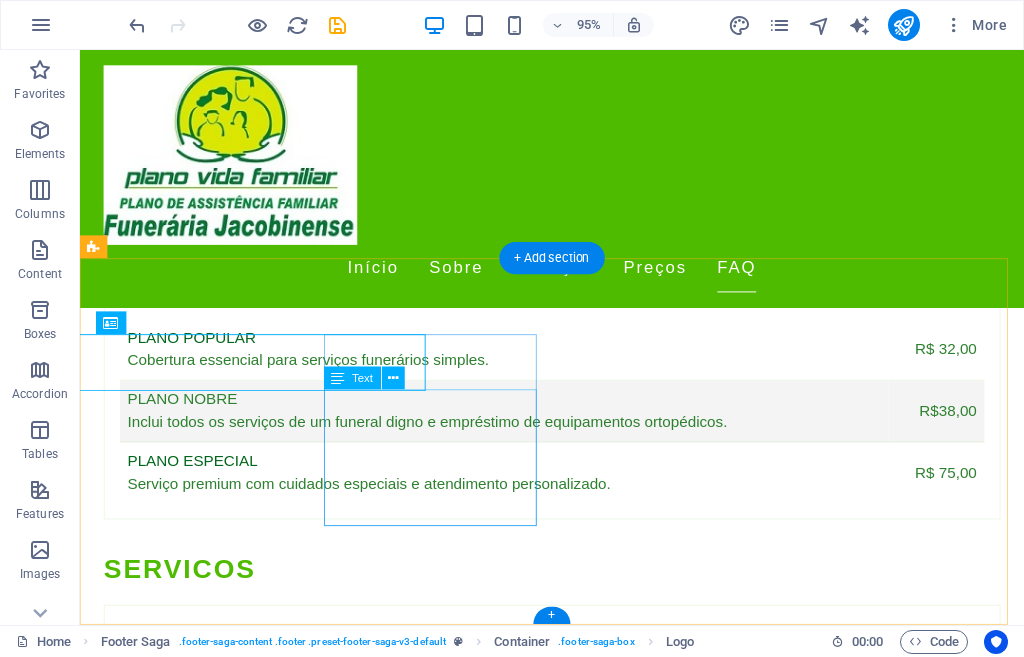 scroll, scrollTop: 4772, scrollLeft: 0, axis: vertical 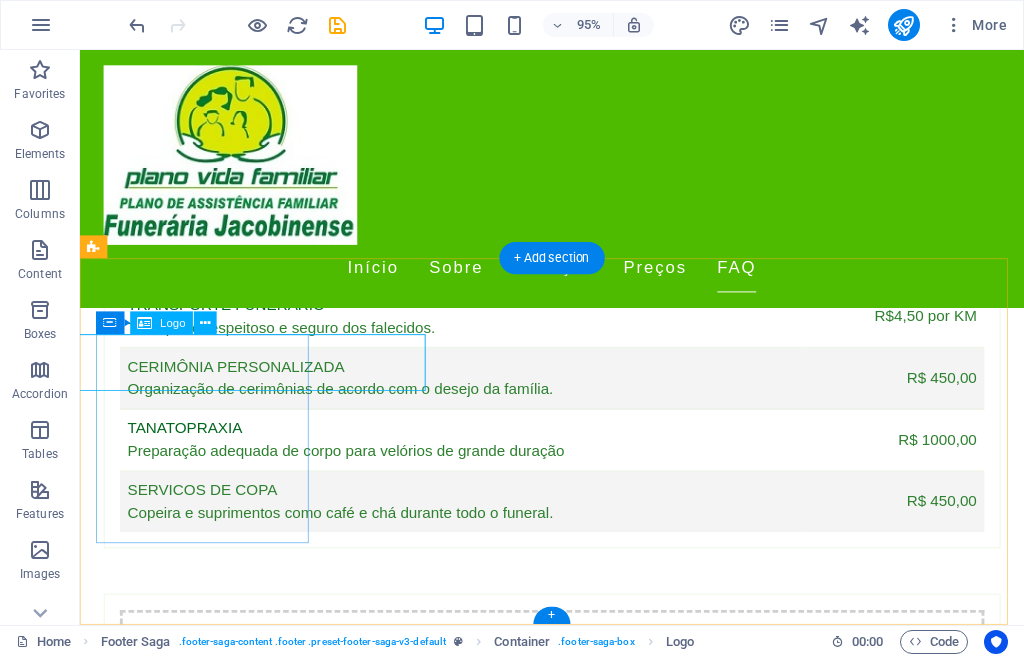 click on "planovidafamiliar.com.br" at bounding box center [208, 2646] 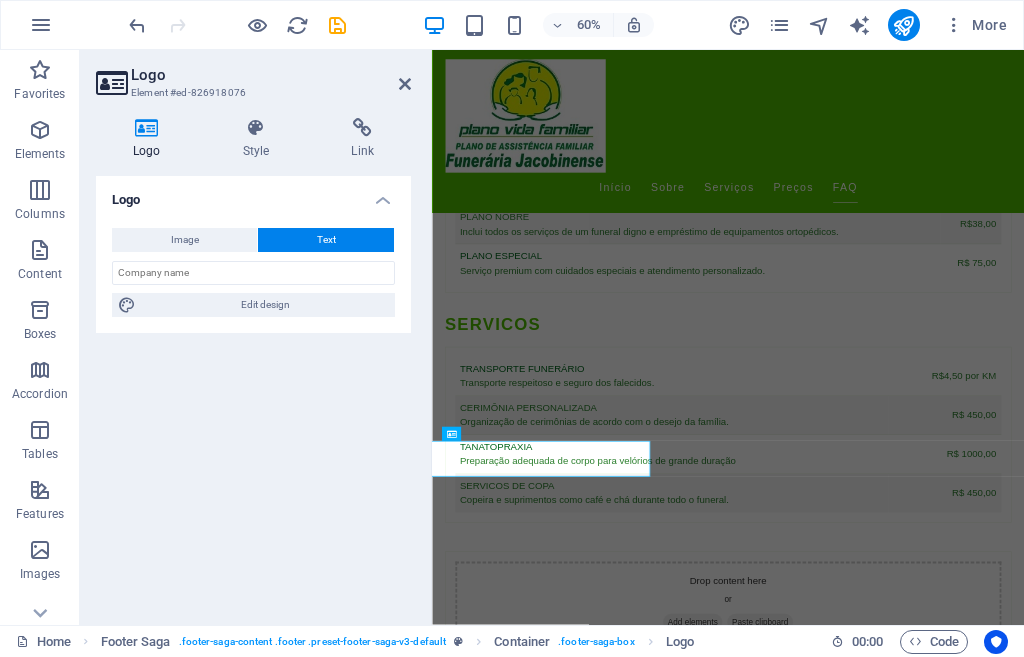 scroll, scrollTop: 4419, scrollLeft: 0, axis: vertical 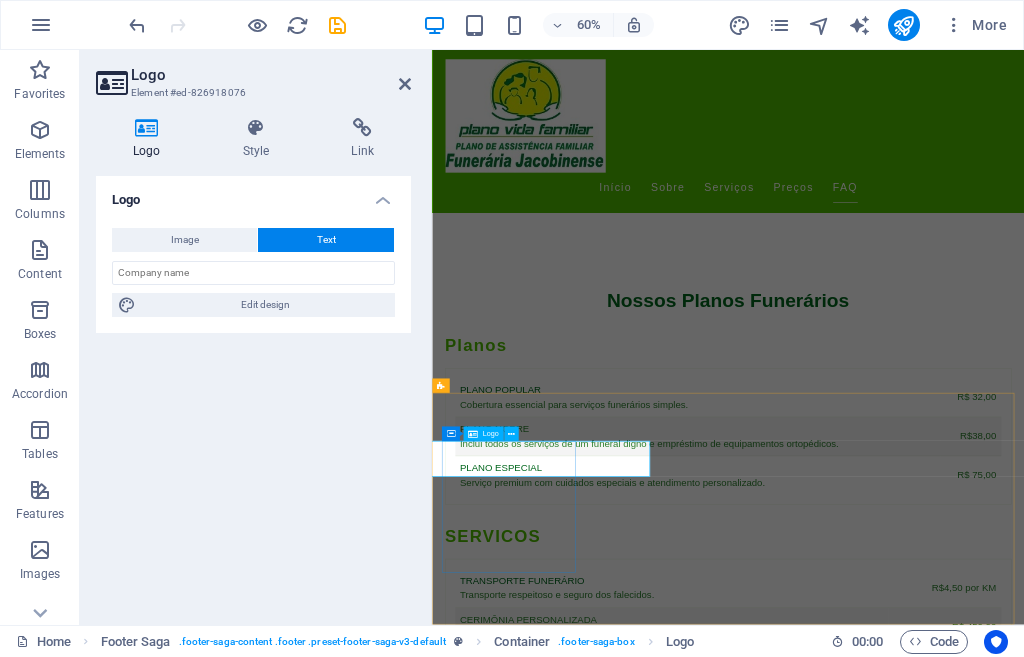 click on "planovidafamiliar.com.br" at bounding box center (560, 3264) 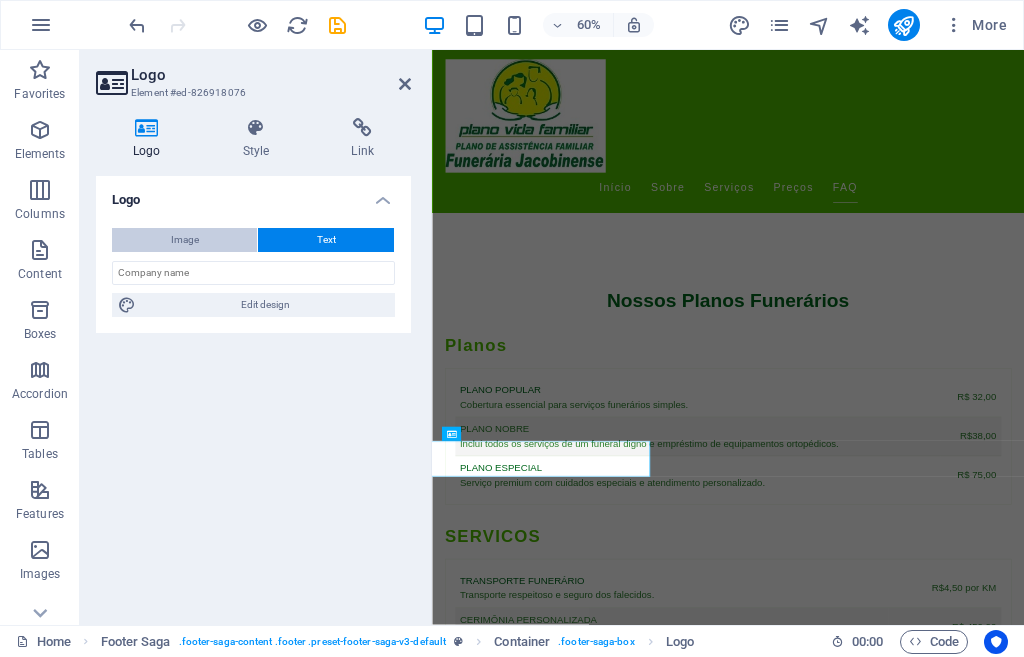 click on "Image" at bounding box center (185, 240) 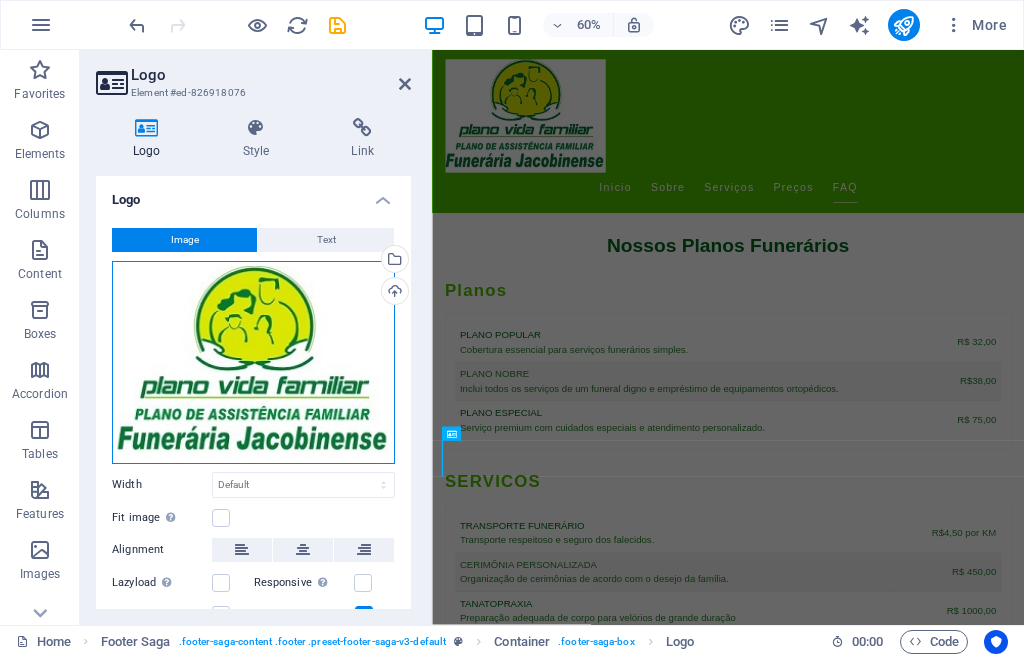 click on "Drag files here, click to choose files or select files from Files or our free stock photos & videos" at bounding box center [253, 362] 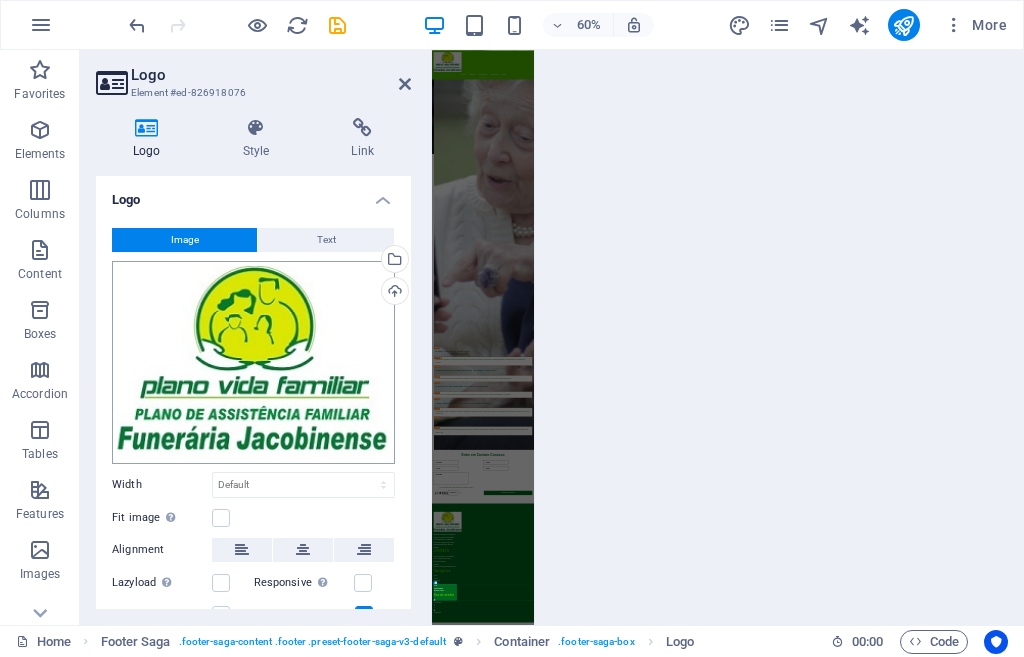 scroll, scrollTop: 2149, scrollLeft: 0, axis: vertical 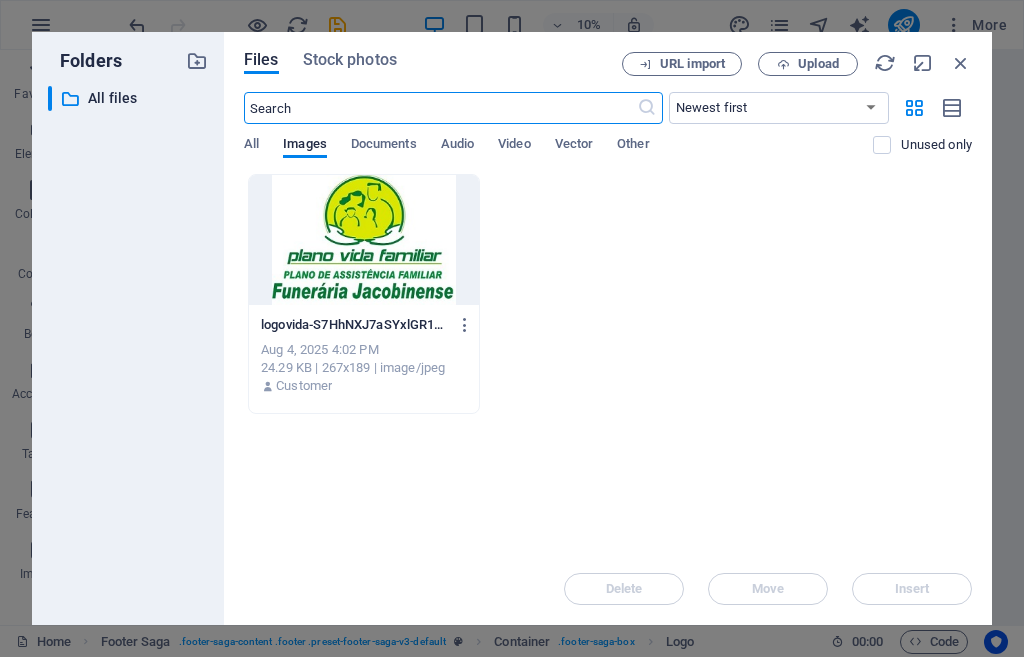 click at bounding box center [364, 240] 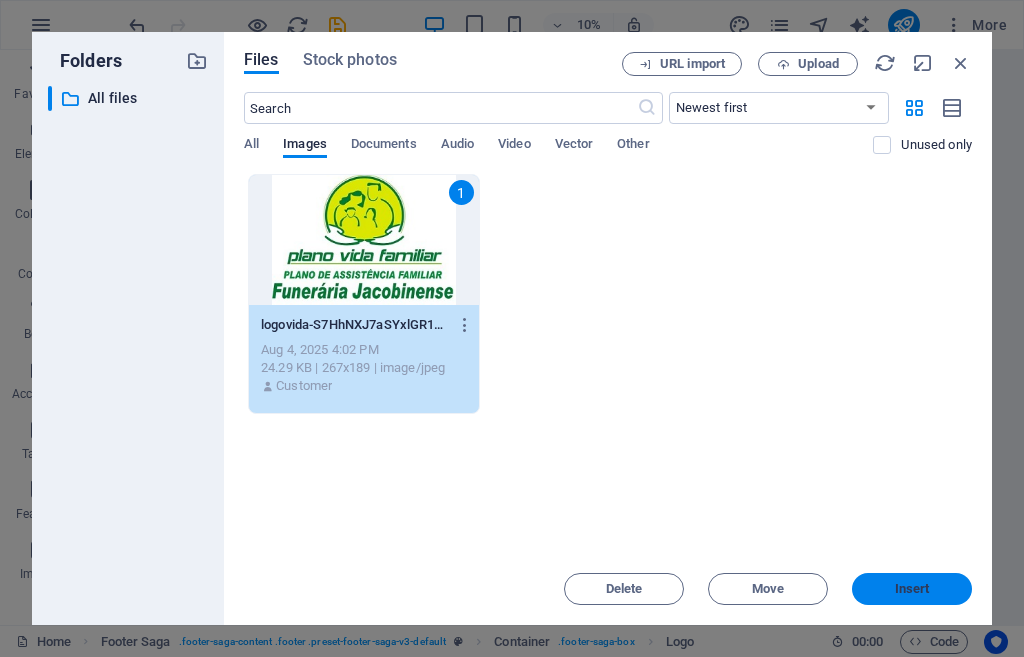 click on "Insert" at bounding box center [912, 589] 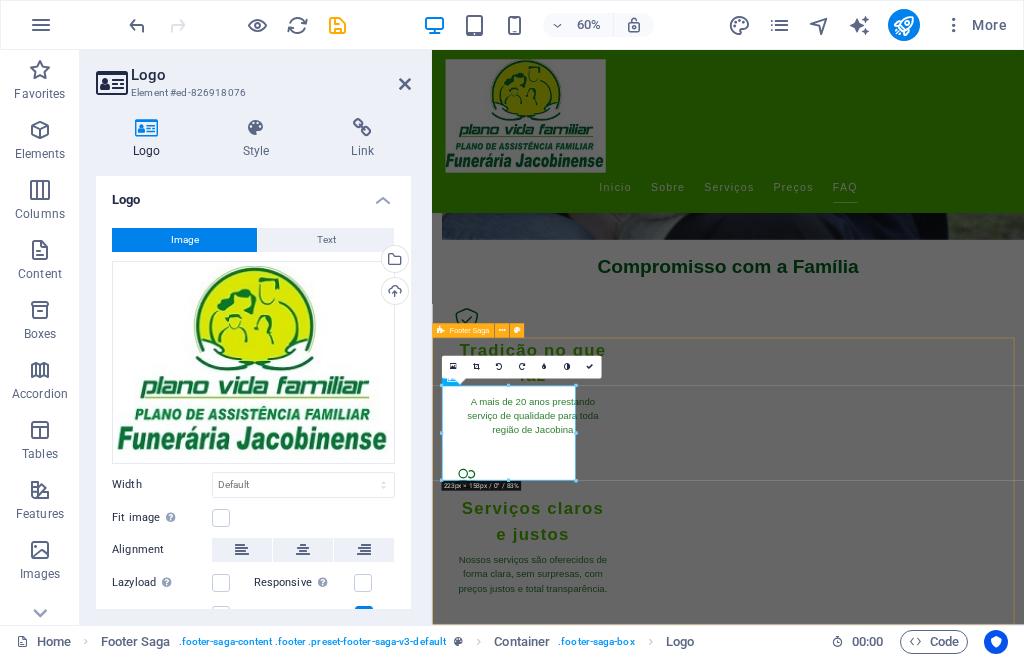 scroll, scrollTop: 4511, scrollLeft: 0, axis: vertical 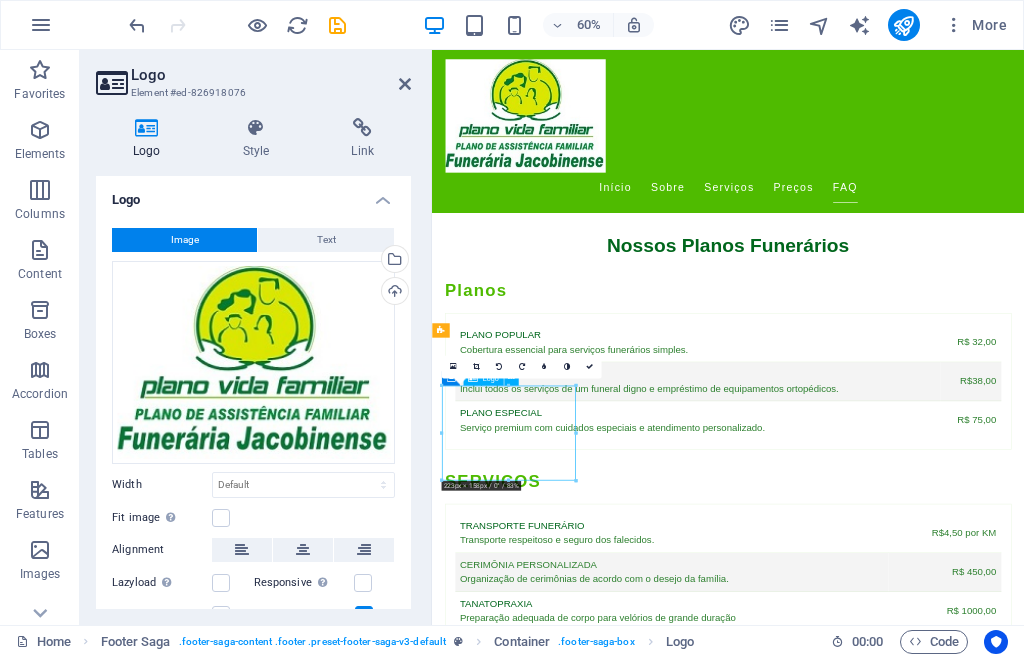 drag, startPoint x: 541, startPoint y: 699, endPoint x: 535, endPoint y: 679, distance: 20.880613 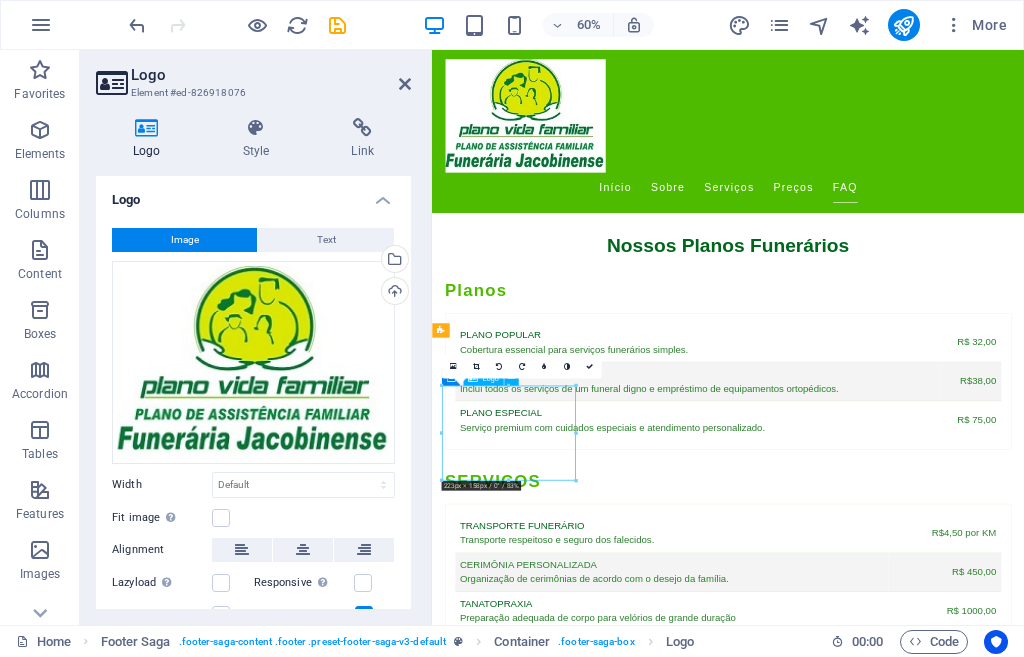 click at bounding box center [560, 3236] 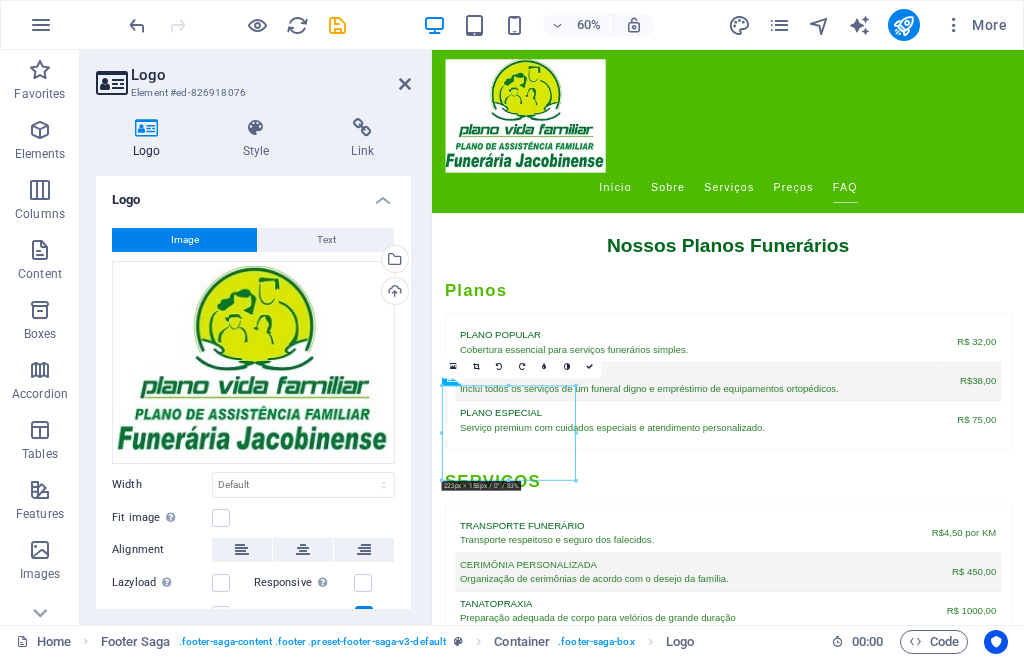 drag, startPoint x: 109, startPoint y: 611, endPoint x: 475, endPoint y: 383, distance: 431.2076 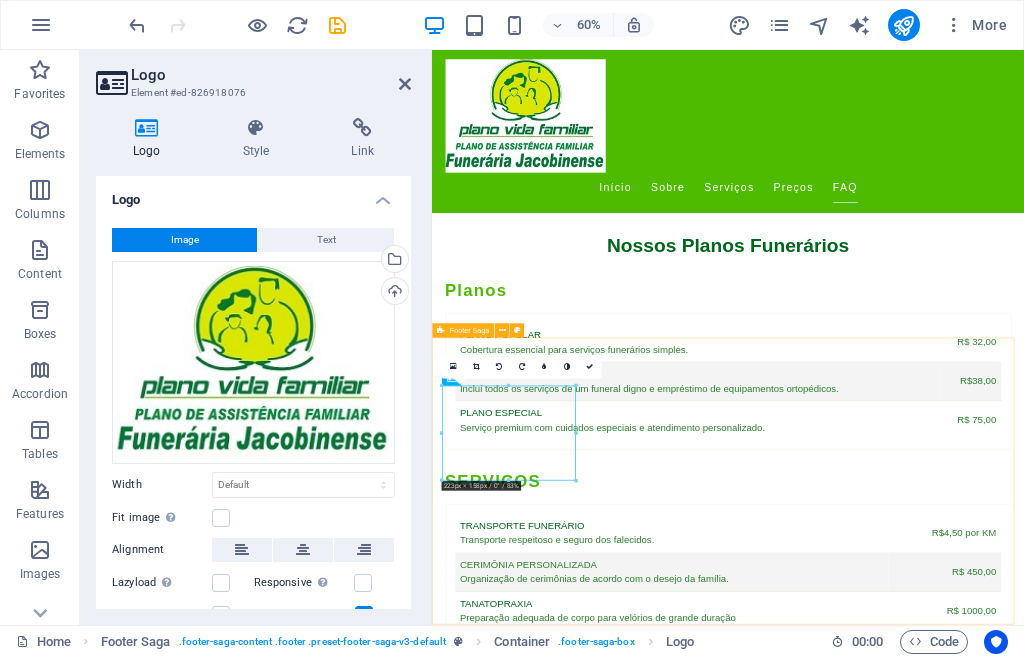 click on "Empresa dedicada a oferecer apoio e serviços funerários com dignidade e respeito. Entre em contato para mais informações sobre nossos planos. CONTATO Rua das Flores, 123 01234-567   São Paulo Phone:  (11) 91234-5678 Mobile:  Email:  contato@planovidafamiliar.com.br Navigation Início Sobre Serviços Preços FAQ Legal Notice Privacy Policy Social media Facebook X Instagram" at bounding box center [925, 3631] 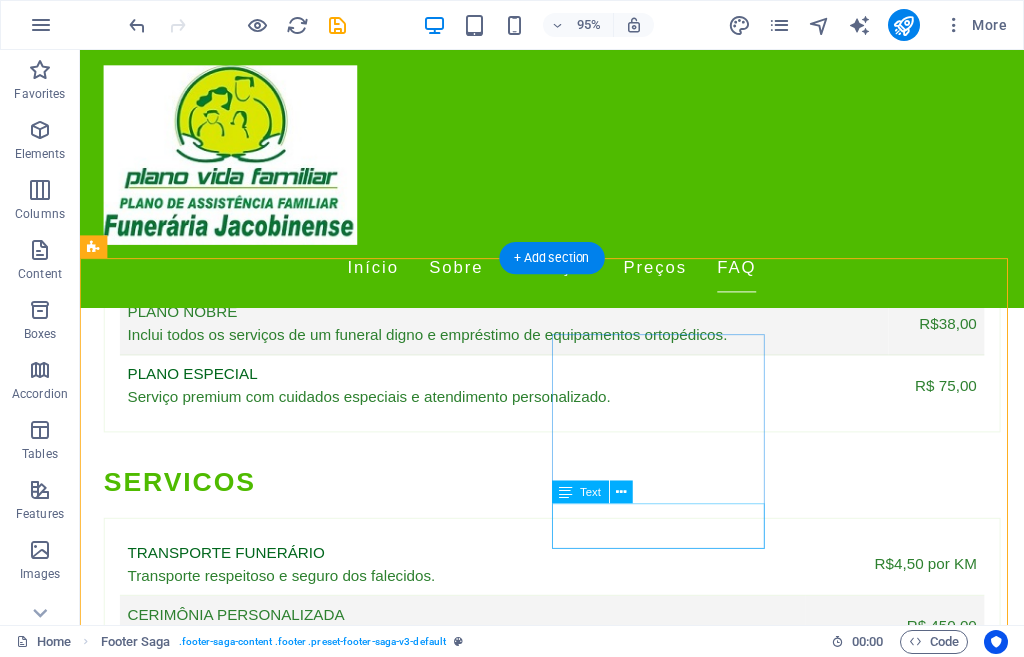 scroll, scrollTop: 4772, scrollLeft: 0, axis: vertical 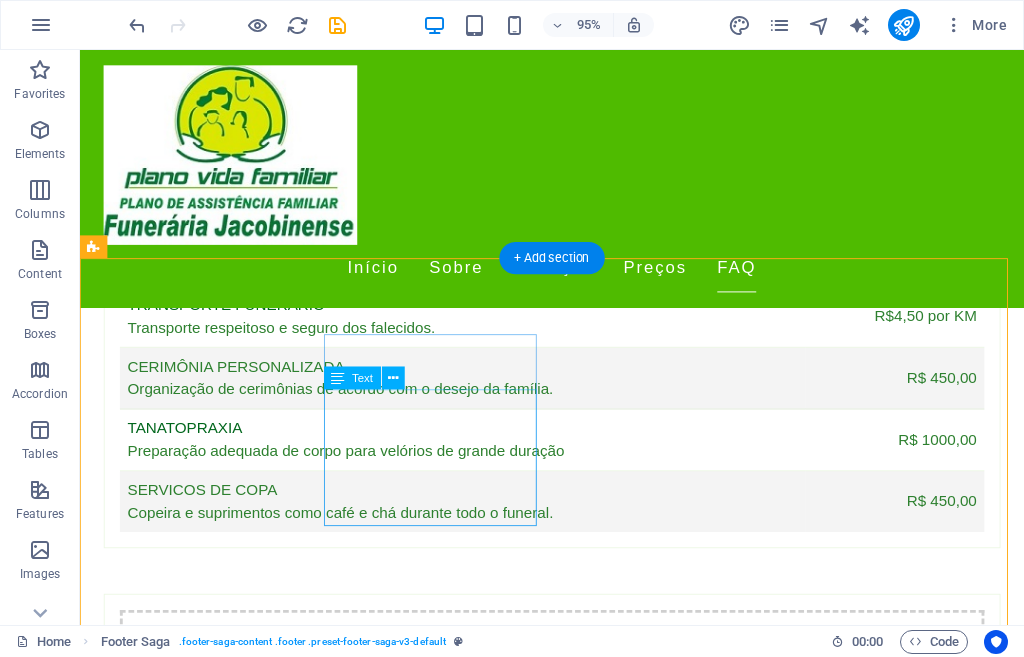 click on "Rua das Flores, 123" at bounding box center (194, 3042) 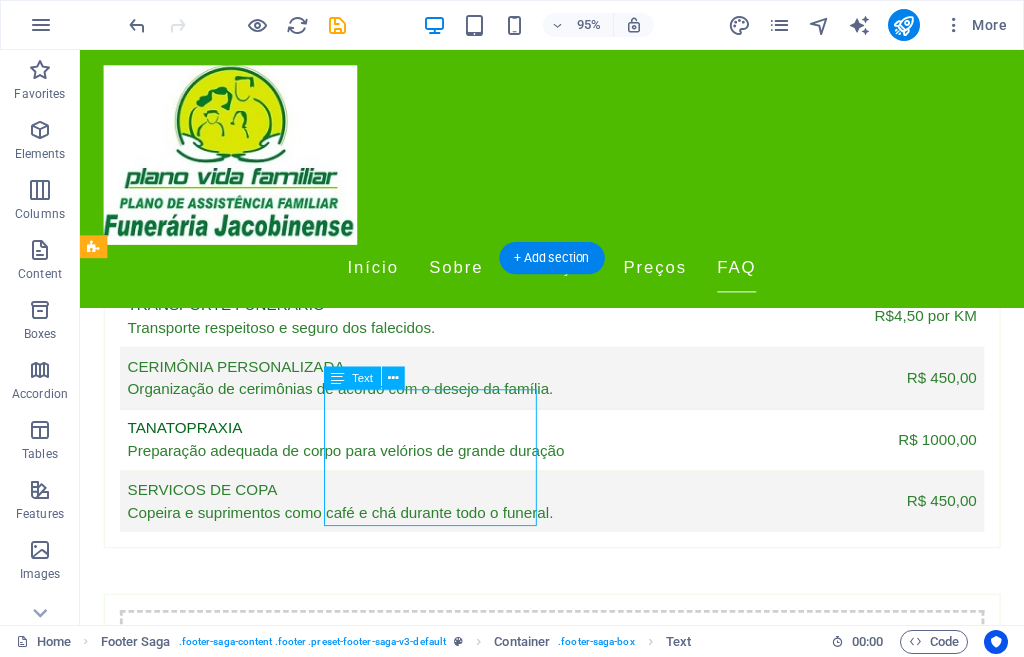 click on "Rua das Flores, 123" at bounding box center [194, 3042] 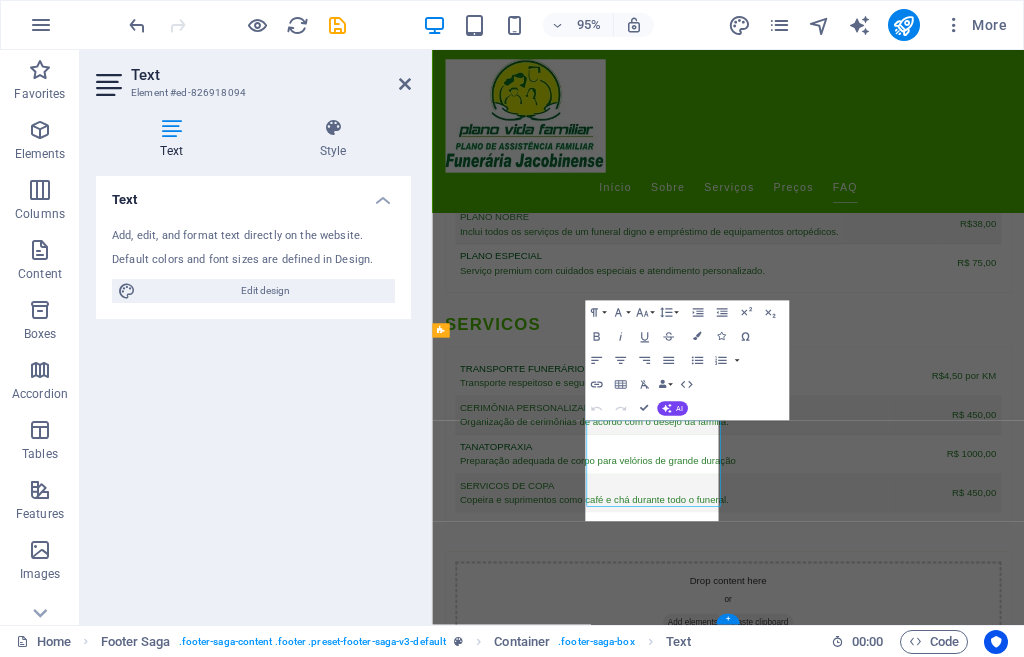 scroll, scrollTop: 4511, scrollLeft: 0, axis: vertical 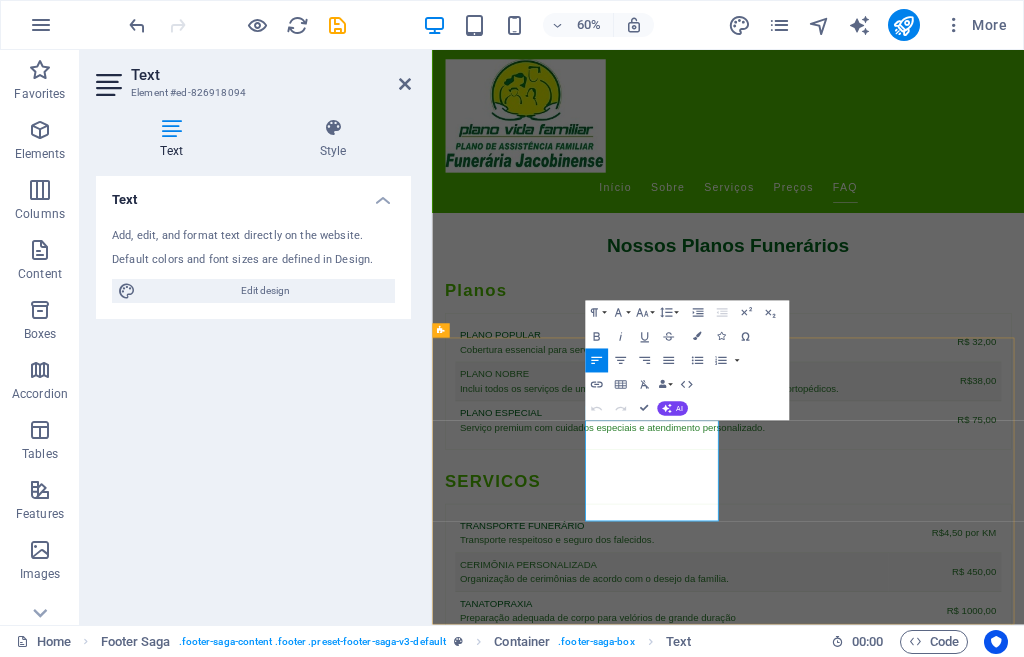 click on "Rua das Flores, 123" at bounding box center (546, 3568) 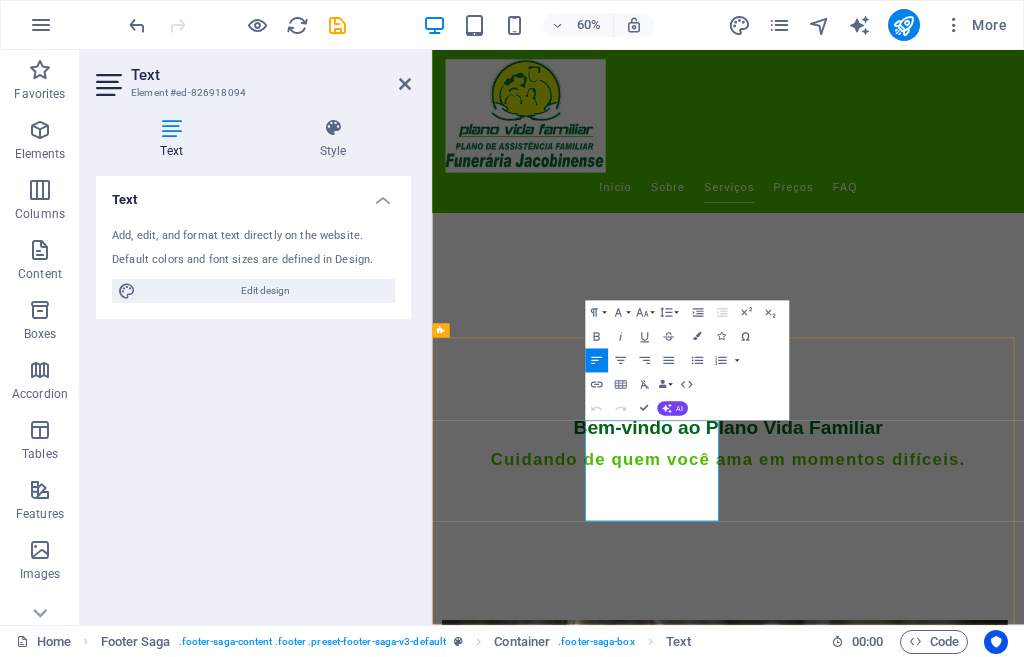 scroll, scrollTop: 2149, scrollLeft: 0, axis: vertical 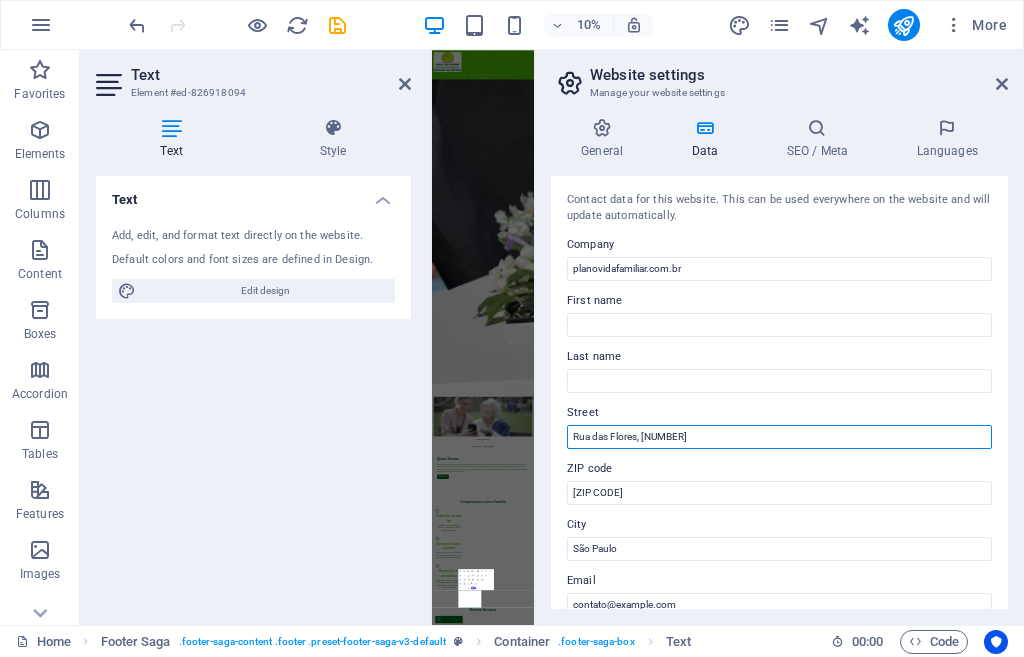 drag, startPoint x: 636, startPoint y: 442, endPoint x: 594, endPoint y: 440, distance: 42.047592 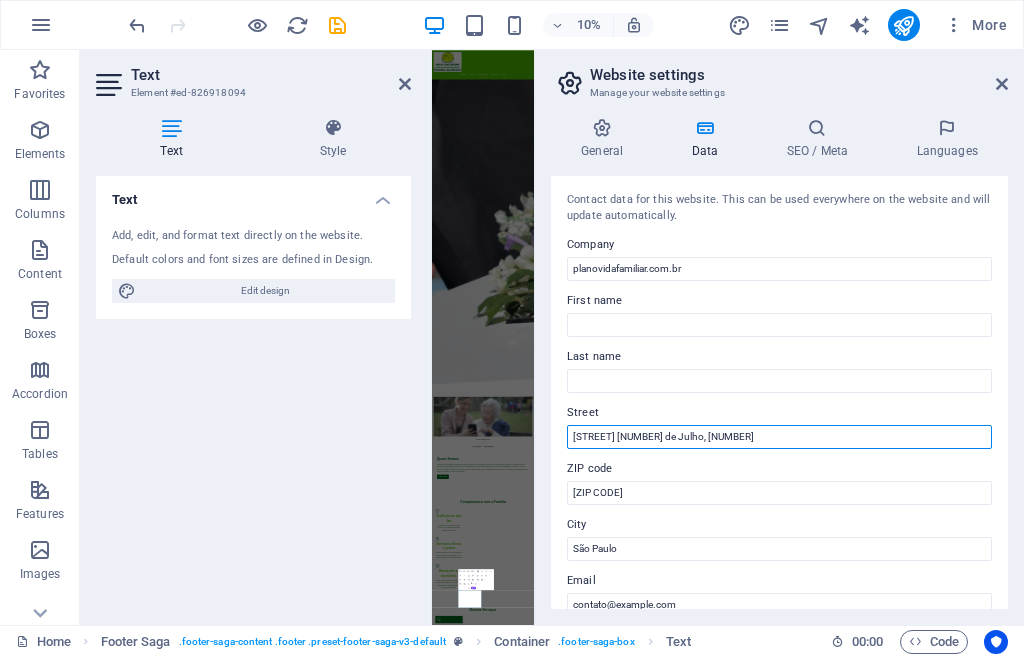 click on "Rua Direita 2 de Julho, 123" at bounding box center (779, 437) 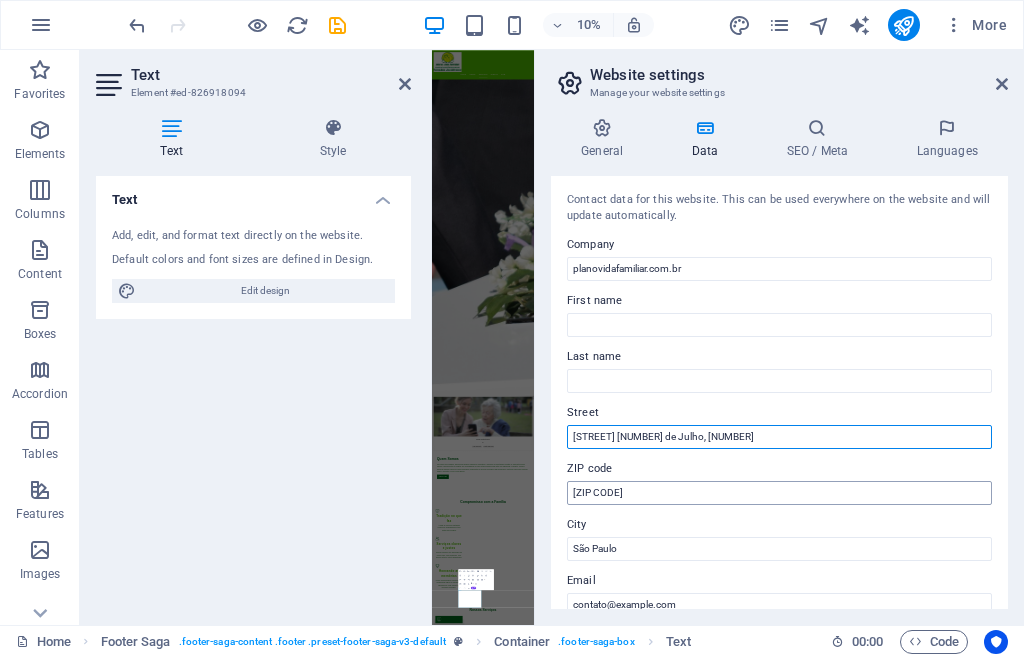 type on "Rua Direita 2 de Julho, 133" 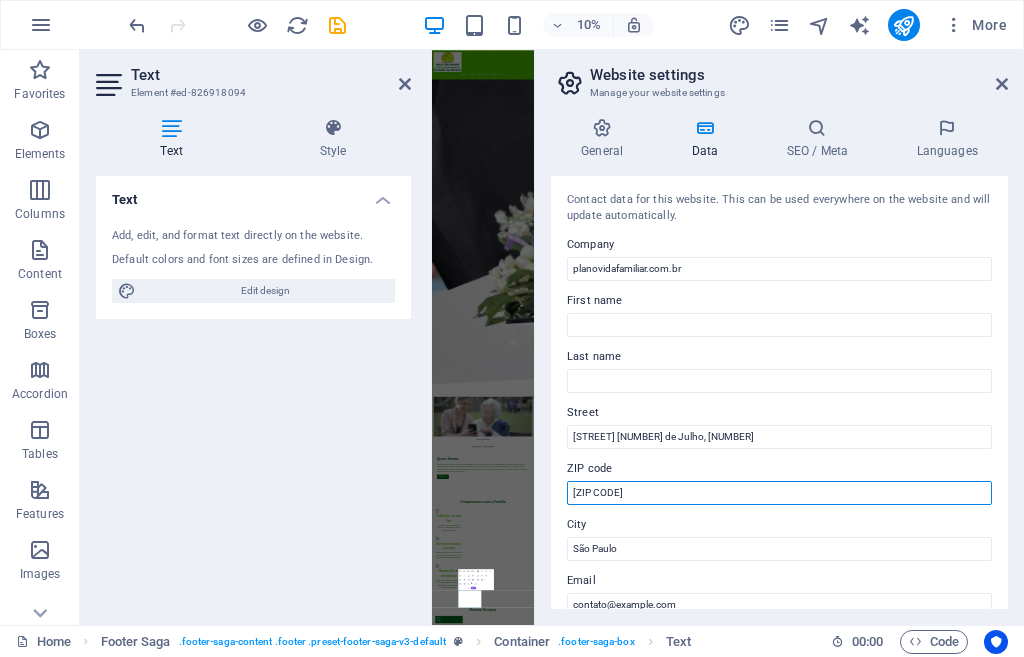 drag, startPoint x: 627, startPoint y: 493, endPoint x: 549, endPoint y: 493, distance: 78 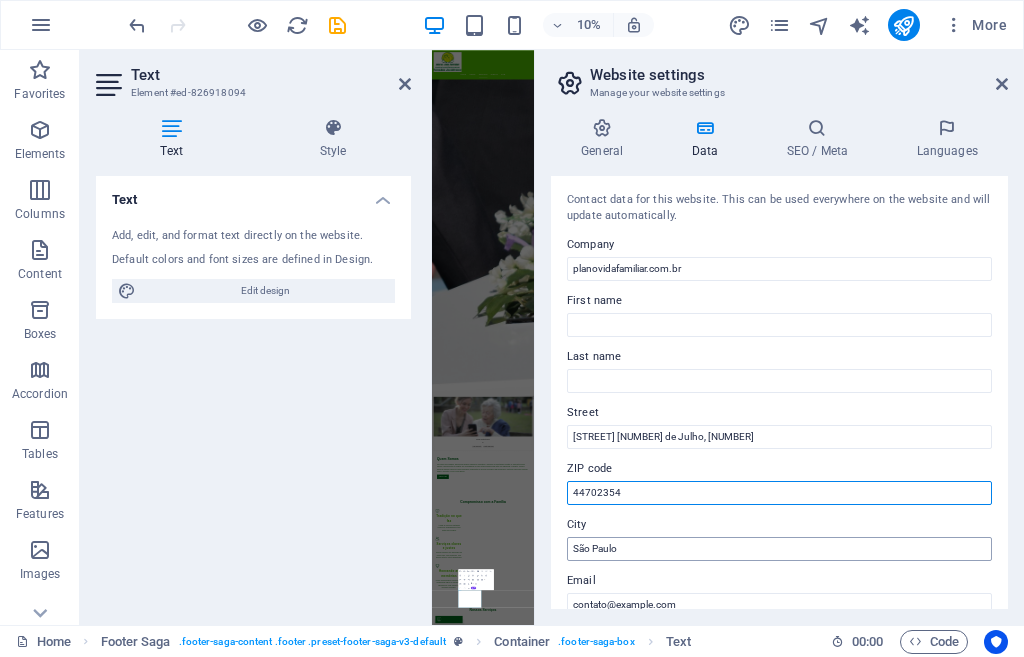 type on "44702354" 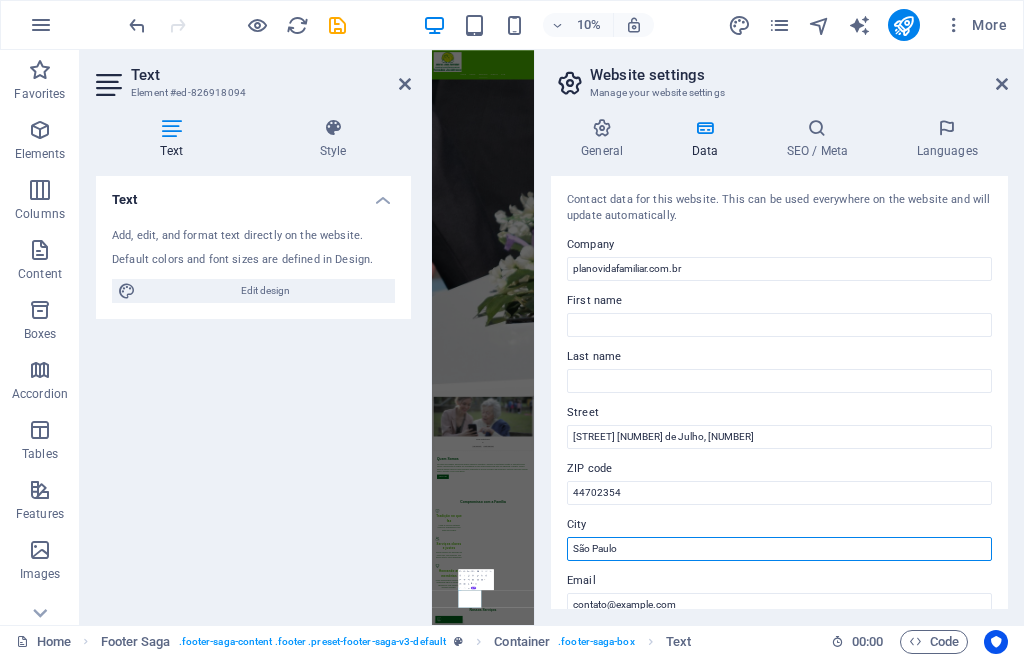 drag, startPoint x: 618, startPoint y: 549, endPoint x: 553, endPoint y: 541, distance: 65.490456 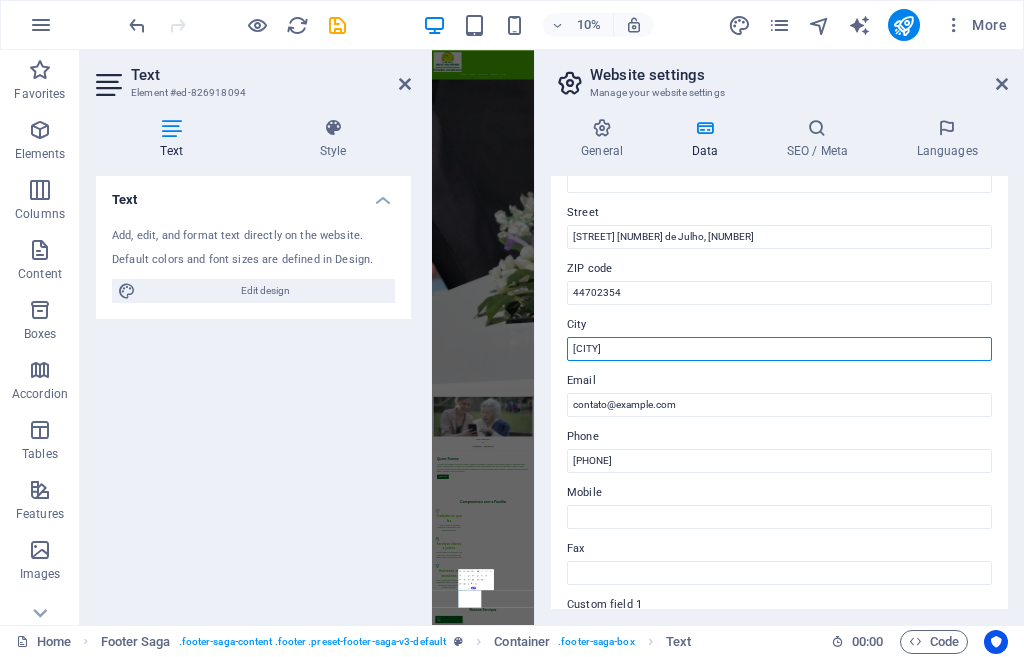 scroll, scrollTop: 300, scrollLeft: 0, axis: vertical 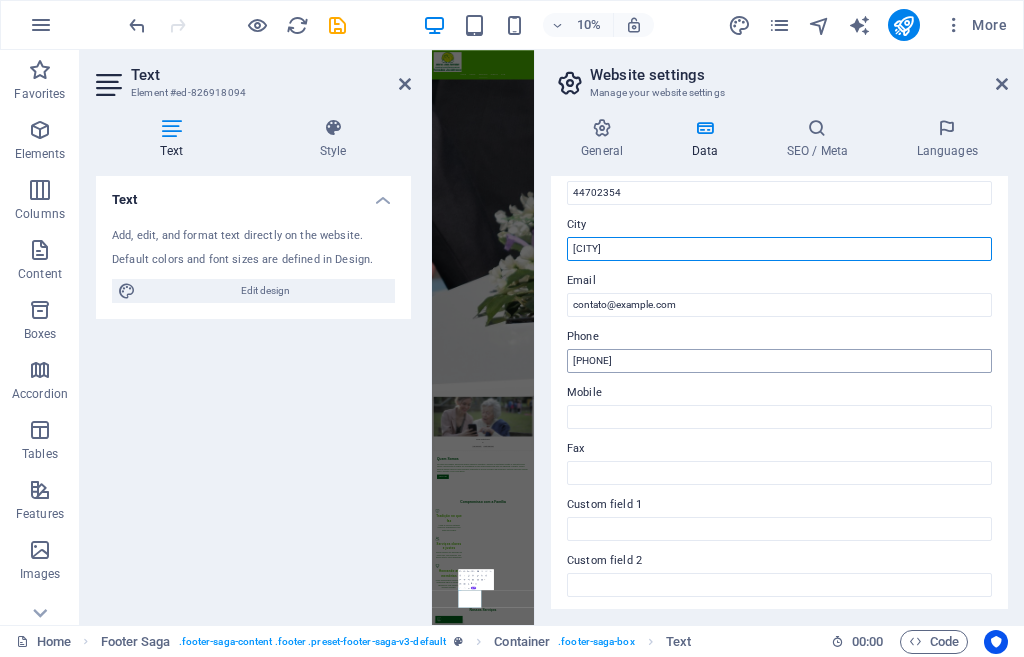 type on "Jacobina" 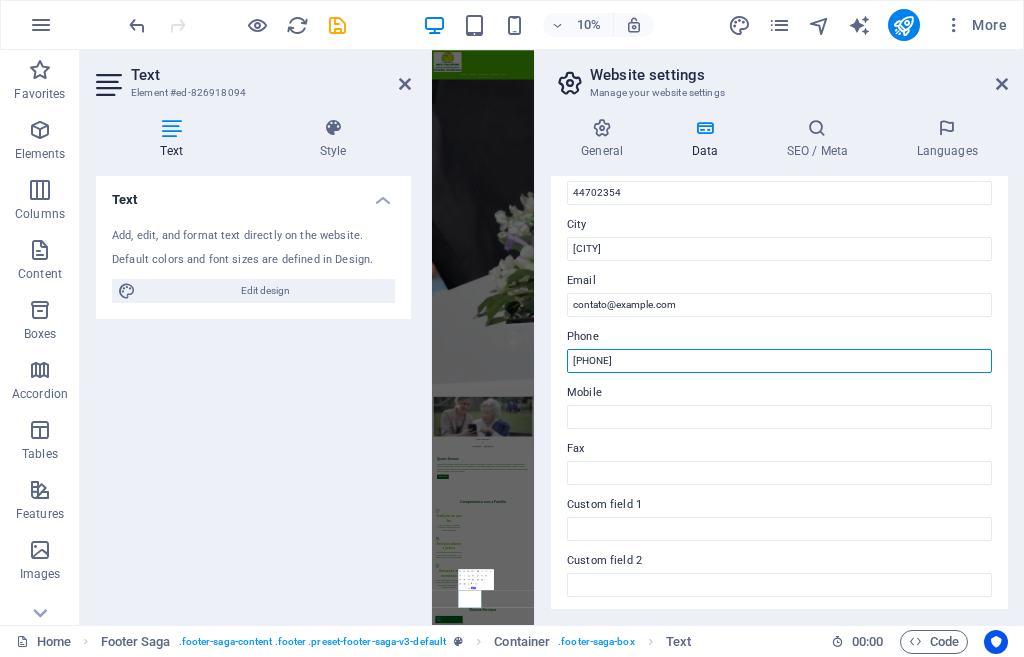 drag, startPoint x: 654, startPoint y: 362, endPoint x: 561, endPoint y: 361, distance: 93.00538 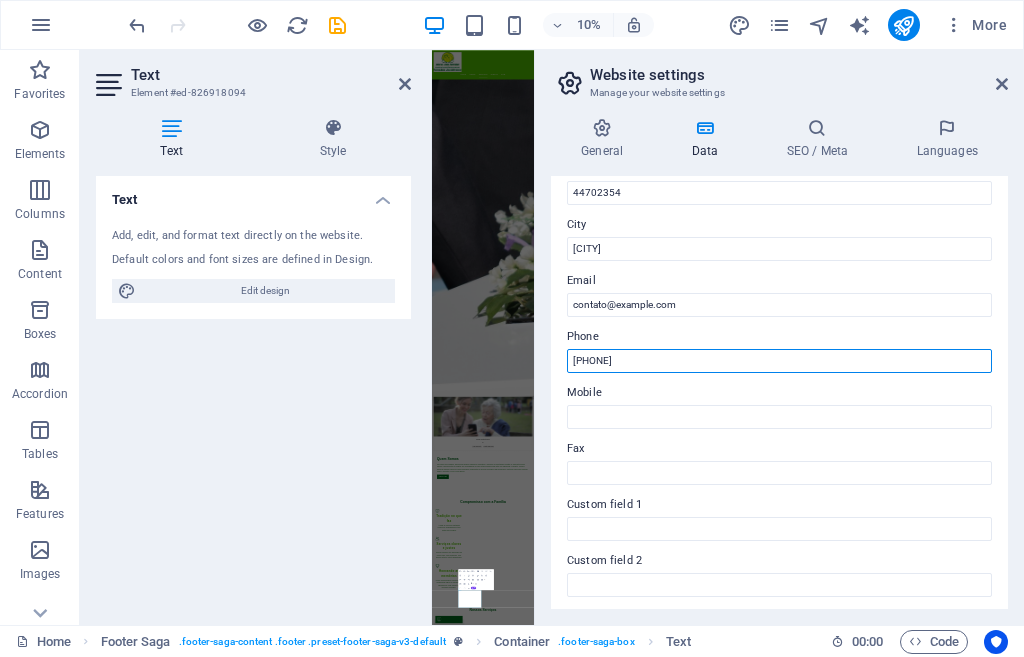 click on "7436212290" at bounding box center [779, 361] 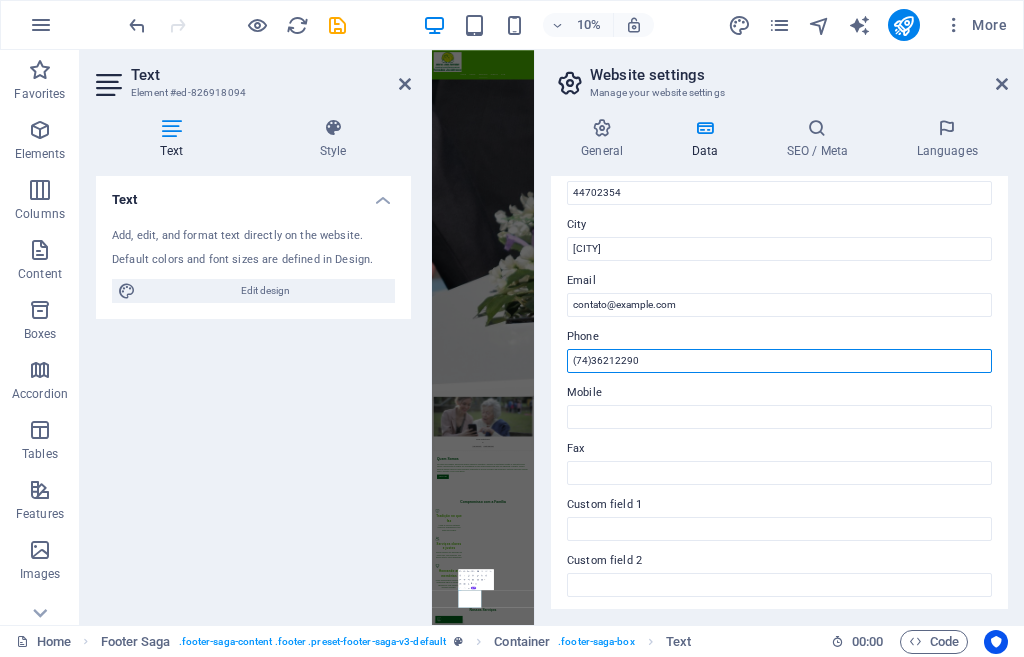 click on "(74)36212290" at bounding box center (779, 361) 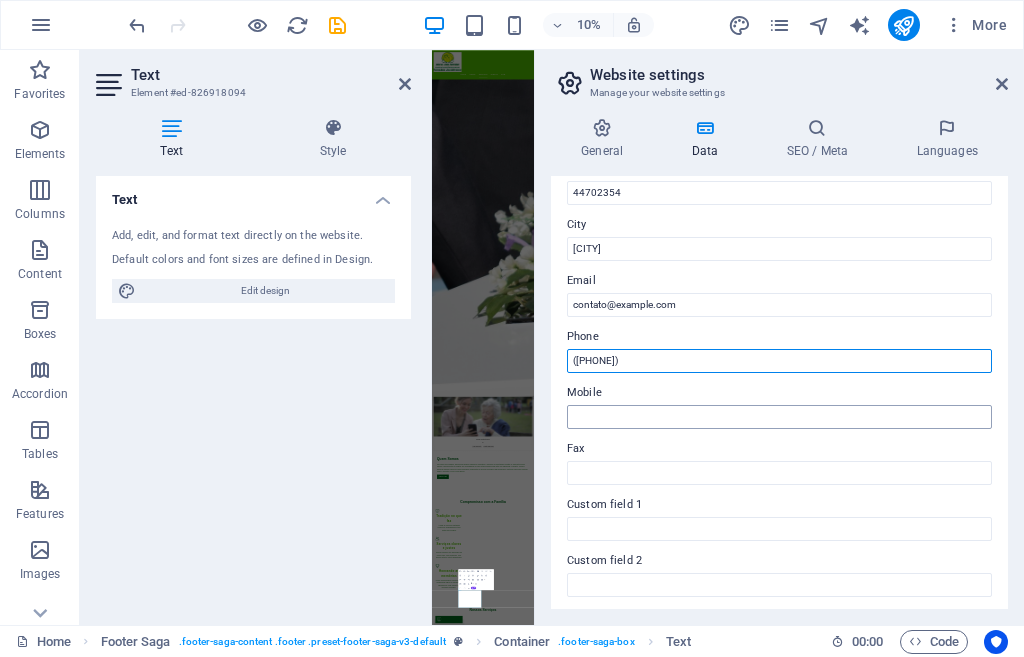 type on "([PHONE])" 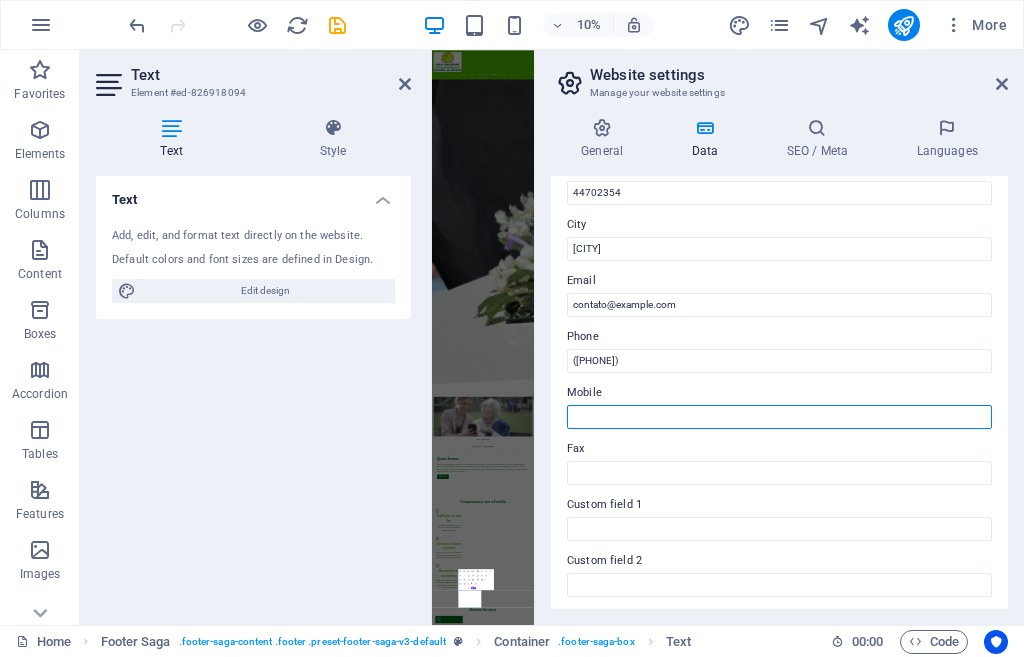 click on "Mobile" at bounding box center [779, 417] 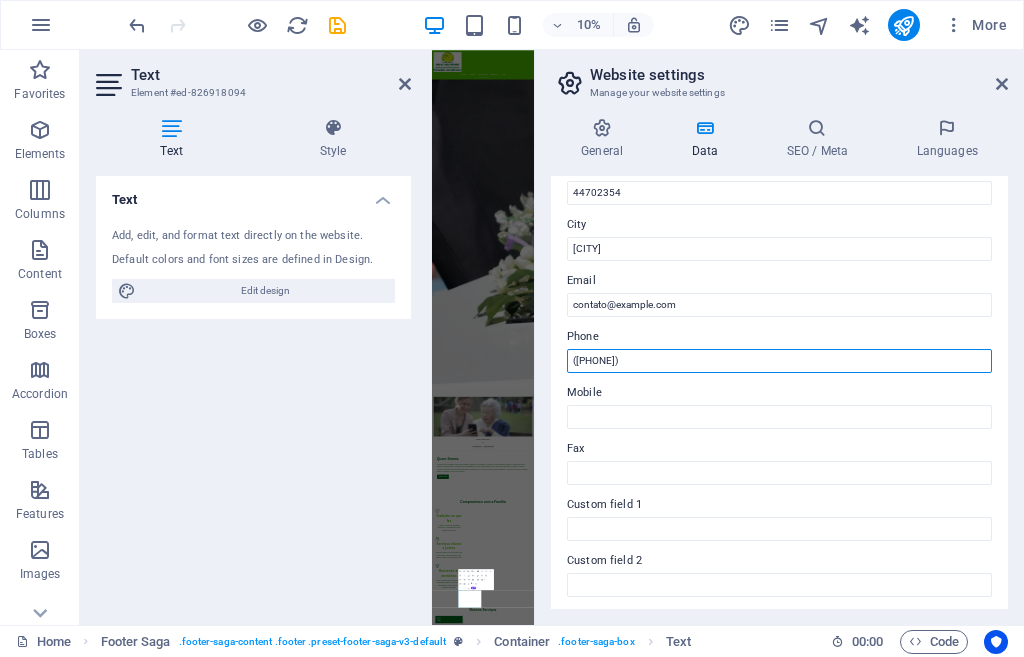drag, startPoint x: 648, startPoint y: 357, endPoint x: 556, endPoint y: 362, distance: 92.13577 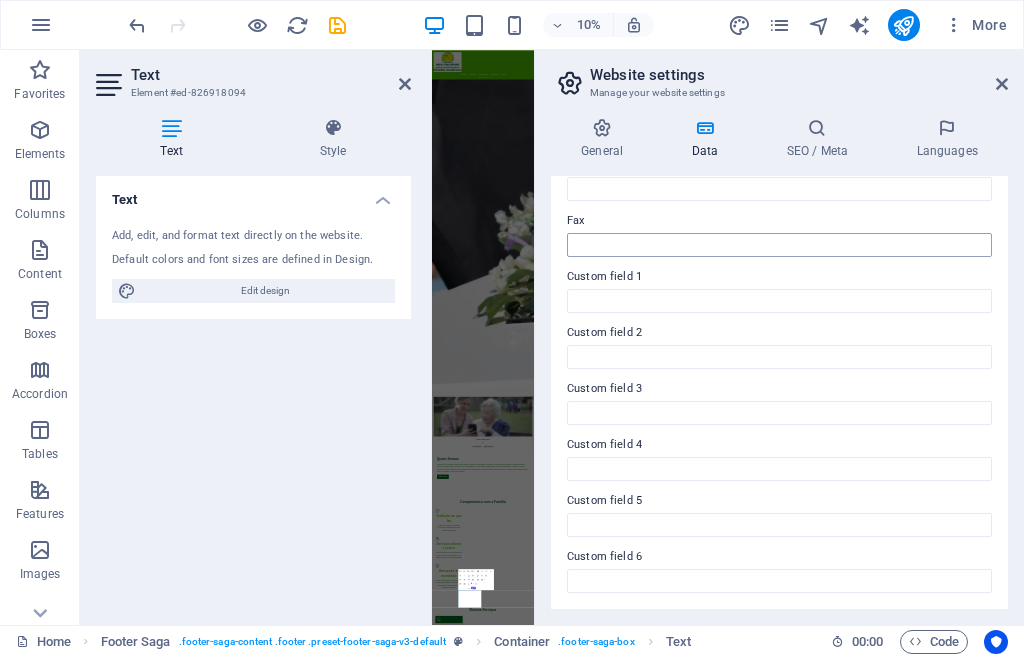 scroll, scrollTop: 228, scrollLeft: 0, axis: vertical 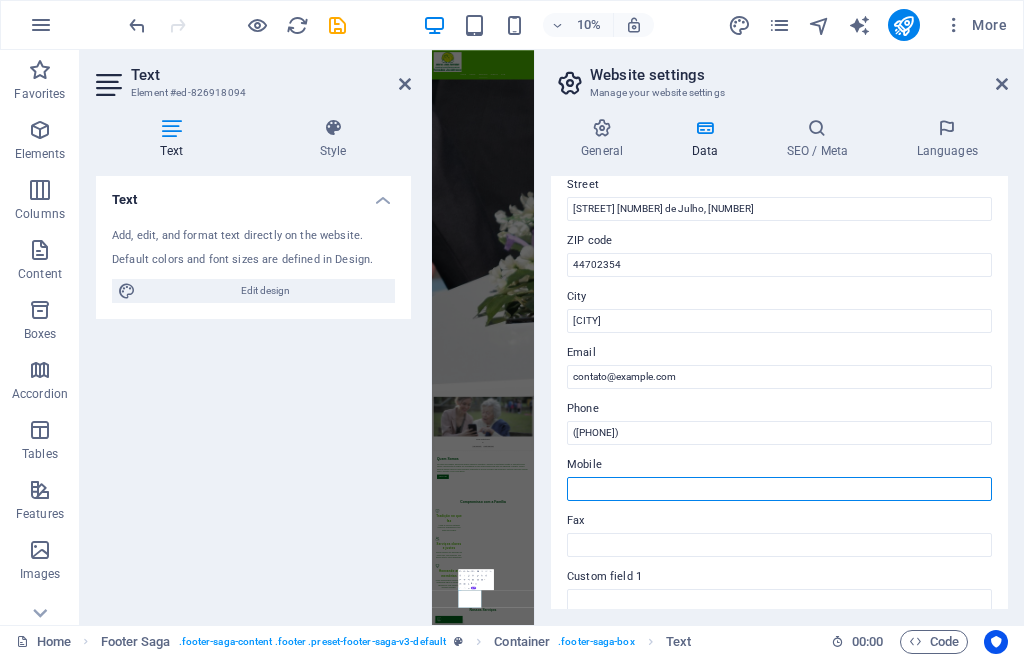 click on "Mobile" at bounding box center [779, 489] 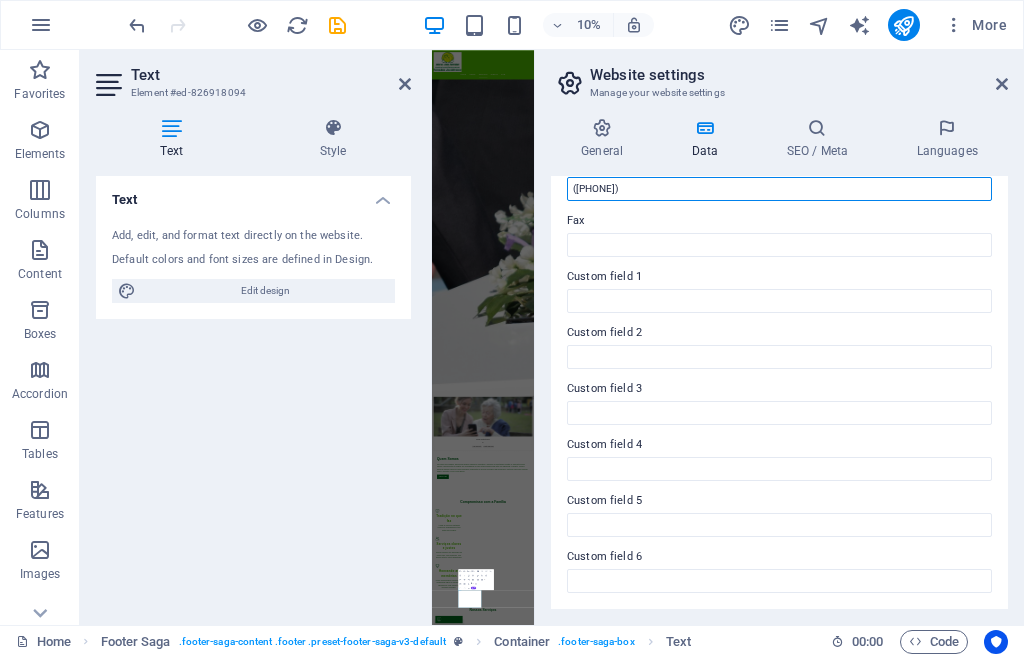 scroll, scrollTop: 328, scrollLeft: 0, axis: vertical 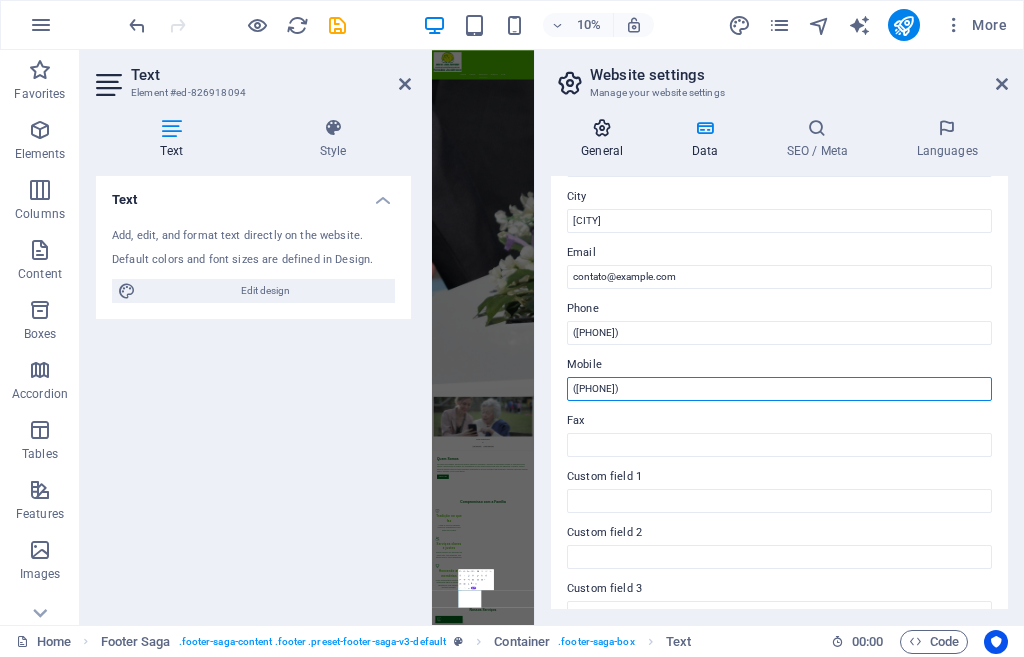 type on "([PHONE])" 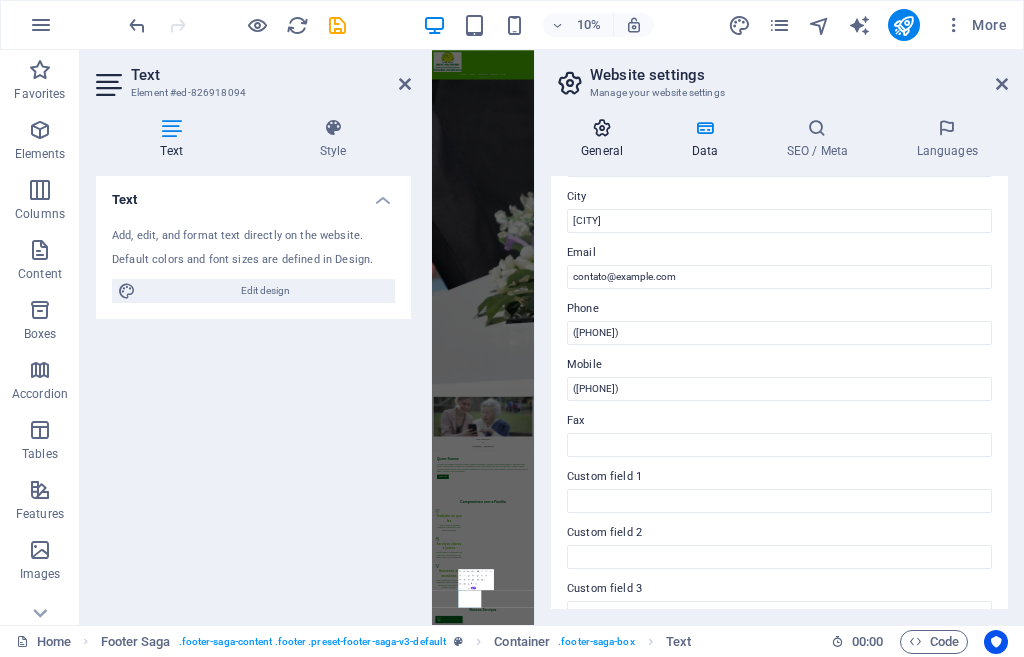 click at bounding box center (602, 128) 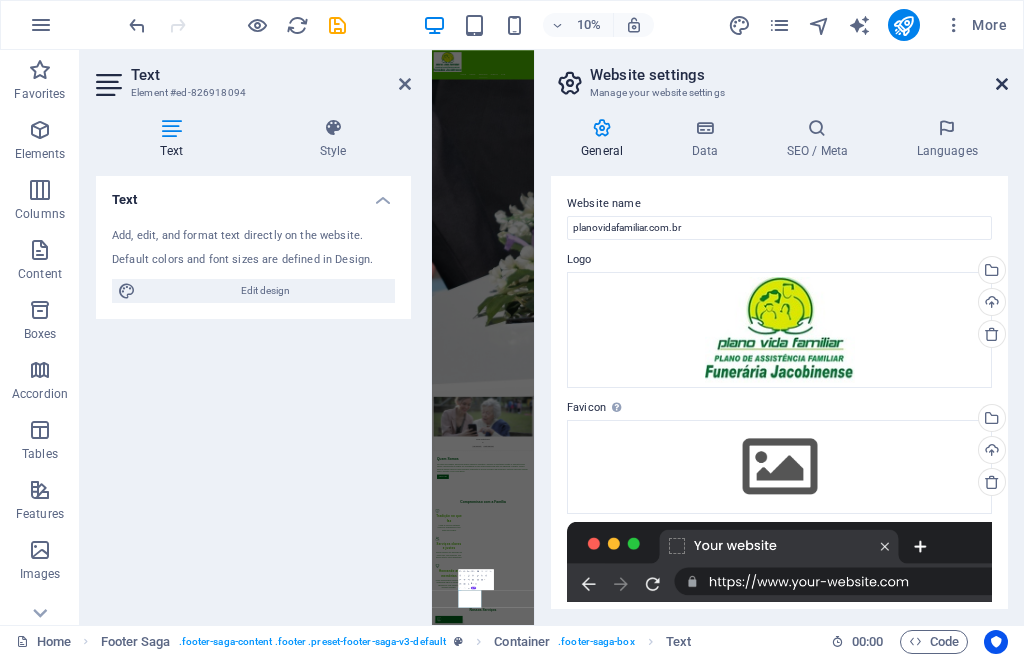 click at bounding box center (1002, 84) 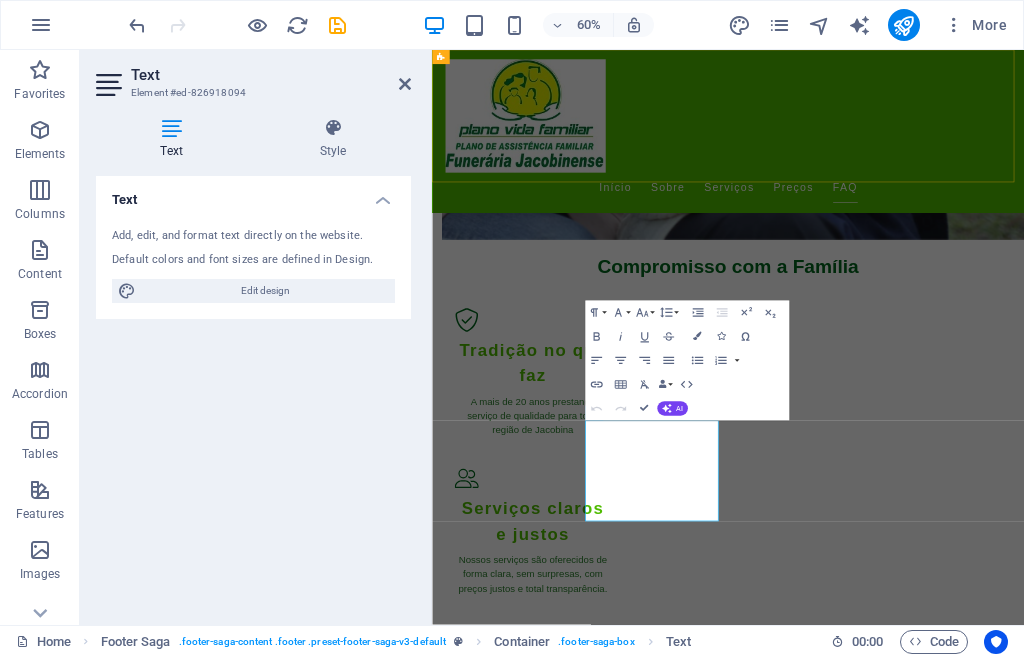 scroll, scrollTop: 4511, scrollLeft: 0, axis: vertical 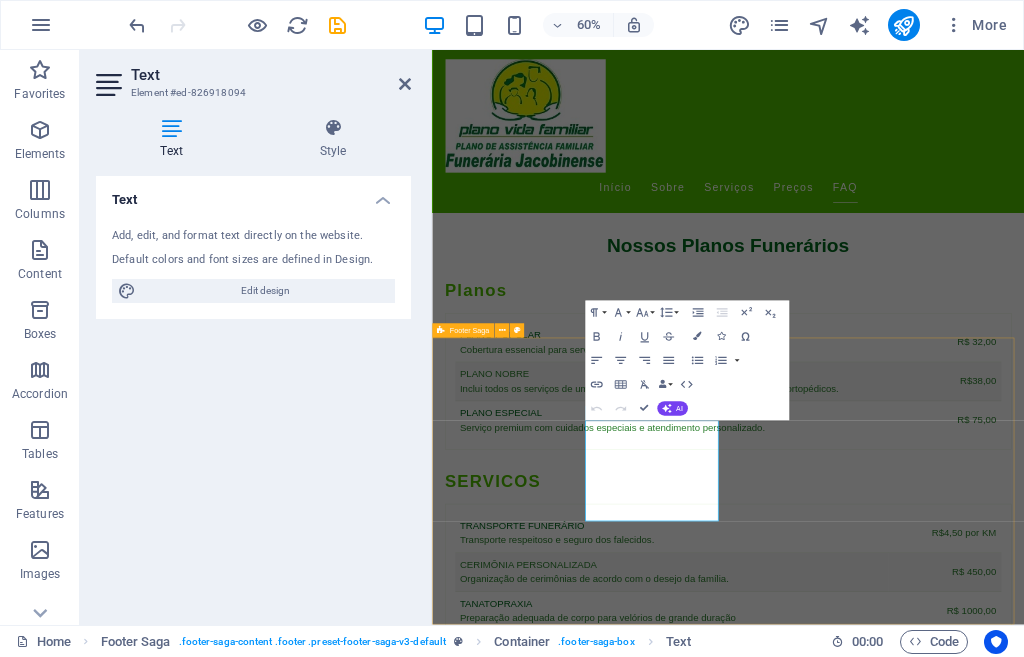 click on "Empresa dedicada a oferecer apoio e serviços funerários com dignidade e respeito. Entre em contato para mais informações sobre nossos planos. CONTATO Rua Direita 2 de Julho, 133 44702354   Jacobina Phone:  (74) 36212290 Mobile:  (74) 36212290 Email:  contato@planovidafamiliar.com.br Navigation Início Sobre Serviços Preços FAQ Legal Notice Privacy Policy Social media Facebook X Instagram" at bounding box center [925, 3643] 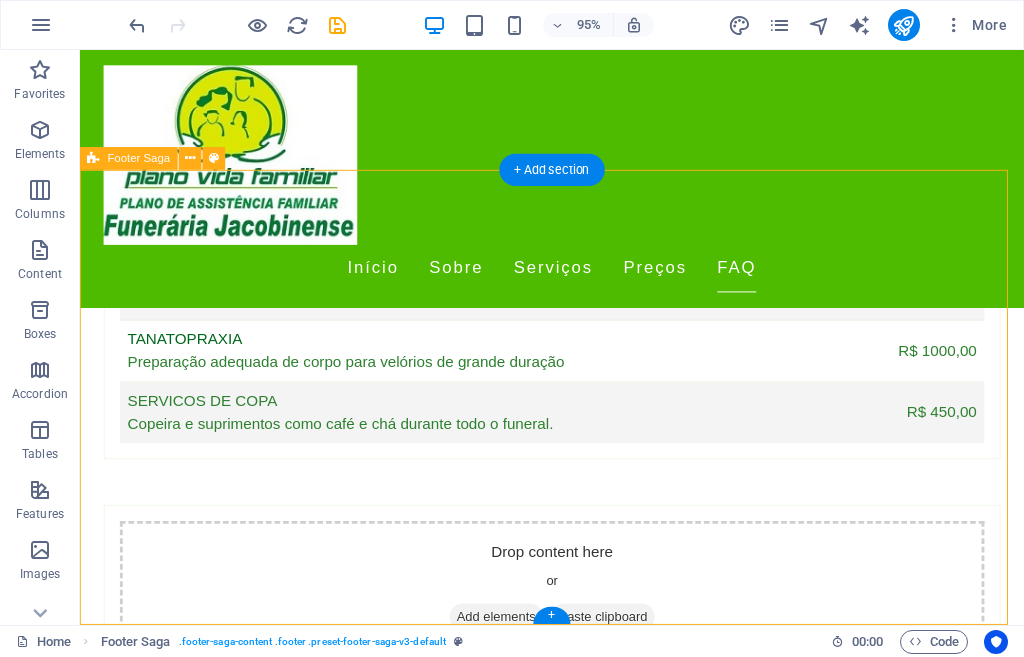 scroll, scrollTop: 4765, scrollLeft: 0, axis: vertical 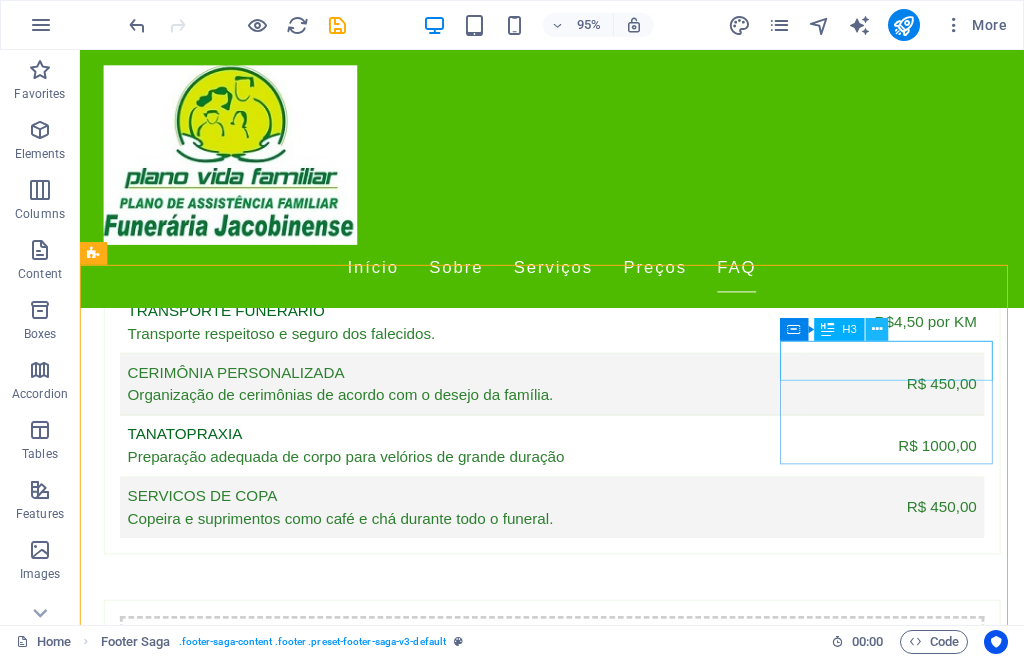 click at bounding box center (877, 329) 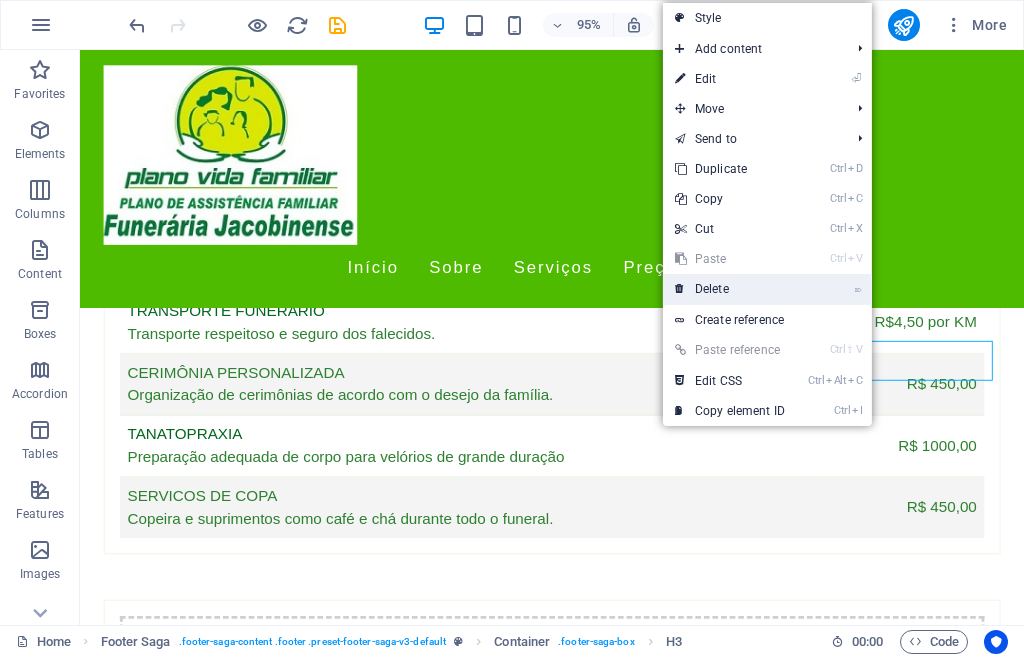 click on "⌦  Delete" at bounding box center (730, 289) 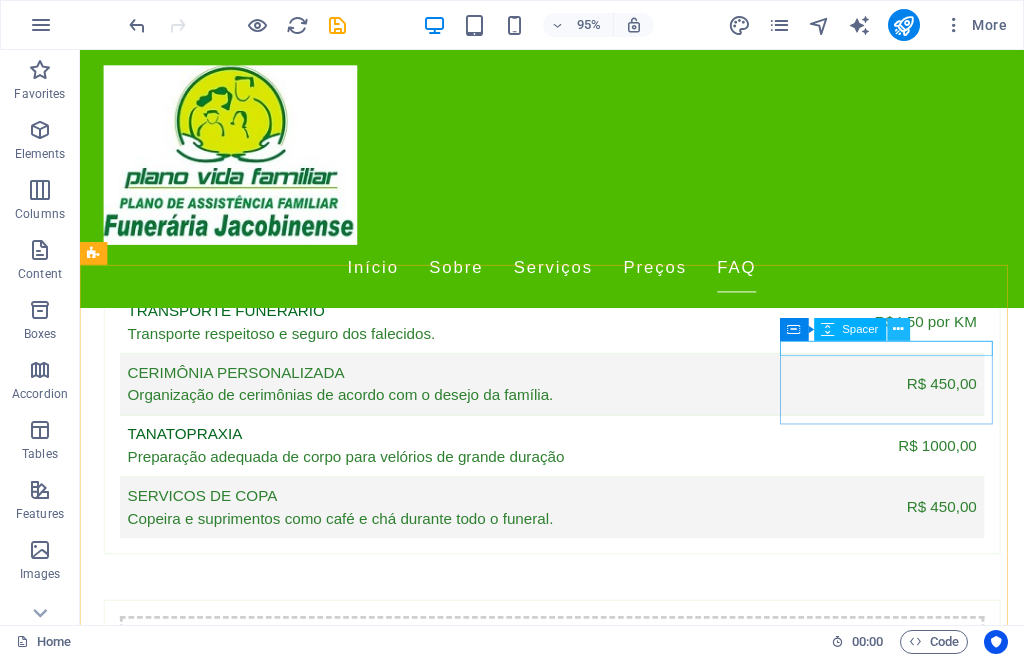 click at bounding box center (898, 329) 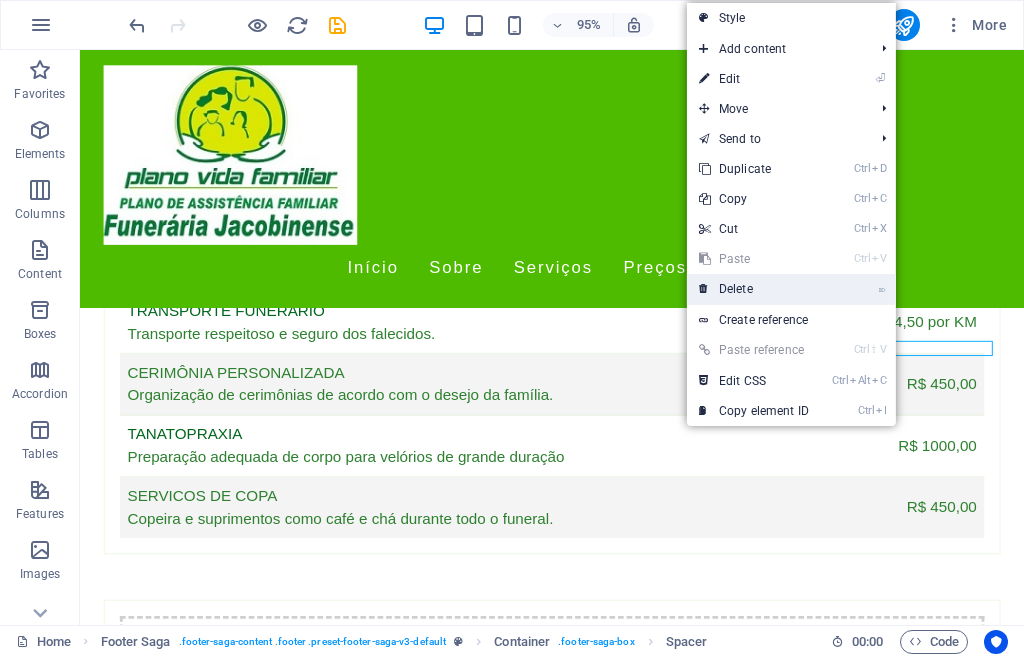 click on "⌦  Delete" at bounding box center (754, 289) 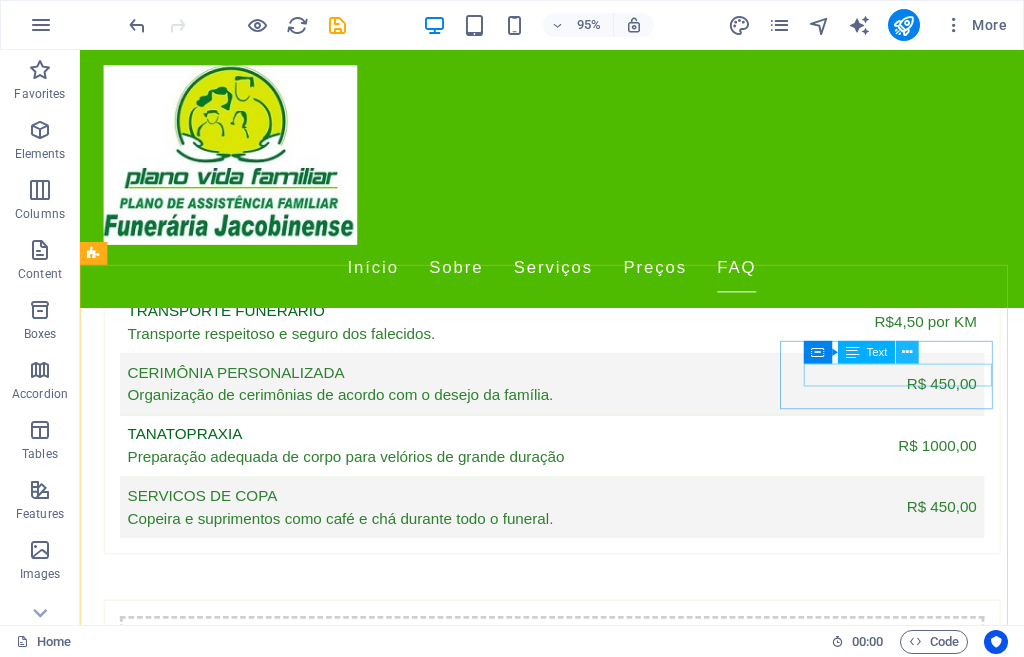 click at bounding box center [907, 352] 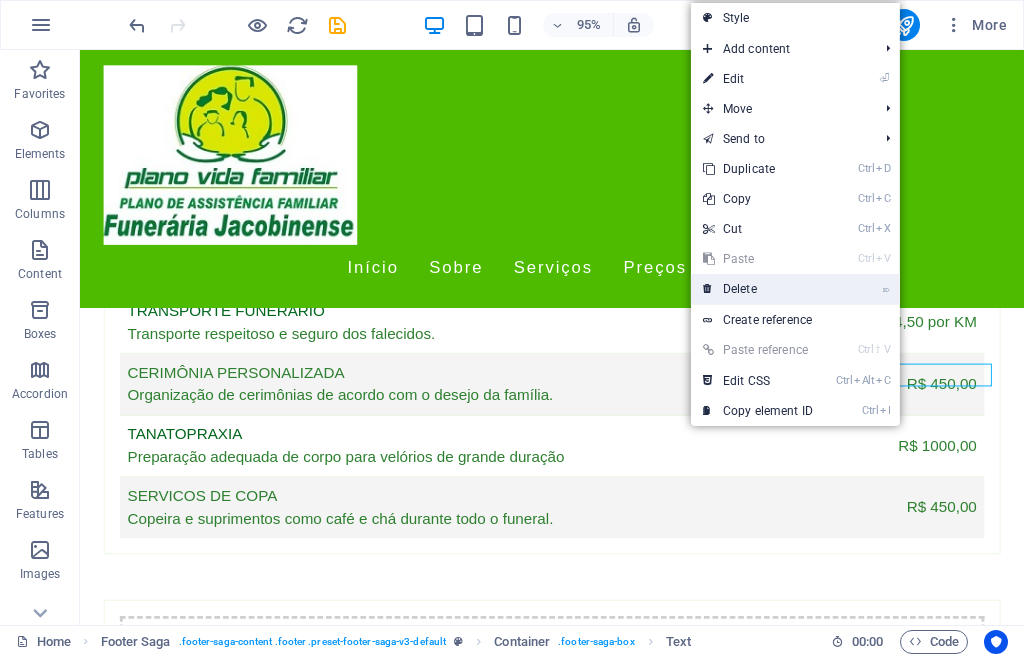 click on "⌦  Delete" at bounding box center [758, 289] 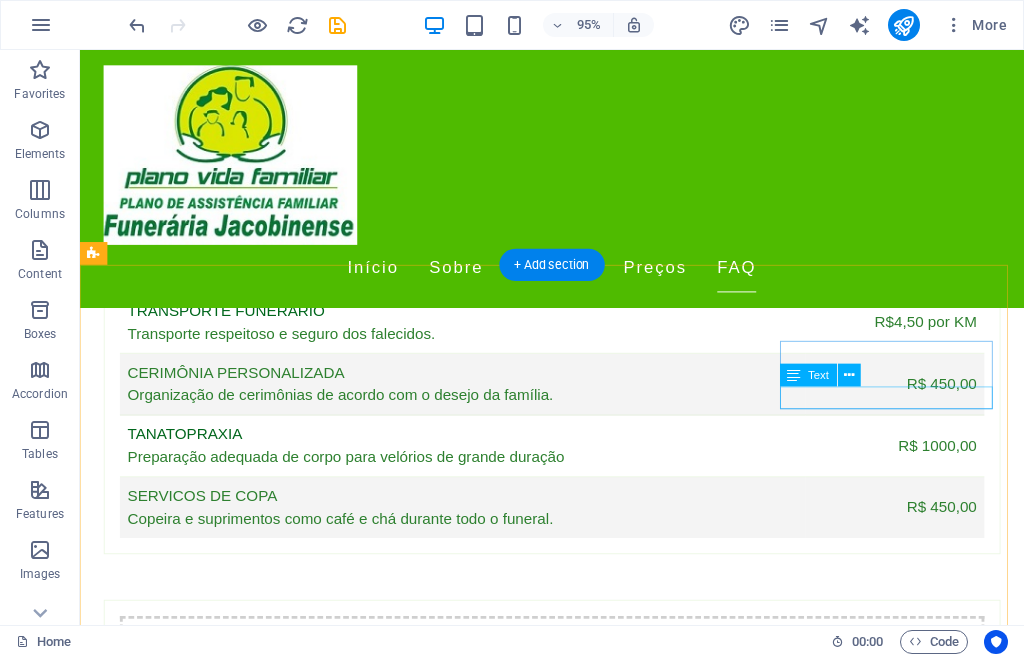 click on "Instagram" at bounding box center [208, 3532] 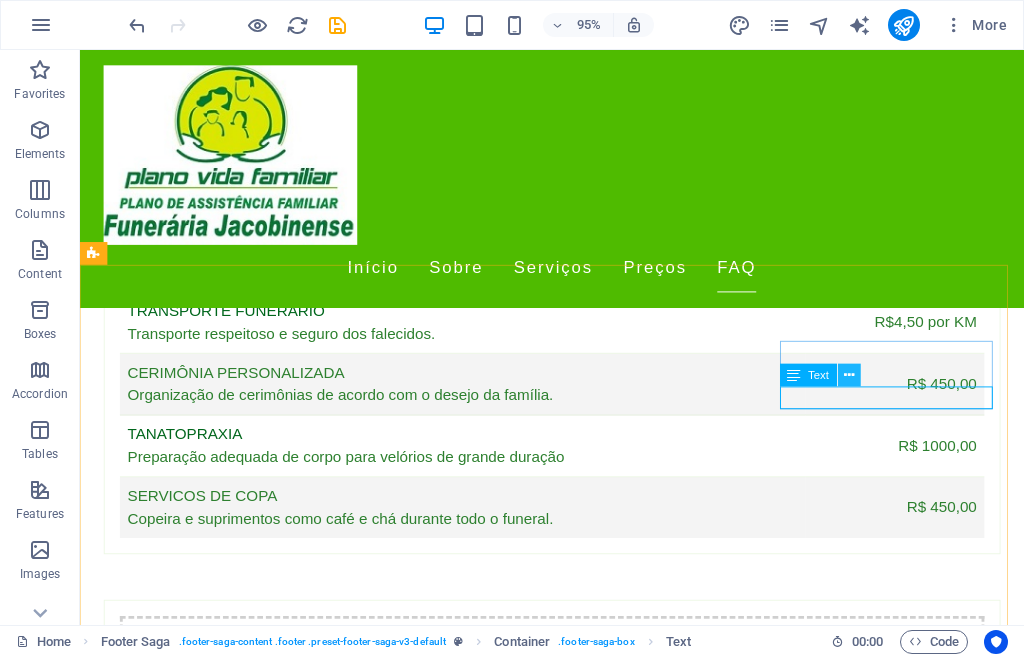 click at bounding box center [849, 375] 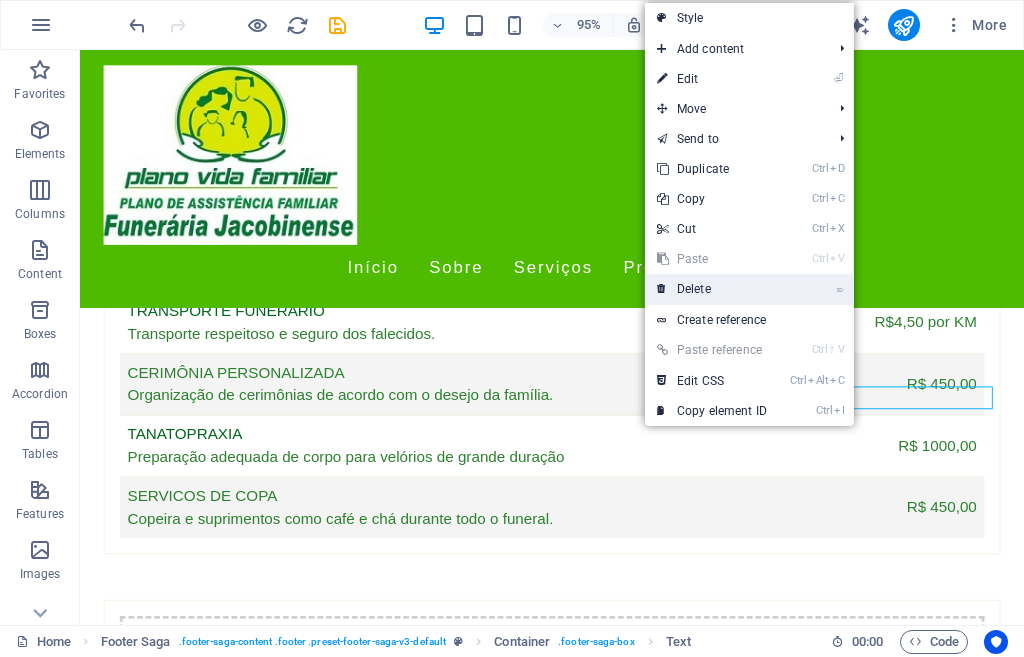 click on "⌦  Delete" at bounding box center (712, 289) 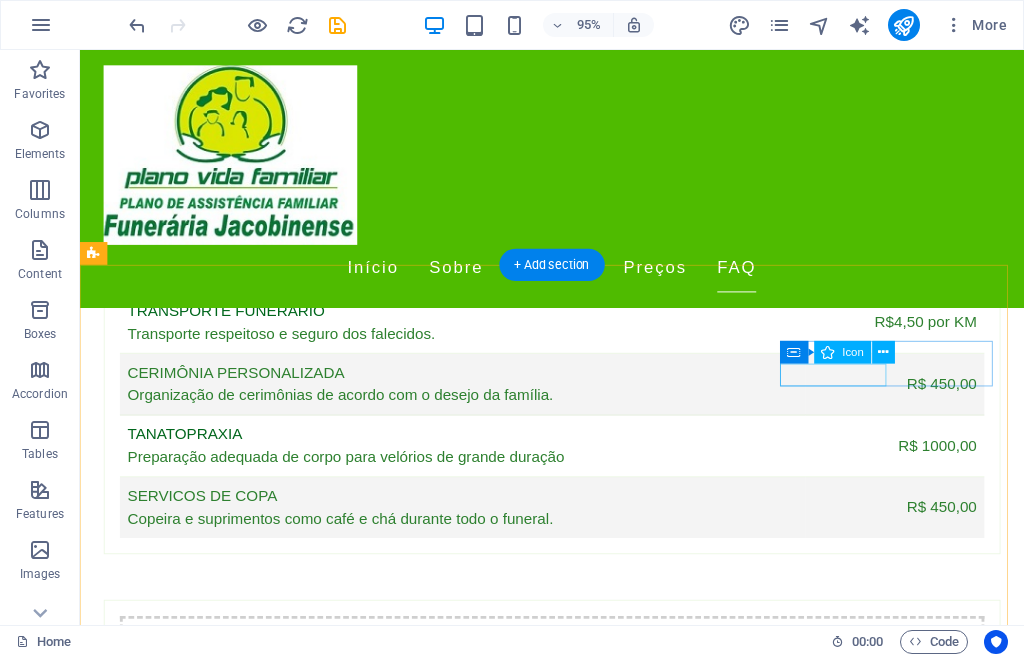click at bounding box center [208, 3484] 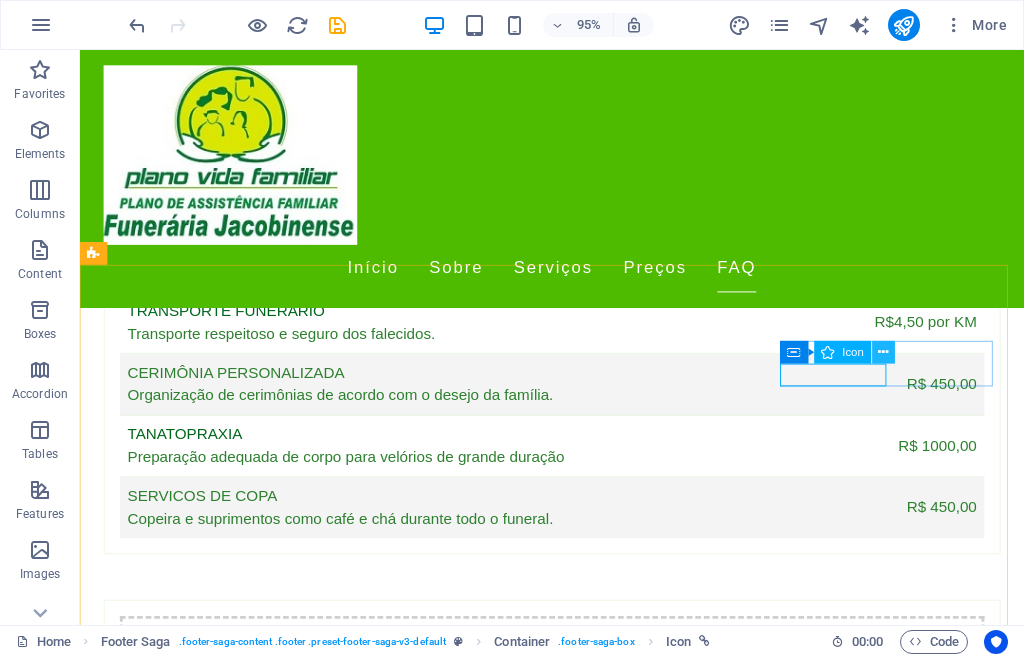 click at bounding box center (884, 352) 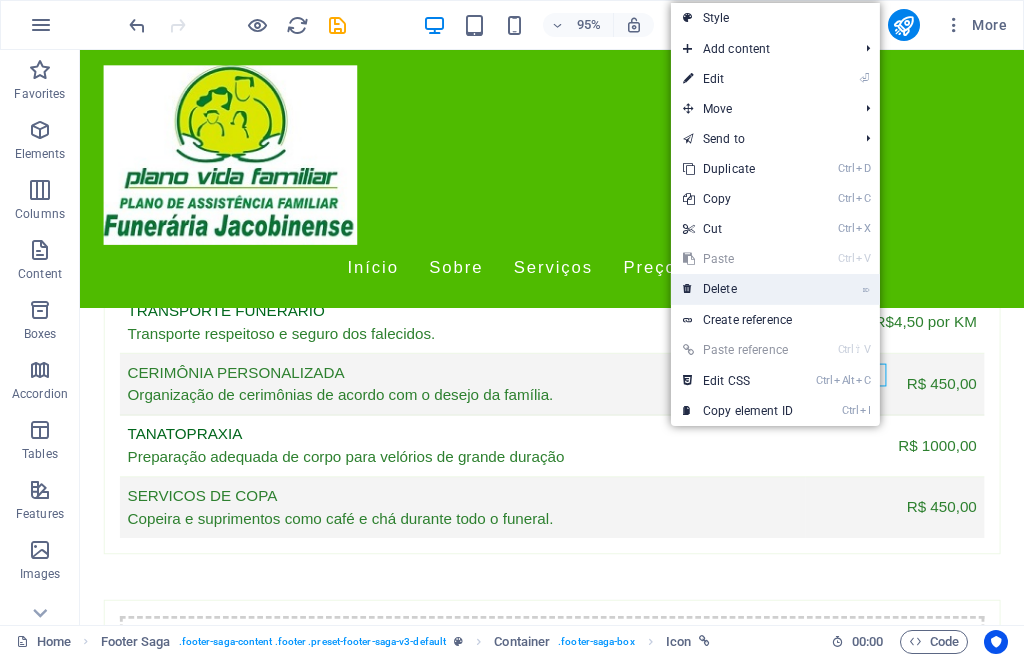 click on "⌦  Delete" at bounding box center [738, 289] 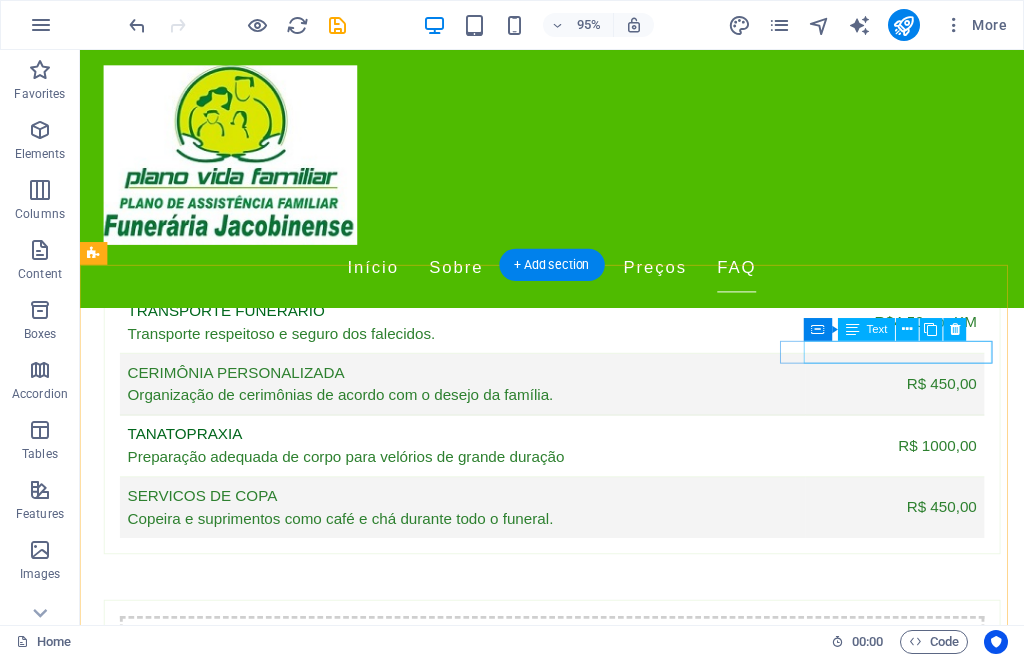 click on "Facebook" at bounding box center (208, 3460) 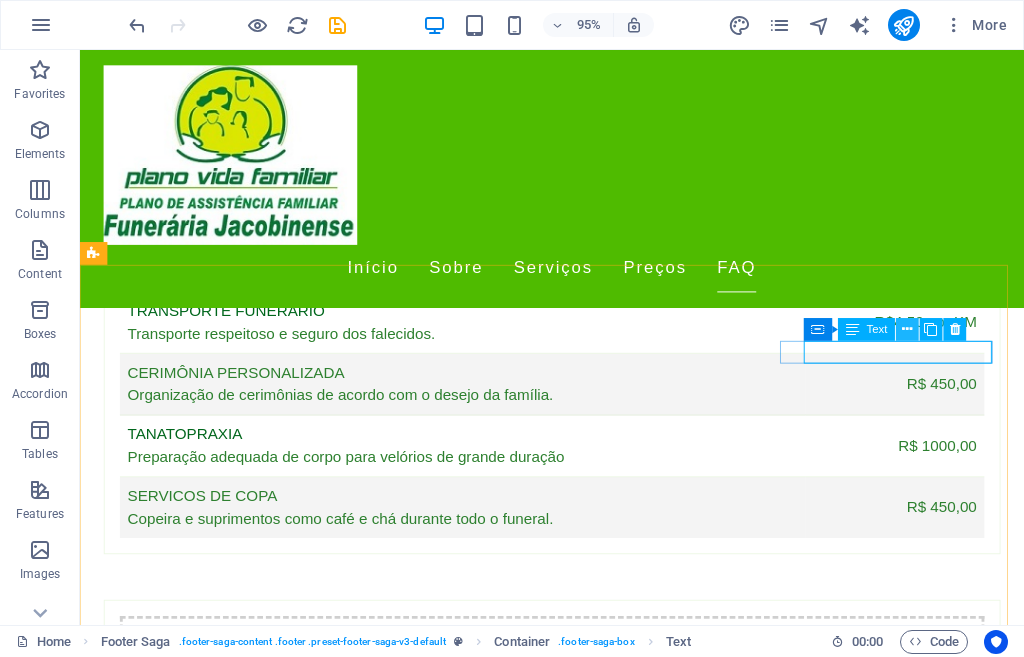 click at bounding box center [907, 329] 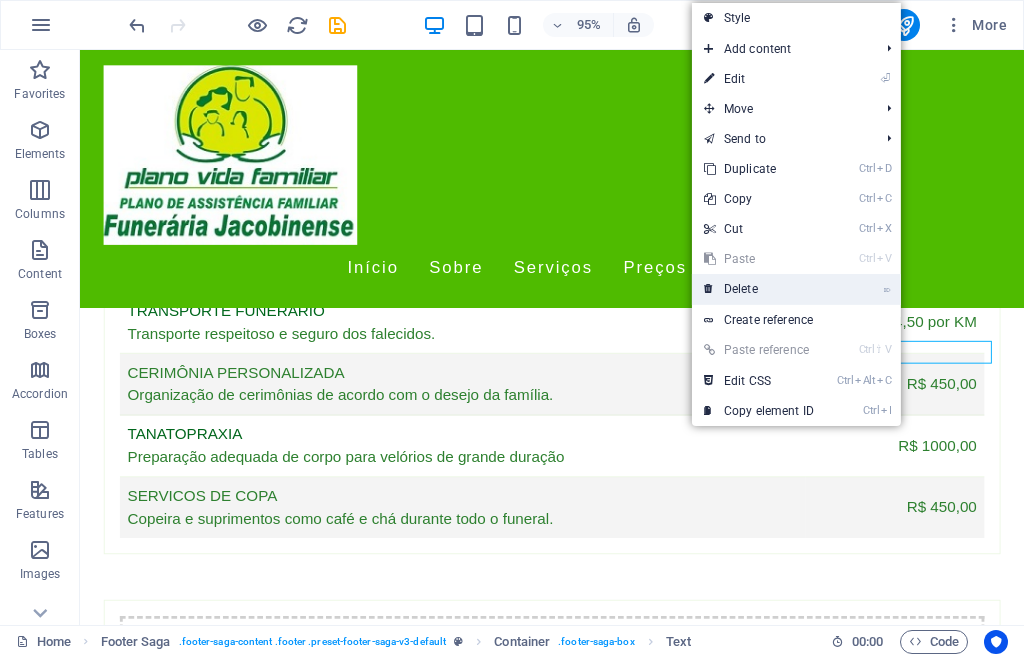 click on "⌦  Delete" at bounding box center [759, 289] 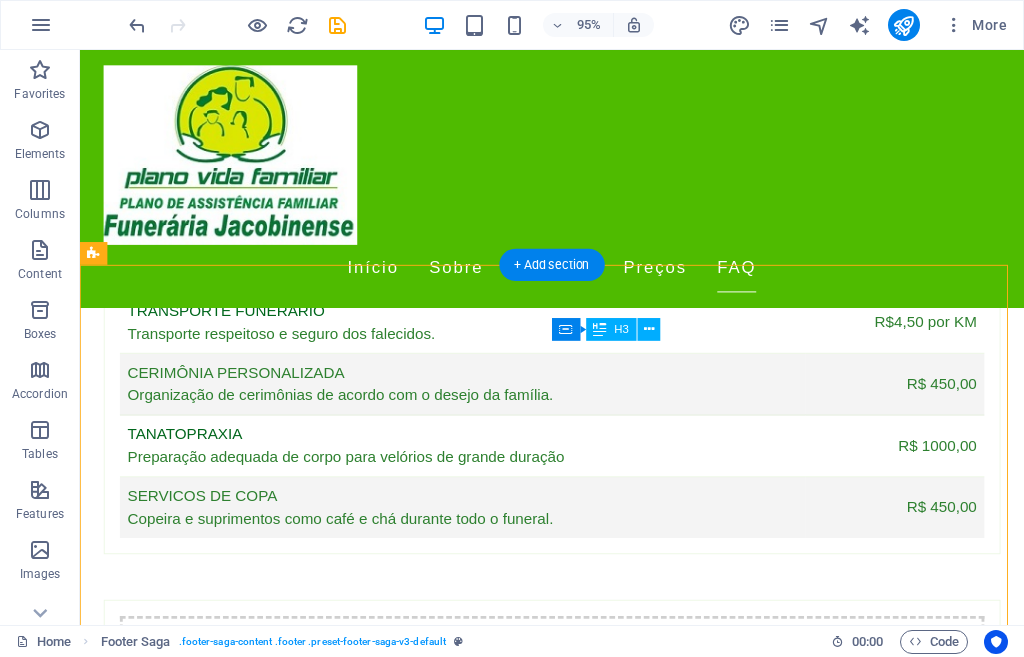 drag, startPoint x: 647, startPoint y: 378, endPoint x: 754, endPoint y: 389, distance: 107.563934 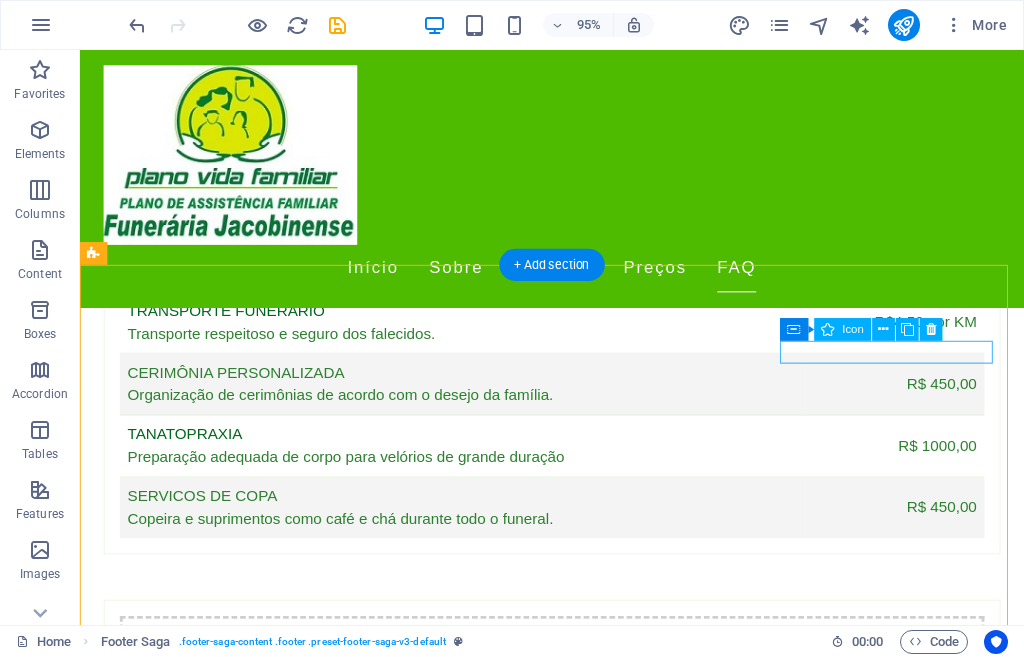 click at bounding box center [208, 3436] 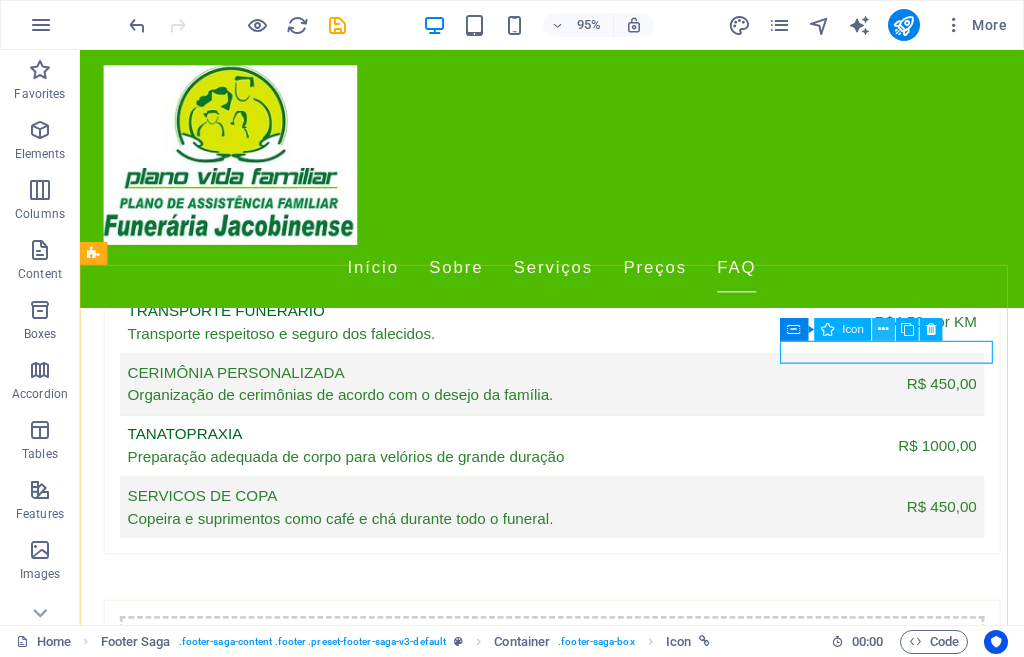 click at bounding box center [884, 329] 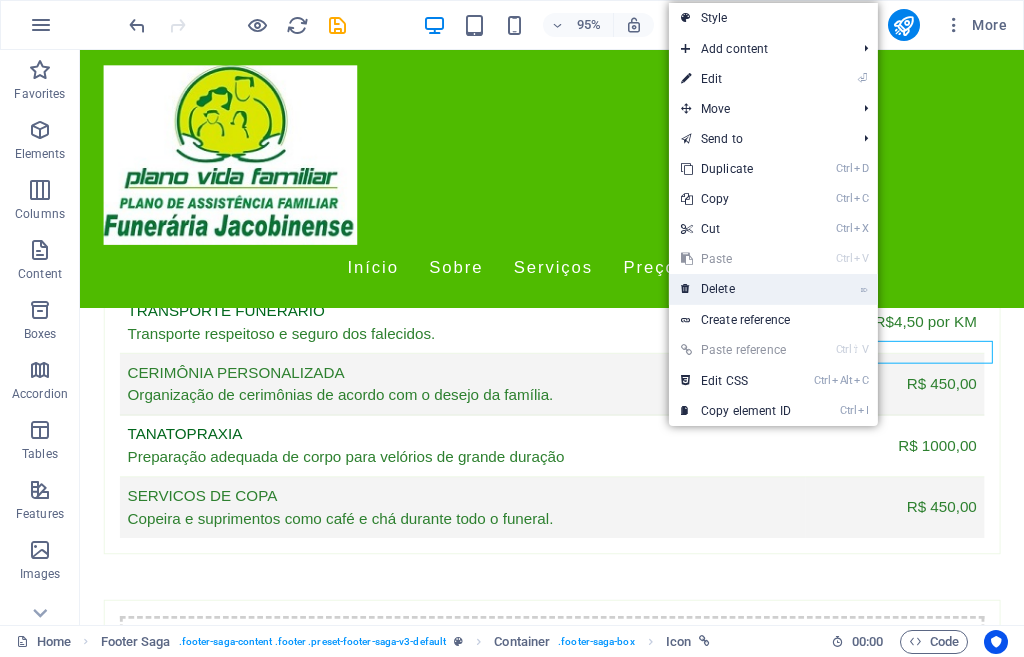 click on "⌦  Delete" at bounding box center [736, 289] 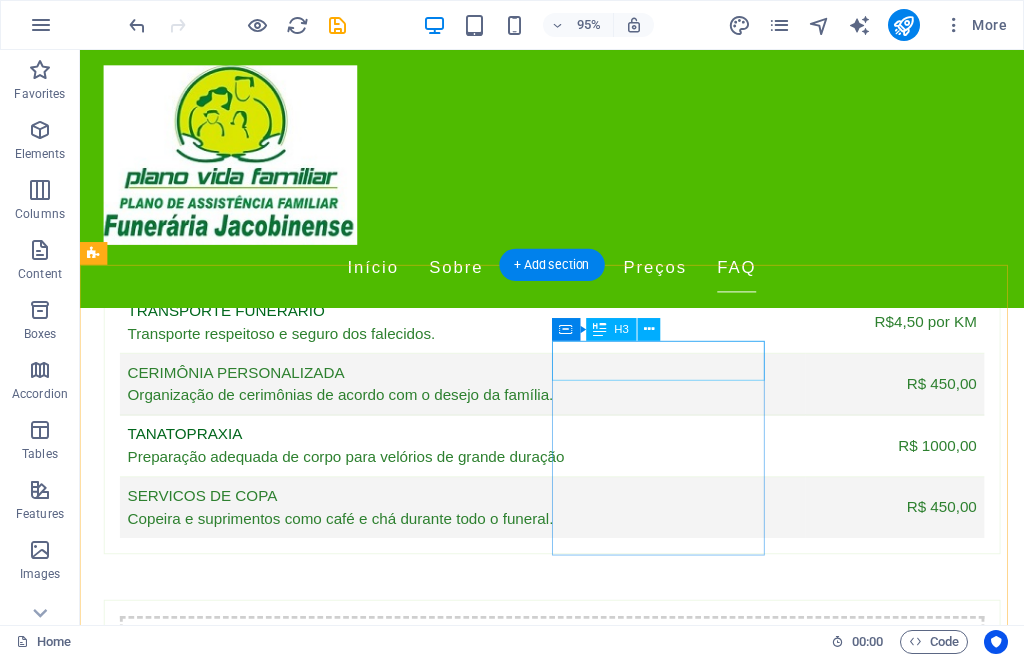 click on "Navigation" at bounding box center (208, 3211) 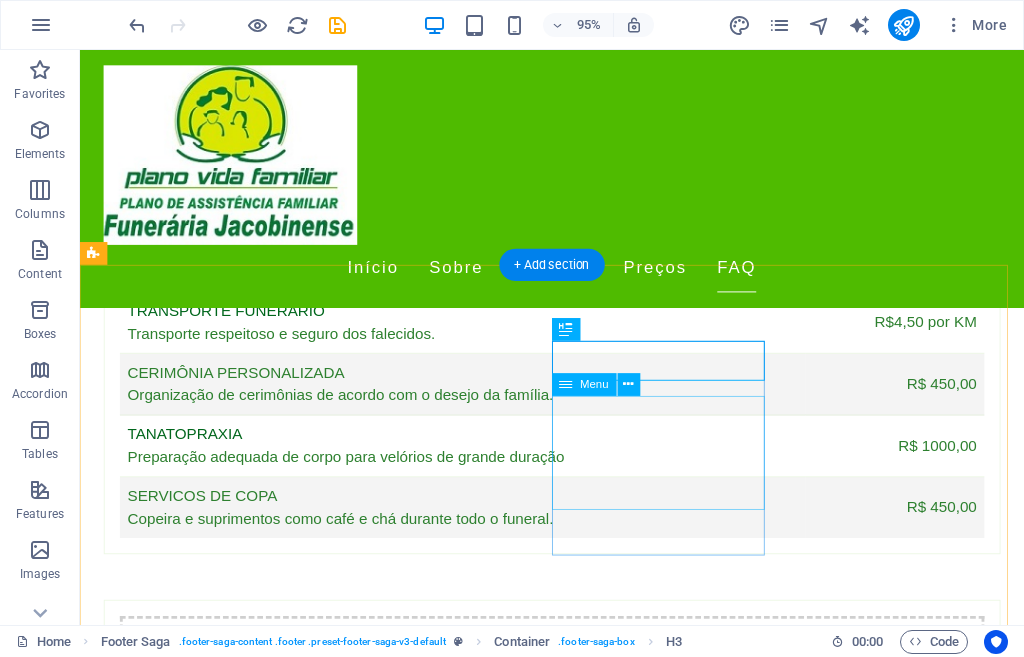 click on "Início Sobre Serviços Preços FAQ" at bounding box center (208, 3308) 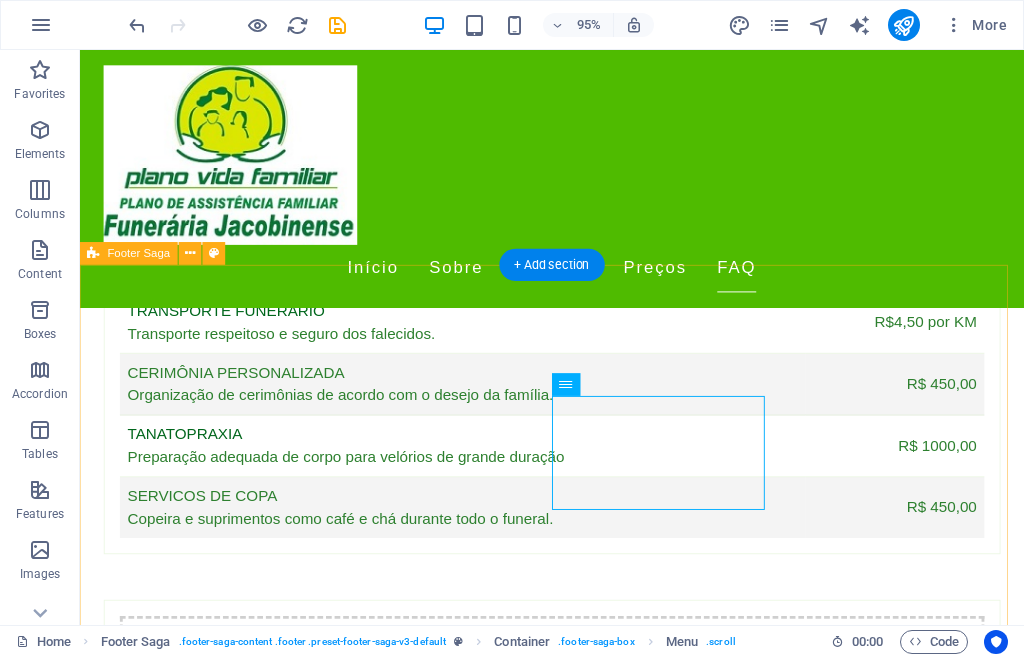 click on "Empresa dedicada a oferecer apoio e serviços funerários com dignidade e respeito. Entre em contato para mais informações sobre nossos planos. CONTATO Rua Direita 2 de Julho, 133 44702354   Jacobina Phone:  (74) 36212290 Mobile:  (74) 36212290 Email:  contato@planovidafamiliar.com.br Navigation Início Sobre Serviços Preços FAQ Legal Notice Privacy Policy Drop content here or  Add elements  Paste clipboard" at bounding box center (577, 3112) 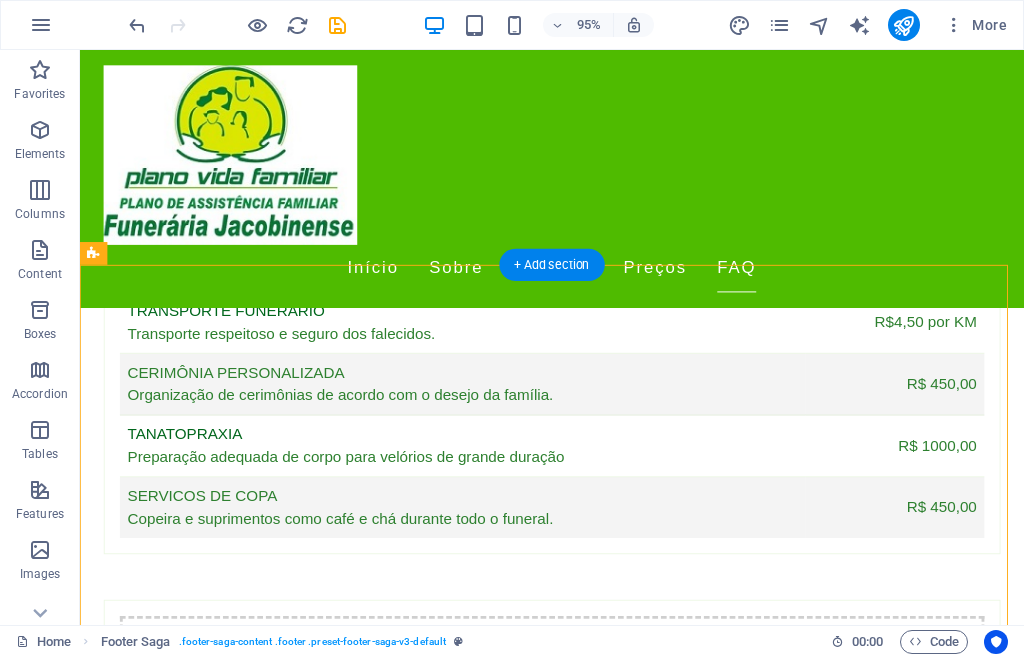 drag, startPoint x: 776, startPoint y: 603, endPoint x: 682, endPoint y: 381, distance: 241.0809 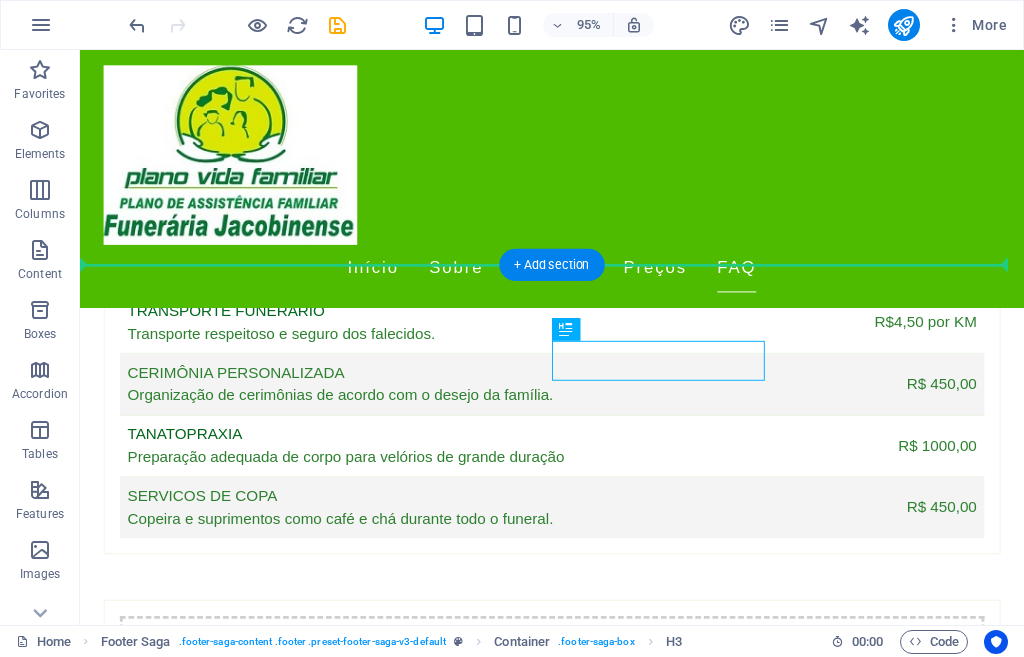 drag, startPoint x: 663, startPoint y: 376, endPoint x: 850, endPoint y: 337, distance: 191.02356 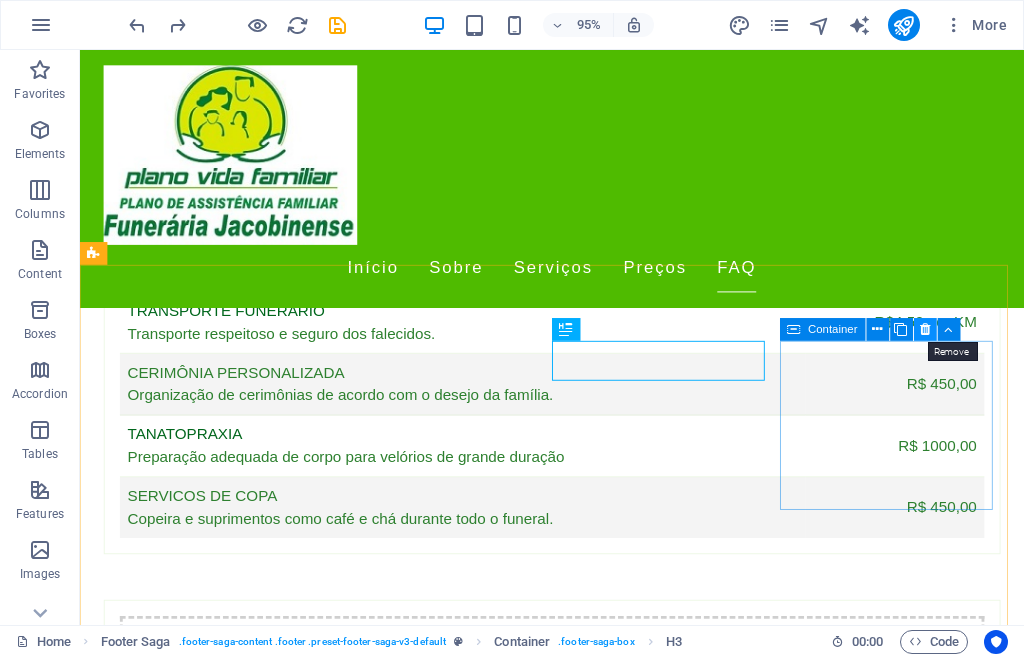 click at bounding box center [925, 329] 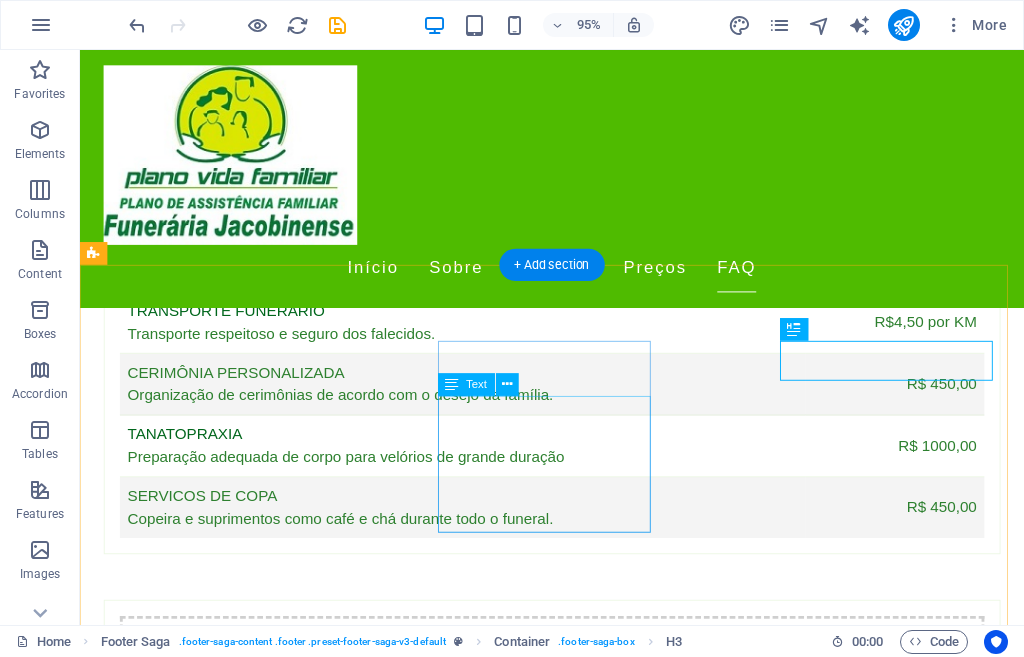 click on "Rua Direita 2 de Julho, 133 44702354   Jacobina Phone:  (74) 36212290 Mobile:  (74) 36212290 Email:  contato@planovidafamiliar.com.br" at bounding box center (208, 3110) 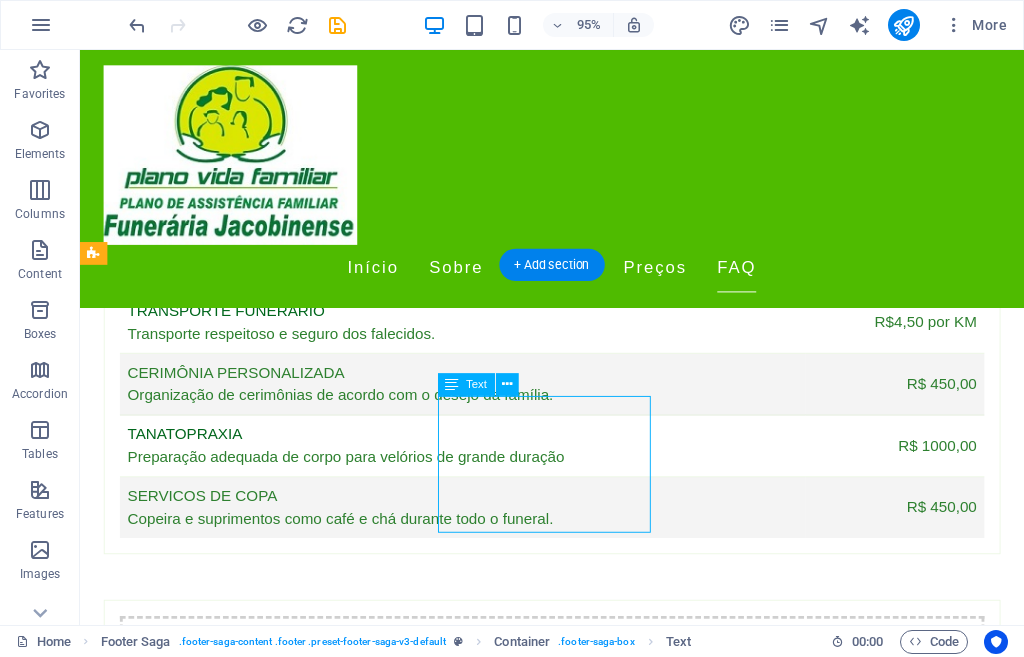 click on "Rua Direita 2 de Julho, 133 44702354   Jacobina Phone:  (74) 36212290 Mobile:  (74) 36212290 Email:  contato@planovidafamiliar.com.br" at bounding box center (208, 3110) 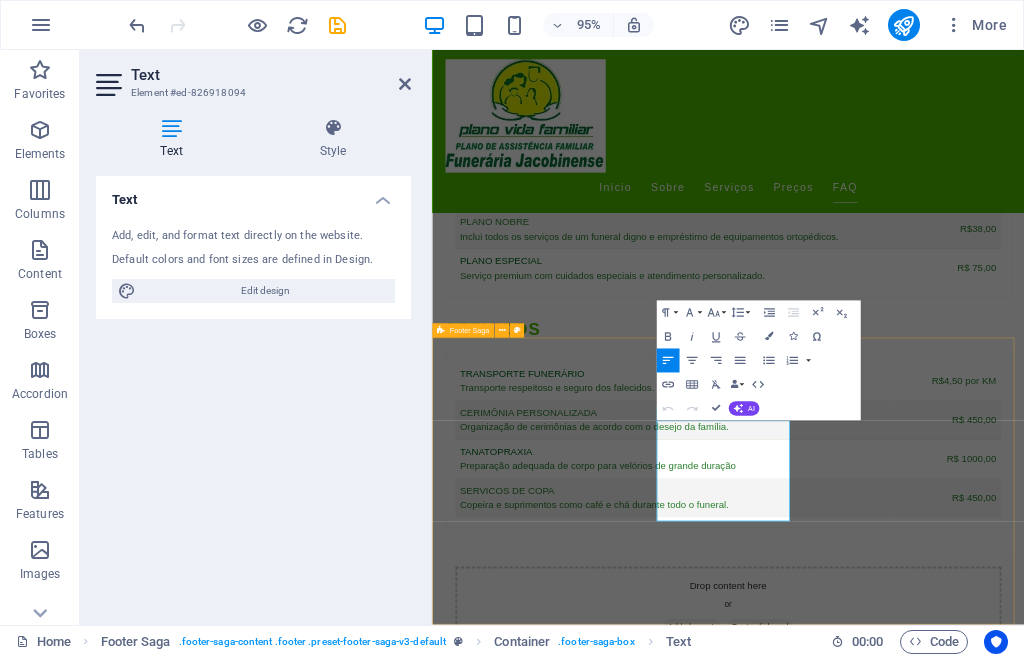 scroll, scrollTop: 4511, scrollLeft: 0, axis: vertical 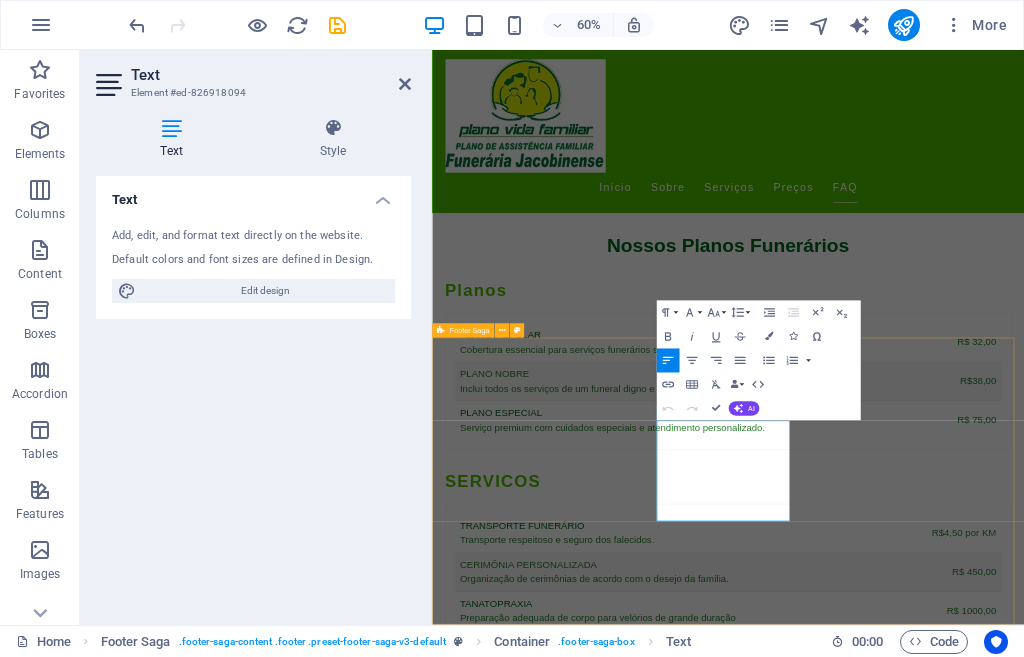 click on "Empresa dedicada a oferecer apoio e serviços funerários com dignidade e respeito. Entre em contato para mais informações sobre nossos planos. CONTATO Rua Direita 2 de Julho, 133 44702354   Jacobina Phone:  (74) 36212290 Mobile:  (74) 36212290 Email:  contato@planovidafamiliar.com.br Navigation Início Sobre Serviços Preços FAQ Legal Notice Privacy Policy" at bounding box center (925, 3538) 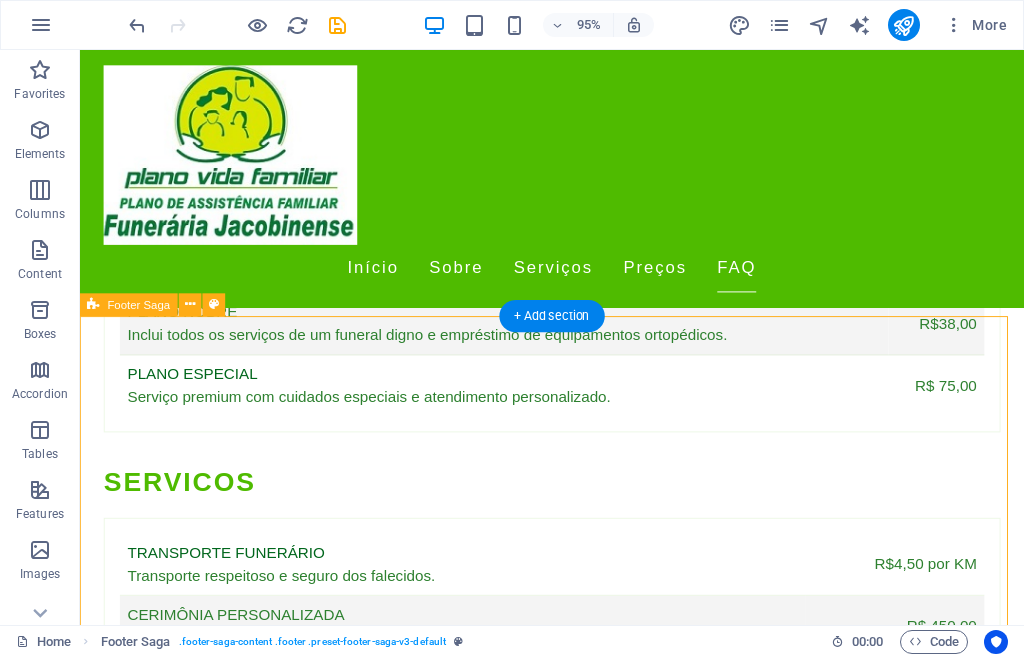 scroll, scrollTop: 4811, scrollLeft: 0, axis: vertical 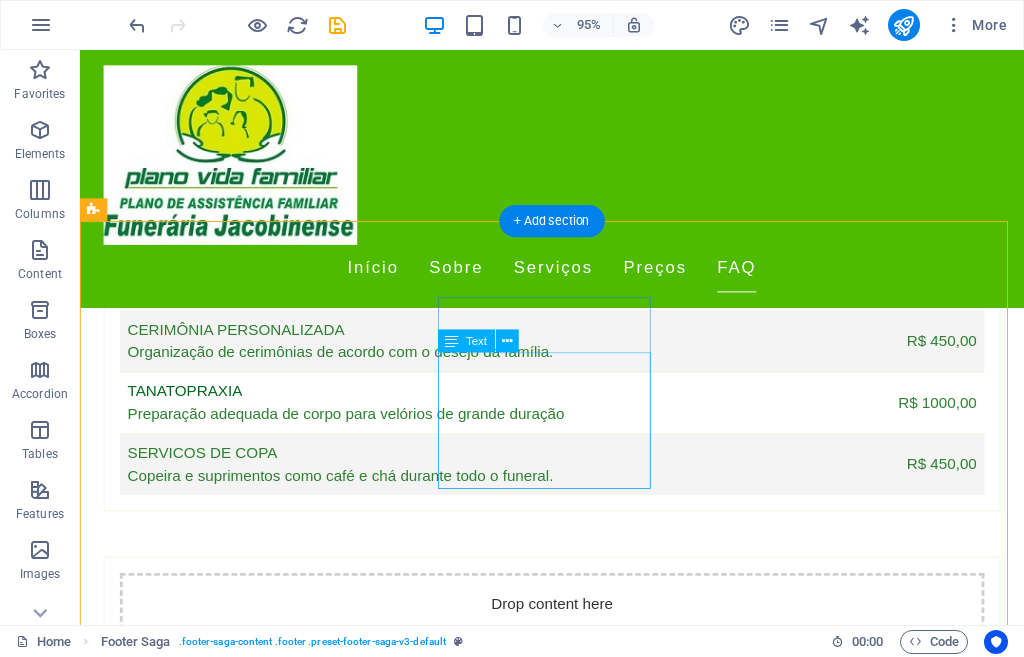 click on "([PHONE])" at bounding box center (186, 3099) 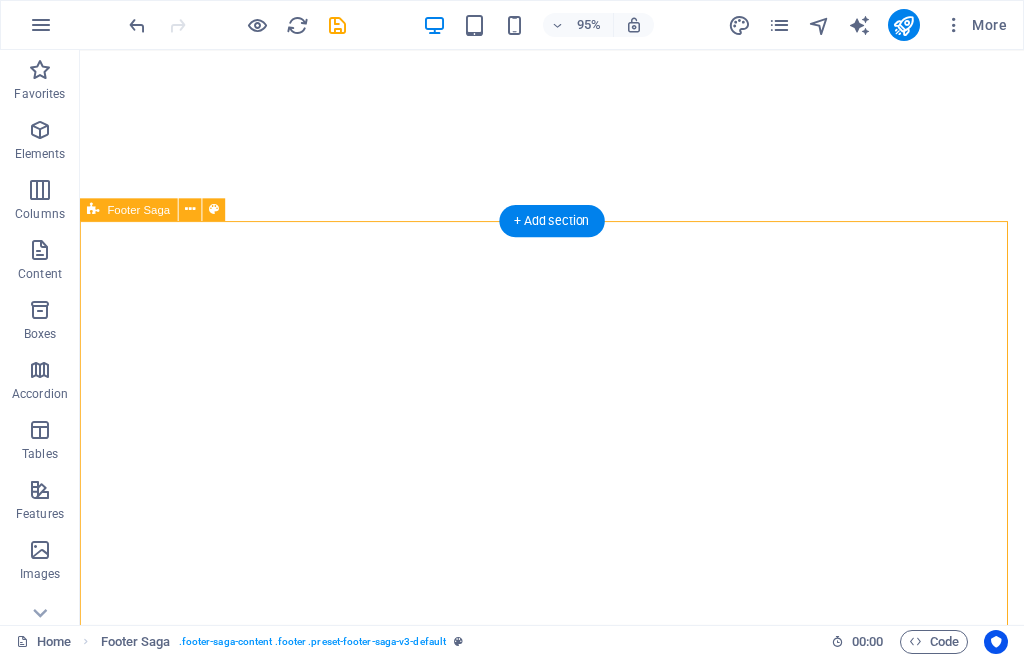 scroll, scrollTop: 0, scrollLeft: 0, axis: both 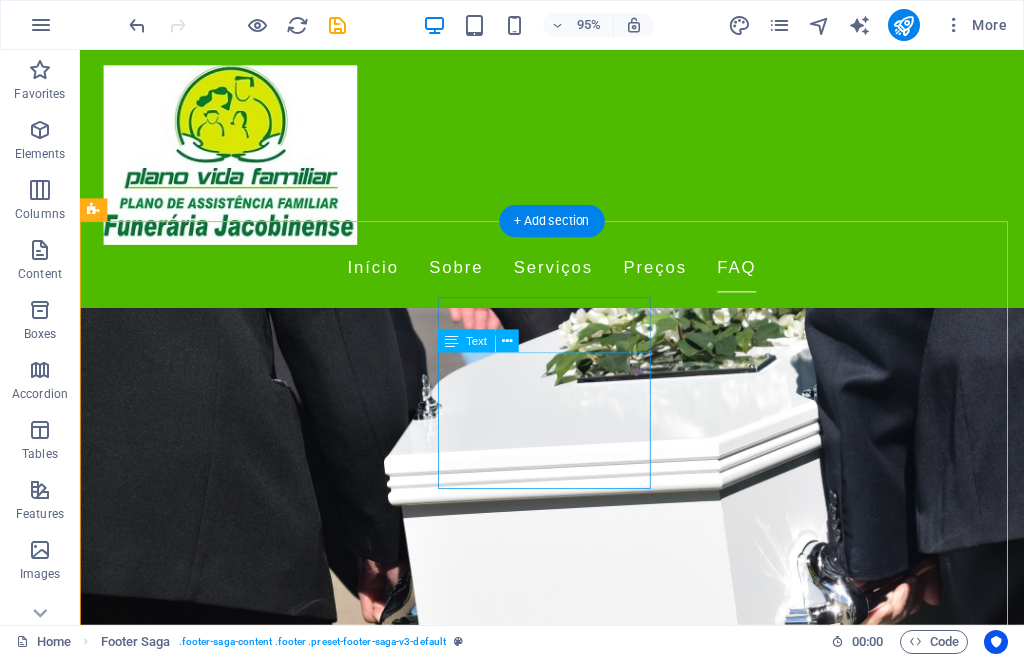 click on "Rua [STREET], [NUMBER] [POSTAL_CODE]   [CITY] Phone:  [PHONE] Mobile:  [PHONE] Email:  contato@planovidafamiliar.com.br" at bounding box center (208, 7863) 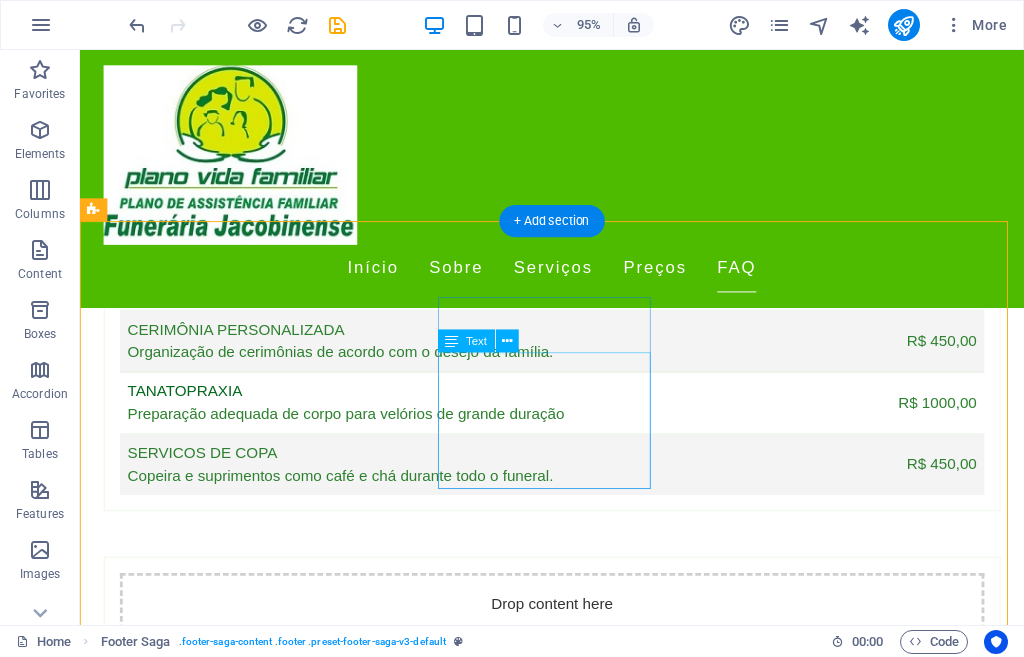 scroll, scrollTop: 0, scrollLeft: 0, axis: both 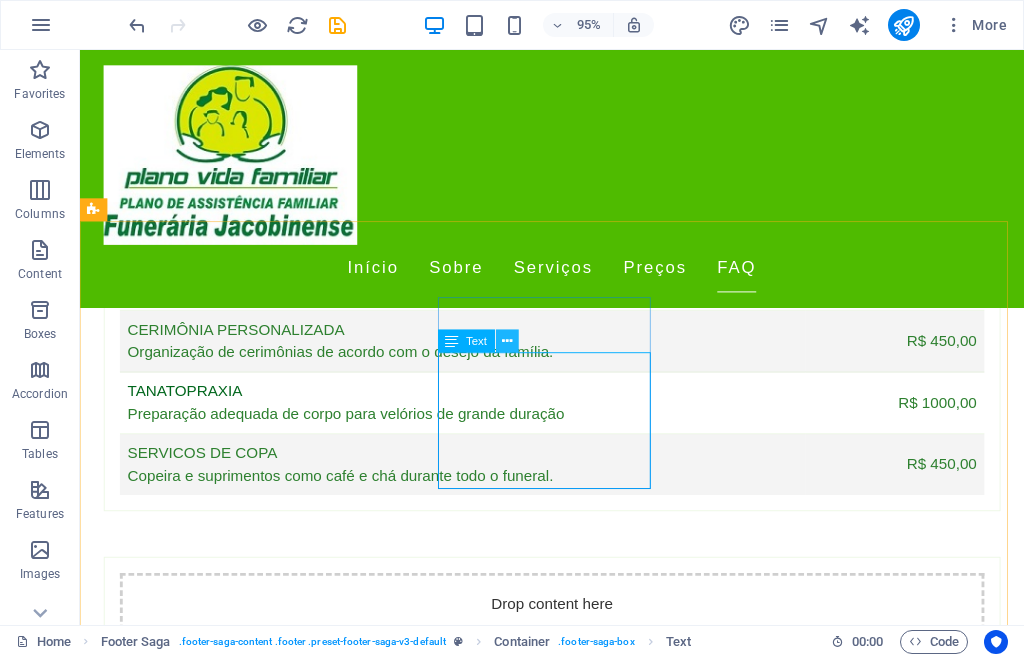 click at bounding box center (507, 341) 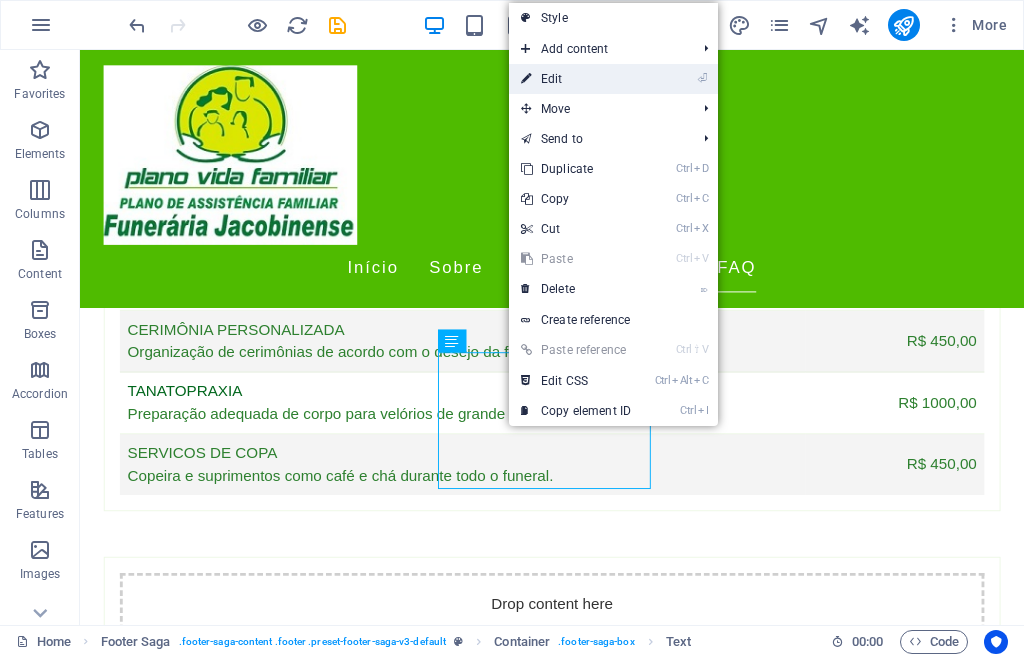 click on "⏎  Edit" at bounding box center (576, 79) 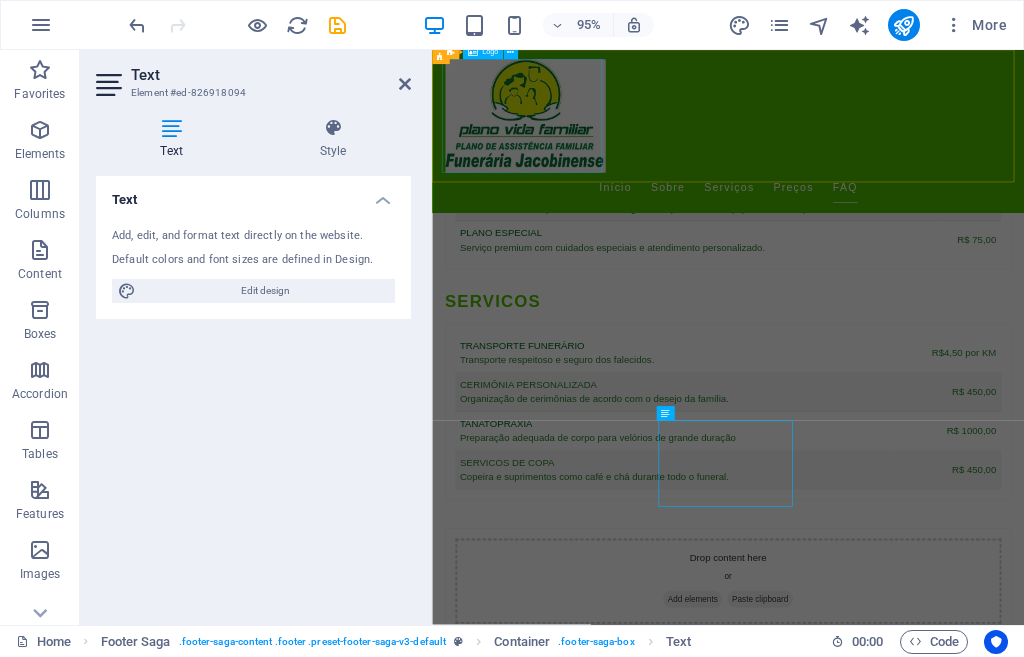 scroll, scrollTop: 4511, scrollLeft: 0, axis: vertical 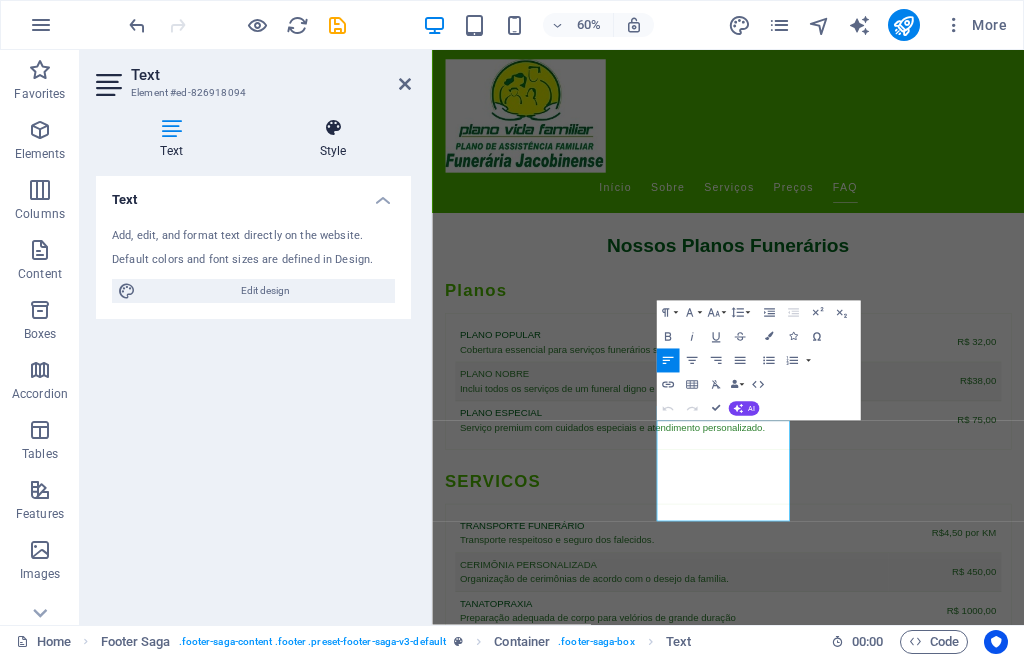 click at bounding box center (333, 128) 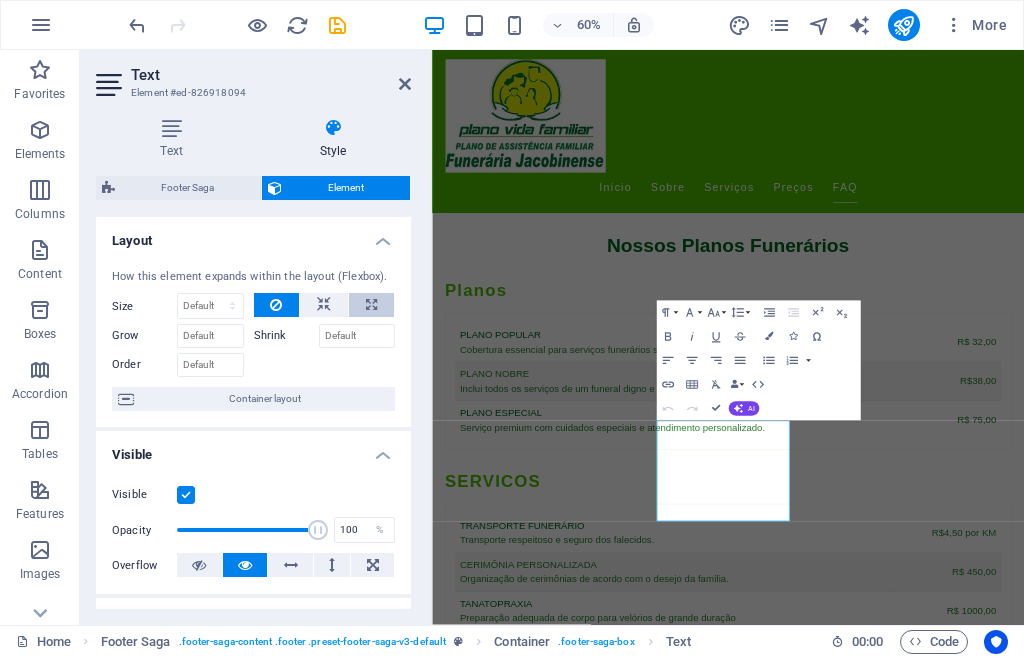 click at bounding box center [371, 305] 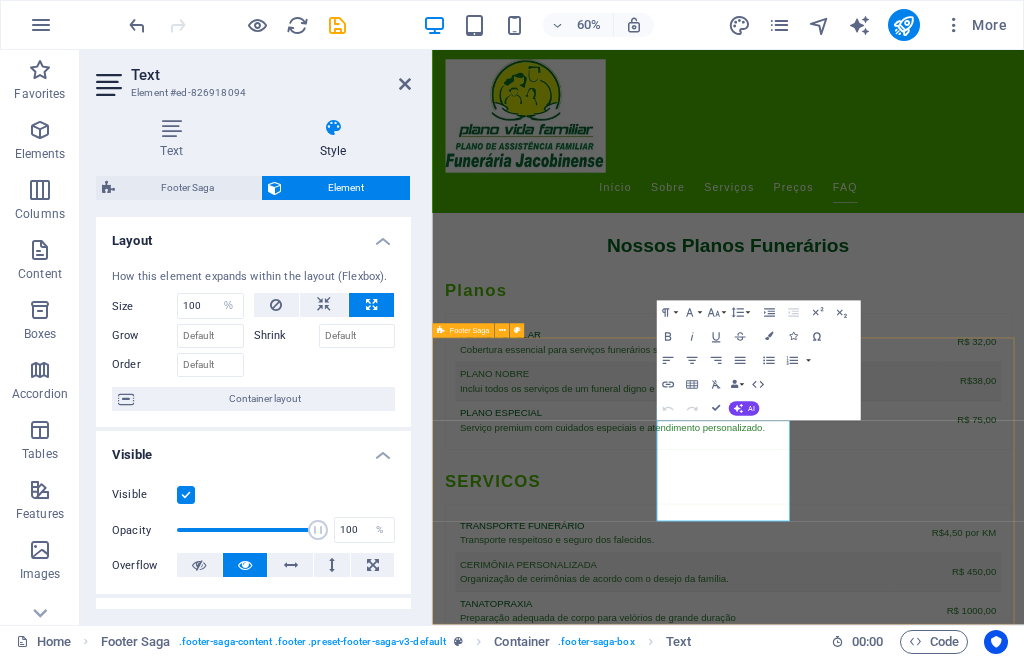 click on "Empresa dedicada a oferecer apoio e serviços funerários com dignidade e respeito. Entre em contato para mais informações sobre nossos planos. CONTATO [STREET] [NUMBER] [CITY] Phone:  [PHONE] Mobile:  [PHONE] Email:  contato@planovidafamiliar.com.br Navigation Início Sobre Serviços Preços FAQ Legal Notice Privacy Policy" at bounding box center (925, 3538) 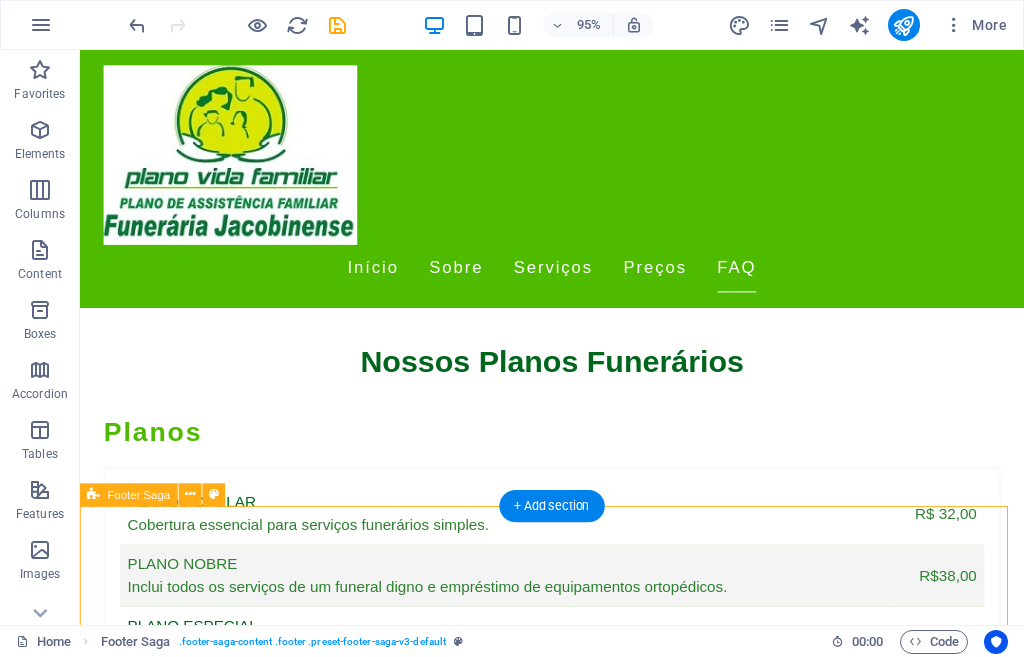 scroll, scrollTop: 4711, scrollLeft: 0, axis: vertical 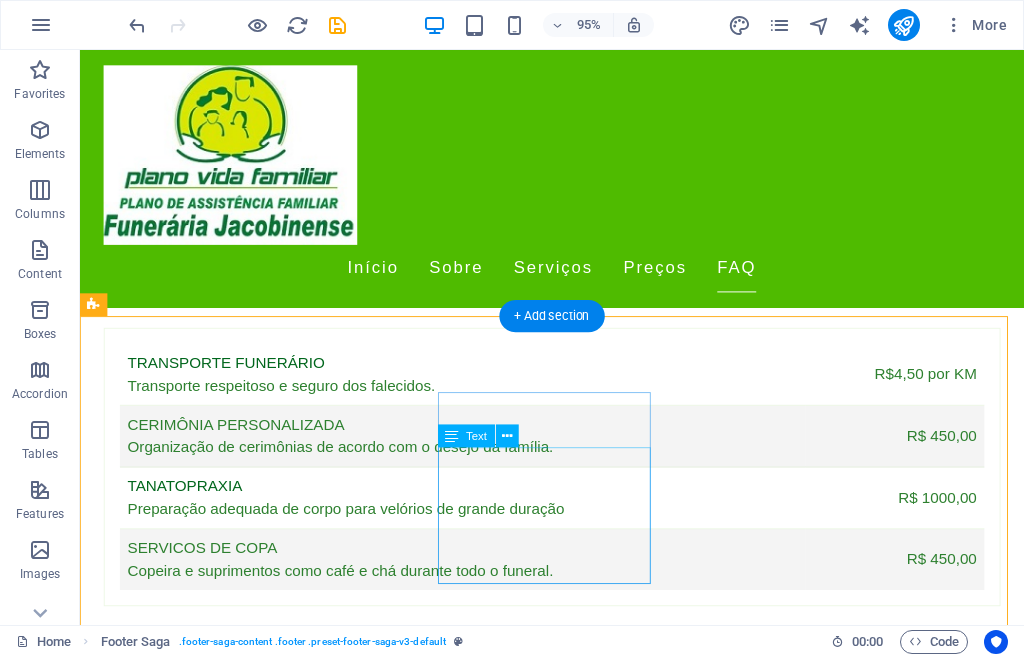 click on "Rua [STREET], [NUMBER] [POSTAL_CODE]   [CITY] Phone:  [PHONE] Mobile:  [PHONE] Email:  contato@planovidafamiliar.com.br" at bounding box center [208, 3152] 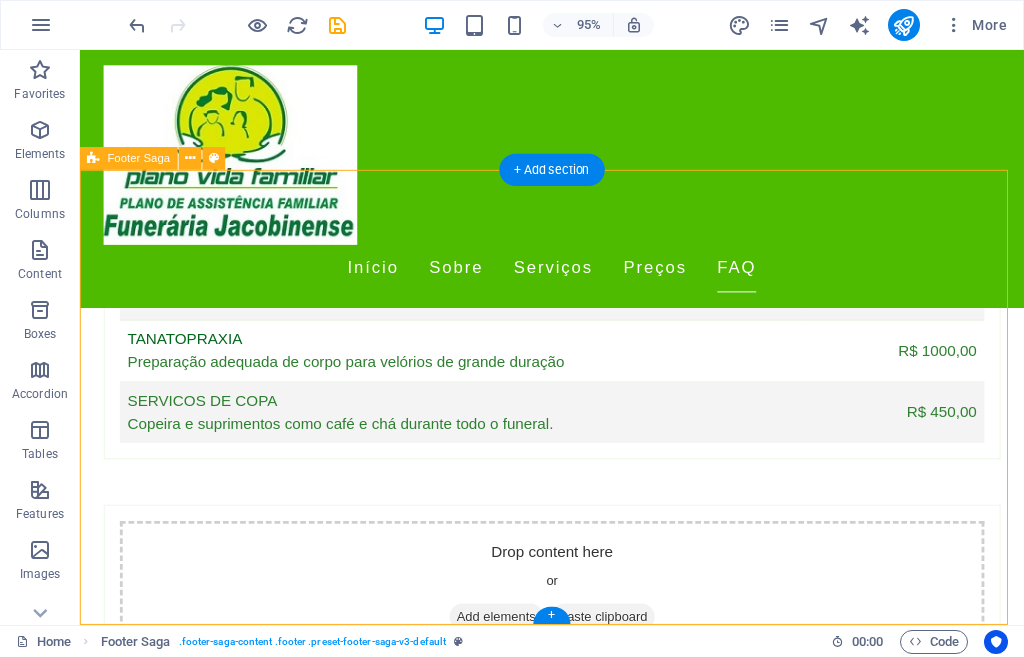click on "Empresa dedicada a oferecer apoio e serviços funerários com dignidade e respeito. Entre em contato para mais informações sobre nossos planos. CONTATO Rua Direita 2 de Julho, 133 44702354   Jacobina Phone:  (74) 36212290 Mobile:  (74) 36212290 Email:  contato@planovidafamiliar.com.br Navigation Início Sobre Serviços Preços FAQ Legal Notice Privacy Policy" at bounding box center [577, 2907] 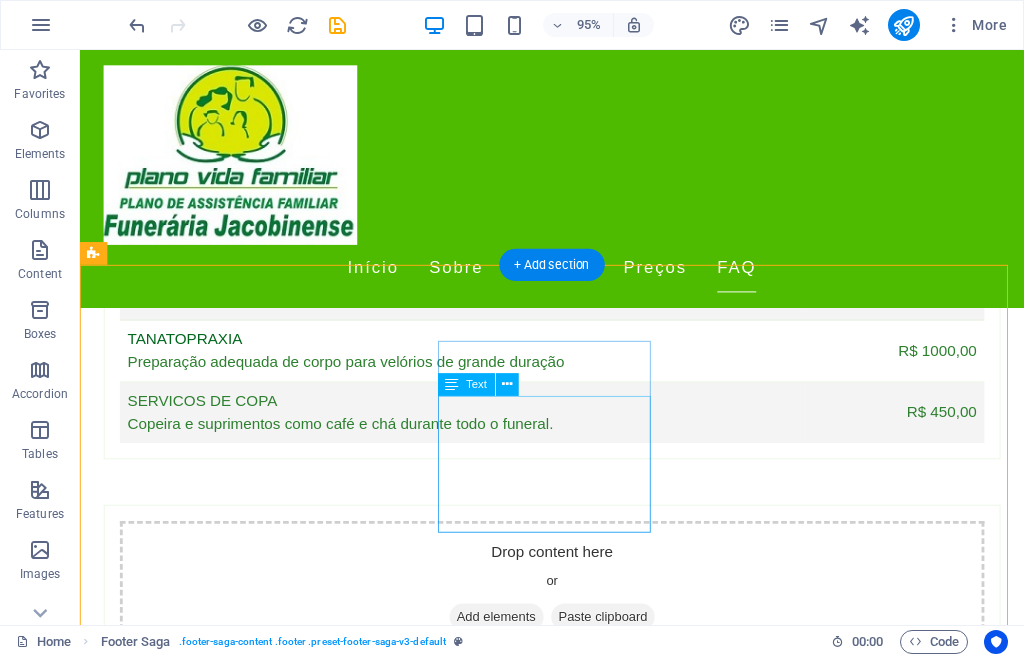 scroll, scrollTop: 4765, scrollLeft: 0, axis: vertical 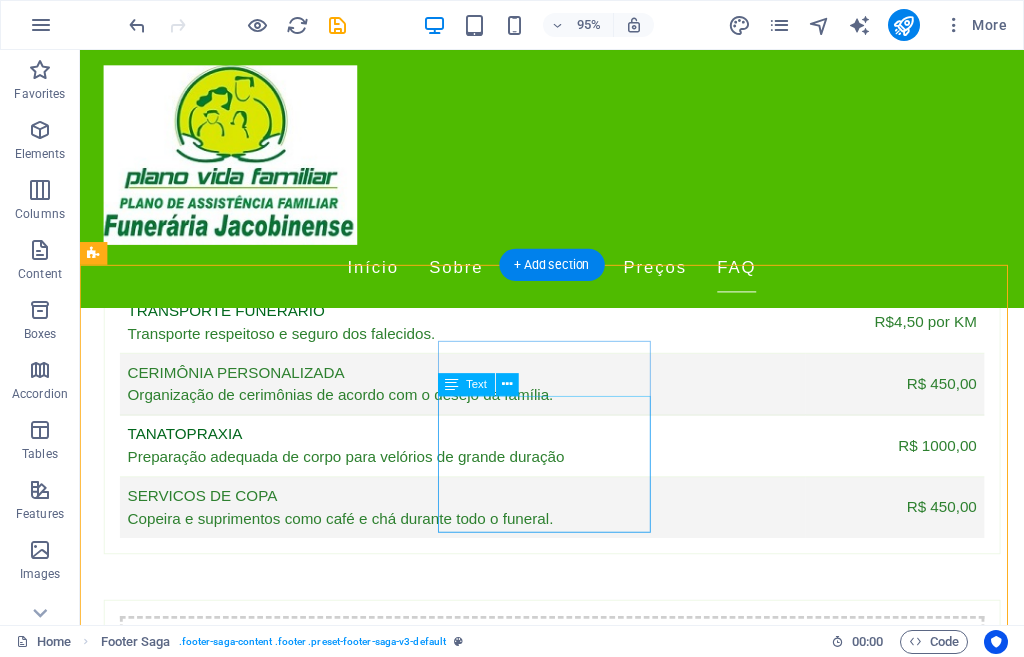 click on "Rua Direita 2 de Julho, 133 44702354   Jacobina Phone:  (74) 36212290 Mobile:  (74) 36212290 Email:  contato@planovidafamiliar.com.br" at bounding box center [208, 3098] 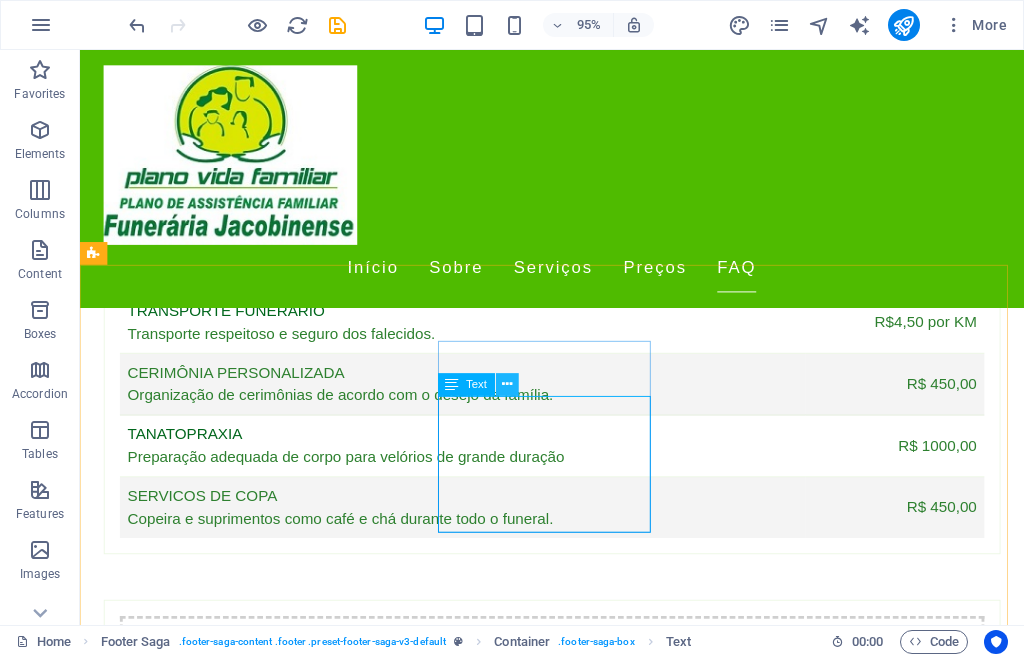 click at bounding box center (507, 384) 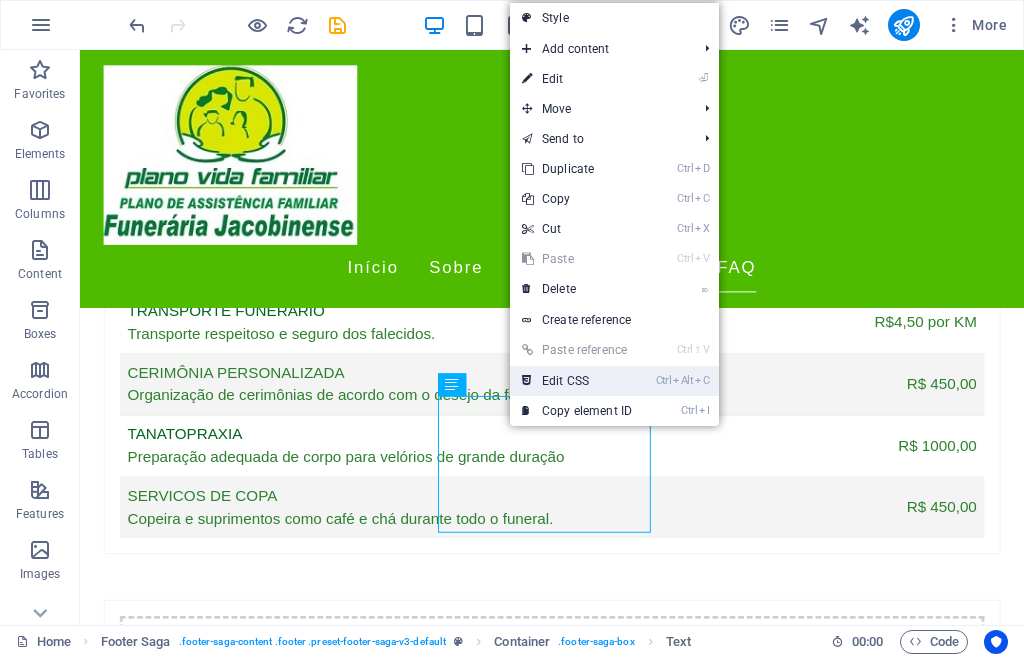 click on "Ctrl Alt C  Edit CSS" at bounding box center (577, 381) 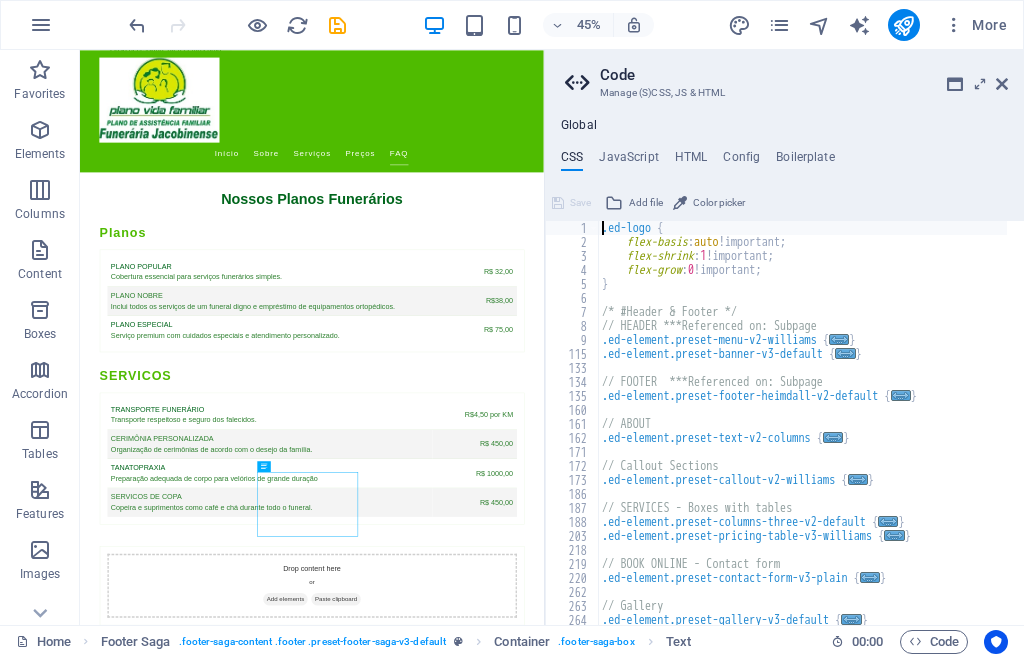 scroll, scrollTop: 4264, scrollLeft: 0, axis: vertical 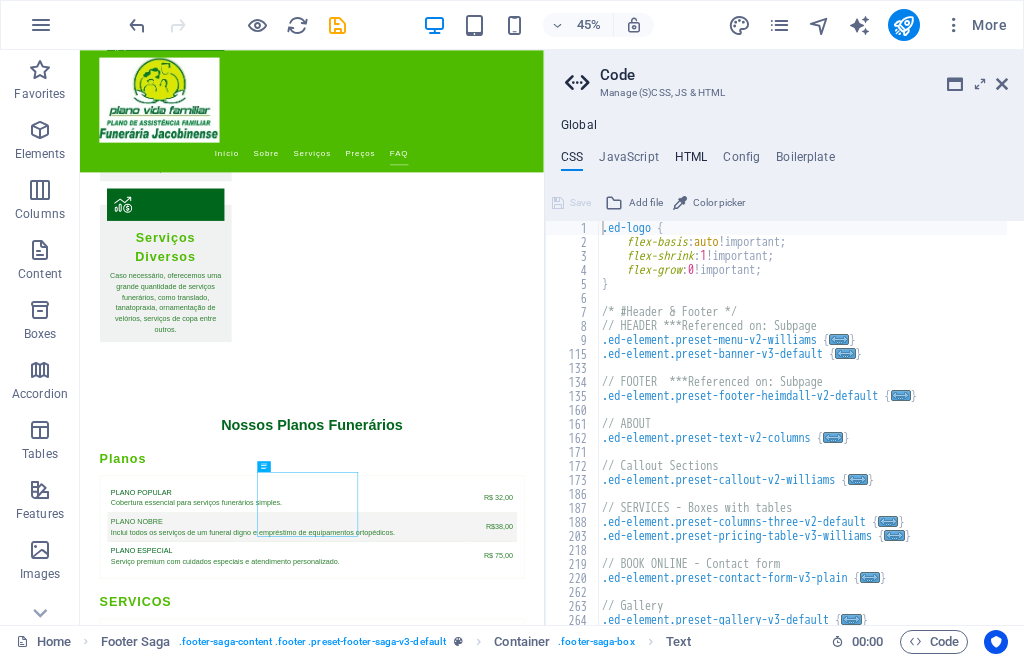 click on "HTML" at bounding box center (691, 161) 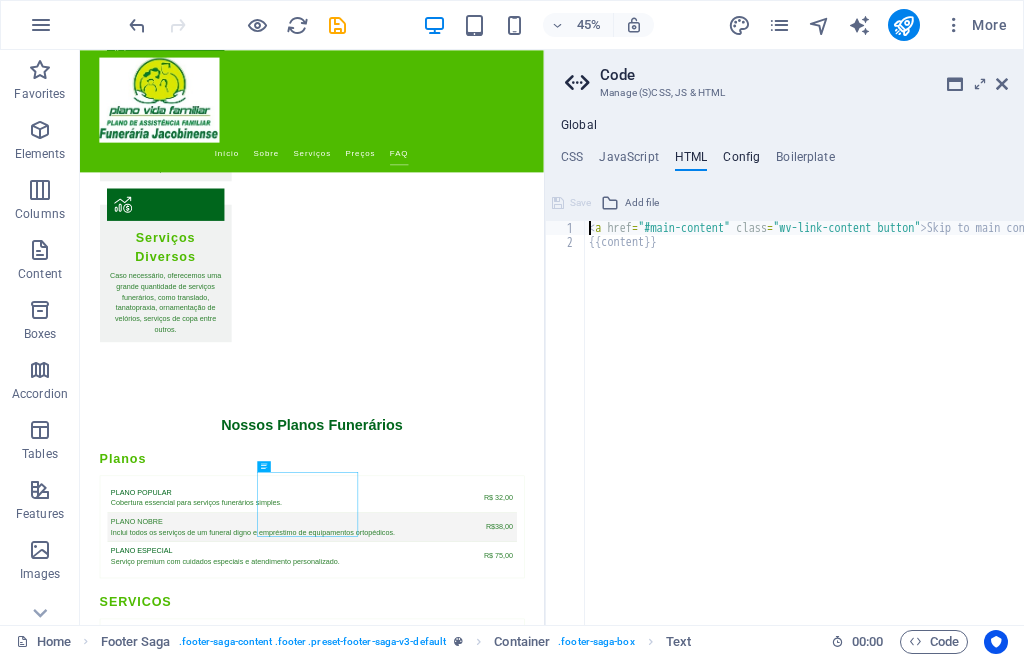 click on "Config" at bounding box center [741, 161] 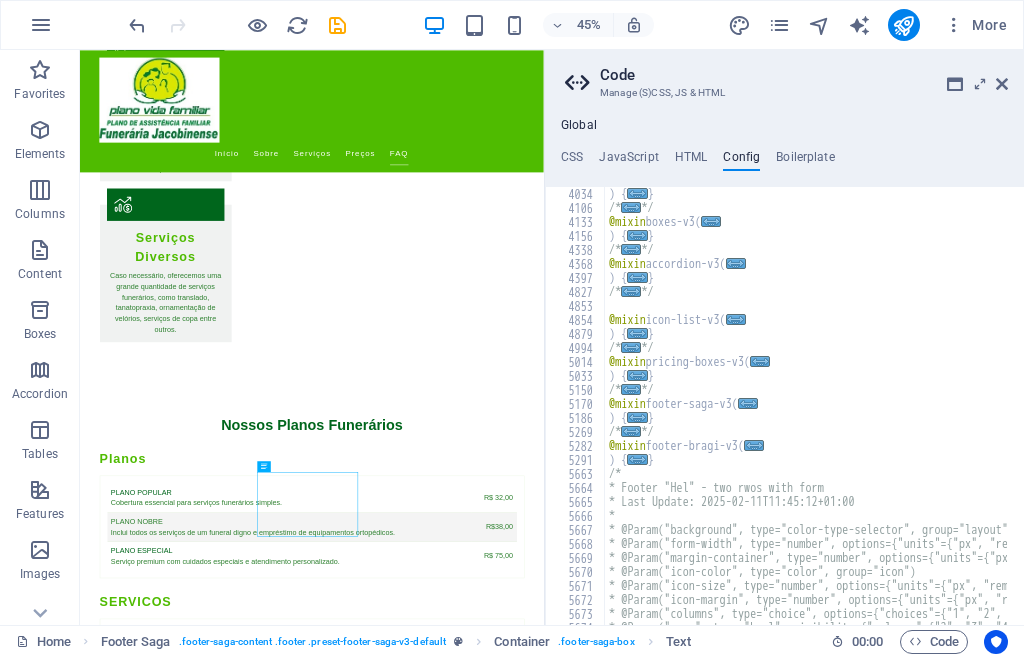 scroll, scrollTop: 1080, scrollLeft: 0, axis: vertical 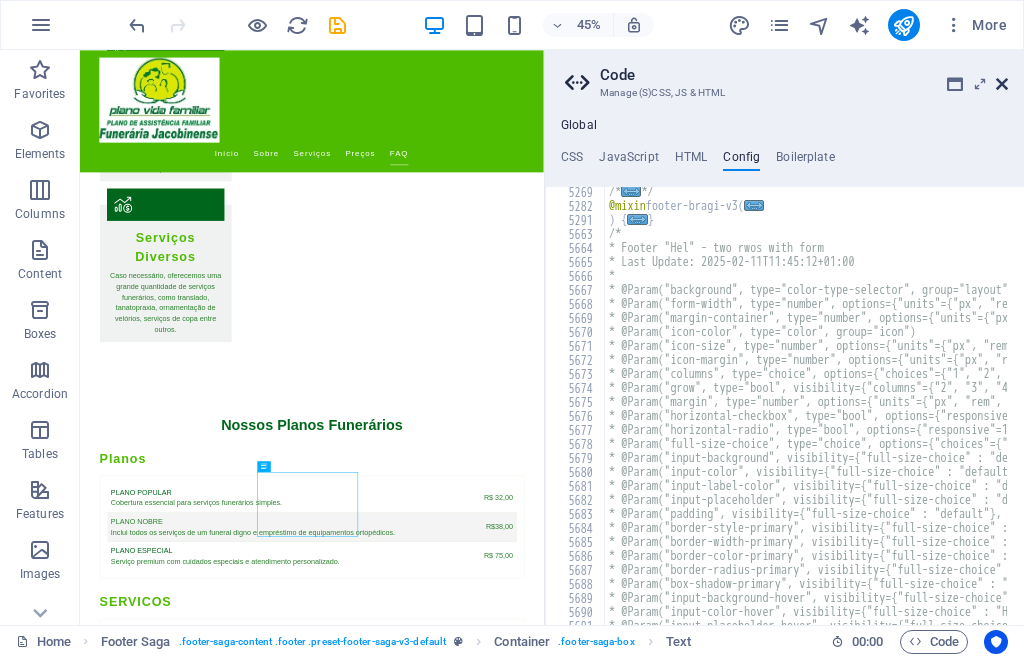click at bounding box center (1002, 84) 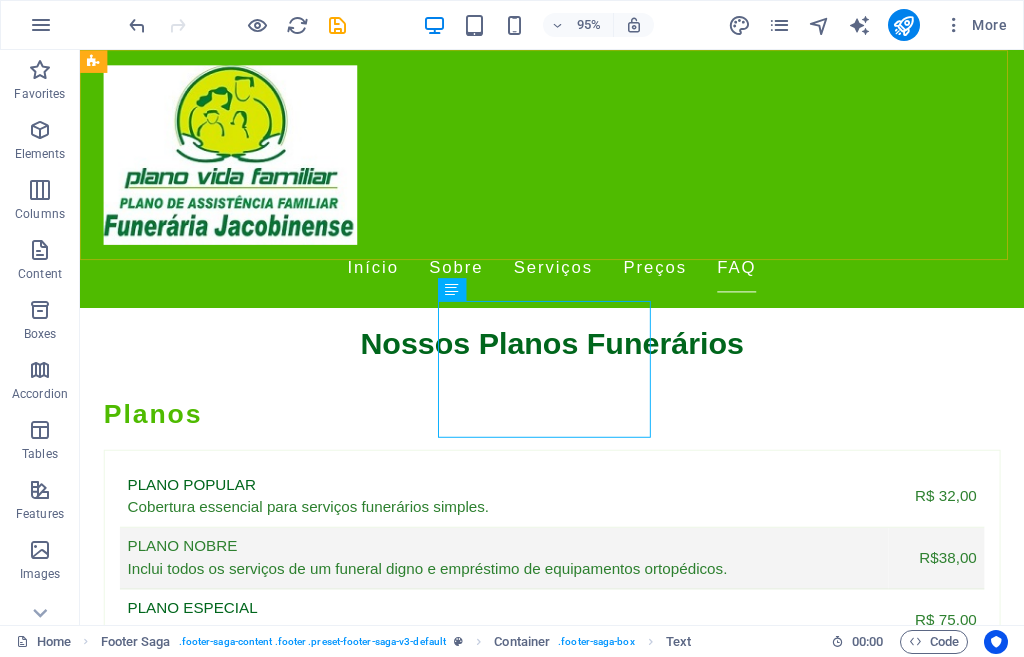 scroll, scrollTop: 4865, scrollLeft: 0, axis: vertical 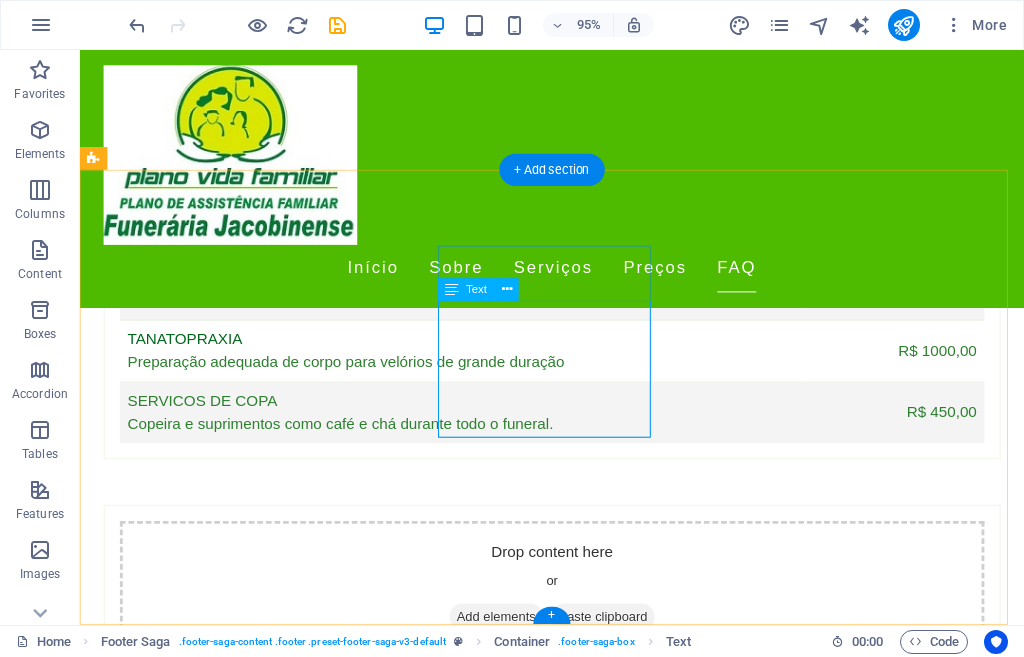 click on "Rua Direita 2 de Julho, 133 44702354   Jacobina Phone:  (74) 36212290 Mobile:  (74) 36212290 Email:  contato@planovidafamiliar.com.br" at bounding box center [208, 2998] 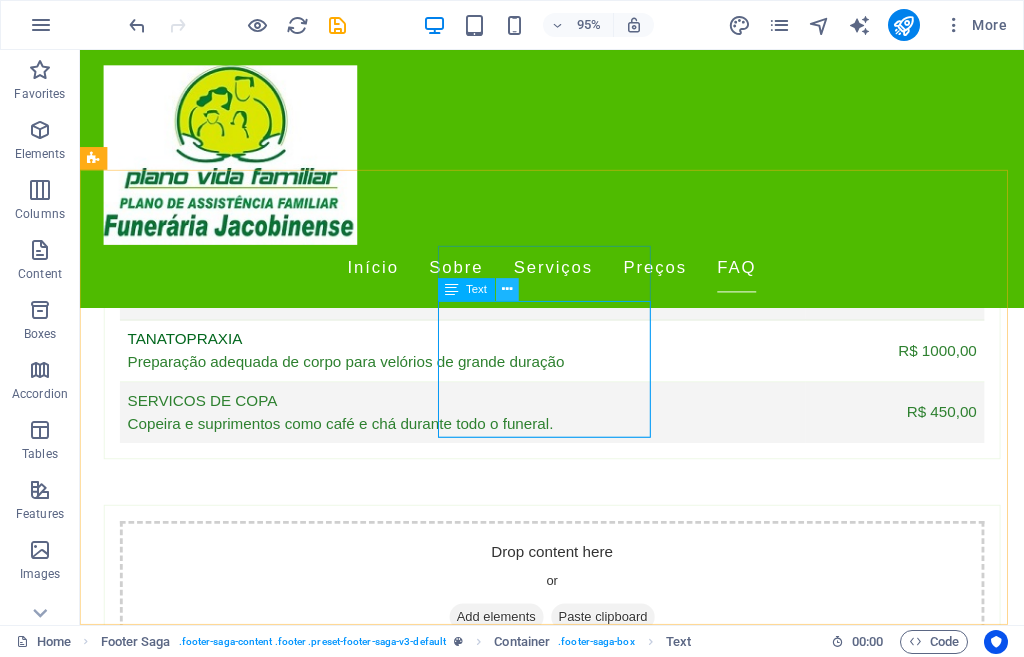 click at bounding box center (507, 289) 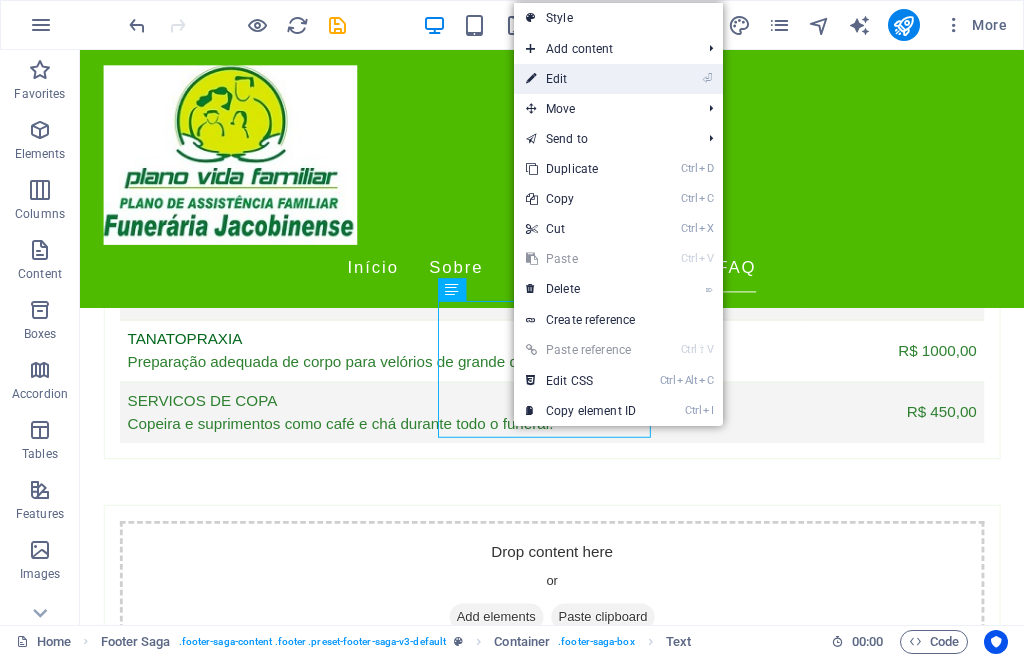 click on "⏎  Edit" at bounding box center (581, 79) 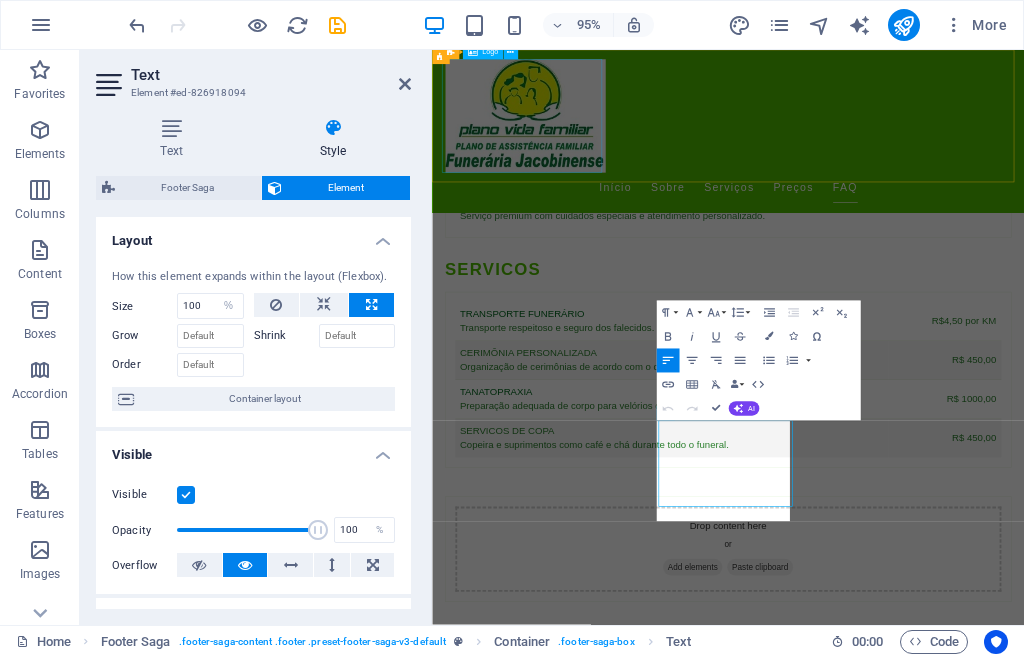 scroll, scrollTop: 4511, scrollLeft: 0, axis: vertical 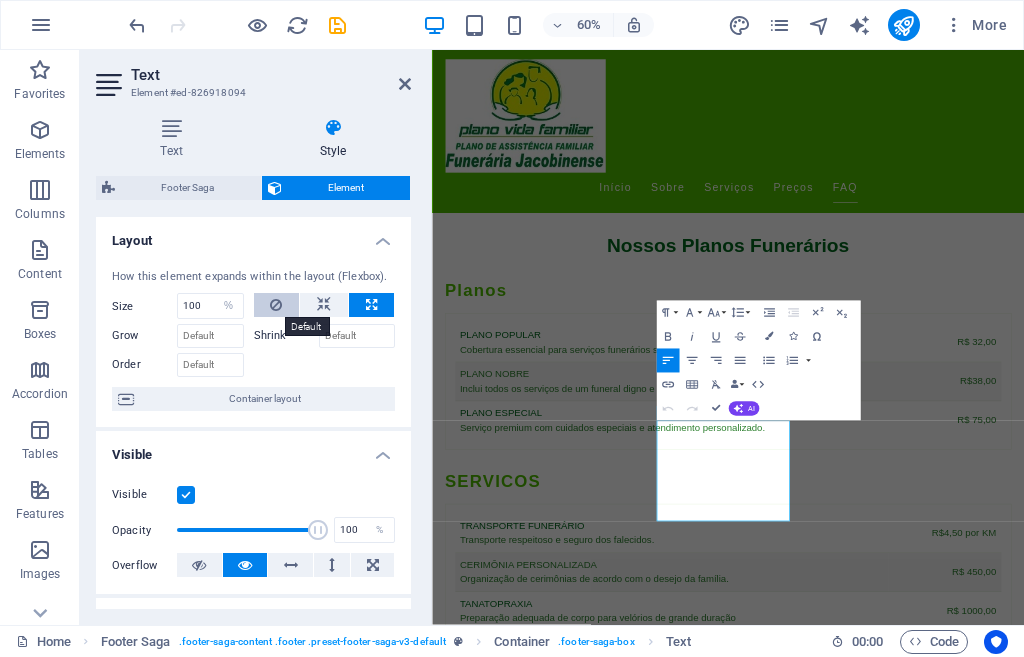 click at bounding box center [276, 305] 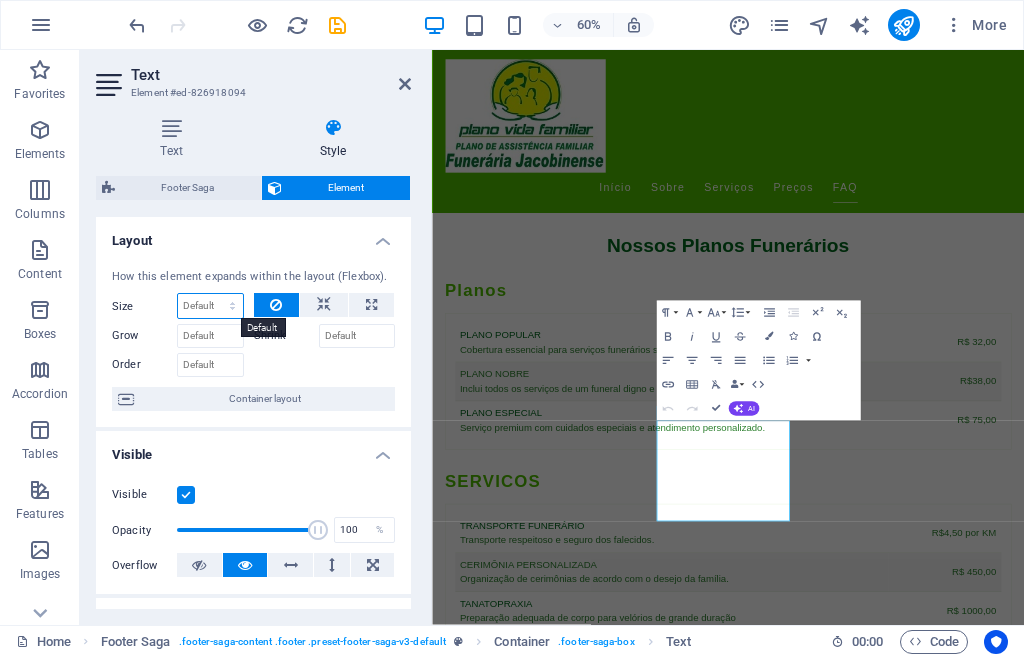 click on "Default auto px % 1/1 1/2 1/3 1/4 1/5 1/6 1/7 1/8 1/9 1/10" at bounding box center [210, 306] 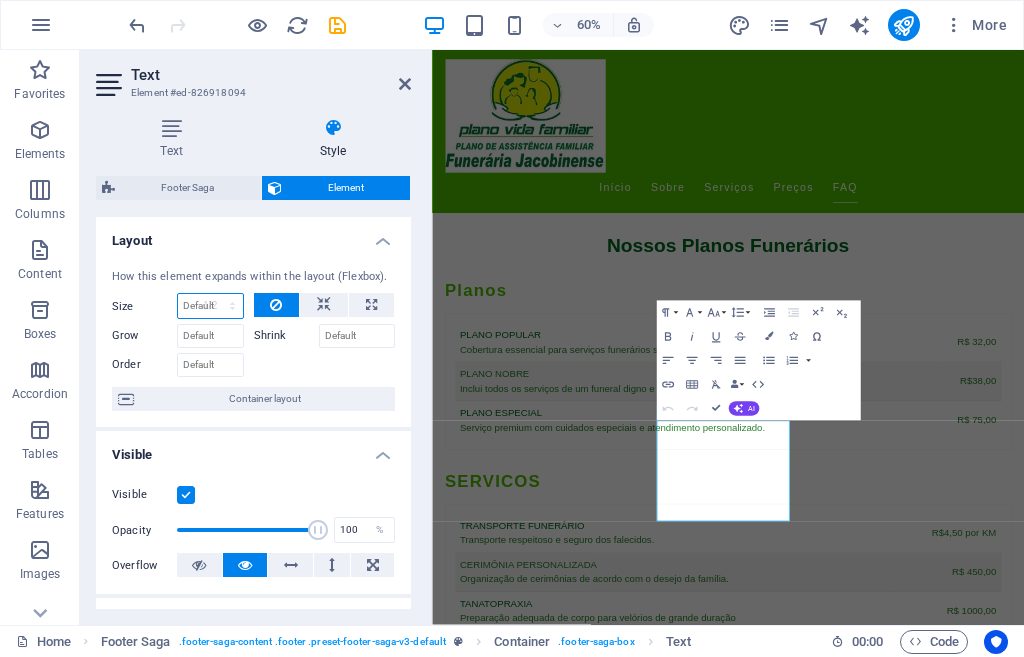 click on "Default auto px % 1/1 1/2 1/3 1/4 1/5 1/6 1/7 1/8 1/9 1/10" at bounding box center [210, 306] 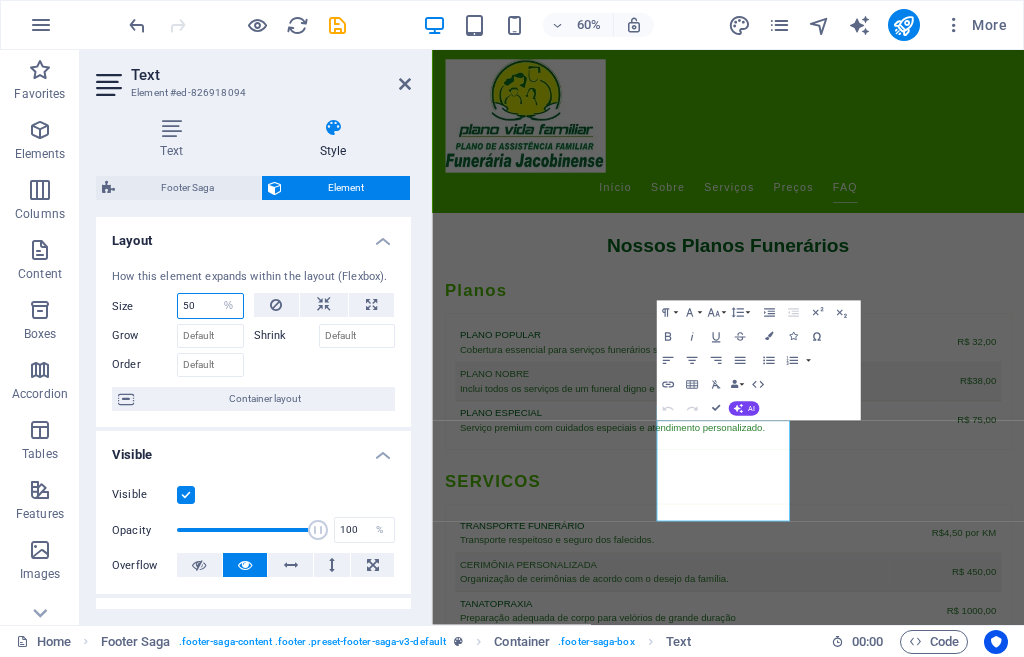 click on "100" at bounding box center (210, 306) 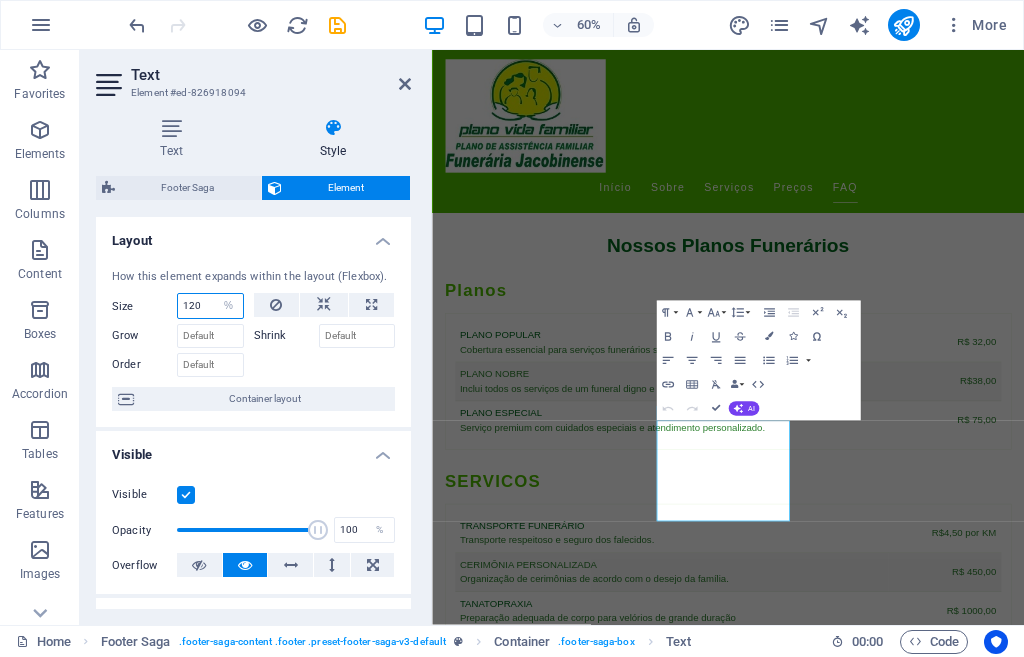 type on "120" 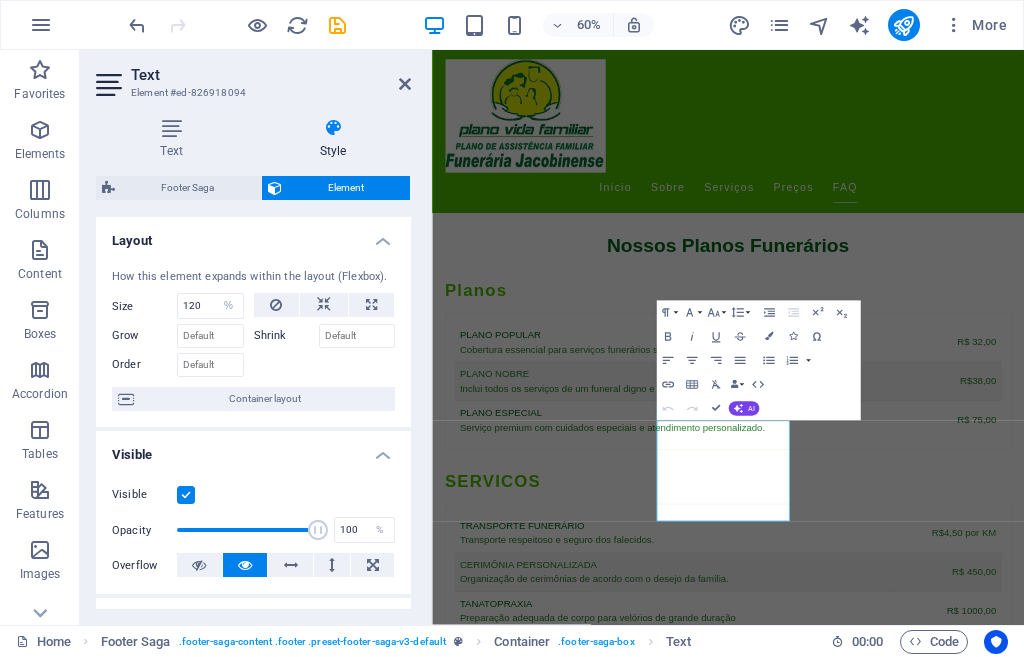 scroll, scrollTop: 200, scrollLeft: 0, axis: vertical 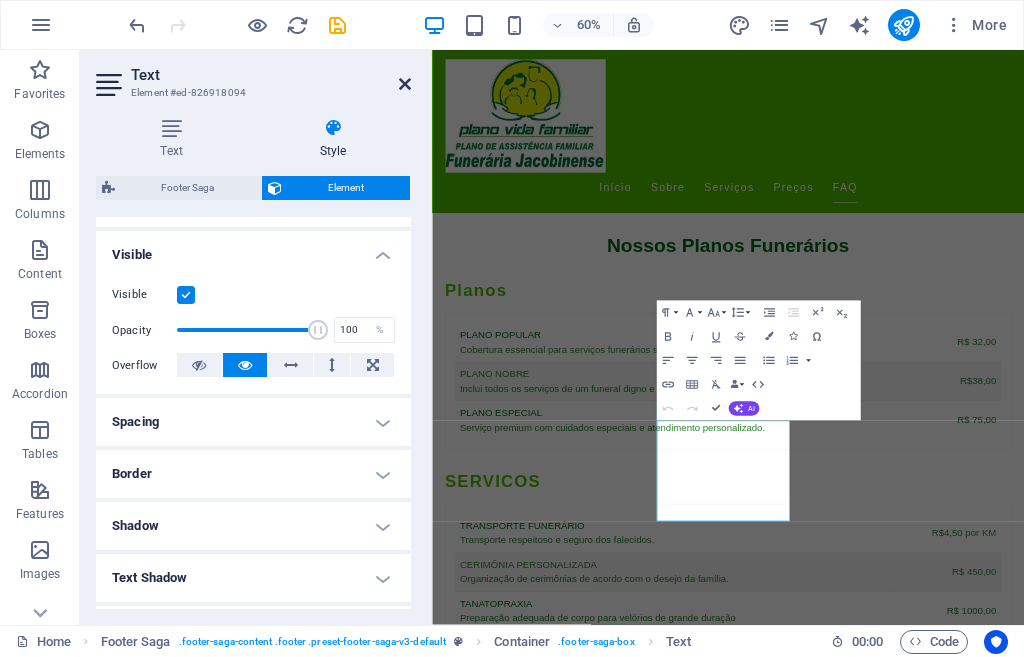 click at bounding box center [405, 84] 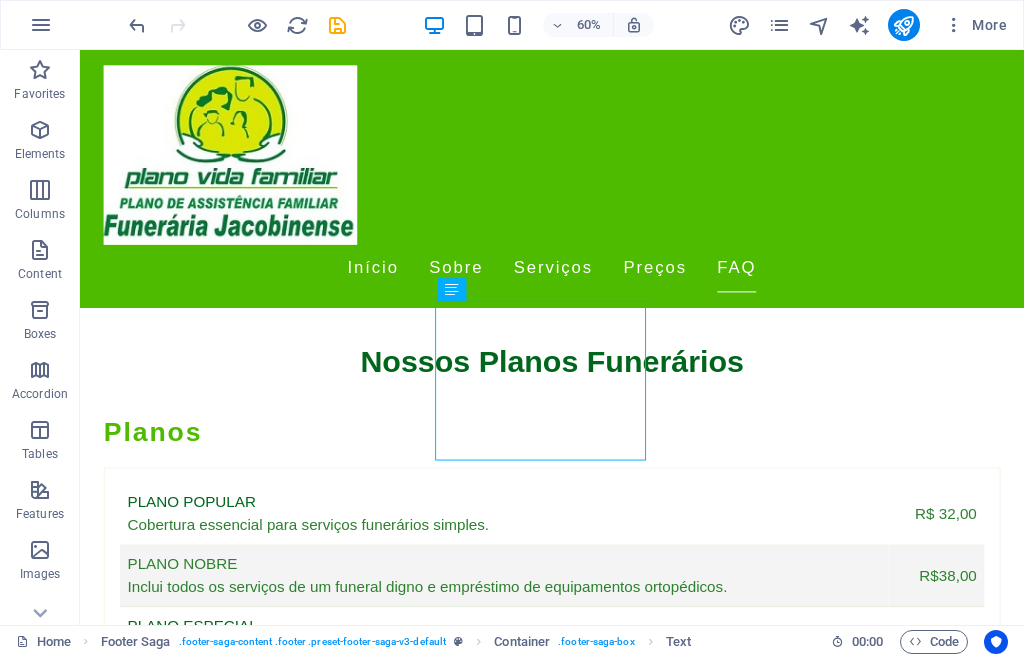 scroll, scrollTop: 4865, scrollLeft: 0, axis: vertical 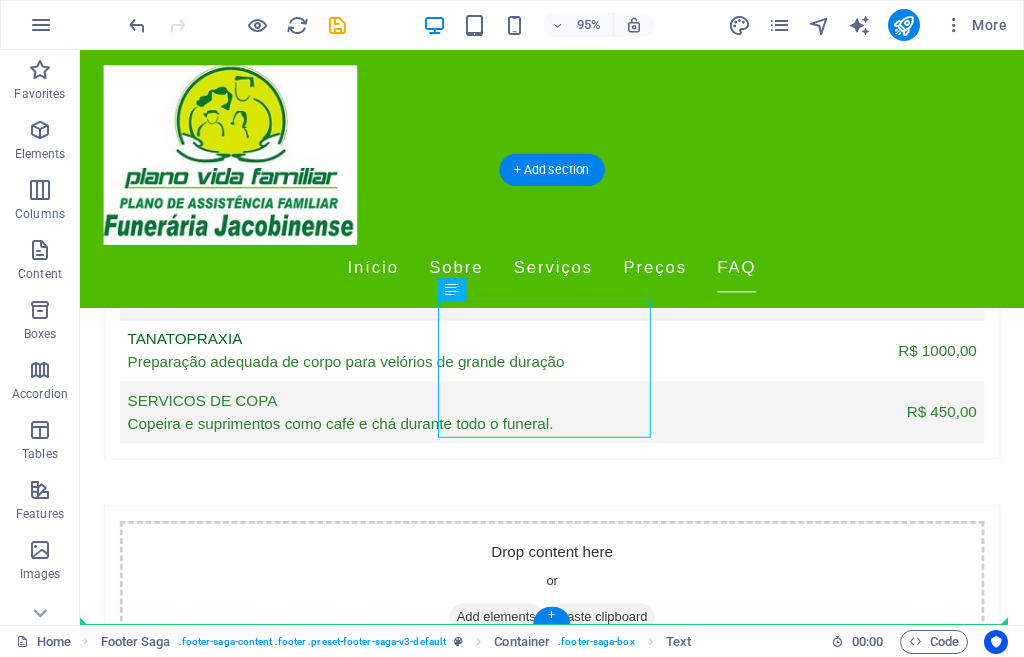 drag, startPoint x: 673, startPoint y: 457, endPoint x: 683, endPoint y: 460, distance: 10.440307 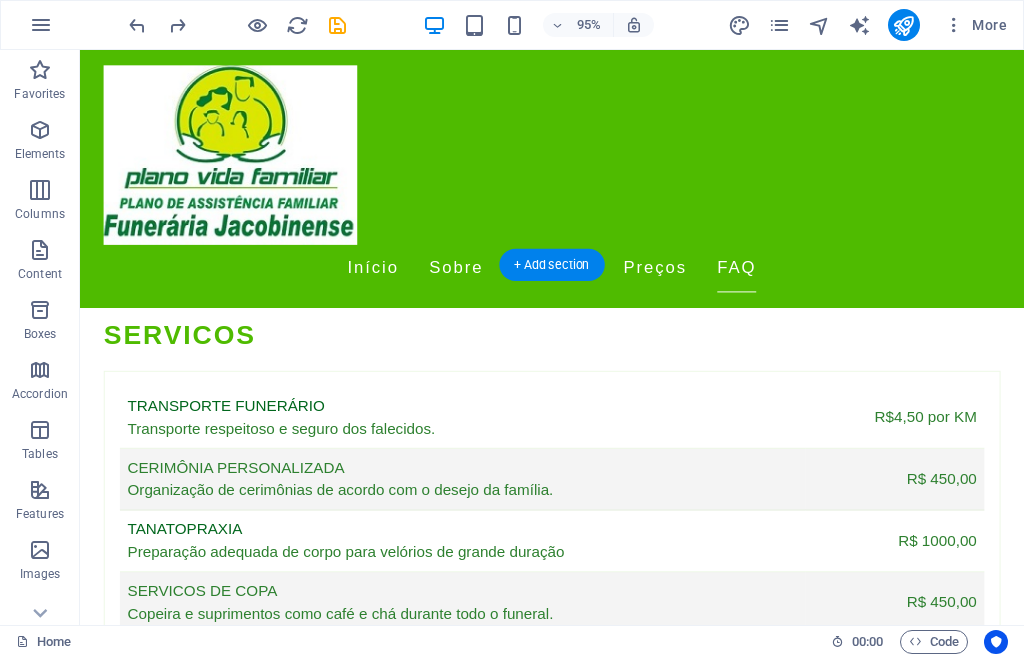 scroll, scrollTop: 4865, scrollLeft: 0, axis: vertical 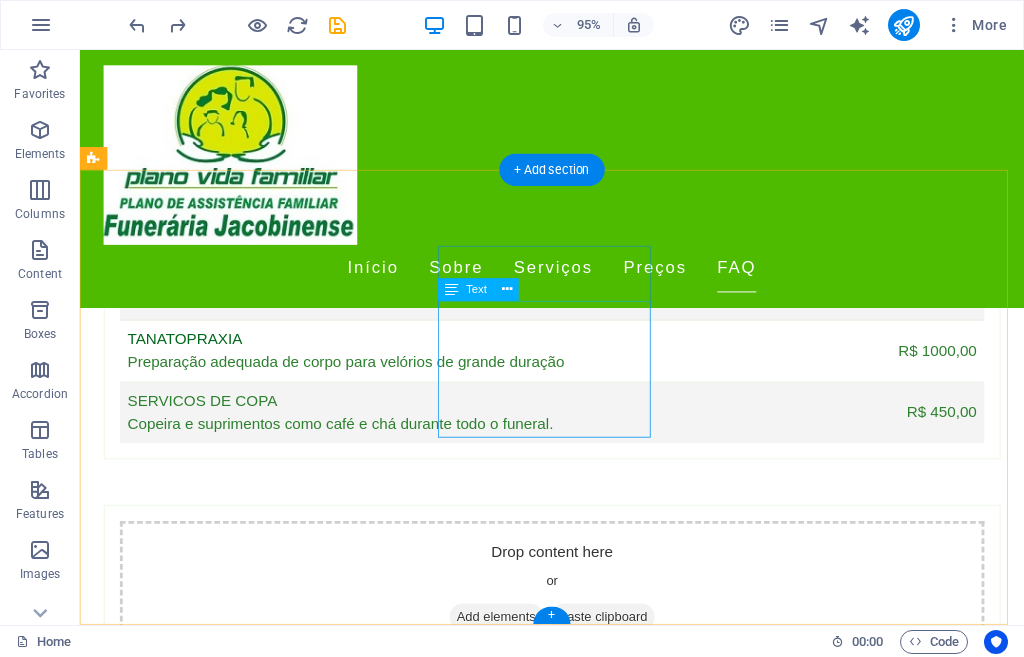 click on "Rua Direita 2 de Julho, 133 44702354   Jacobina Phone:  (74) 36212290 Mobile:  (74) 36212290 Email:  contato@planovidafamiliar.com.br" at bounding box center (208, 2998) 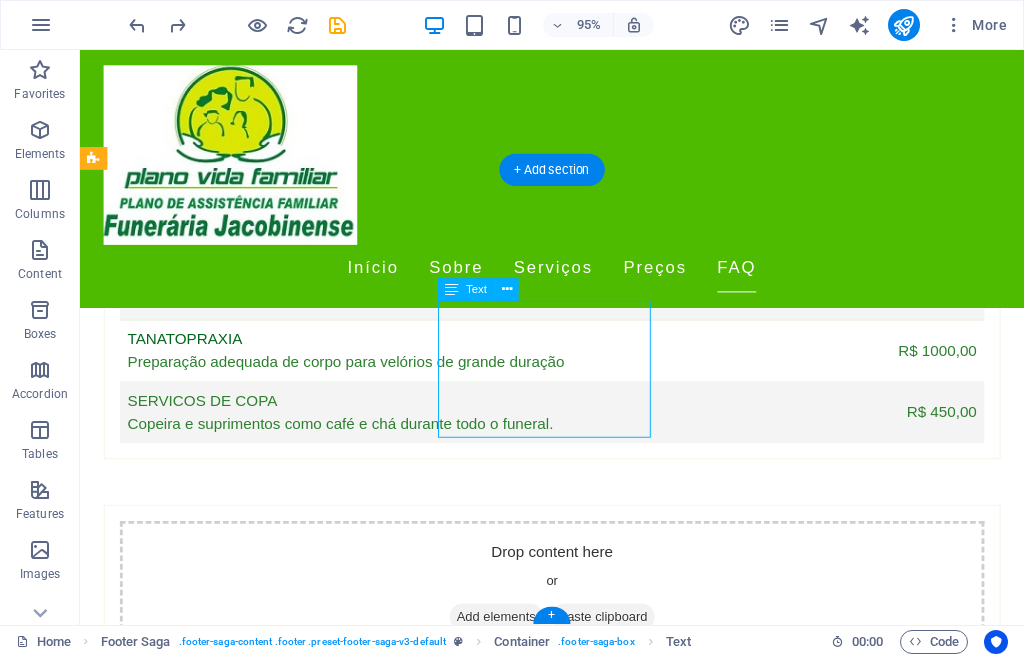 click on "Rua Direita 2 de Julho, 133 44702354   Jacobina Phone:  (74) 36212290 Mobile:  (74) 36212290 Email:  contato@planovidafamiliar.com.br" at bounding box center [208, 2998] 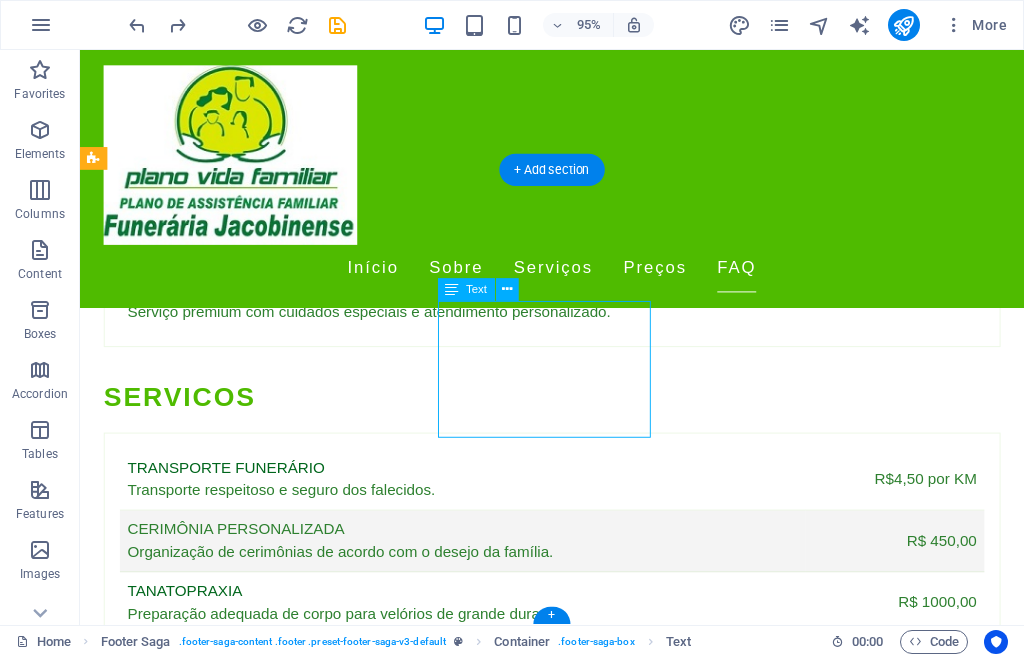 select on "%" 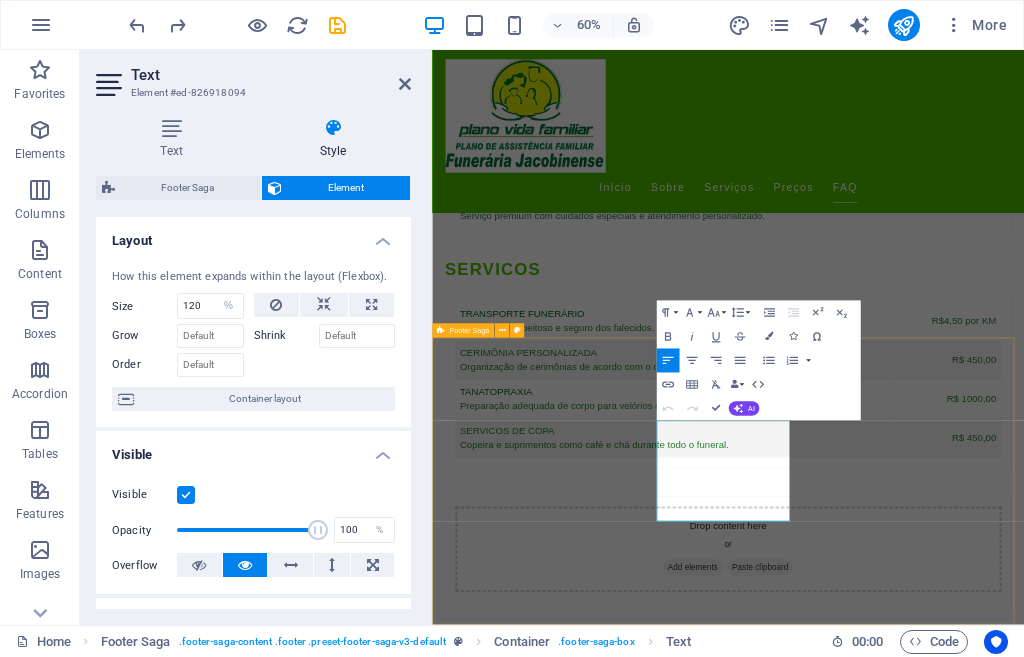 scroll, scrollTop: 4511, scrollLeft: 0, axis: vertical 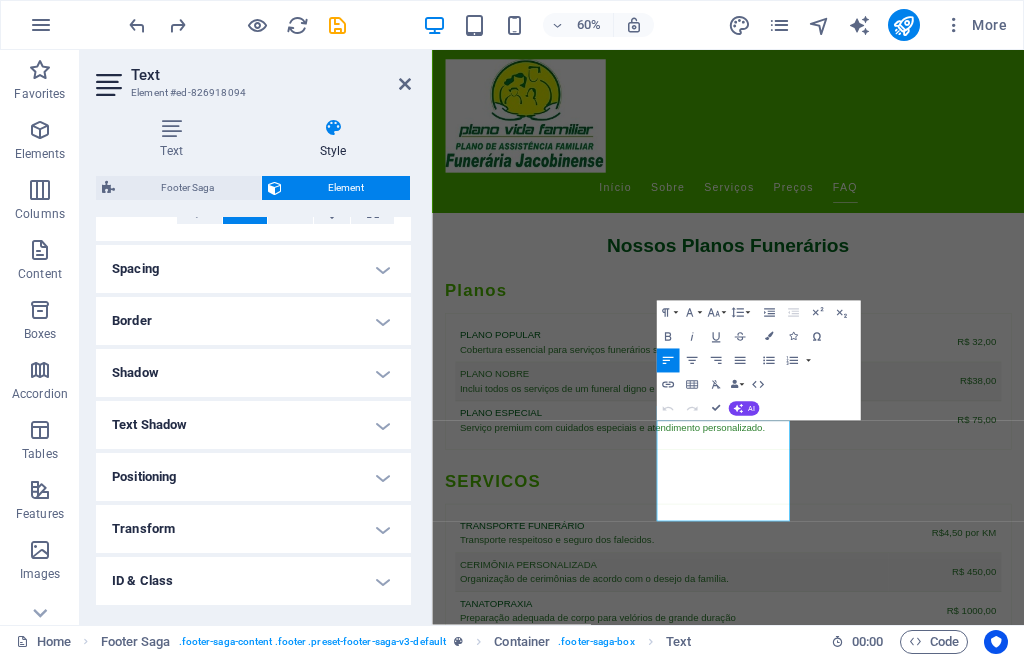 click on "Border" at bounding box center [253, 321] 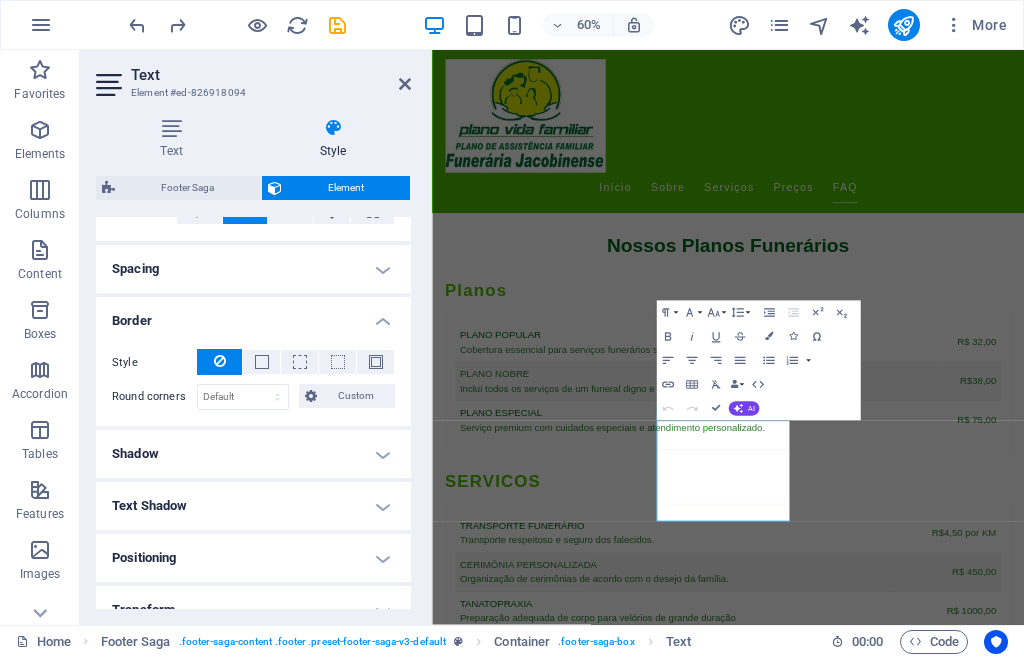 click on "Border" at bounding box center (253, 315) 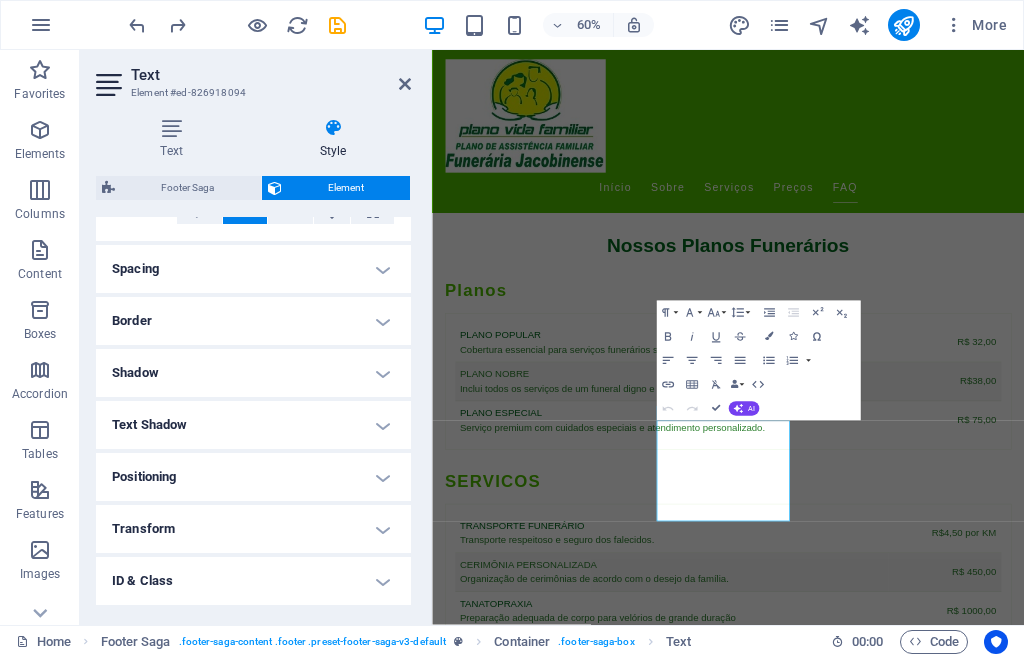 click on "Border" at bounding box center [253, 321] 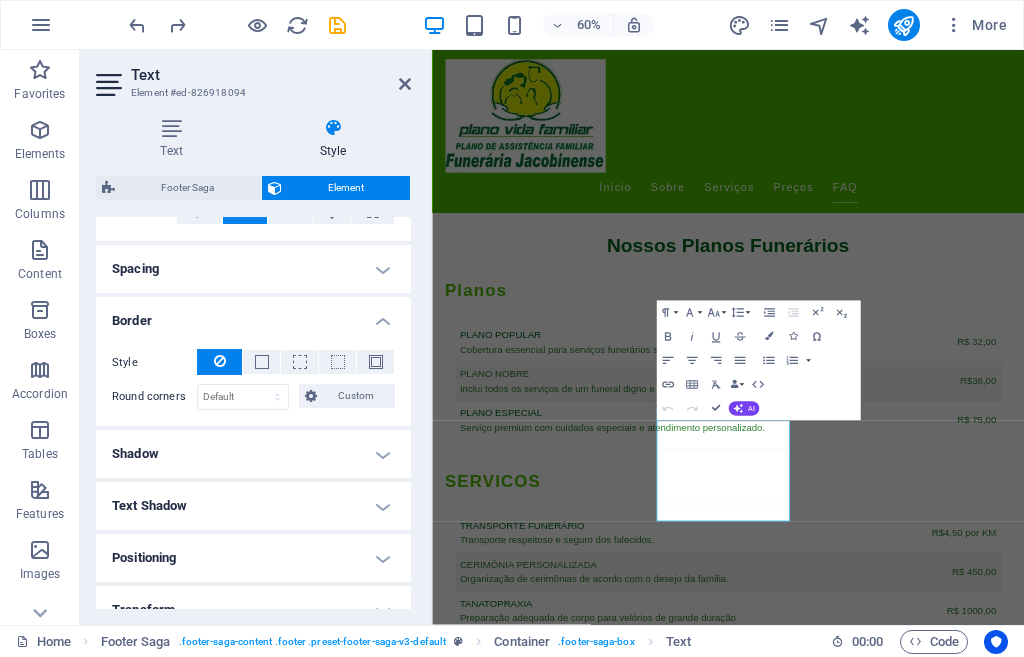 click on "Spacing" at bounding box center (253, 269) 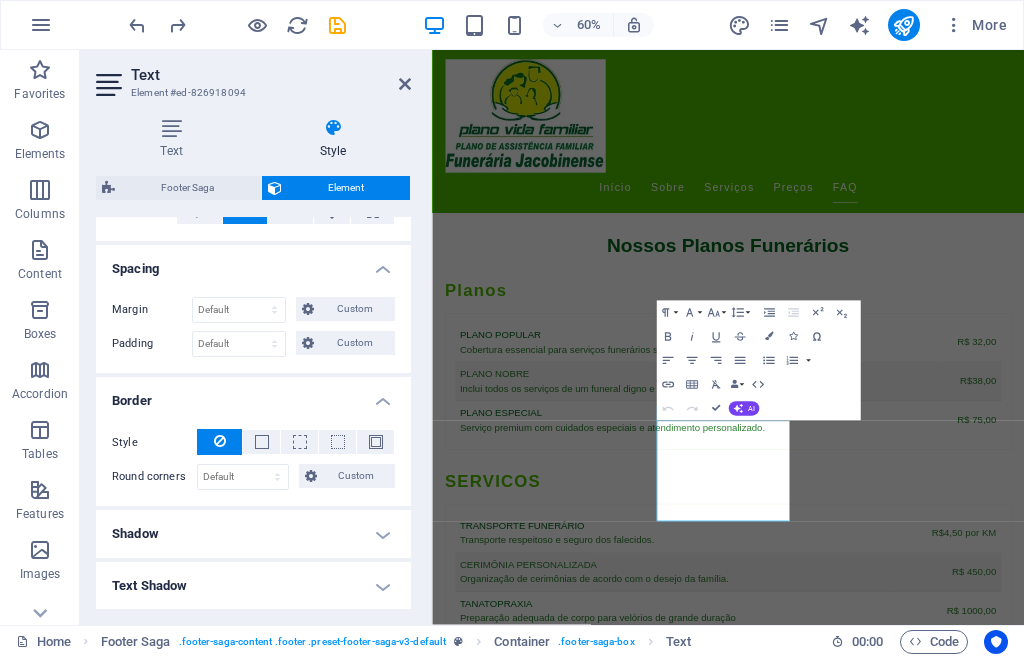click on "Spacing" at bounding box center (253, 263) 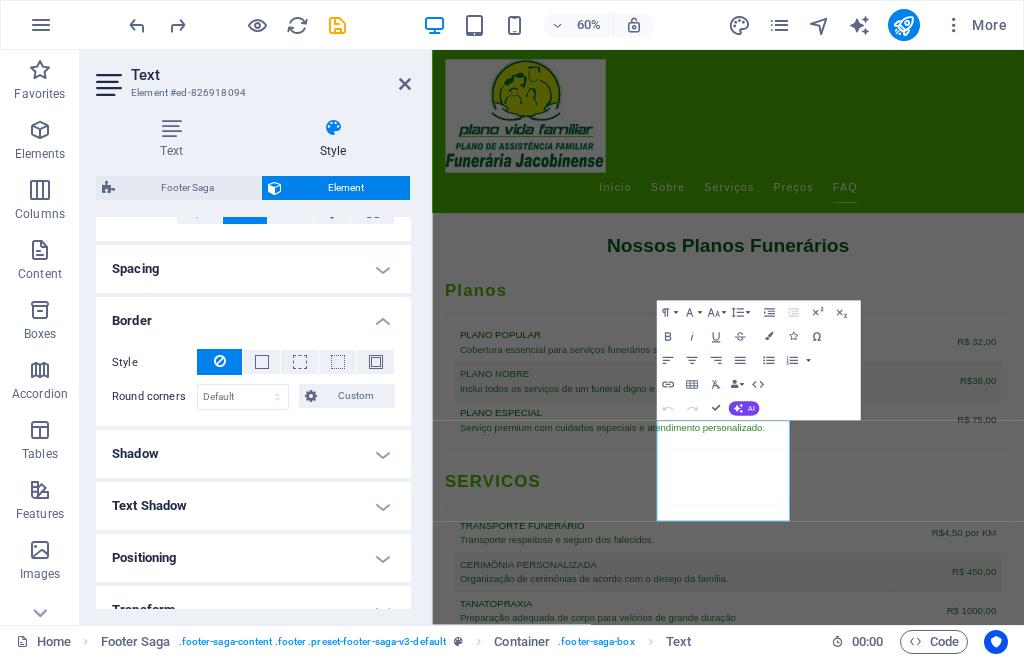 click on "Border" at bounding box center [253, 315] 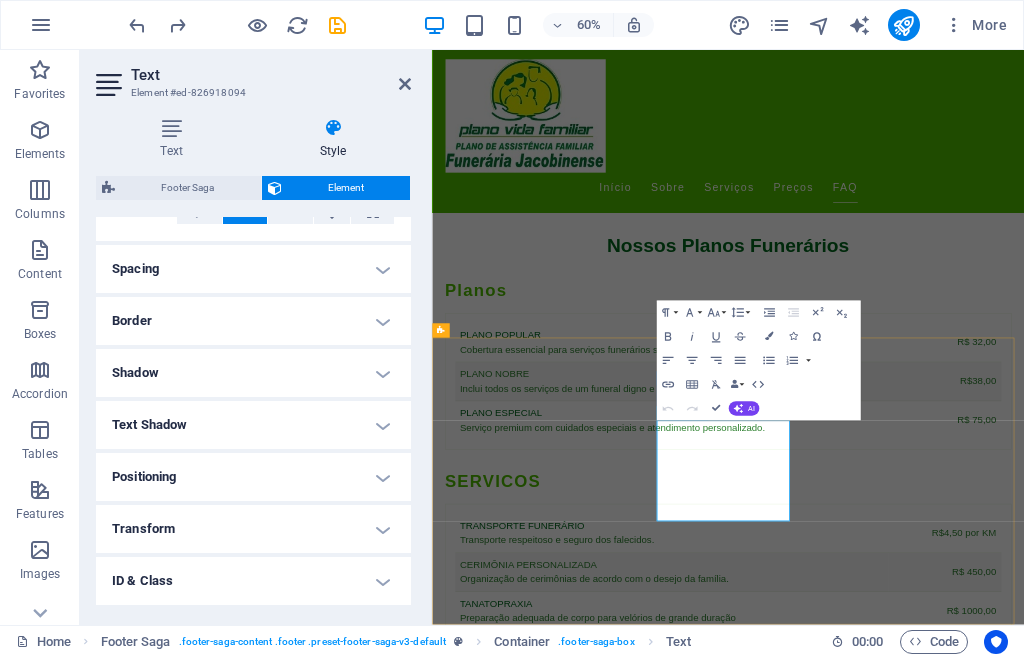 click on "Email:  contato@planovidafamiliar.com.br" at bounding box center (560, 3677) 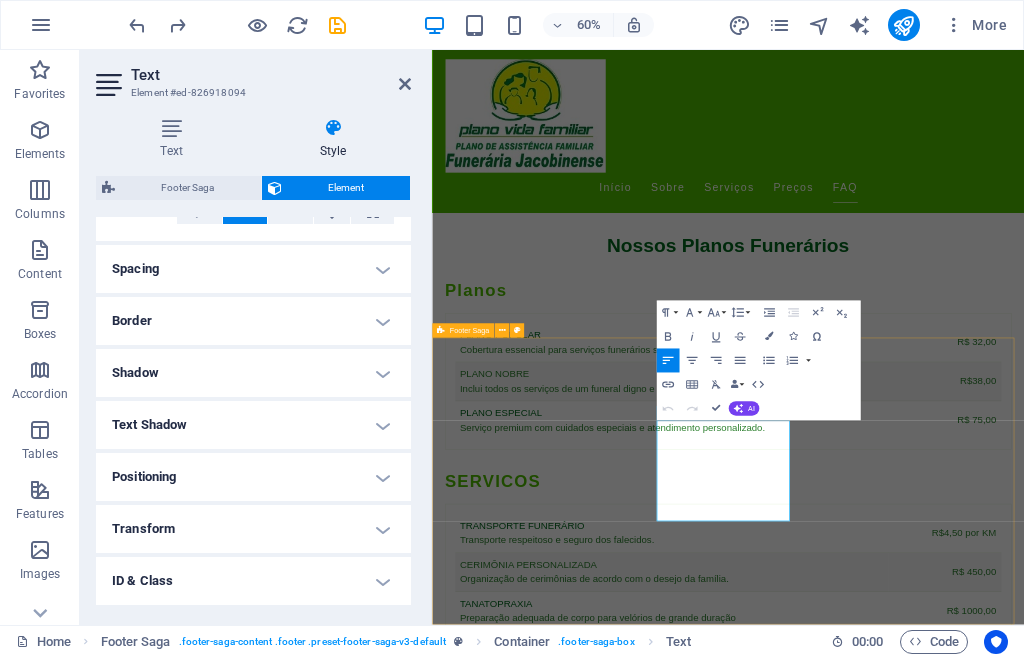 click on "Empresa dedicada a oferecer apoio e serviços funerários com dignidade e respeito. Entre em contato para mais informações sobre nossos planos. CONTATO Rua Direita 2 de Julho, 133 44702354   Jacobina Phone:  (74) 36212290 Mobile:  (74) 36212290 Email:  contato@planovidafamiliar.com.br Navigation Início Sobre Serviços Preços FAQ Legal Notice Privacy Policy" at bounding box center [925, 3538] 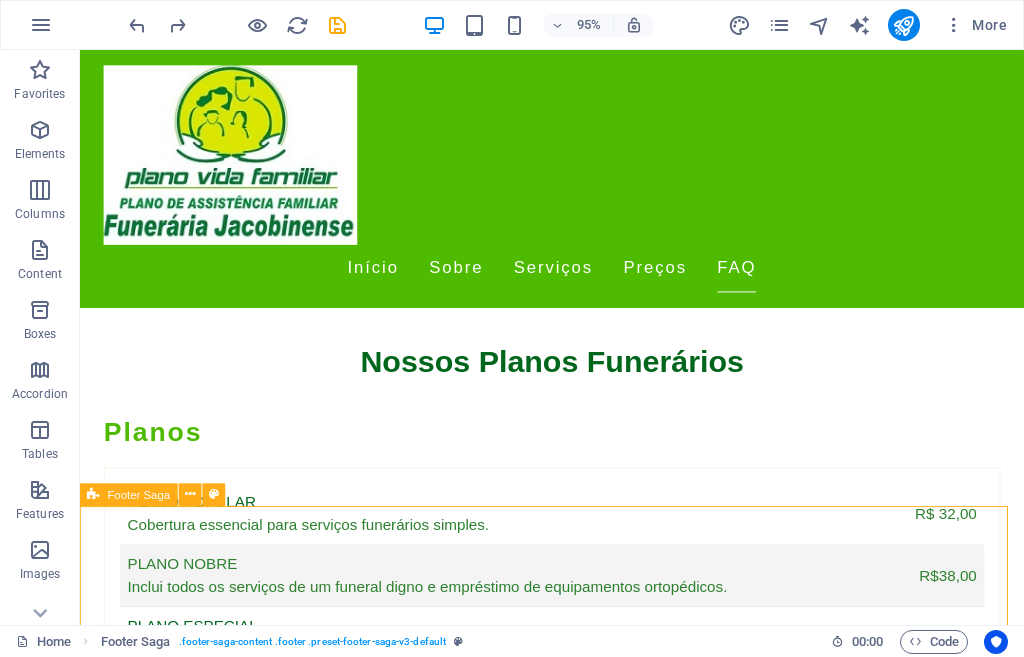 click on "Empresa dedicada a oferecer apoio e serviços funerários com dignidade e respeito. Entre em contato para mais informações sobre nossos planos. CONTATO Rua Direita 2 de Julho, 133 44702354   Jacobina Phone:  (74) 36212290 Mobile:  (74) 36212290 Email:  contato@planovidafamiliar.com.br Navigation Início Sobre Serviços Preços FAQ Legal Notice Privacy Policy" at bounding box center (577, 3526) 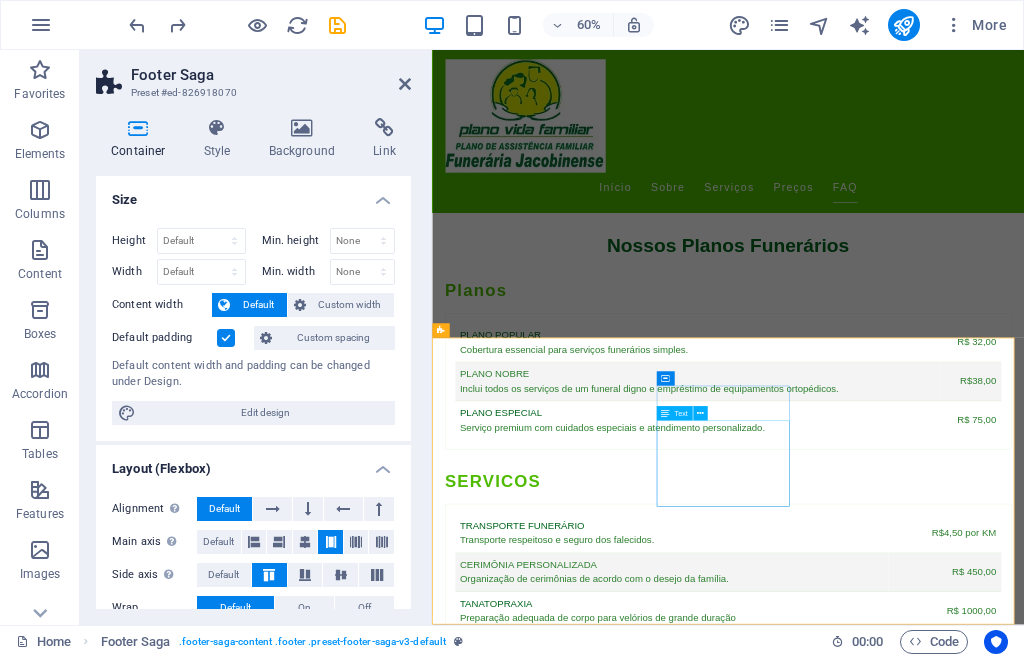 click on "Rua Direita 2 de Julho, 133 44702354   Jacobina Phone:  (74) 36212290 Mobile:  (74) 36212290 Email:  contato@planovidafamiliar.com.br" at bounding box center (560, 3617) 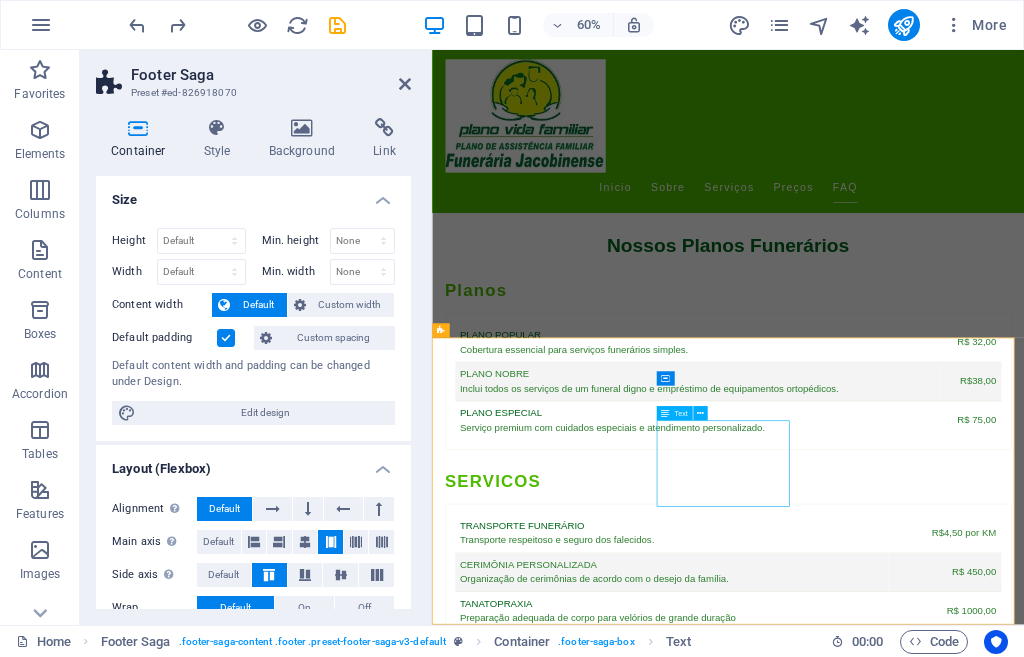 click on "Rua Direita 2 de Julho, 133 44702354   Jacobina Phone:  (74) 36212290 Mobile:  (74) 36212290 Email:  contato@planovidafamiliar.com.br" at bounding box center (560, 3617) 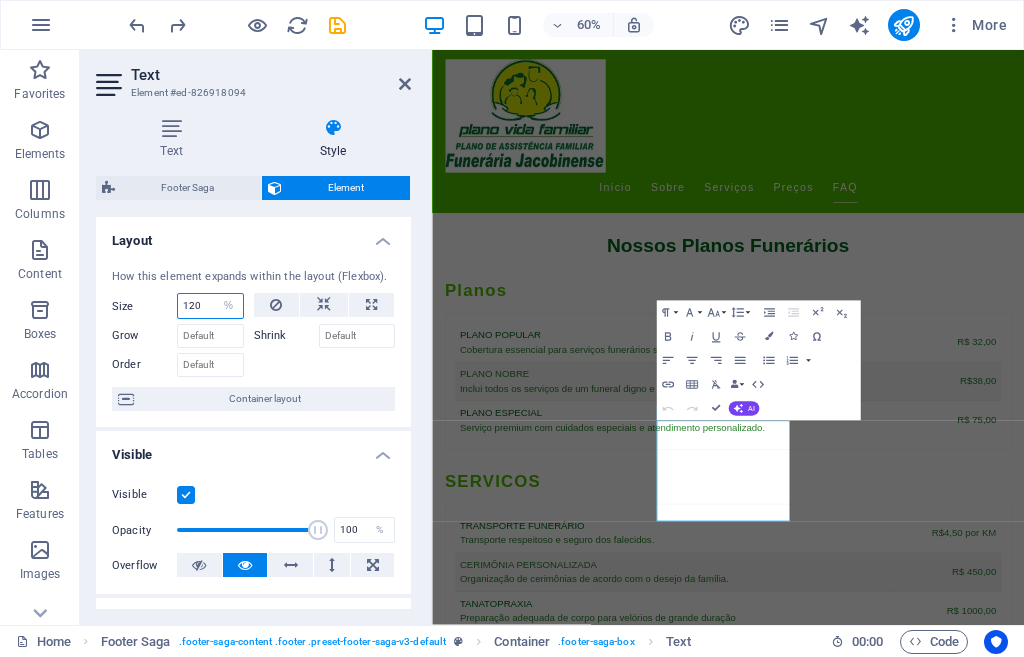 click on "120" at bounding box center (210, 306) 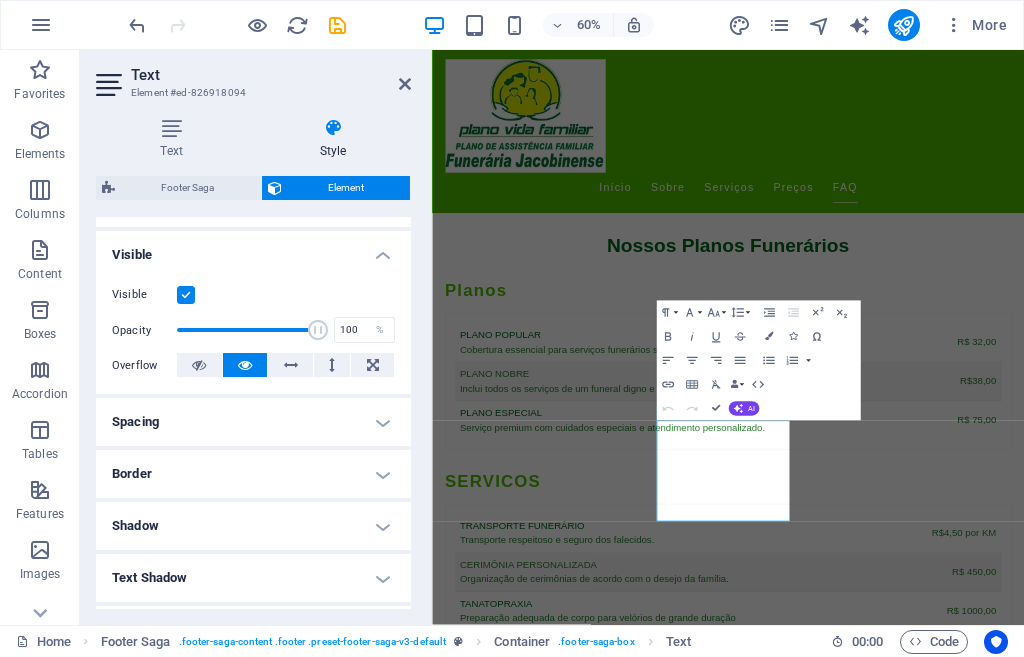scroll, scrollTop: 400, scrollLeft: 0, axis: vertical 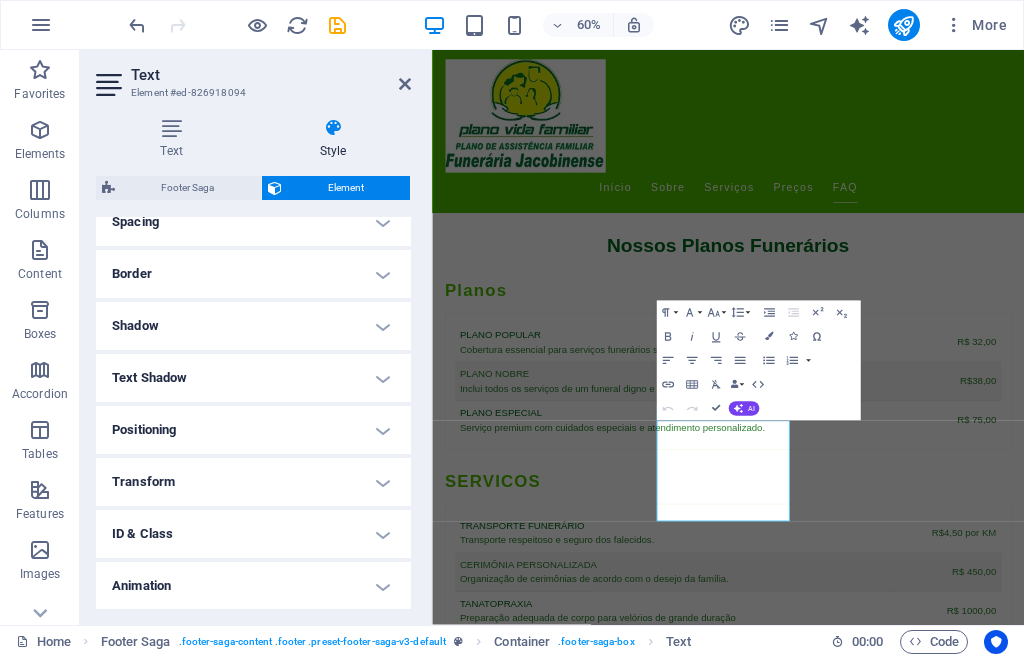 type on "140" 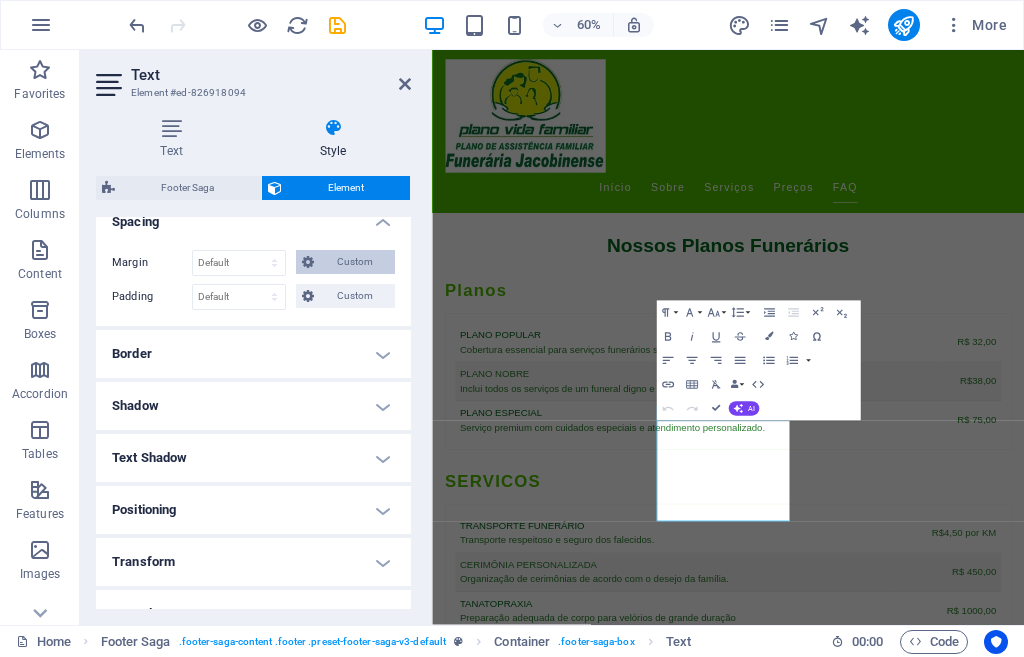 click at bounding box center (308, 262) 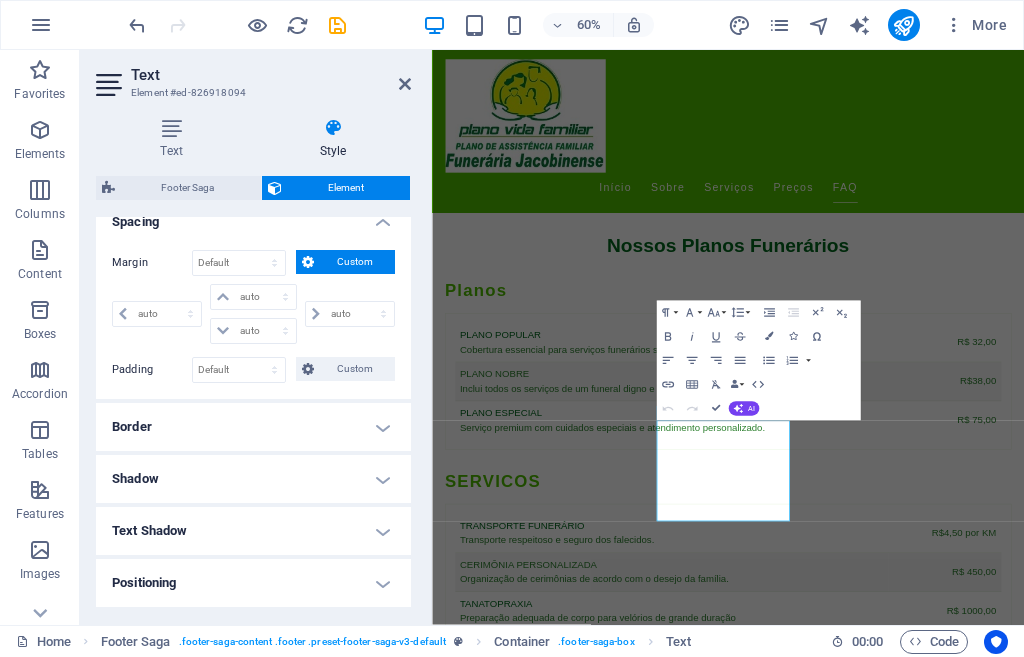 click on "Border" at bounding box center [253, 427] 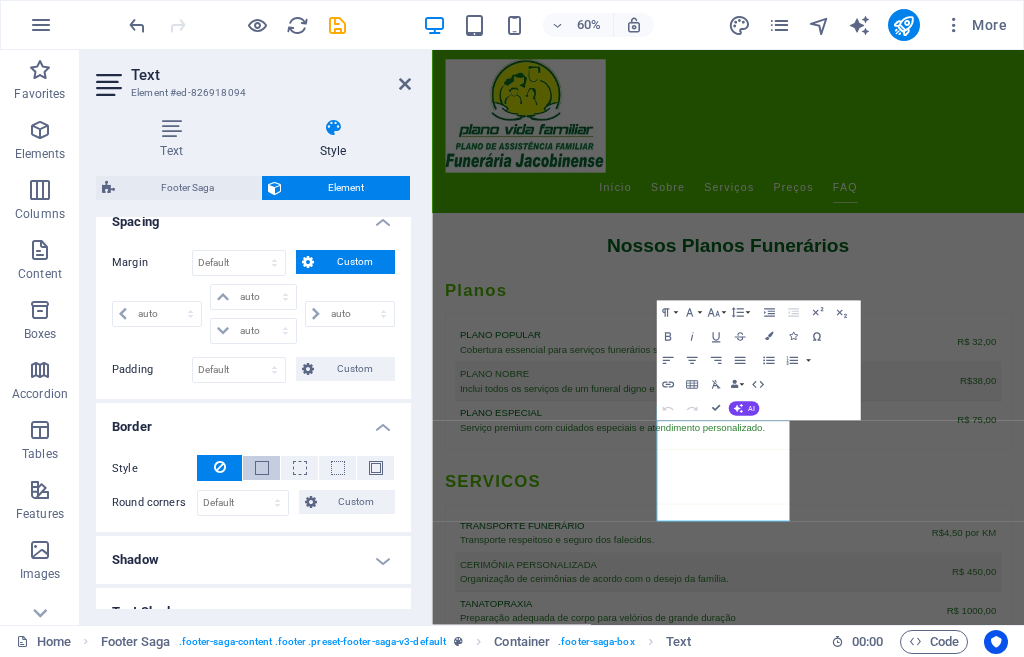 click at bounding box center (261, 468) 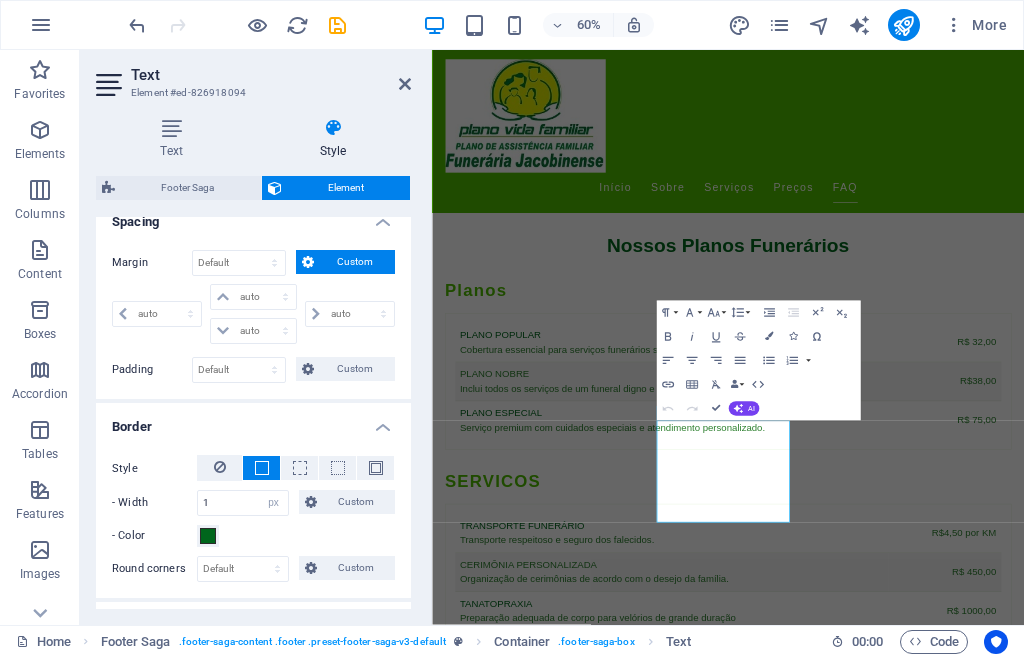 scroll, scrollTop: 700, scrollLeft: 0, axis: vertical 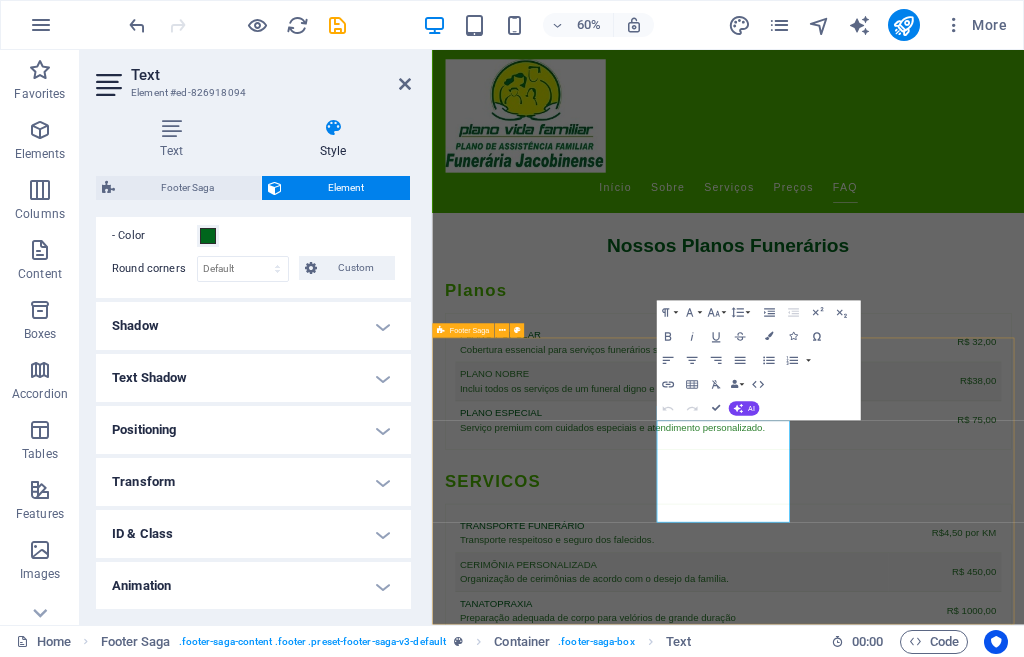click on "Empresa dedicada a oferecer apoio e serviços funerários com dignidade e respeito. Entre em contato para mais informações sobre nossos planos. CONTATO Rua Direita 2 de Julho, 133 44702354   Jacobina Phone:  (74) 36212290 Mobile:  (74) 36212290 Email:  contato@planovidafamiliar.com.br Navigation Início Sobre Serviços Preços FAQ Legal Notice Privacy Policy" at bounding box center (925, 3539) 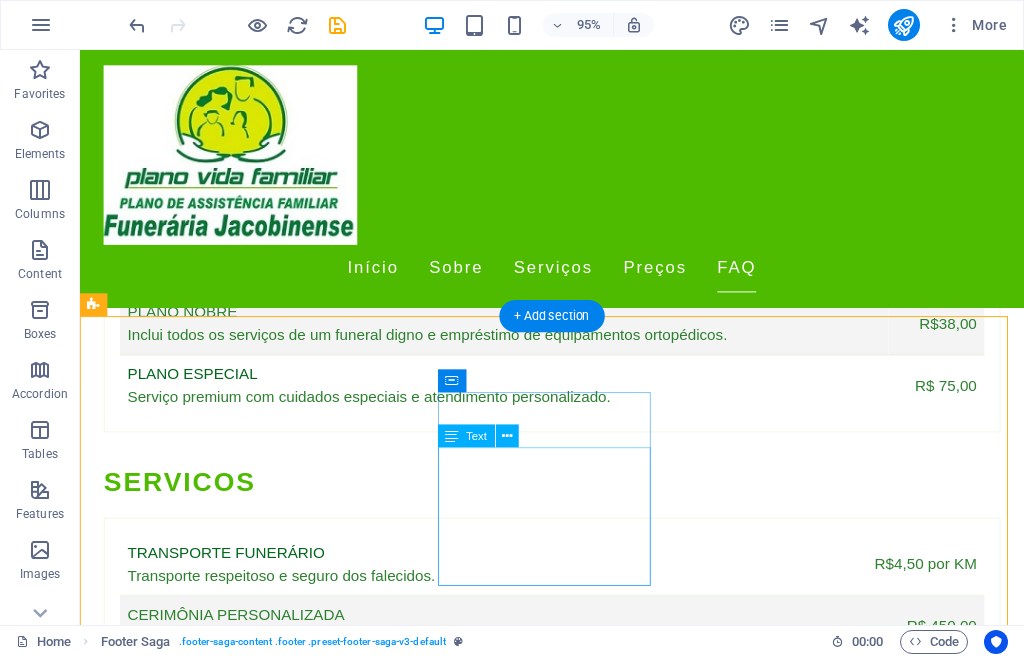 scroll, scrollTop: 4865, scrollLeft: 0, axis: vertical 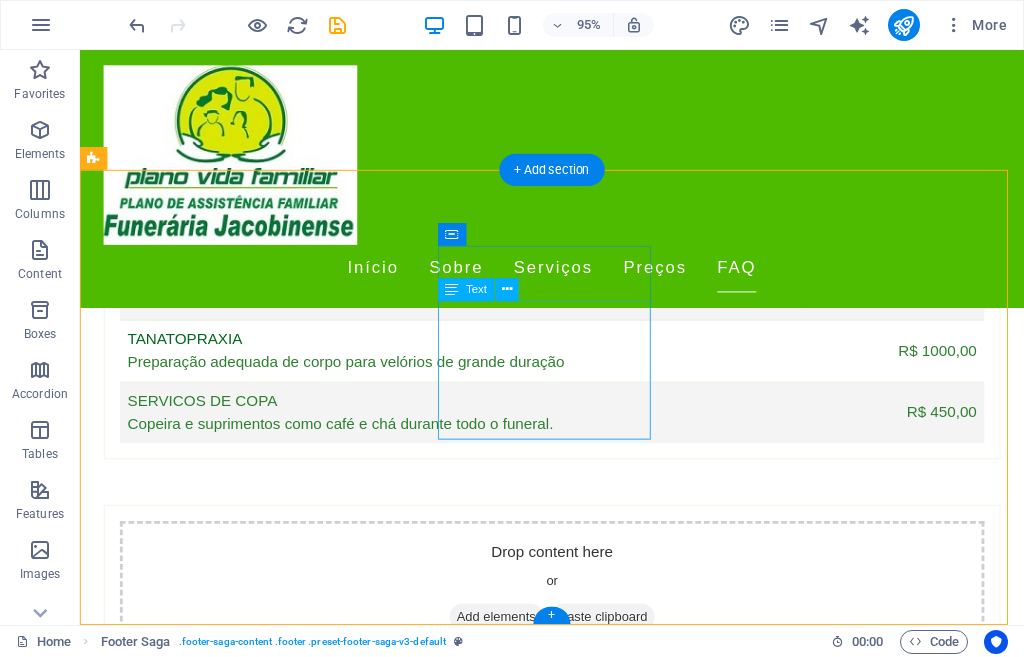 click on "Rua Direita 2 de Julho, 133 44702354   Jacobina Phone:  (74) 36212290 Mobile:  (74) 36212290 Email:  contato@planovidafamiliar.com.br" at bounding box center [208, 2999] 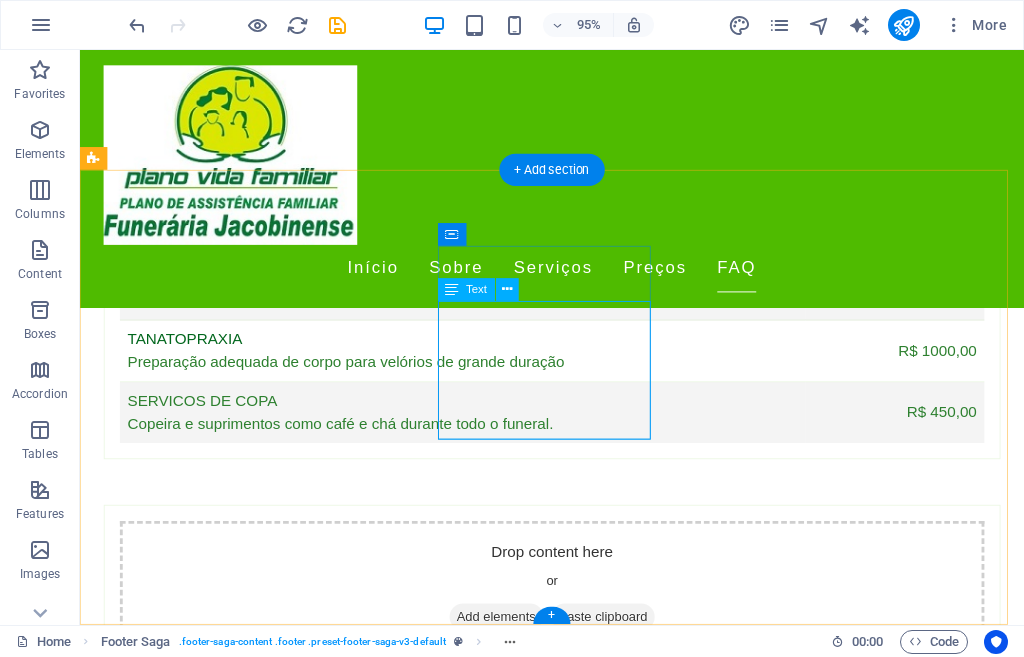 click on "Rua Direita 2 de Julho, 133 44702354   Jacobina Phone:  (74) 36212290 Mobile:  (74) 36212290 Email:  contato@planovidafamiliar.com.br" at bounding box center [208, 2999] 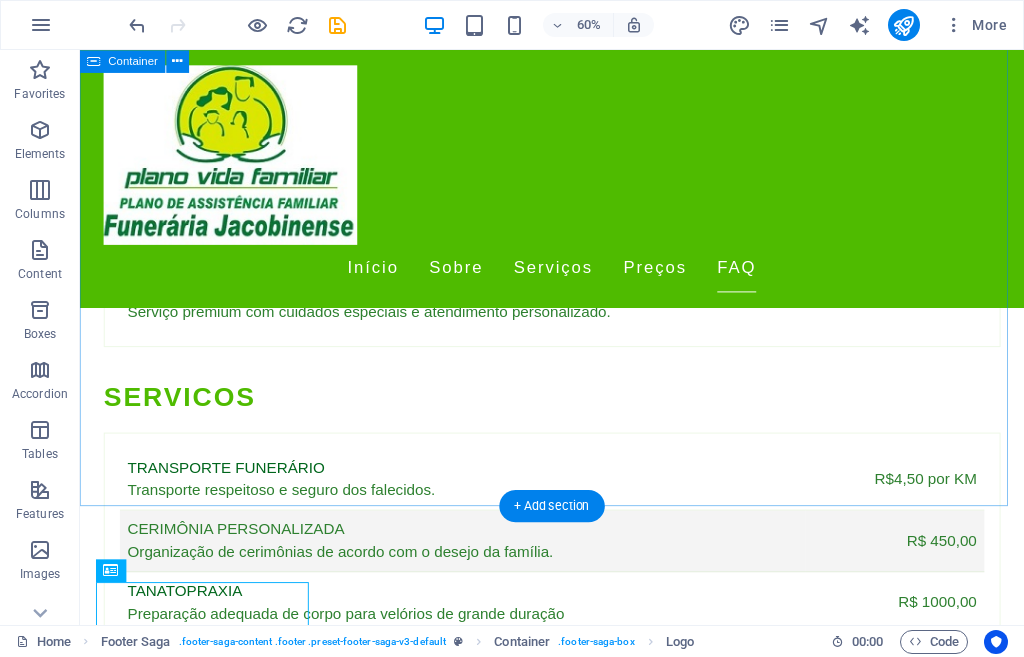 scroll, scrollTop: 4511, scrollLeft: 0, axis: vertical 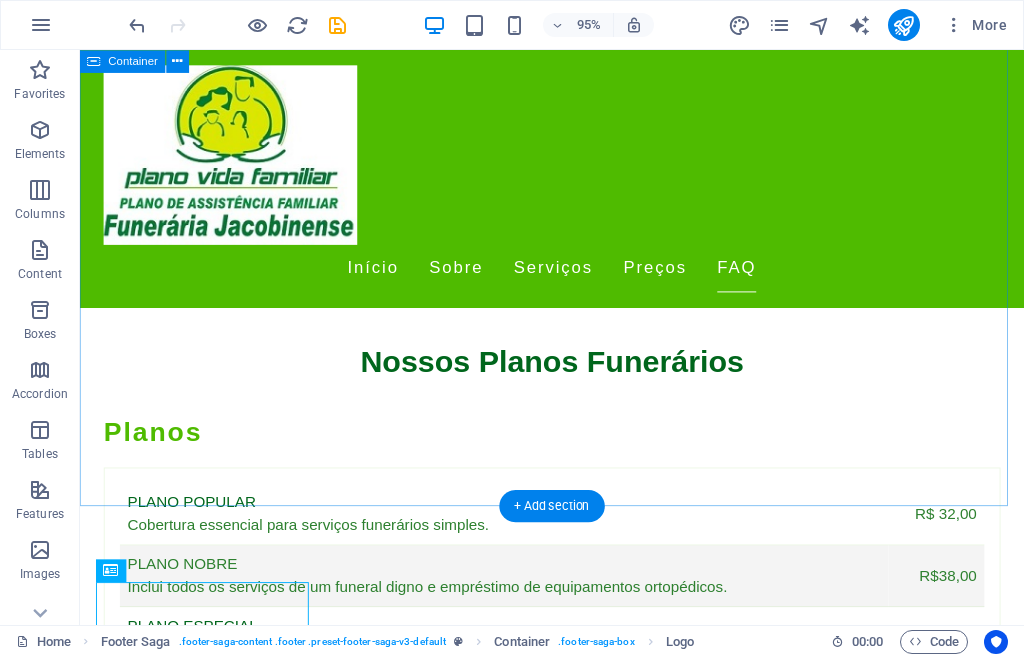 click on "Entre em Contato Conosco   I have read and understand the privacy policy. Unreadable? Load new Enviar Mensagem" at bounding box center (577, 2775) 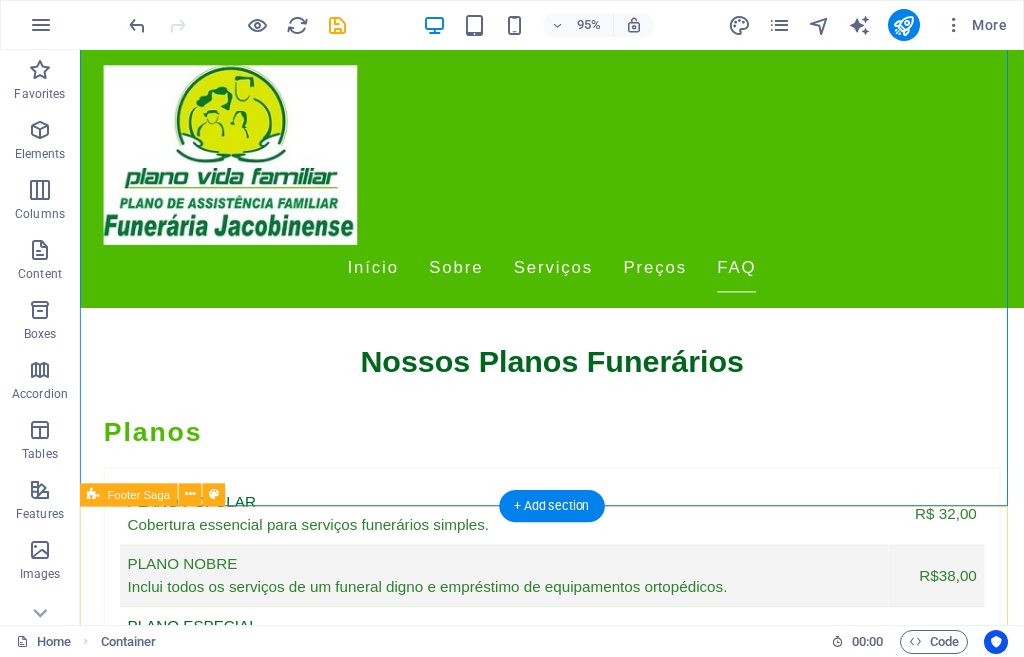 scroll, scrollTop: 4811, scrollLeft: 0, axis: vertical 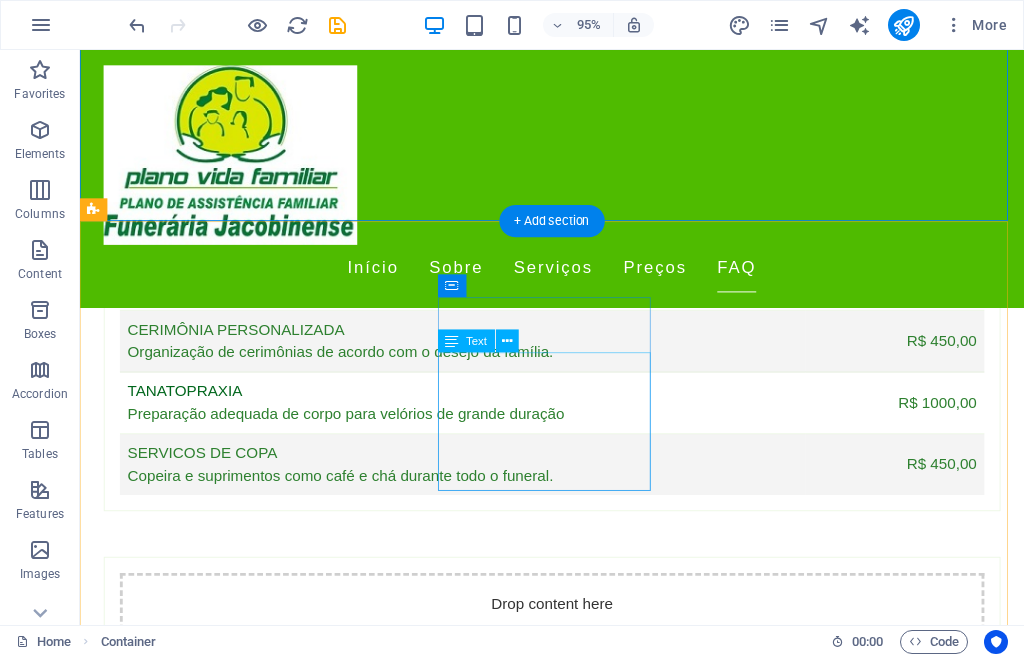 click on "contato@planovidafamiliar.com.br" at bounding box center (261, 3100) 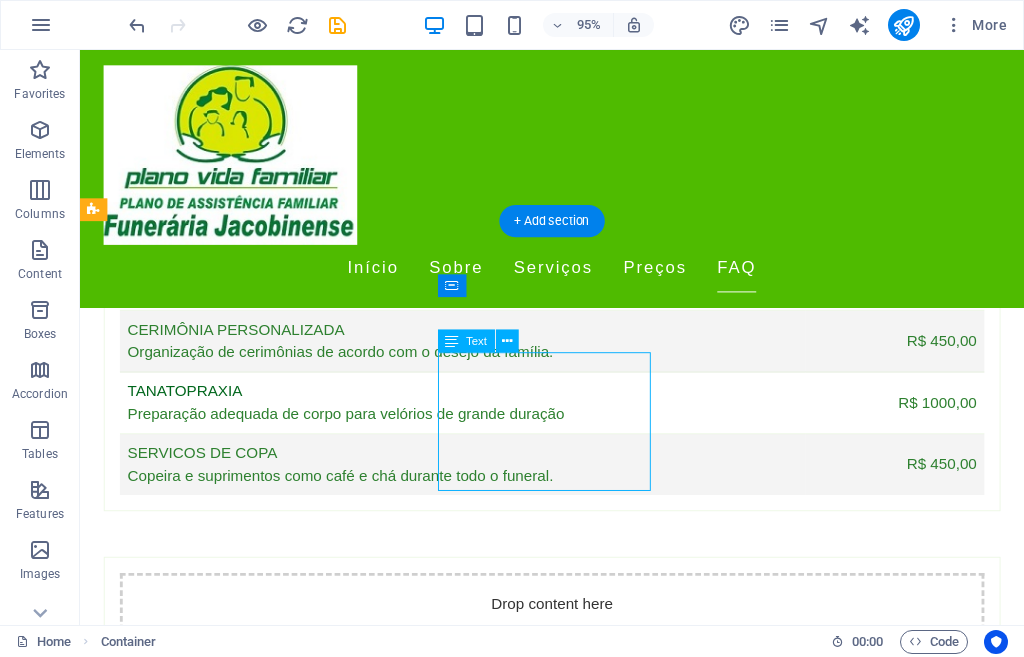 click on "contato@planovidafamiliar.com.br" at bounding box center (261, 3100) 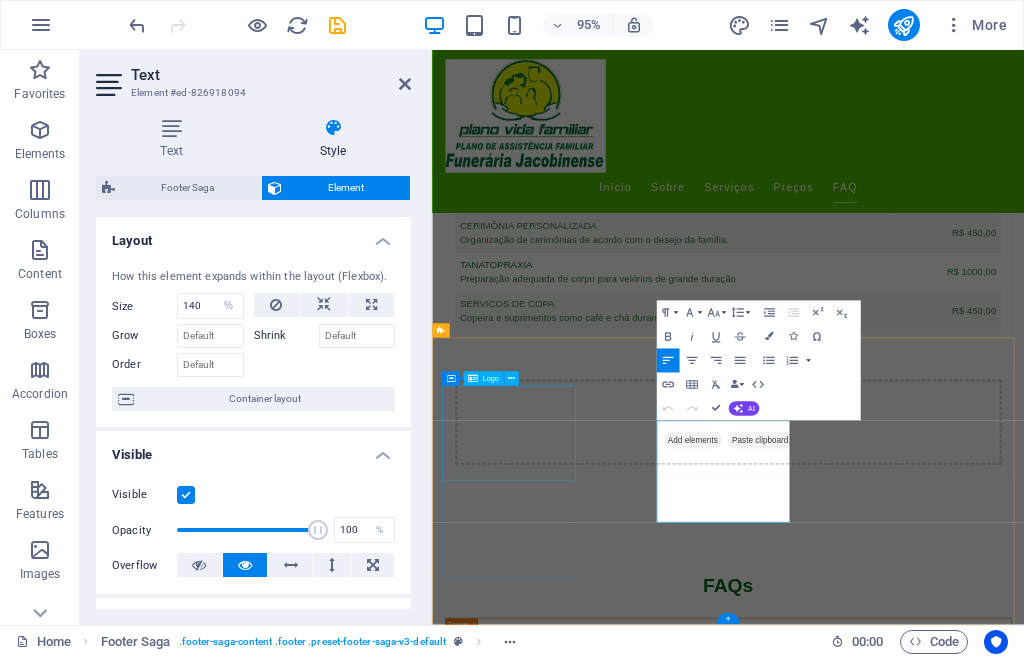 scroll, scrollTop: 4511, scrollLeft: 0, axis: vertical 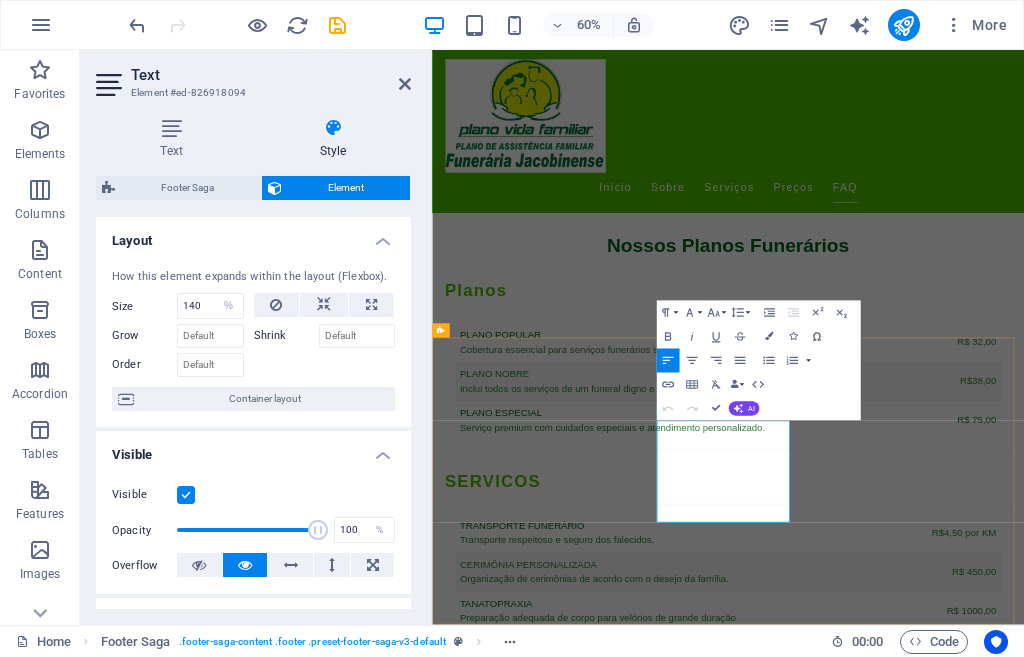 click on "Email:  contato@planovidafamiliar.com.br" at bounding box center [560, 3678] 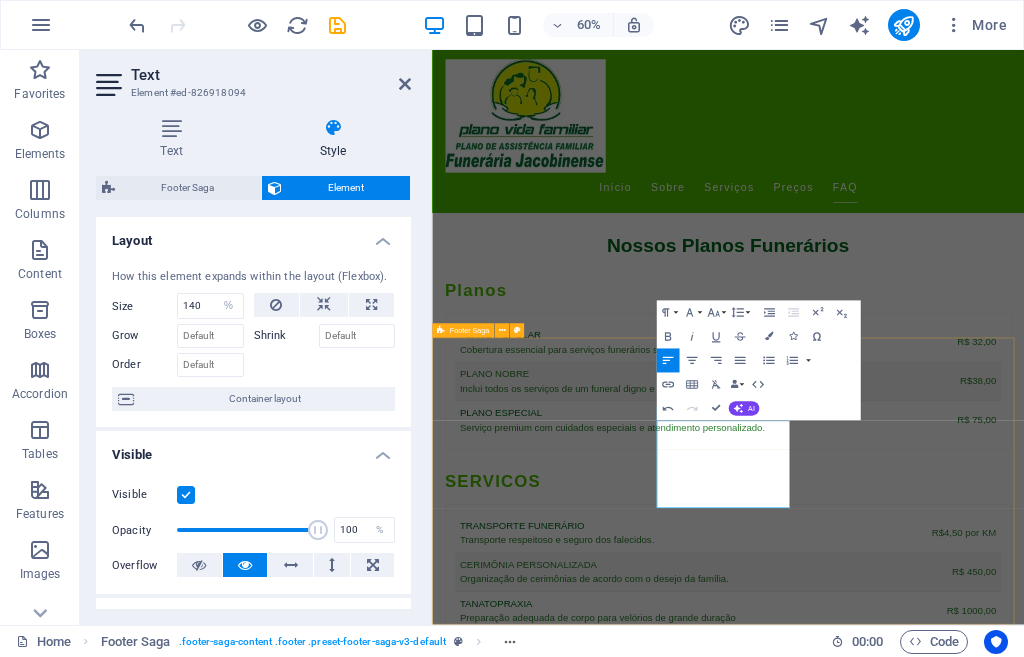 click on "Empresa dedicada a oferecer apoio e serviços funerários com dignidade e respeito. Entre em contato para mais informações sobre nossos planos. CONTATO Rua Direita 2 de Julho, 133 44702354   Jacobina Phone:  (74) 36212290 Mobile:  (74) 36212290   contato@planovidafamiliar.com.br Navigation Início Sobre Serviços Preços FAQ Legal Notice Privacy Policy" at bounding box center (925, 3539) 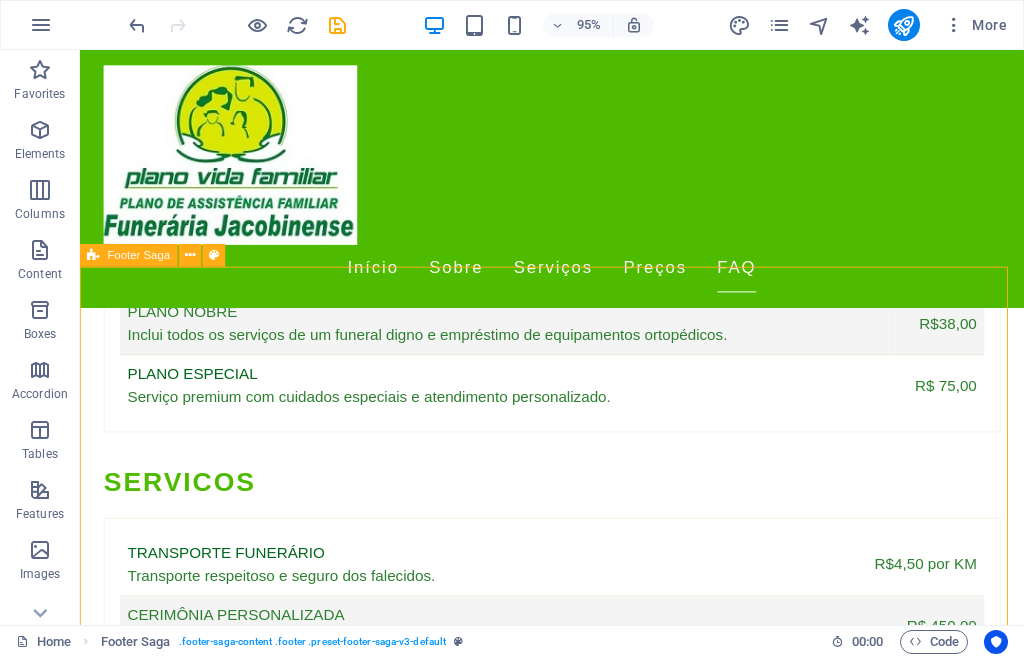scroll, scrollTop: 4865, scrollLeft: 0, axis: vertical 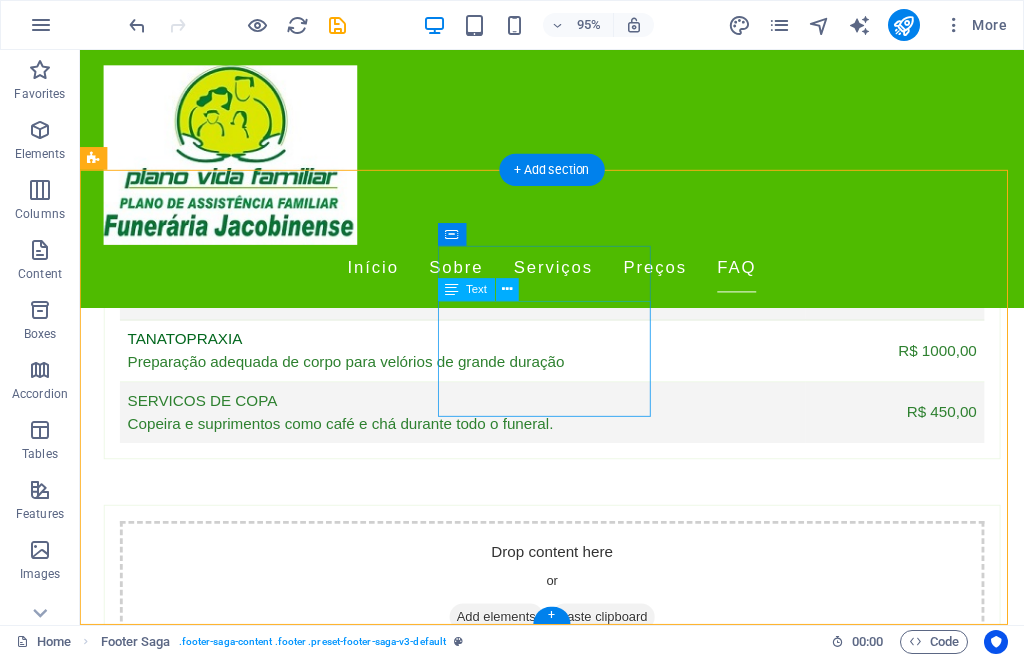 click on "Rua Direita 2 de Julho, 133 44702354   Jacobina Phone:  (74) 36212290 Mobile:  (74) 36212290   contato@planovidafamiliar.com.br" at bounding box center (208, 2999) 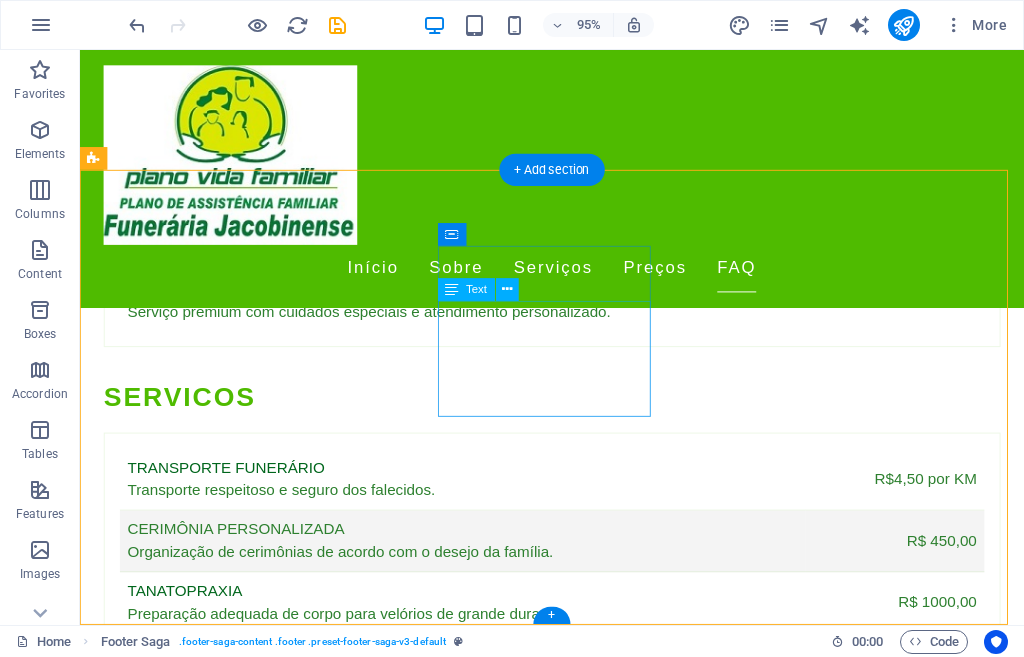 select on "%" 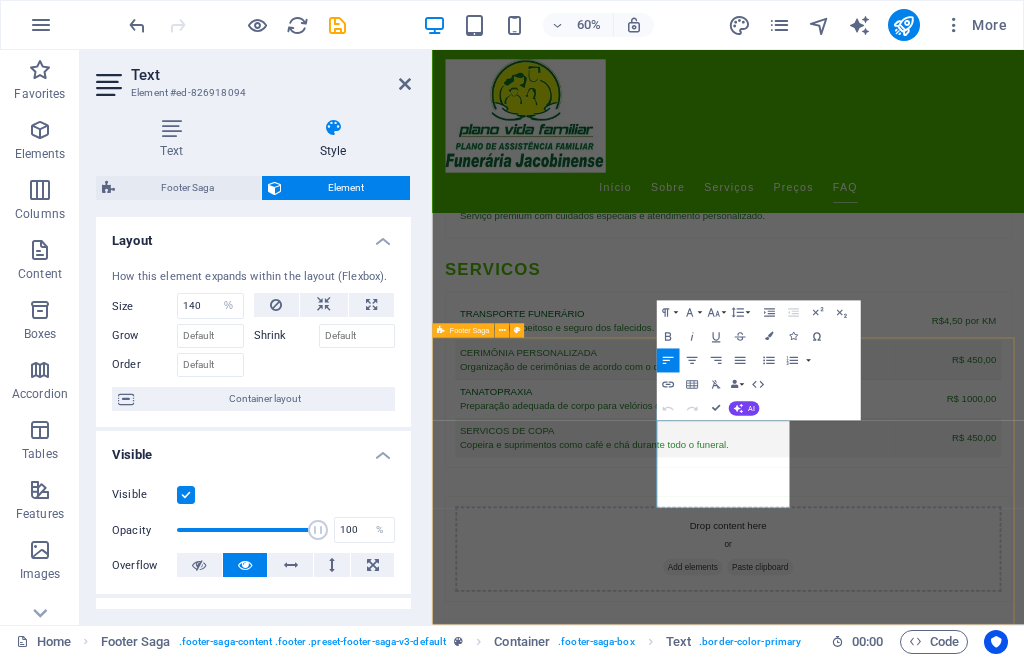 scroll, scrollTop: 4511, scrollLeft: 0, axis: vertical 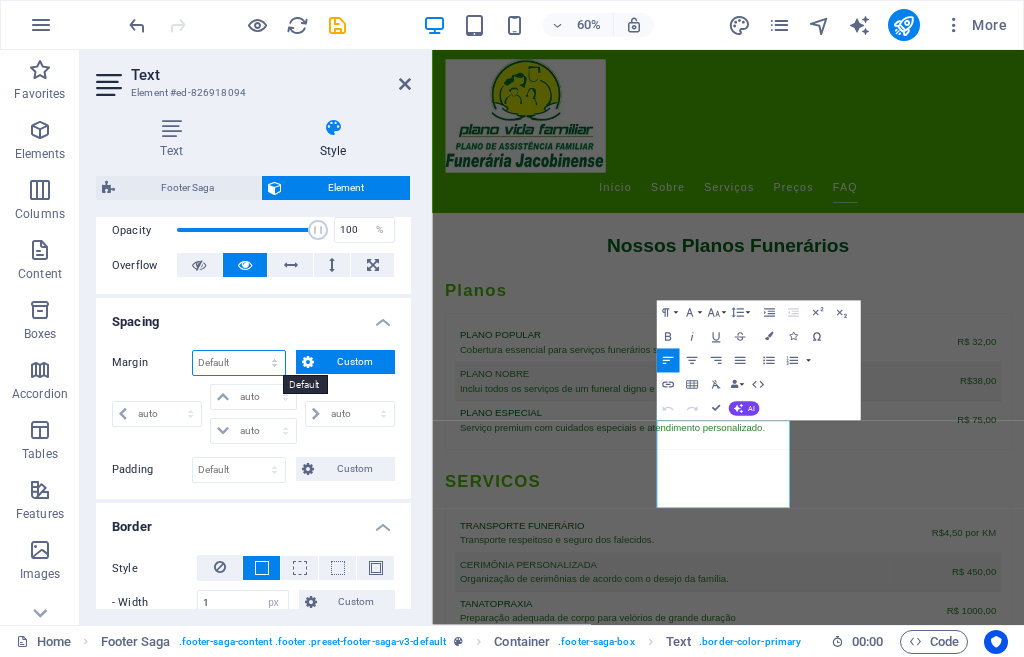 click on "Default auto px % rem vw vh Custom" at bounding box center (239, 363) 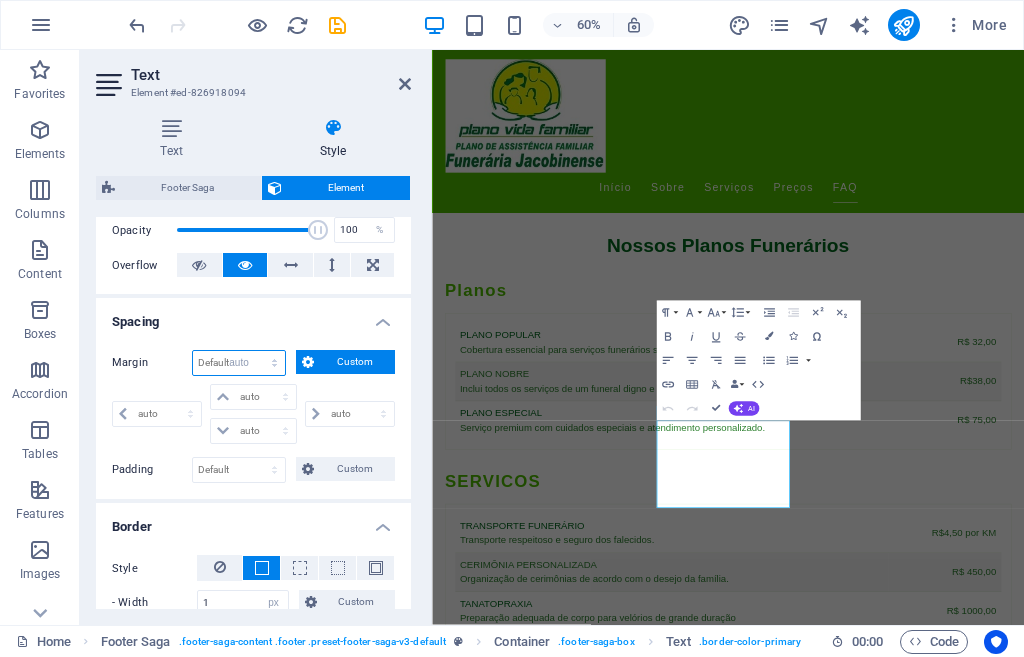 click on "Default auto px % rem vw vh Custom" at bounding box center (239, 363) 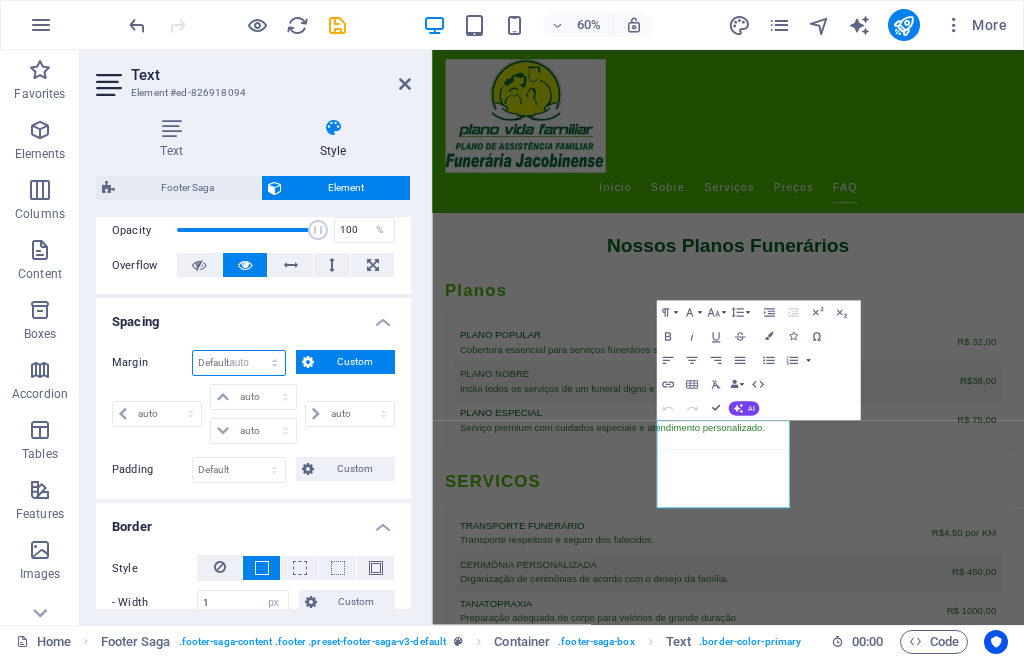 select on "DISABLED_OPTION_VALUE" 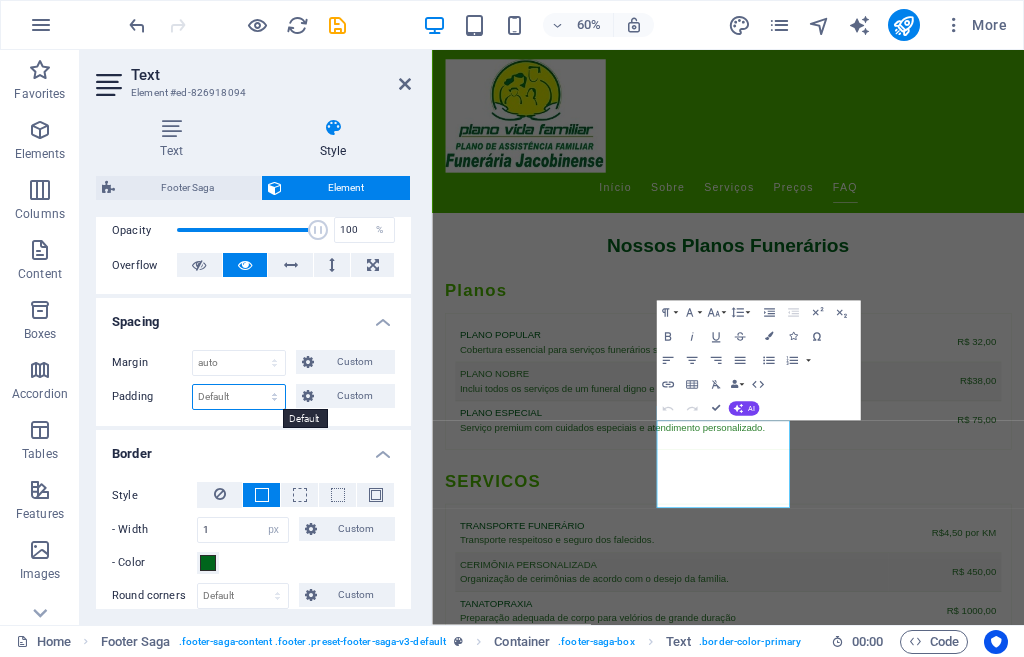 click on "Default px rem % vh vw Custom" at bounding box center (239, 397) 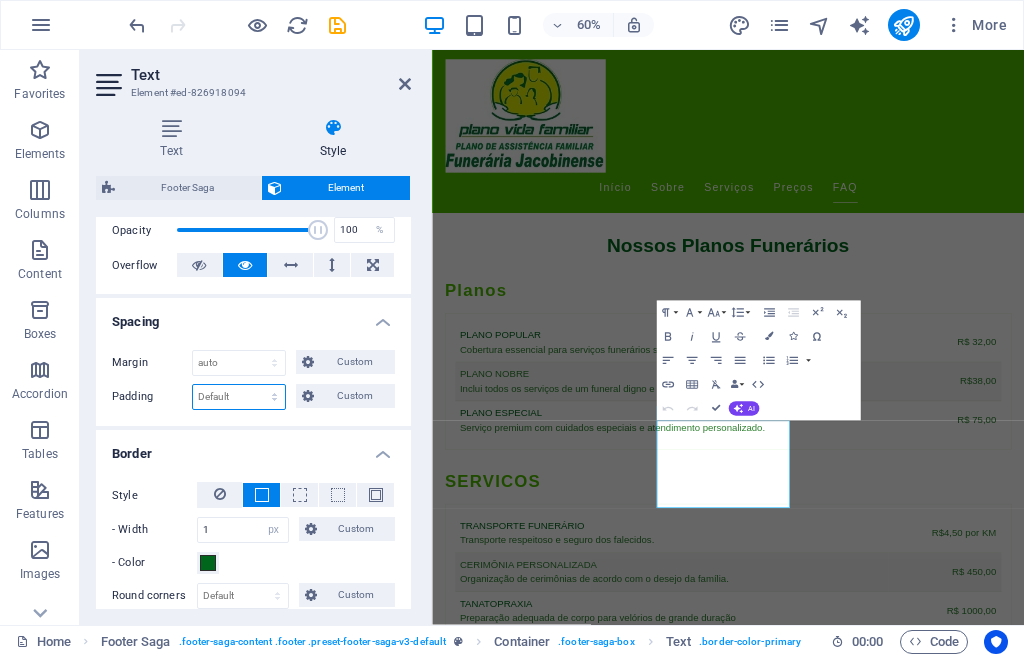 click on "Default px rem % vh vw Custom" at bounding box center [239, 397] 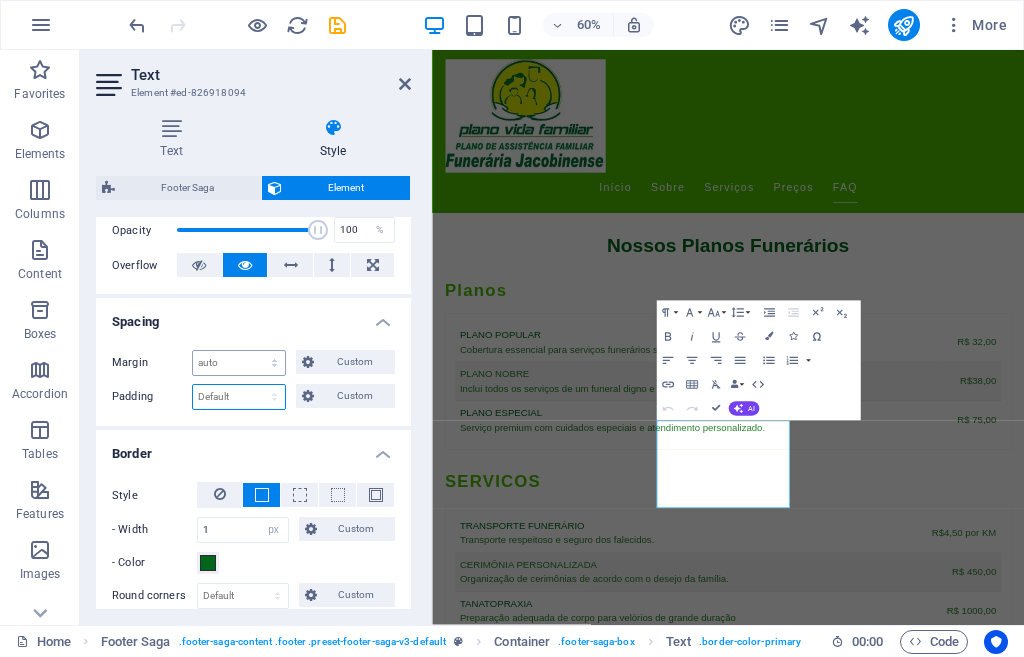 scroll, scrollTop: 500, scrollLeft: 0, axis: vertical 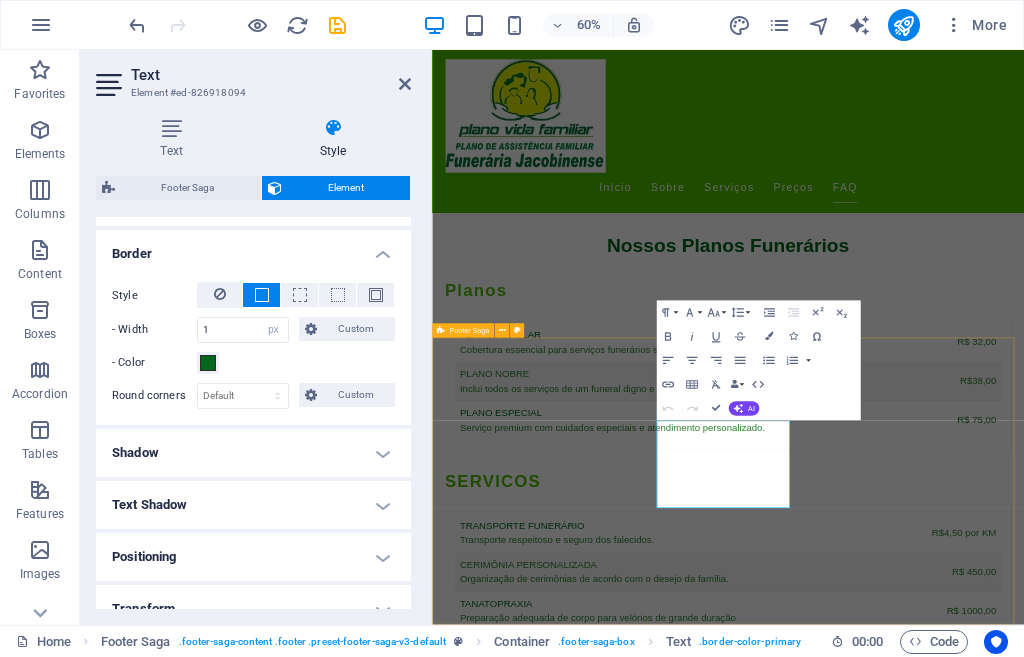 click on "Empresa dedicada a oferecer apoio e serviços funerários com dignidade e respeito. Entre em contato para mais informações sobre nossos planos. CONTATO Rua Direita 2 de Julho, 133 44702354   Jacobina Phone:  (74) 36212290 Mobile:  (74) 36212290   contato@planovidafamiliar.com.br Navigation Início Sobre Serviços Preços FAQ Legal Notice Privacy Policy" at bounding box center (925, 3539) 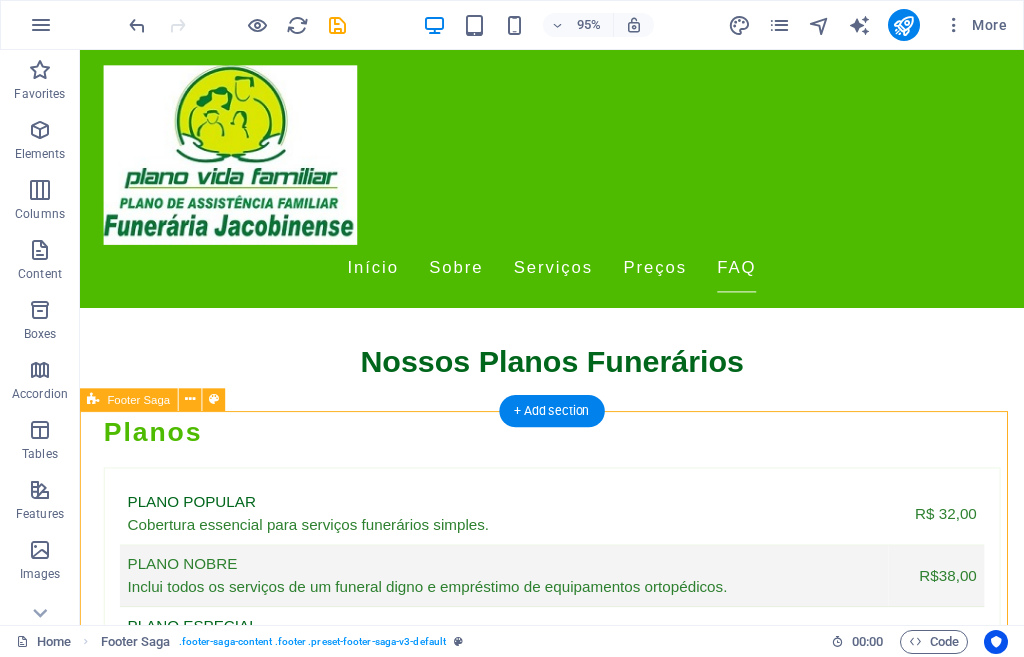 scroll, scrollTop: 4711, scrollLeft: 0, axis: vertical 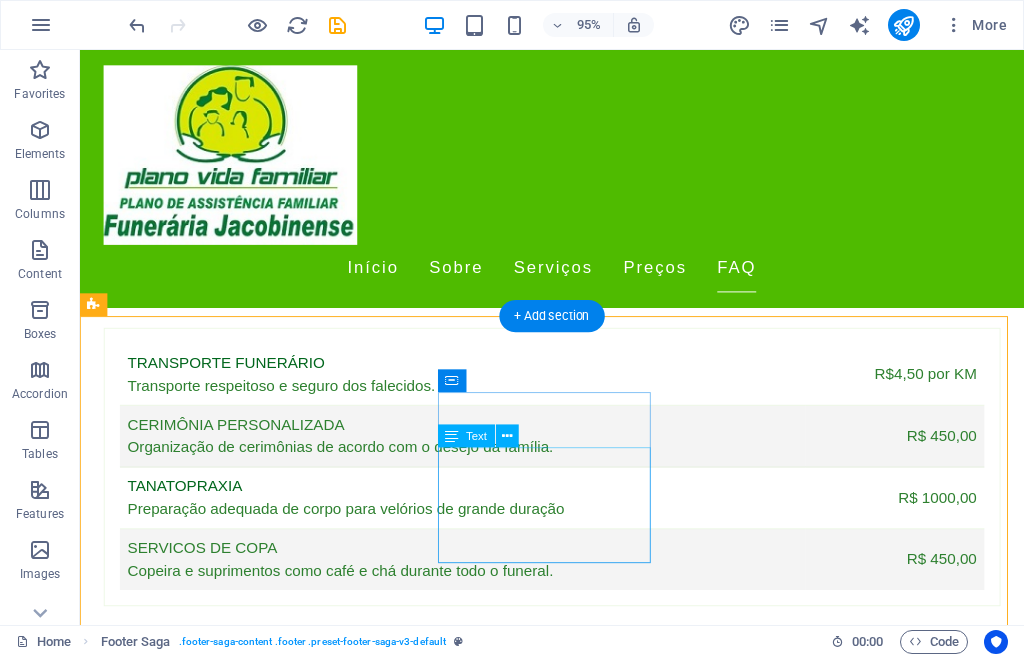 click on "Rua Direita 2 de Julho, 133 44702354   Jacobina Phone:  (74) 36212290 Mobile:  (74) 36212290   contato@planovidafamiliar.com.br" at bounding box center (208, 3153) 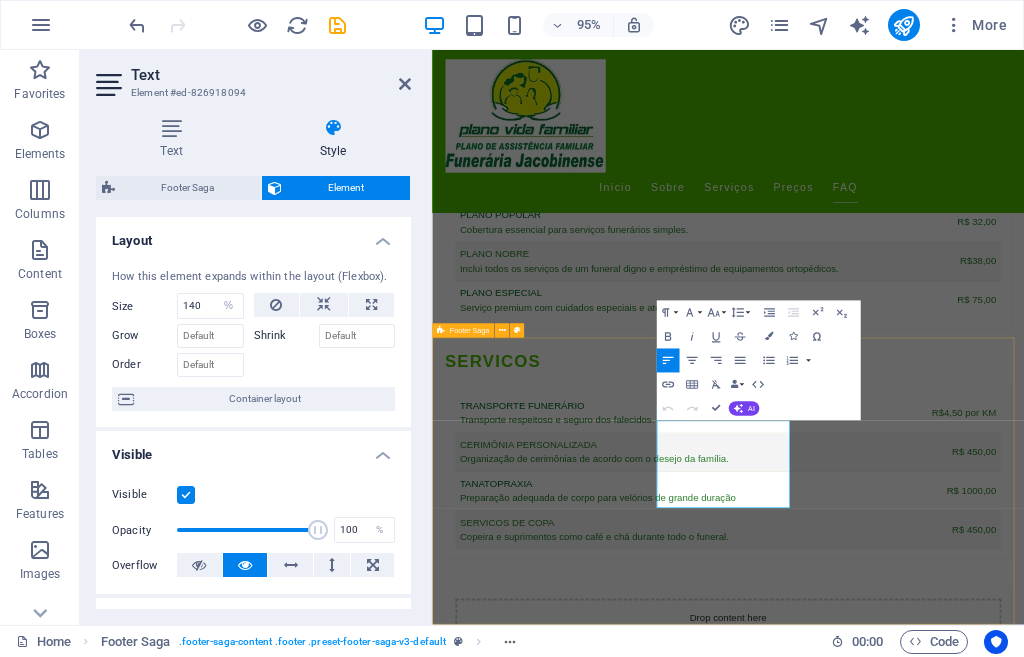 scroll, scrollTop: 4511, scrollLeft: 0, axis: vertical 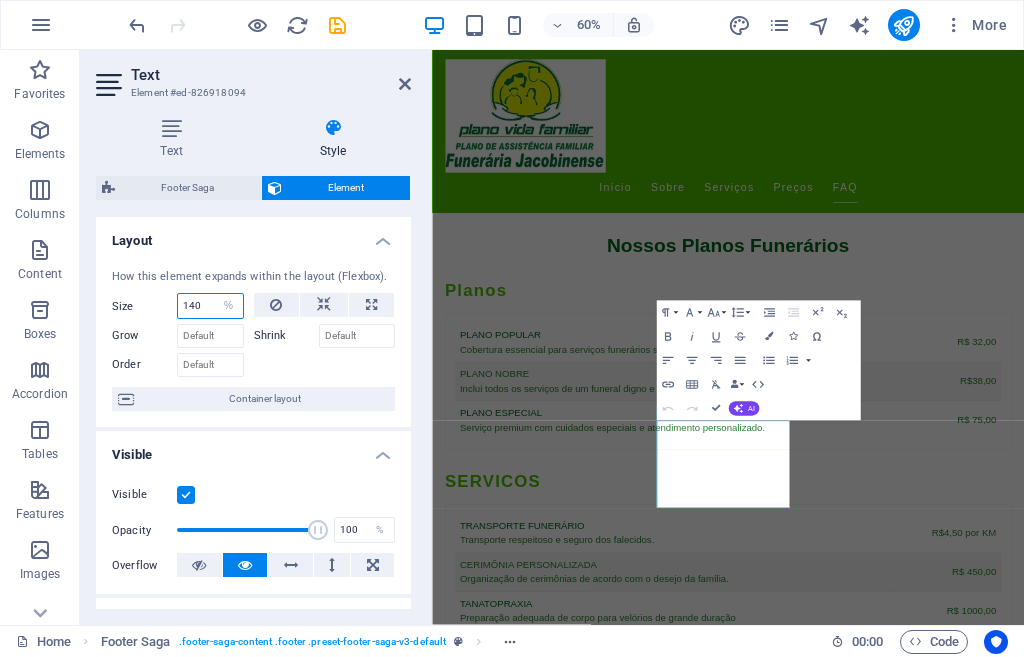 click on "140" at bounding box center [210, 306] 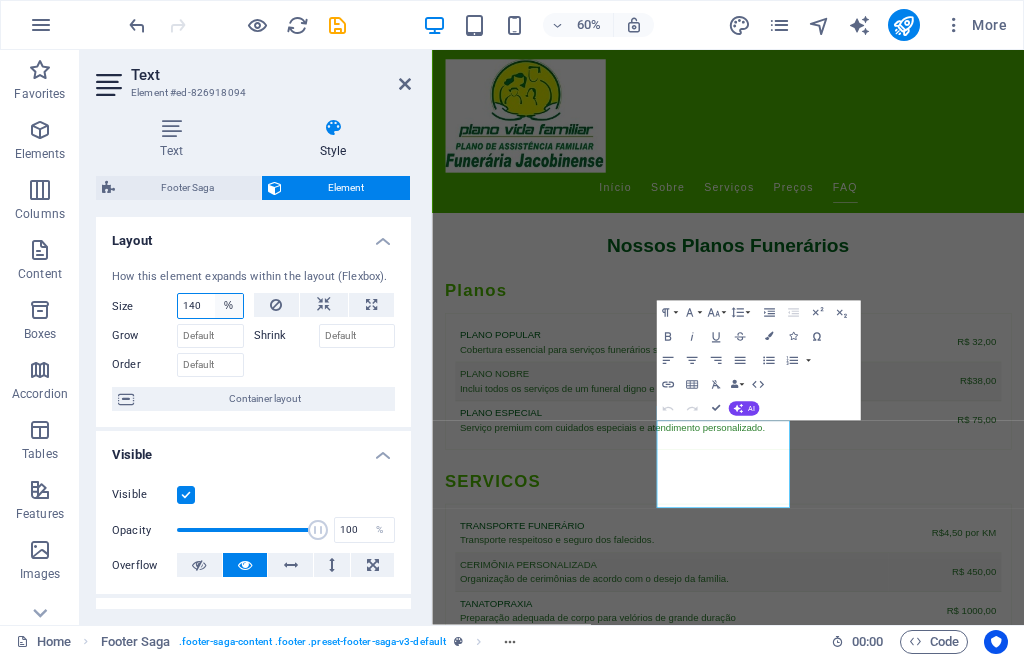 click on "Default auto px % 1/1 1/2 1/3 1/4 1/5 1/6 1/7 1/8 1/9 1/10" at bounding box center [229, 306] 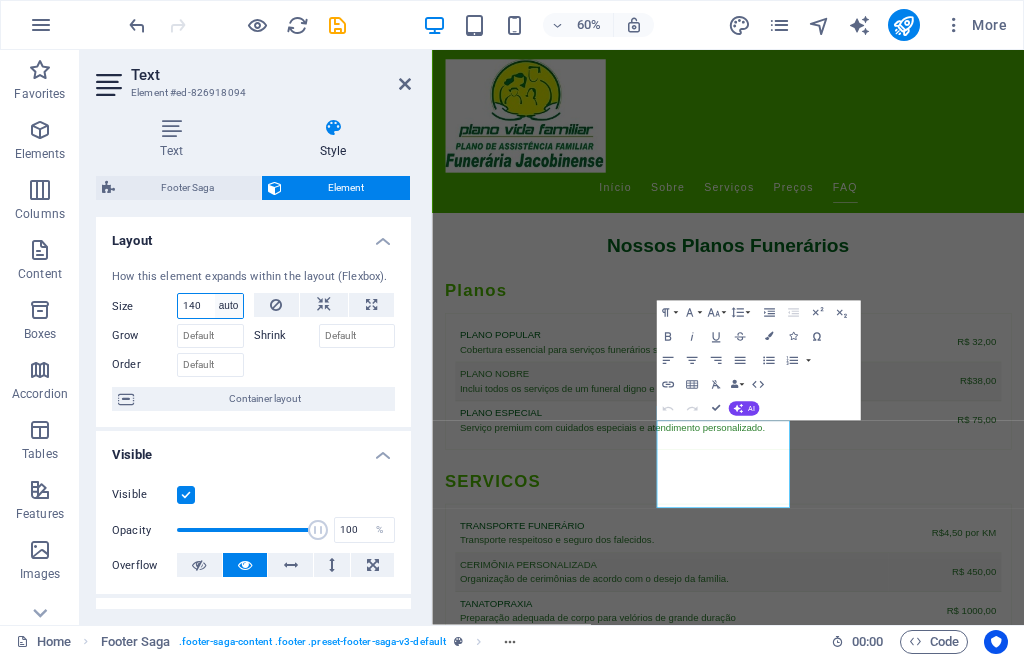 click on "Default auto px % 1/1 1/2 1/3 1/4 1/5 1/6 1/7 1/8 1/9 1/10" at bounding box center [229, 306] 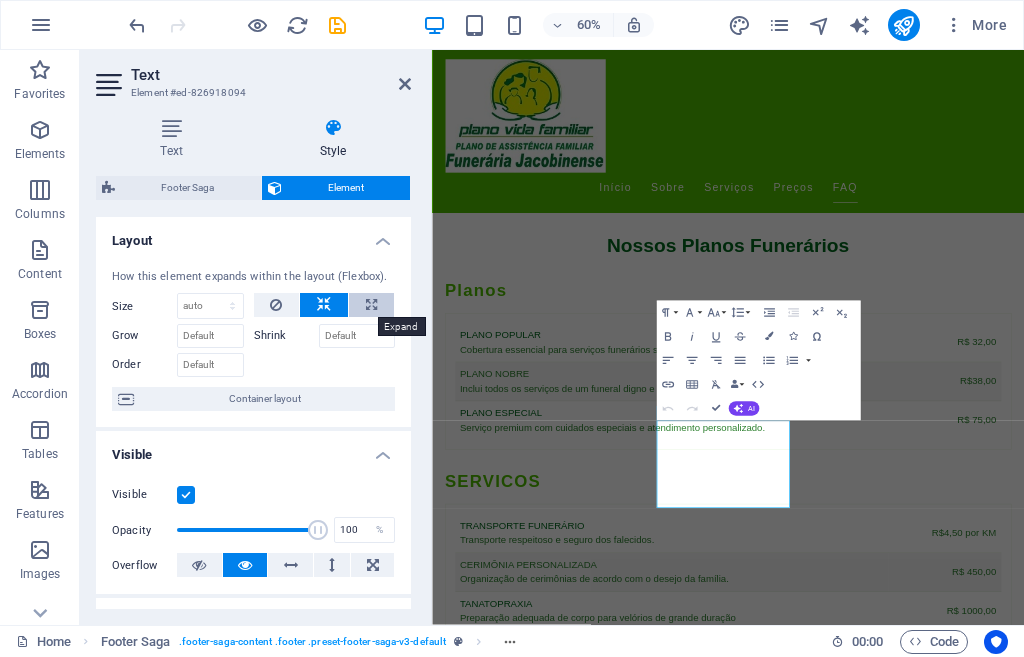 click at bounding box center (371, 305) 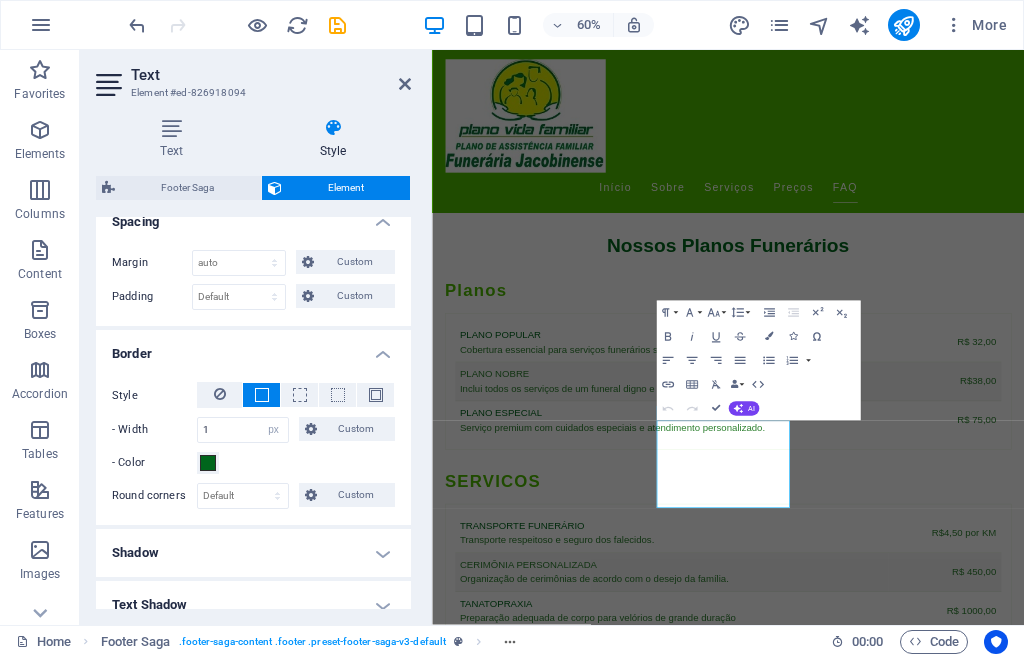 scroll, scrollTop: 680, scrollLeft: 0, axis: vertical 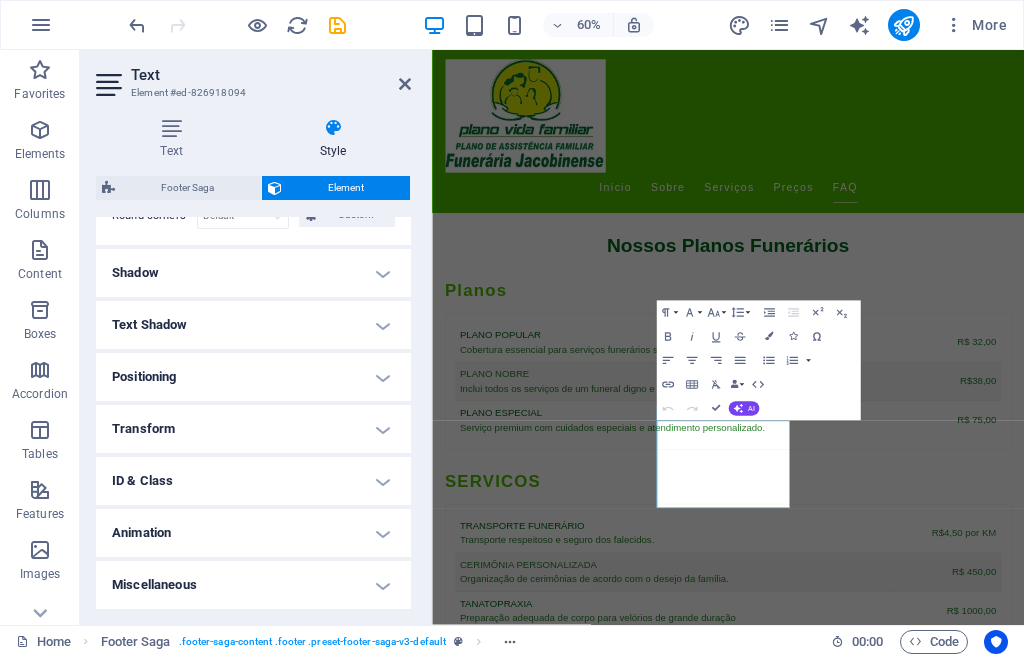 click on "Transform" at bounding box center (253, 429) 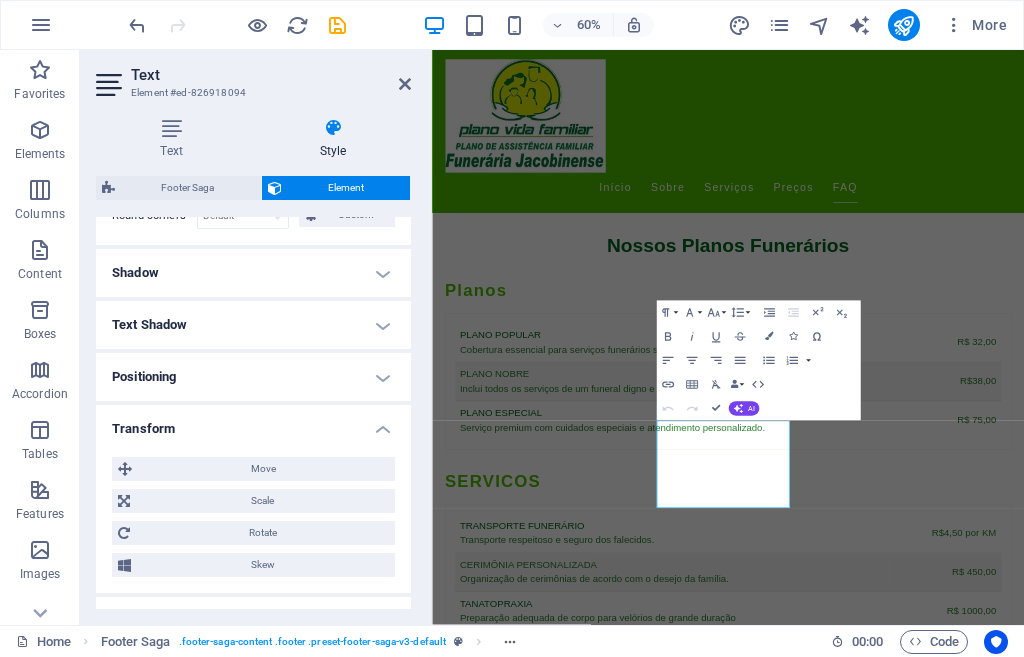 click on "Positioning" at bounding box center (253, 377) 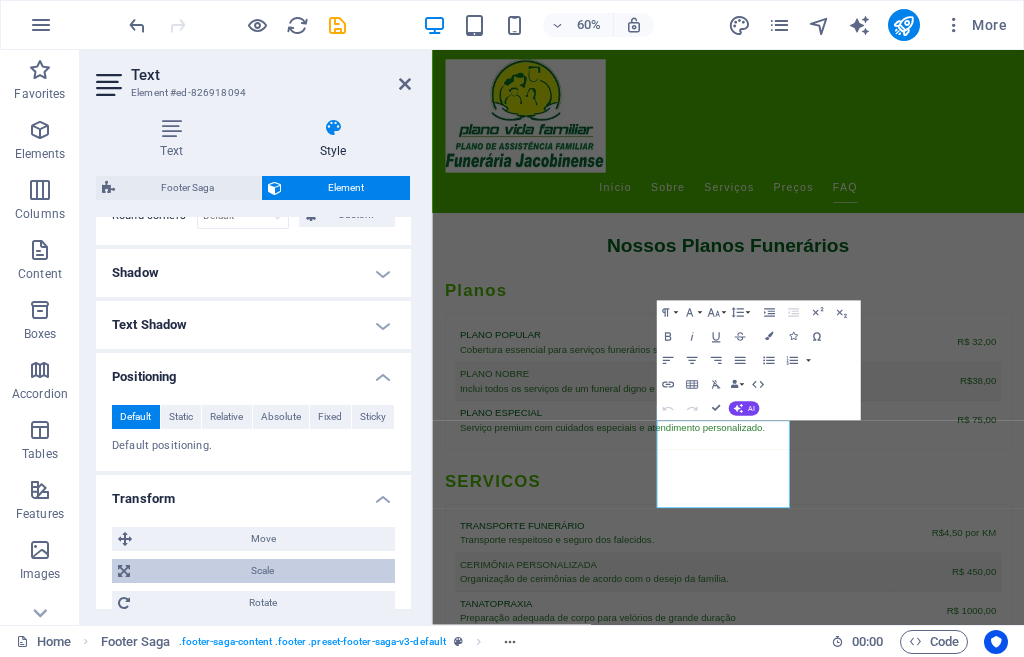 scroll, scrollTop: 890, scrollLeft: 0, axis: vertical 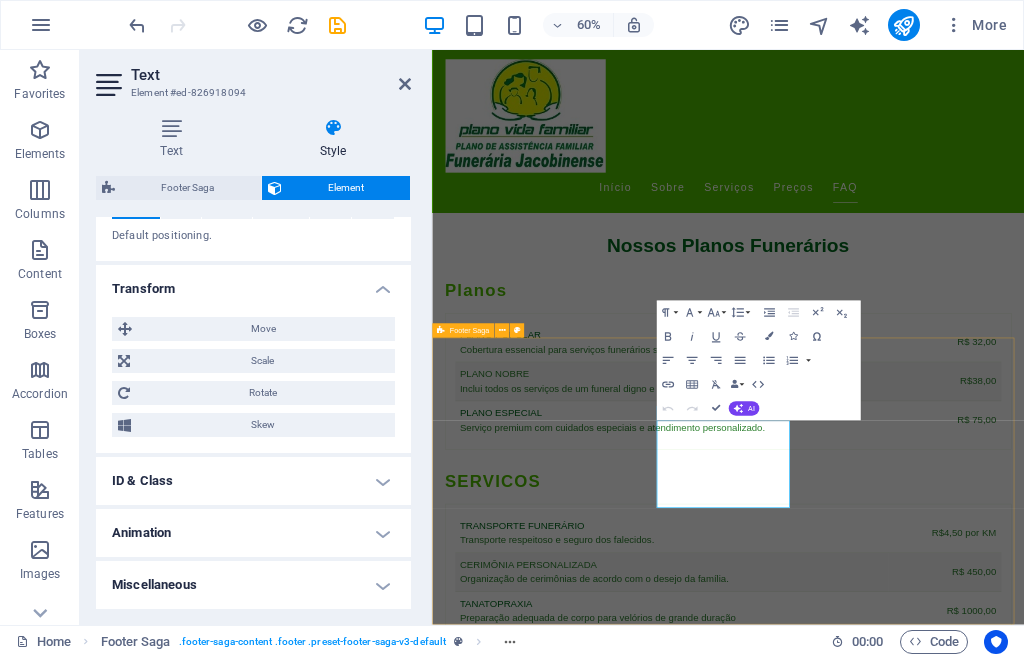 click on "Empresa dedicada a oferecer apoio e serviços funerários com dignidade e respeito. Entre em contato para mais informações sobre nossos planos. CONTATO Rua Direita 2 de Julho, 133 44702354   Jacobina Phone:  (74) 36212290 Mobile:  (74) 36212290   contato@planovidafamiliar.com.br Navigation Início Sobre Serviços Preços FAQ Legal Notice Privacy Policy" at bounding box center (925, 3539) 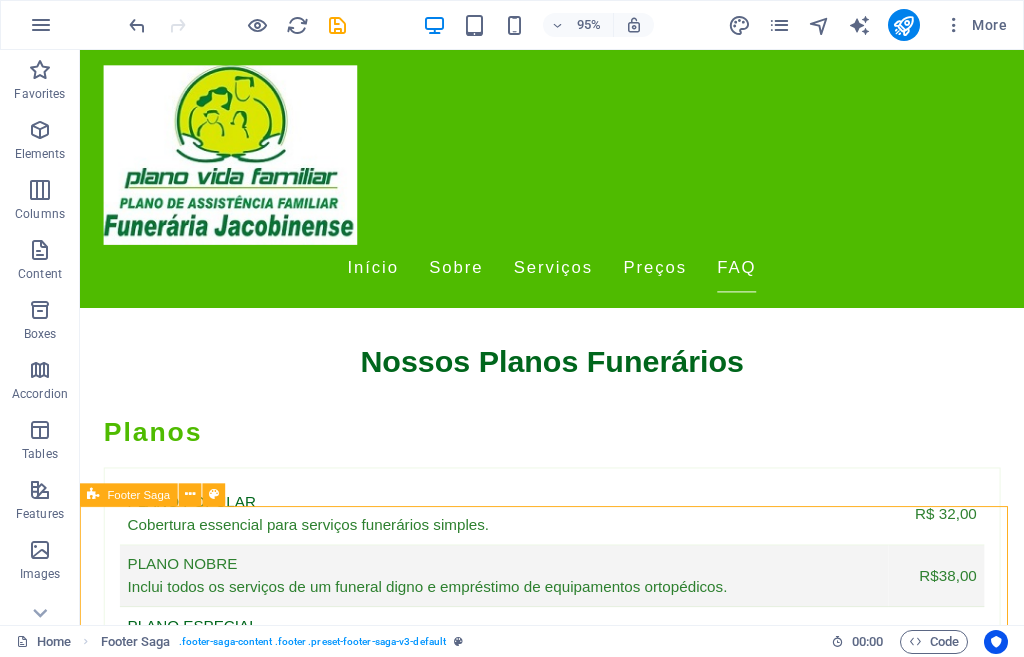scroll, scrollTop: 4811, scrollLeft: 0, axis: vertical 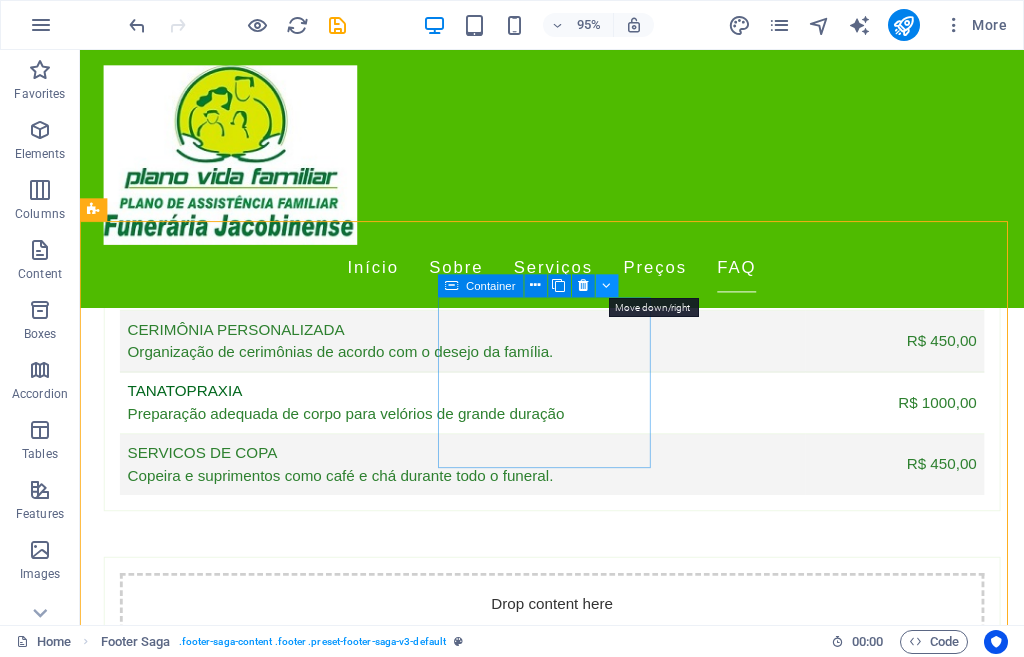 click at bounding box center (607, 286) 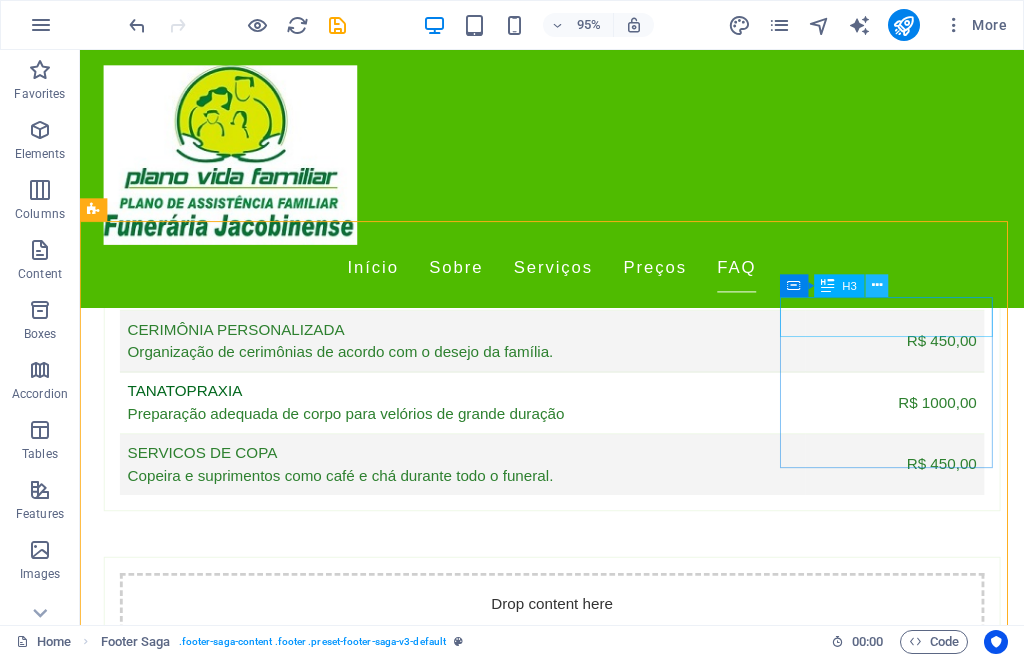 click at bounding box center (877, 286) 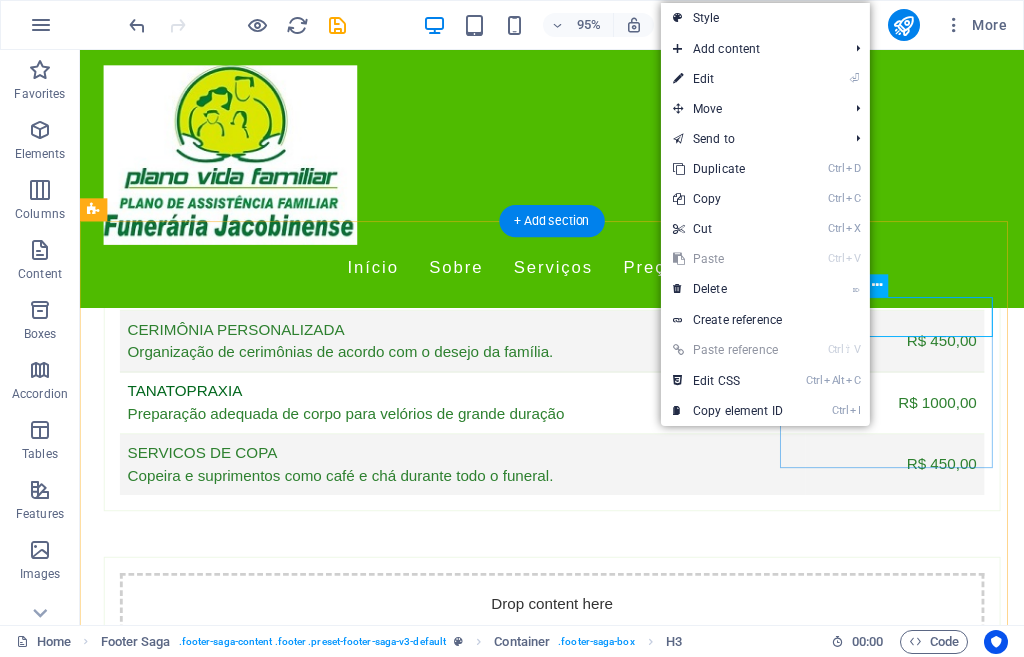 click on "CONTATO" at bounding box center [208, 3189] 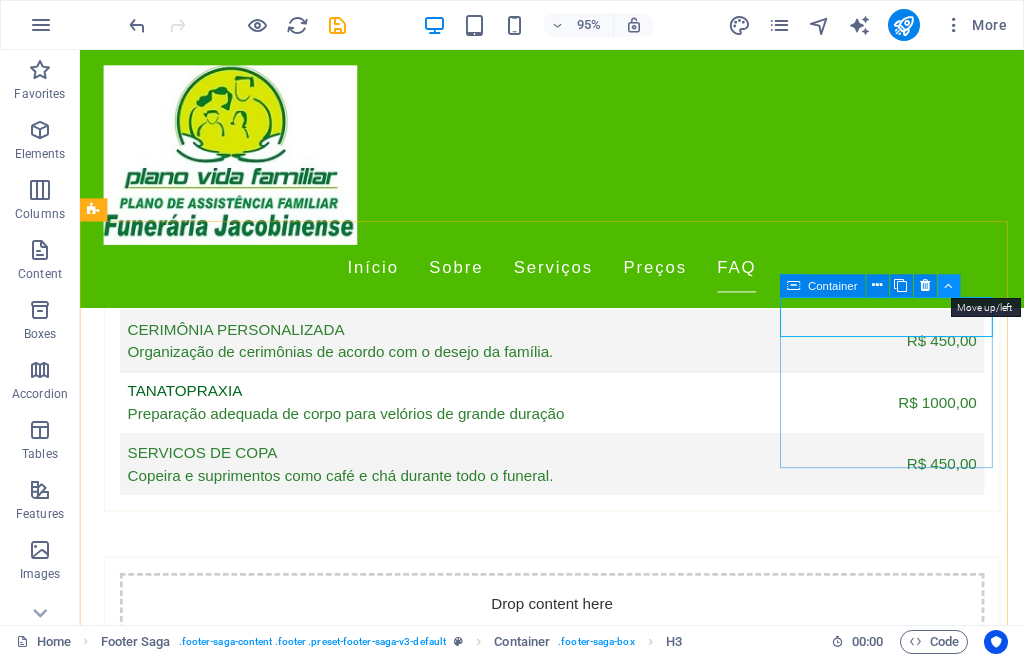 click at bounding box center [949, 286] 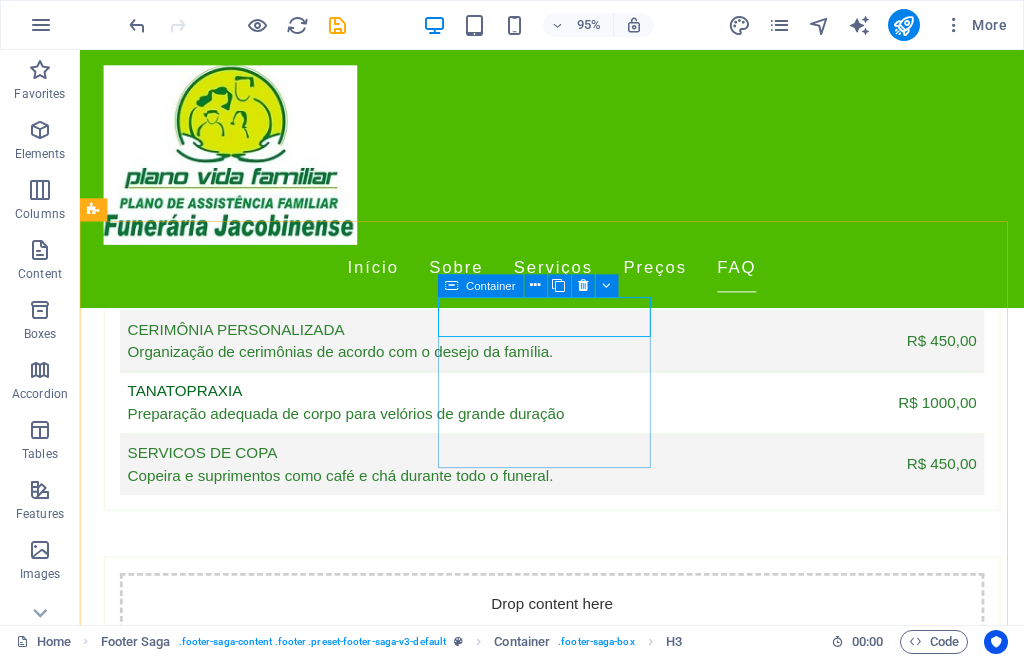 click on "Container" at bounding box center (490, 285) 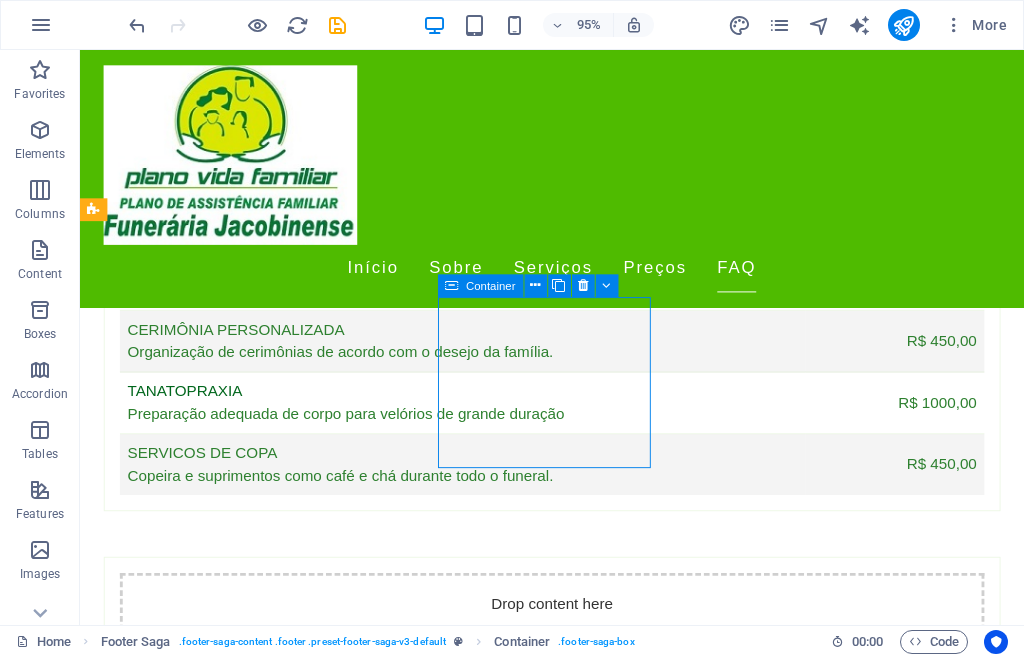 click on "Container" at bounding box center (490, 285) 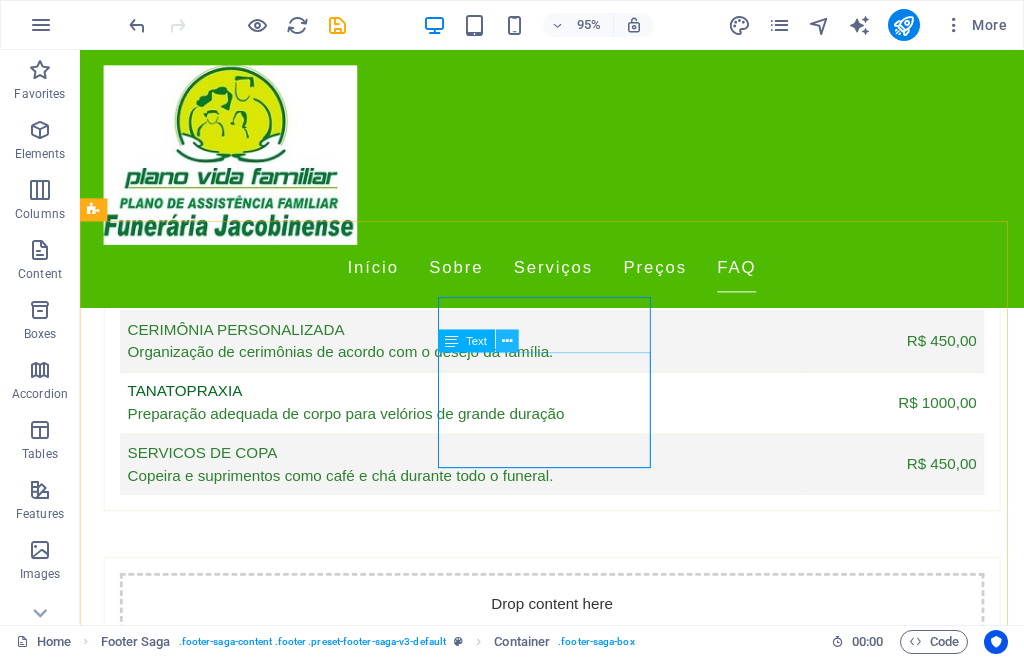 click at bounding box center (507, 341) 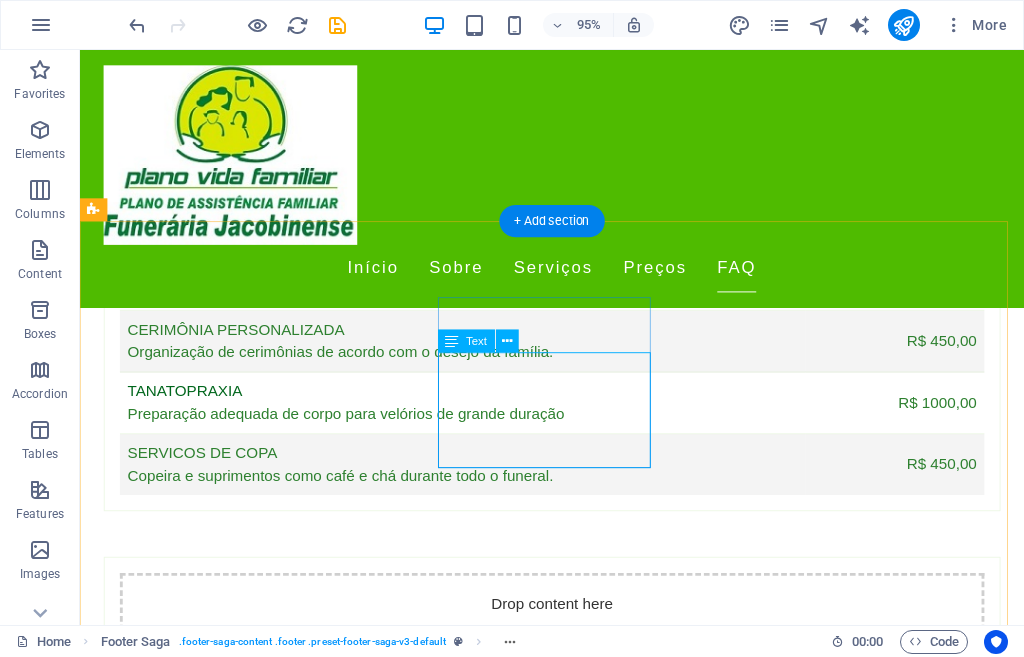 click on "([PHONE])" at bounding box center [182, 3076] 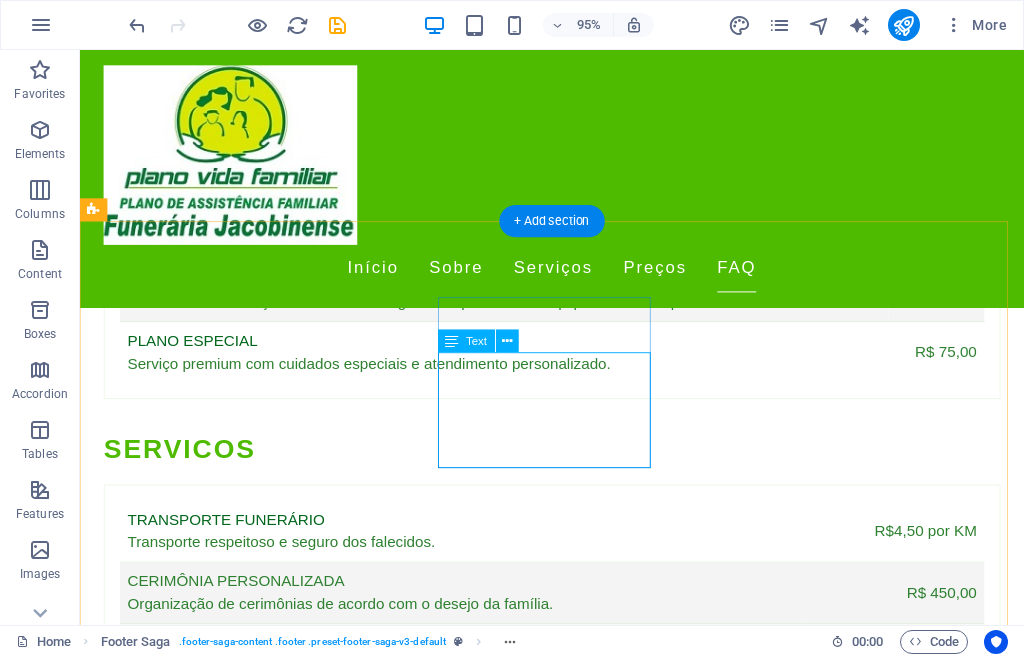 select on "%" 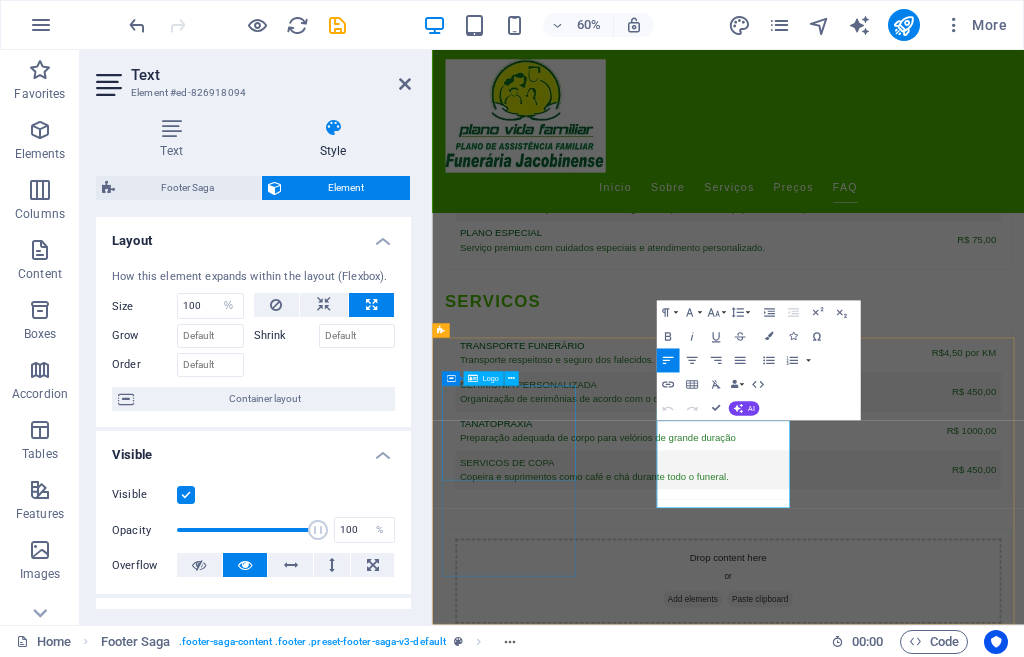 scroll, scrollTop: 4511, scrollLeft: 0, axis: vertical 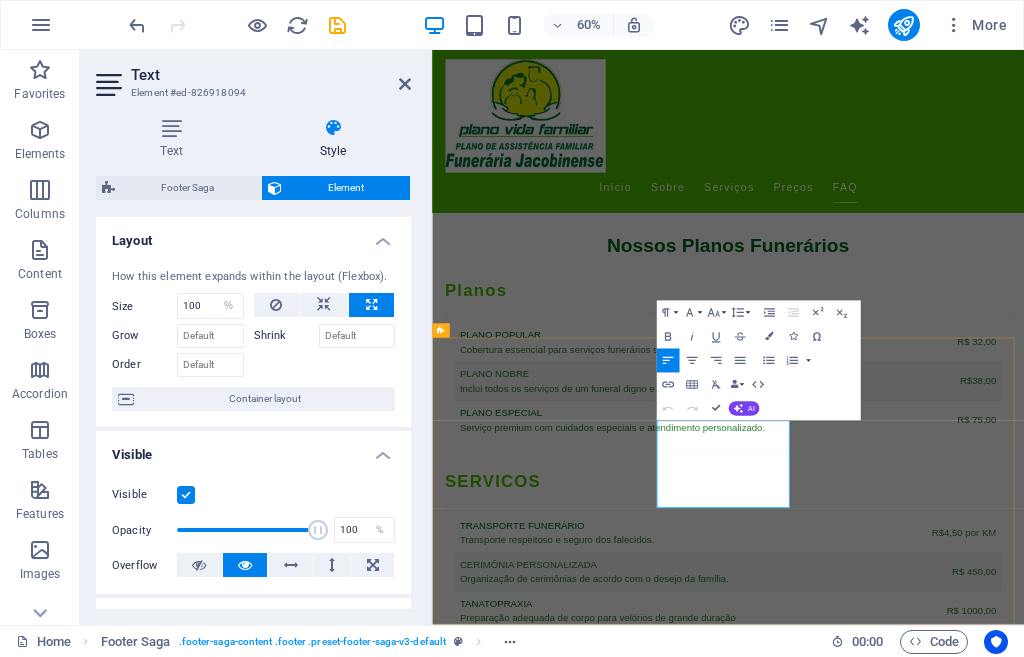 click on "contato@planovidafamiliar.com.br" at bounding box center (560, 3678) 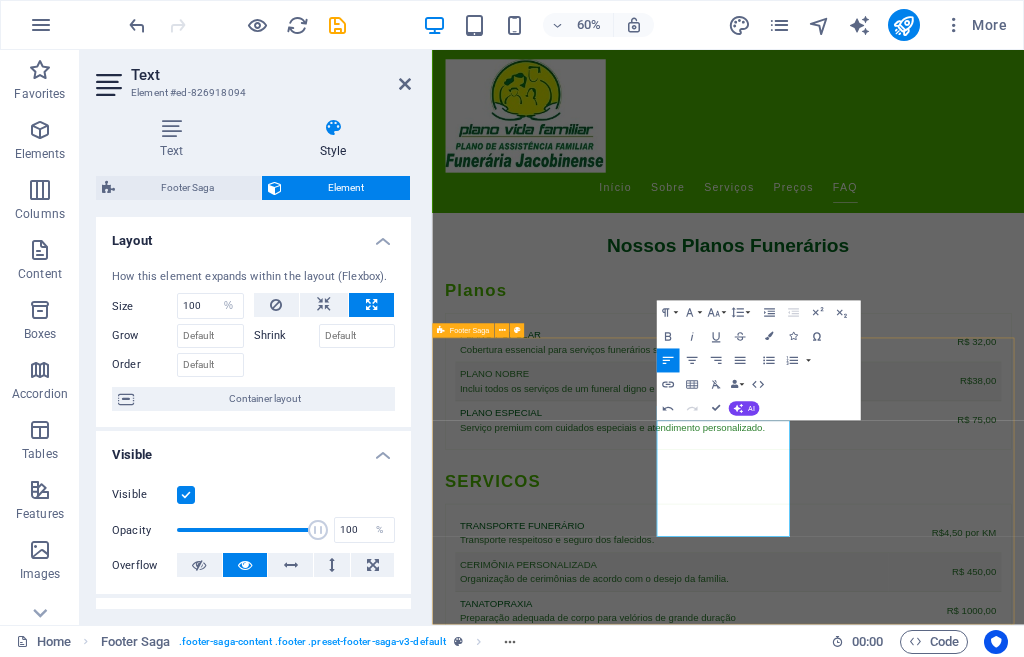 click on "Empresa dedicada a oferecer apoio e serviços funerários com dignidade e respeito. Entre em contato para mais informações sobre nossos planos. CONTATO Rua Direita 2 de Julho, 133 44702354   Jacobina Phone:  (74) 36212290 Mobile:  (74) 36212290   contato@planovidafamiliar.com.br                                             Navigation Início Sobre Serviços Preços FAQ Legal Notice Privacy Policy" at bounding box center [925, 3563] 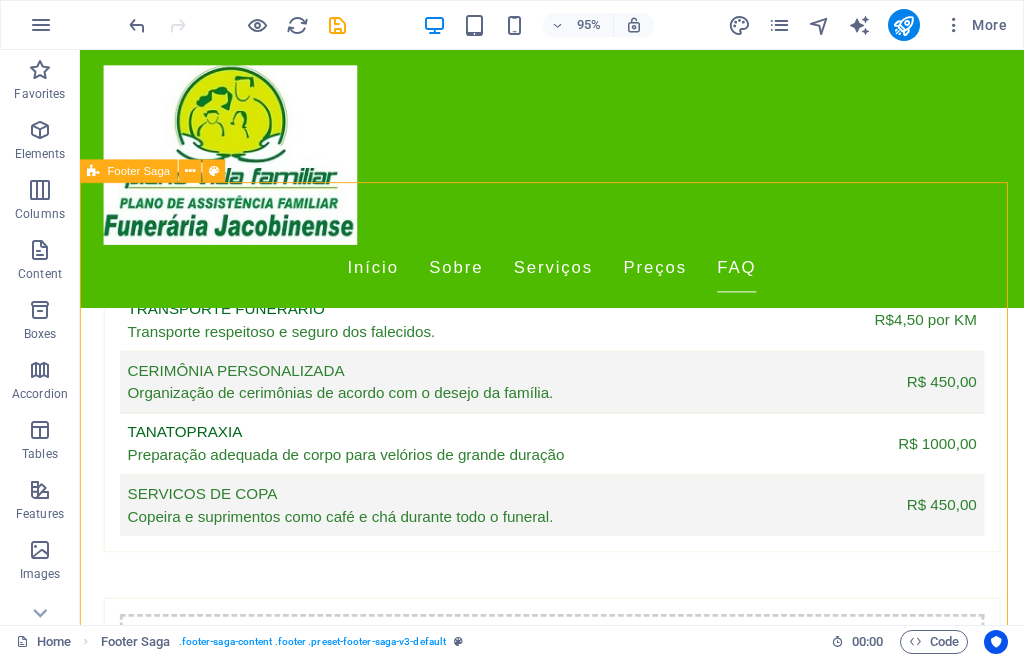 scroll, scrollTop: 4865, scrollLeft: 0, axis: vertical 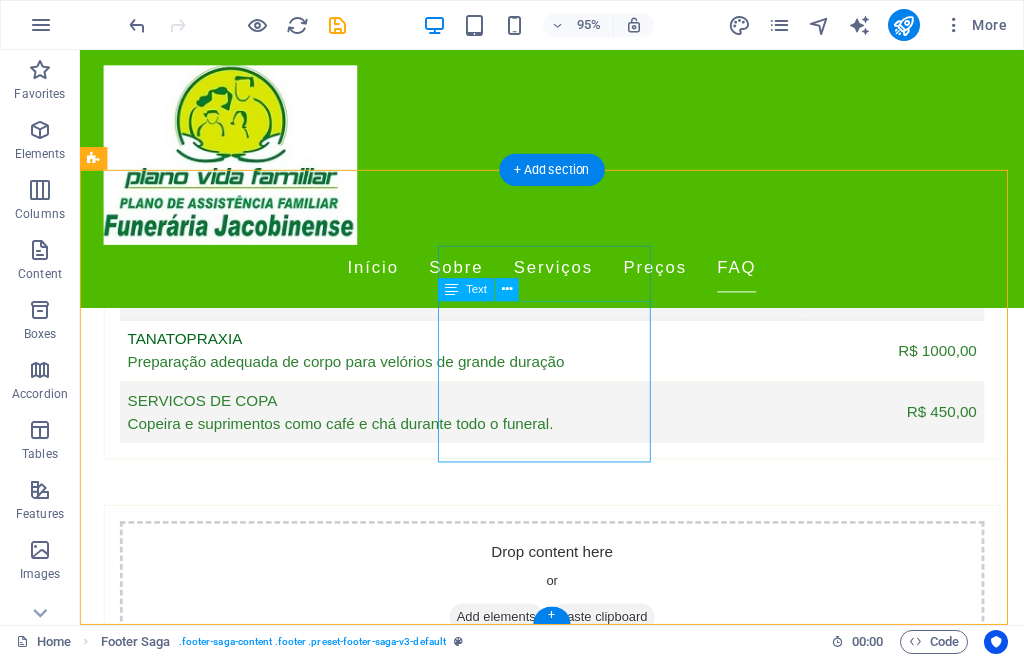 click on "Rua Direita 2 de Julho, 133 44702354   Jacobina Phone:  (74) 36212290 Mobile:  (74) 36212290   contato@planovidafamiliar.com.br" at bounding box center [208, 3023] 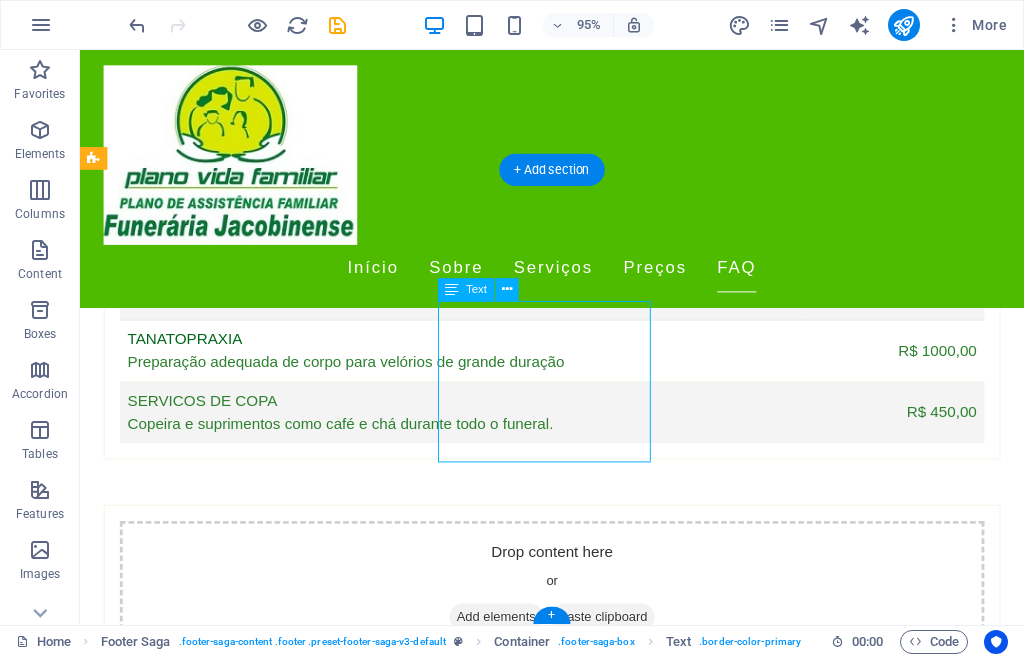 click on "Rua Direita 2 de Julho, 133 44702354   Jacobina Phone:  (74) 36212290 Mobile:  (74) 36212290   contato@planovidafamiliar.com.br" at bounding box center (208, 3023) 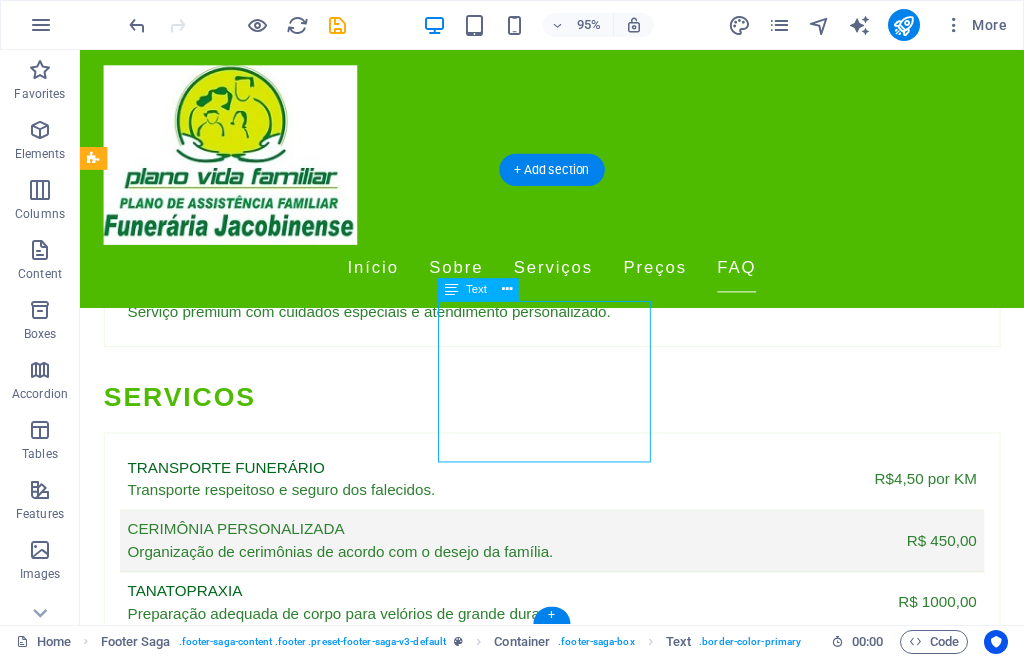 select on "%" 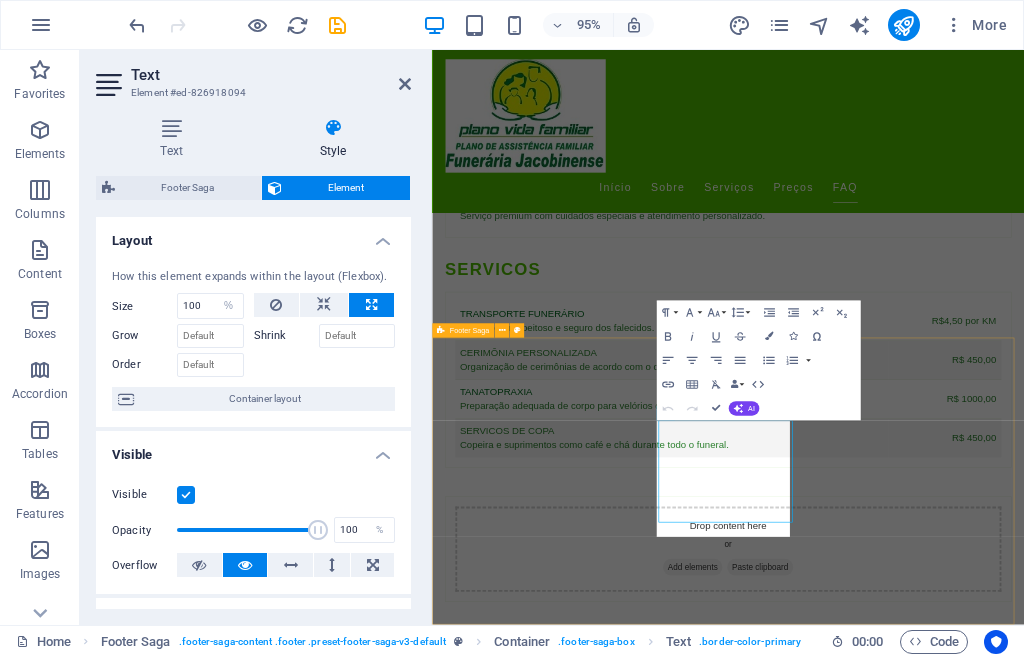 scroll, scrollTop: 4511, scrollLeft: 0, axis: vertical 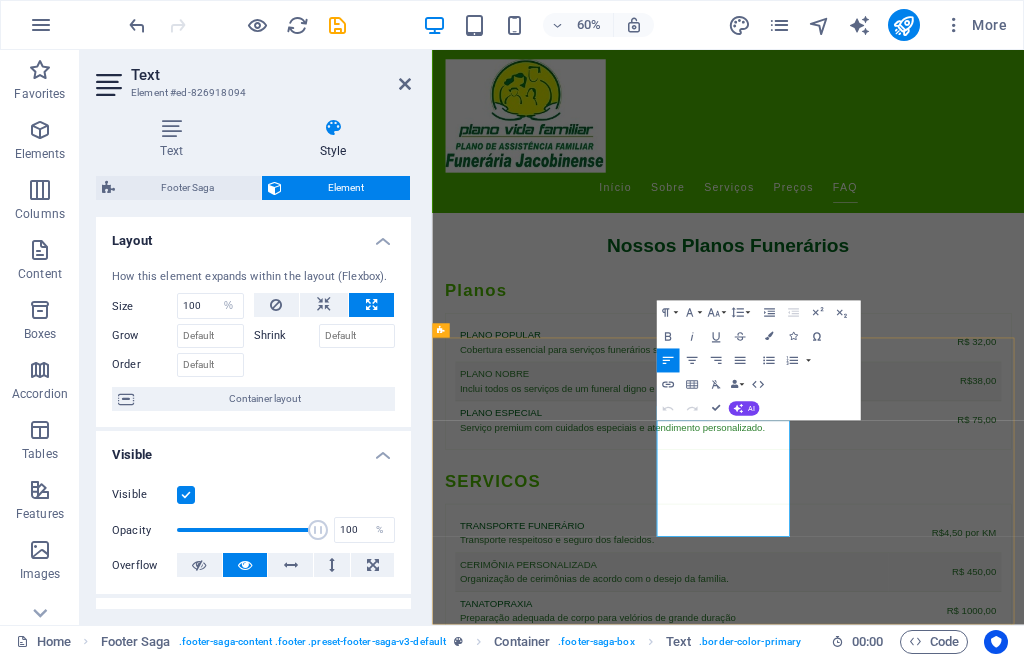 click on "contato@planovidafamiliar.com.br" at bounding box center [560, 3690] 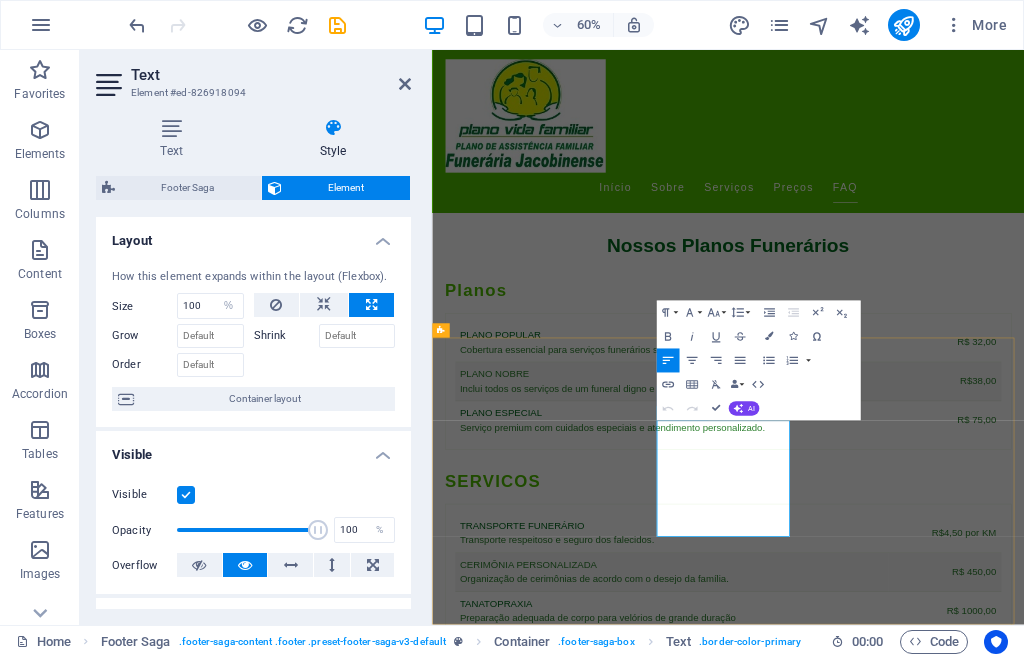 click on "contato@planovidafamiliar.com.br" at bounding box center (560, 3690) 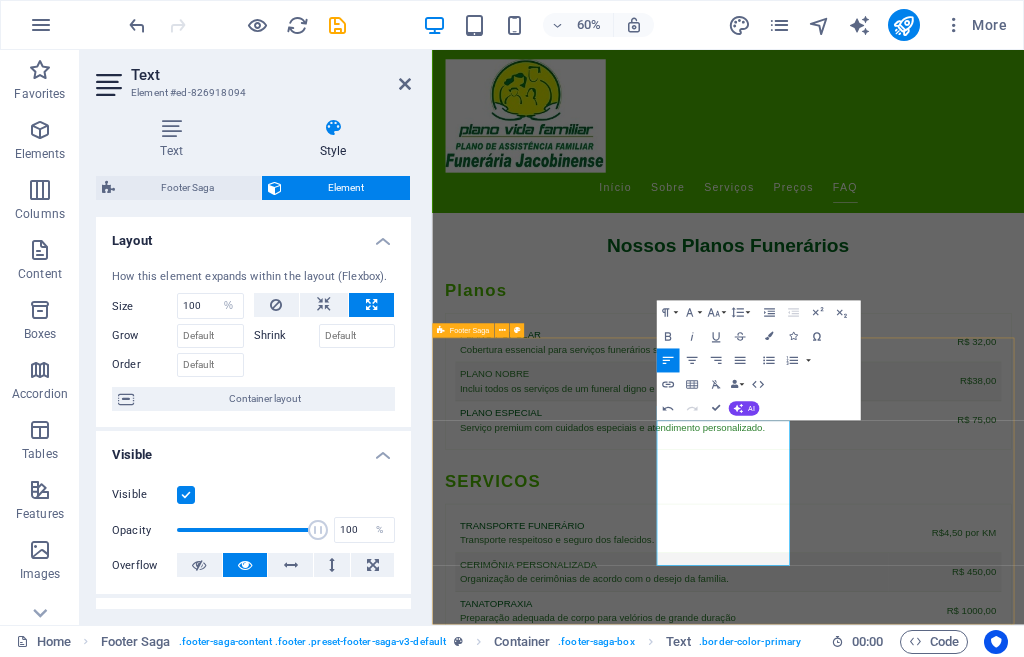 click on "Empresa dedicada a oferecer apoio e serviços funerários com dignidade e respeito. Entre em contato para mais informações sobre nossos planos. CONTATO Rua Direita 2 de Julho, 133 44702354   Jacobina Phone:  (74) 36212290 Mobile:  (74) 36212290   contato@planovidafamiliar.com.br   Funerária Jacobinense                                           Navigation Início Sobre Serviços Preços FAQ Legal Notice Privacy Policy" at bounding box center [925, 3587] 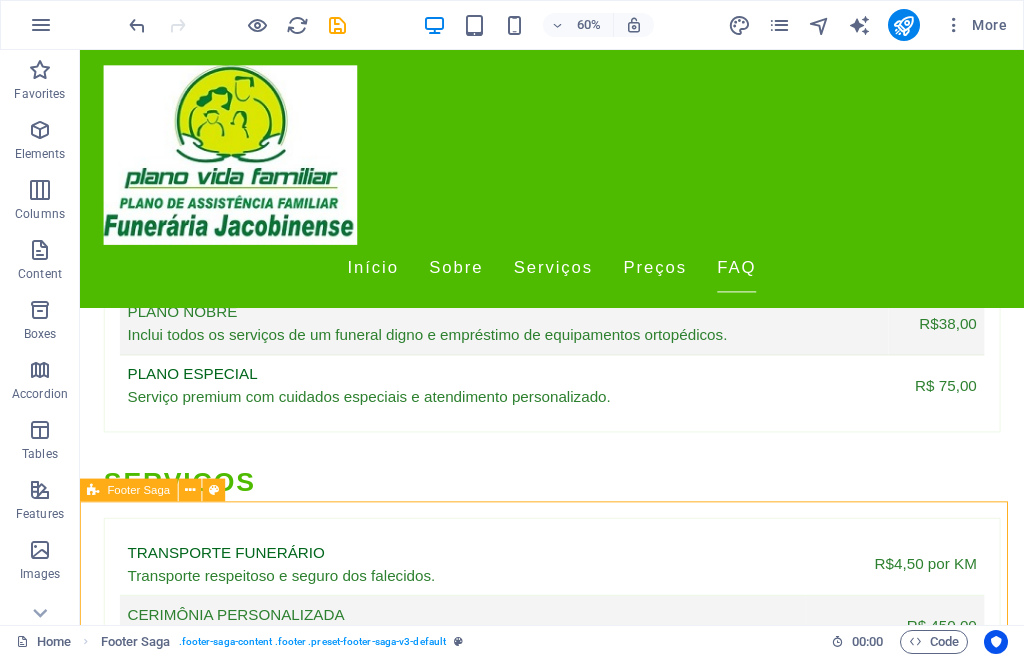 scroll, scrollTop: 4865, scrollLeft: 0, axis: vertical 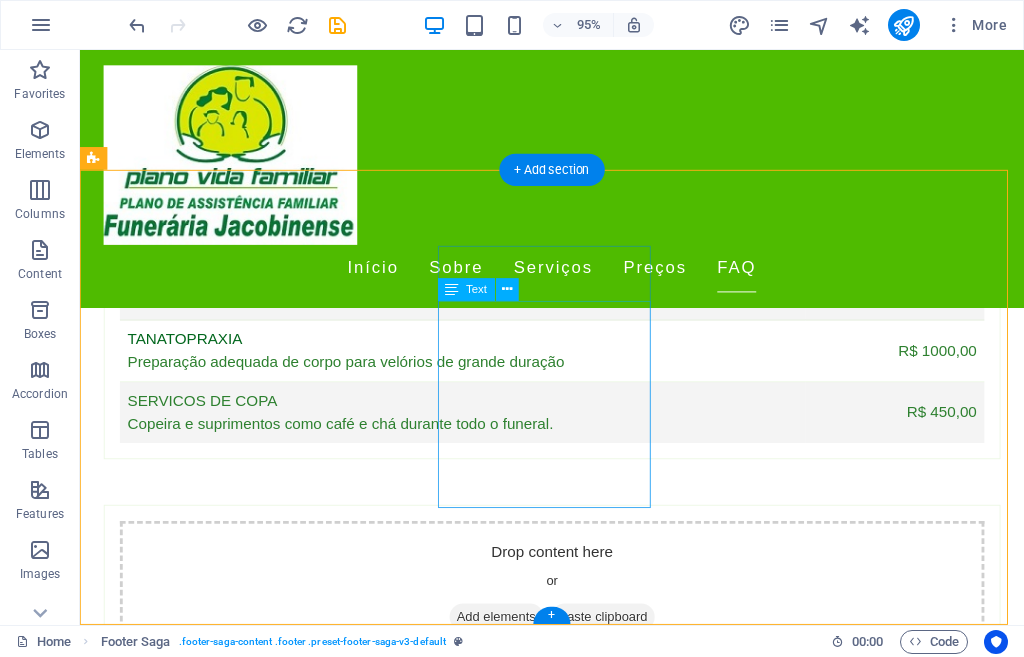 click on "Rua Direita 2 de Julho, 133 44702354   Jacobina Phone:  (74) 36212290 Mobile:  (74) 36212290   contato@planovidafamiliar.com.br   Funerária Jacobinense" at bounding box center (208, 3035) 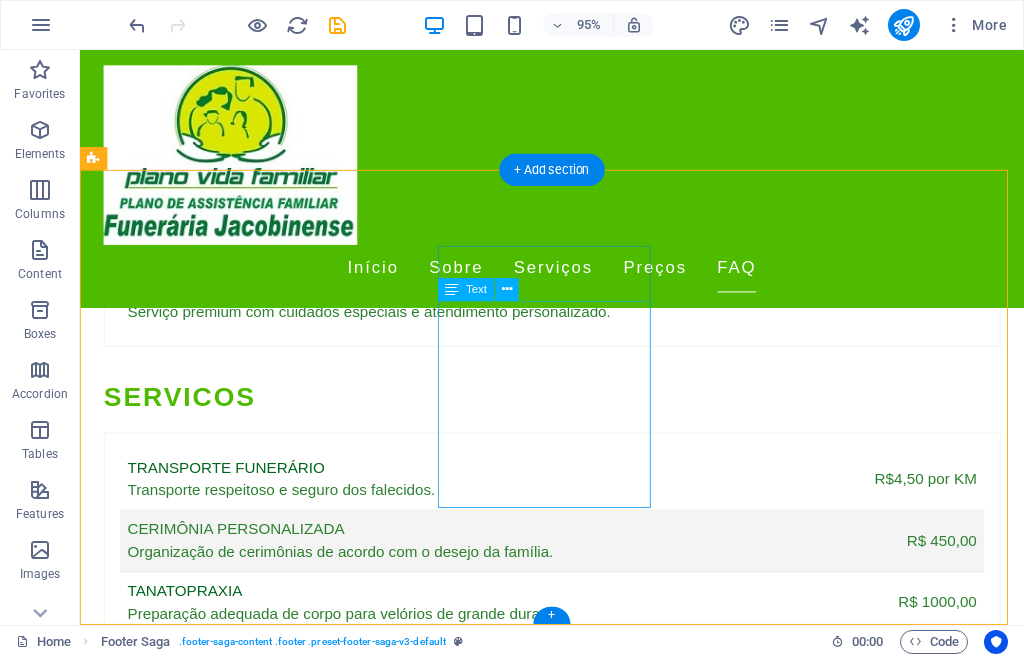 select on "%" 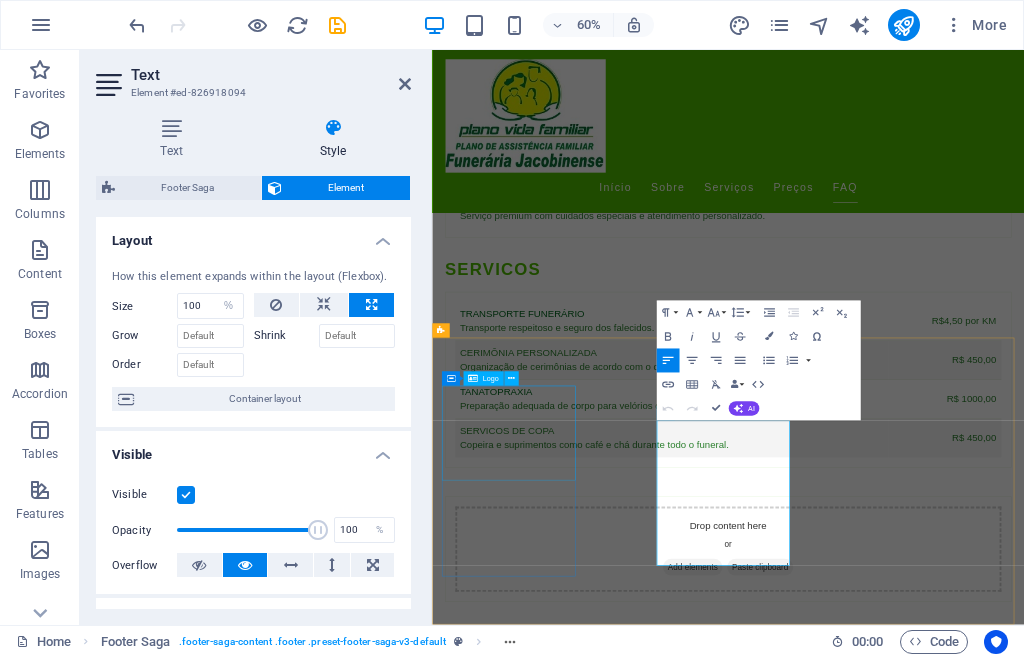 scroll, scrollTop: 4511, scrollLeft: 0, axis: vertical 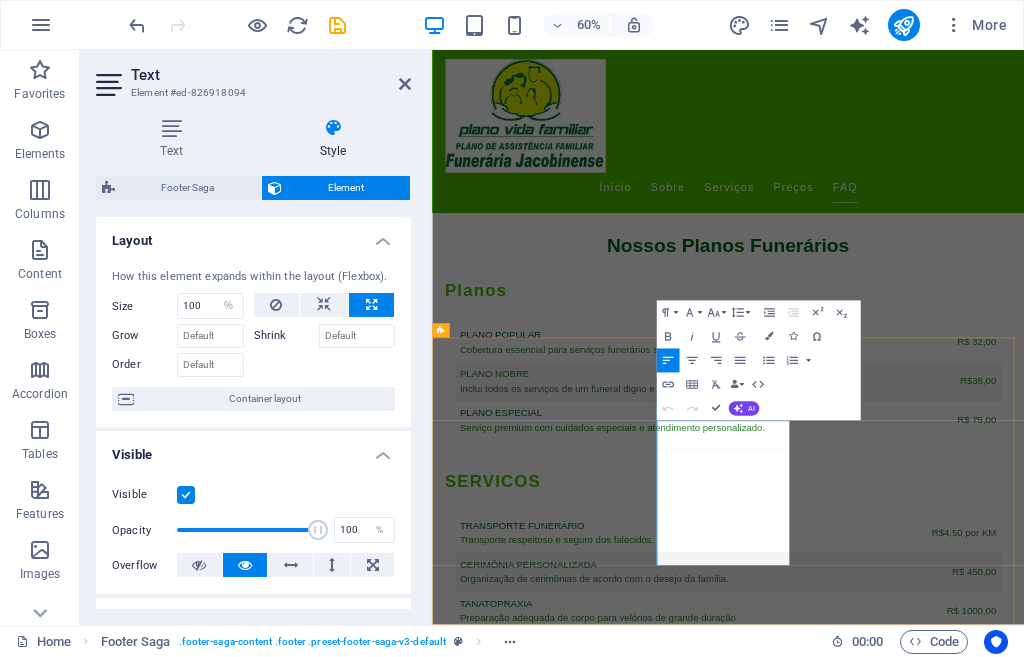 click on "contato@planovidafamiliar.com.br" at bounding box center [560, 3678] 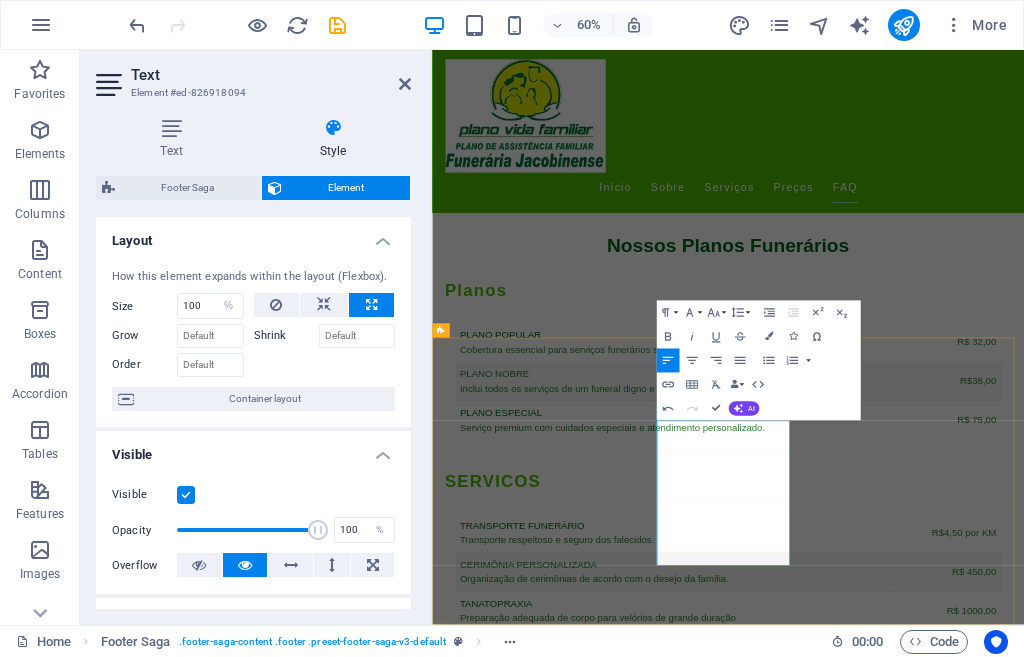 click on "contato@planovidafamiliar.com.br" at bounding box center [560, 3678] 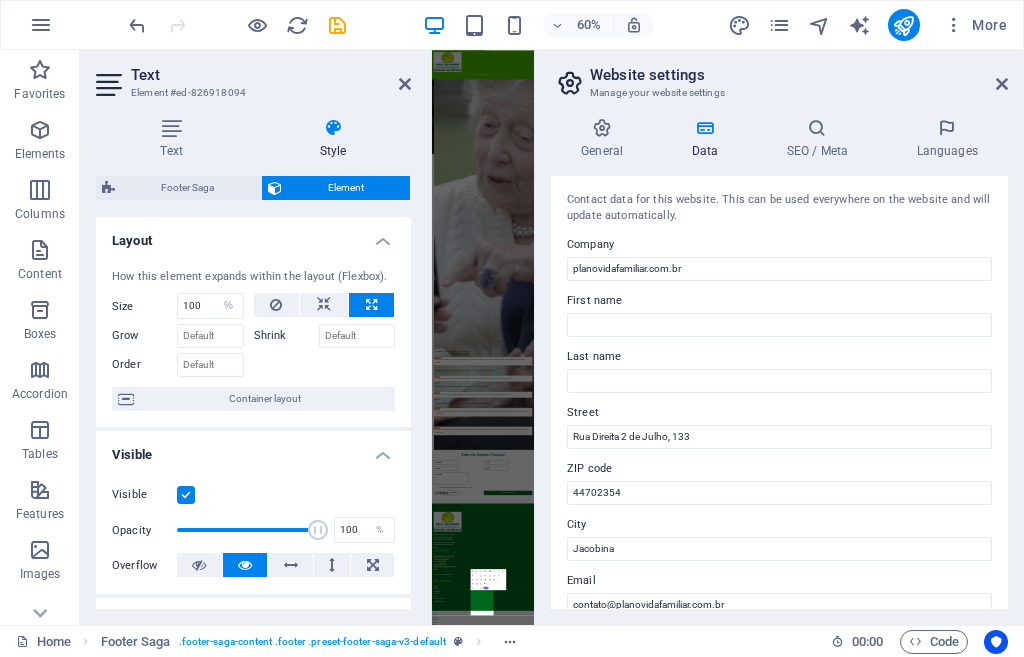 click on "44702354" at bounding box center (779, 493) 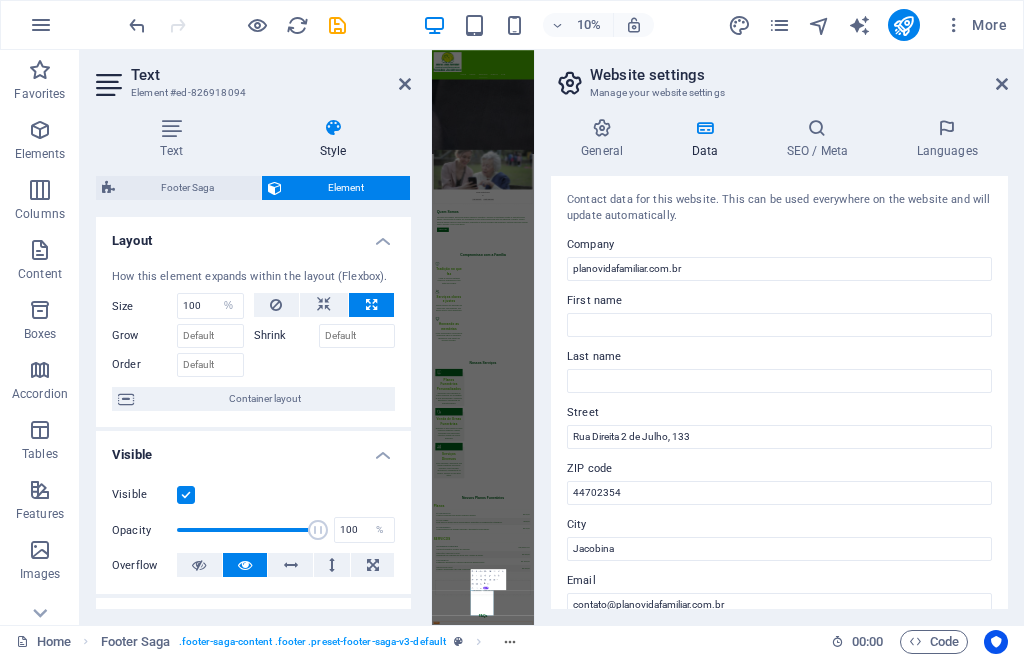 scroll, scrollTop: 2149, scrollLeft: 0, axis: vertical 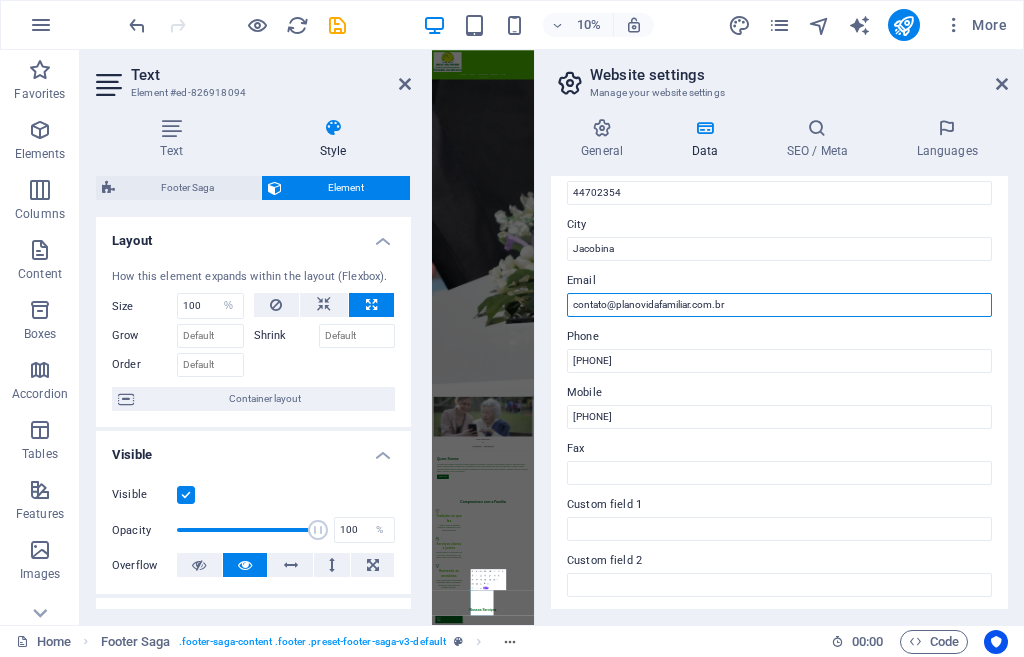 click on "contato@planovidafamiliar.com.br" at bounding box center [779, 305] 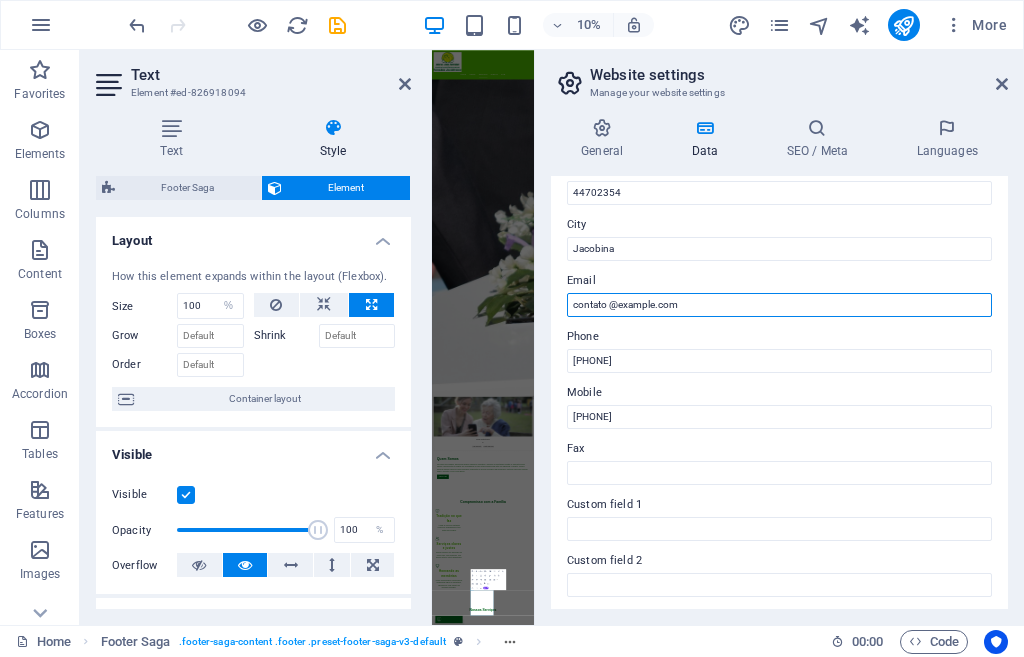 scroll, scrollTop: 528, scrollLeft: 0, axis: vertical 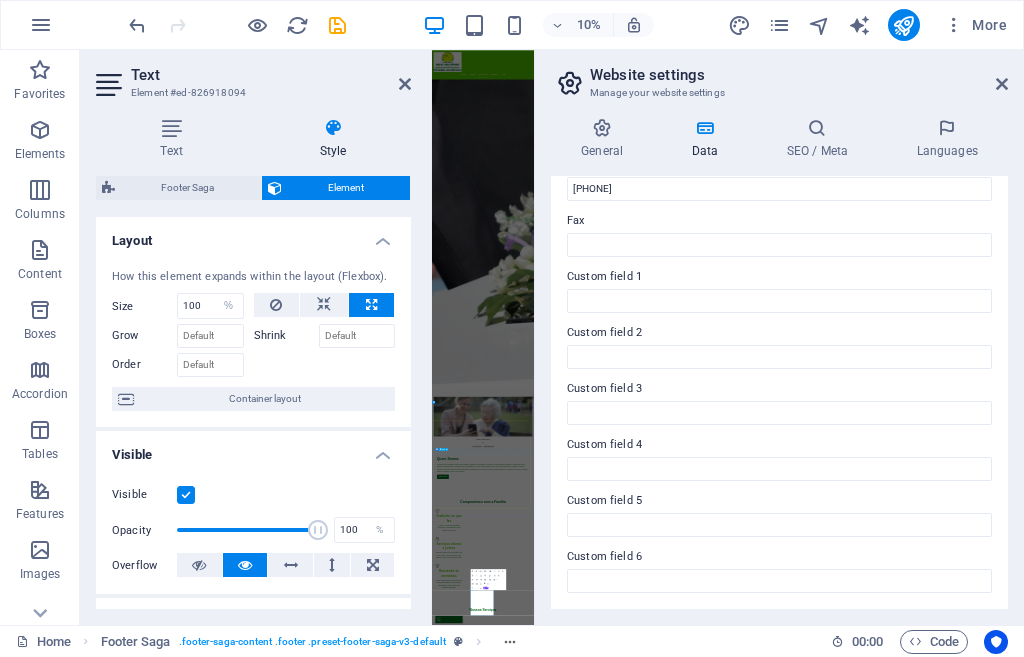 type on "contato @planovidafamiliar.com.br" 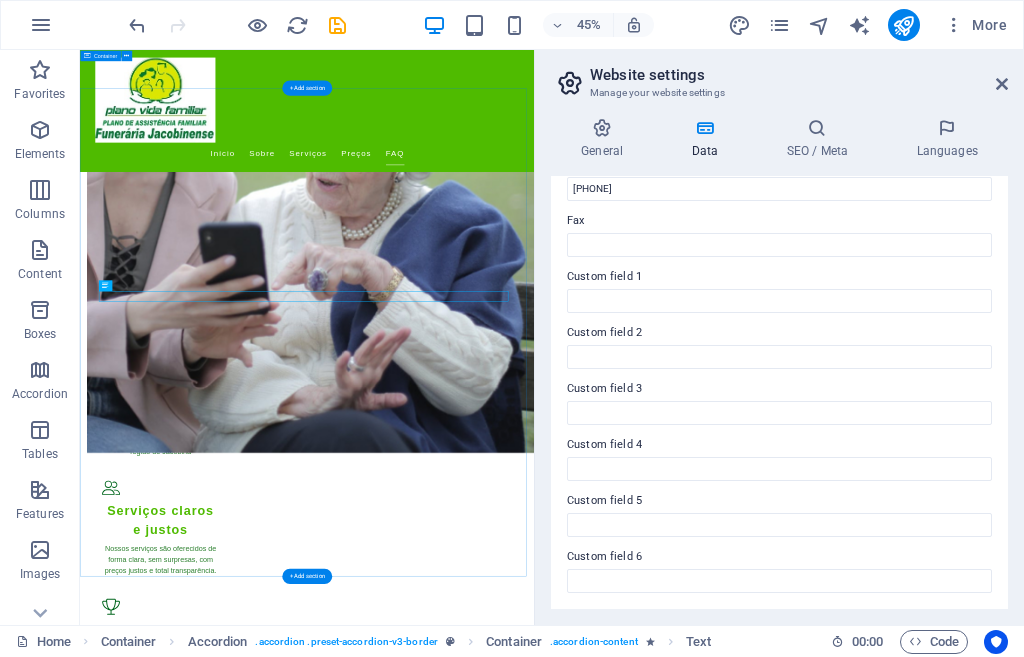 scroll, scrollTop: 3240, scrollLeft: 0, axis: vertical 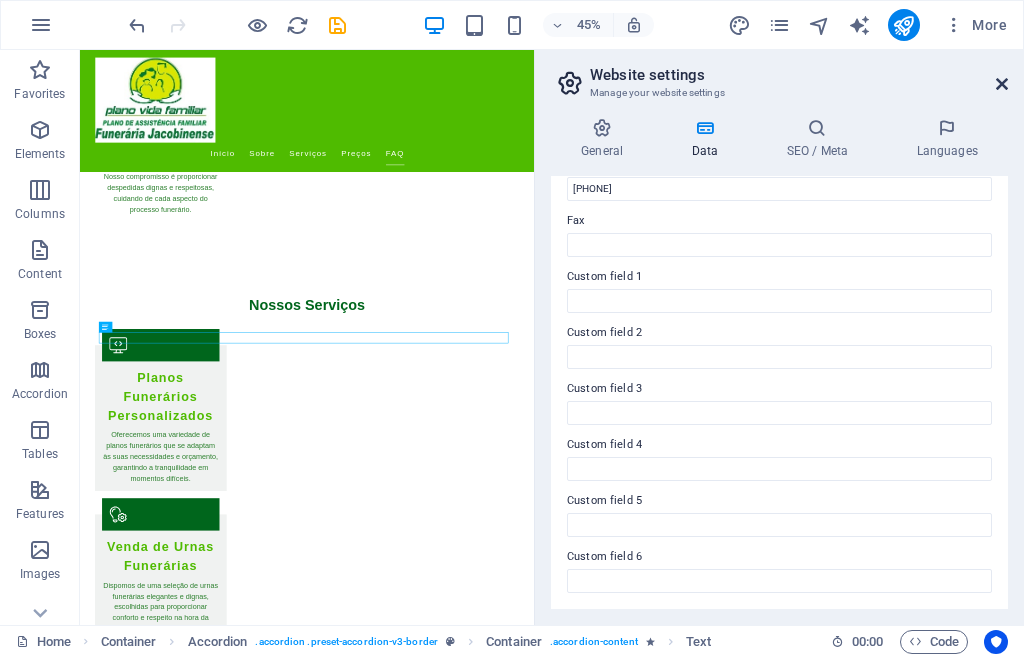 click at bounding box center (1002, 84) 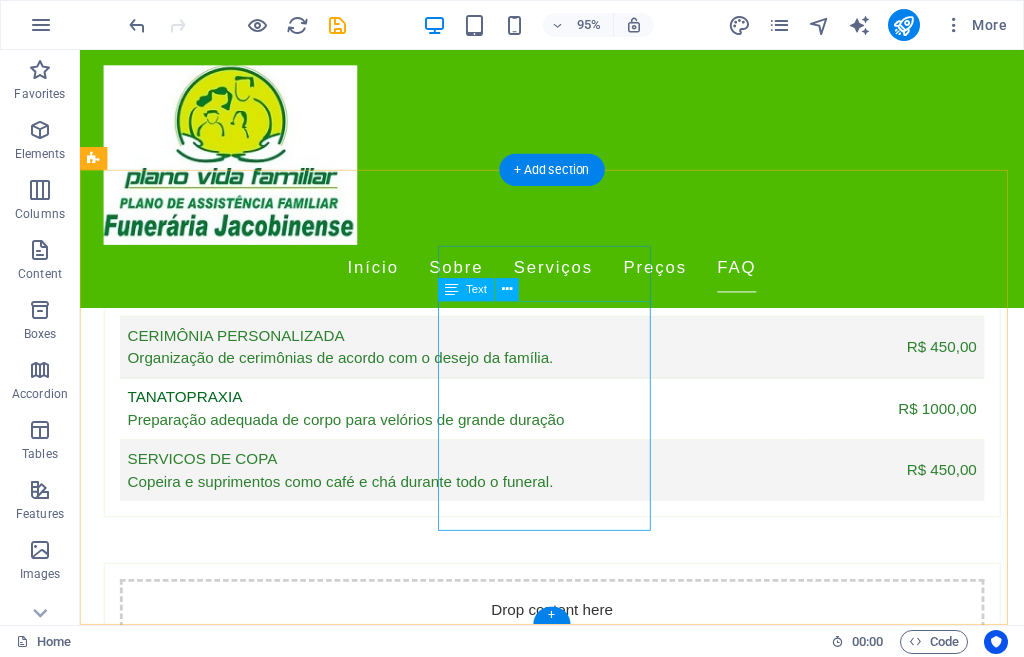 scroll, scrollTop: 4865, scrollLeft: 0, axis: vertical 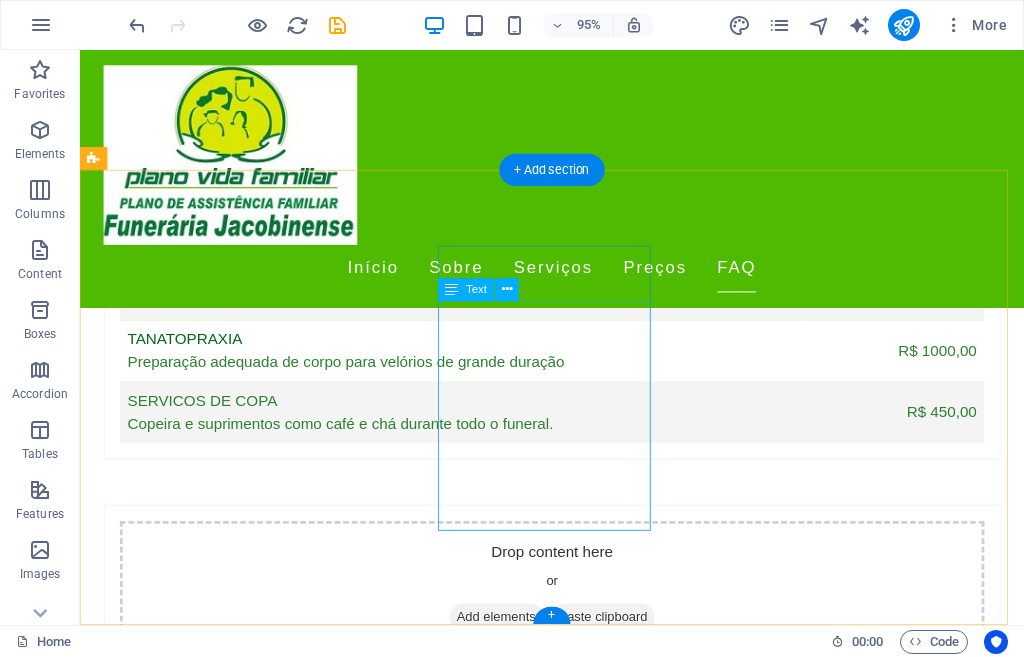 click on "Rua Direita 2 de Julho, 133 44702354   Jacobina Phone:  (74) 36212290 Mobile:  (74) 36212290   contato @planovidafamiliar.com.br  Funerária Jacobinense" at bounding box center [208, 3035] 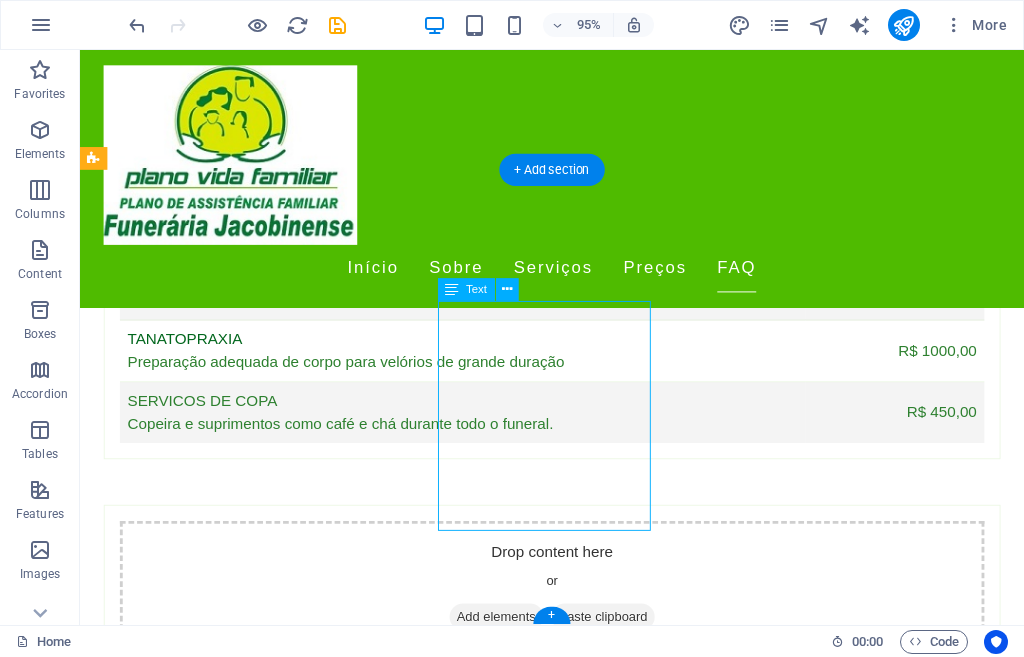 click on "Rua Direita 2 de Julho, 133 44702354   Jacobina Phone:  (74) 36212290 Mobile:  (74) 36212290   contato @planovidafamiliar.com.br  Funerária Jacobinense" at bounding box center (208, 3035) 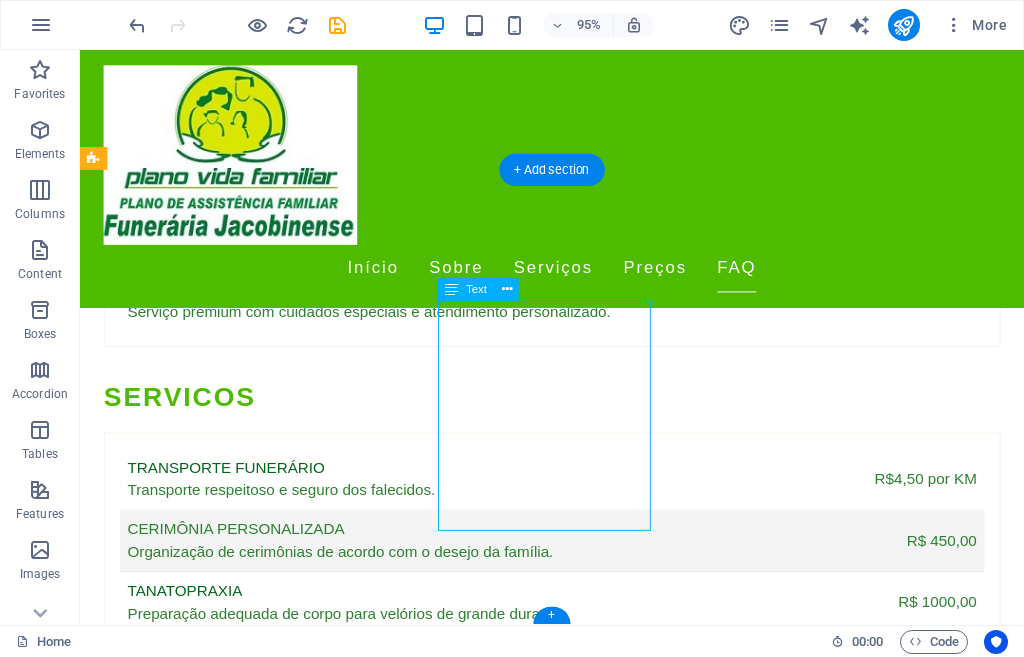 select on "%" 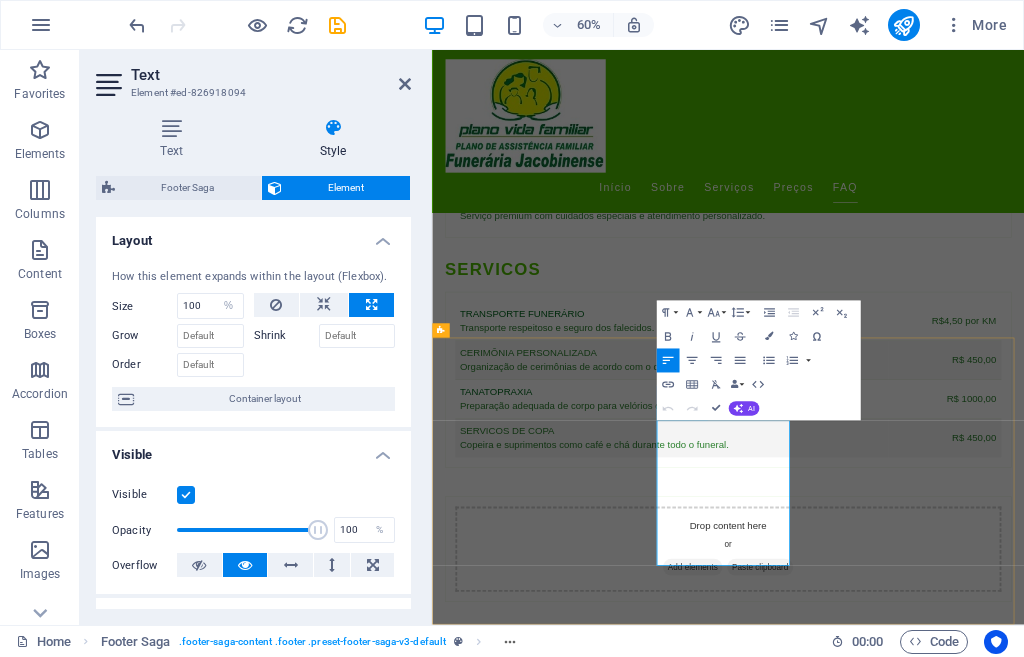scroll, scrollTop: 4511, scrollLeft: 0, axis: vertical 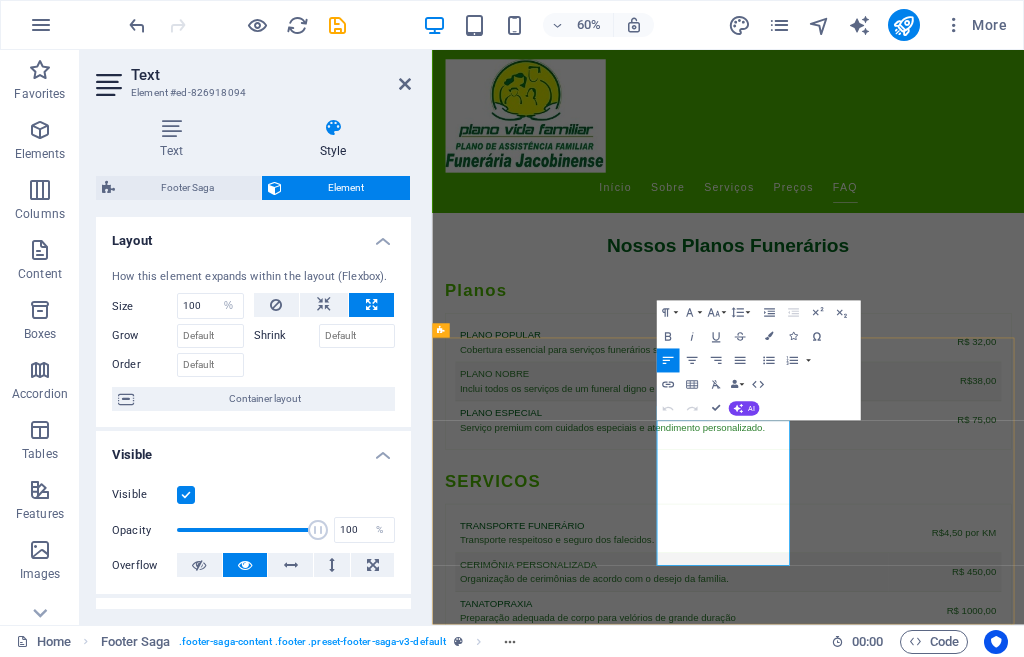 click on "contato @planovidafamiliar.com.br" at bounding box center (533, 3665) 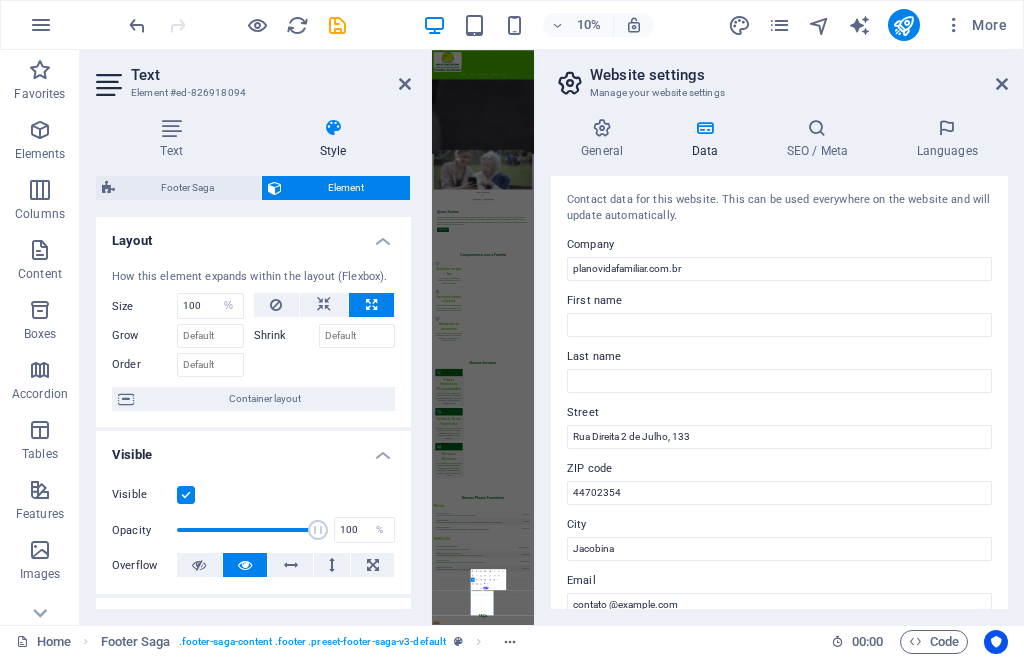 scroll, scrollTop: 2149, scrollLeft: 0, axis: vertical 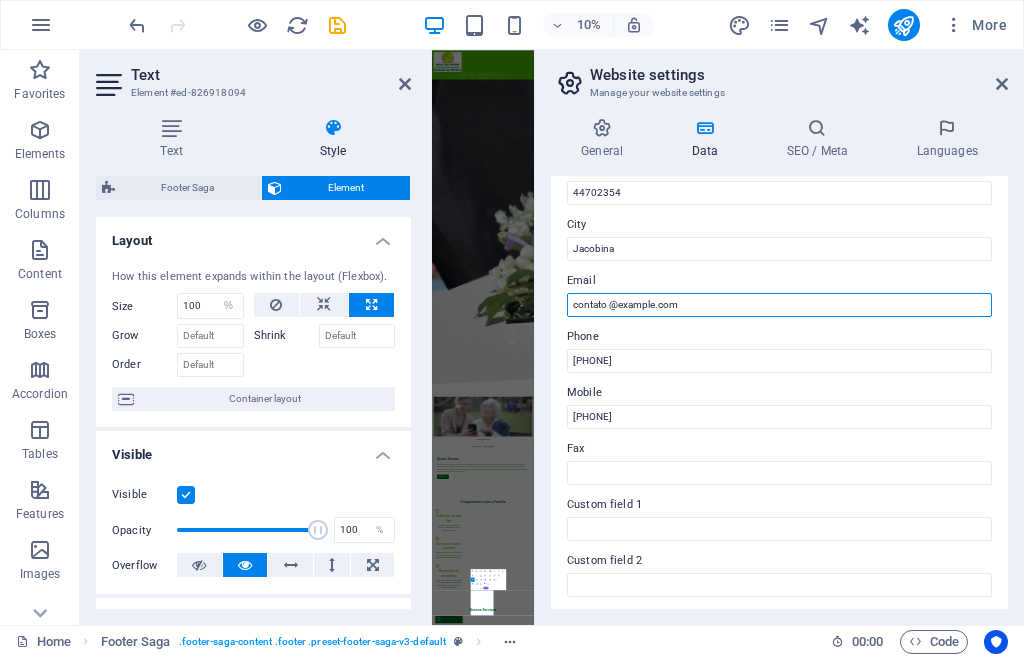 click on "contato @planovidafamiliar.com.br" at bounding box center (779, 305) 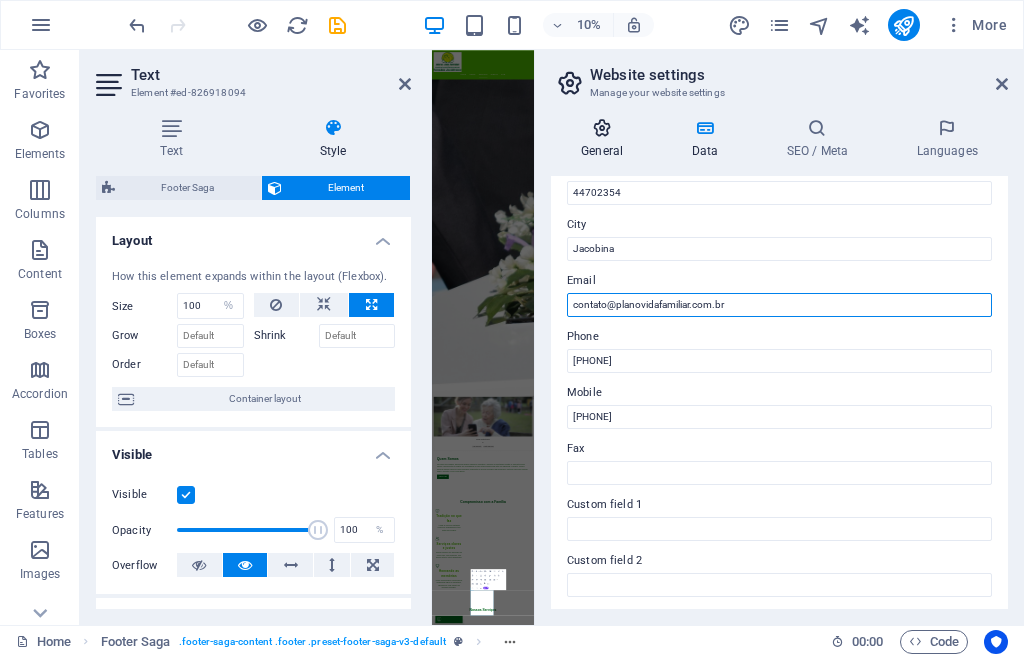 type on "contato@planovidafamiliar.com.br" 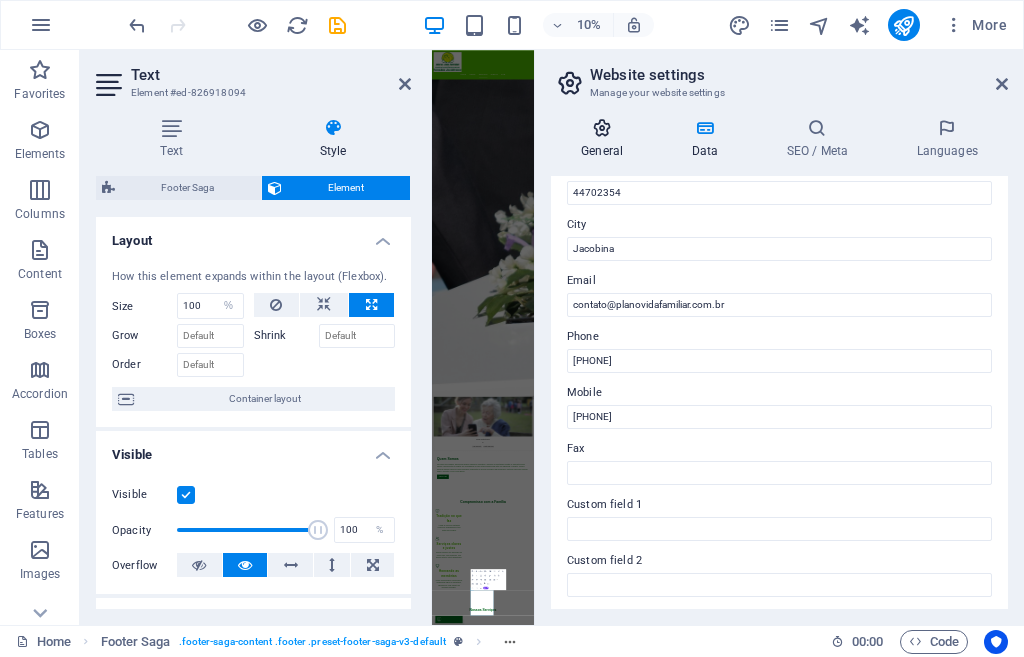 click on "General" at bounding box center (606, 139) 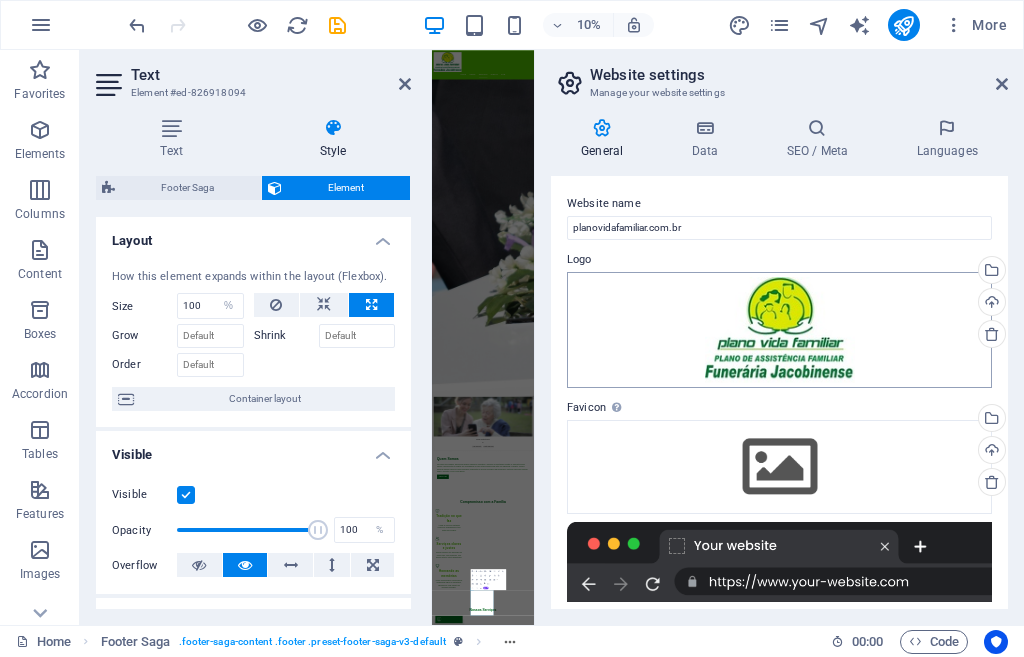 scroll, scrollTop: 270, scrollLeft: 0, axis: vertical 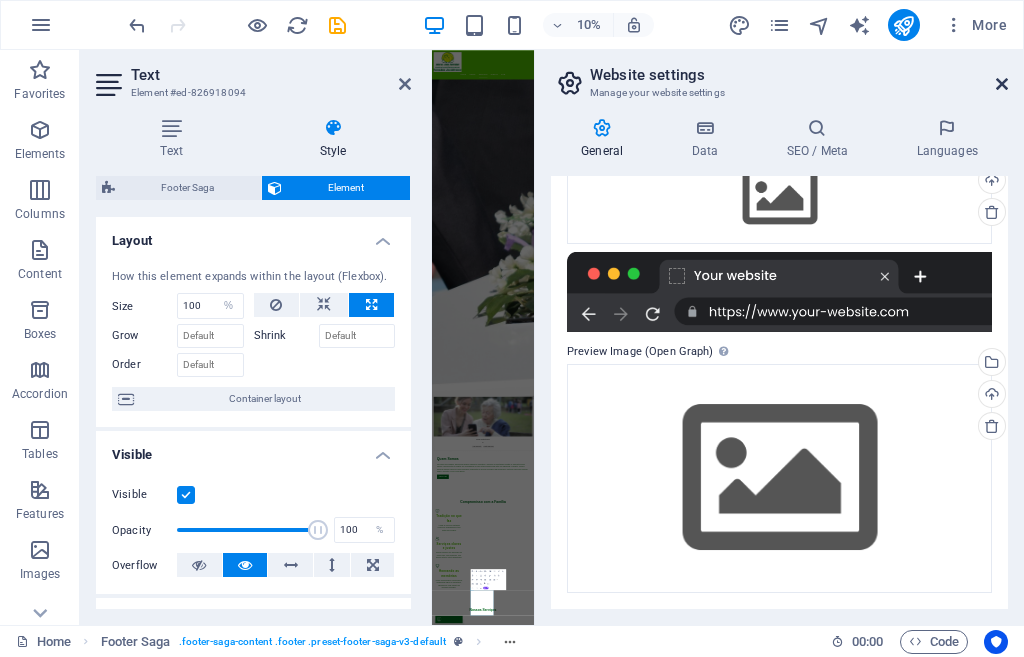 drag, startPoint x: 999, startPoint y: 90, endPoint x: 923, endPoint y: 73, distance: 77.87811 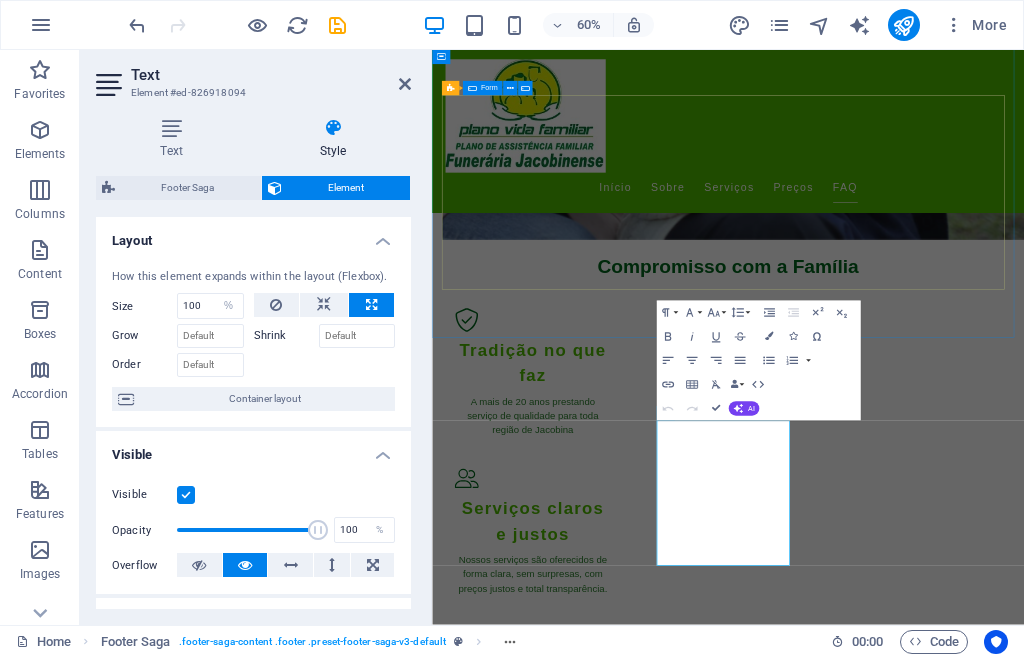 scroll, scrollTop: 4511, scrollLeft: 0, axis: vertical 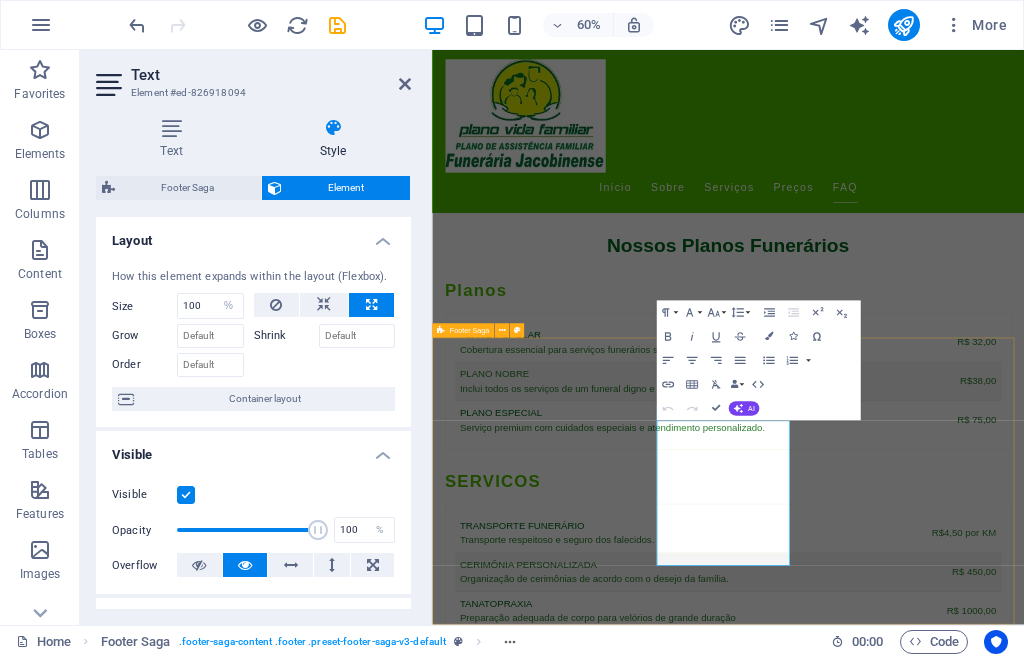 click on "Empresa dedicada a oferecer apoio e serviços funerários com dignidade e respeito. Entre em contato para mais informações sobre nossos planos. CONTATO Rua Direita 2 de Julho, 133 44702354   Jacobina Phone:  (74) 36212290 Mobile:  (74) 36212290   contato@planovidafamiliar.com.br  Funerária Jacobinense                                          Navigation Início Sobre Serviços Preços FAQ Legal Notice Privacy Policy" at bounding box center (925, 3575) 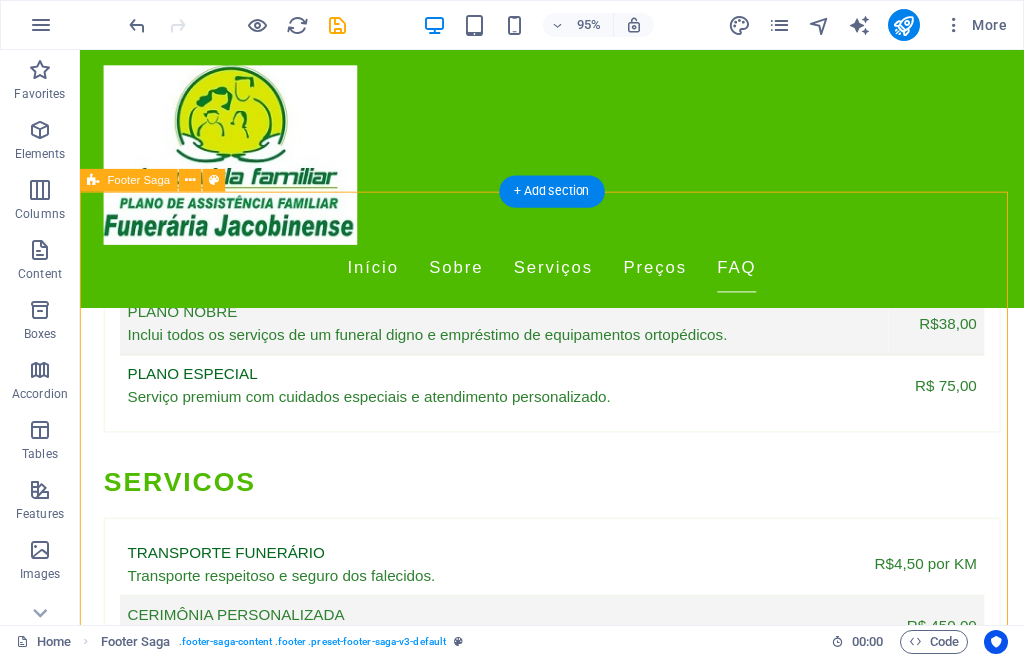 scroll, scrollTop: 4865, scrollLeft: 0, axis: vertical 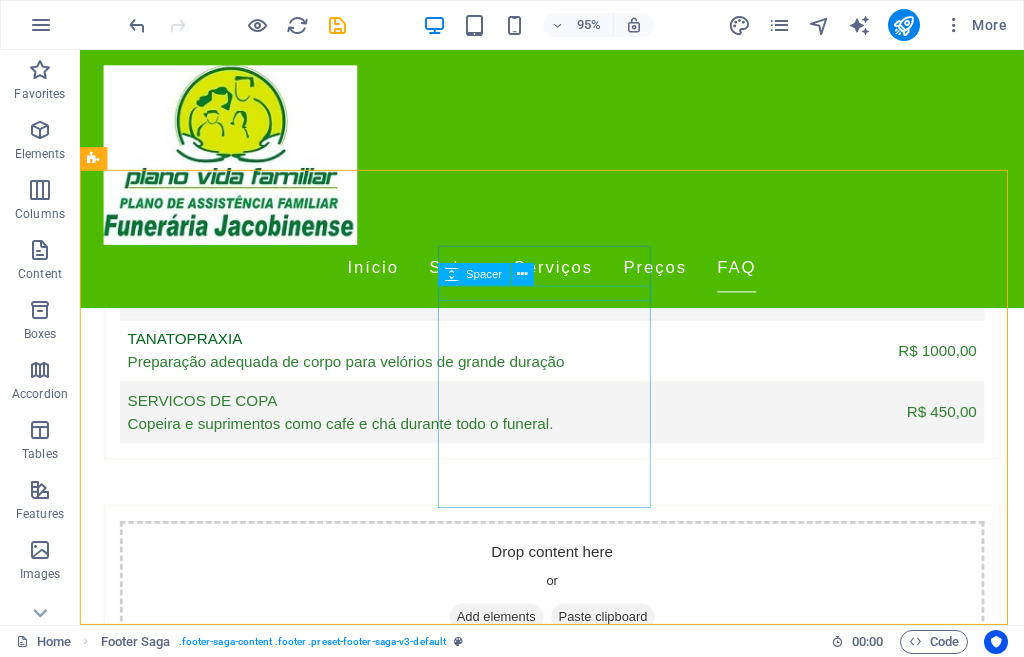 click on "Spacer" at bounding box center (484, 274) 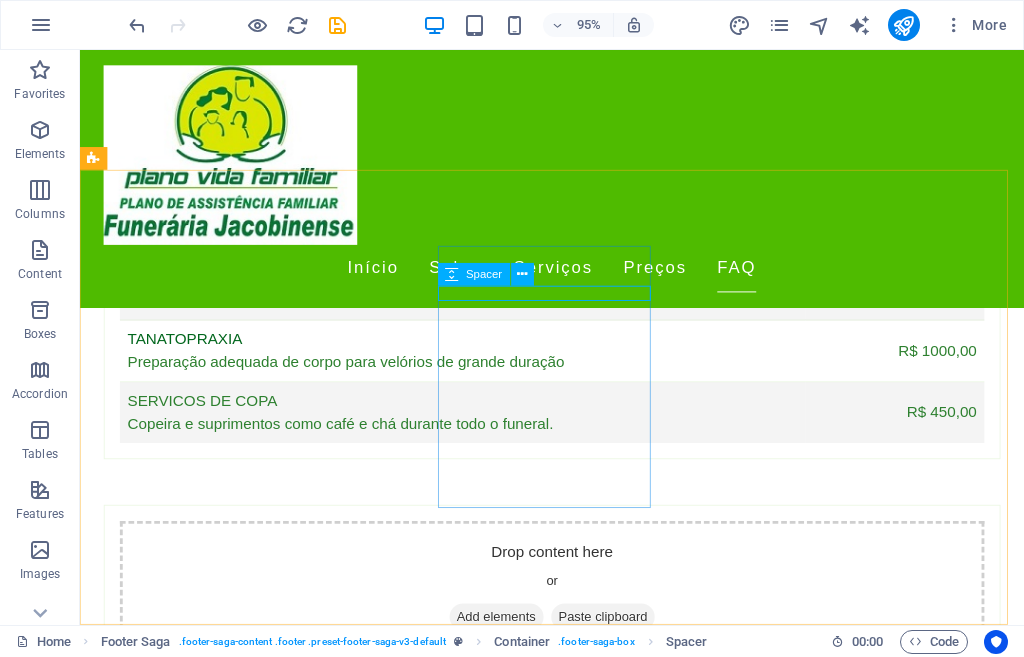 click at bounding box center [451, 274] 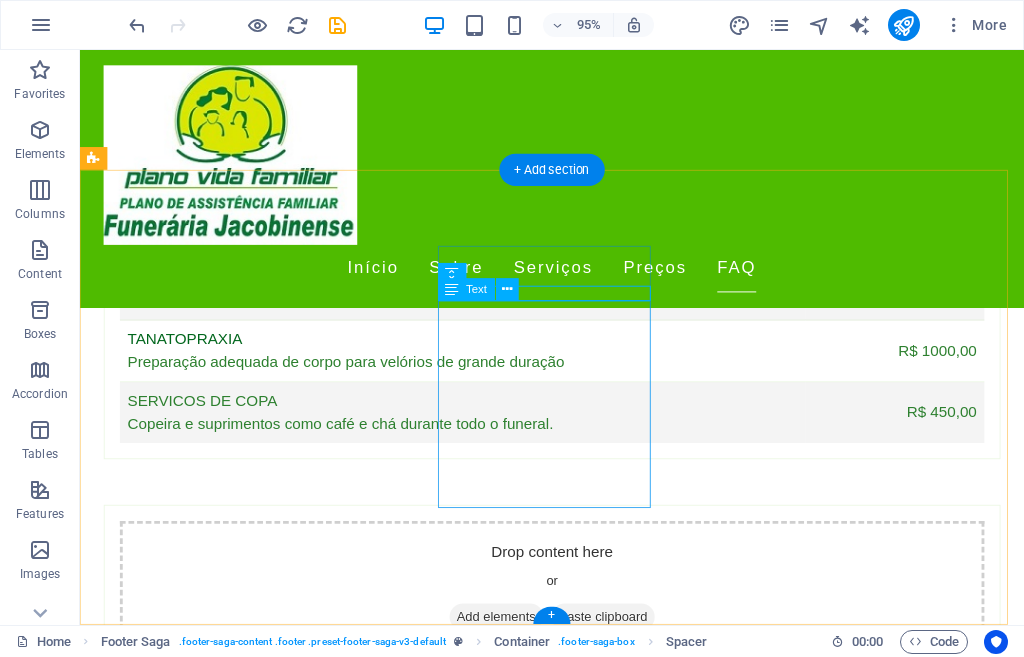 click on "Rua Direita 2 de Julho, 133 44702354   Jacobina Phone:  (74) 36212290 Mobile:  (74) 36212290   contato@planovidafamiliar.com.br  Funerária Jacobinense" at bounding box center (208, 3035) 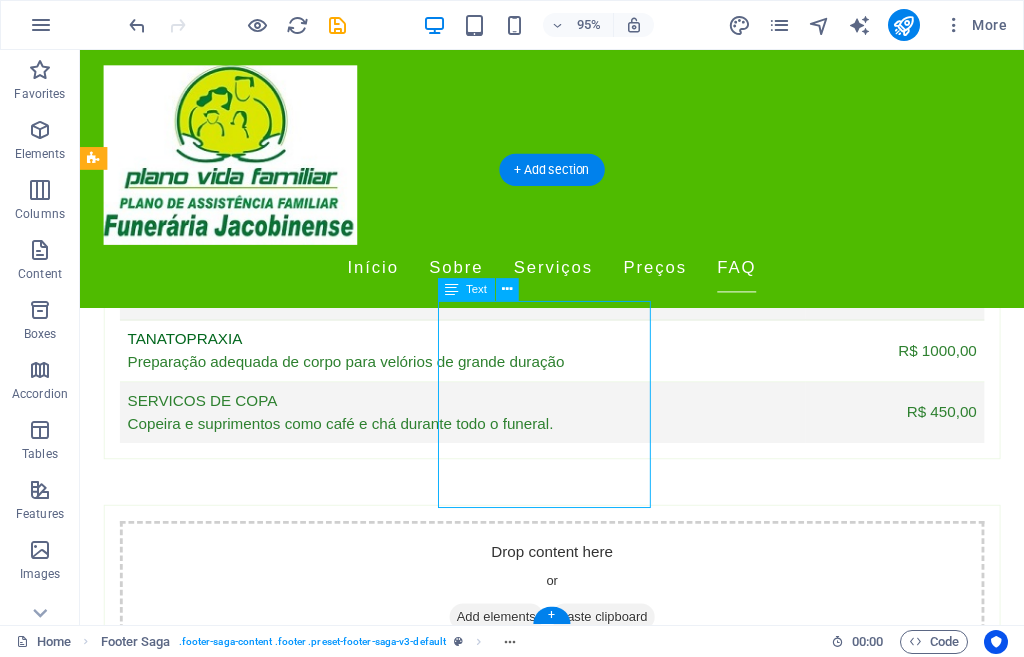 click on "Rua Direita 2 de Julho, 133 44702354   Jacobina Phone:  (74) 36212290 Mobile:  (74) 36212290   contato@planovidafamiliar.com.br  Funerária Jacobinense" at bounding box center [208, 3035] 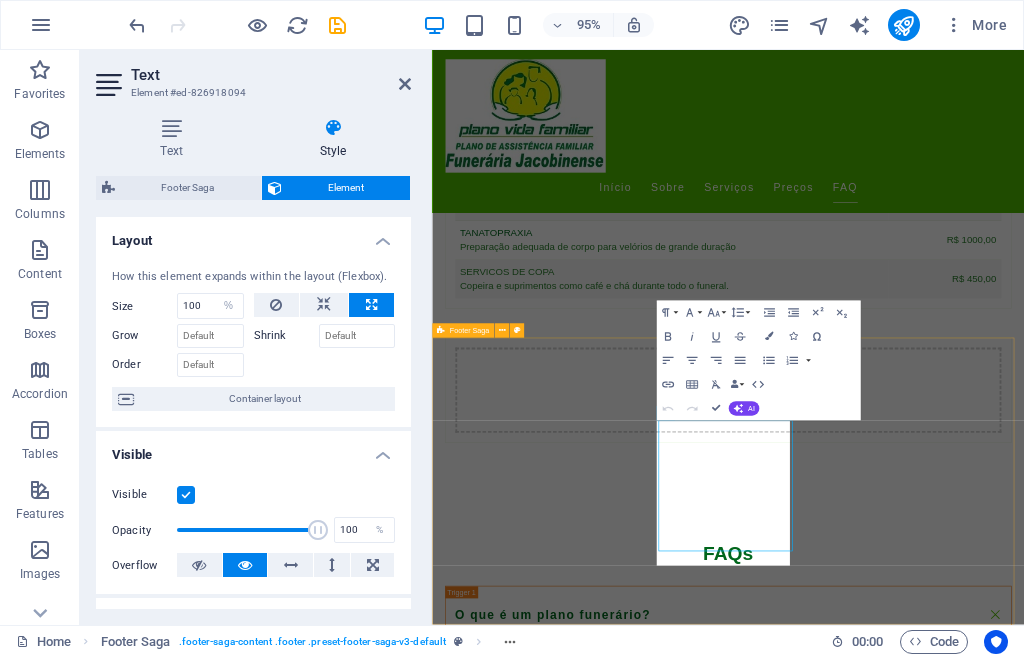 scroll, scrollTop: 4511, scrollLeft: 0, axis: vertical 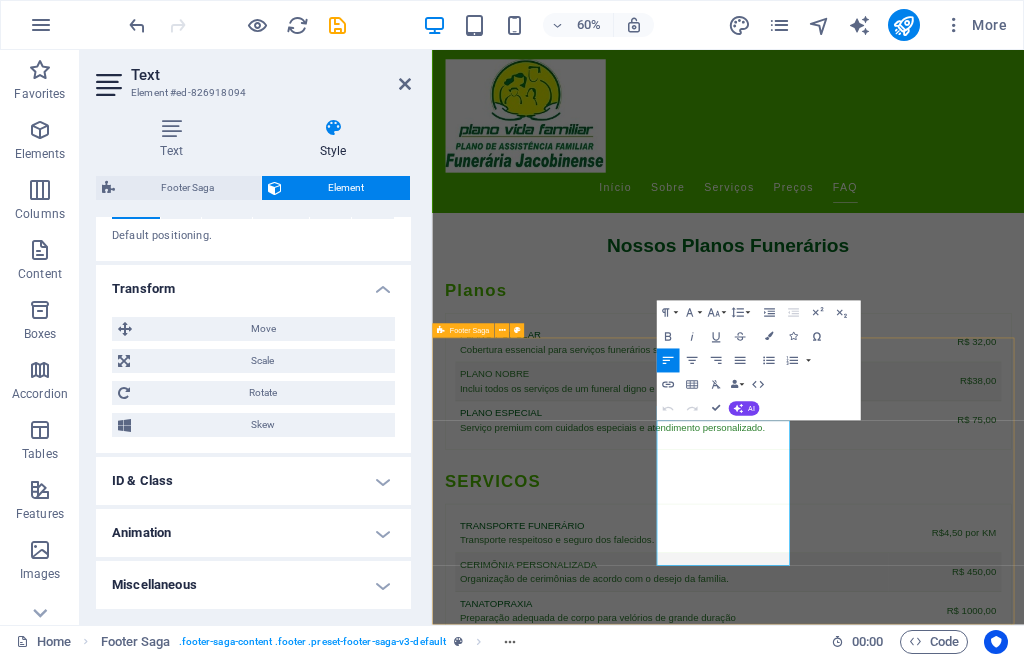 click on "Empresa dedicada a oferecer apoio e serviços funerários com dignidade e respeito. Entre em contato para mais informações sobre nossos planos. CONTATO Rua Direita 2 de Julho, 133 44702354   Jacobina Phone:  (74) 36212290 Mobile:  (74) 36212290   contato@planovidafamiliar.com.br  Funerária Jacobinense                                          Navigation Início Sobre Serviços Preços FAQ Legal Notice Privacy Policy" at bounding box center (925, 3575) 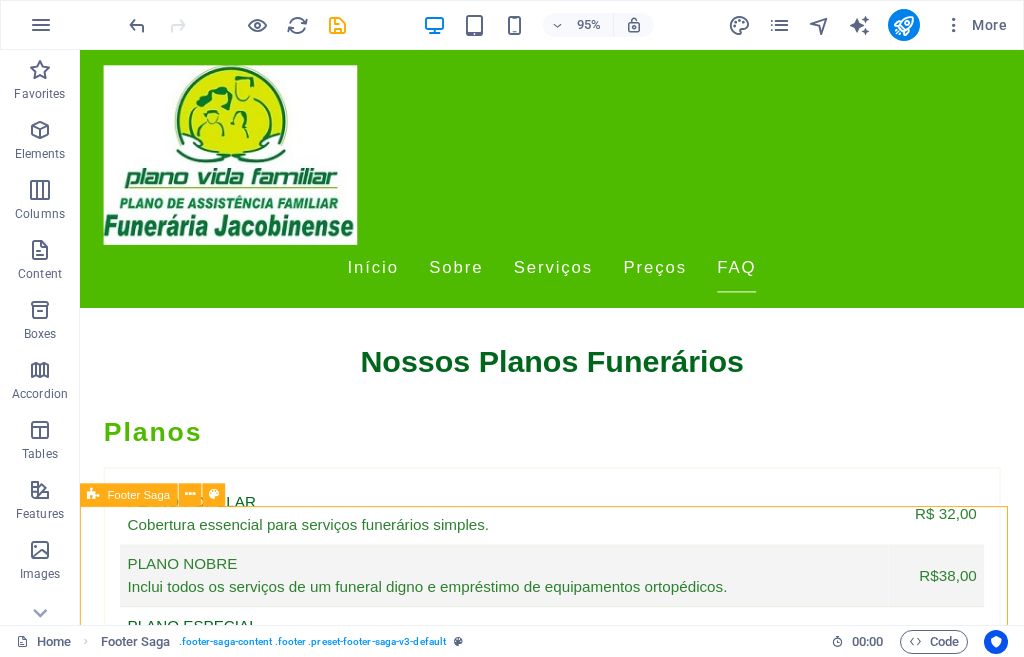 click on "Empresa dedicada a oferecer apoio e serviços funerários com dignidade e respeito. Entre em contato para mais informações sobre nossos planos. CONTATO Rua Direita 2 de Julho, 133 44702354   Jacobina Phone:  (74) 36212290 Mobile:  (74) 36212290   contato@planovidafamiliar.com.br  Funerária Jacobinense                                          Navigation Início Sobre Serviços Preços FAQ Legal Notice Privacy Policy" at bounding box center (577, 3563) 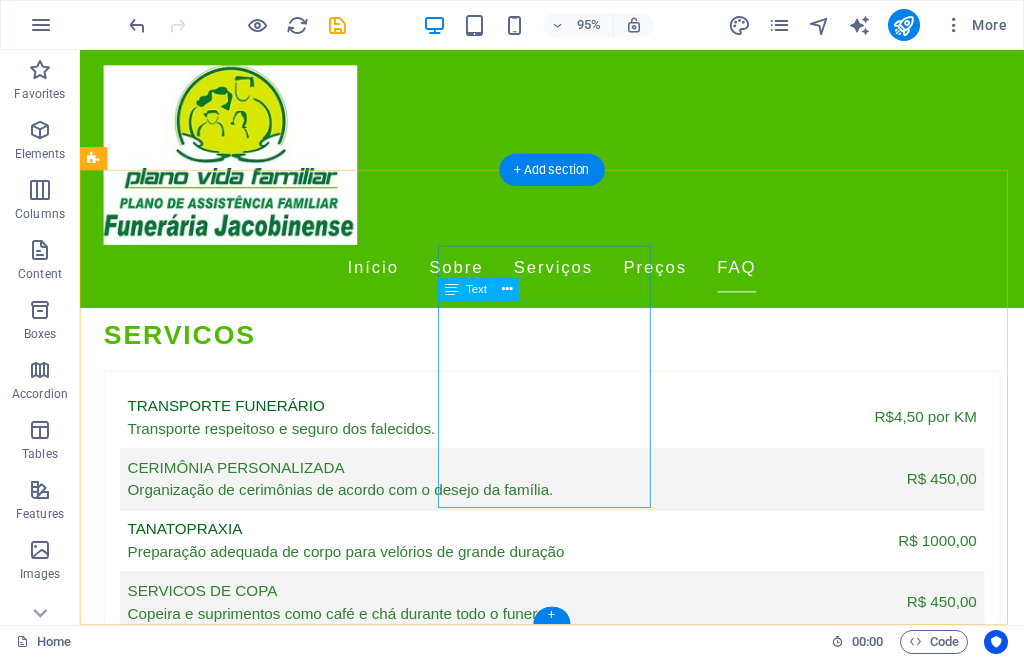 scroll, scrollTop: 4865, scrollLeft: 0, axis: vertical 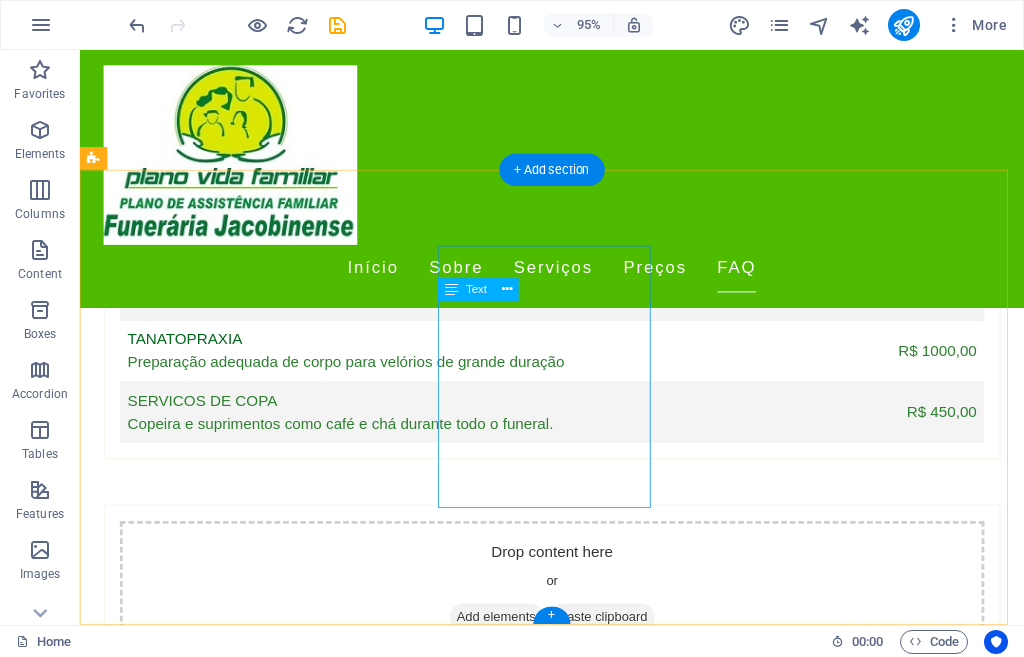click on "Rua Direita 2 de Julho, 133 44702354   Jacobina Phone:  (74) 36212290 Mobile:  (74) 36212290   contato@planovidafamiliar.com.br  Funerária Jacobinense" at bounding box center [208, 3035] 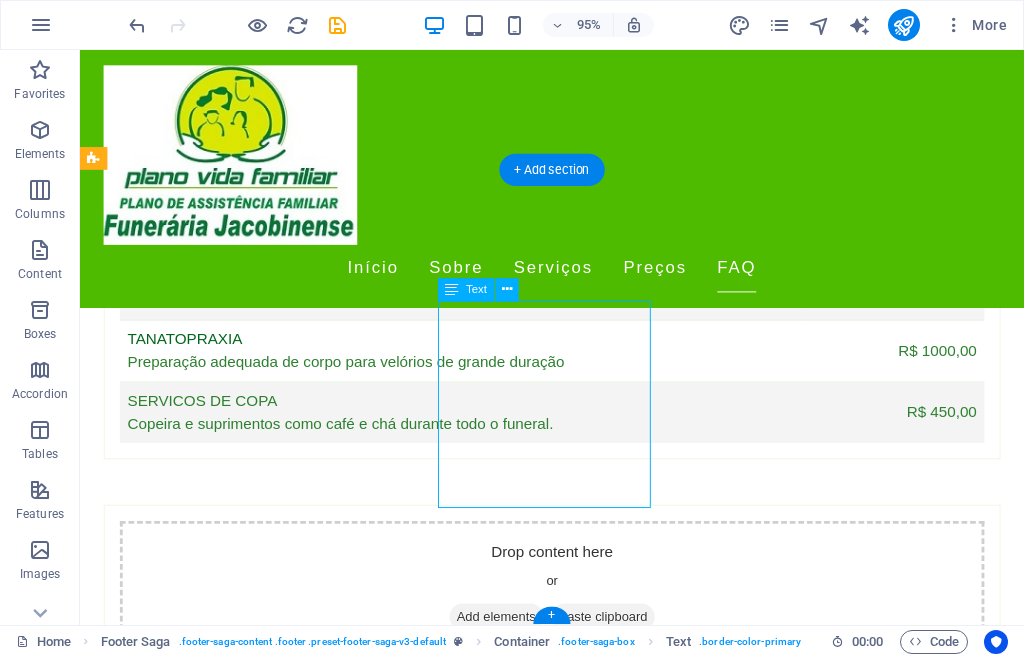 click on "Rua Direita 2 de Julho, 133 44702354   Jacobina Phone:  (74) 36212290 Mobile:  (74) 36212290   contato@planovidafamiliar.com.br  Funerária Jacobinense" at bounding box center (208, 3035) 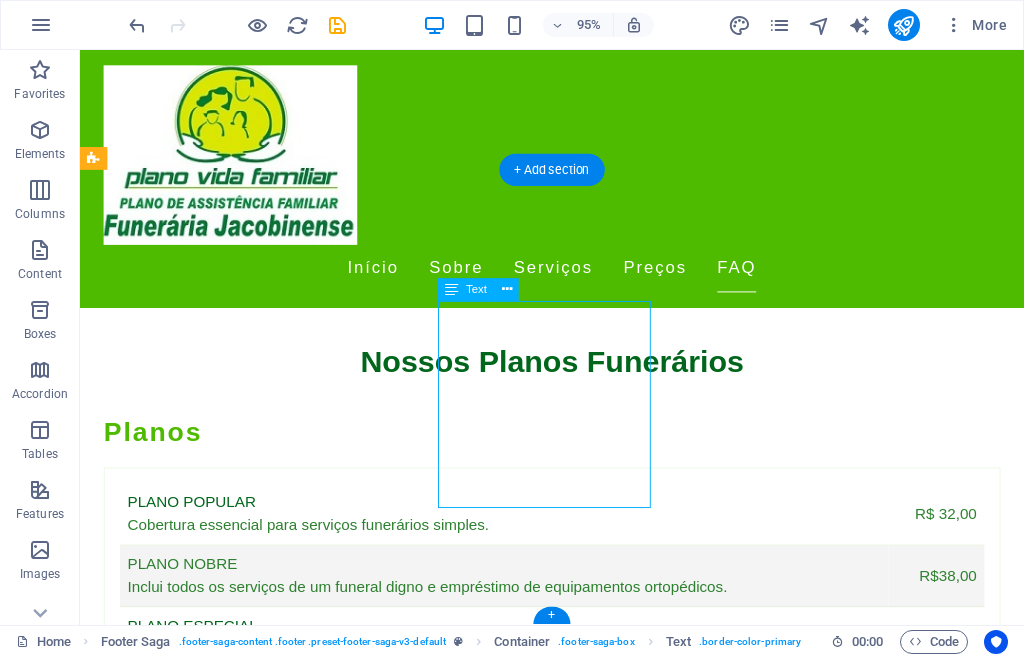 select on "%" 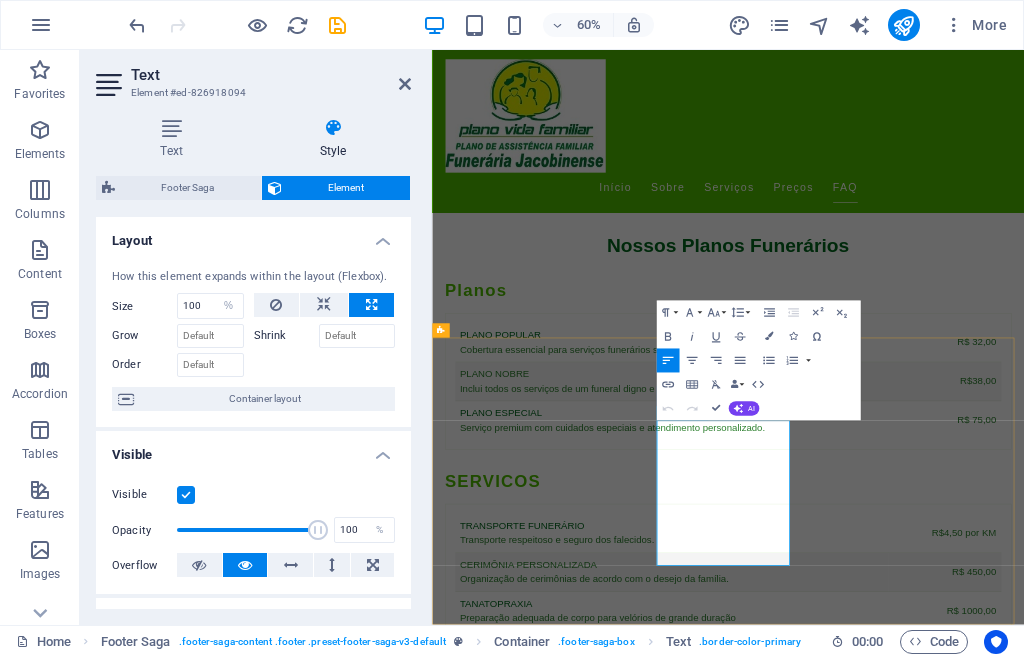drag, startPoint x: 850, startPoint y: 756, endPoint x: 811, endPoint y: 753, distance: 39.115215 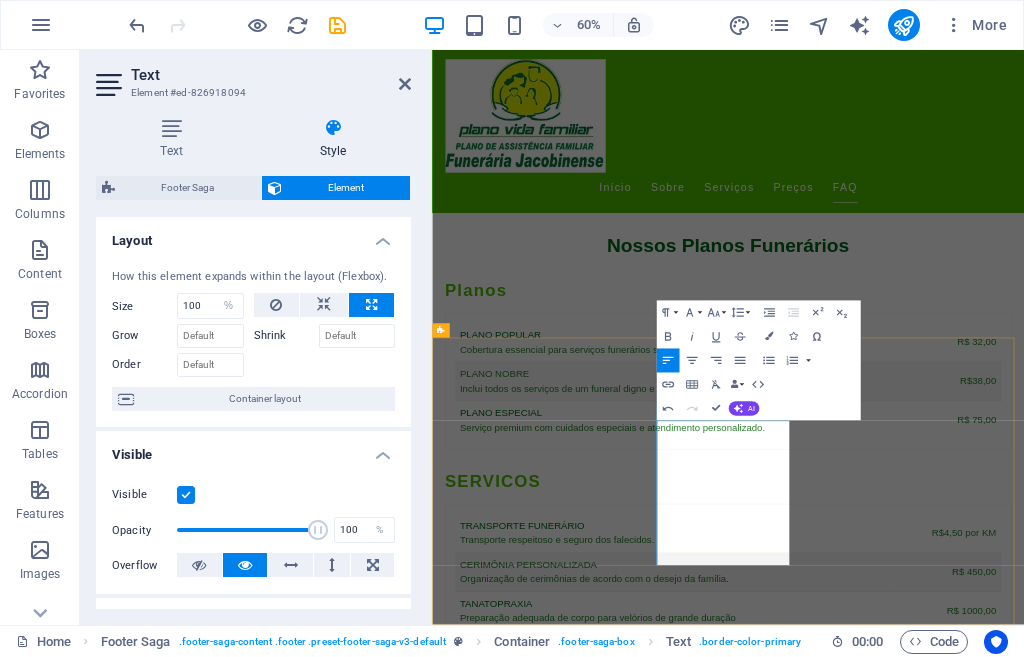click on "Phone:  (74) 36212290" at bounding box center [560, 3618] 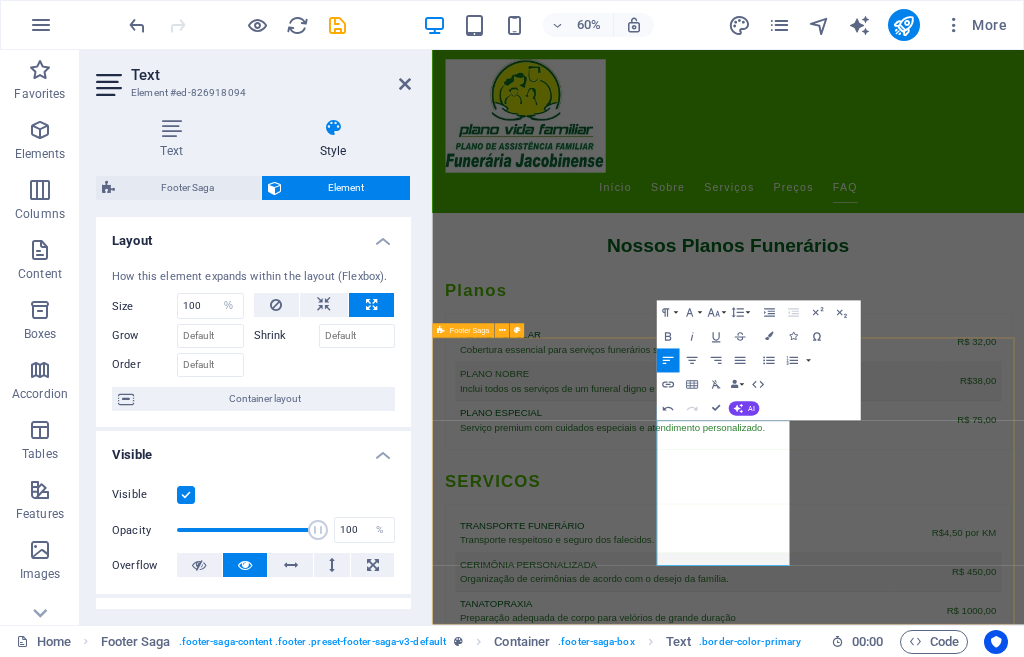 click on "Empresa dedicada a oferecer apoio e serviços funerários com dignidade e respeito. Entre em contato para mais informações sobre nossos planos. CONTATO Rua Direita 2 de Julho, 133 44702354   Jacobina Telefone:  (74) 36212290 Whatsapp:  (74) 36212290   contato@planovidafamiliar.com.br  Funerária Jacobinense                                          Navigation Início Sobre Serviços Preços FAQ Legal Notice Privacy Policy" at bounding box center (925, 3575) 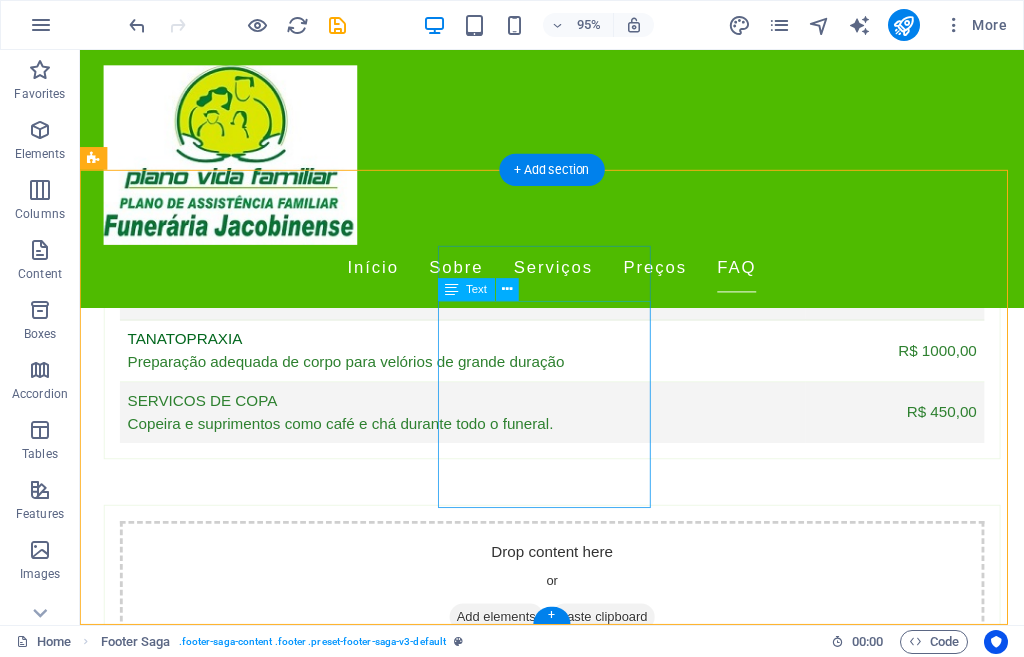 scroll, scrollTop: 4765, scrollLeft: 0, axis: vertical 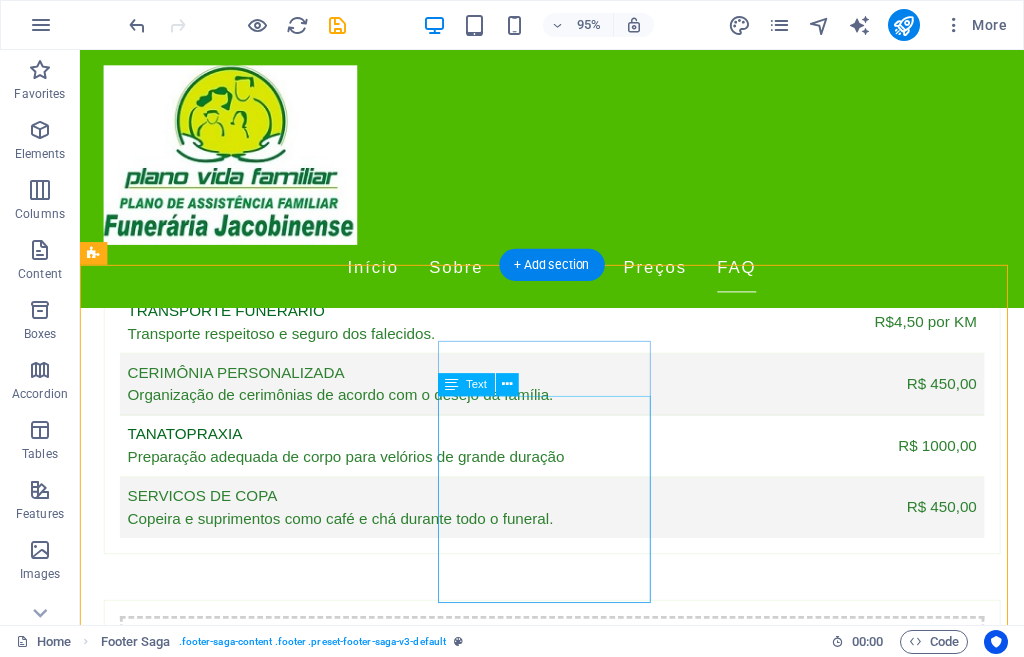 click on "Rua Direita 2 de Julho, 133 44702354   Jacobina Telefone:  (74) 36212290 Whatsapp:  (74) 36212290   contato@planovidafamiliar.com.br  Funerária Jacobinense" at bounding box center (208, 3135) 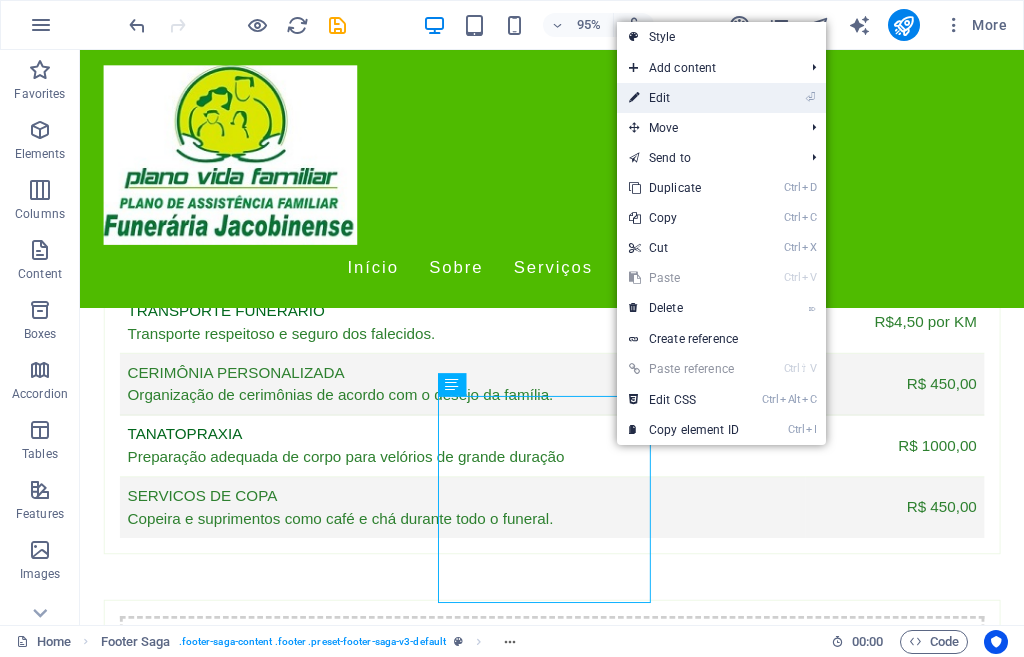 click on "⏎  Edit" at bounding box center (684, 98) 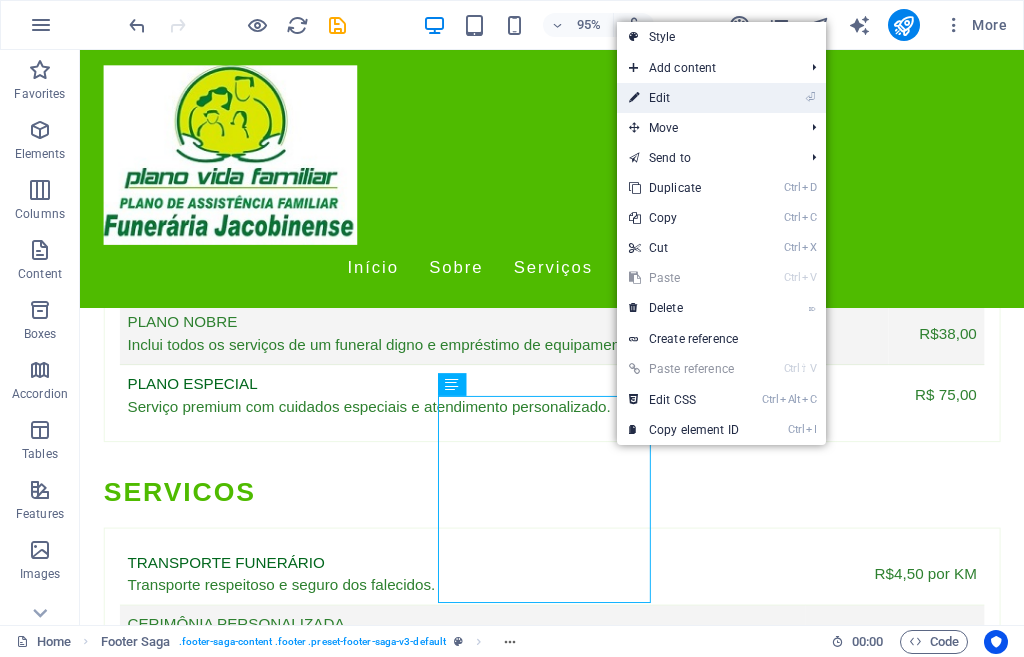 select on "%" 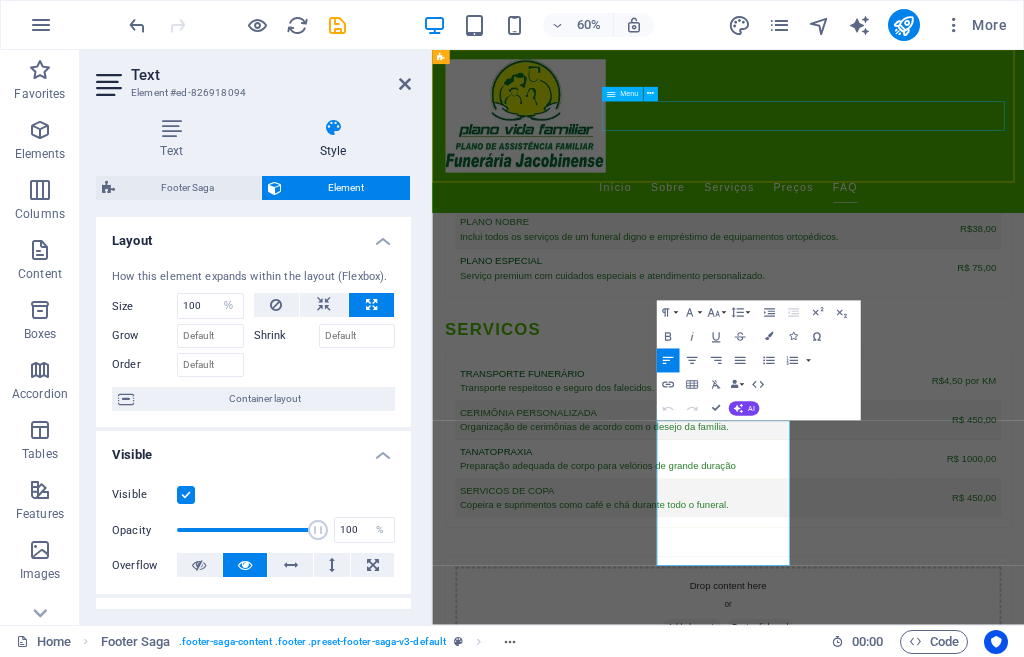 scroll, scrollTop: 4511, scrollLeft: 0, axis: vertical 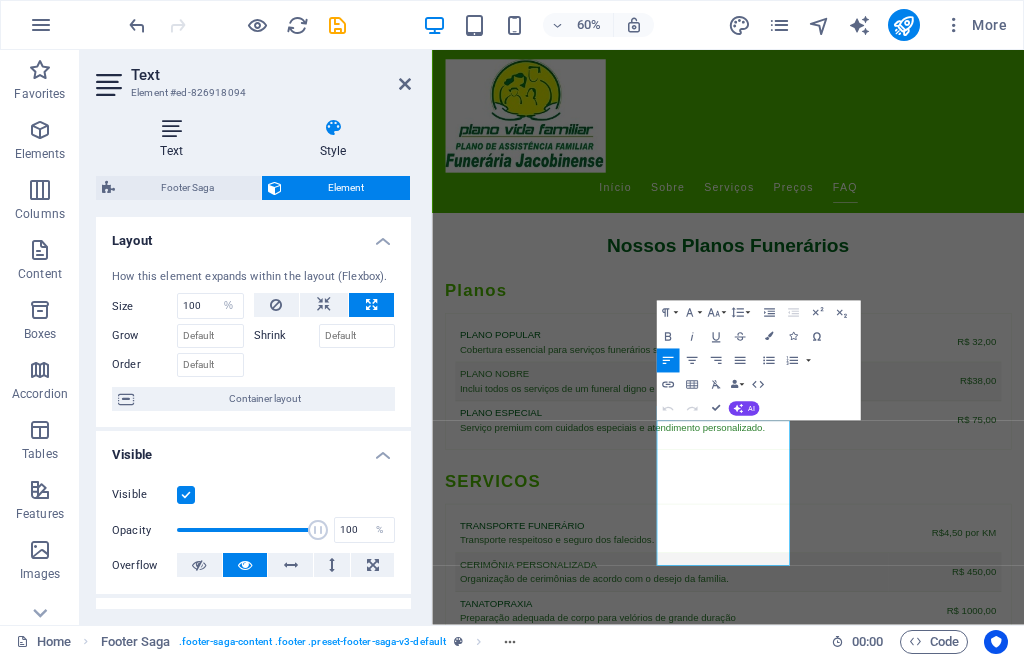 click at bounding box center [171, 128] 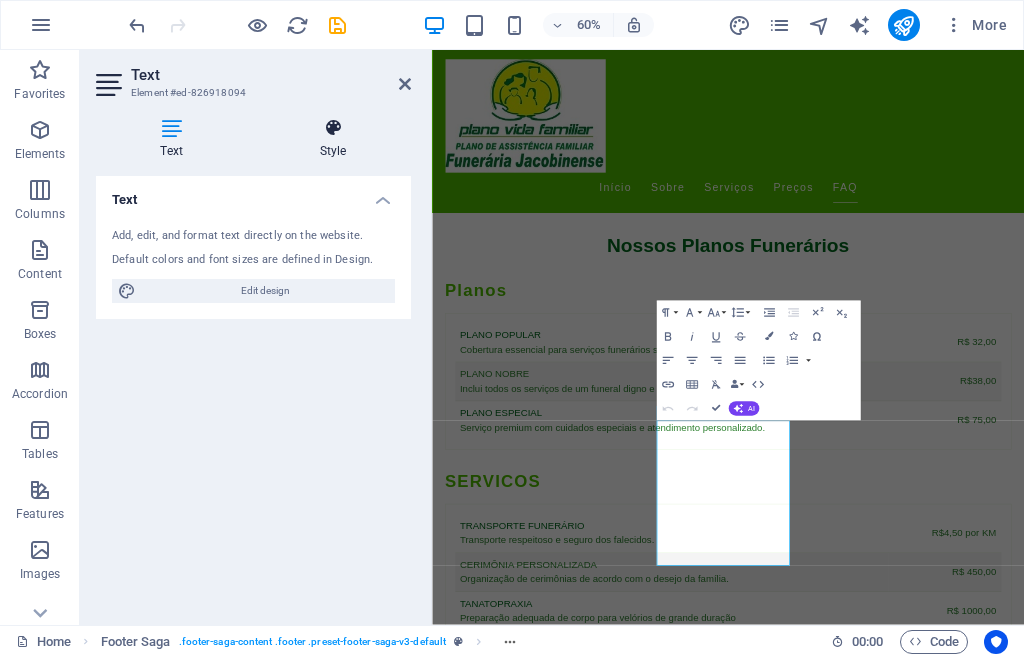 click at bounding box center [333, 128] 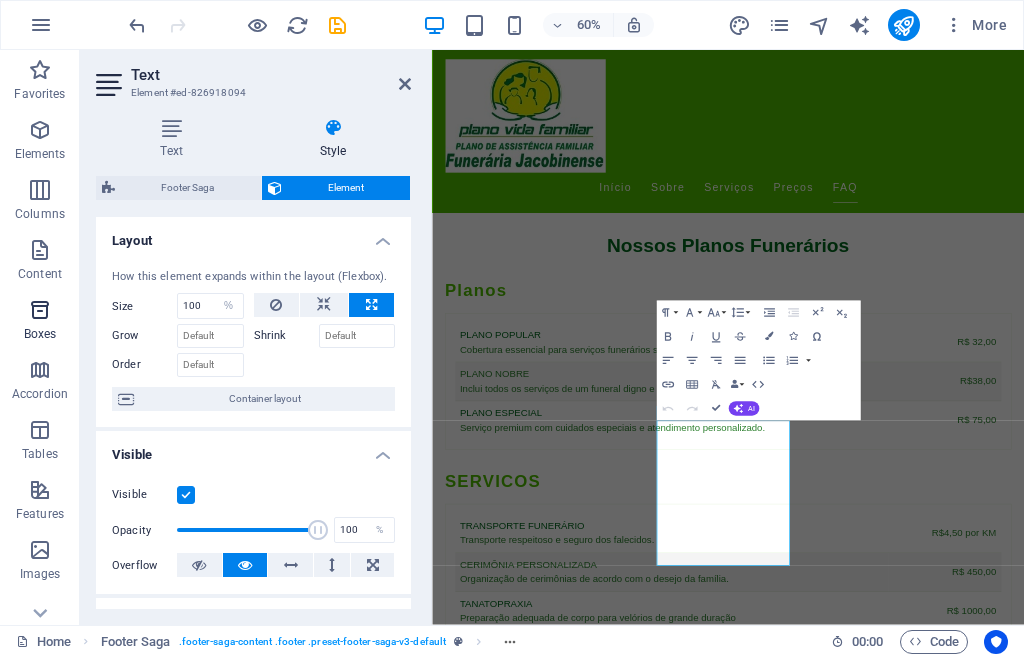 click on "Boxes" at bounding box center (40, 322) 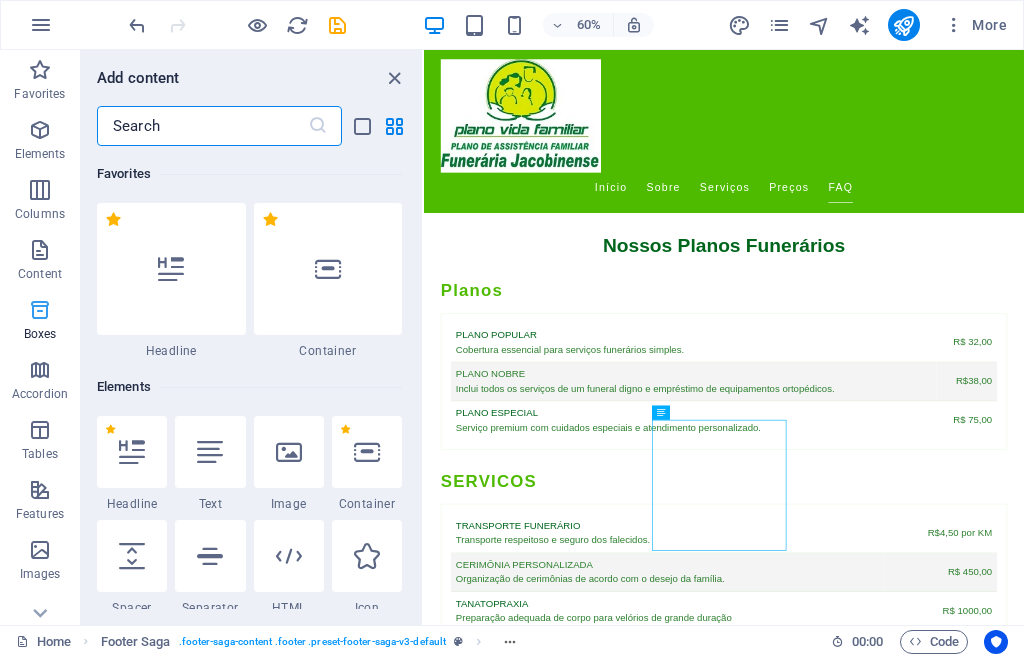 scroll, scrollTop: 4512, scrollLeft: 0, axis: vertical 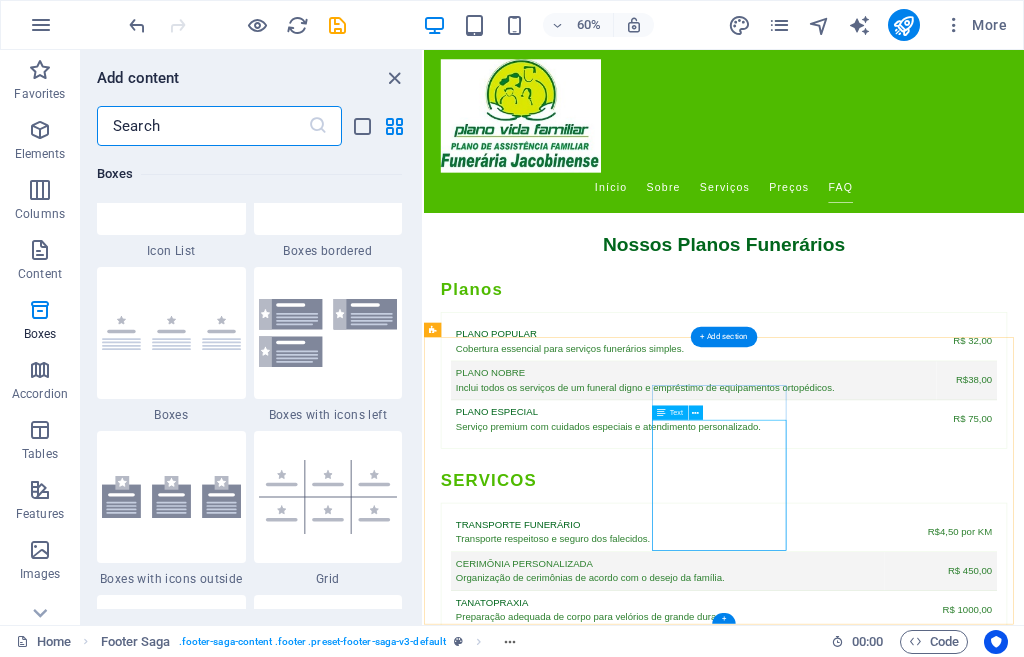 click on "Rua Direita 2 de Julho, 133 44702354   Jacobina Telefone:  (74) 36212290 Whatsapp:  (74) 36212290   contato@planovidafamiliar.com.br  Funerária Jacobinense" at bounding box center [552, 3653] 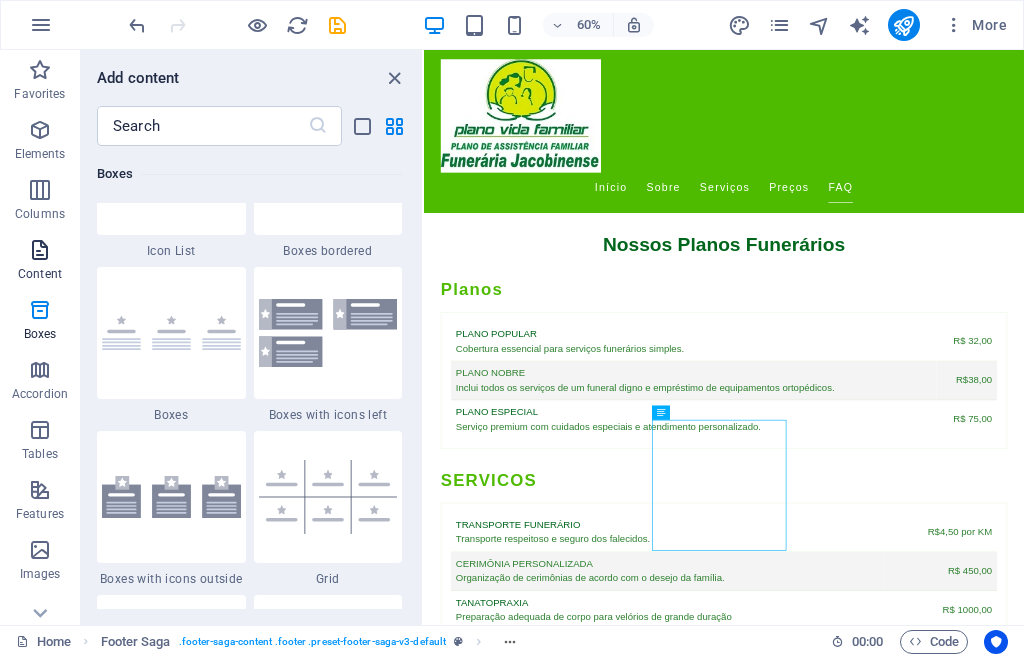 click on "Content" at bounding box center (40, 262) 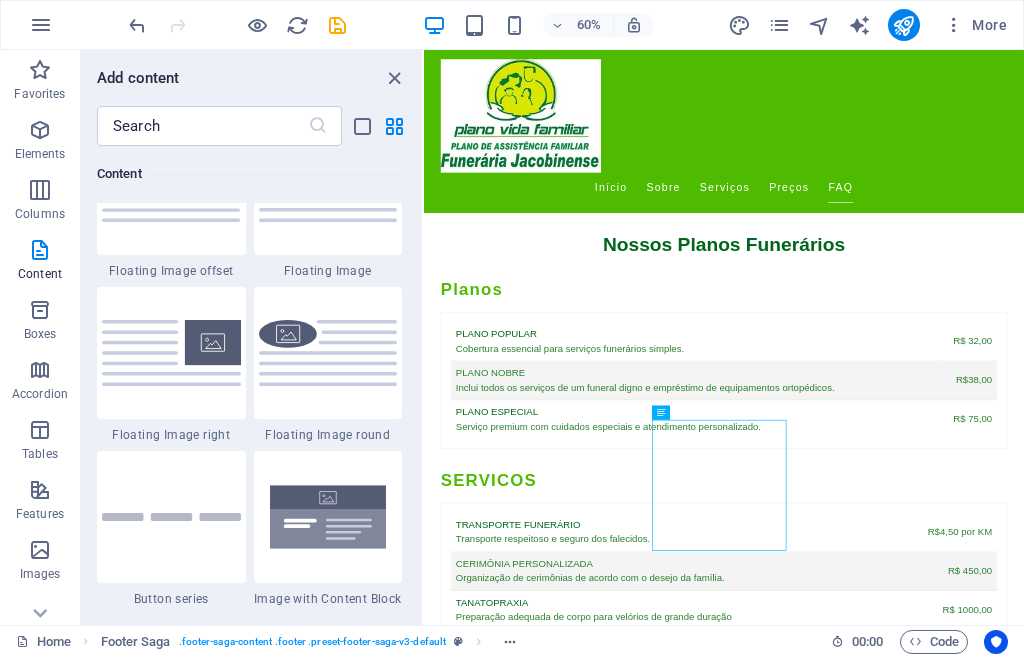 scroll, scrollTop: 4599, scrollLeft: 0, axis: vertical 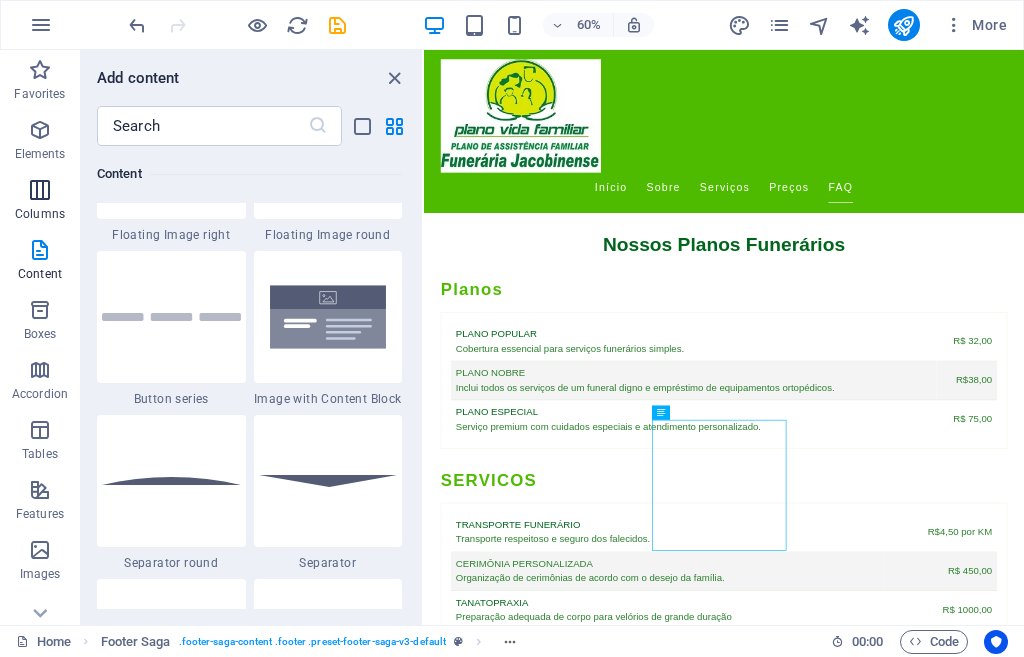 click on "Columns" at bounding box center (40, 202) 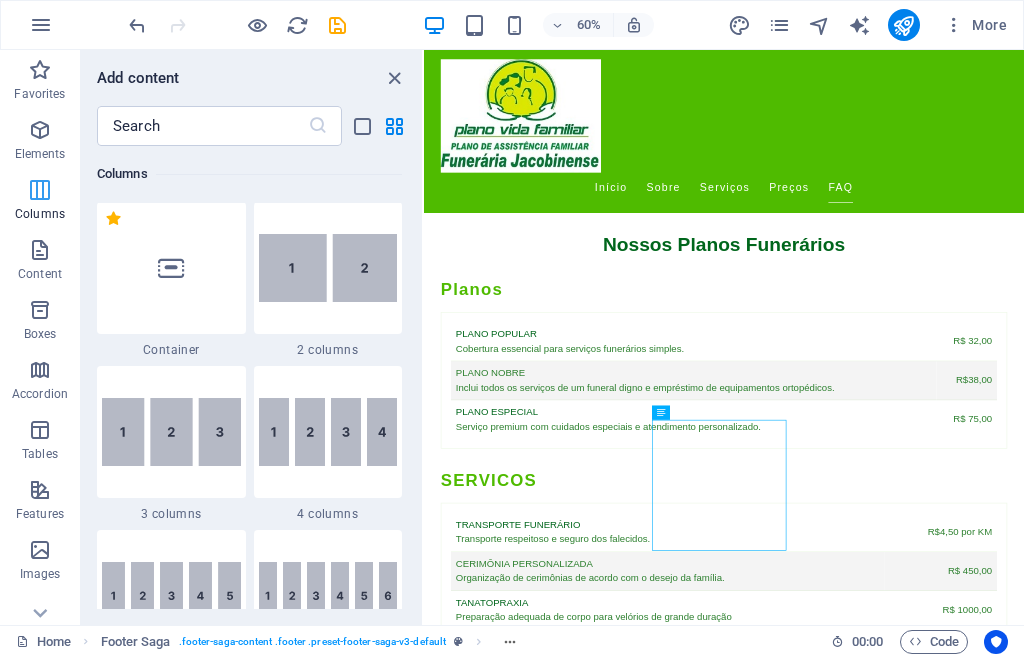 scroll, scrollTop: 990, scrollLeft: 0, axis: vertical 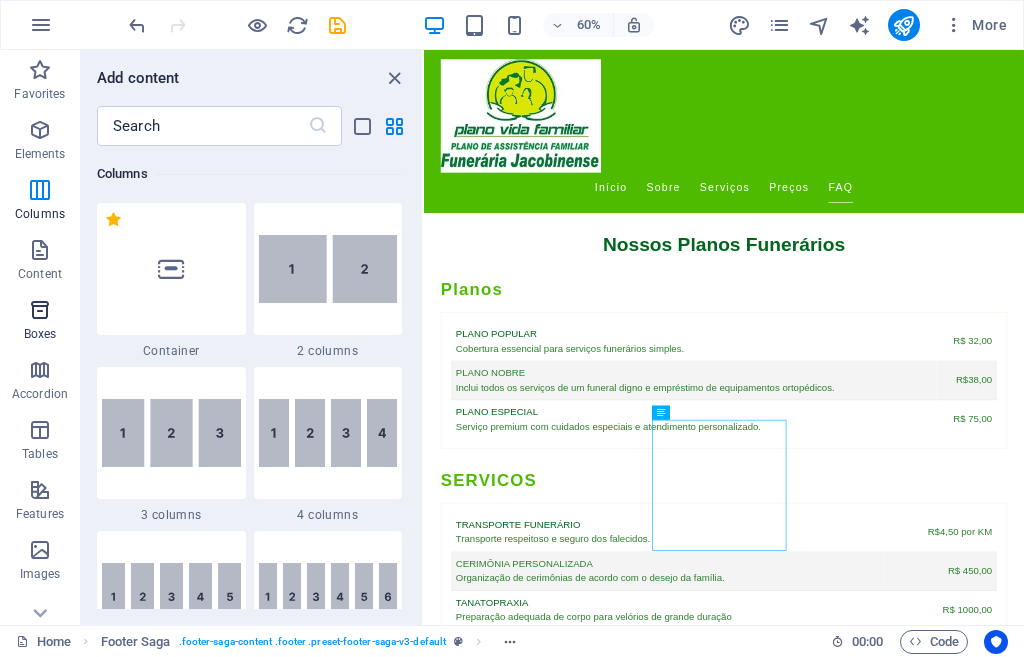 click on "Boxes" at bounding box center (40, 322) 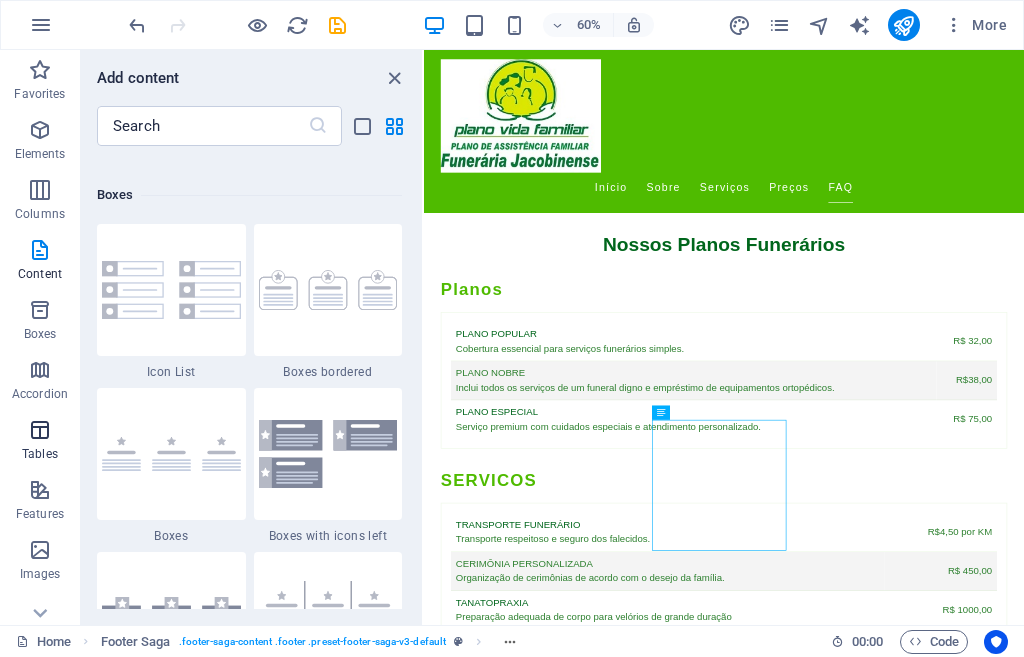 scroll, scrollTop: 5516, scrollLeft: 0, axis: vertical 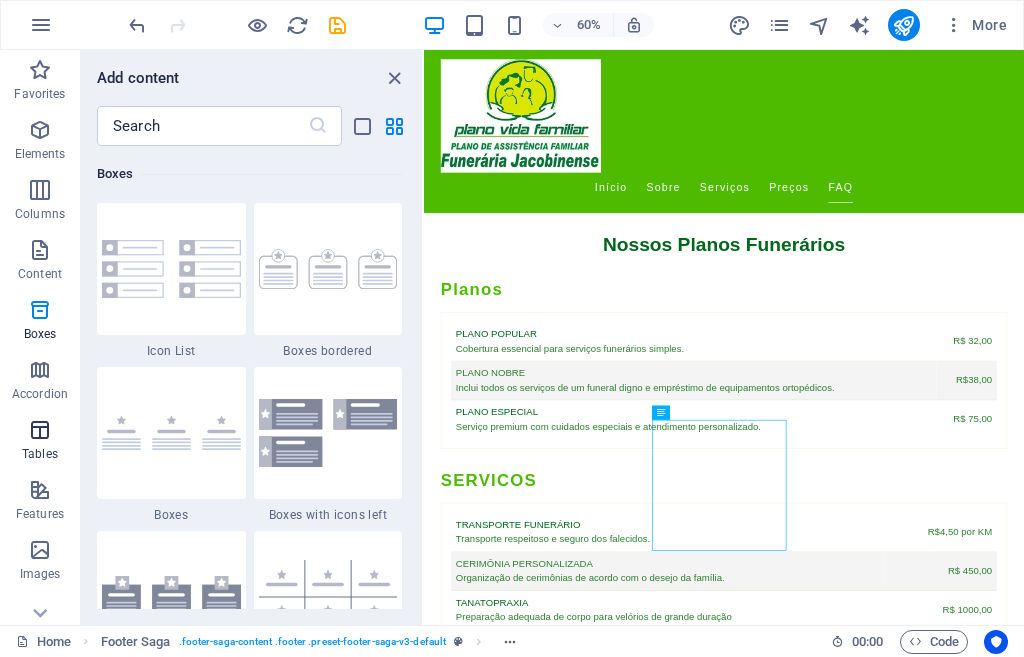 click on "Tables" at bounding box center [40, 442] 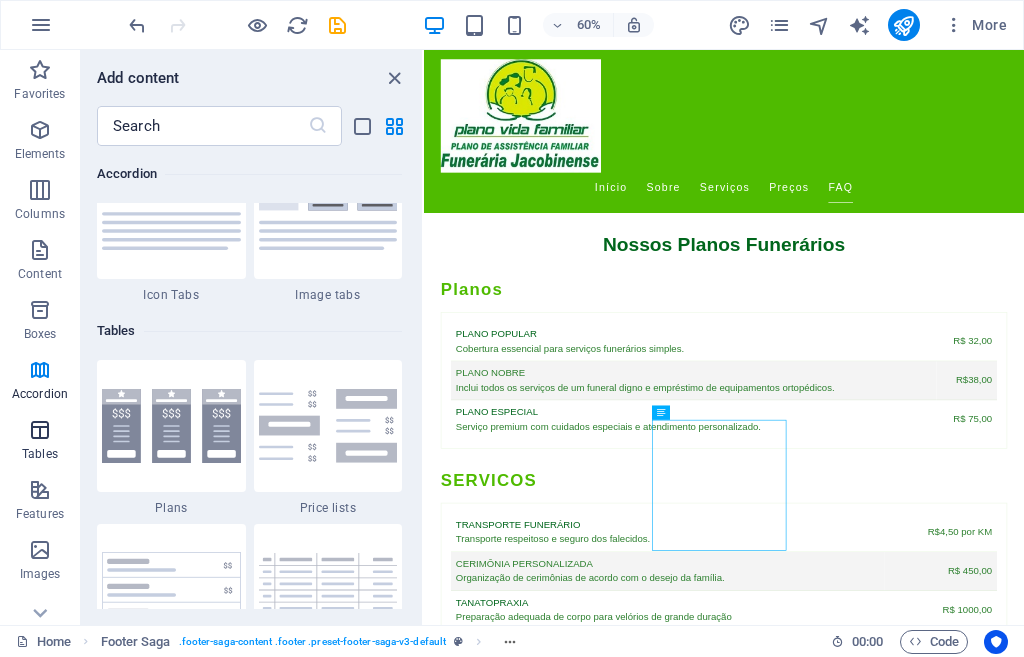 scroll, scrollTop: 6926, scrollLeft: 0, axis: vertical 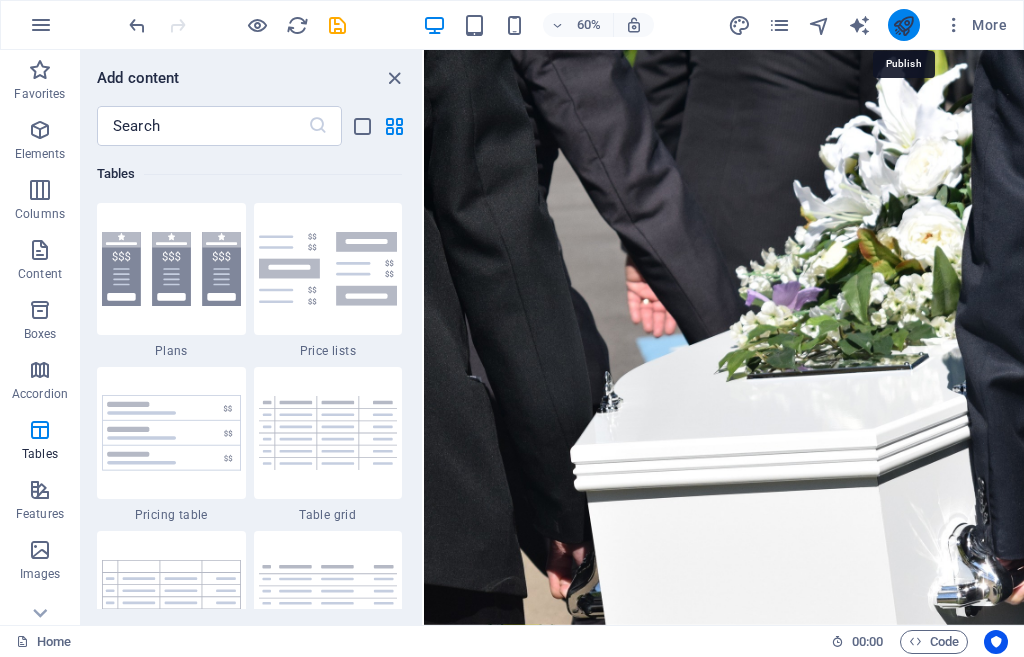 click at bounding box center [903, 25] 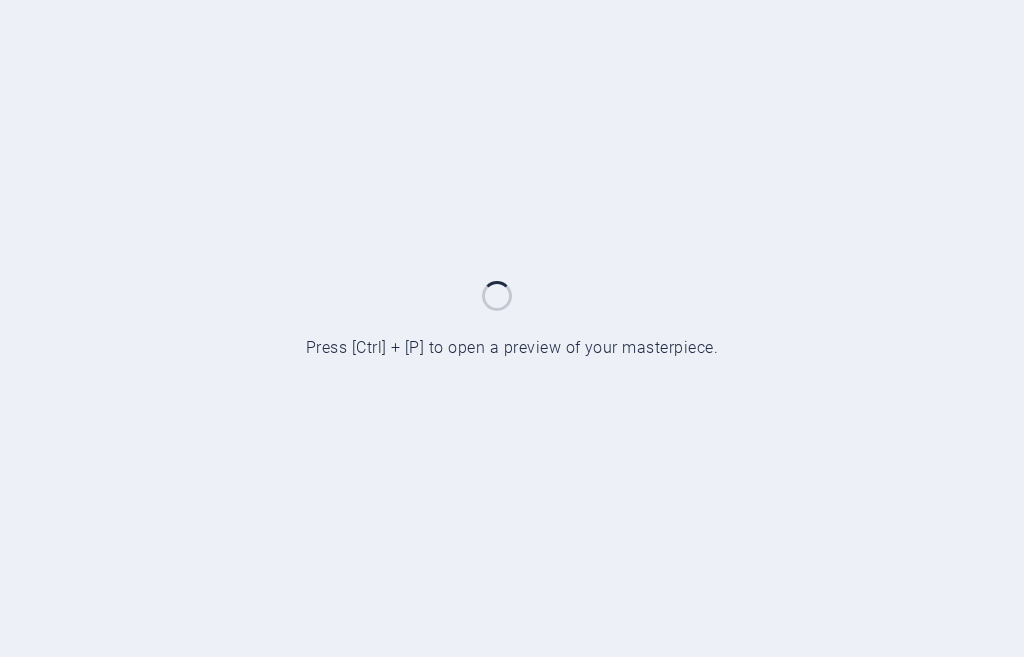 scroll, scrollTop: 0, scrollLeft: 0, axis: both 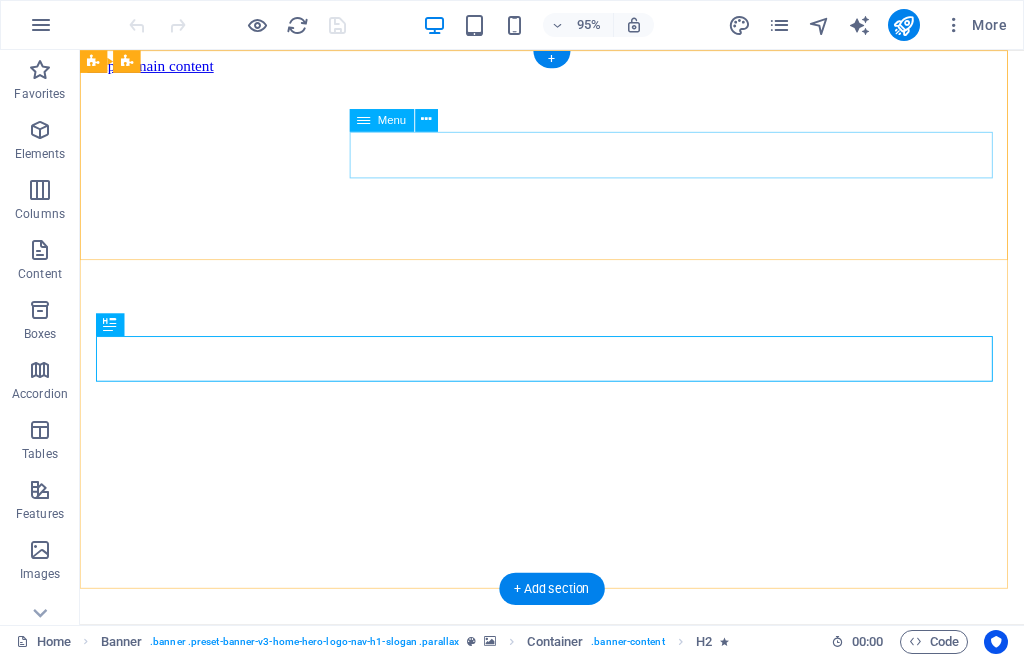 click on "Início Sobre Serviços Preços FAQ" at bounding box center (577, 957) 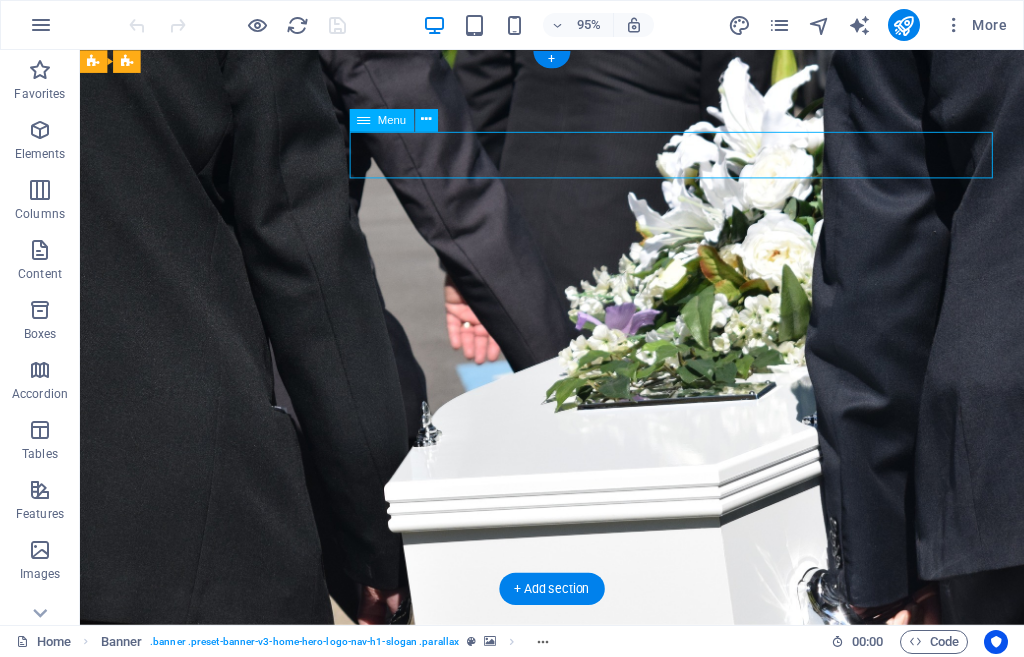 click on "Início Sobre Serviços Preços FAQ" at bounding box center (577, 876) 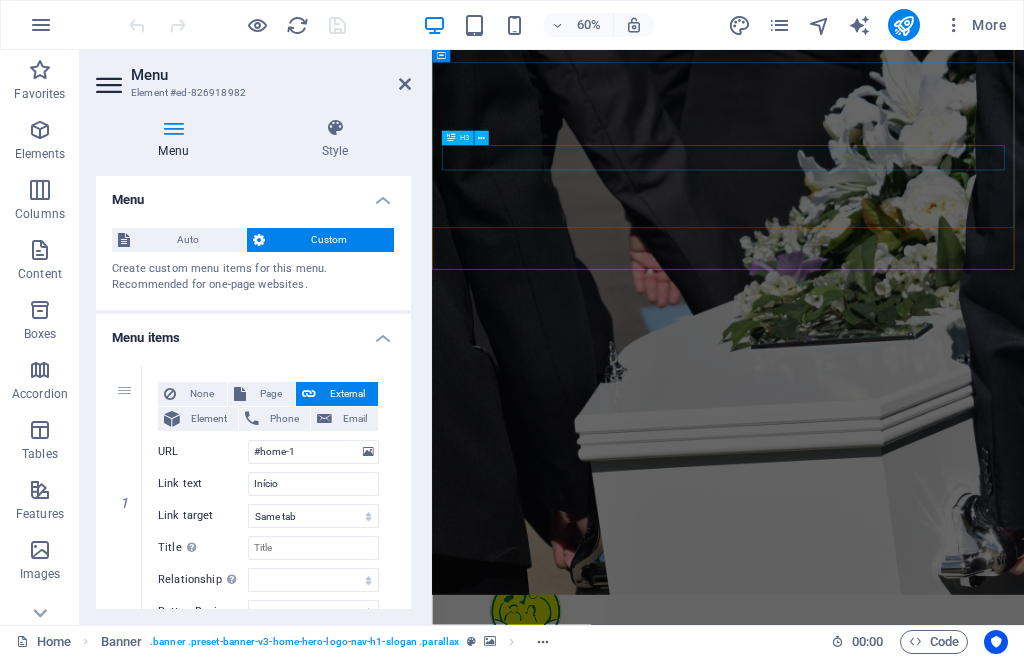scroll, scrollTop: 200, scrollLeft: 0, axis: vertical 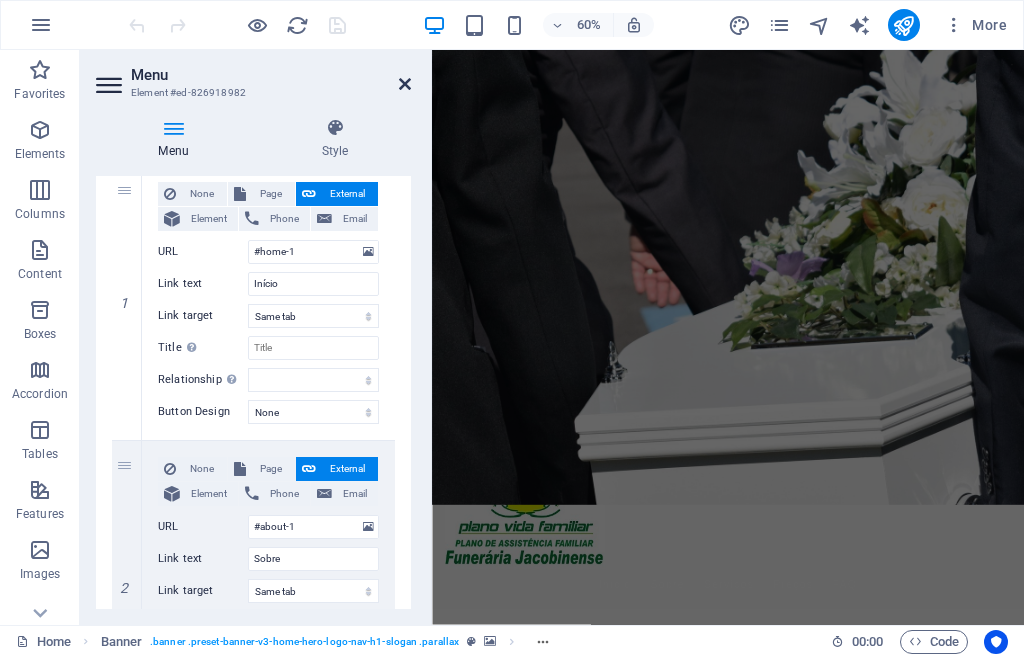 click at bounding box center [405, 84] 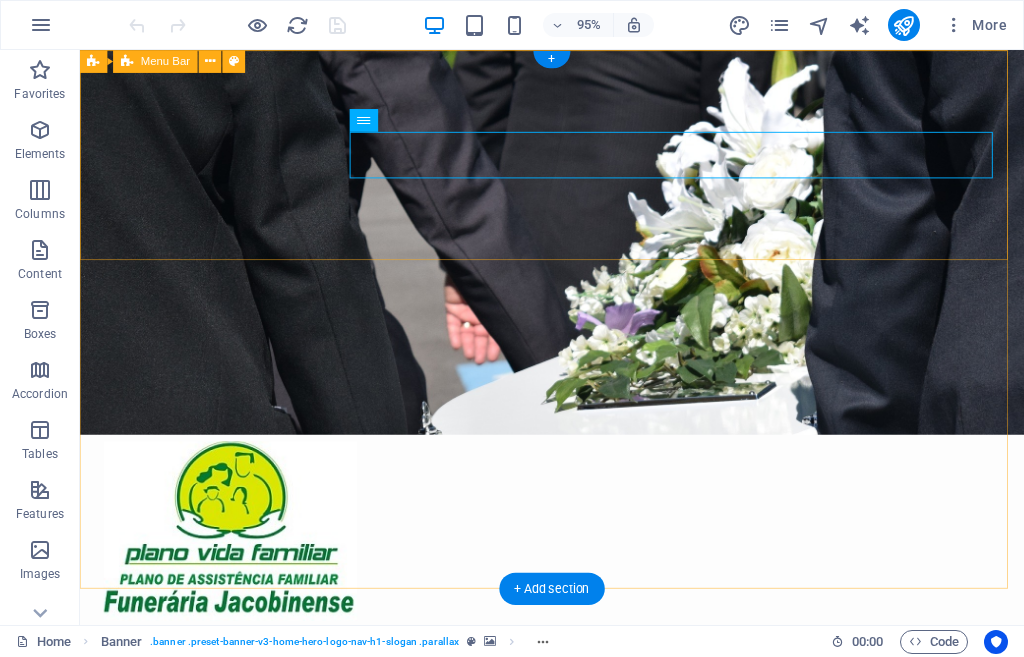 scroll, scrollTop: 0, scrollLeft: 0, axis: both 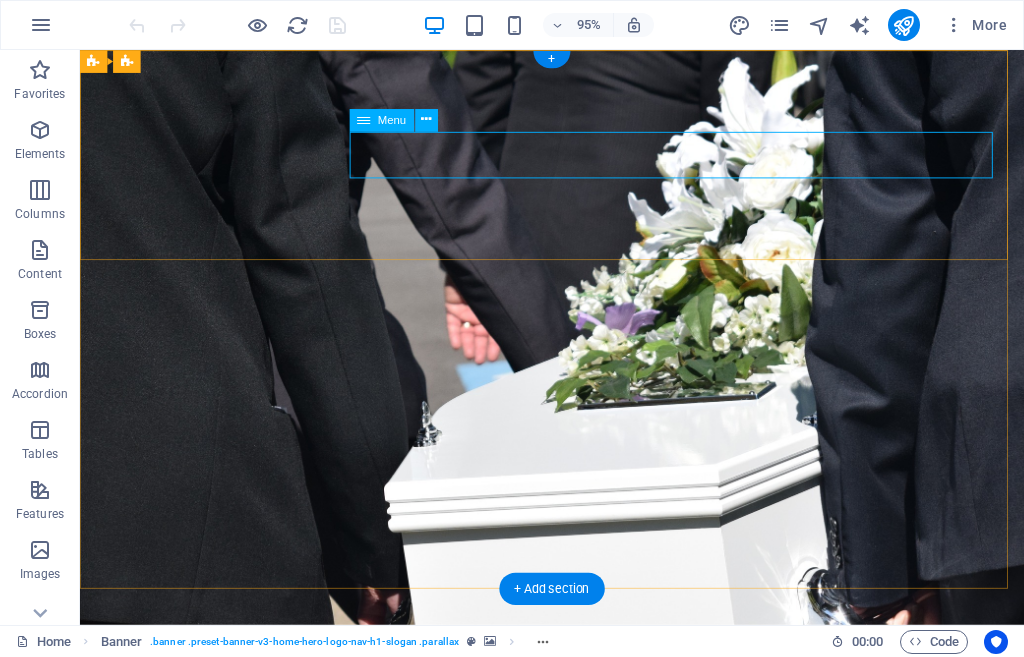 click on "Início Sobre Serviços Preços FAQ" at bounding box center [577, 876] 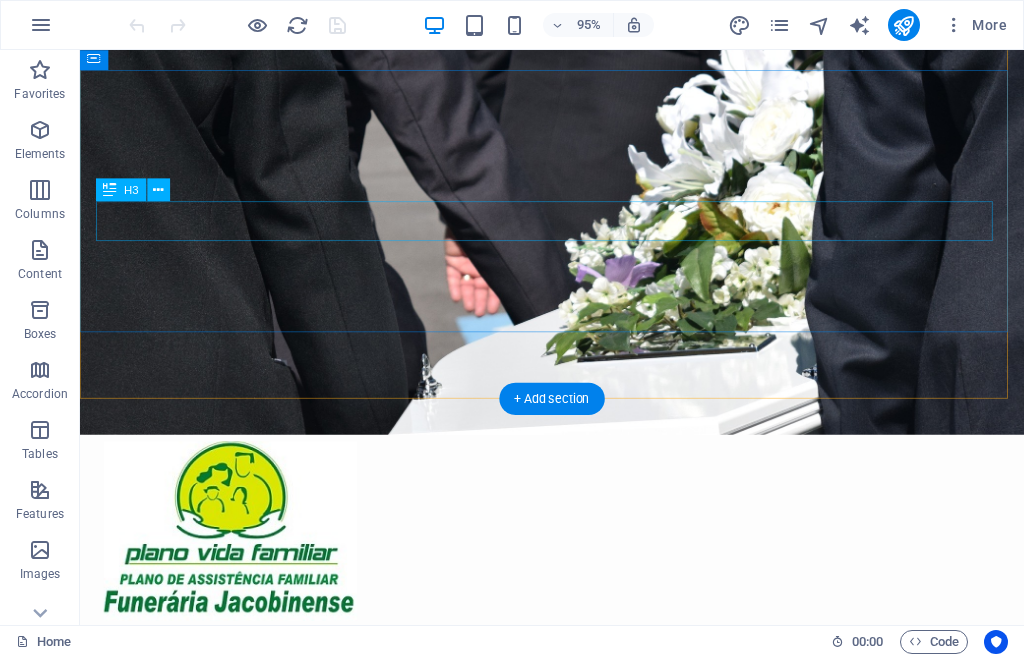 scroll, scrollTop: 0, scrollLeft: 0, axis: both 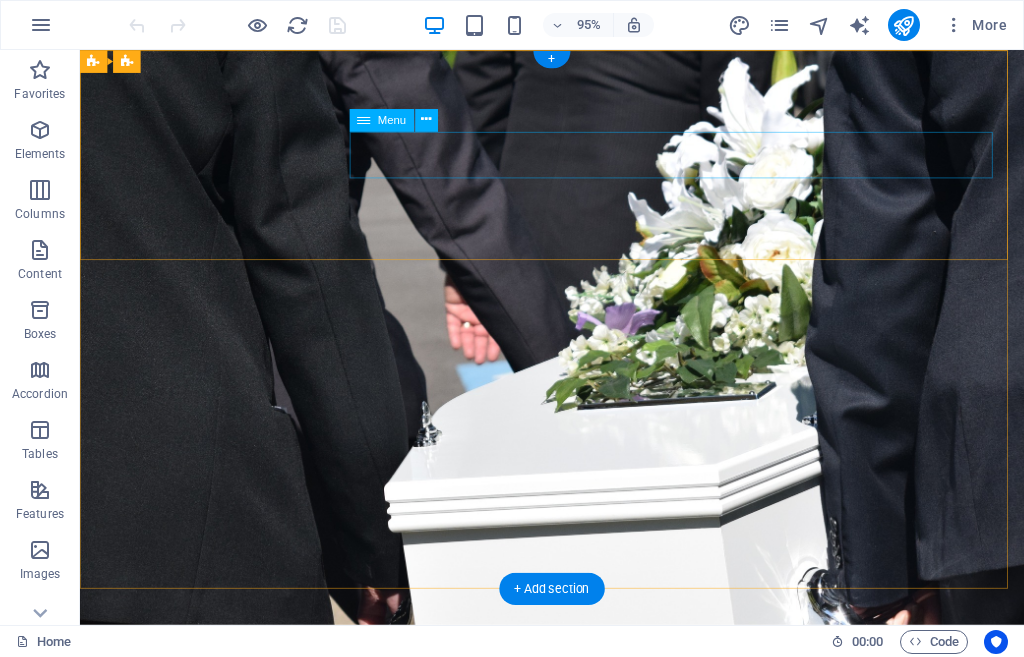 click on "Início Sobre Serviços Preços FAQ" at bounding box center (577, 876) 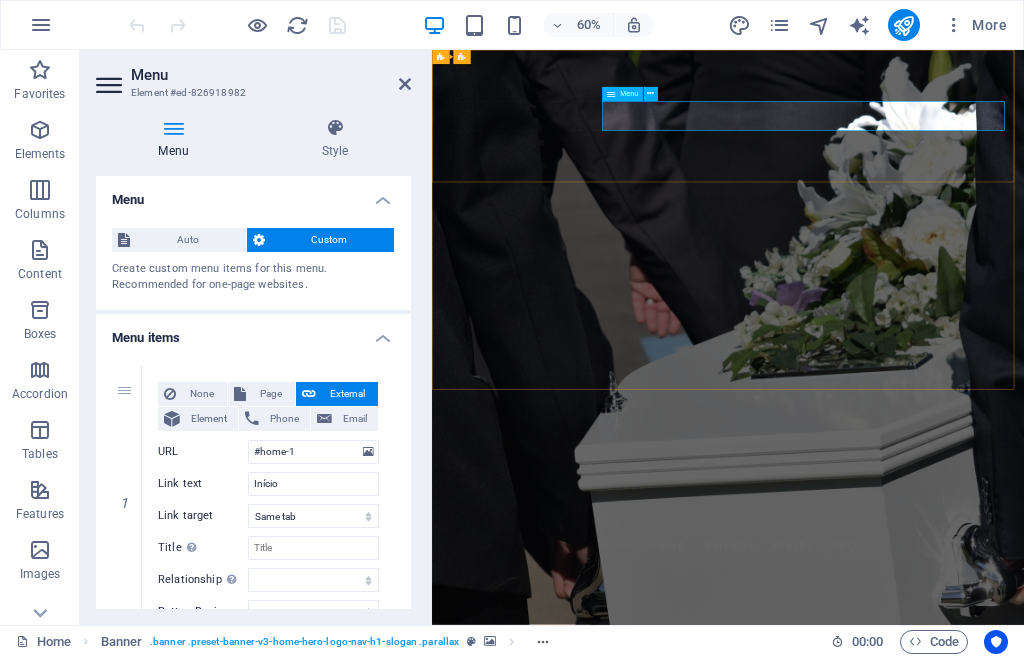 click on "Início Sobre Serviços Preços FAQ" at bounding box center [926, 876] 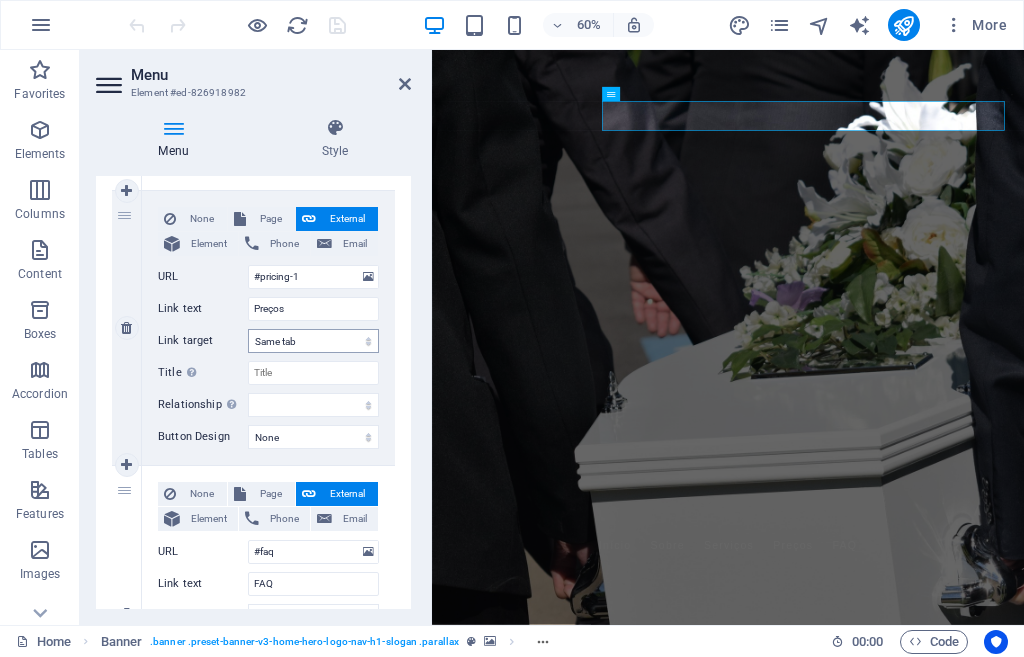 scroll, scrollTop: 900, scrollLeft: 0, axis: vertical 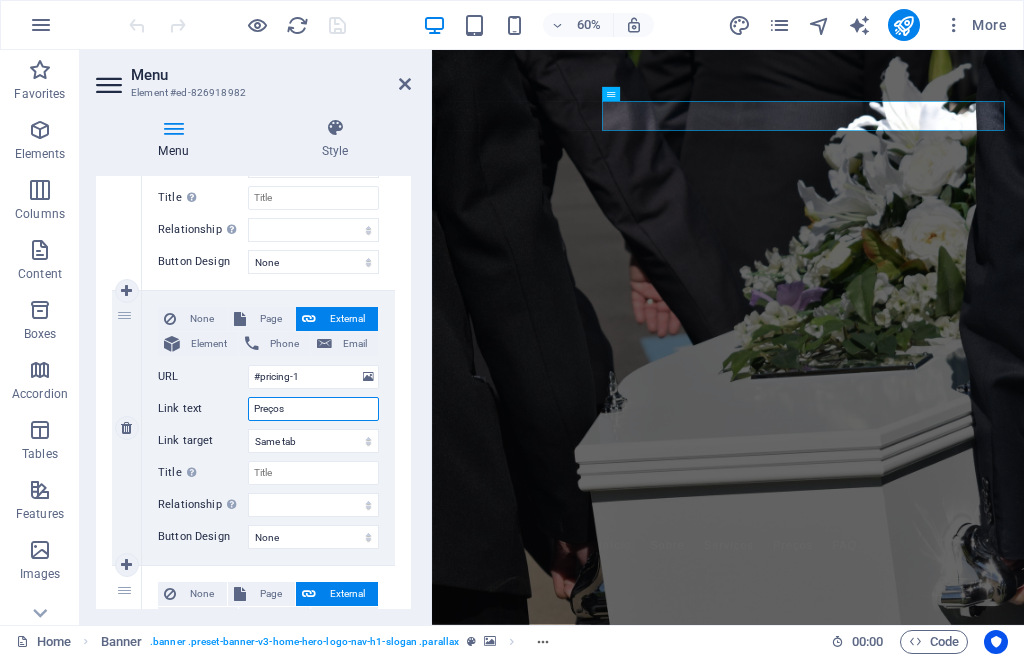 click on "Preços" at bounding box center [313, 409] 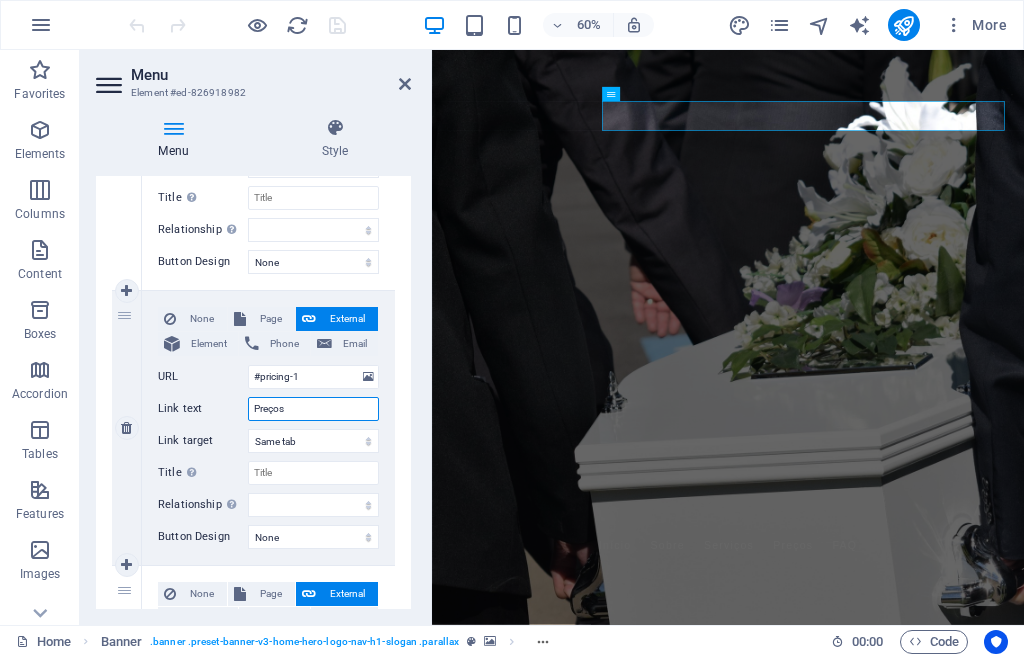 drag, startPoint x: 291, startPoint y: 408, endPoint x: 261, endPoint y: 408, distance: 30 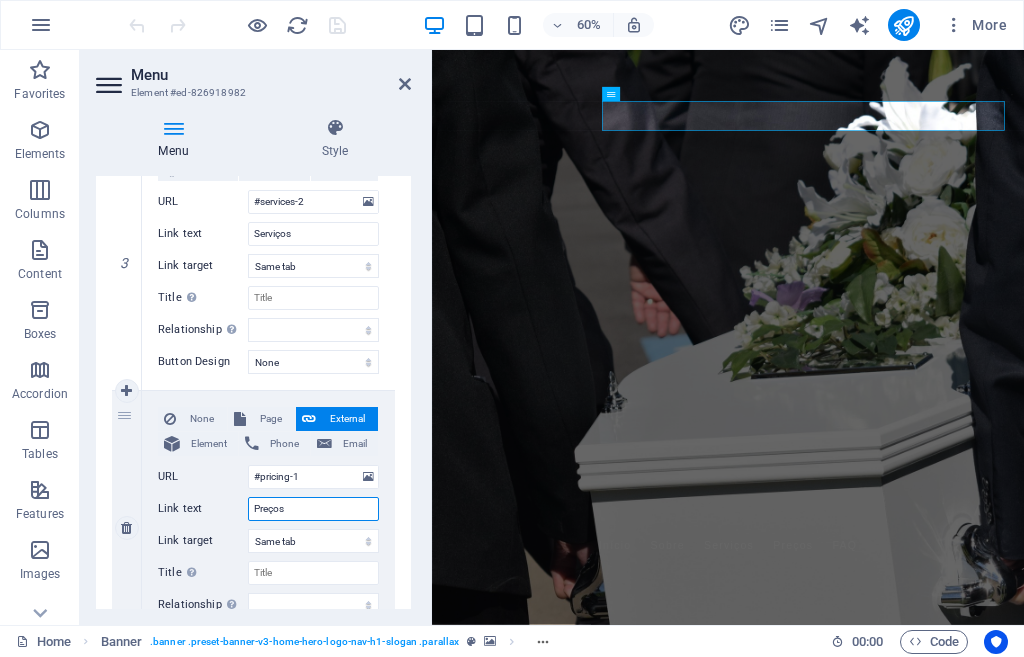 scroll, scrollTop: 1000, scrollLeft: 0, axis: vertical 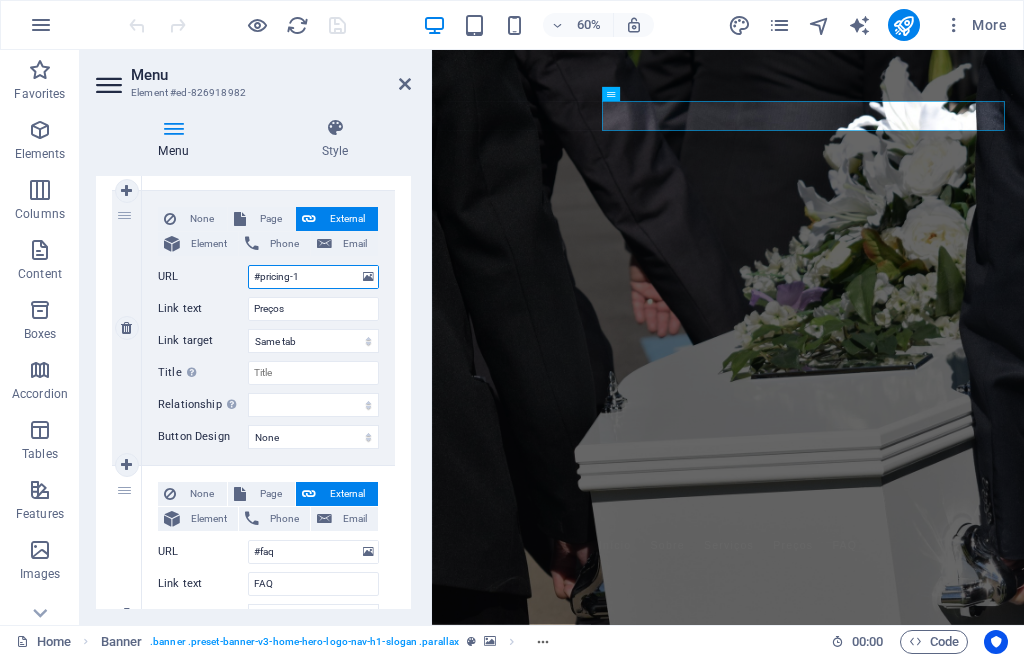 click on "#pricing-1" at bounding box center [313, 277] 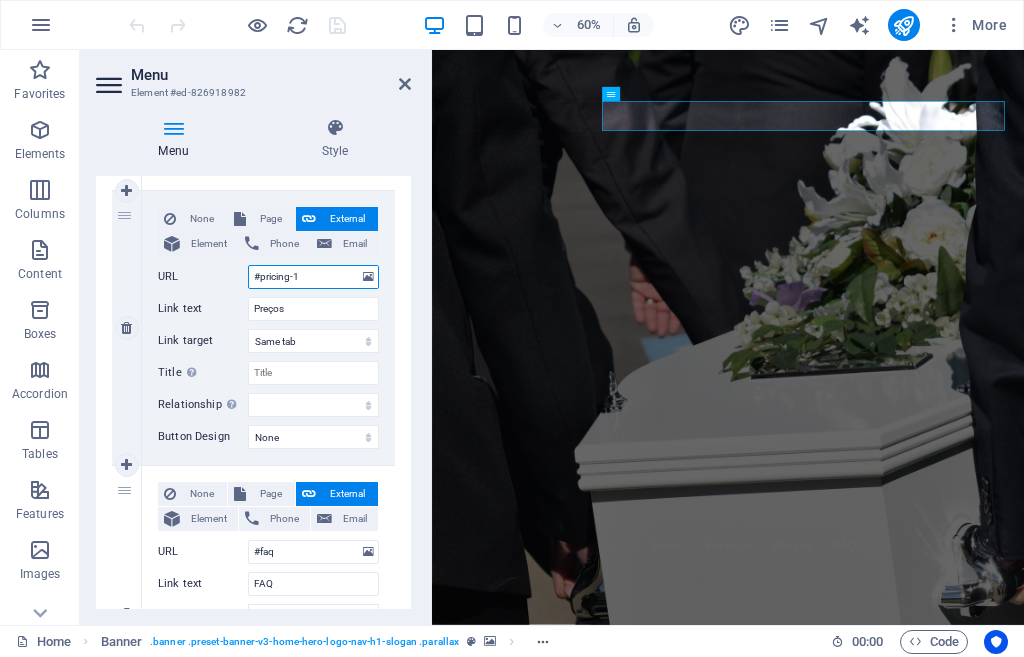 drag, startPoint x: 306, startPoint y: 273, endPoint x: 263, endPoint y: 279, distance: 43.416588 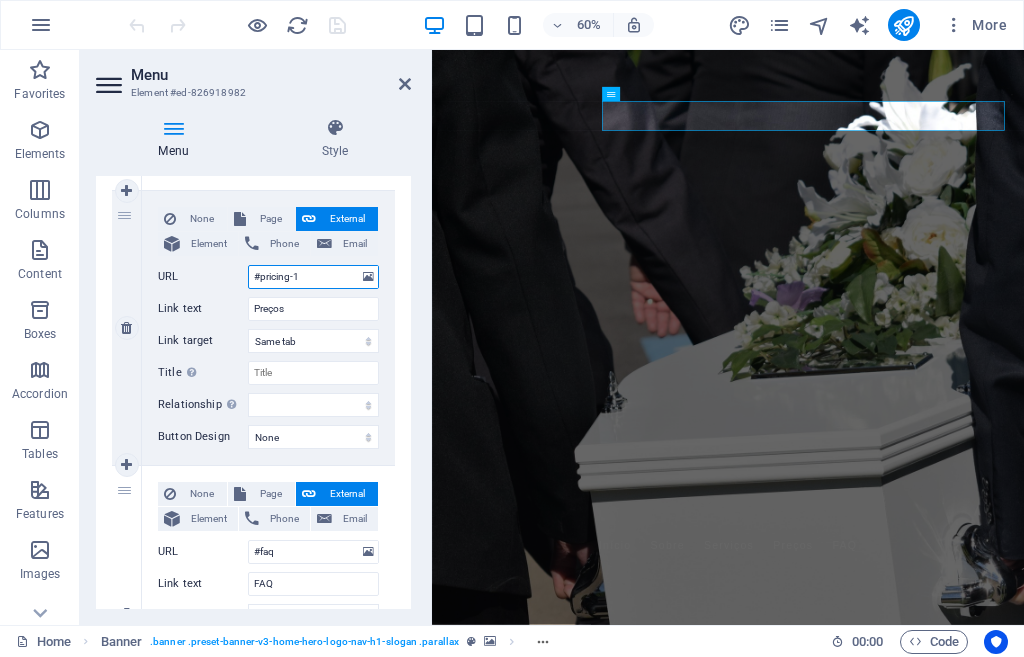 click on "#pricing-1" at bounding box center (313, 277) 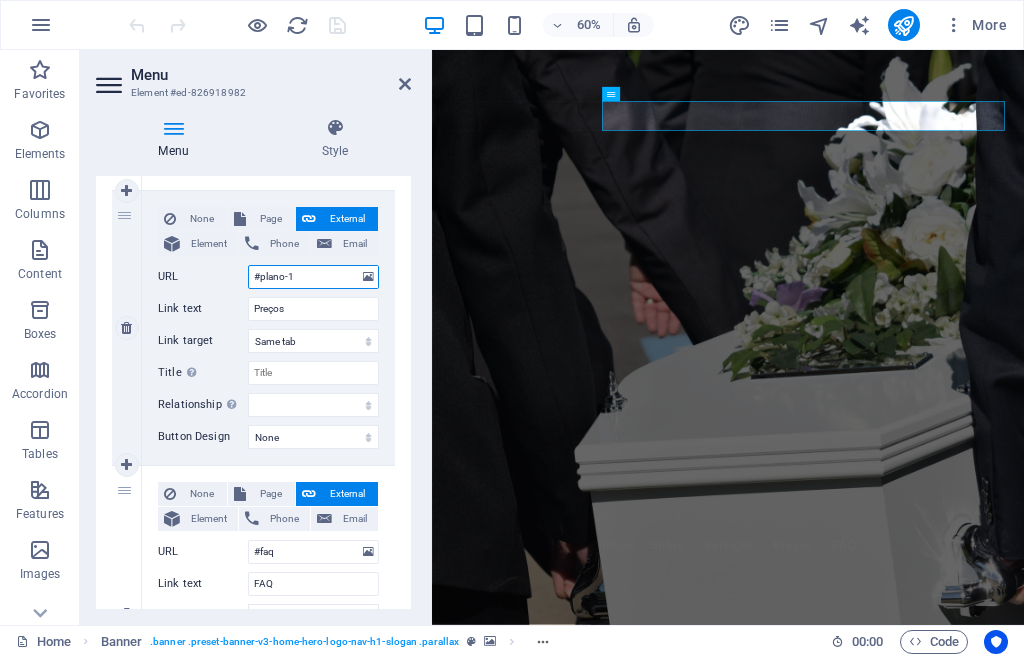 type on "#planos-1" 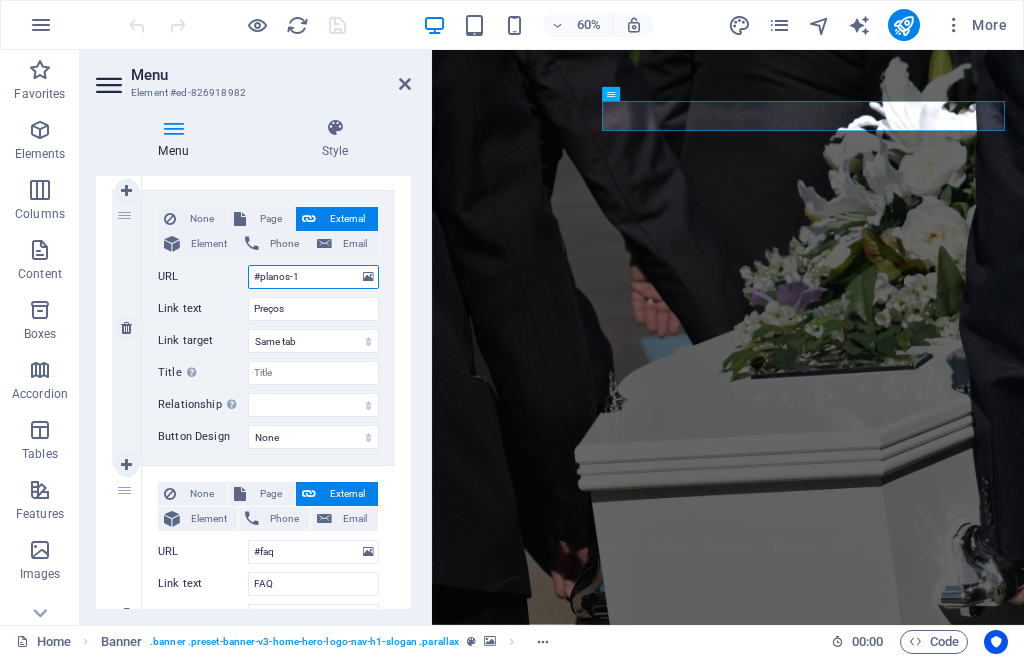 select 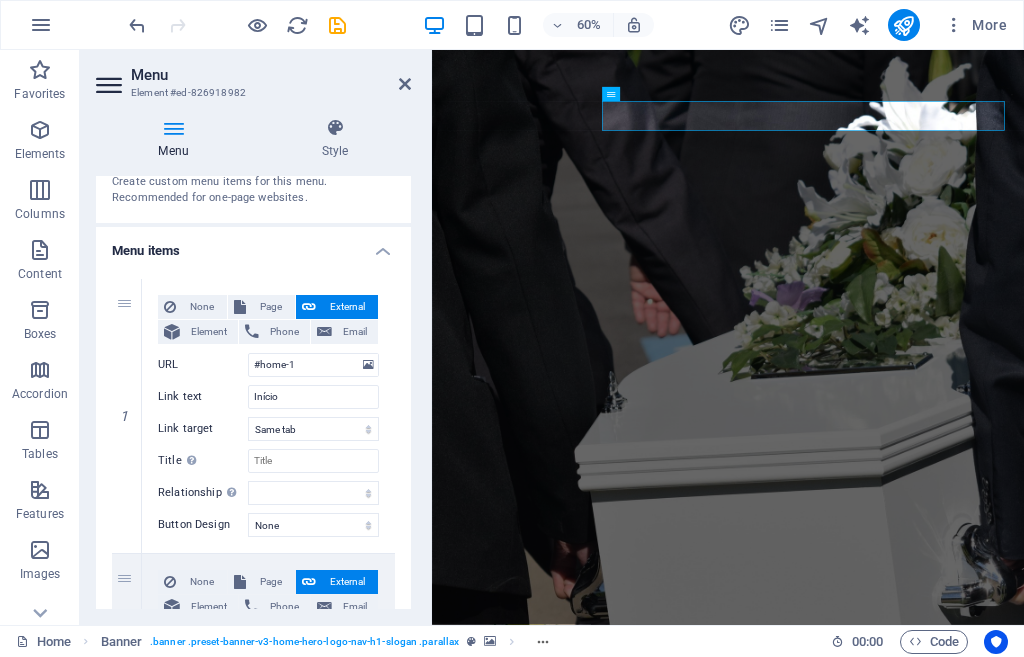 scroll, scrollTop: 0, scrollLeft: 0, axis: both 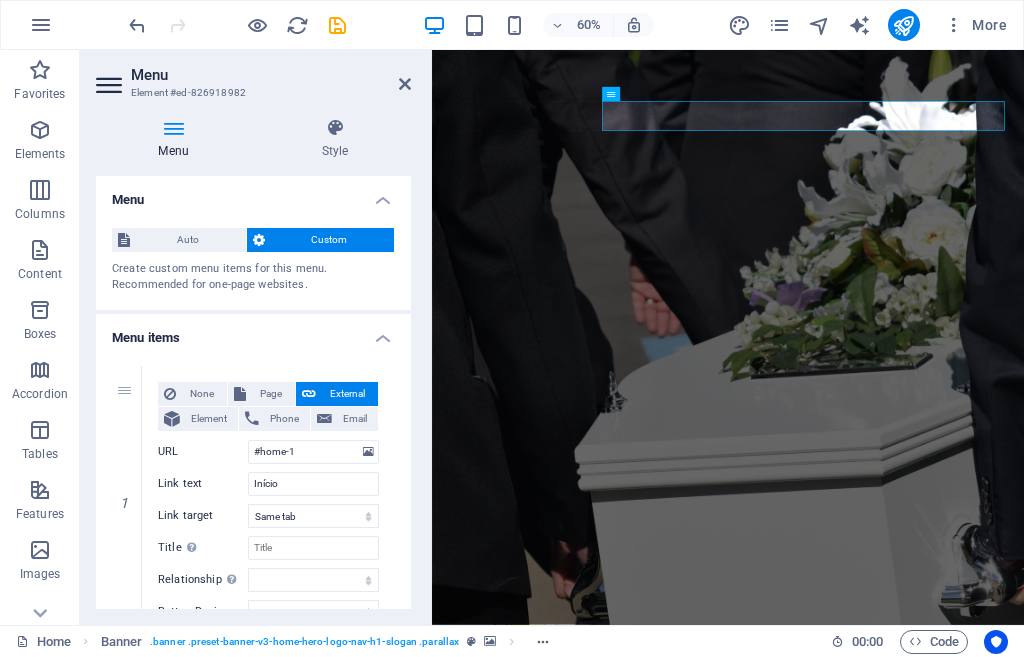 type on "#planos-1" 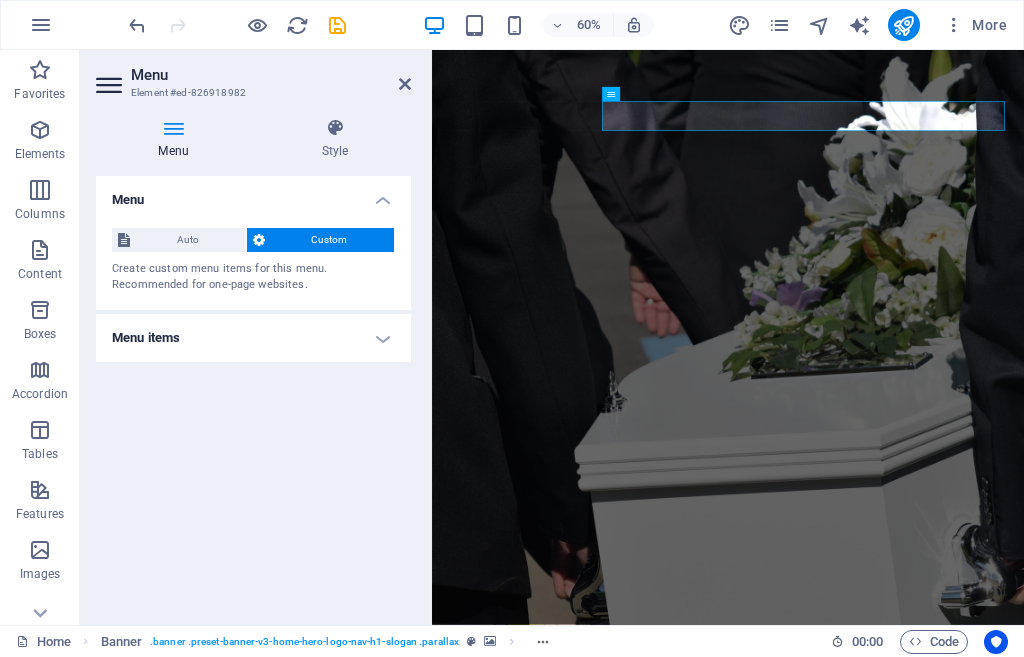 click on "Menu items" at bounding box center [253, 338] 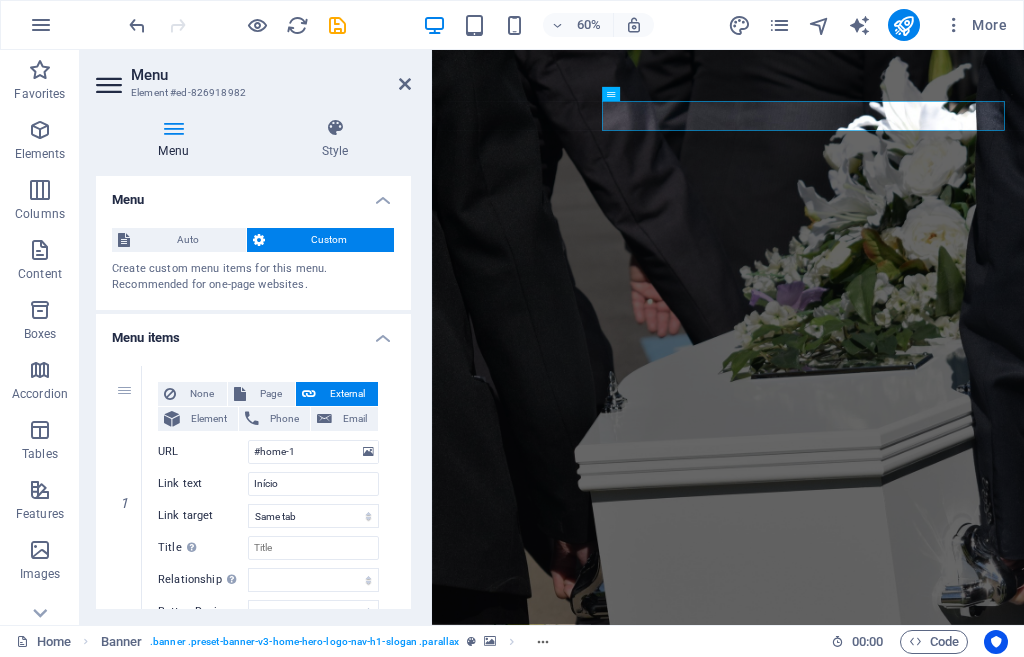 scroll, scrollTop: 200, scrollLeft: 0, axis: vertical 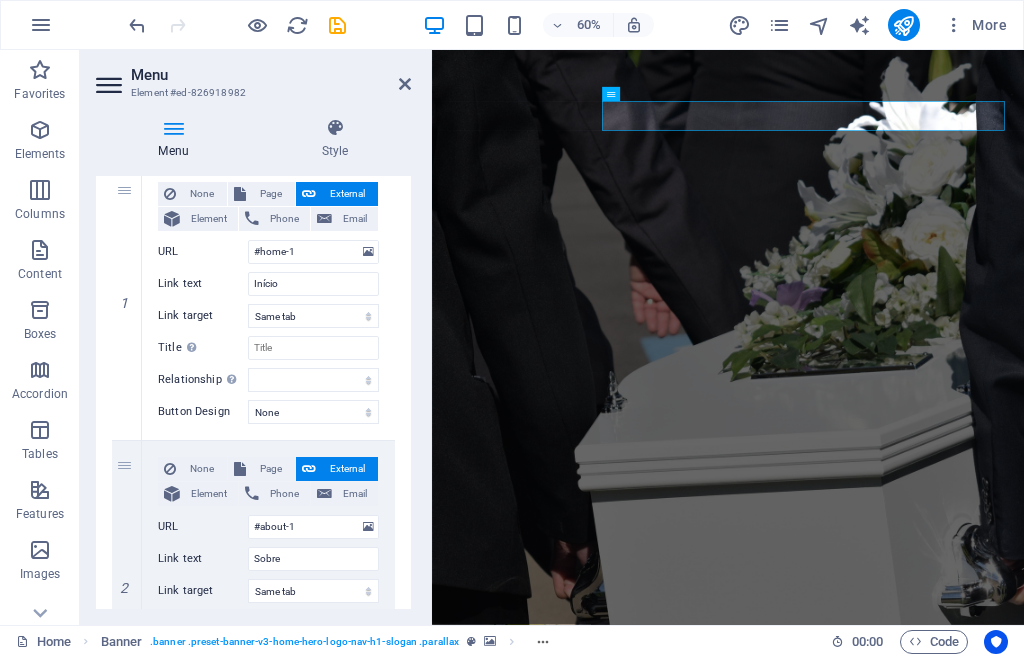 click at bounding box center (925, 529) 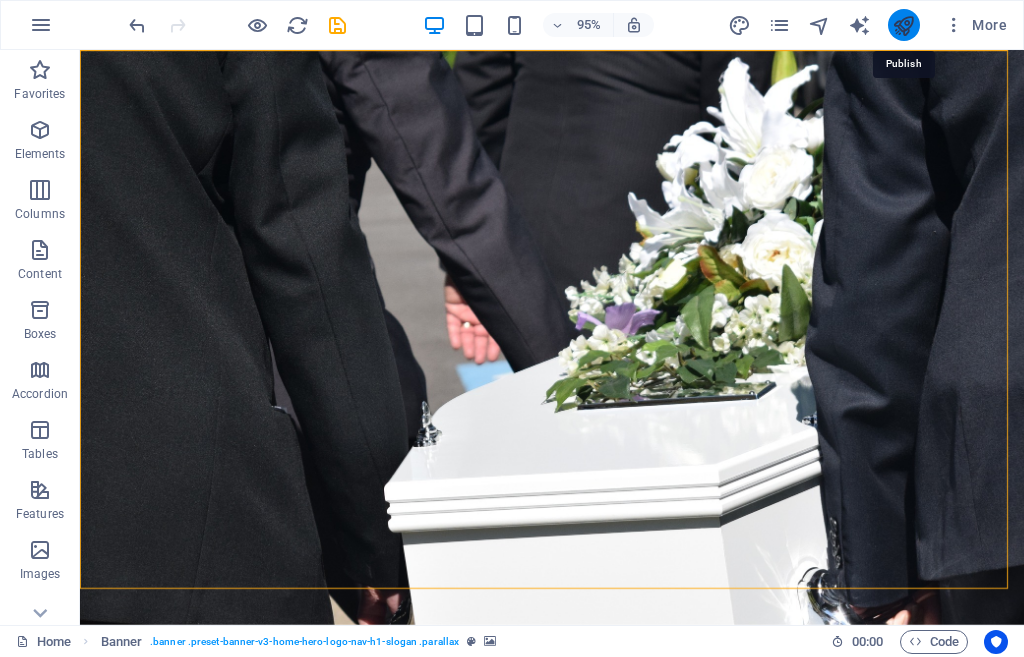 click at bounding box center [903, 25] 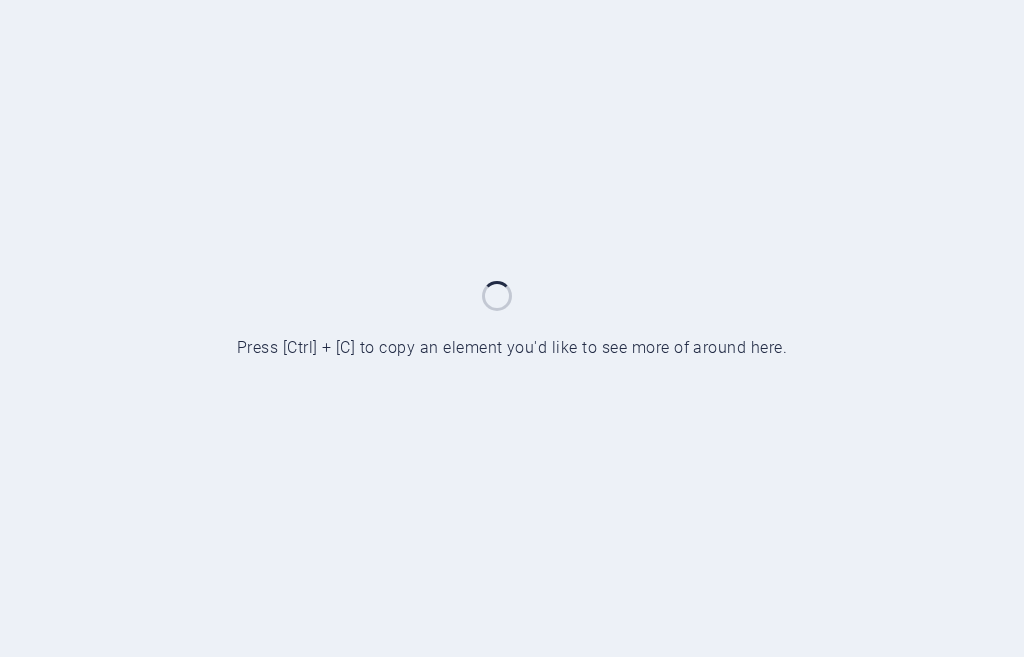 scroll, scrollTop: 0, scrollLeft: 0, axis: both 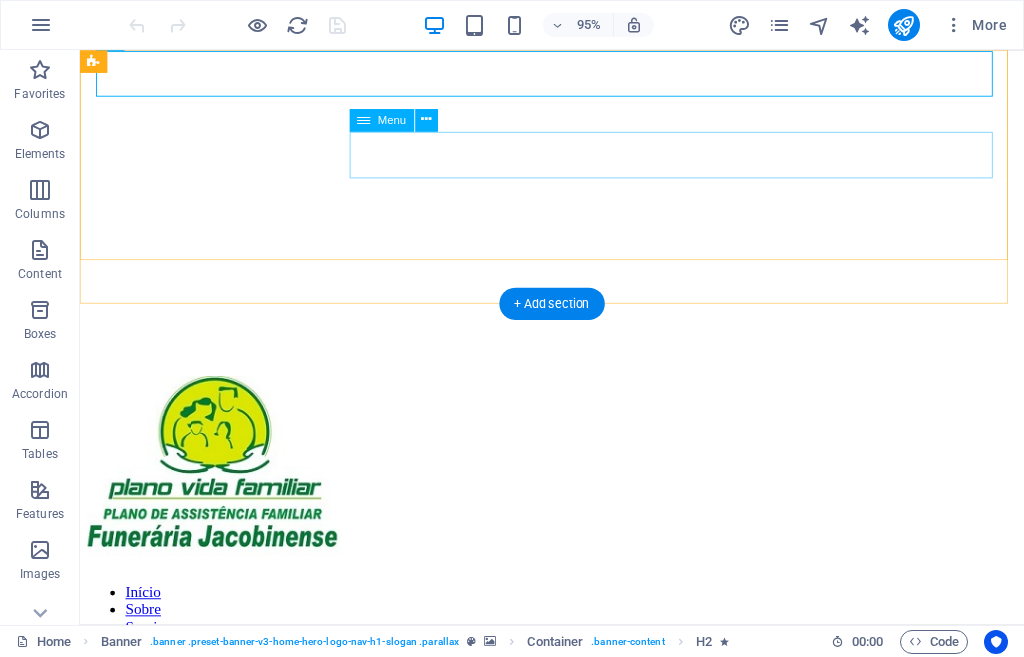 click on "Início Sobre Serviços Preços FAQ" at bounding box center (577, 657) 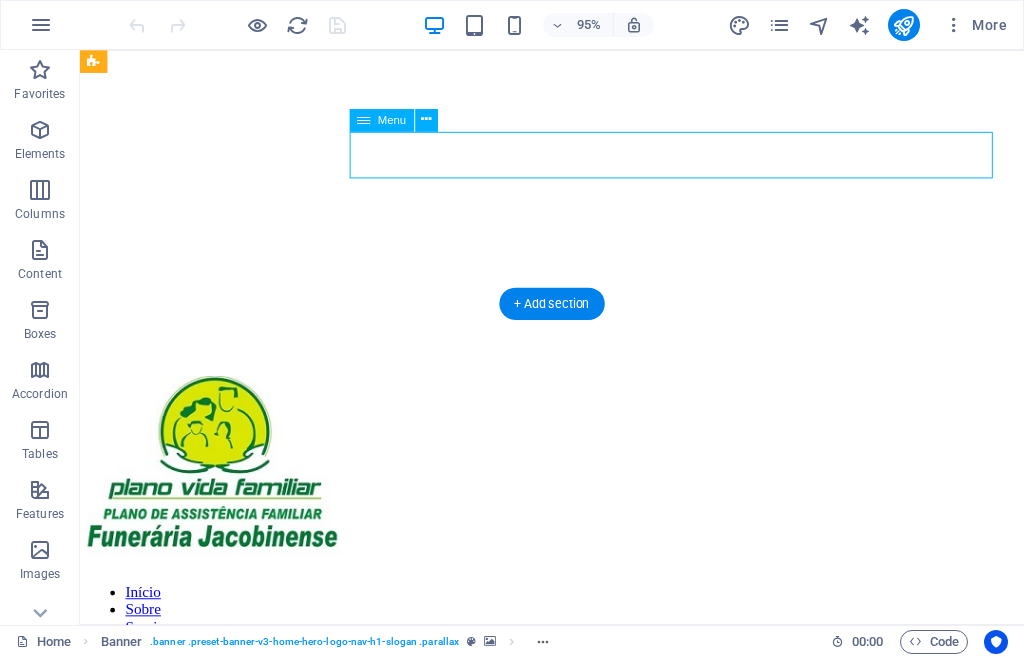 click on "Início Sobre Serviços Preços FAQ" at bounding box center [577, 657] 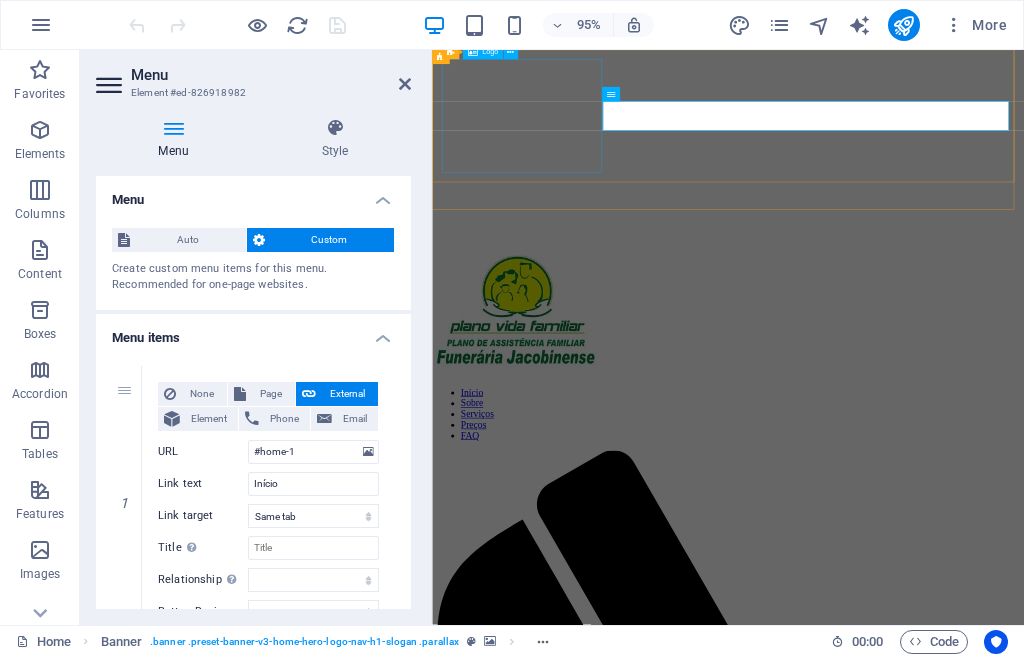 click on "Menu Style Menu Auto Custom Create custom menu items for this menu. Recommended for one-page websites. Manage pages Menu items 1 None Page External Element Phone Email Page Home Subpage Legal Notice Privacy Element
URL #home-1 Phone Email Link text Início Link target New tab Same tab Overlay Title Additional link description, should not be the same as the link text. The title is most often shown as a tooltip text when the mouse moves over the element. Leave empty if uncertain. Relationship Sets the  relationship of this link to the link target . For example, the value "nofollow" instructs search engines not to follow the link. Can be left empty. alternate author bookmark external help license next nofollow noreferrer noopener prev search tag Button Design None Default Primary Secondary 2 None Page External Element Phone Email Page Home Subpage Legal Notice Privacy Element
URL #about-1 Phone Email Link text Sobre Link target New tab Same tab Overlay Title author" at bounding box center [253, 363] 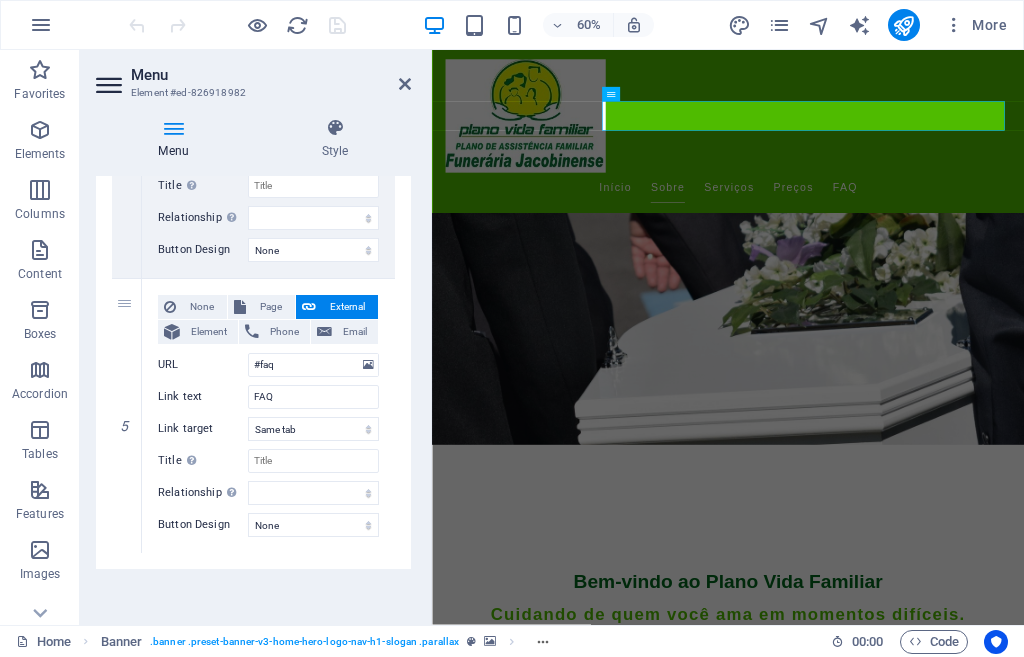 scroll, scrollTop: 987, scrollLeft: 0, axis: vertical 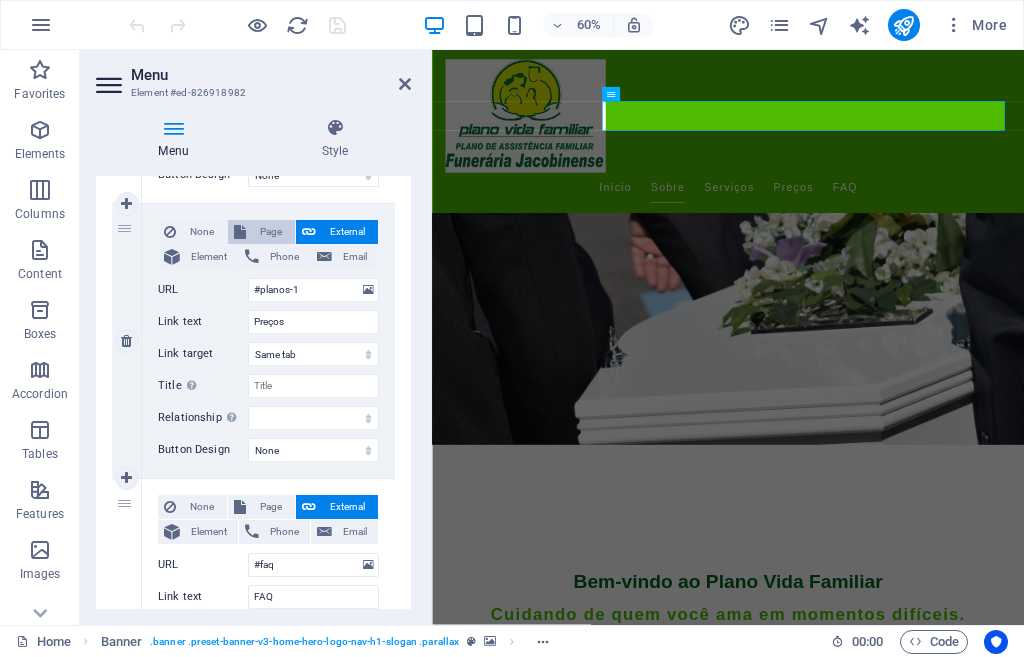 click on "Page" at bounding box center [270, 232] 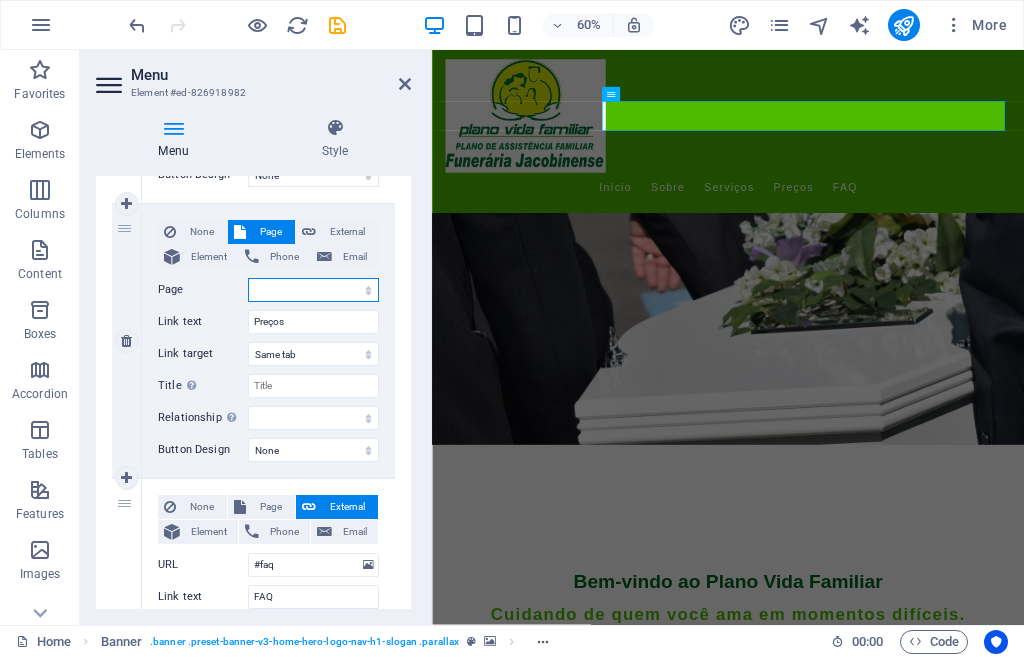 click on "Home Subpage Legal Notice Privacy" at bounding box center (313, 290) 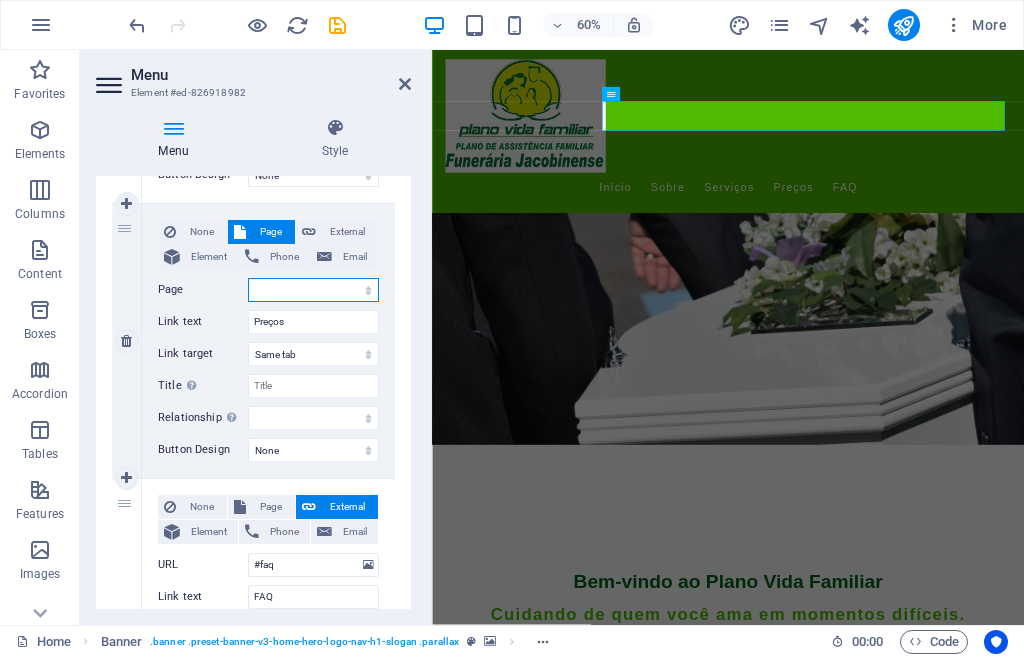 click on "Home Subpage Legal Notice Privacy" at bounding box center (313, 290) 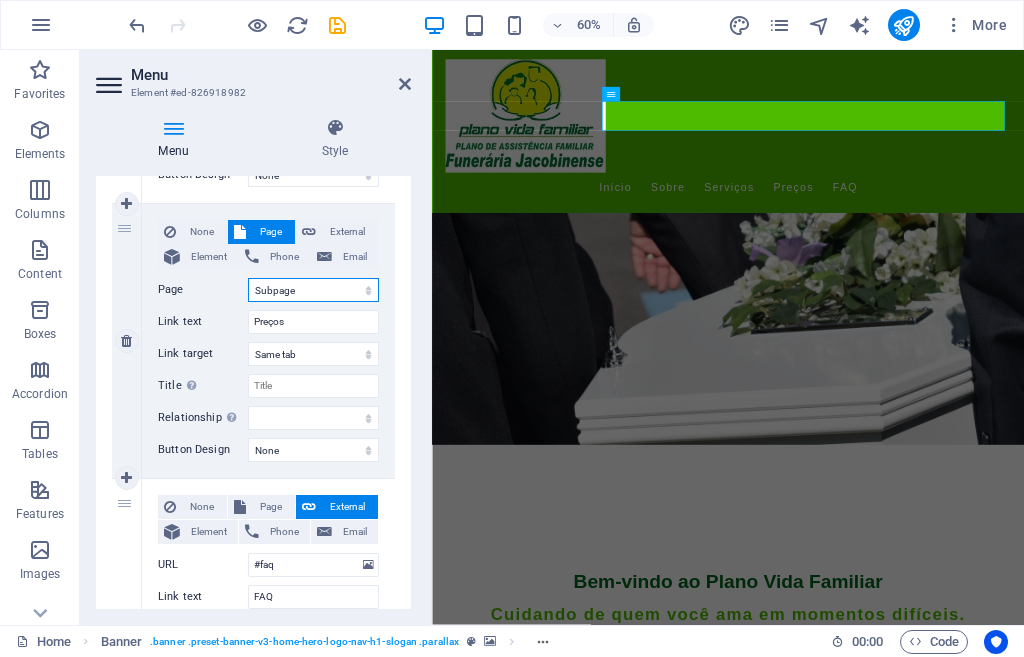 click on "Home Subpage Legal Notice Privacy" at bounding box center (313, 290) 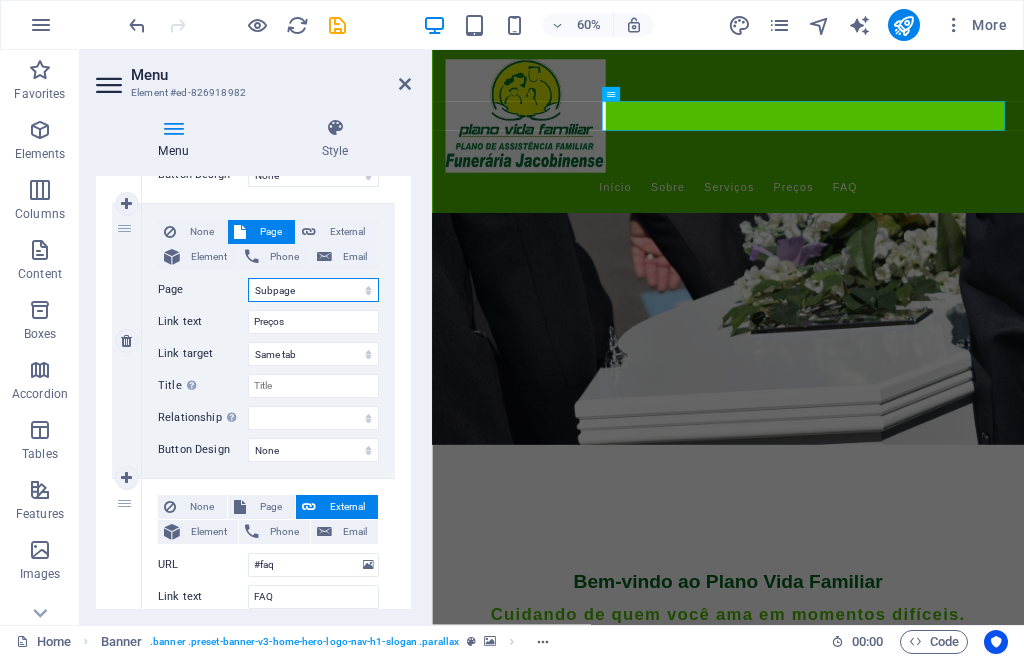 click on "Home Subpage Legal Notice Privacy" at bounding box center [313, 290] 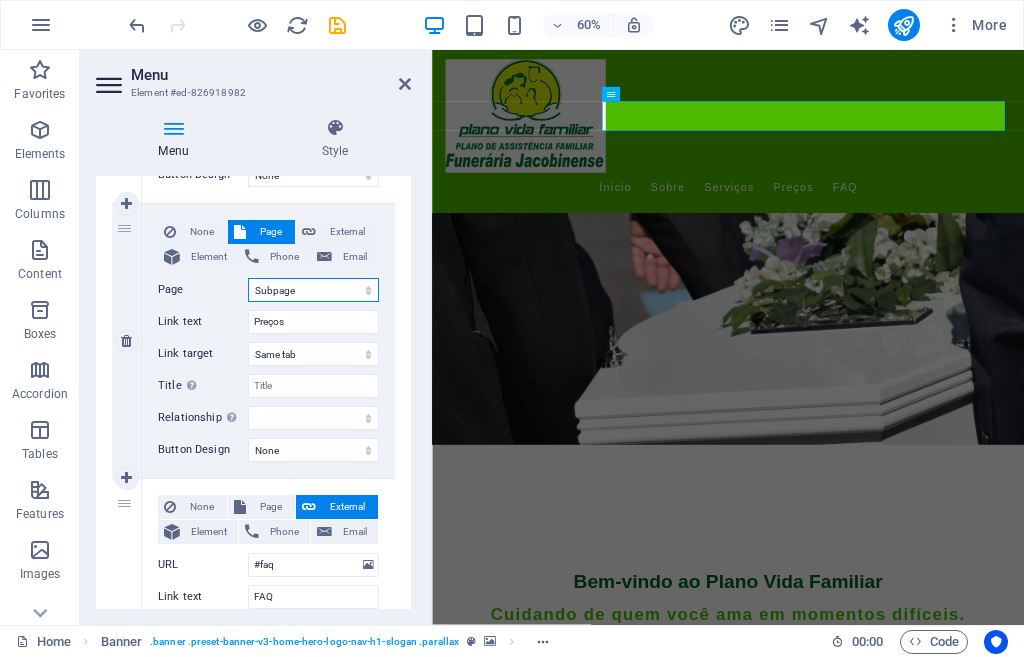 select on "3" 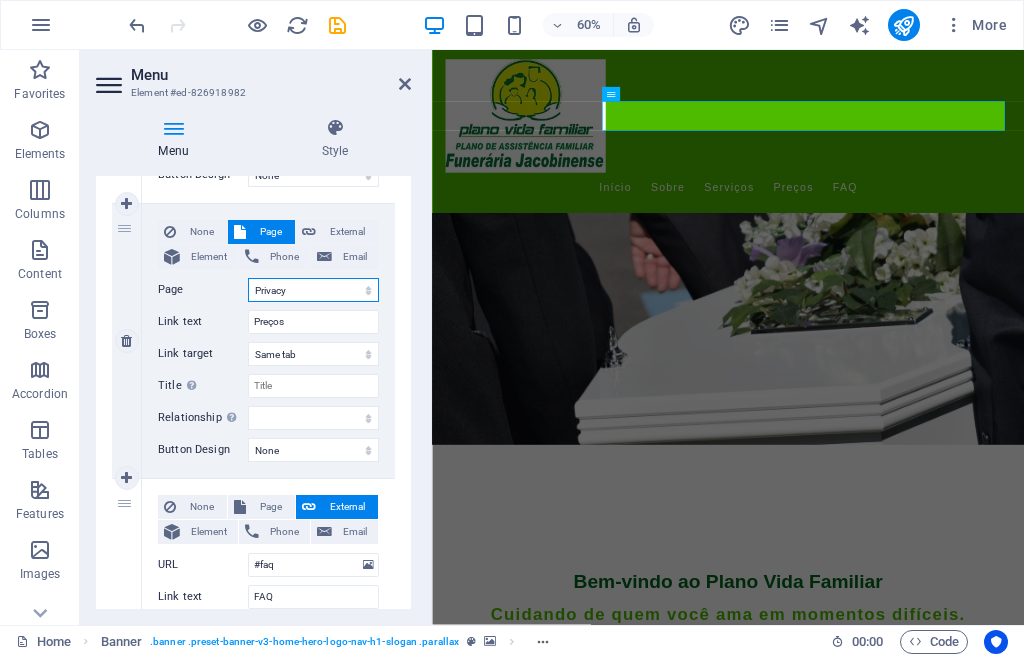 click on "Home Subpage Legal Notice Privacy" at bounding box center (313, 290) 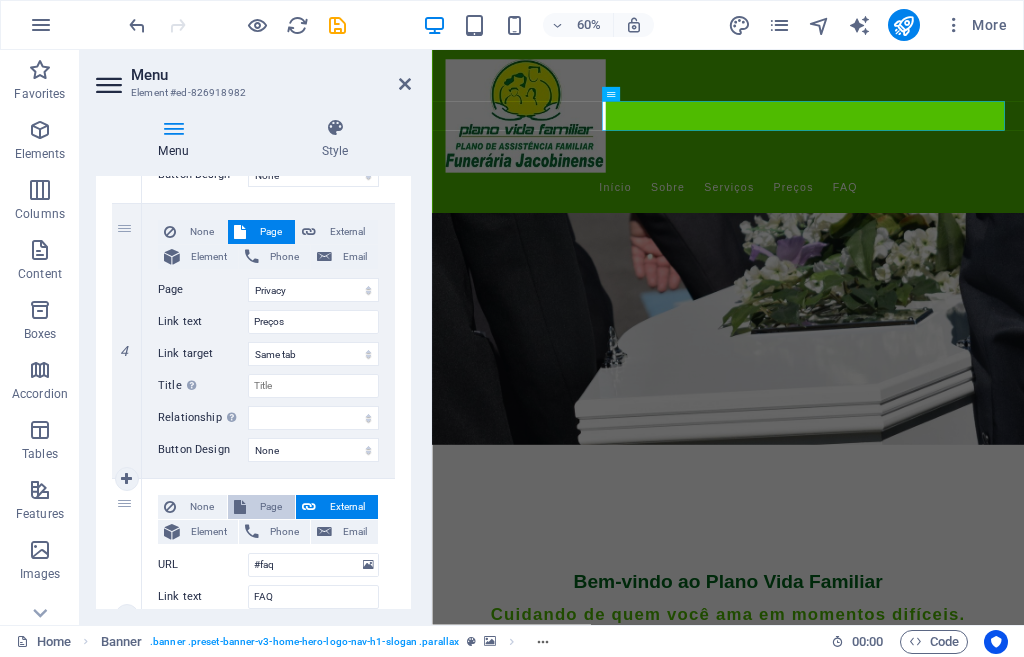click on "Page" at bounding box center [270, 507] 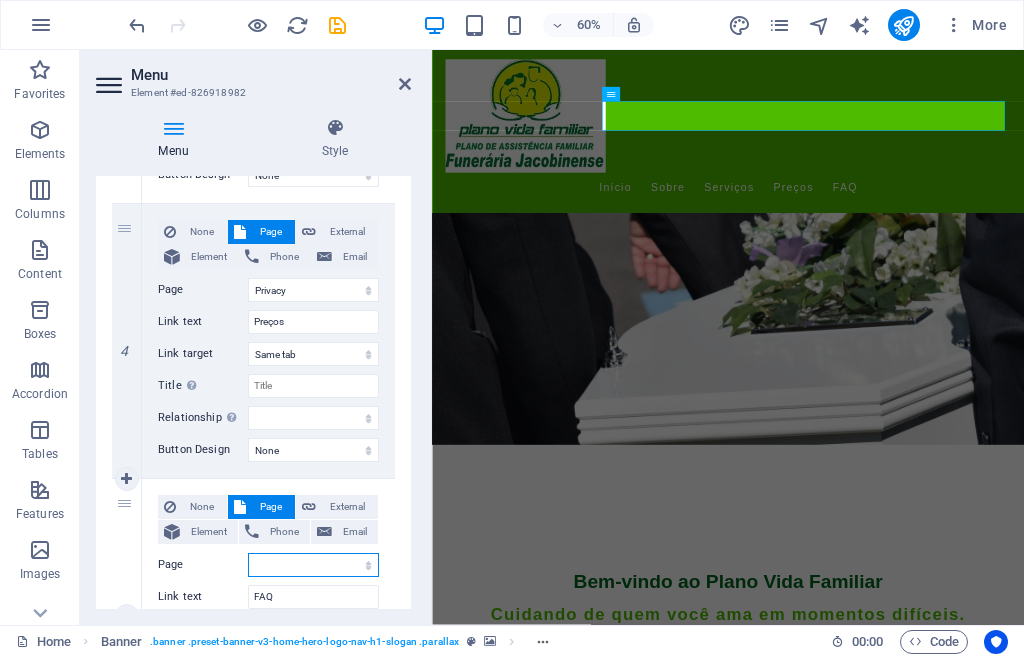scroll, scrollTop: 1187, scrollLeft: 0, axis: vertical 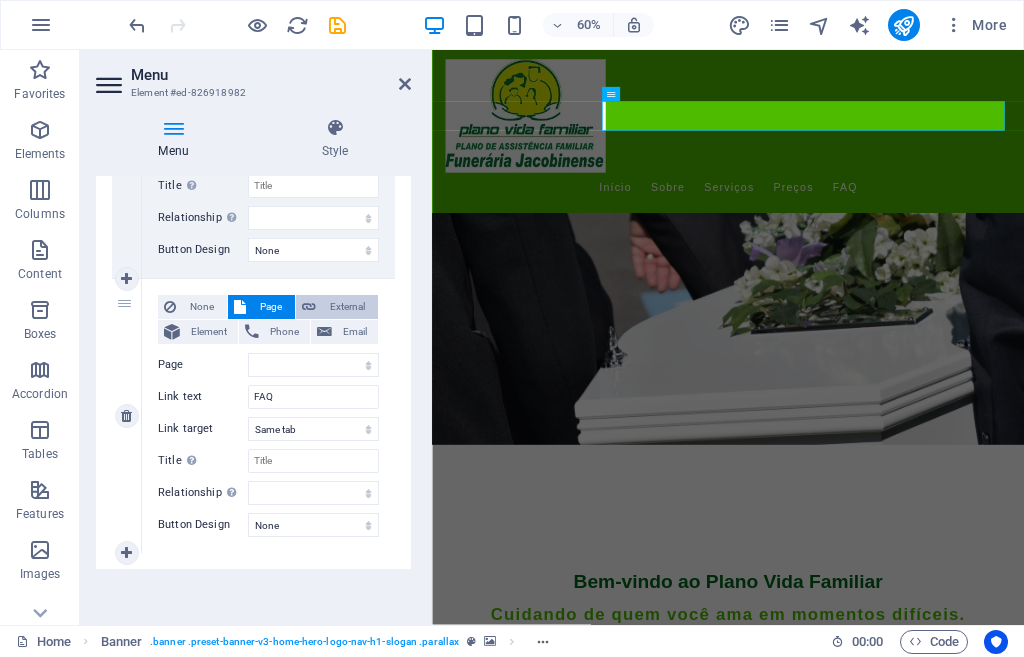 click at bounding box center (309, 307) 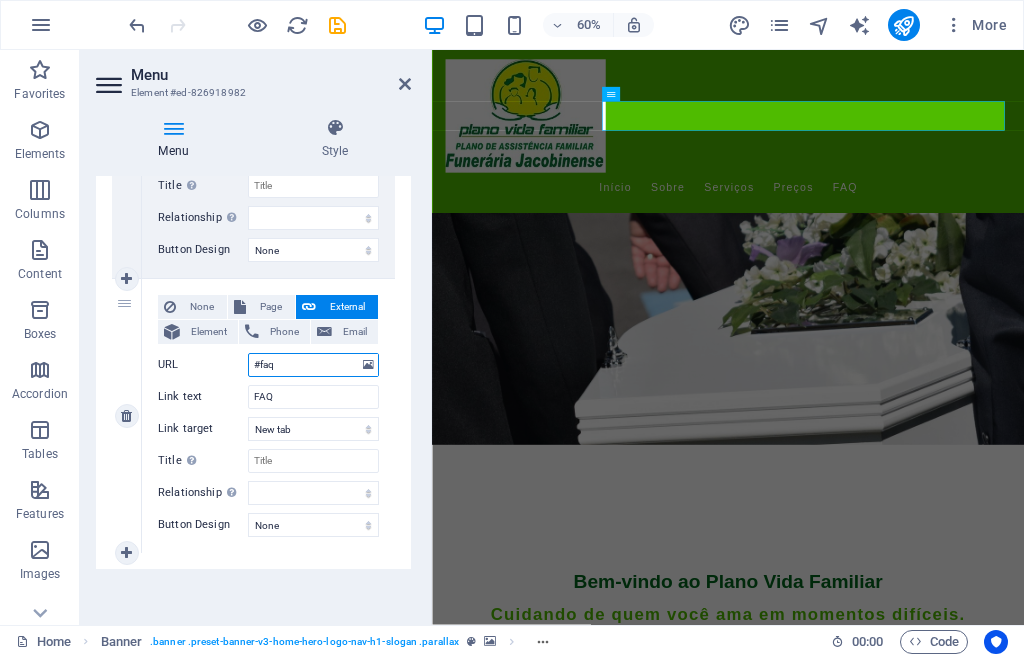 scroll, scrollTop: 987, scrollLeft: 0, axis: vertical 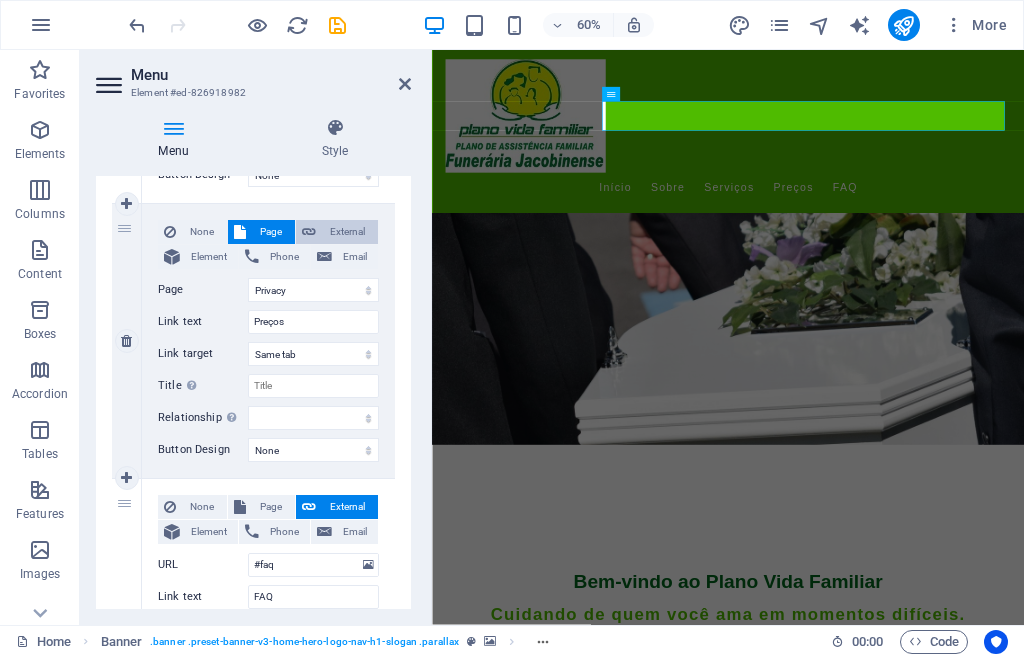 click on "External" at bounding box center (337, 232) 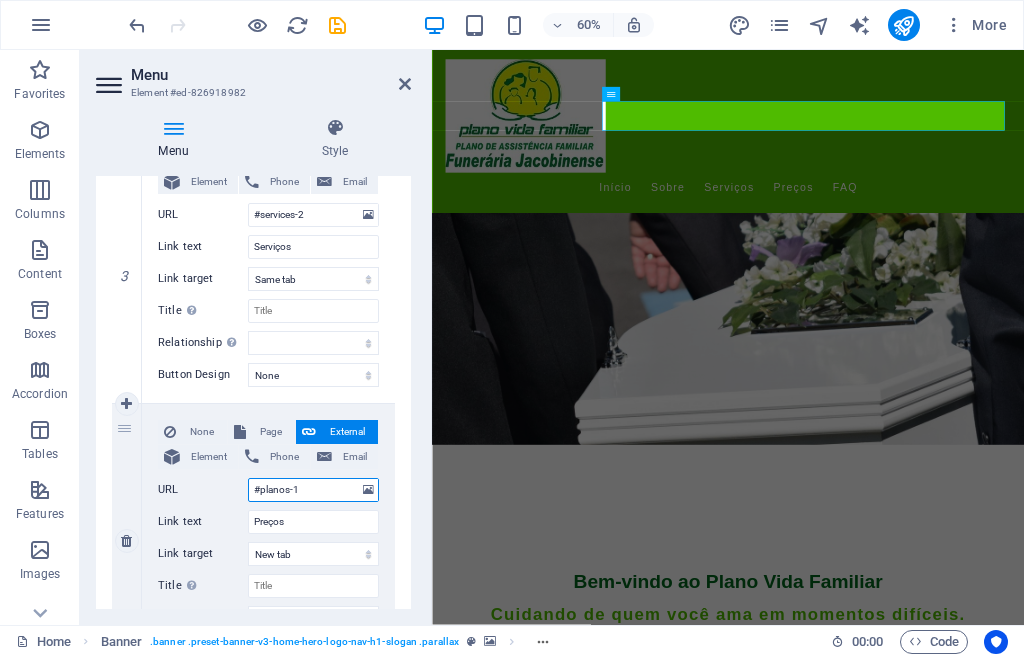 scroll, scrollTop: 887, scrollLeft: 0, axis: vertical 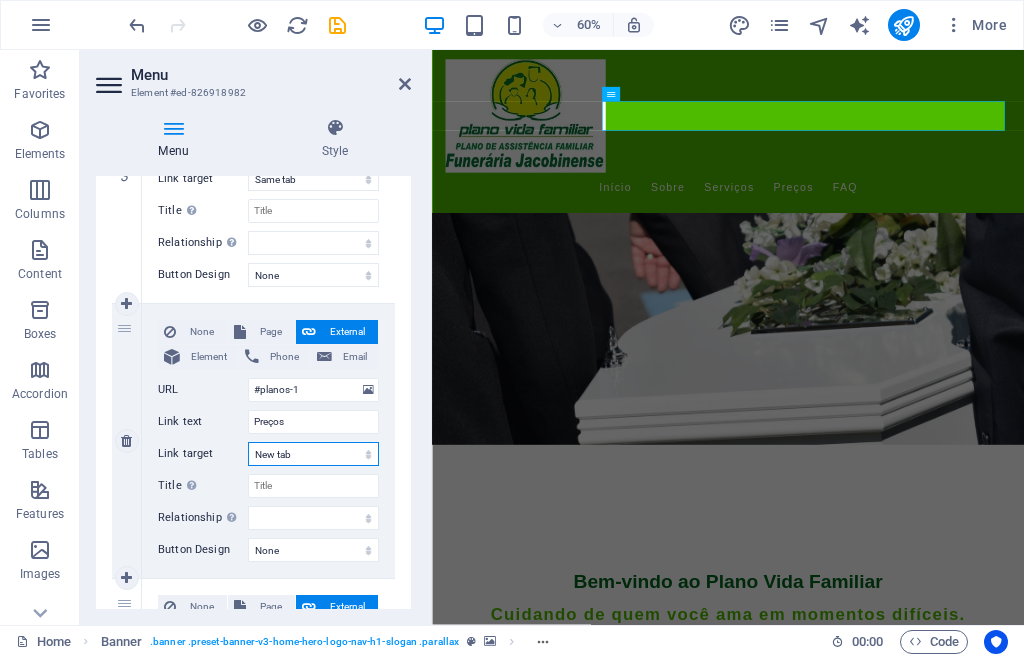 click on "New tab Same tab Overlay" at bounding box center [313, 454] 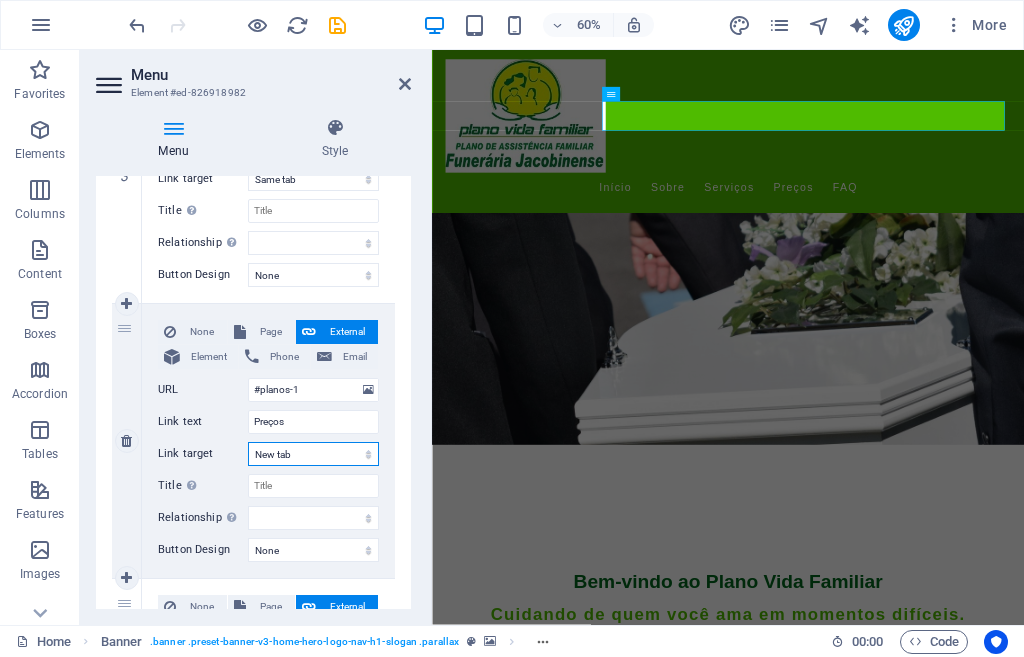 select 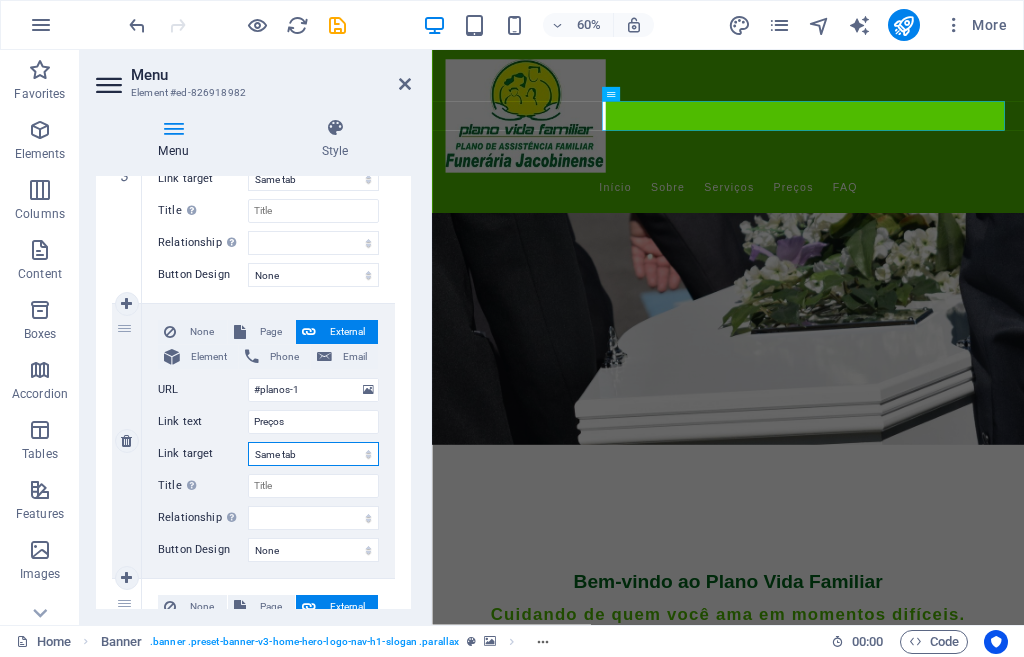 click on "New tab Same tab Overlay" at bounding box center [313, 454] 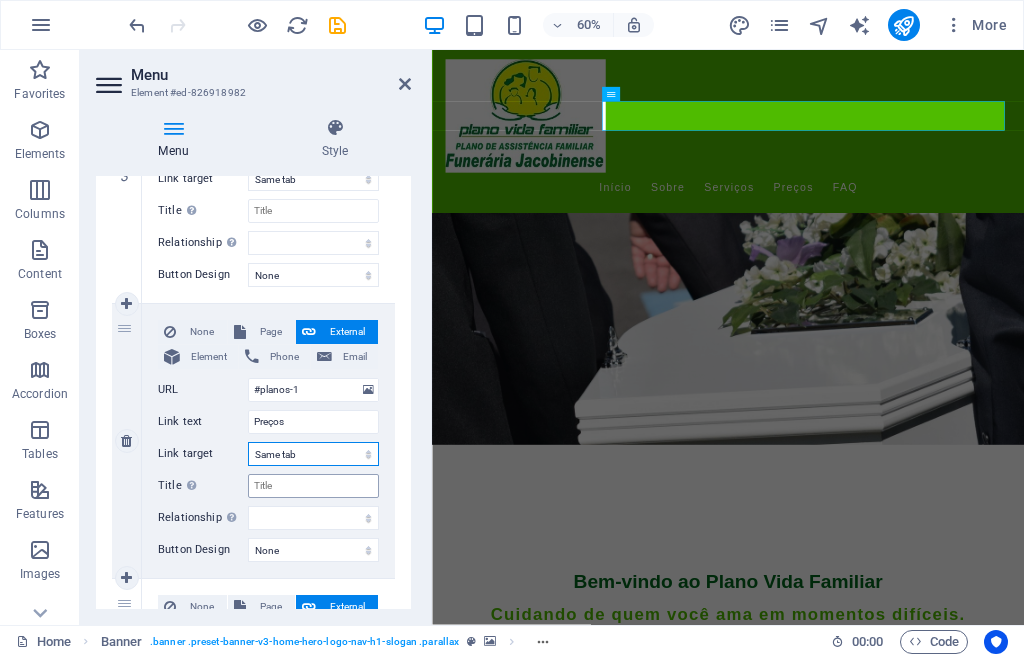 select 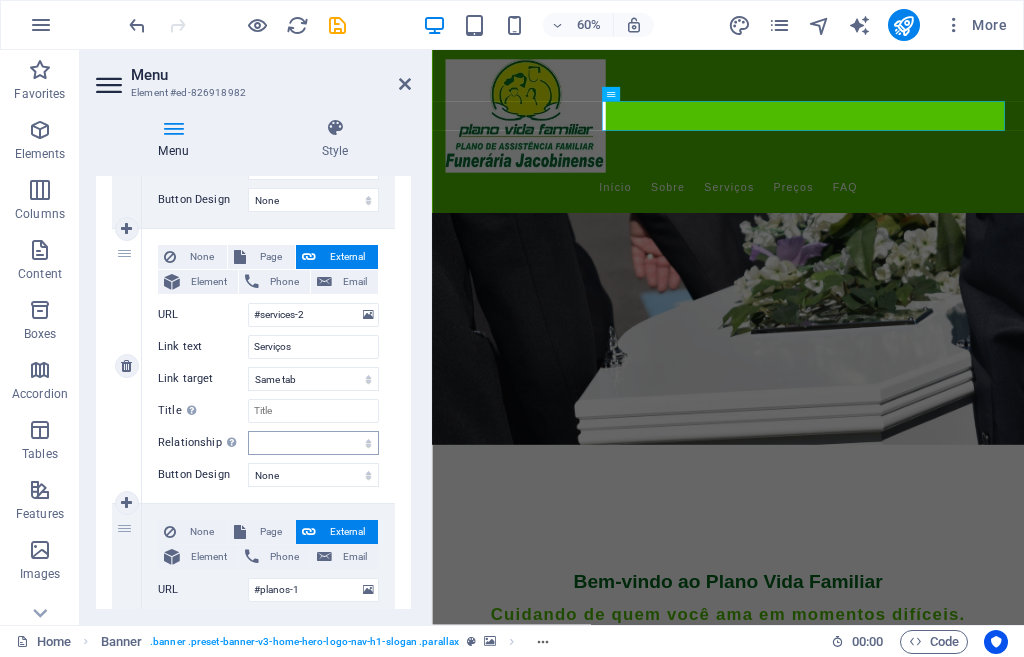 scroll, scrollTop: 987, scrollLeft: 0, axis: vertical 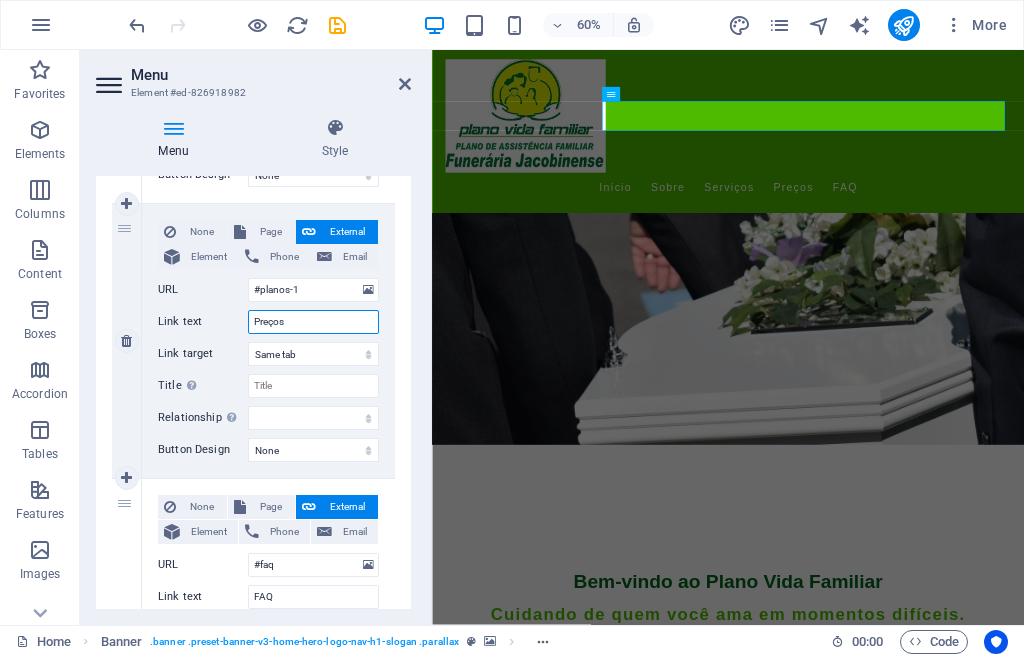 drag, startPoint x: 289, startPoint y: 320, endPoint x: 260, endPoint y: 326, distance: 29.614185 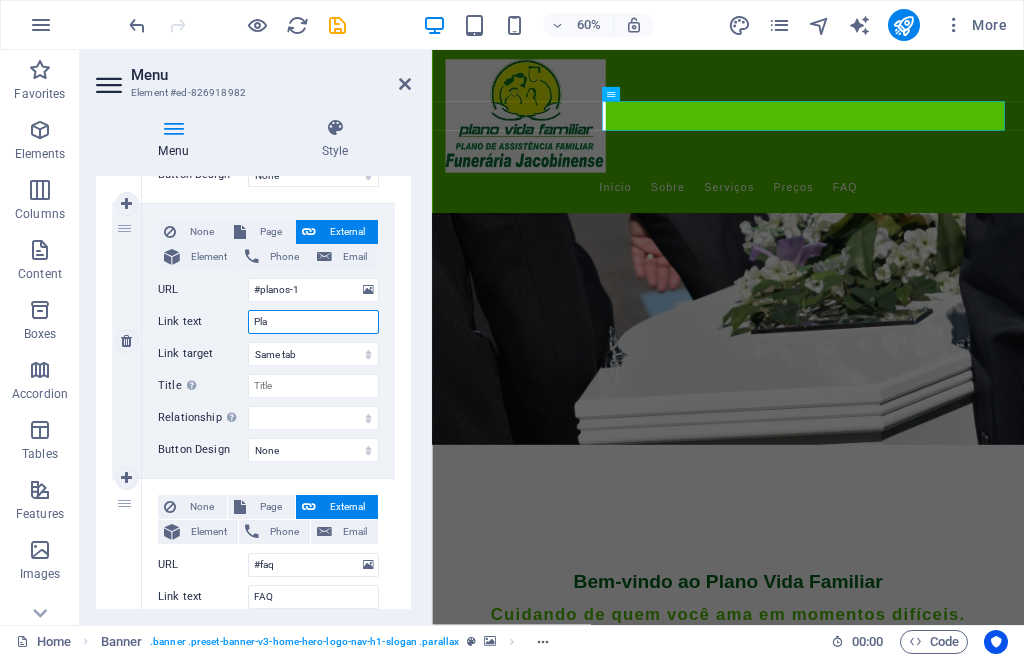 type on "Plan" 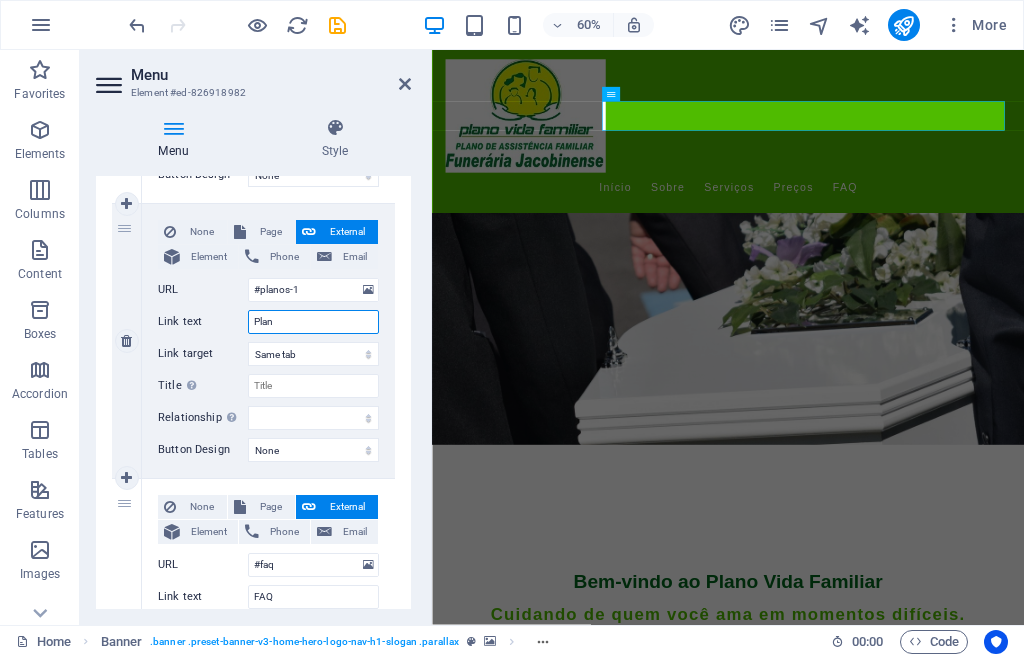 select 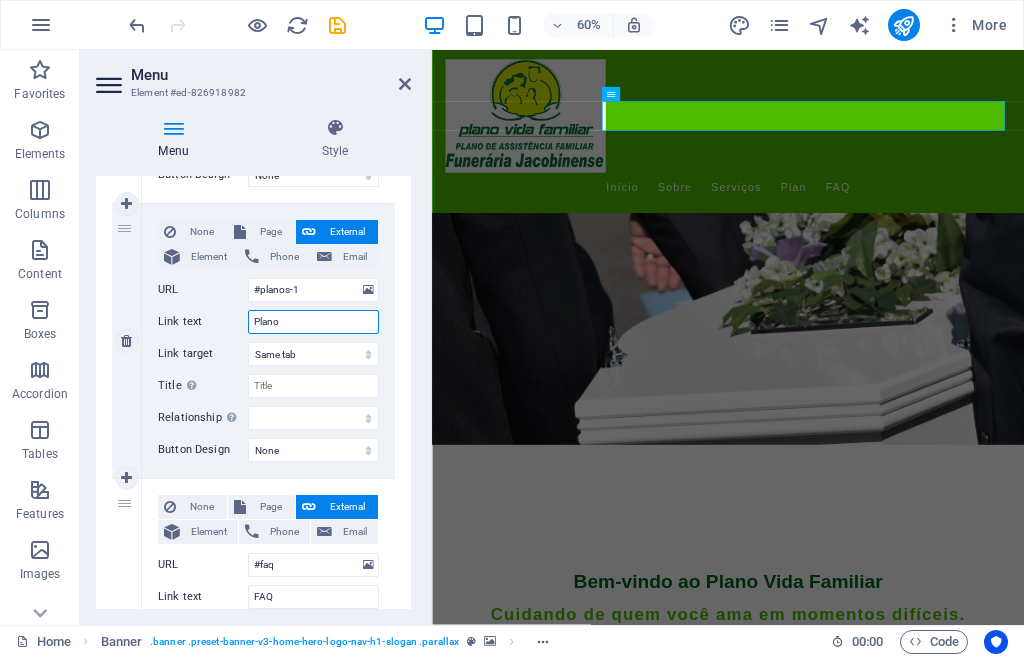 type on "Planos" 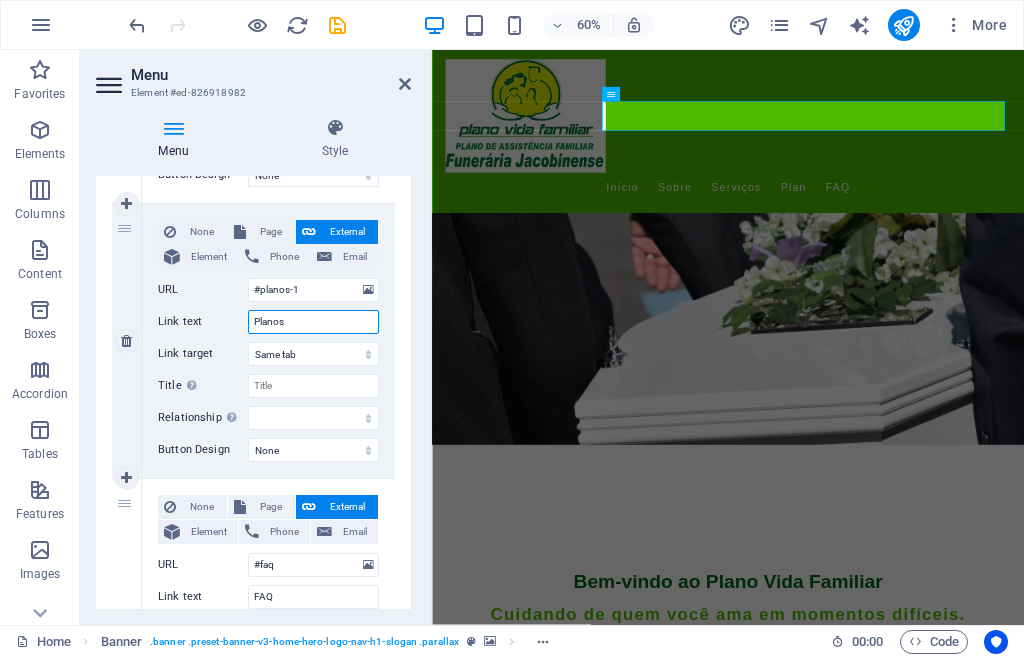 select 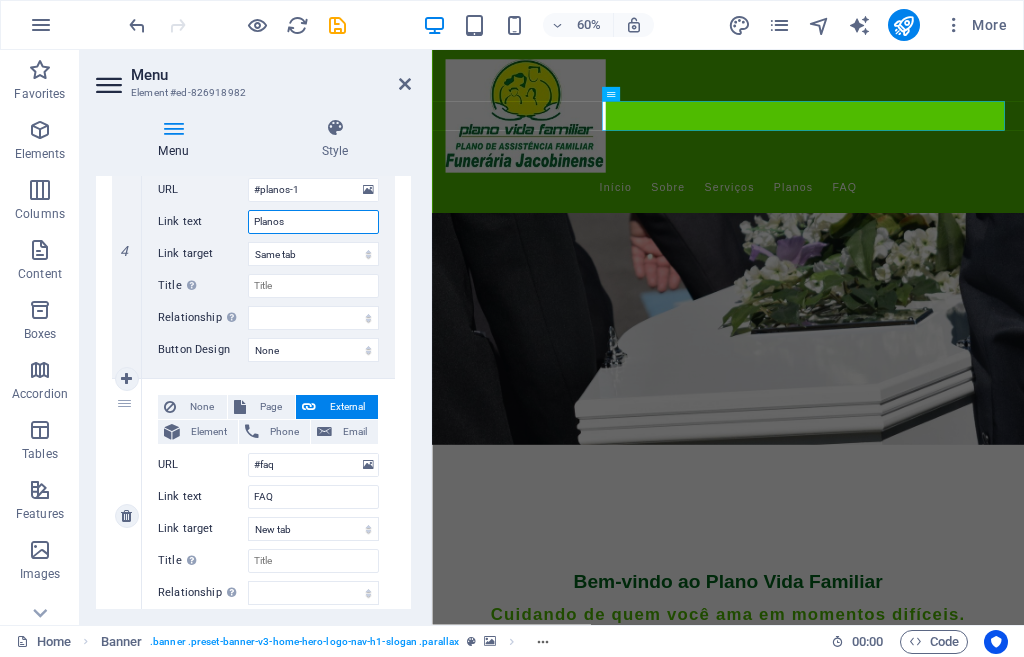 scroll, scrollTop: 887, scrollLeft: 0, axis: vertical 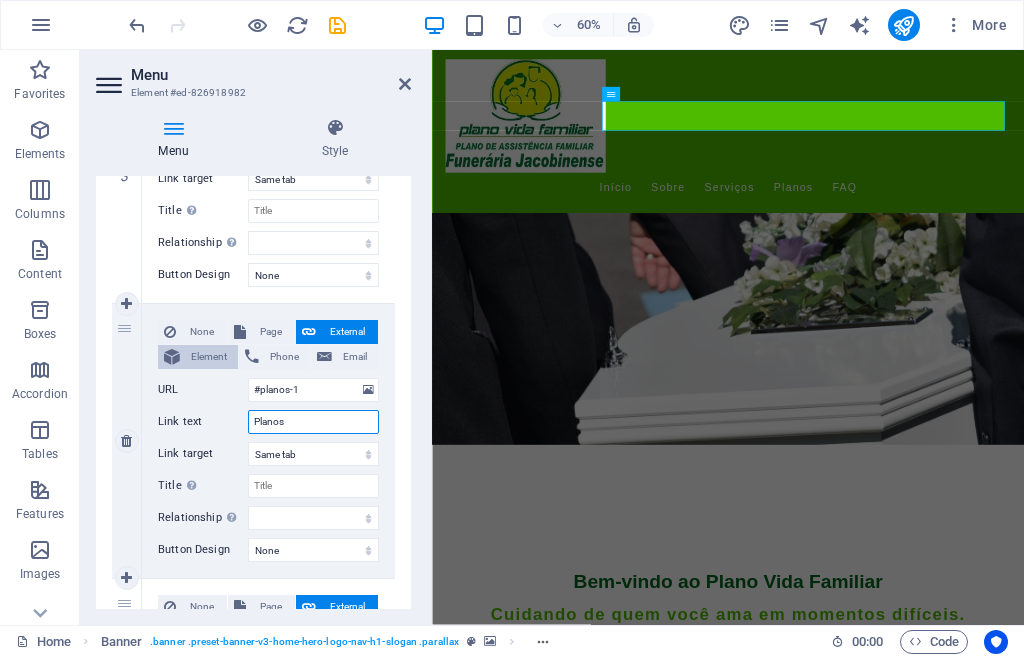 type on "Planos" 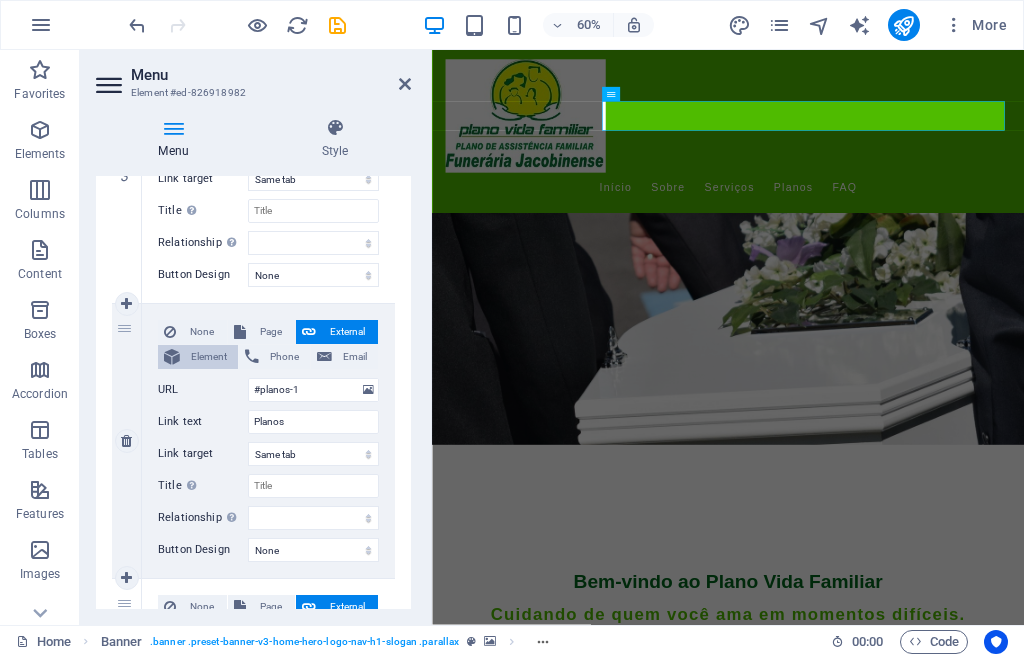 click on "Element" at bounding box center (209, 357) 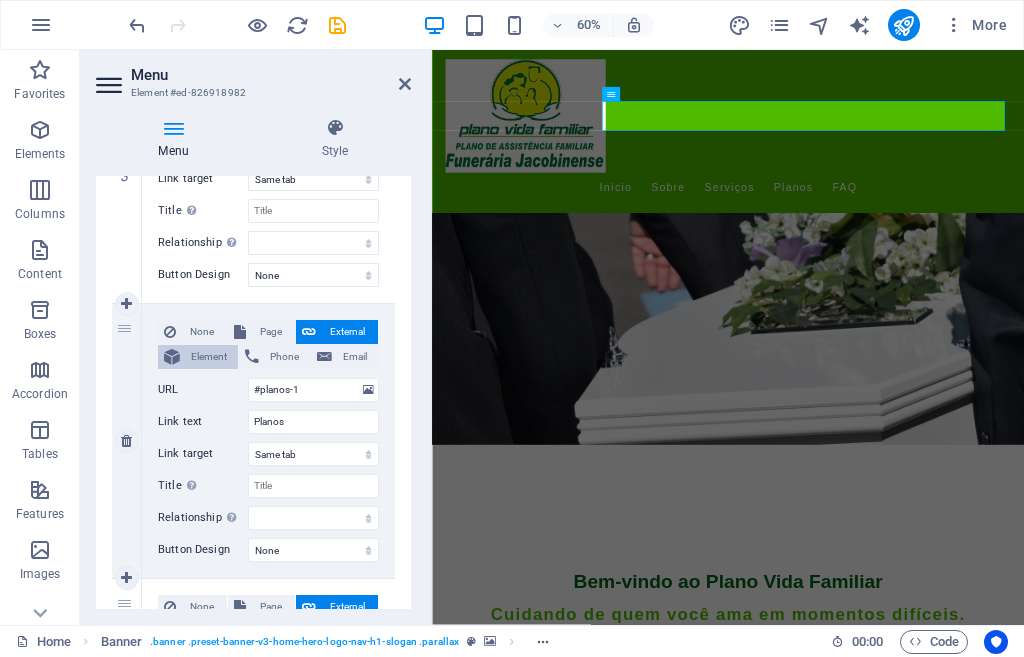 select 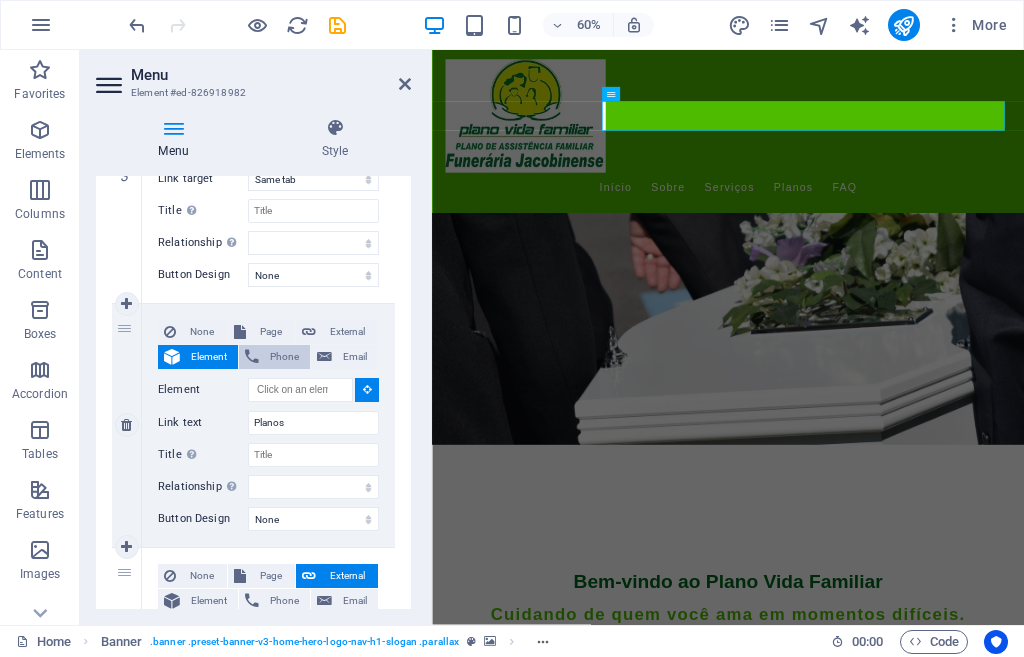 click at bounding box center (252, 357) 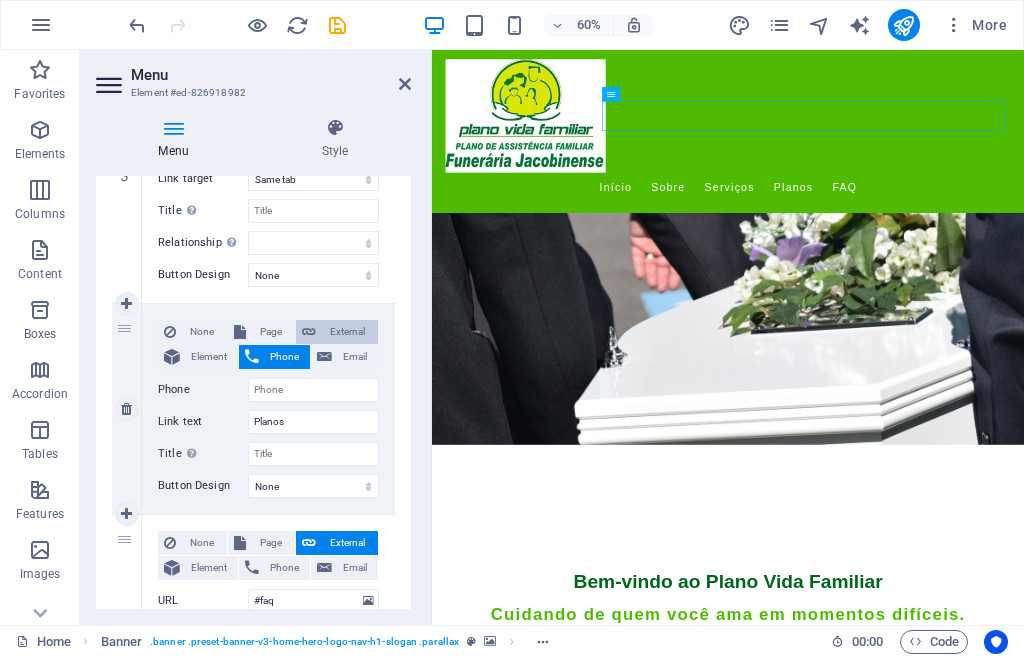 click on "External" at bounding box center [347, 332] 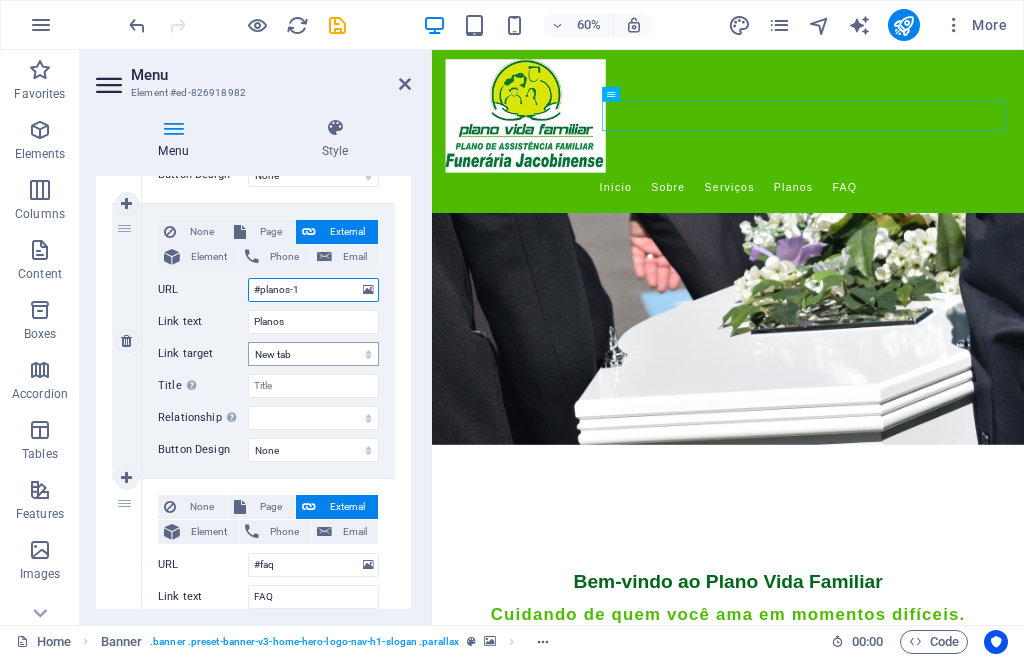 scroll, scrollTop: 1187, scrollLeft: 0, axis: vertical 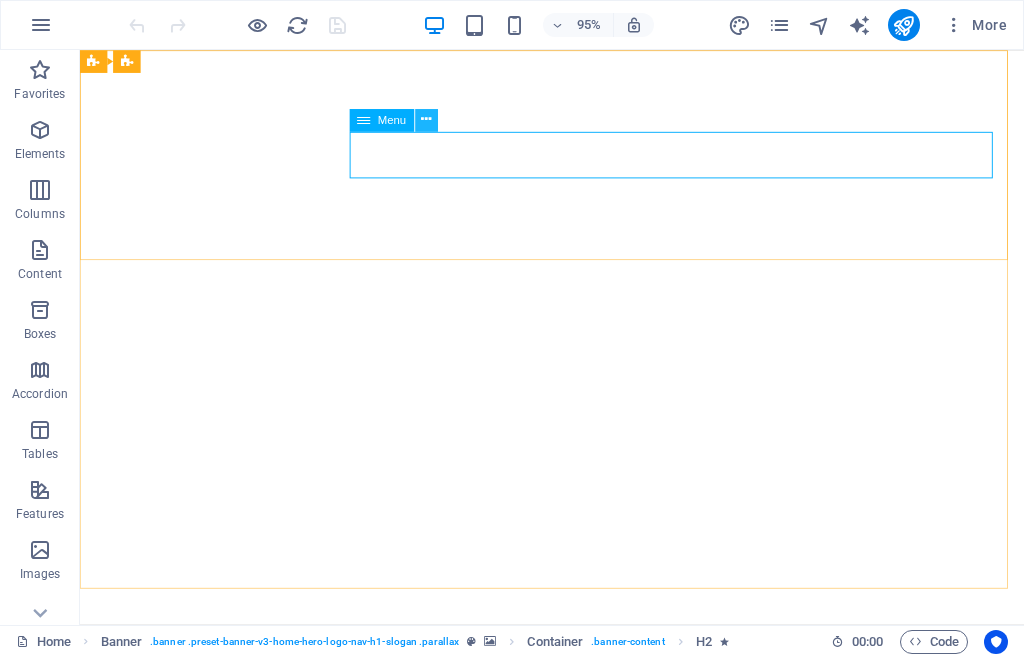click at bounding box center [426, 120] 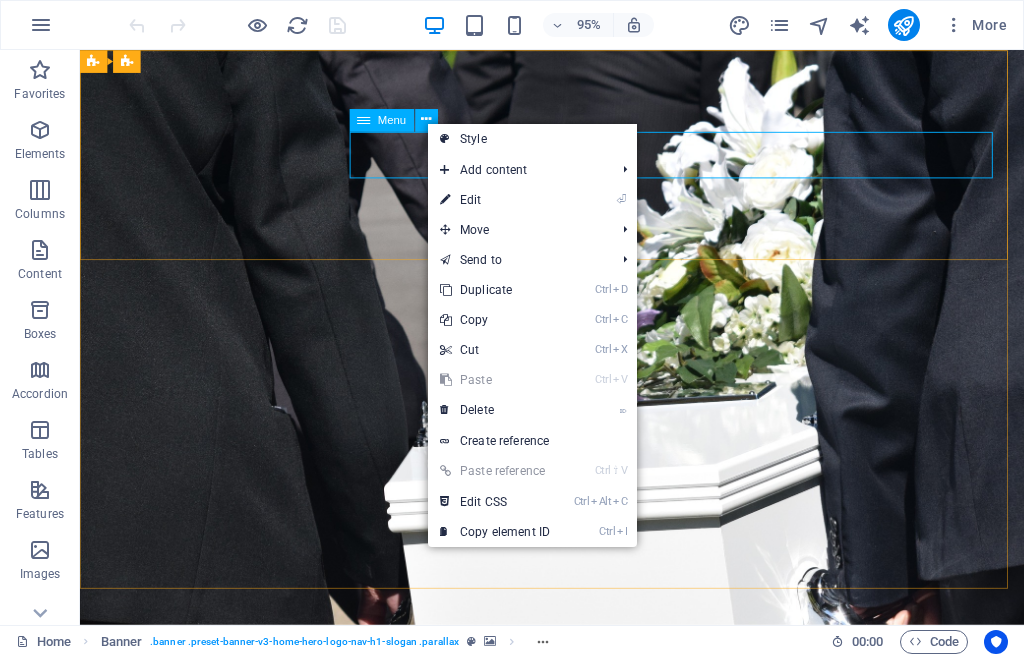 click on "Início Sobre Serviços Planos FAQ" at bounding box center [577, 781] 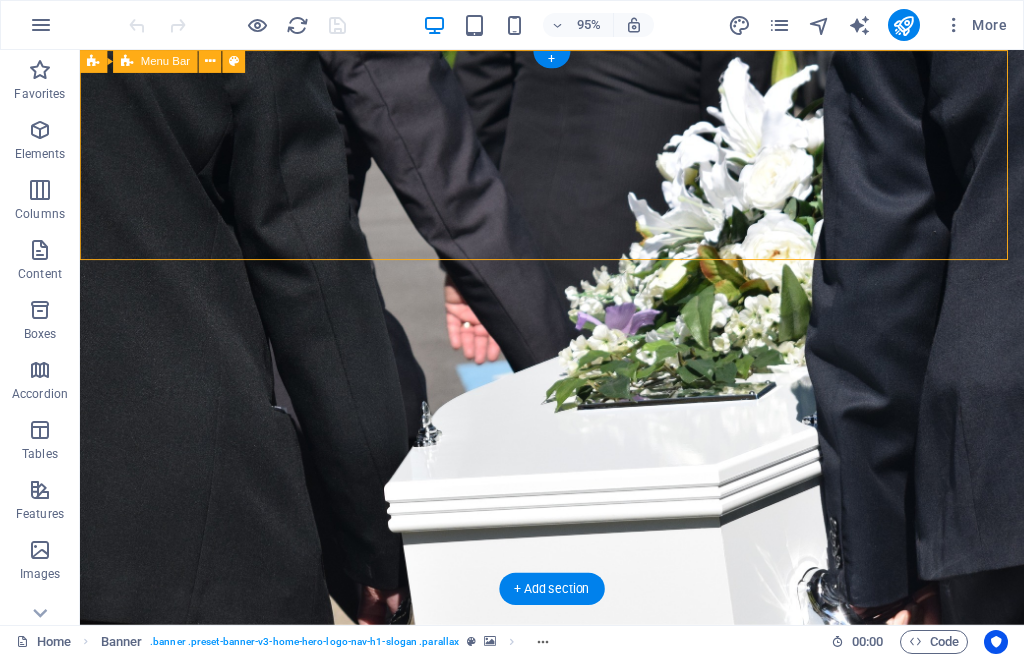 scroll, scrollTop: 0, scrollLeft: 0, axis: both 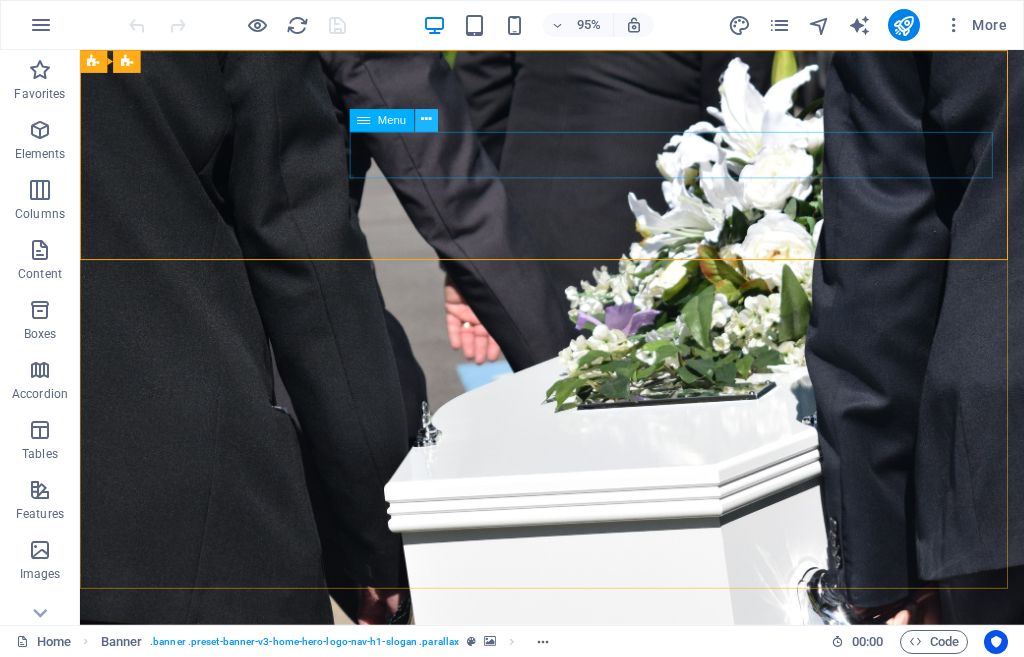 click at bounding box center [426, 120] 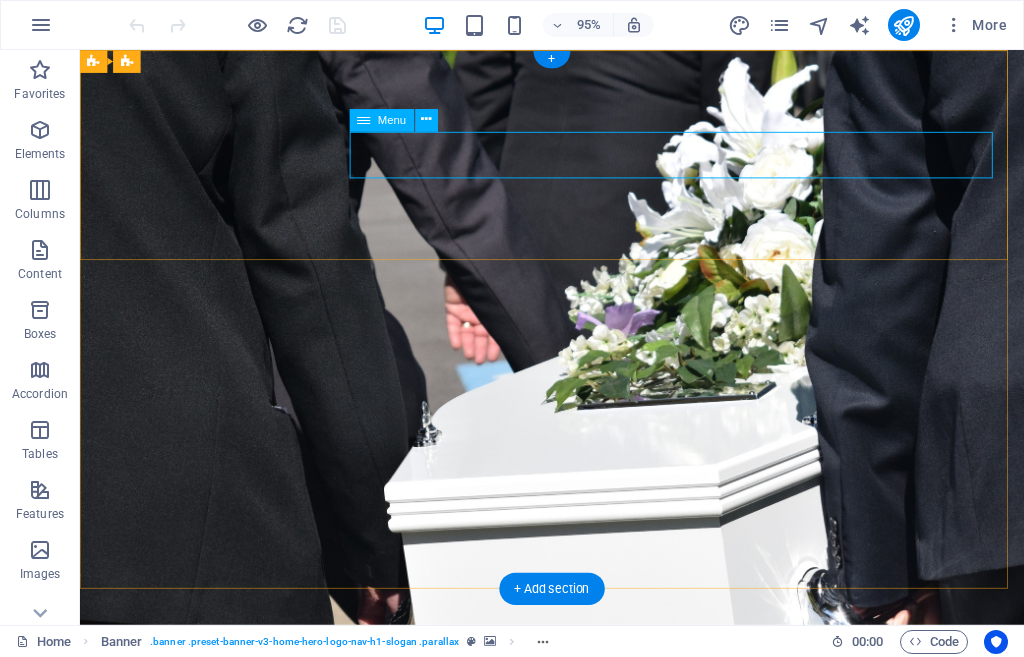 click on "Início Sobre Serviços Planos FAQ" at bounding box center [577, 876] 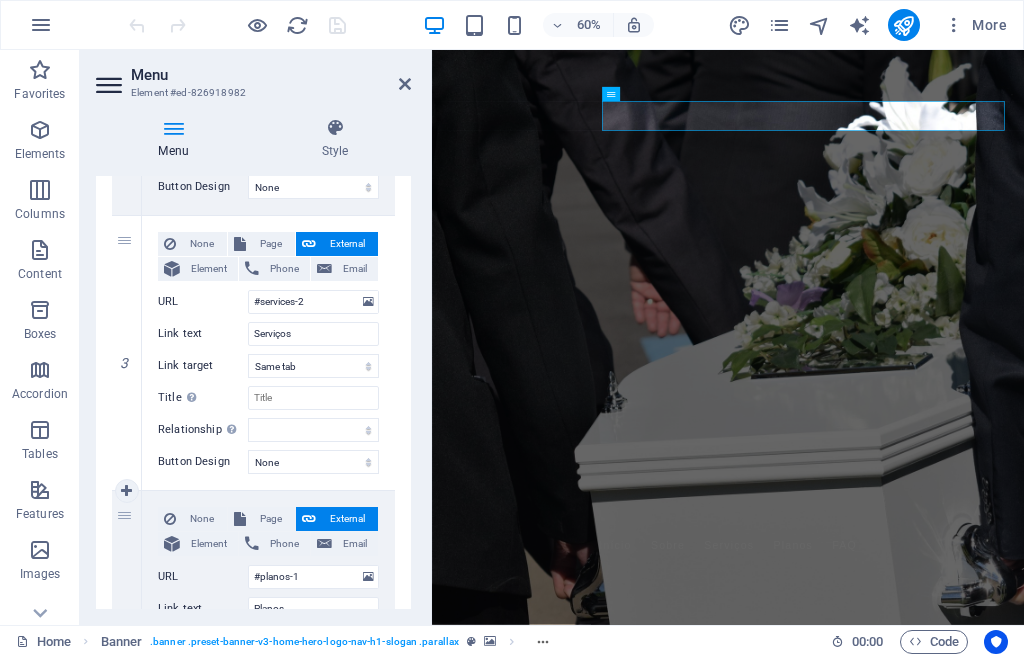scroll, scrollTop: 900, scrollLeft: 0, axis: vertical 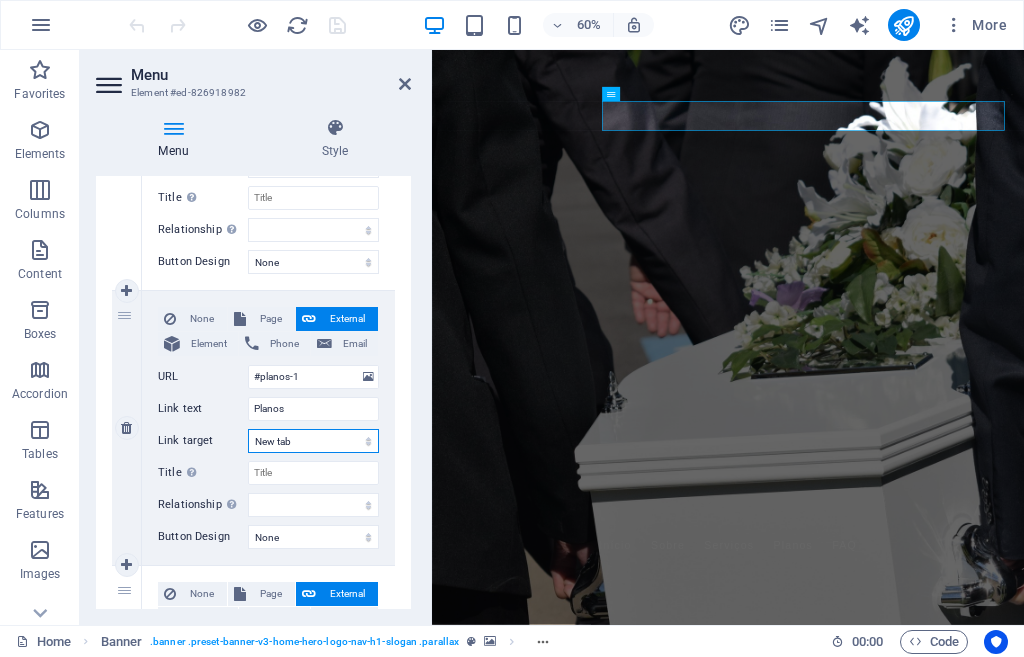 click on "New tab Same tab Overlay" at bounding box center (313, 441) 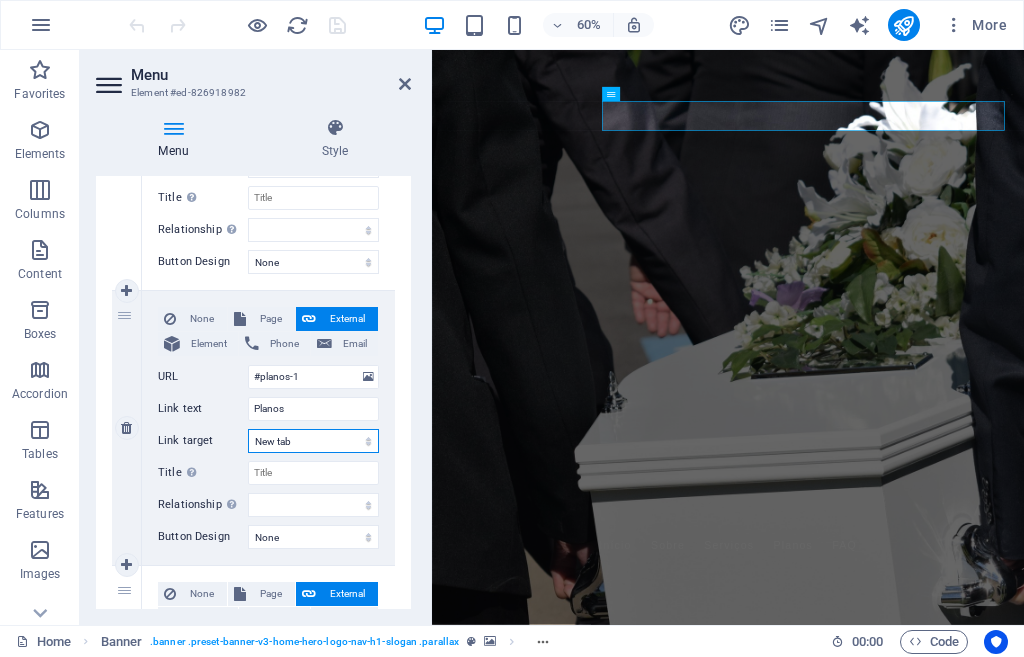 select 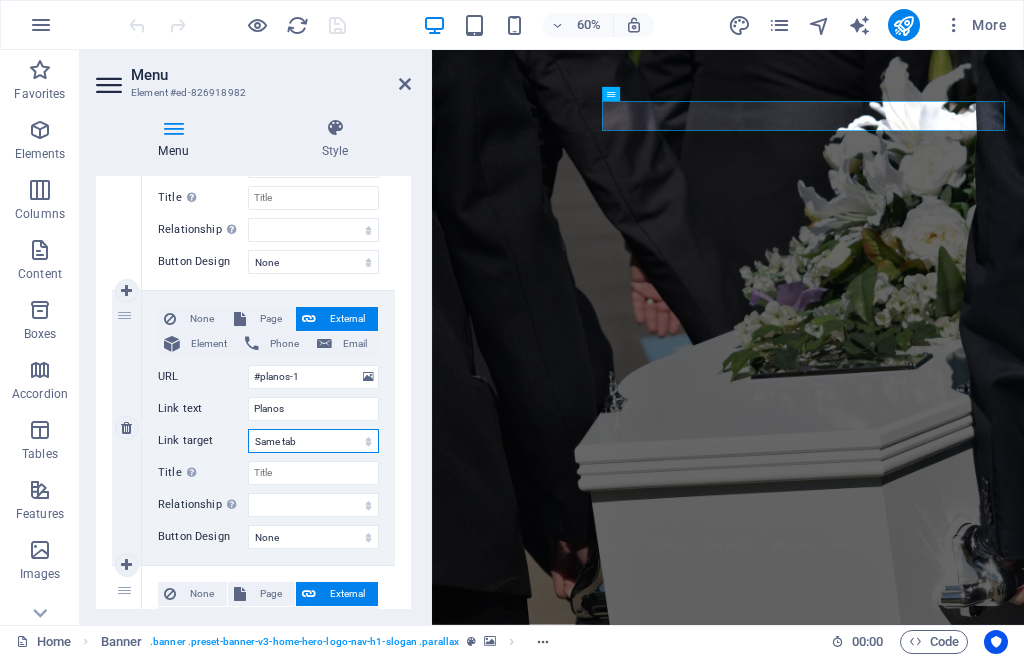 click on "New tab Same tab Overlay" at bounding box center [313, 441] 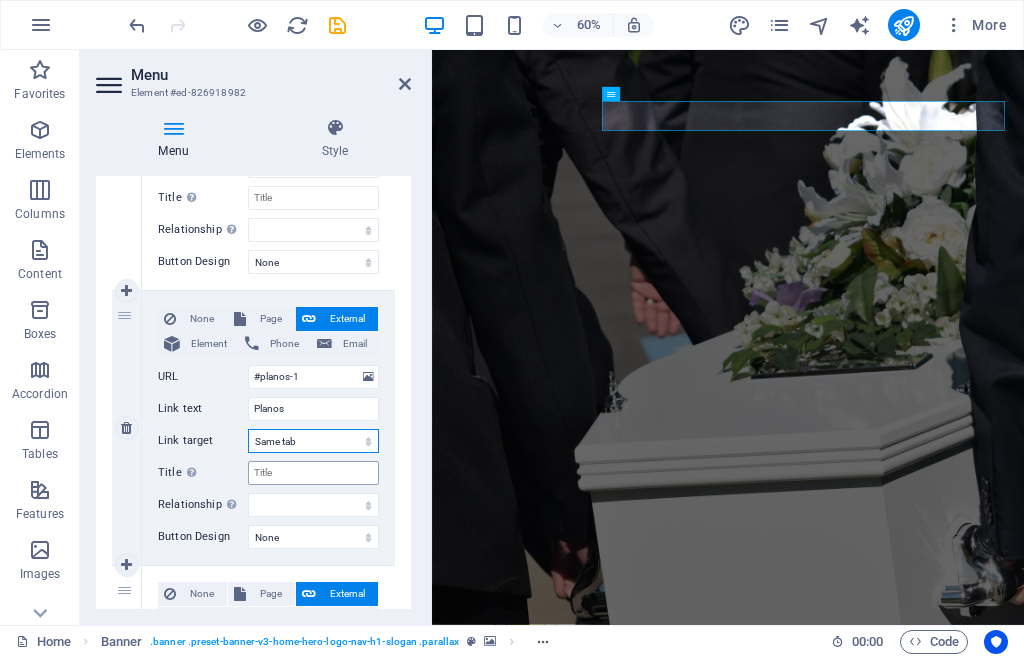 select 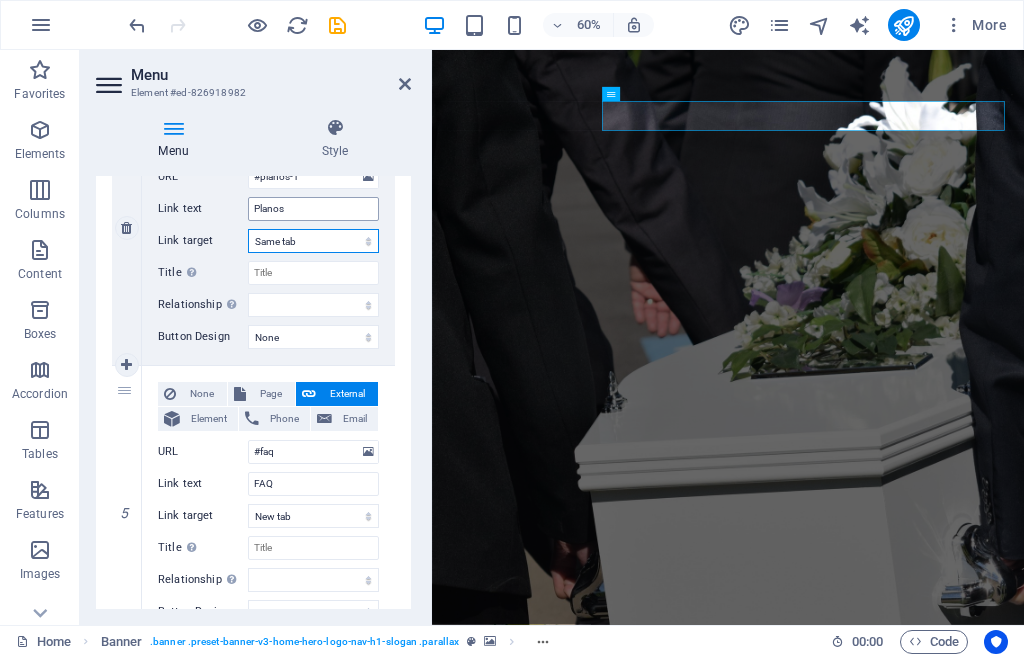 scroll, scrollTop: 1187, scrollLeft: 0, axis: vertical 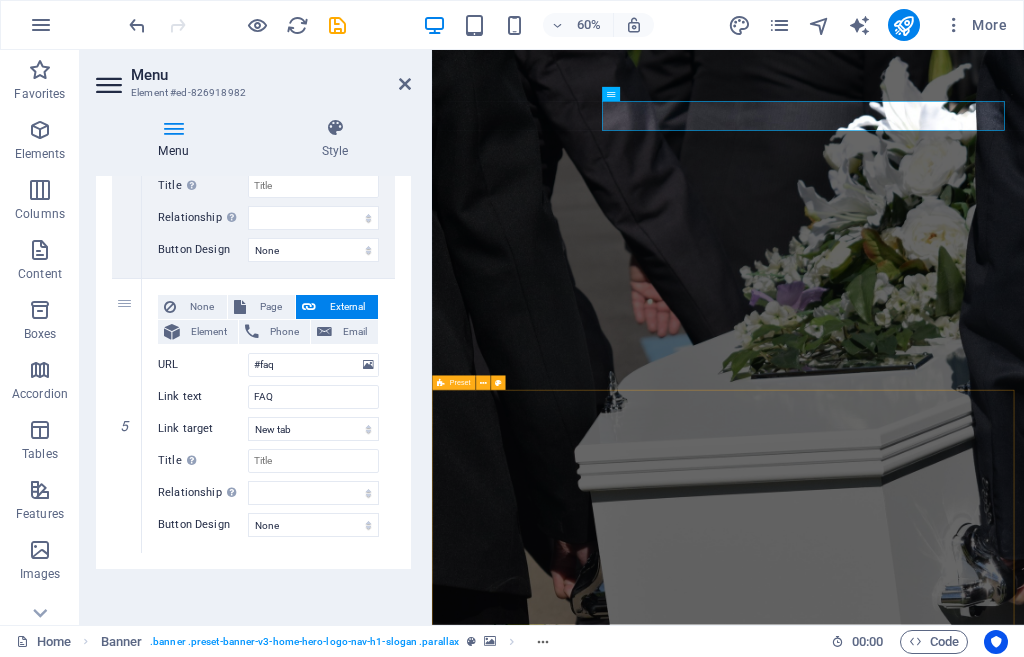click on "Drop content here or  Add elements  Paste clipboard Quem Somos Na Plano Vida Familiar, oferecemos planos funerários completos e serviços de assistência durante os momentos mais difíceis. Nossa missão é garantir que a despedida de seus entes queridos seja feita com dignidade e respeito. Nossos serviços incluem venda de urnas funerárias, preparação e serviços funerários personalizados. Estamos aqui para oferecer apoio e conforto a você e sua família. Saiba Mais" at bounding box center [925, 2017] 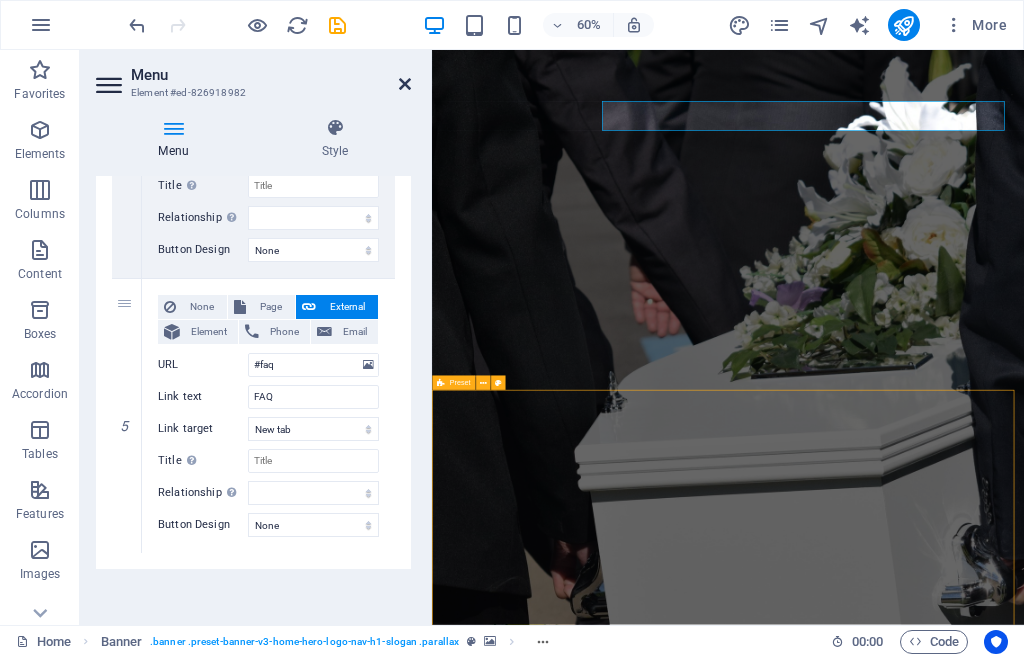 click at bounding box center (405, 84) 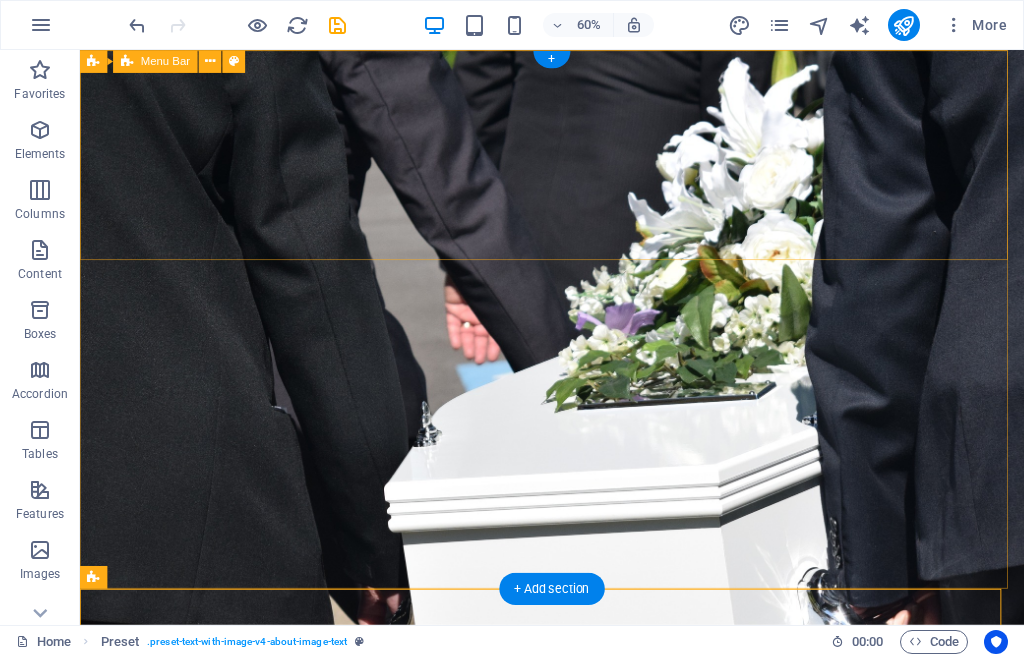 click on "Início Sobre Serviços Planos FAQ" at bounding box center (577, 1046) 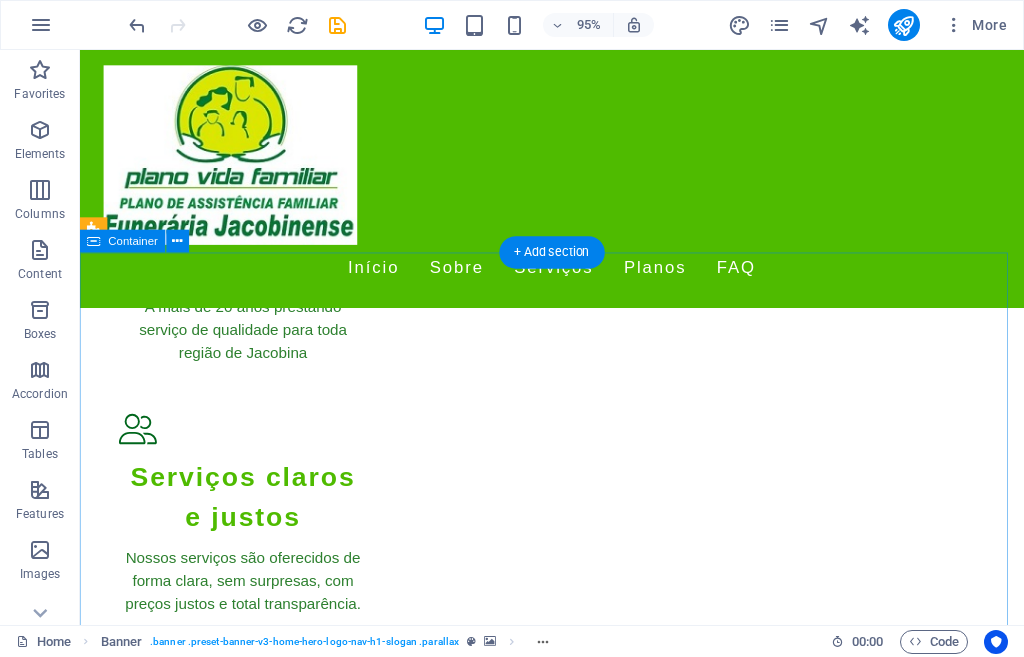 scroll, scrollTop: 2000, scrollLeft: 0, axis: vertical 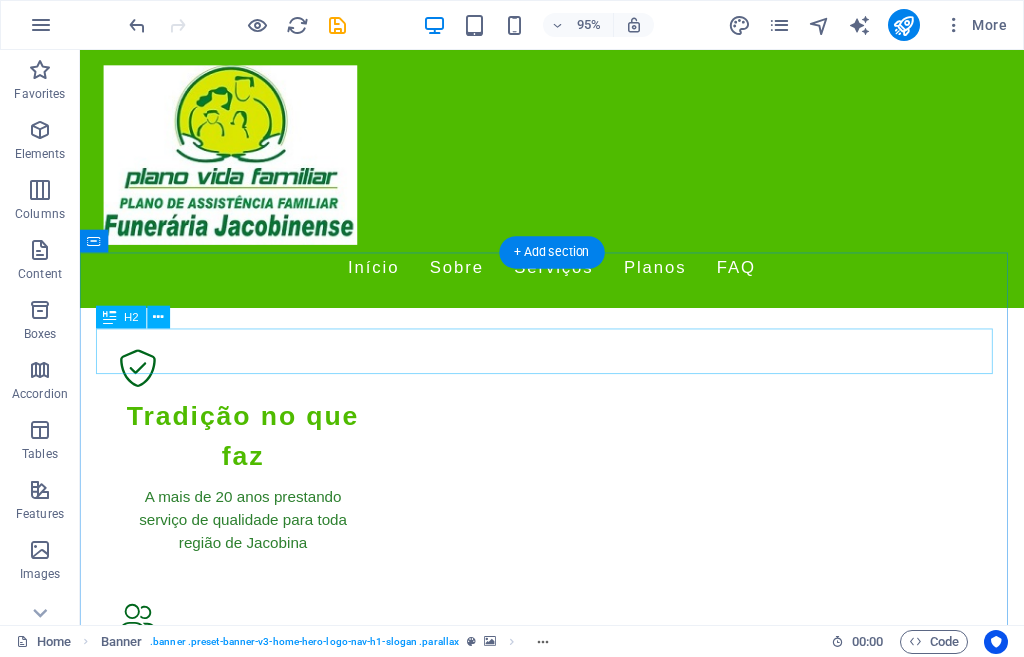 click on "Nossos Planos Funerários" at bounding box center (577, 2623) 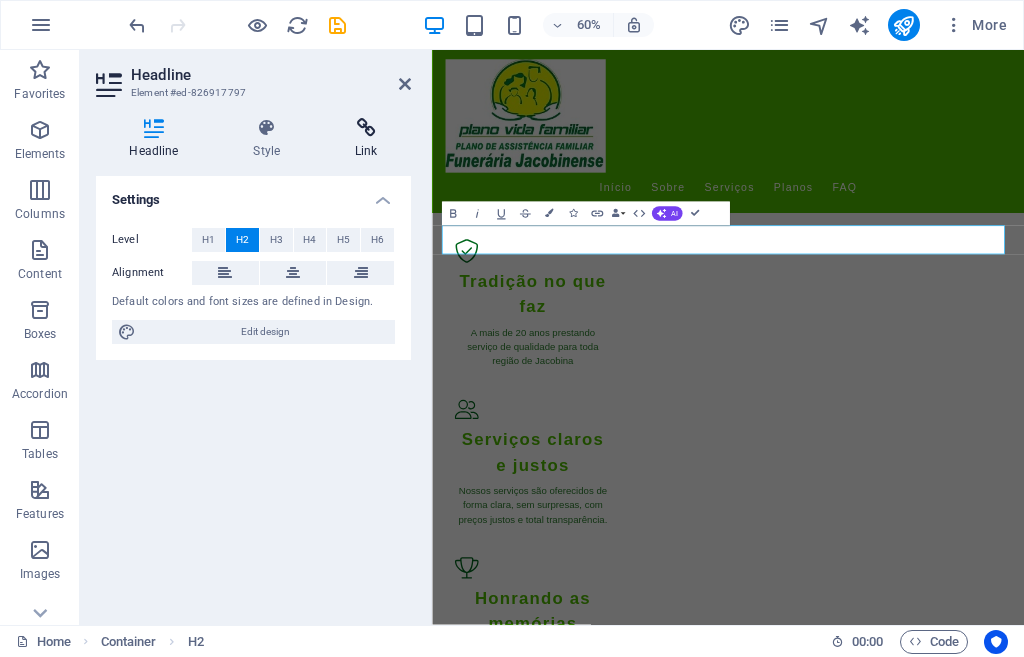 click at bounding box center [366, 128] 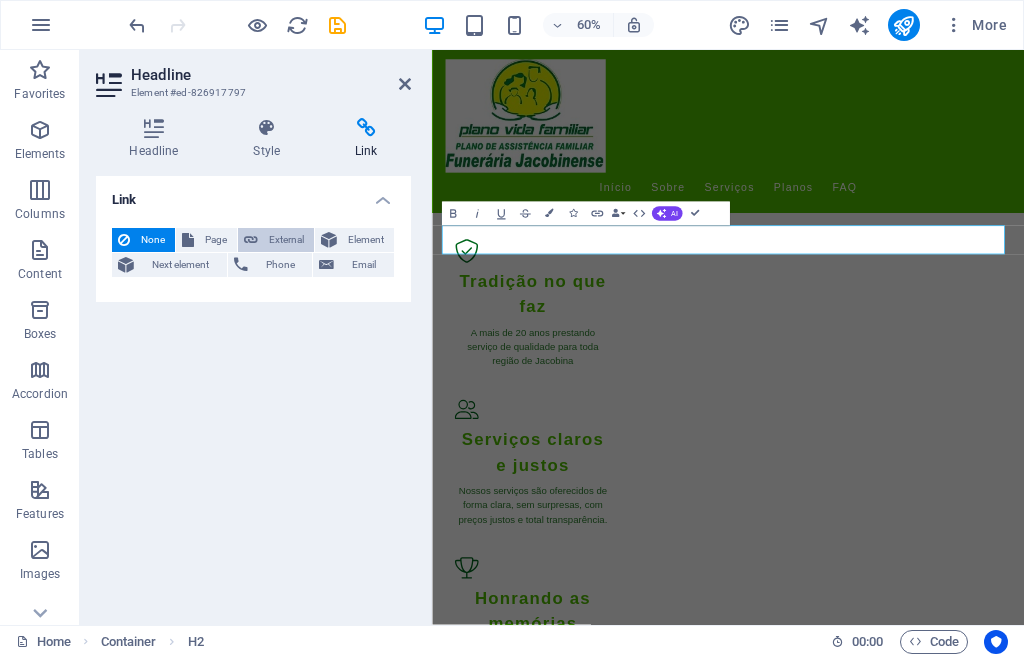 click on "External" at bounding box center [286, 240] 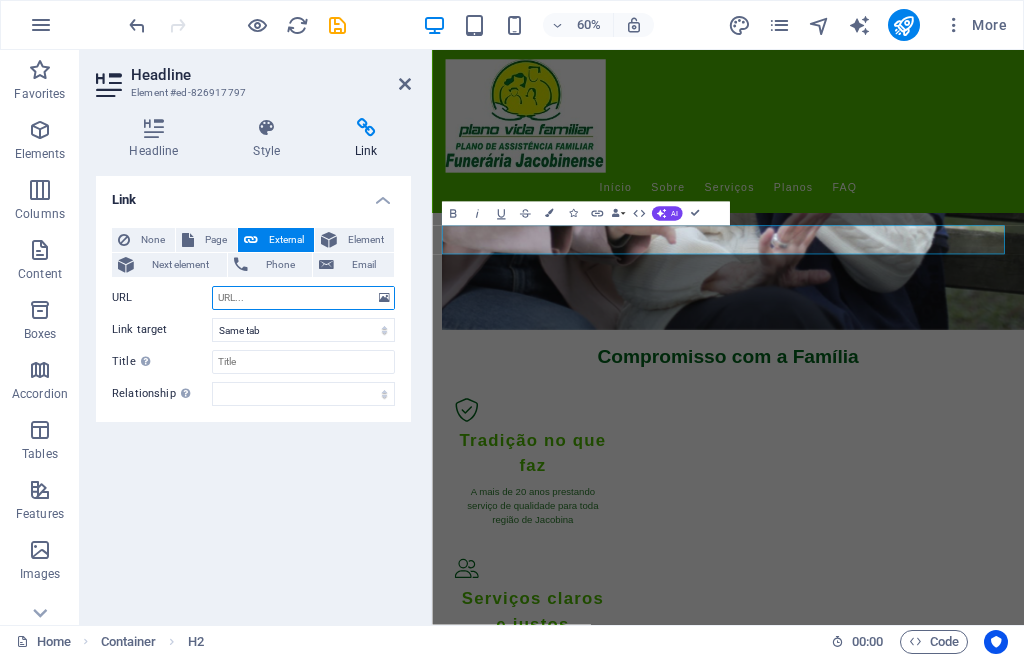 select on "blank" 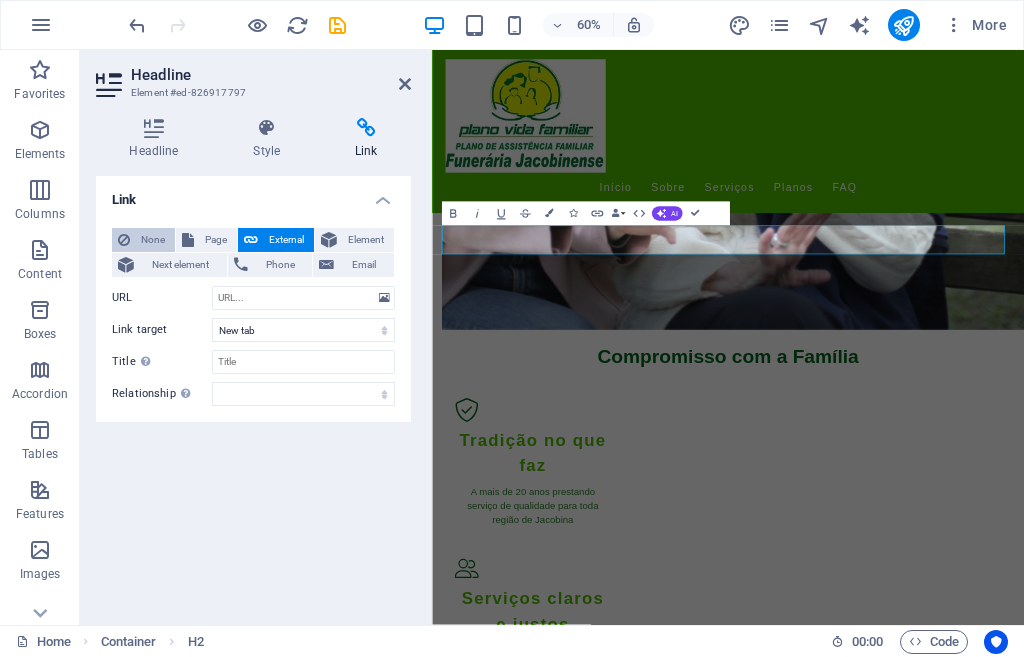 click on "None" at bounding box center [152, 240] 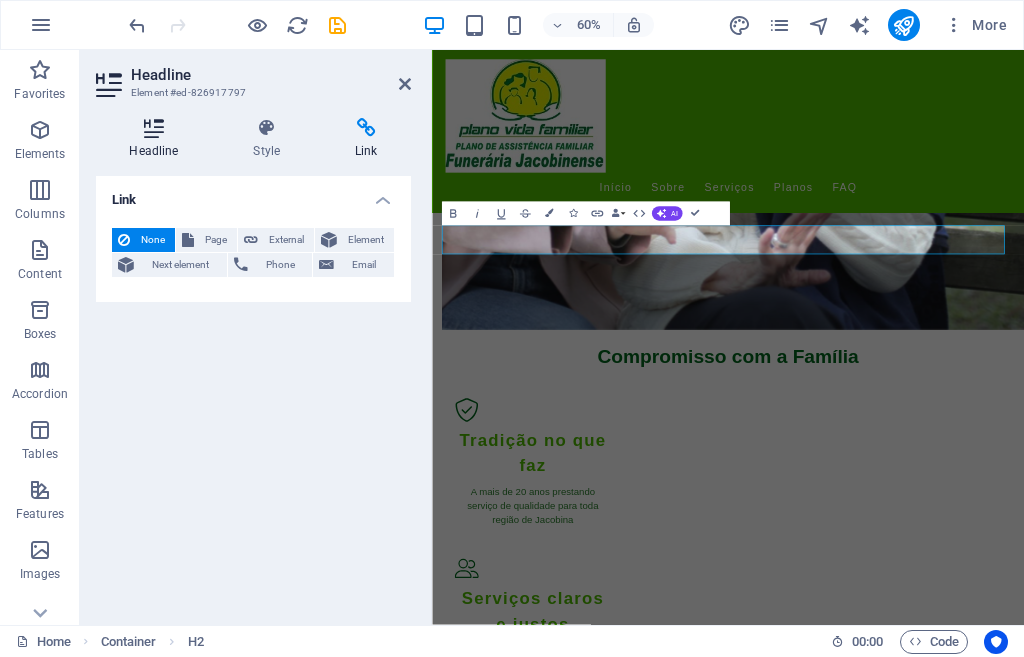 click at bounding box center [154, 128] 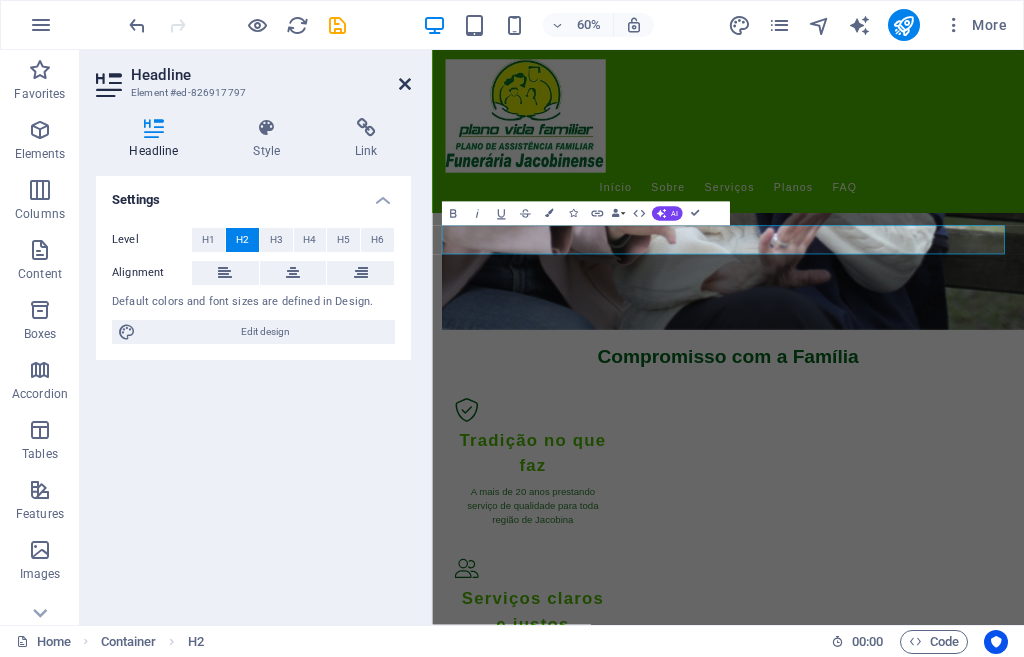 click at bounding box center [405, 84] 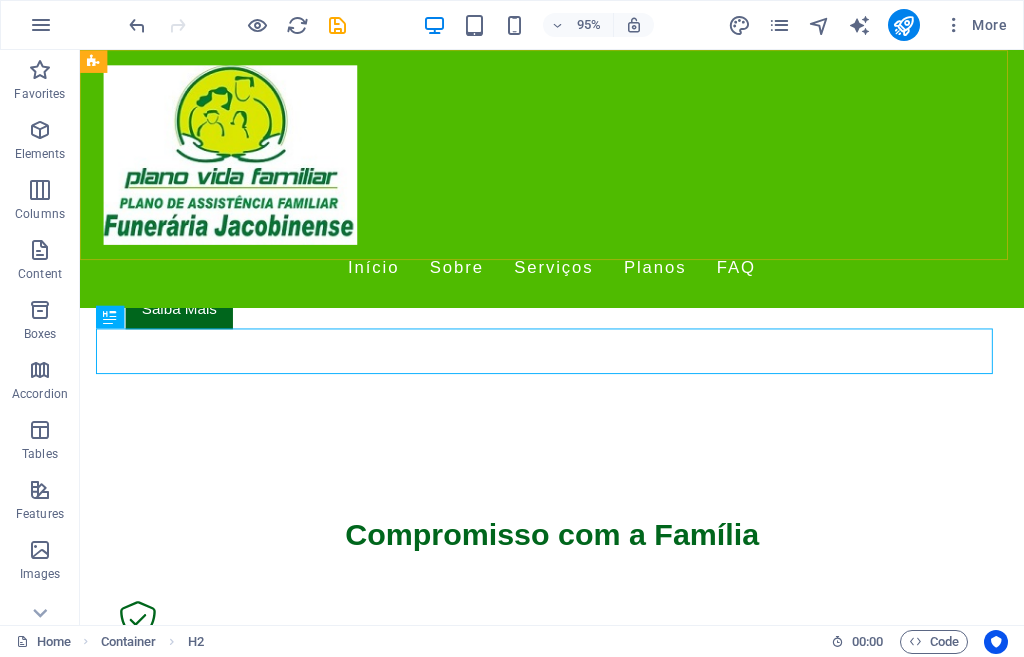 click at bounding box center [577, 2992] 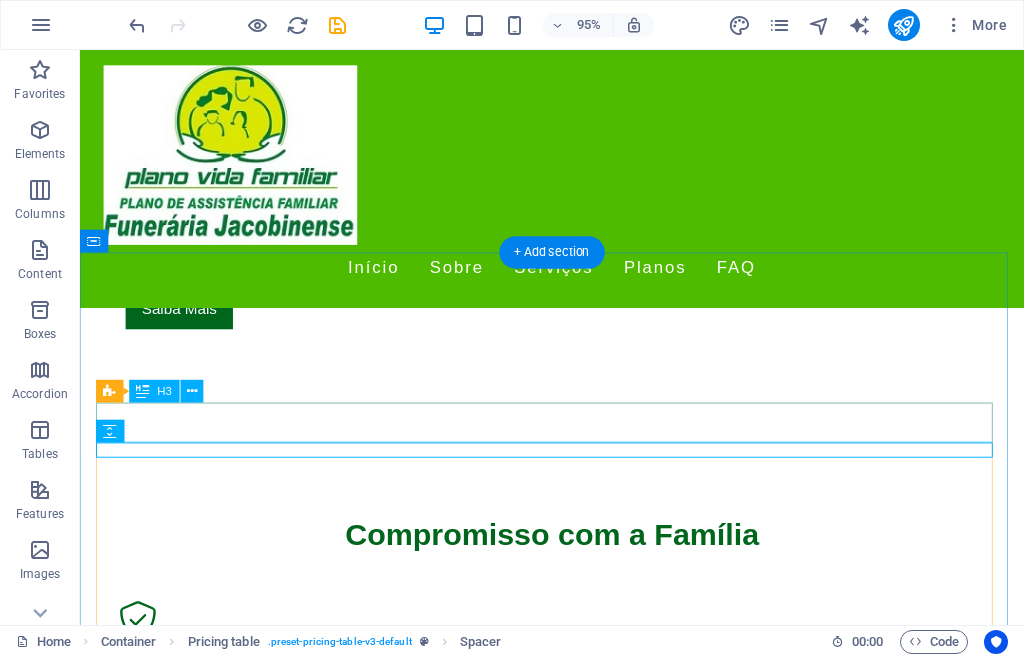 click on "Planos" at bounding box center (577, 2963) 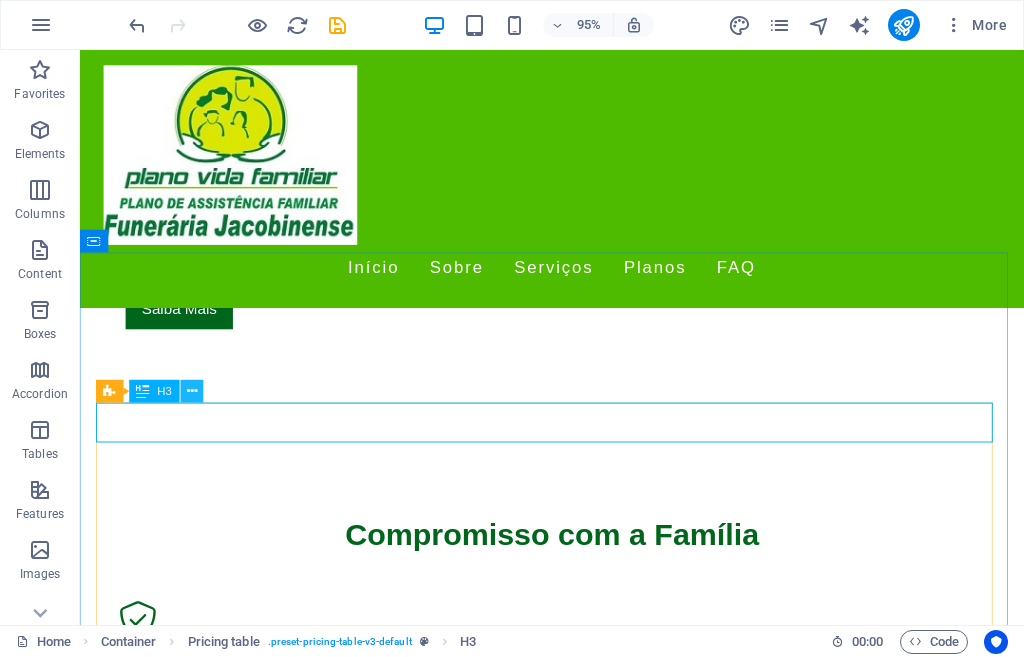 click at bounding box center [192, 391] 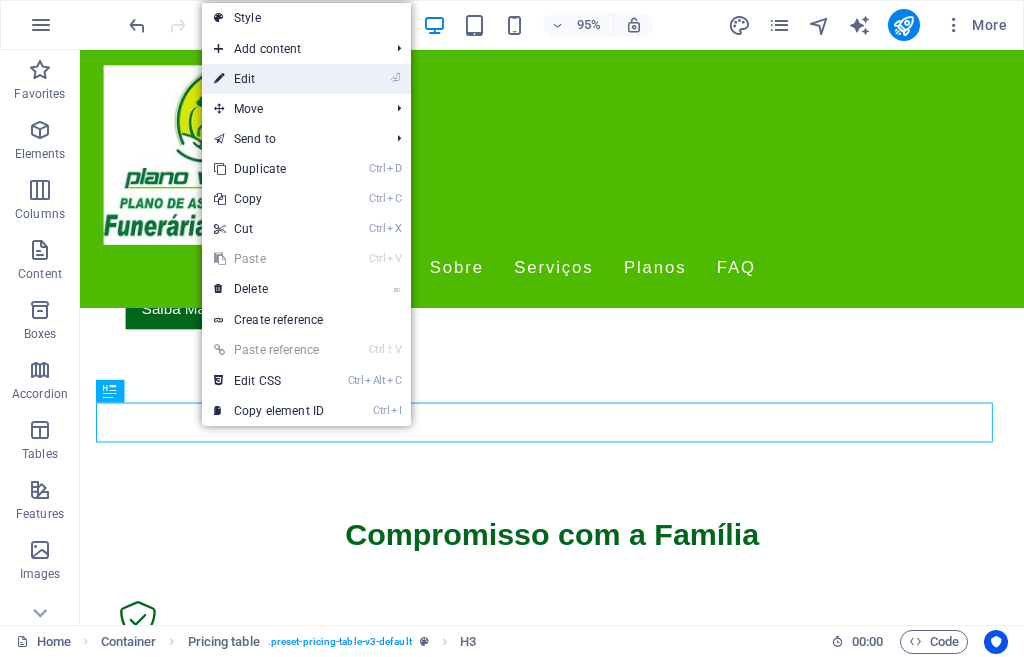 click on "⏎  Edit" at bounding box center [269, 79] 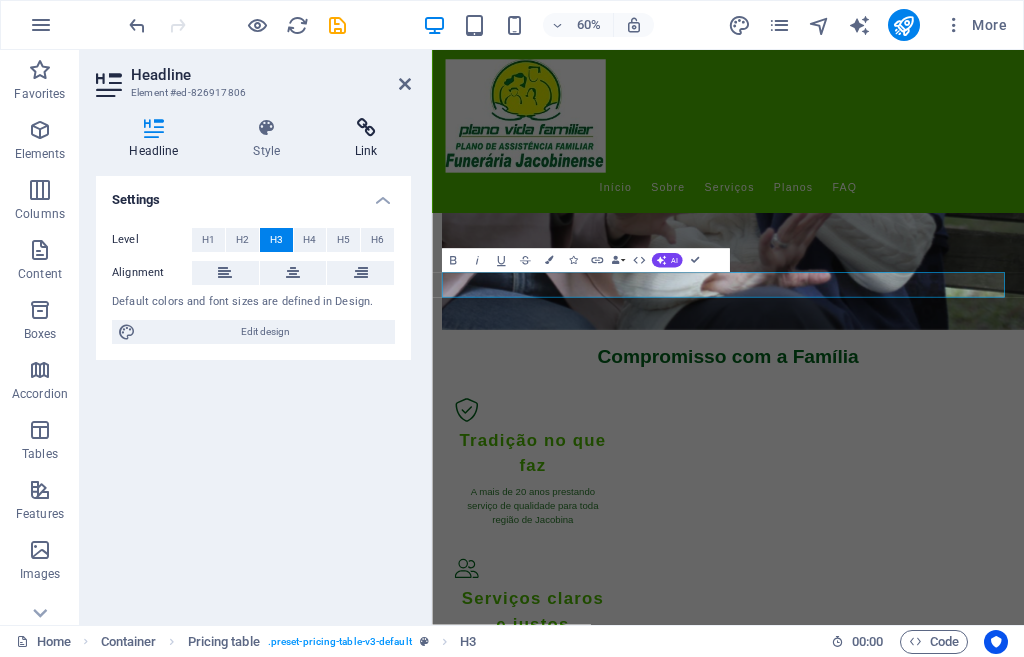click at bounding box center (366, 128) 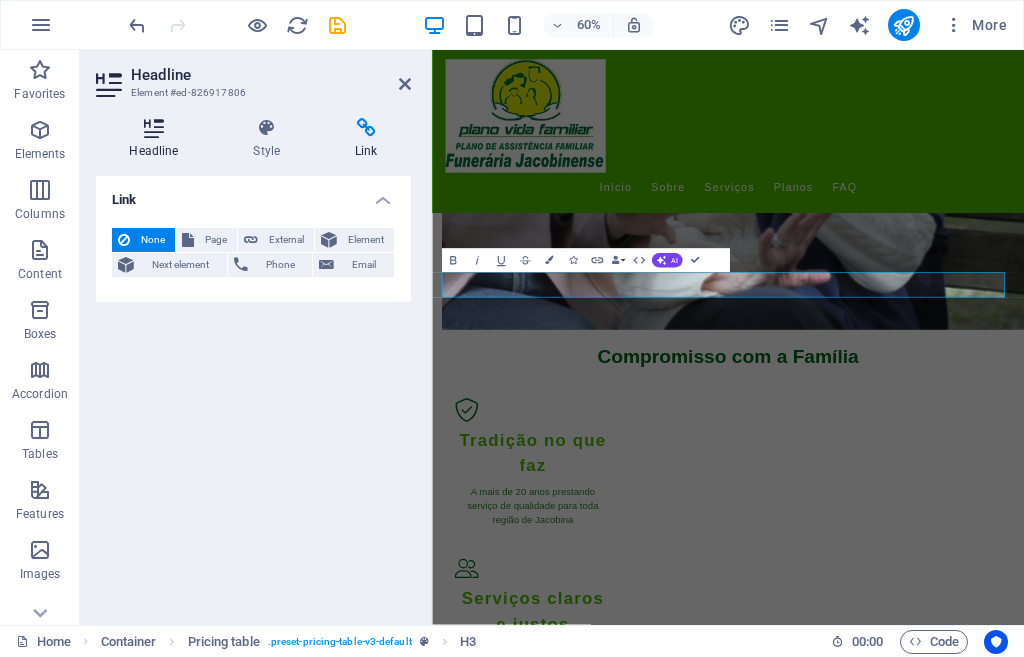click at bounding box center [154, 128] 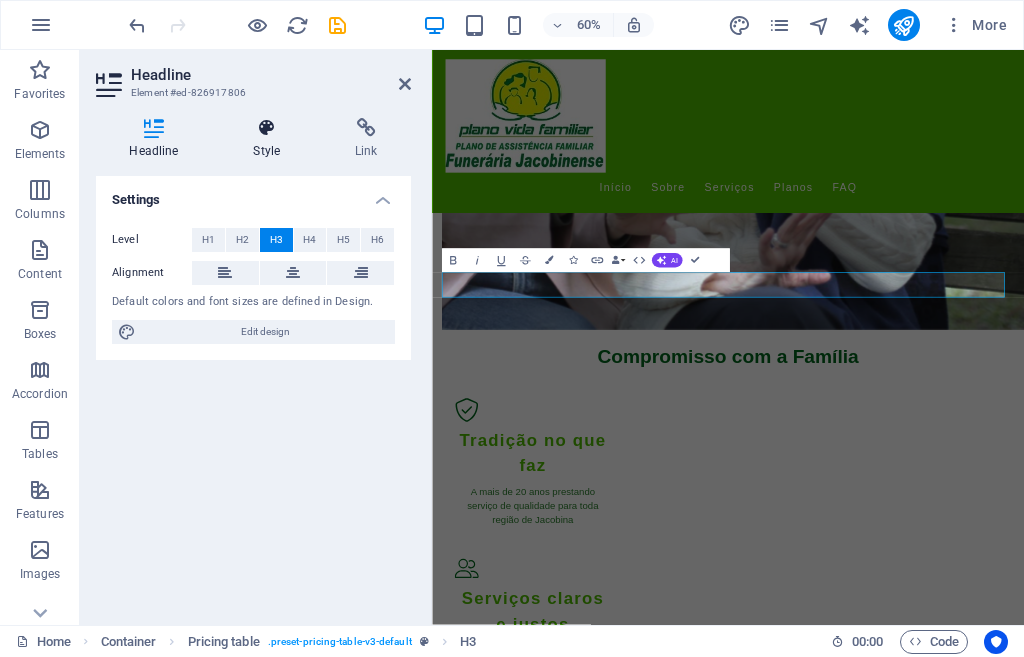 click at bounding box center (267, 128) 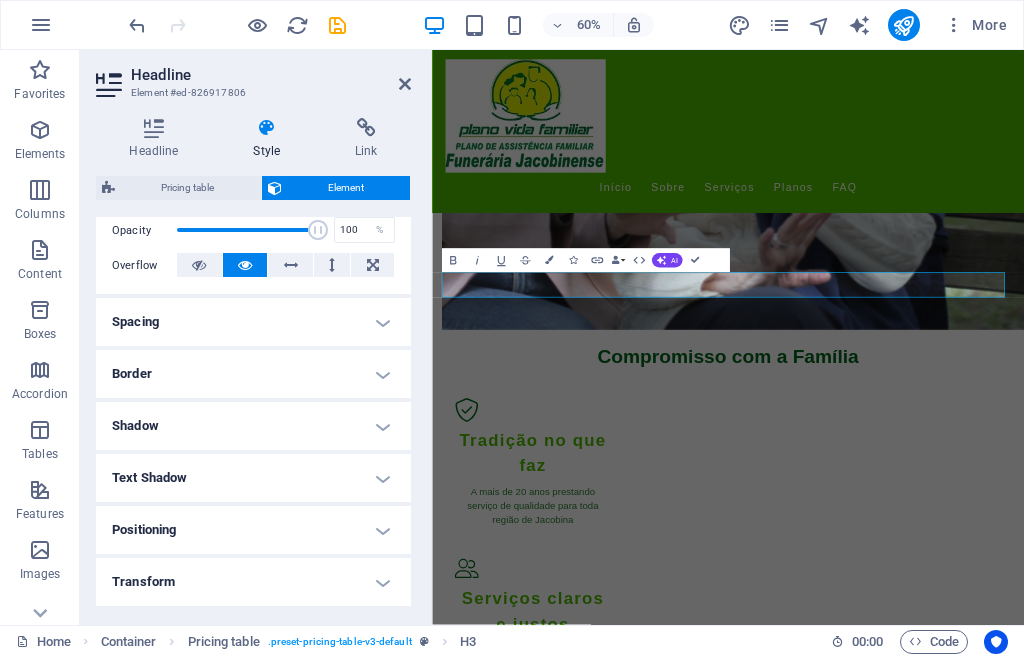 scroll, scrollTop: 453, scrollLeft: 0, axis: vertical 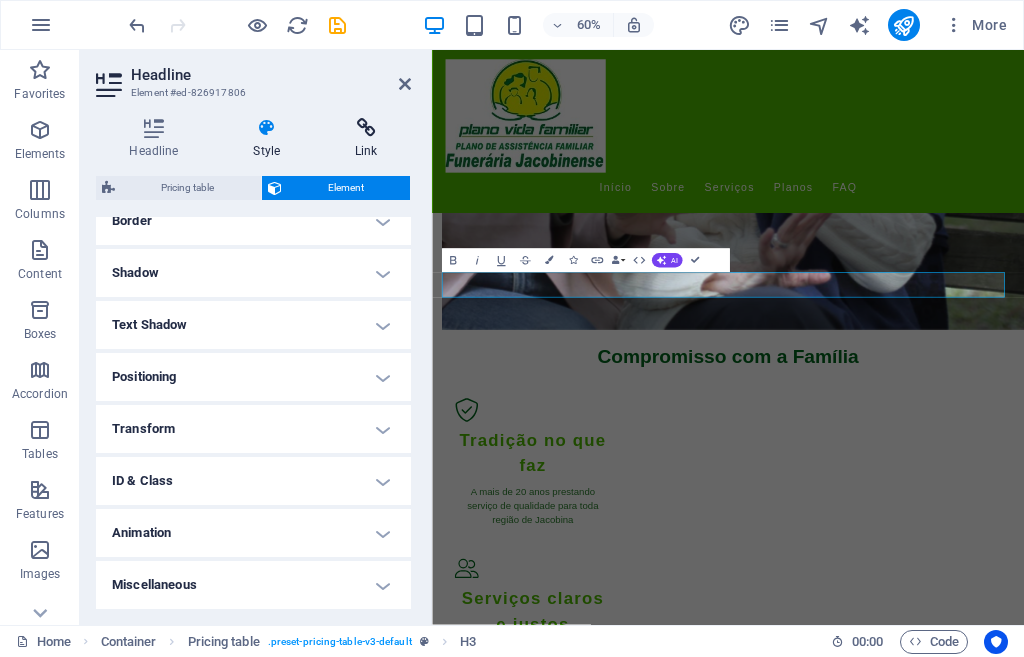 click at bounding box center [366, 128] 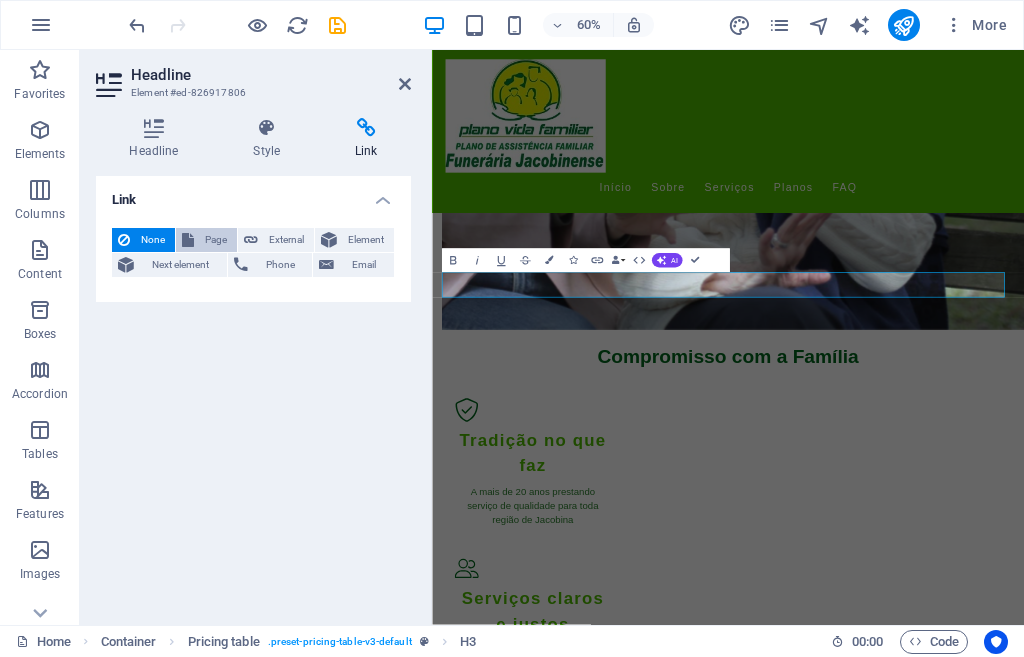 click on "Page" at bounding box center [215, 240] 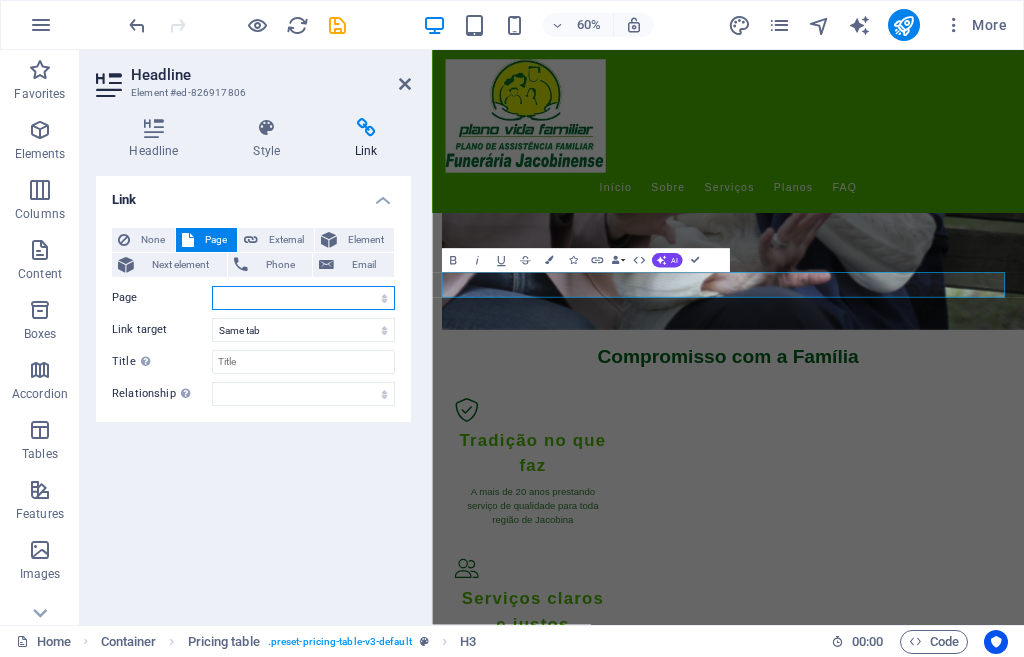 select 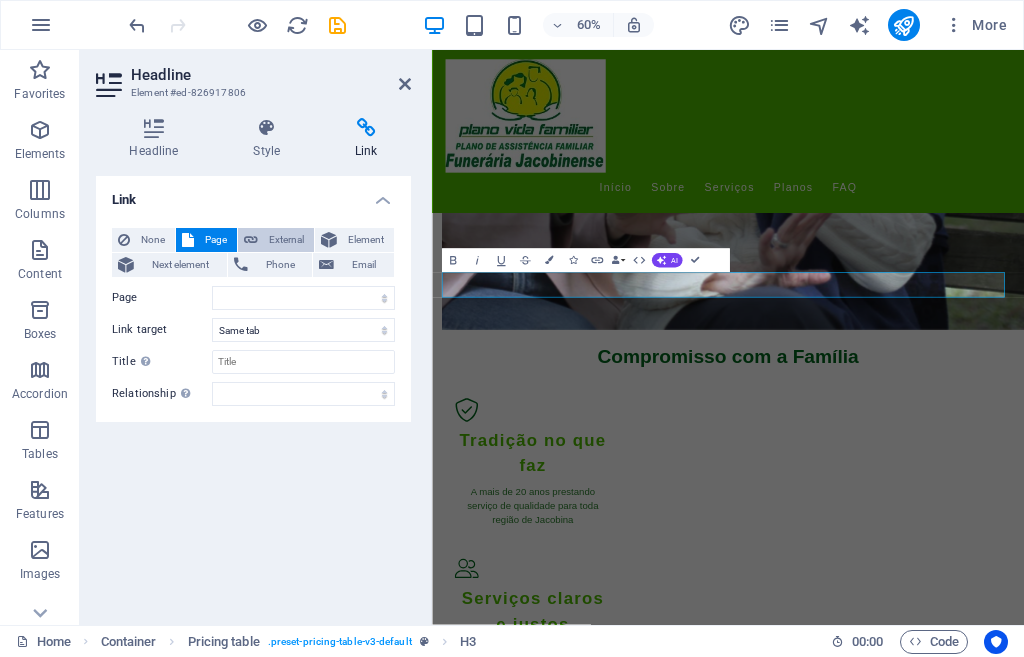 click on "External" at bounding box center (286, 240) 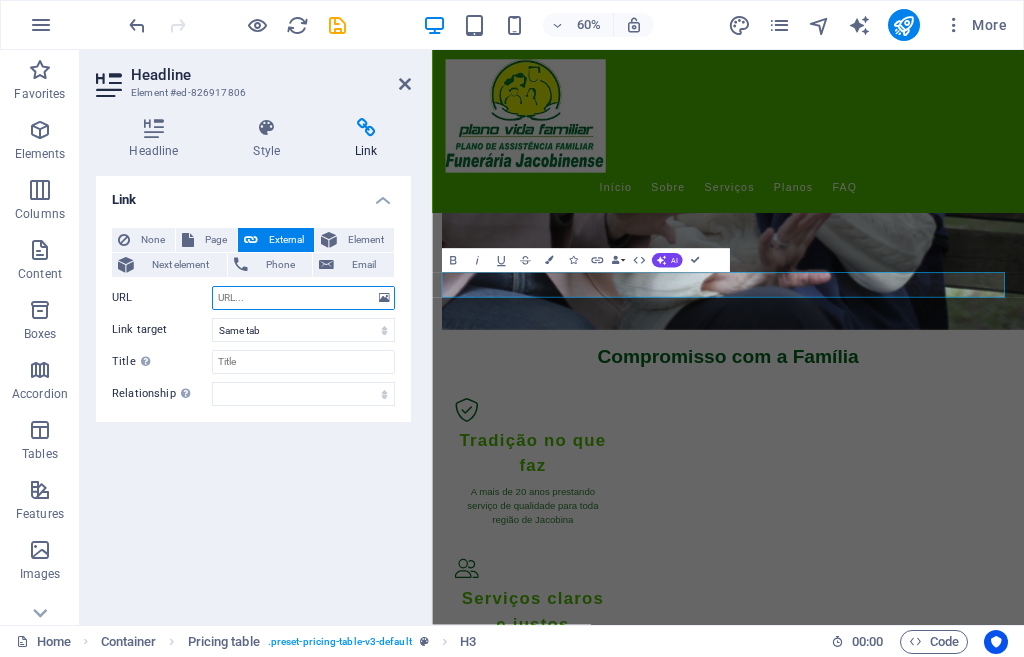 select on "blank" 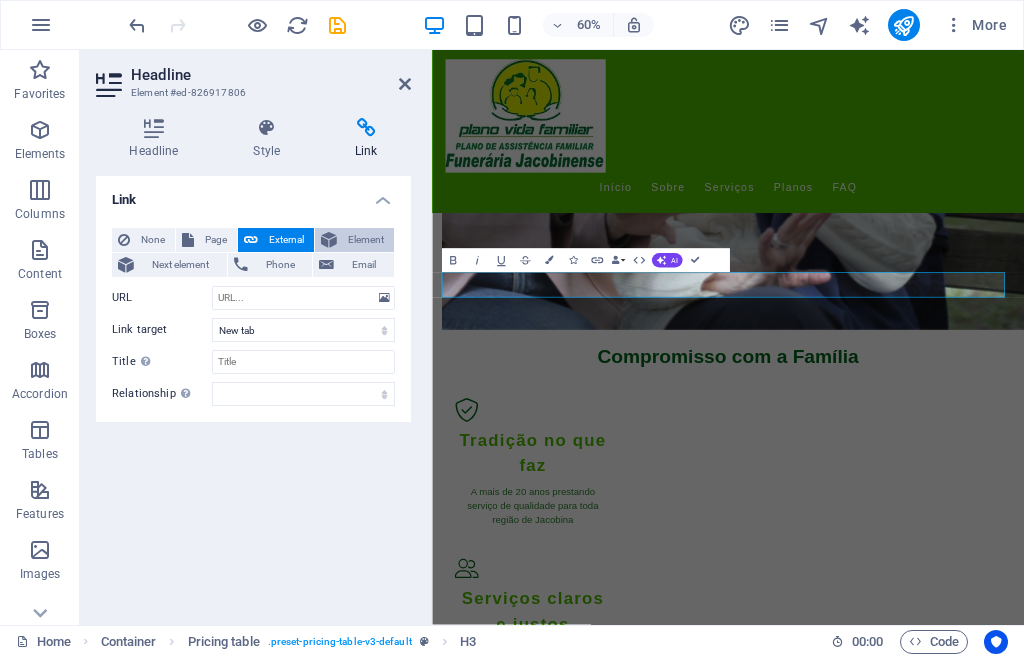 click at bounding box center (329, 240) 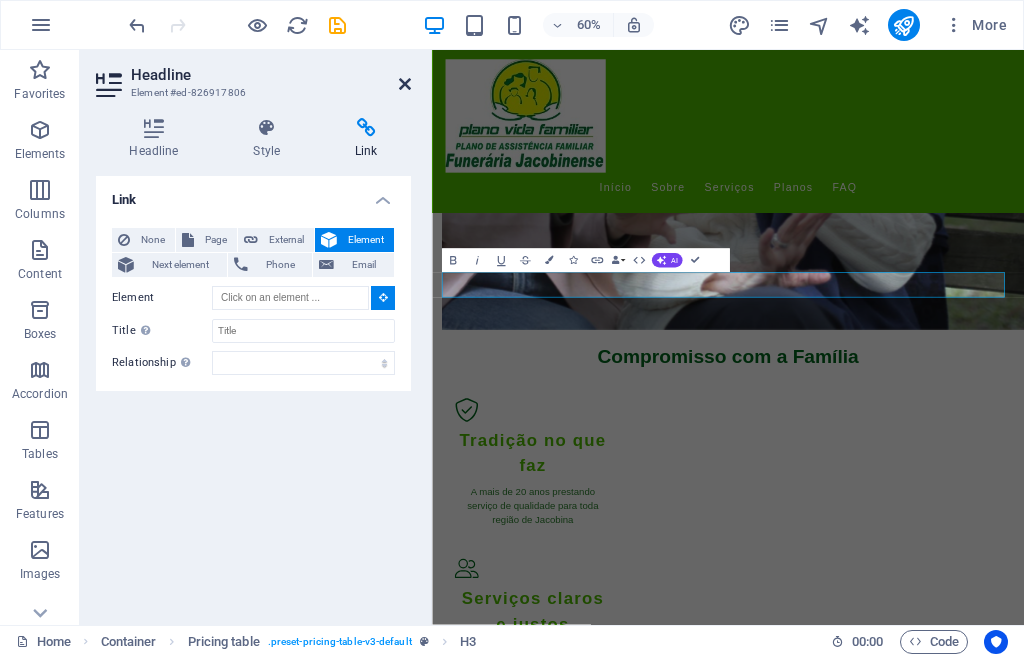 click at bounding box center [405, 84] 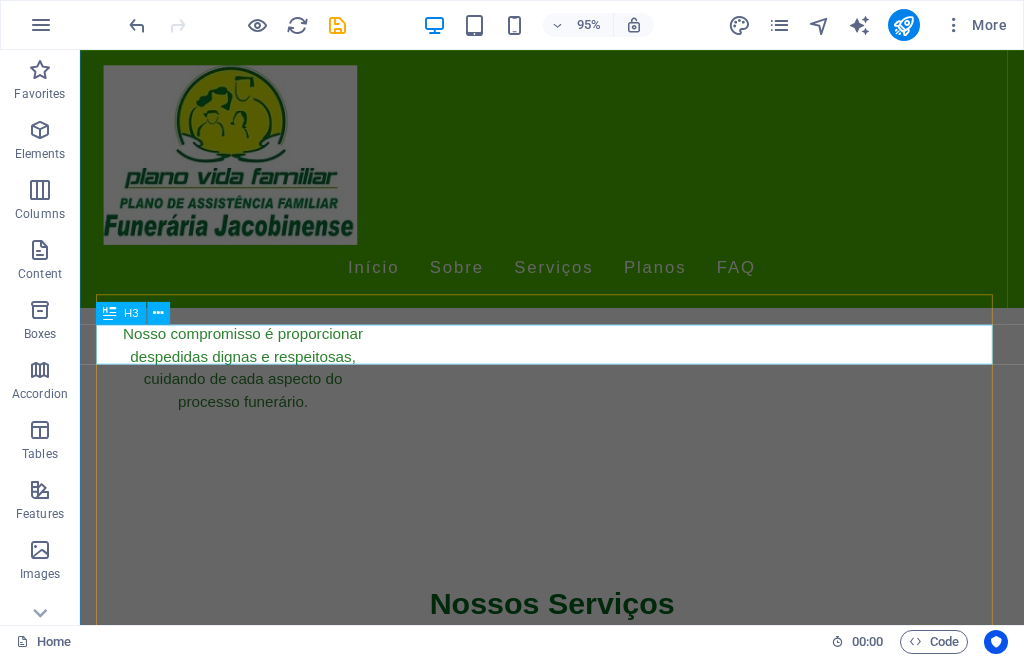 scroll, scrollTop: 2400, scrollLeft: 0, axis: vertical 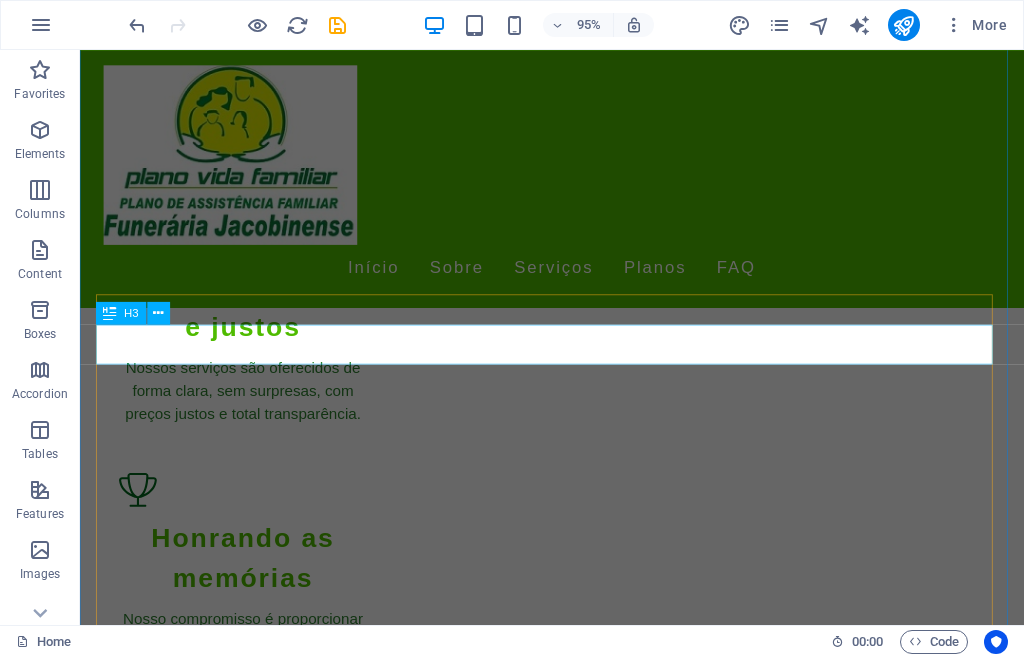 click on "Transporte Funerário Transporte respeitoso e seguro dos falecidos.
R$4,50 por KM
Cerimônia Personalizada Organização de cerimônias de acordo com o desejo da família.
R$ 450,00
TANATOPRAXIA Preparação adequada de corpo para velórios de grande duração
R$ 1000,00
SERVICOS DE COPA Copeira e suprimentos como café e chá durante todo o funeral.
R$ 450,00" at bounding box center [577, 2799] 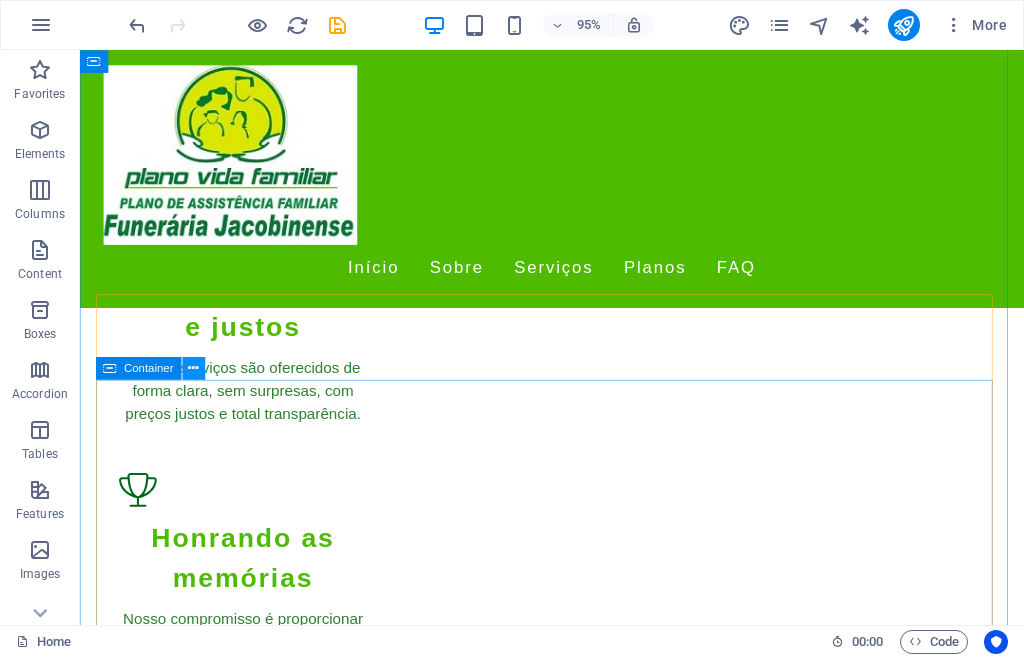 click at bounding box center (193, 368) 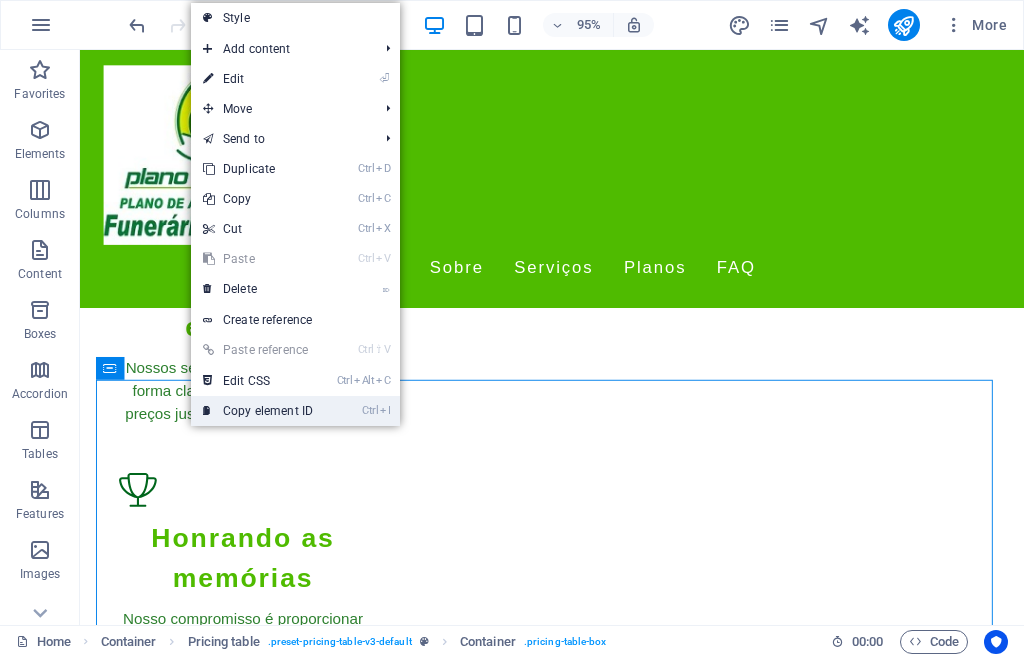 click on "Ctrl I  Copy element ID" at bounding box center (258, 411) 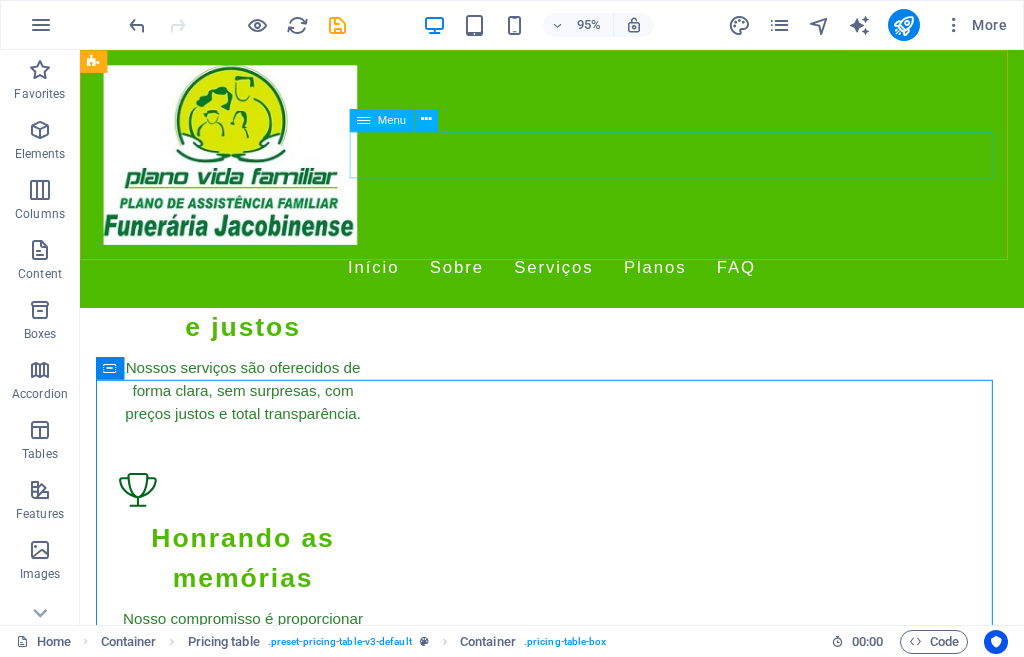 click on "Início Sobre Serviços Planos FAQ" at bounding box center (577, 280) 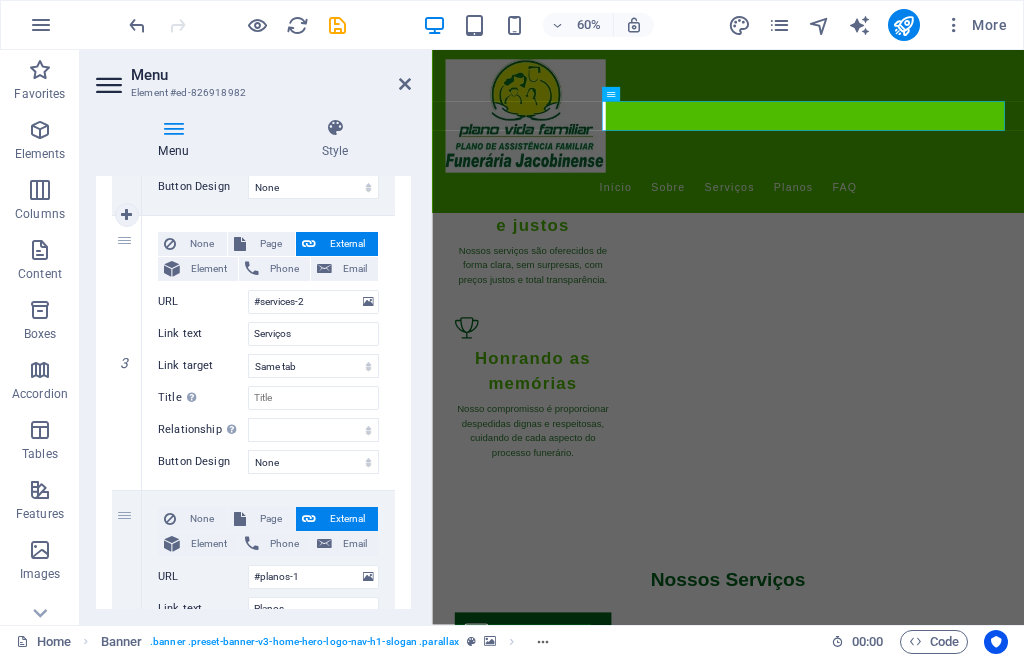 scroll, scrollTop: 1000, scrollLeft: 0, axis: vertical 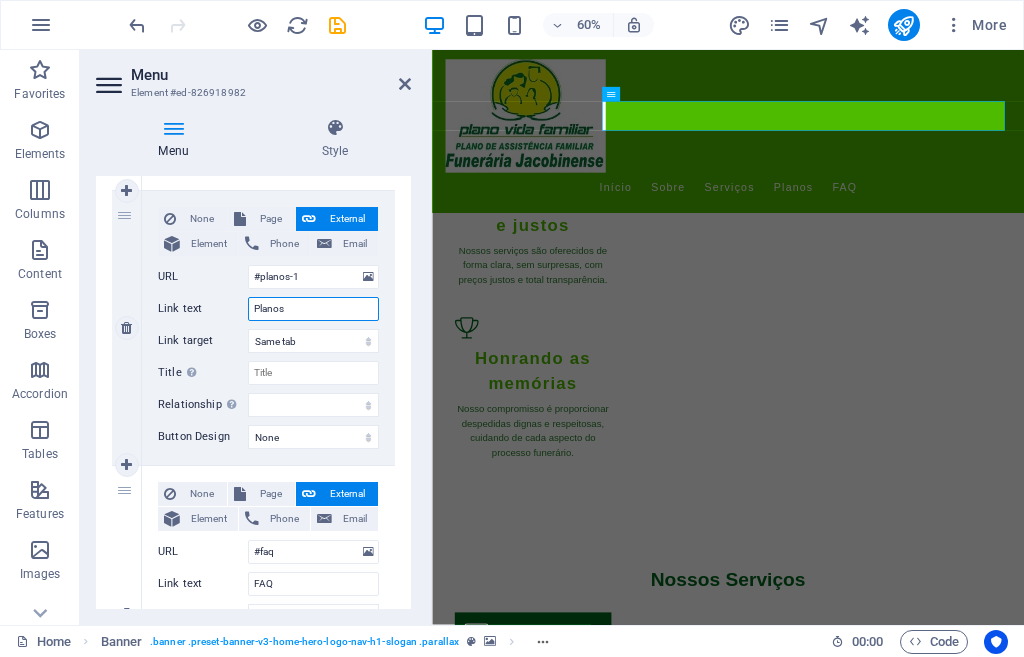 click on "Planos" at bounding box center [313, 309] 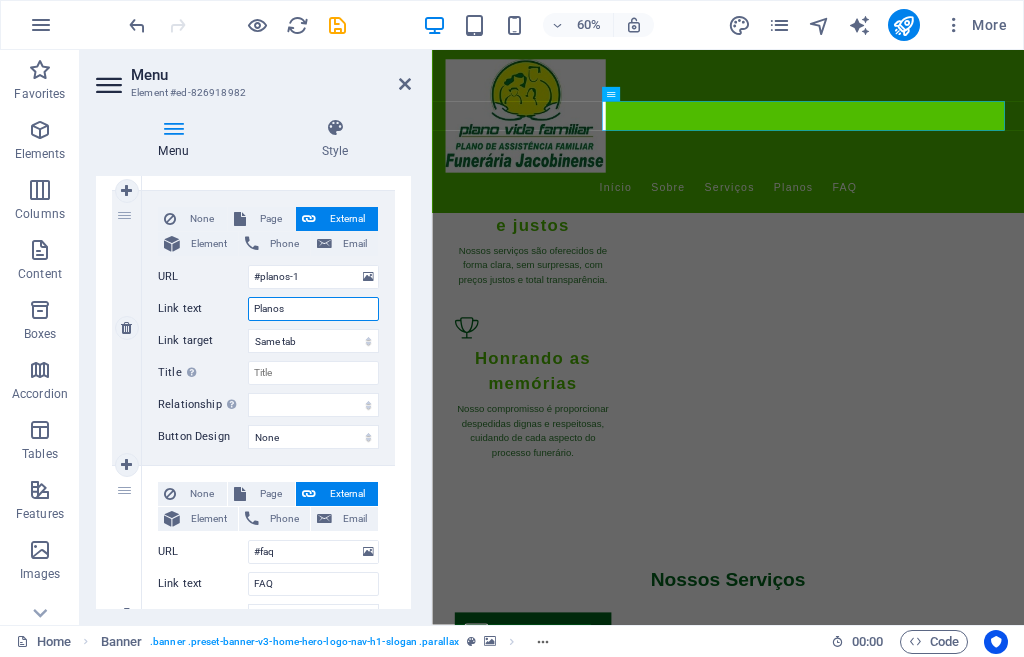 drag, startPoint x: 286, startPoint y: 307, endPoint x: 253, endPoint y: 307, distance: 33 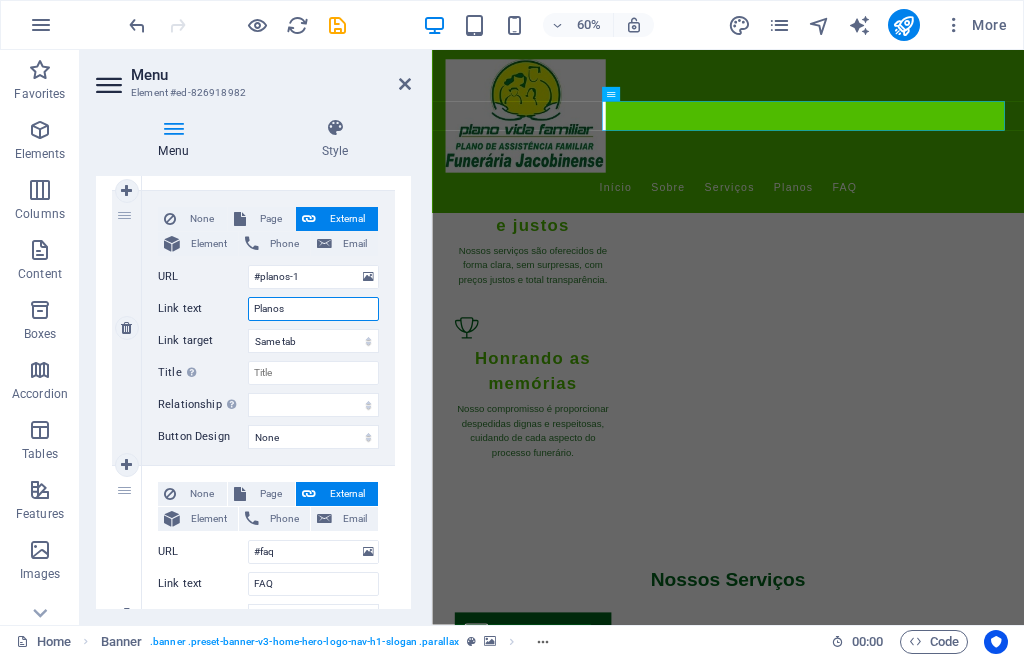 paste on "#ed-826917830" 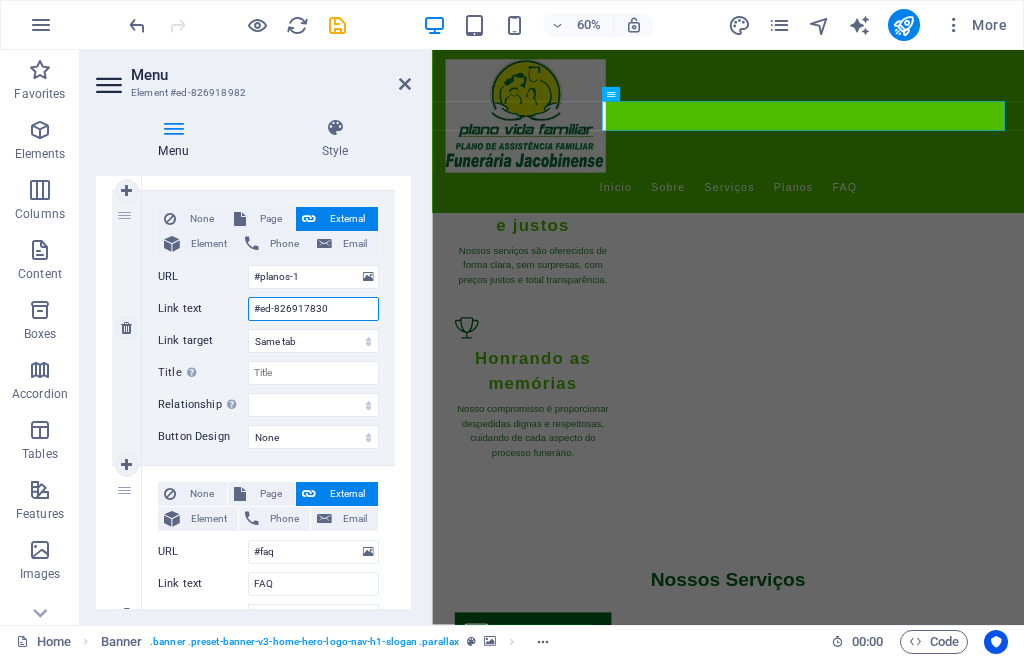 select 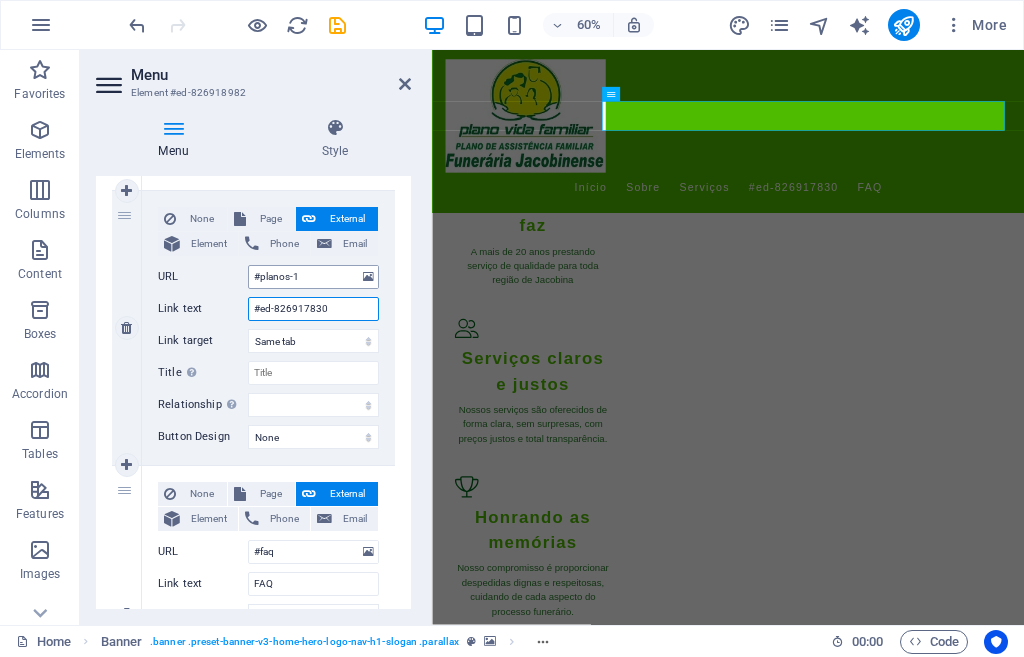 type on "#ed-826917830" 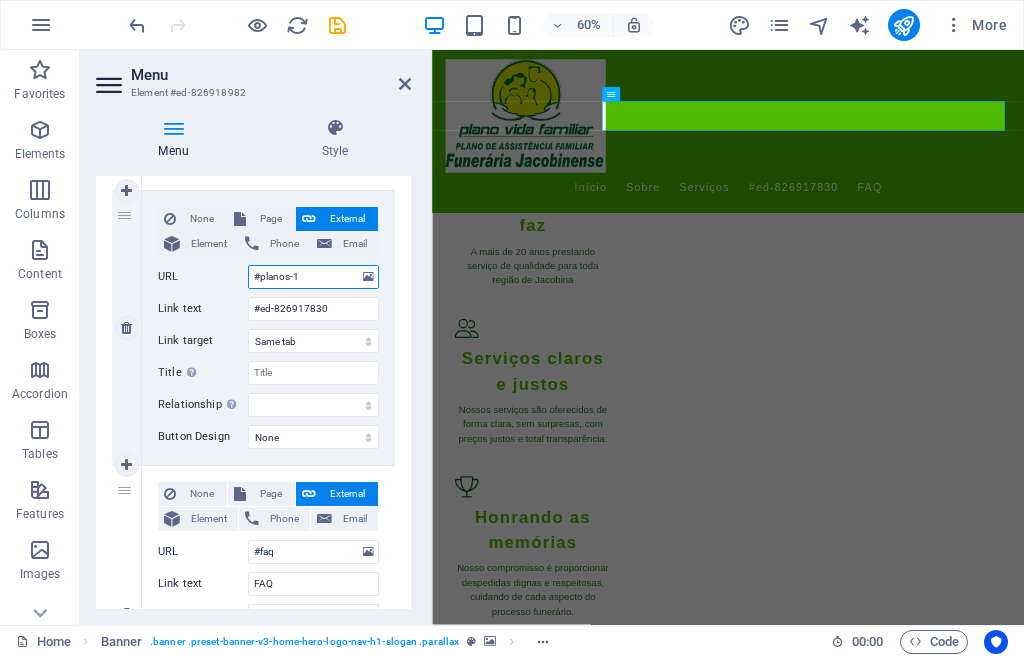 click on "#planos-1" at bounding box center [313, 277] 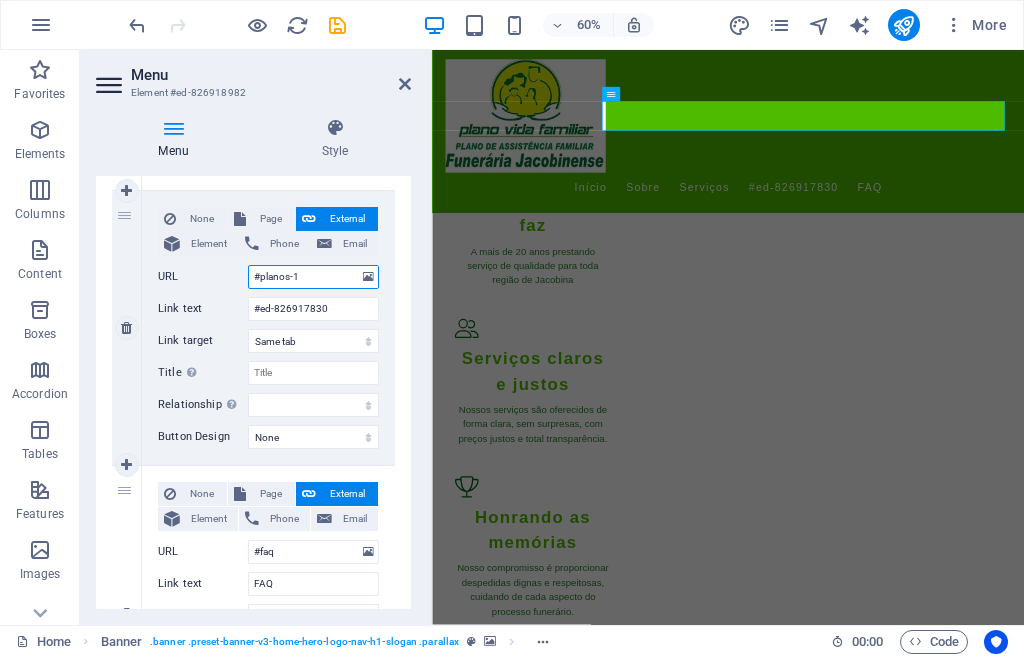 drag, startPoint x: 302, startPoint y: 276, endPoint x: 253, endPoint y: 279, distance: 49.09175 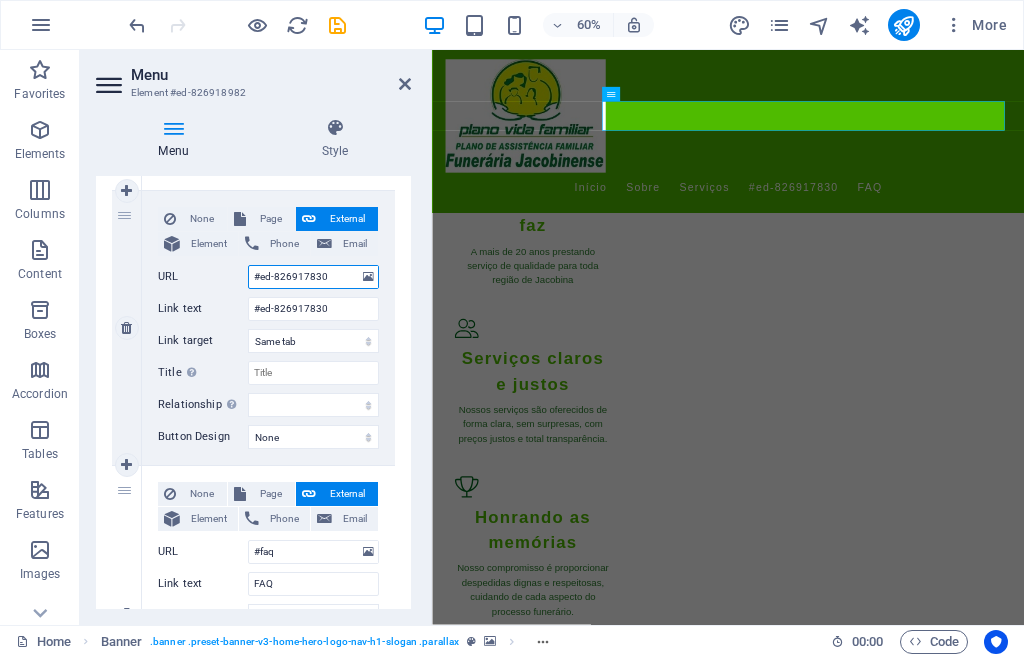 select 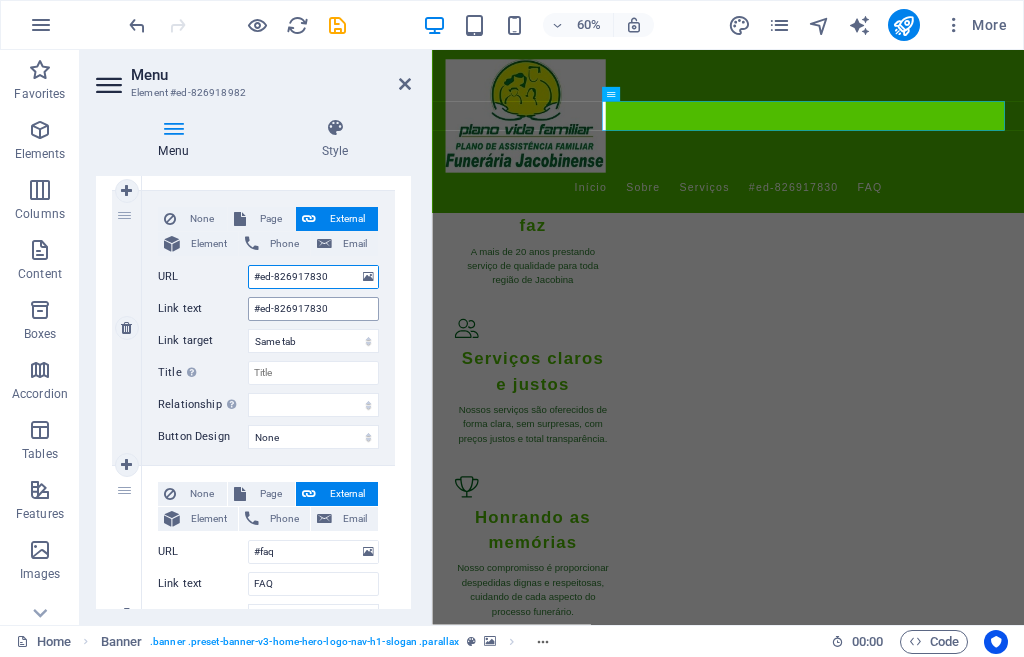 type on "#ed-826917830" 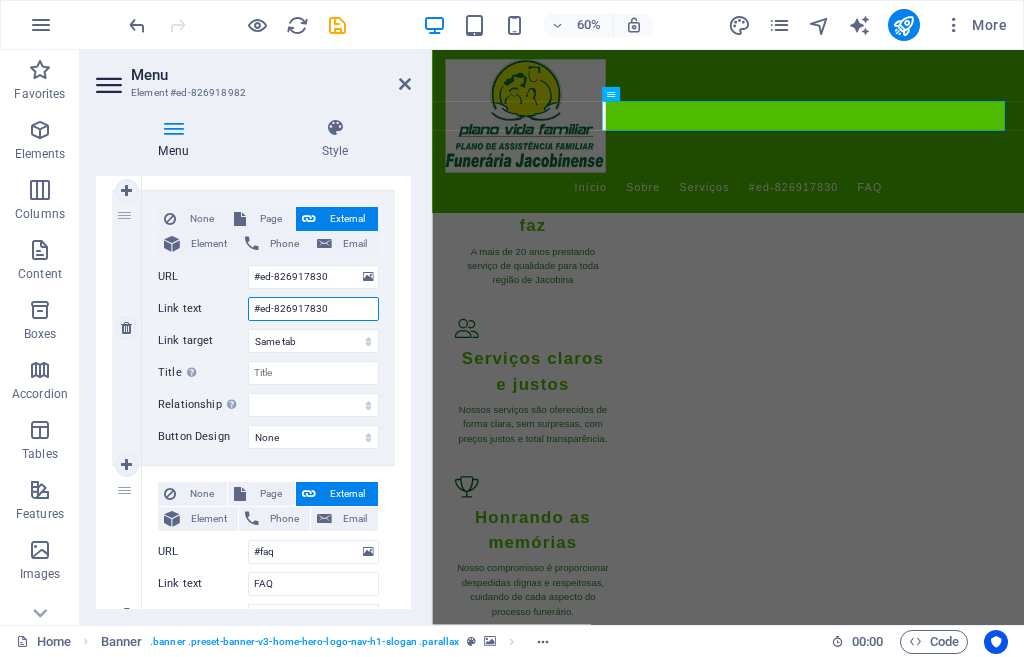 click on "#ed-826917830" at bounding box center (313, 309) 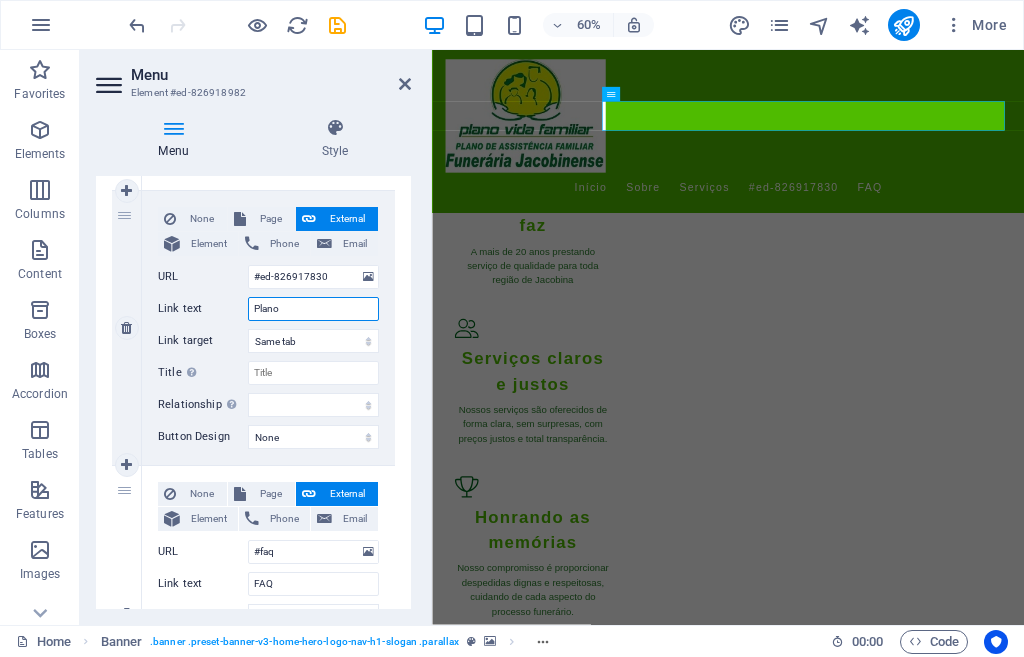 type on "Planos" 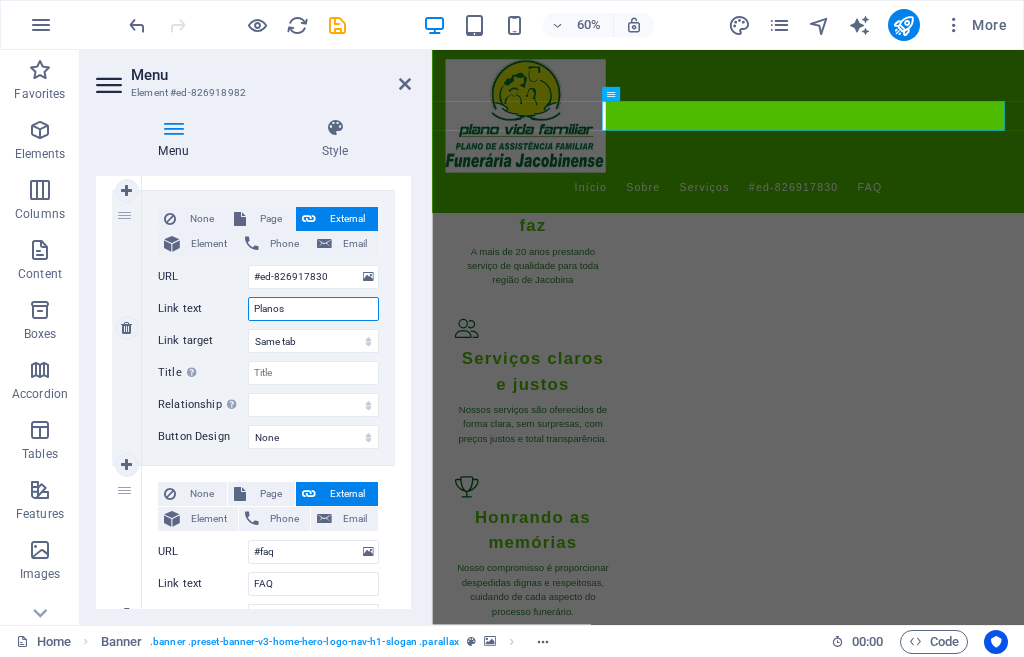select 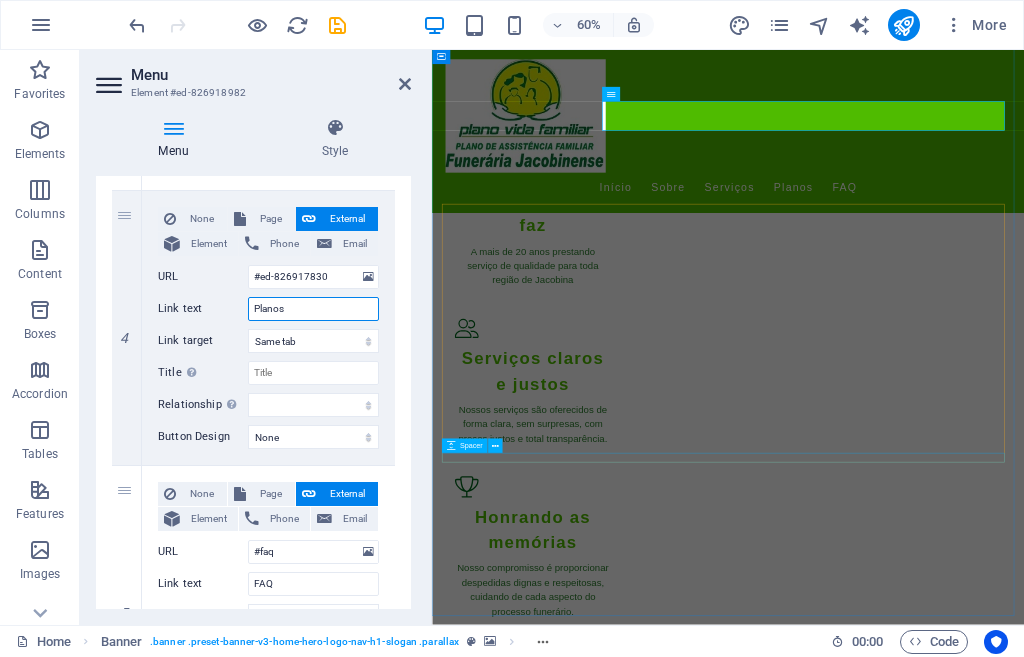 type on "Planos" 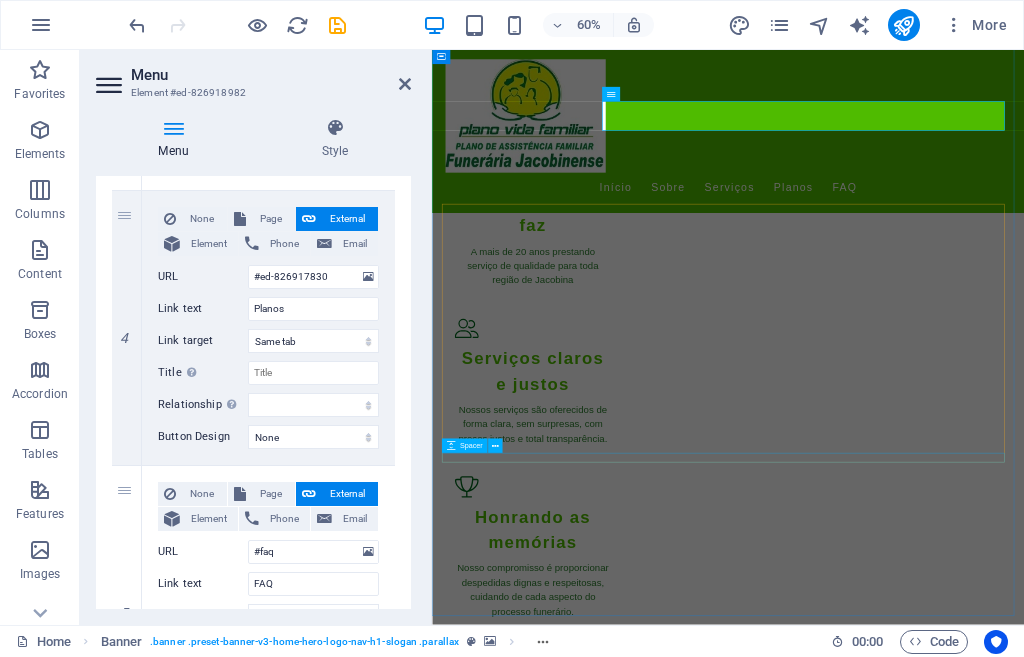 click at bounding box center (926, 3251) 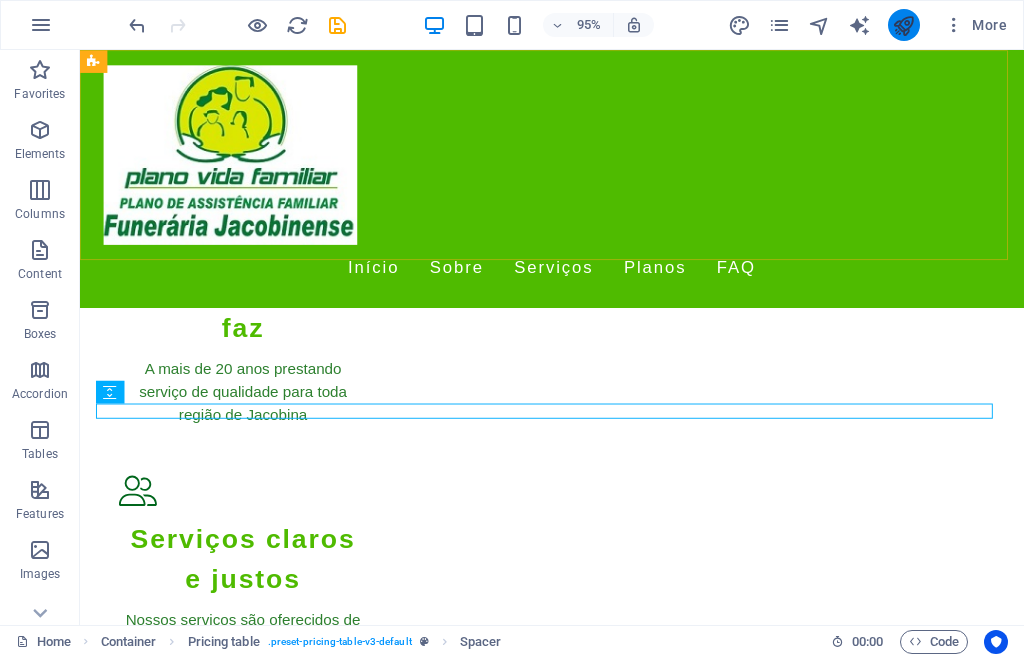 scroll, scrollTop: 2700, scrollLeft: 0, axis: vertical 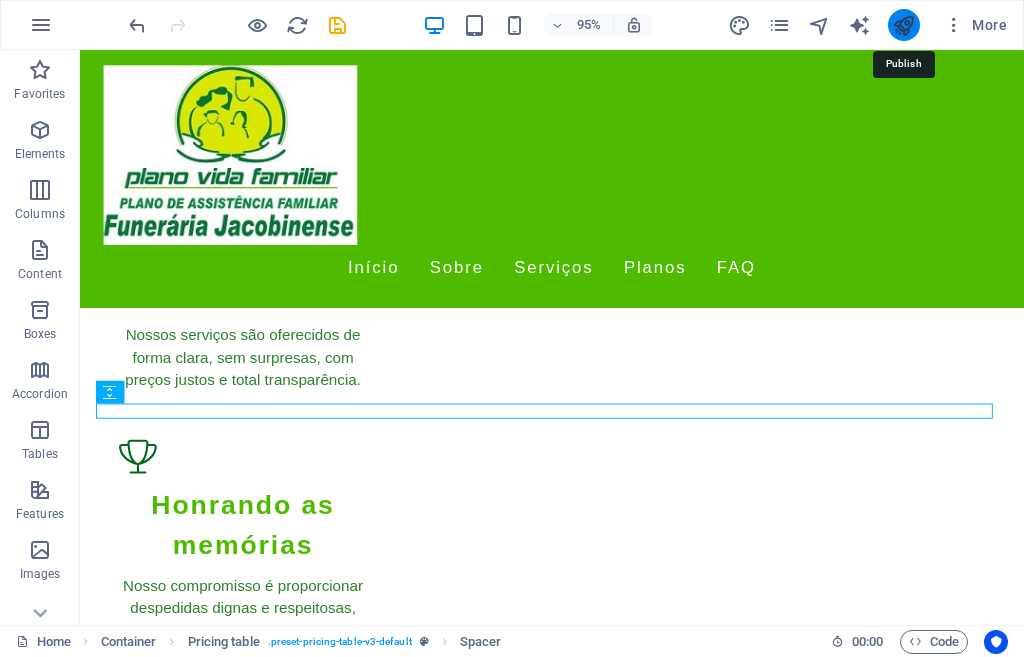 click at bounding box center [903, 25] 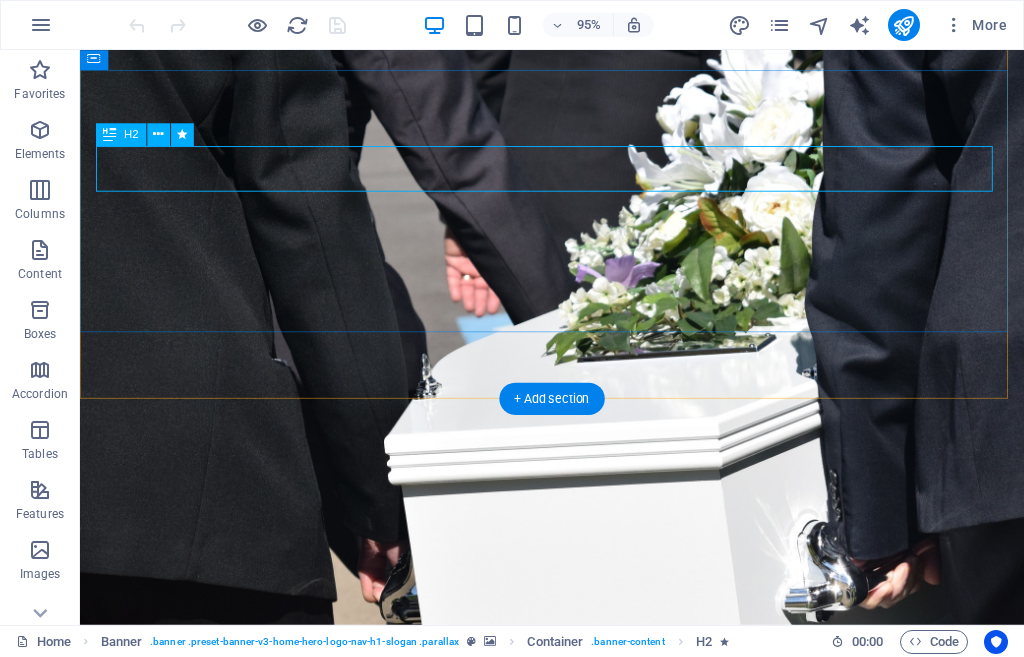 scroll, scrollTop: 200, scrollLeft: 0, axis: vertical 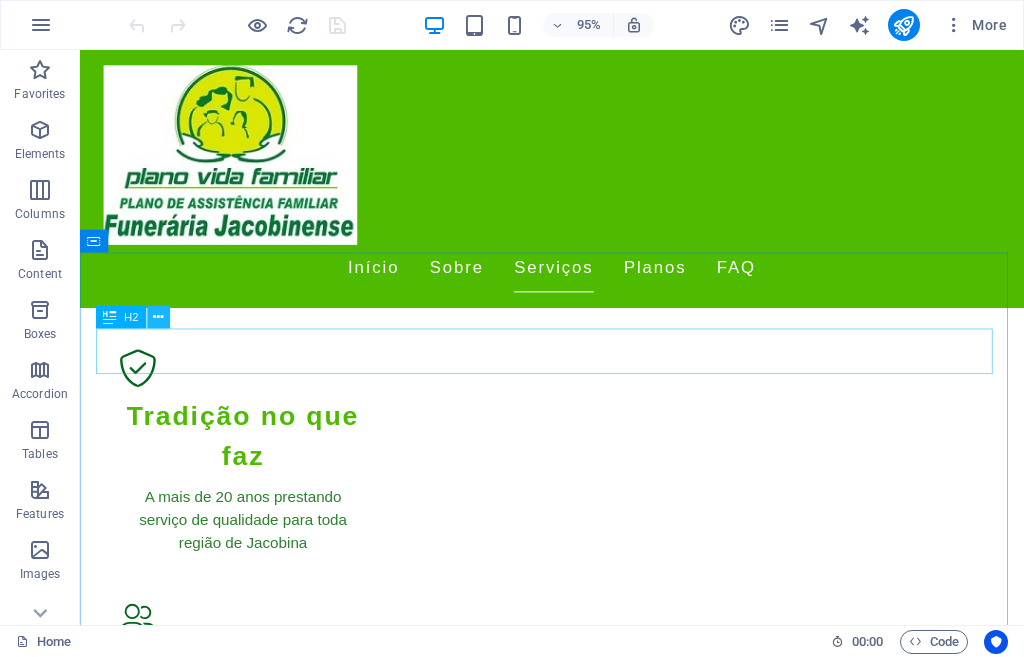 click at bounding box center [158, 317] 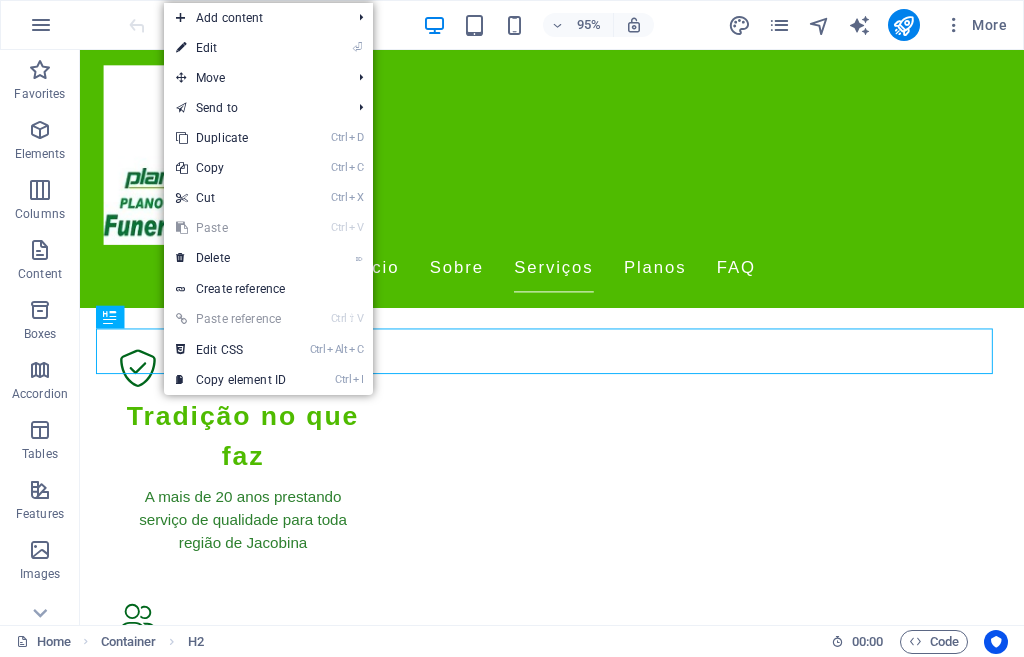 click on "Nossos Planos Funerários" at bounding box center (577, 2623) 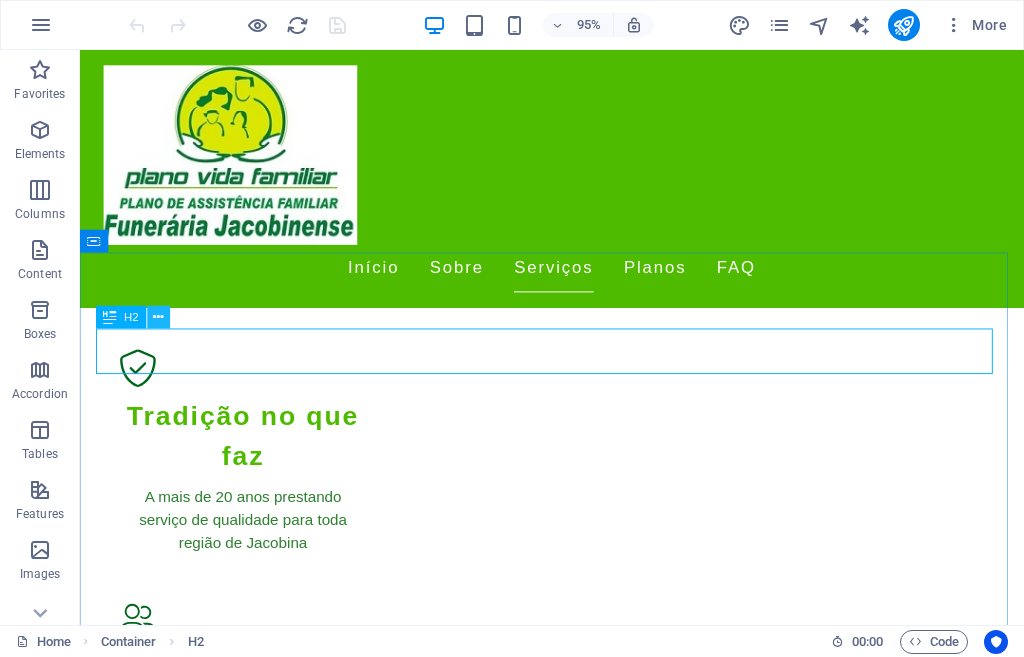 click at bounding box center (158, 317) 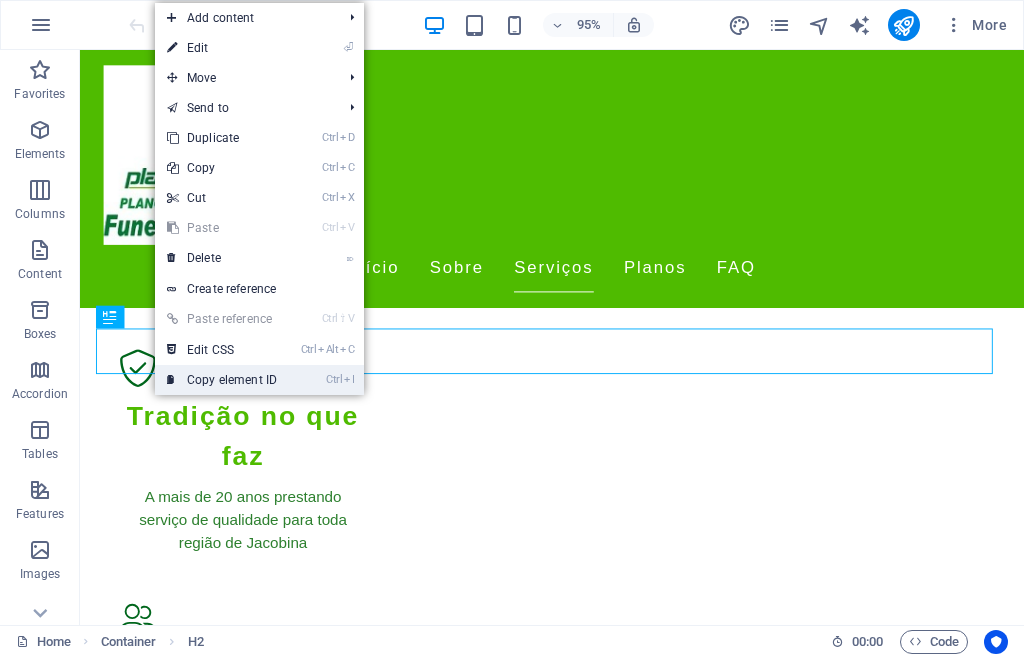 click on "Ctrl I  Copy element ID" at bounding box center [222, 380] 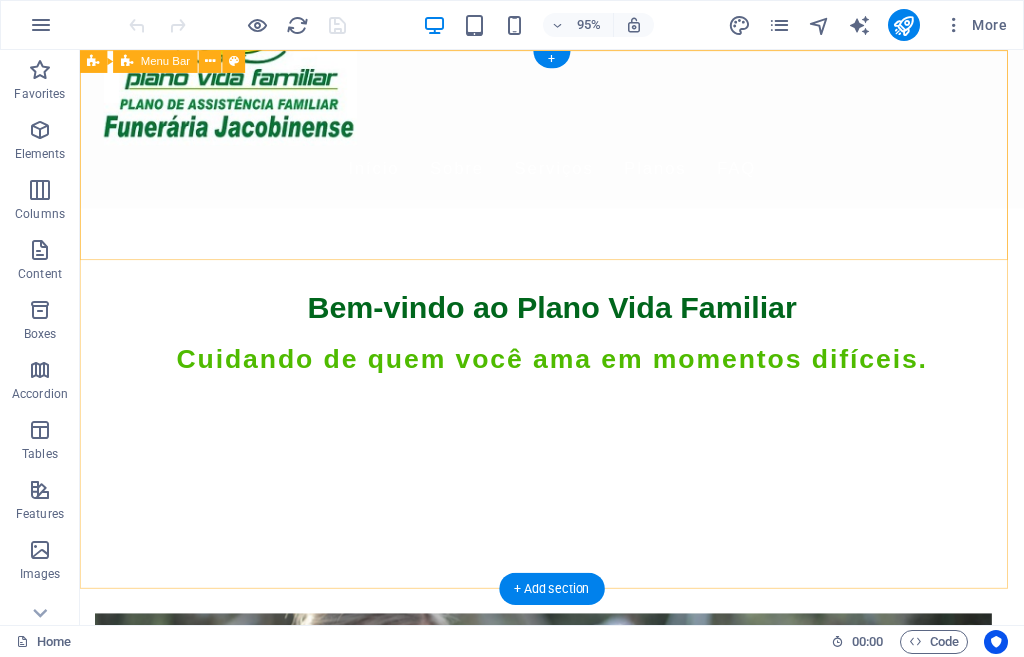 scroll, scrollTop: 0, scrollLeft: 0, axis: both 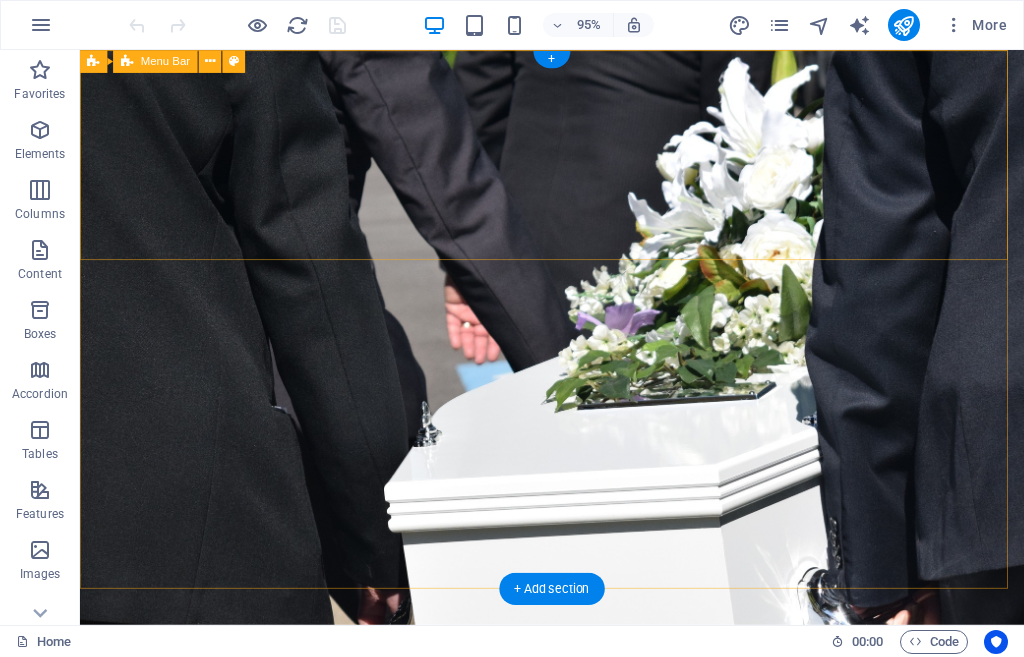 click on "Início Sobre Serviços Planos FAQ" at bounding box center (577, 876) 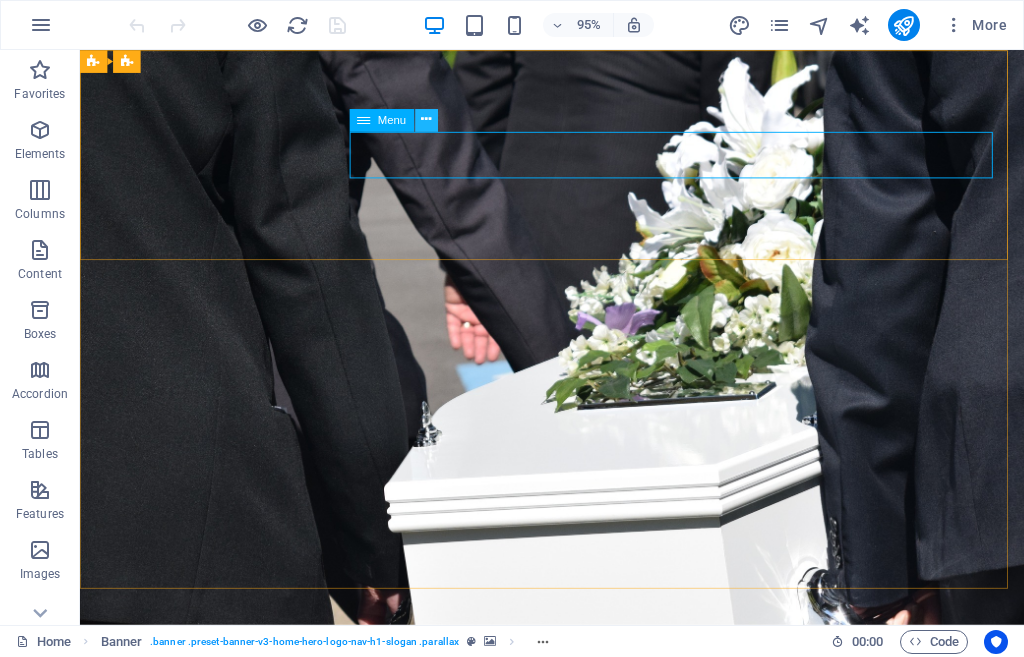 click at bounding box center (426, 120) 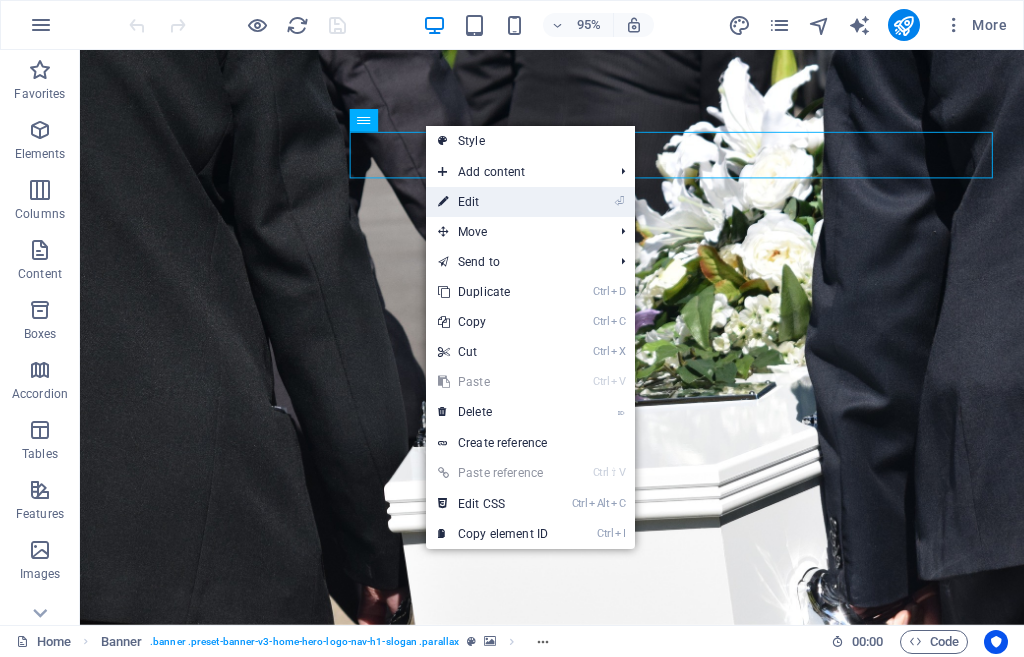 click on "⏎  Edit" at bounding box center [493, 202] 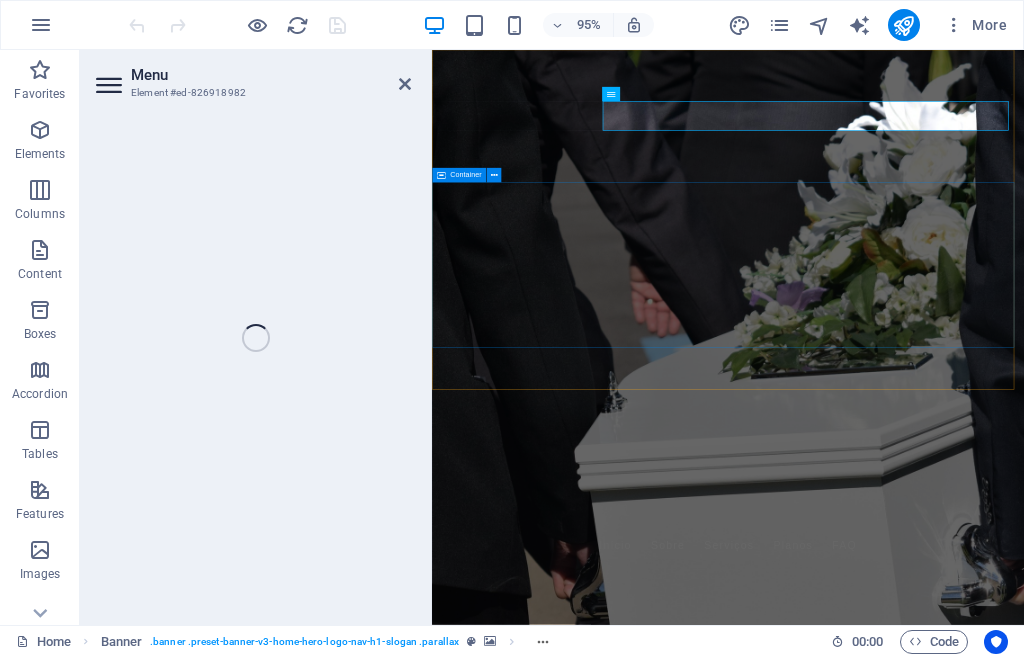 select 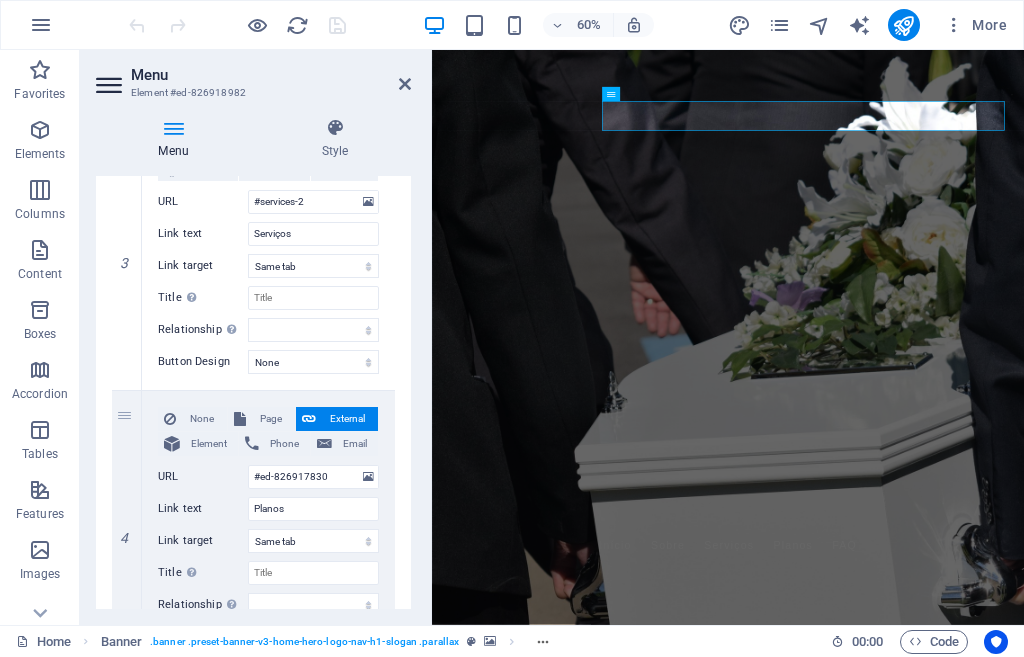 scroll, scrollTop: 1000, scrollLeft: 0, axis: vertical 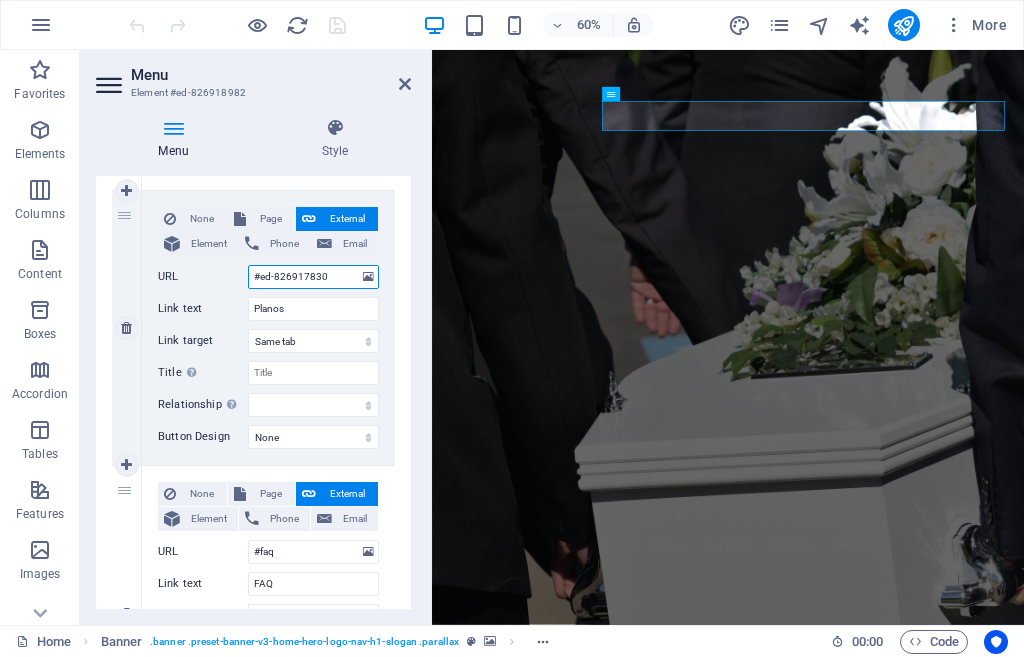 click on "#ed-826917830" at bounding box center [313, 277] 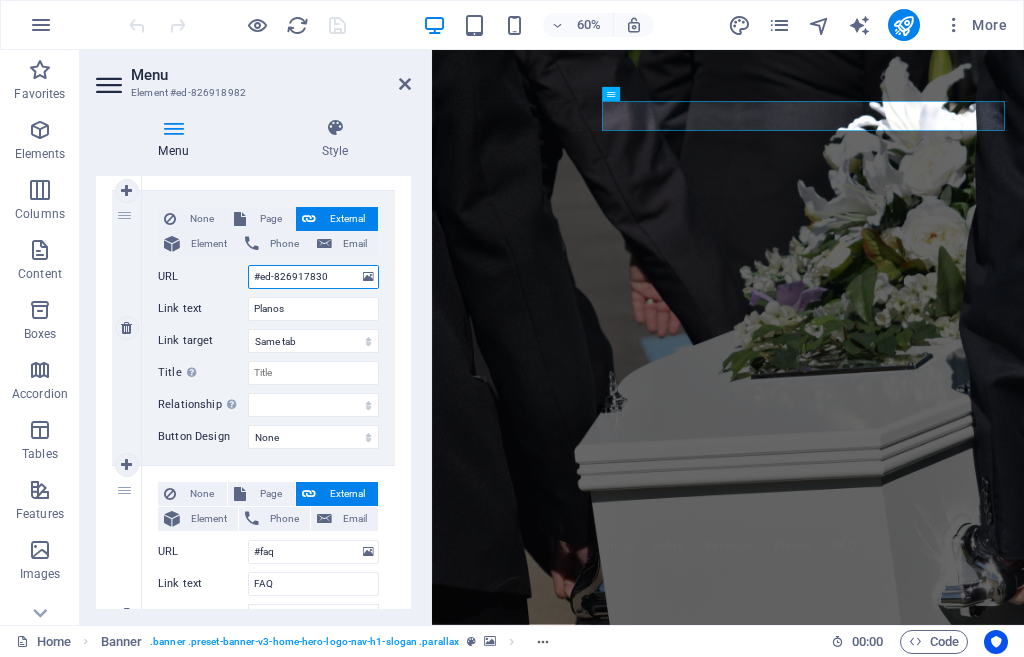 paste on "797" 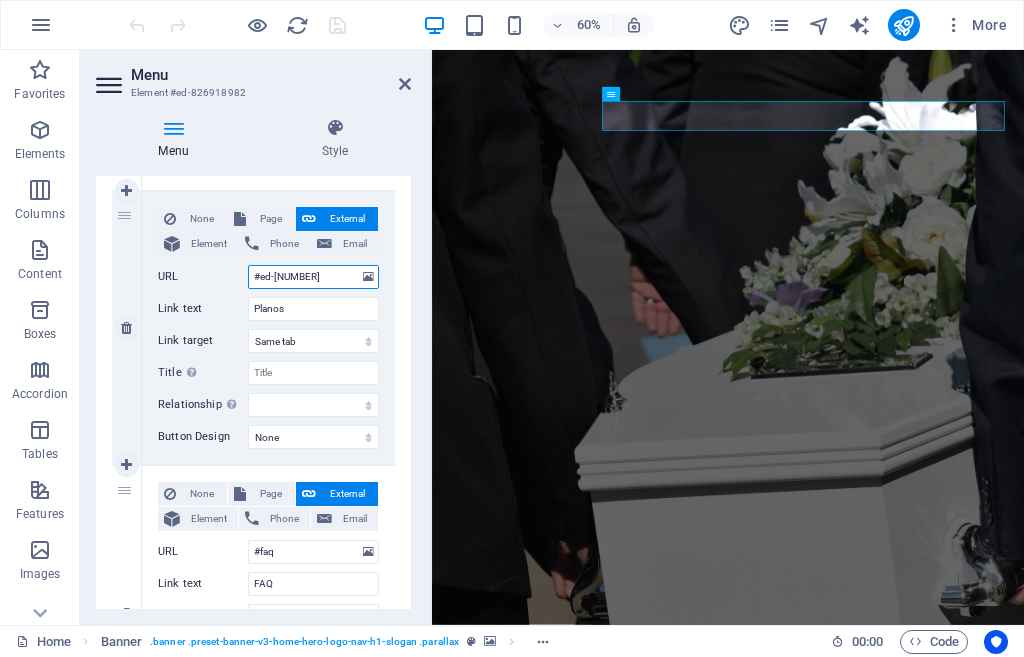 select 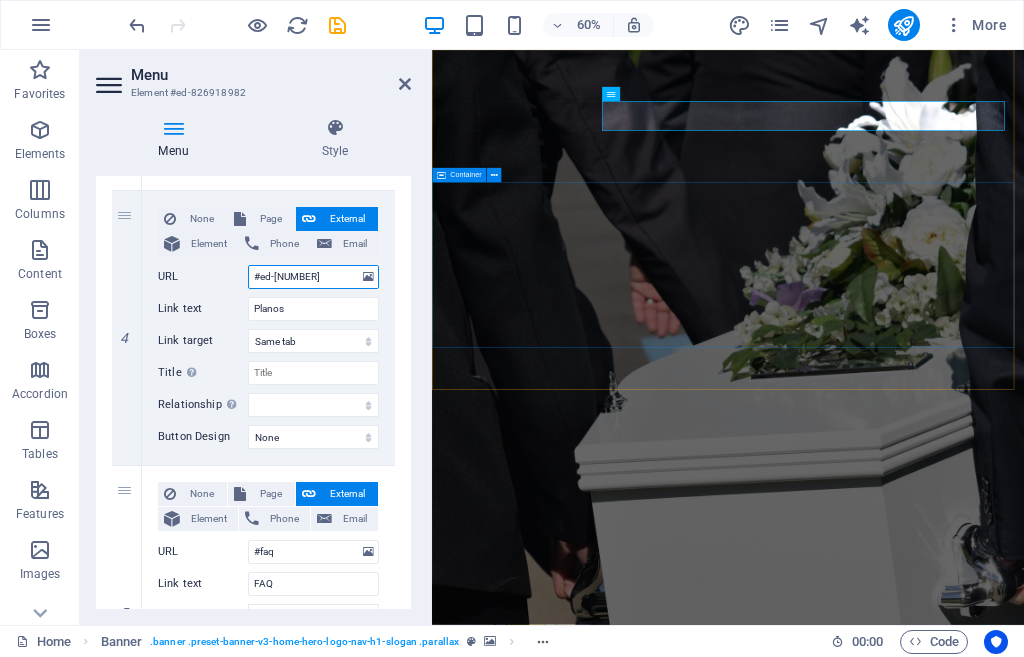 type on "#ed-[NUMBER]" 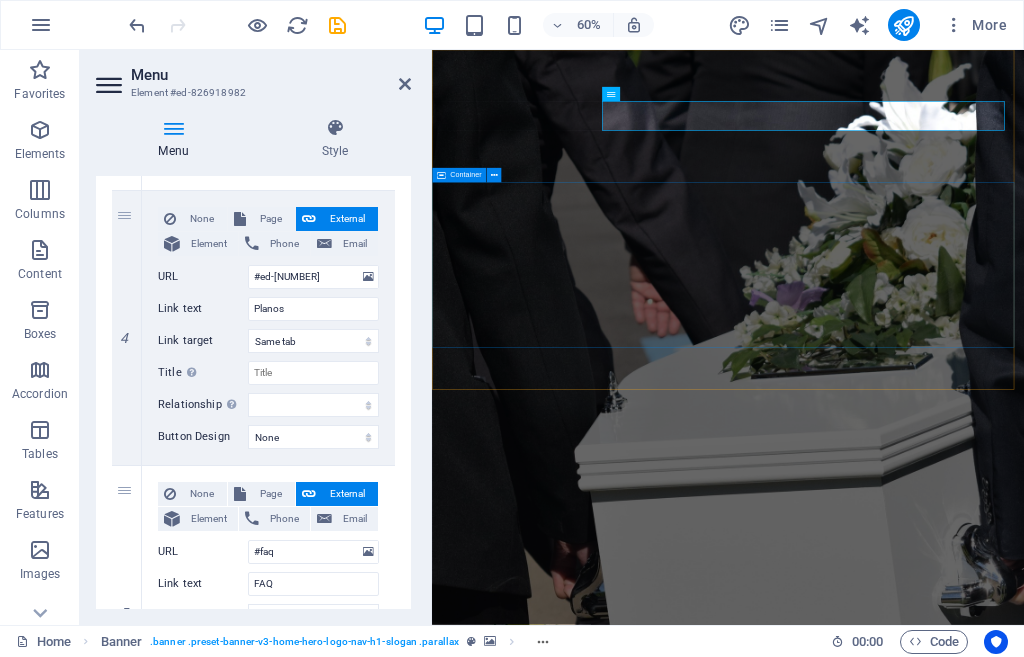 click on "Bem-vindo ao Plano Vida Familiar Cuidando de quem você ama em momentos difíceis." at bounding box center (925, 1320) 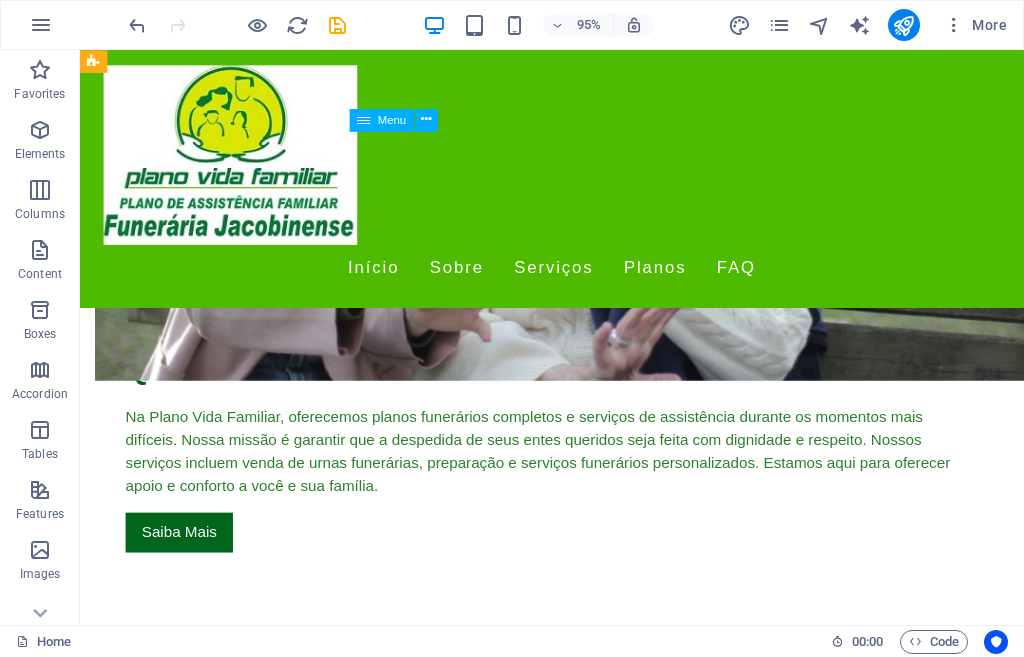 scroll, scrollTop: 1300, scrollLeft: 0, axis: vertical 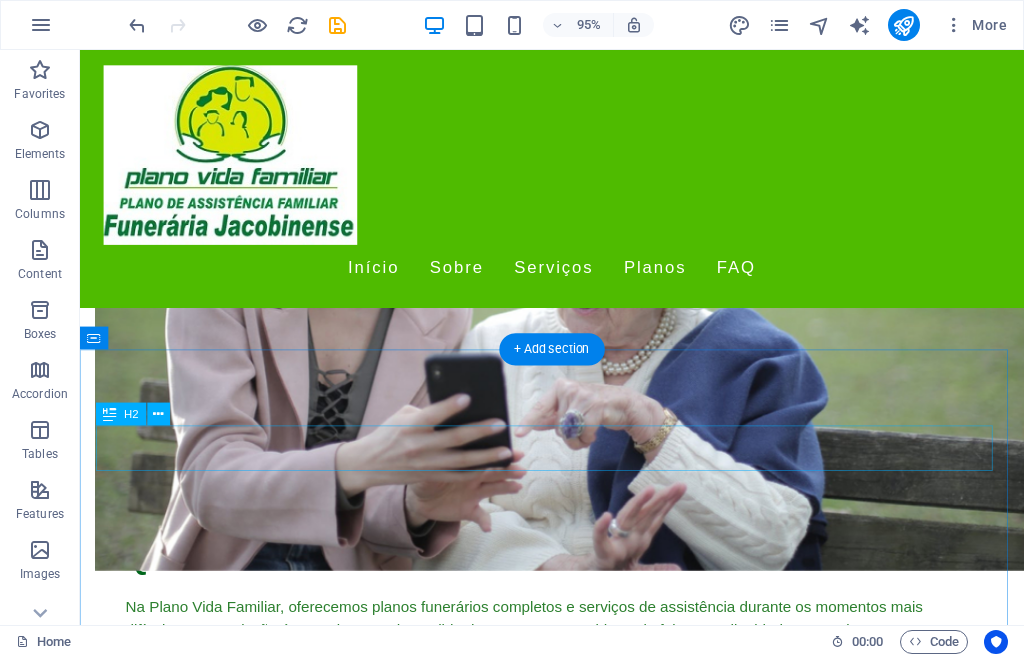 click on "Nossos Serviços" at bounding box center [577, 2033] 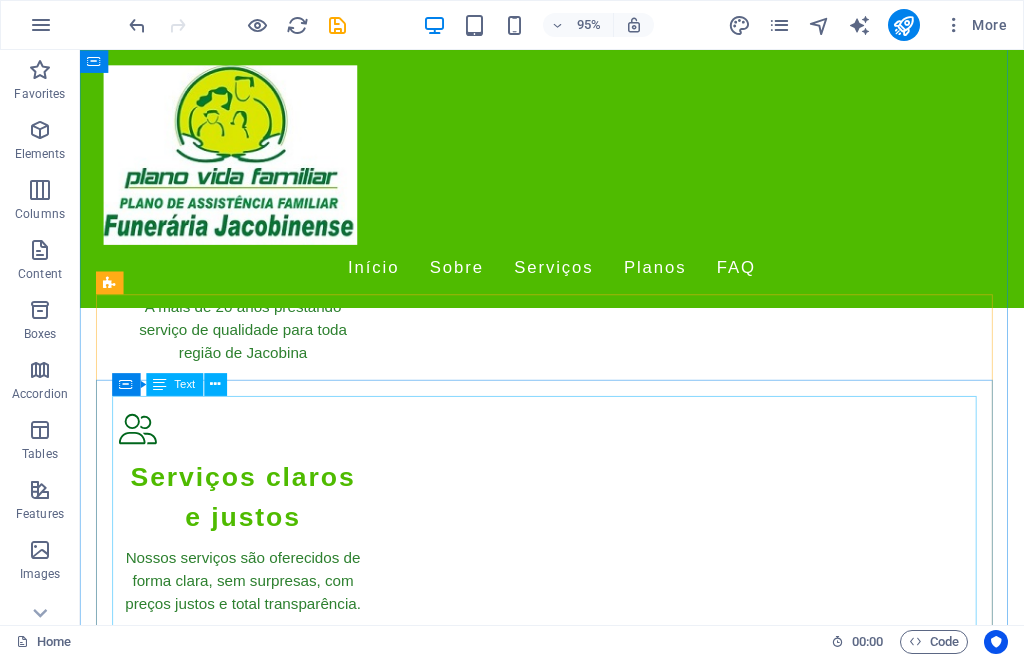 scroll, scrollTop: 2400, scrollLeft: 0, axis: vertical 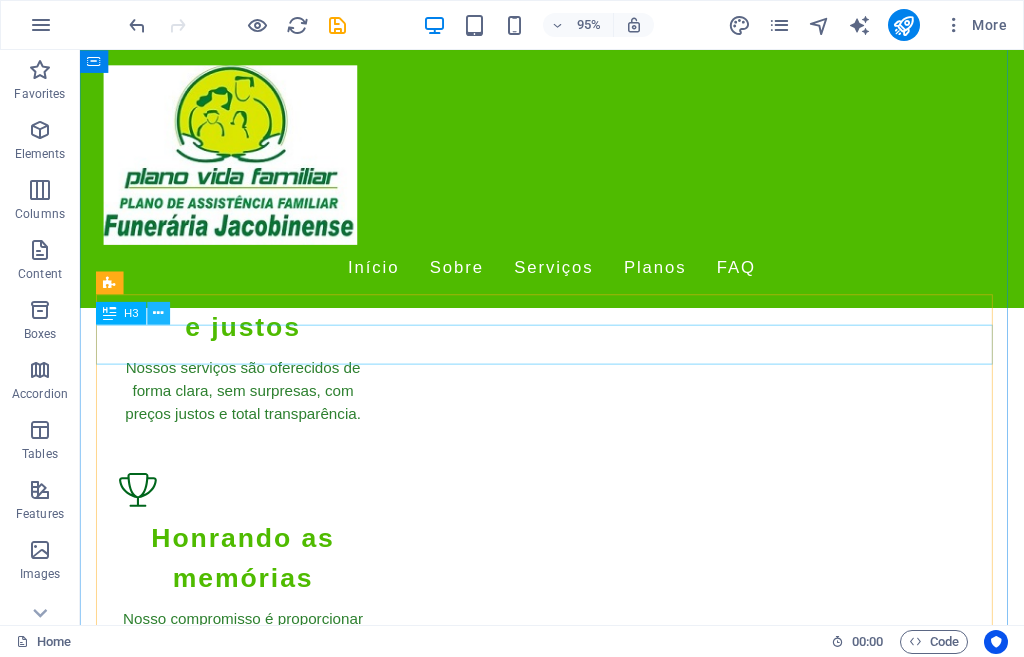 click at bounding box center (158, 313) 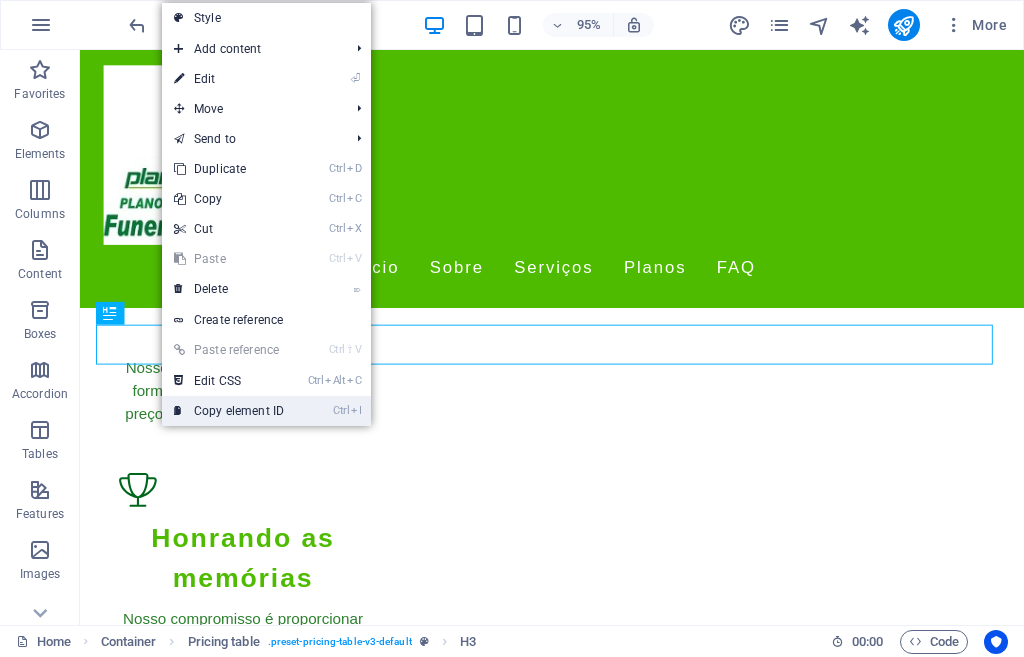 click on "Ctrl I  Copy element ID" at bounding box center (229, 411) 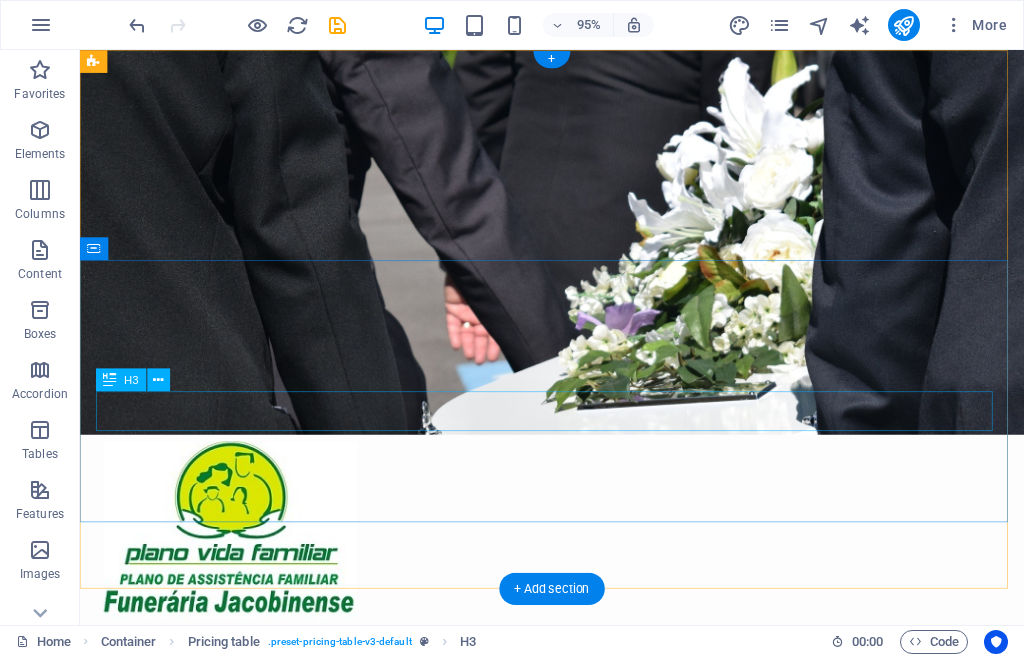 scroll, scrollTop: 0, scrollLeft: 0, axis: both 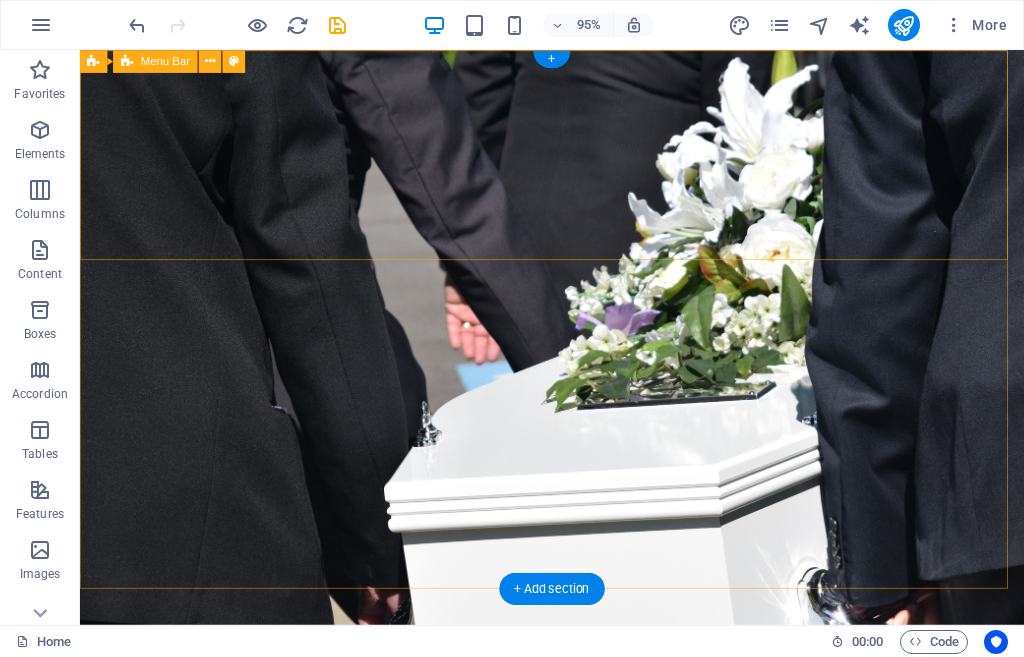 click on "Início Sobre Serviços Planos FAQ" at bounding box center (577, 876) 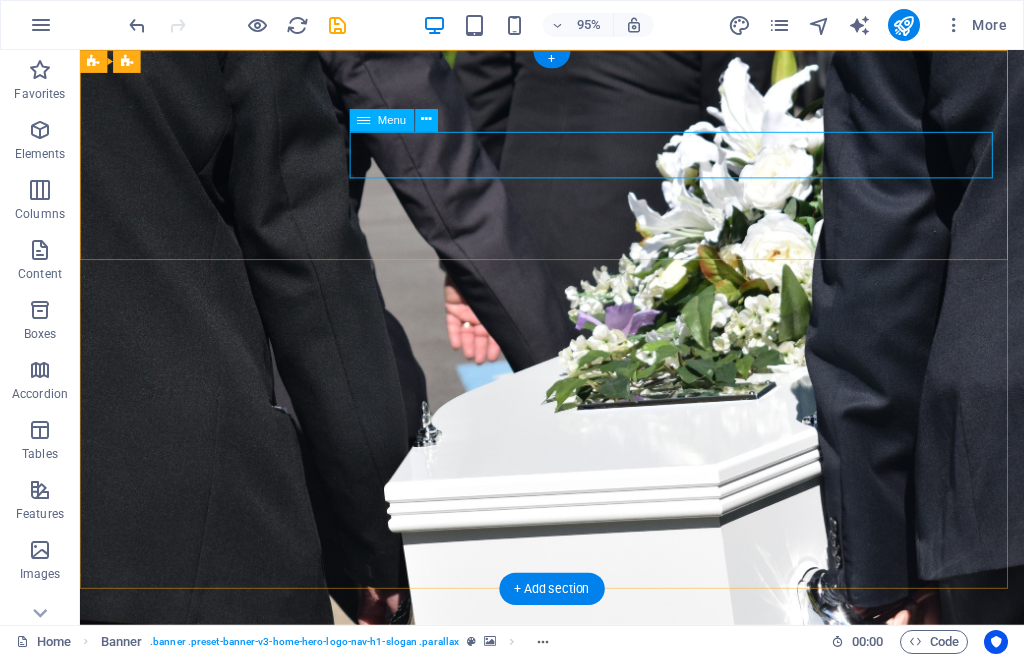 drag, startPoint x: 502, startPoint y: 172, endPoint x: 402, endPoint y: 151, distance: 102.18121 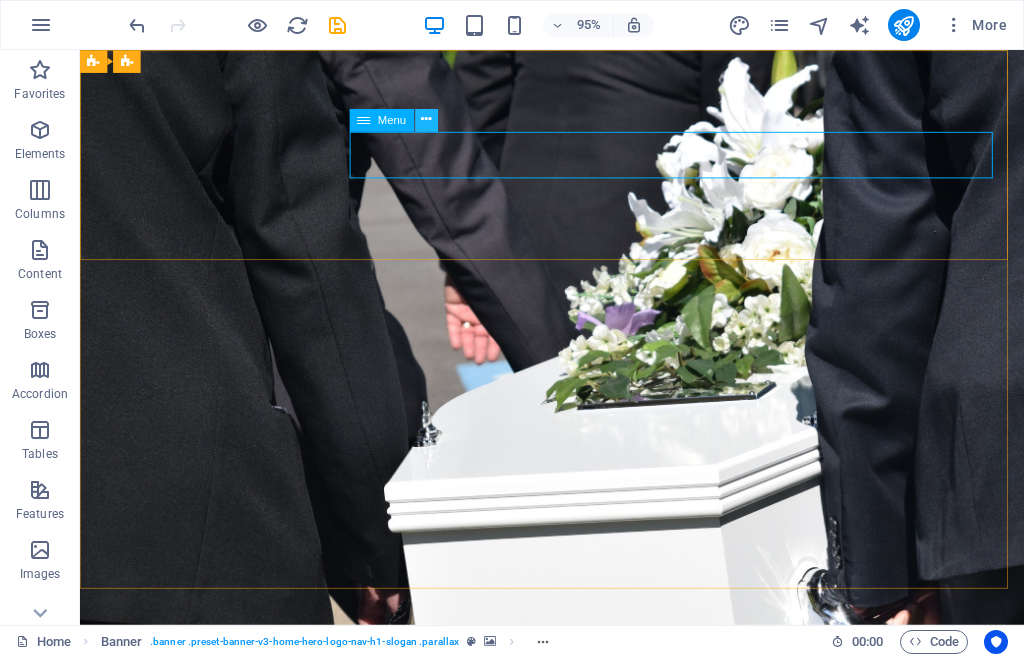 click at bounding box center (426, 120) 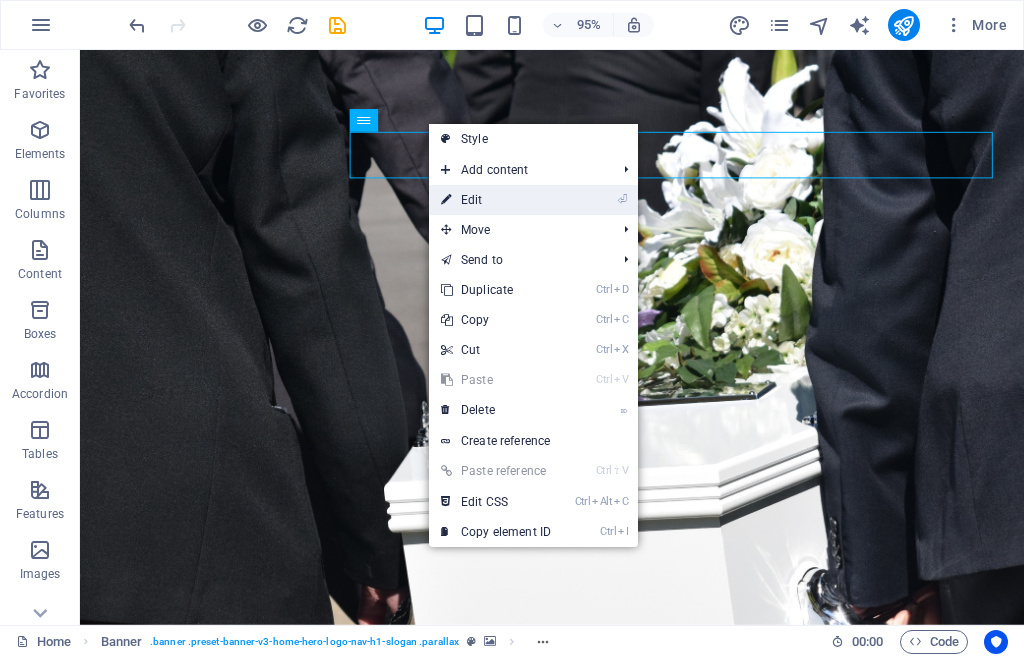click on "⏎  Edit" at bounding box center [496, 200] 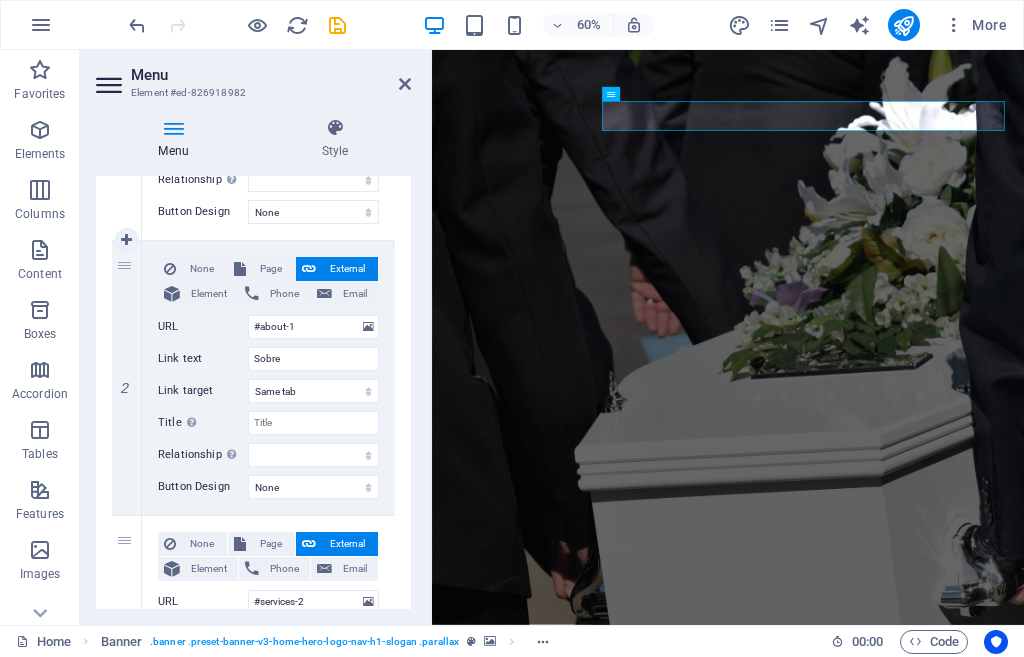 scroll, scrollTop: 600, scrollLeft: 0, axis: vertical 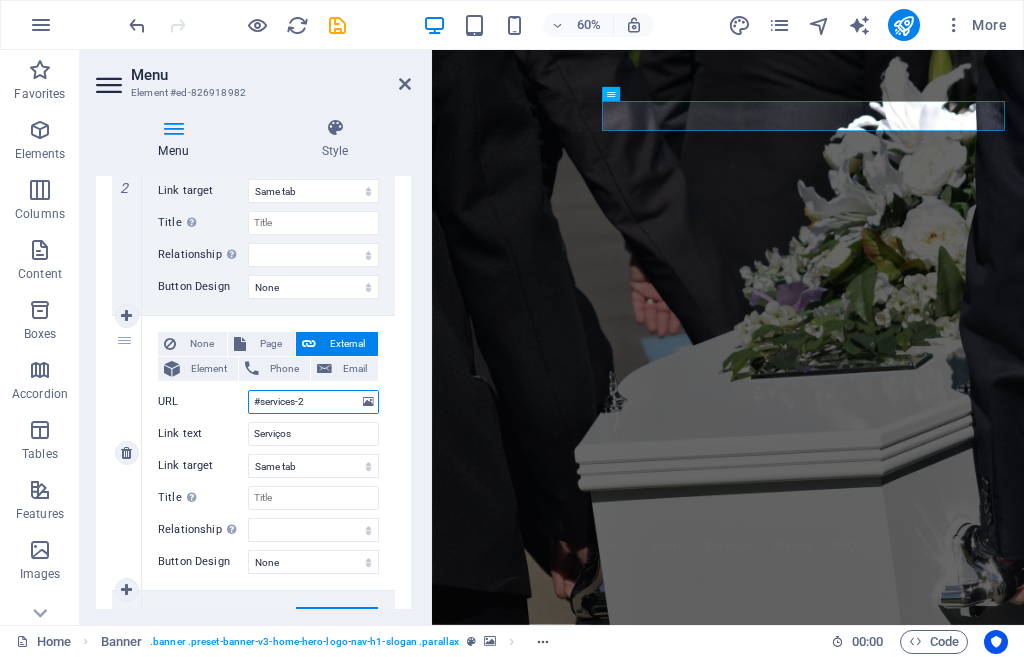 click on "#services-2" at bounding box center (313, 402) 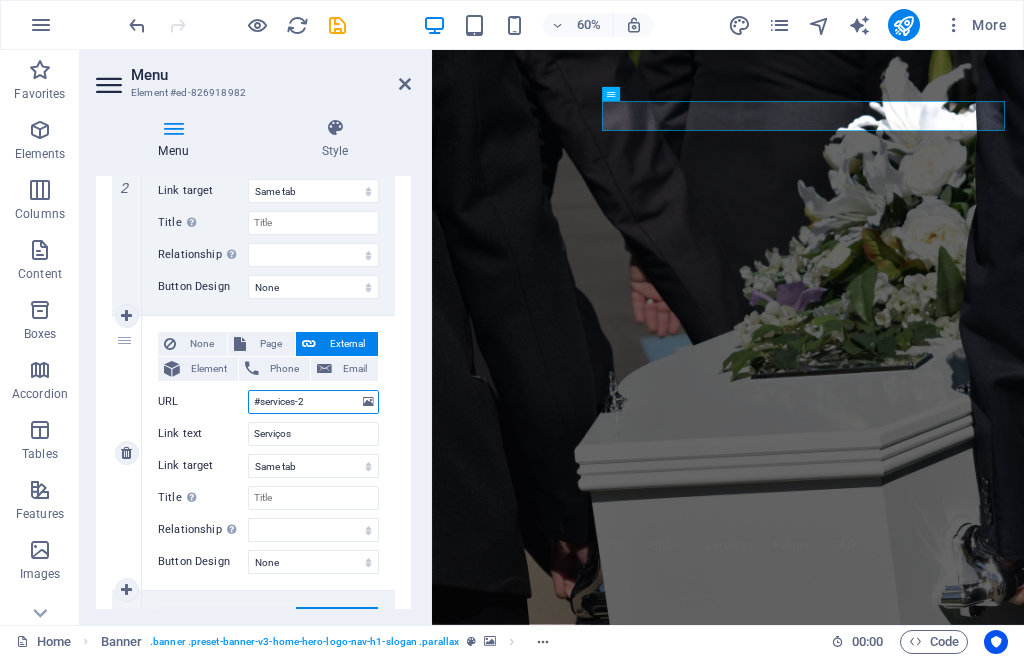 drag, startPoint x: 309, startPoint y: 403, endPoint x: 261, endPoint y: 401, distance: 48.04165 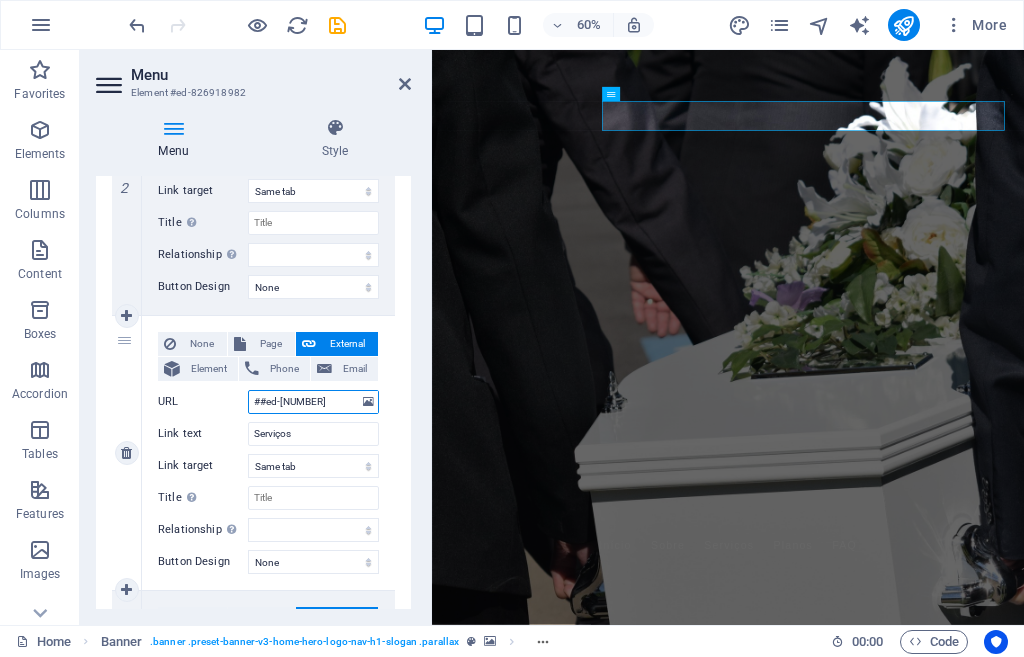 select 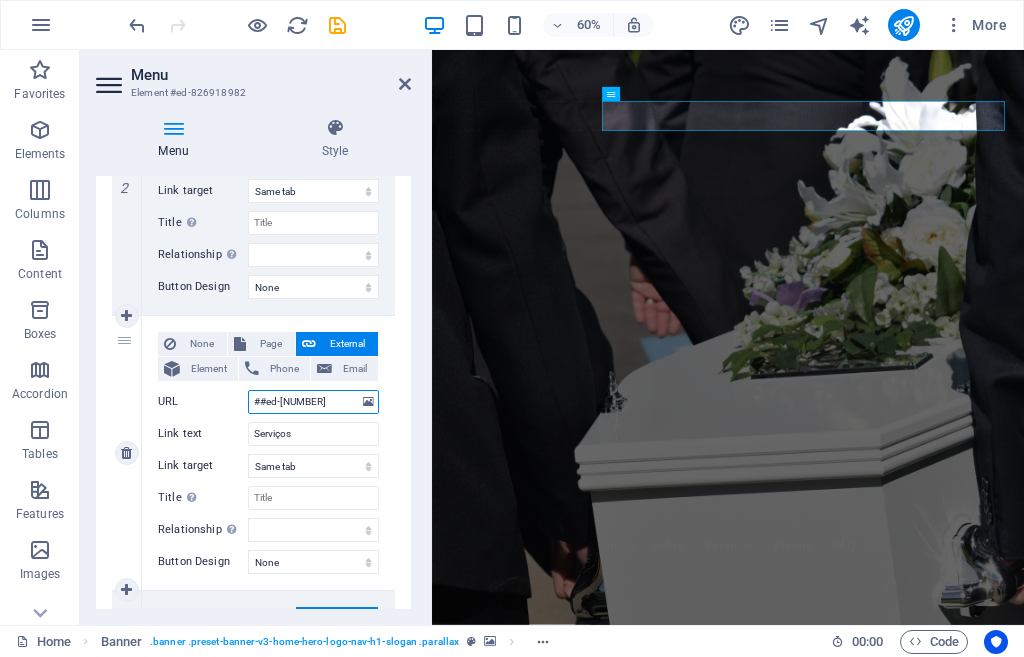 select 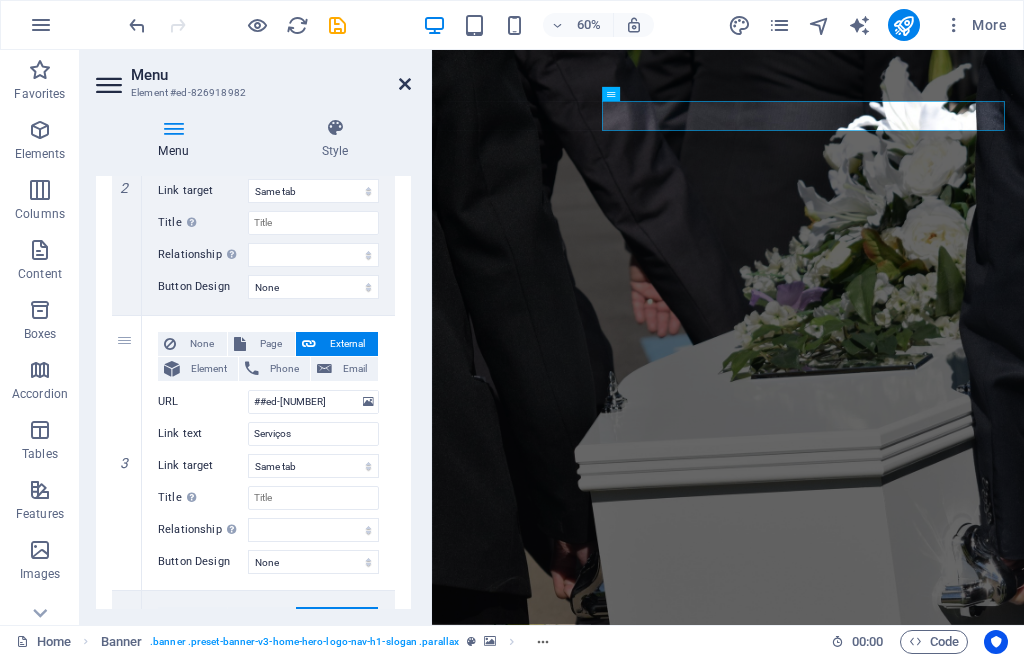 click at bounding box center [405, 84] 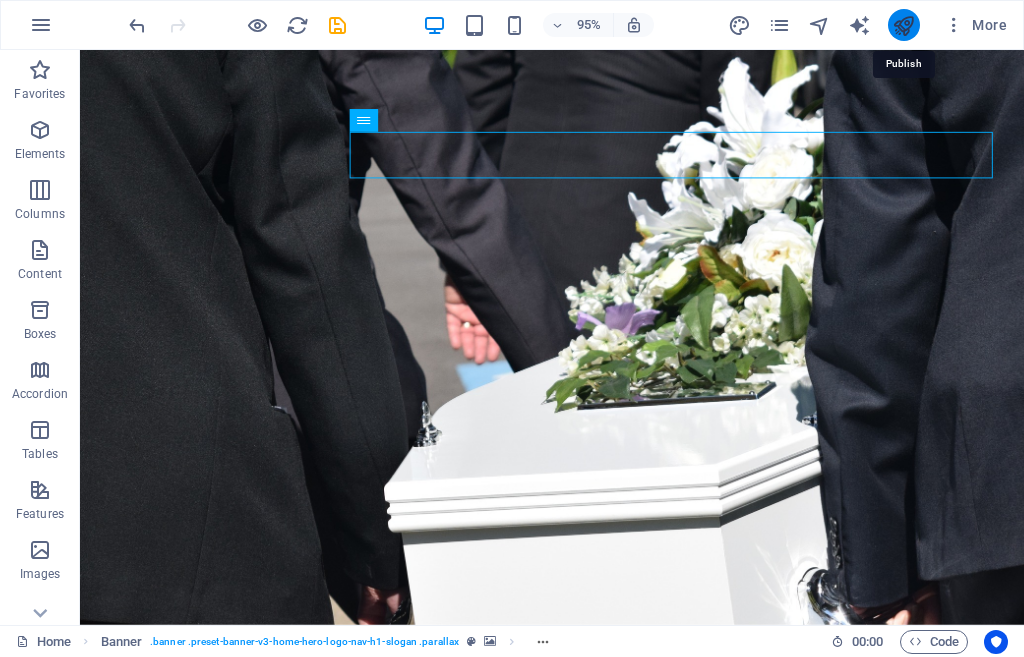 click at bounding box center [903, 25] 